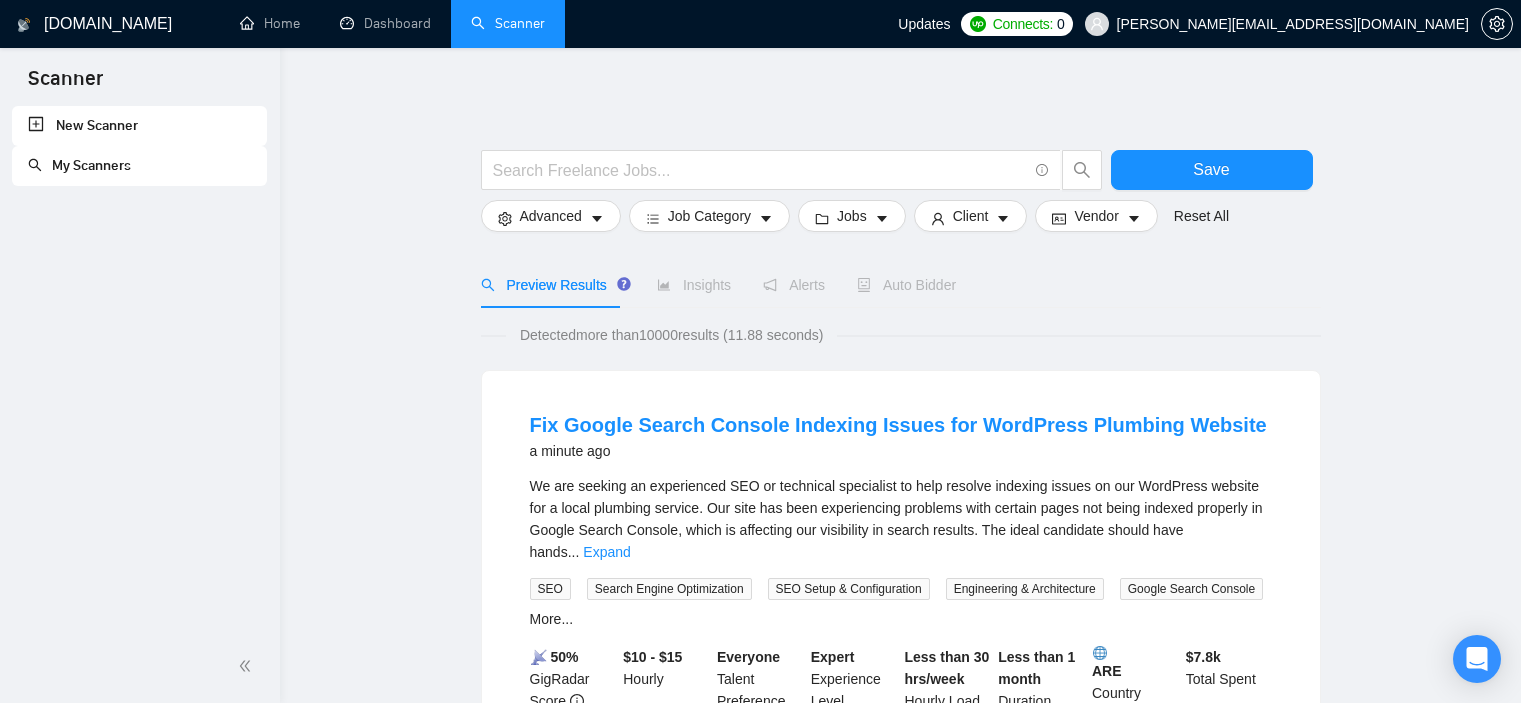scroll, scrollTop: 0, scrollLeft: 0, axis: both 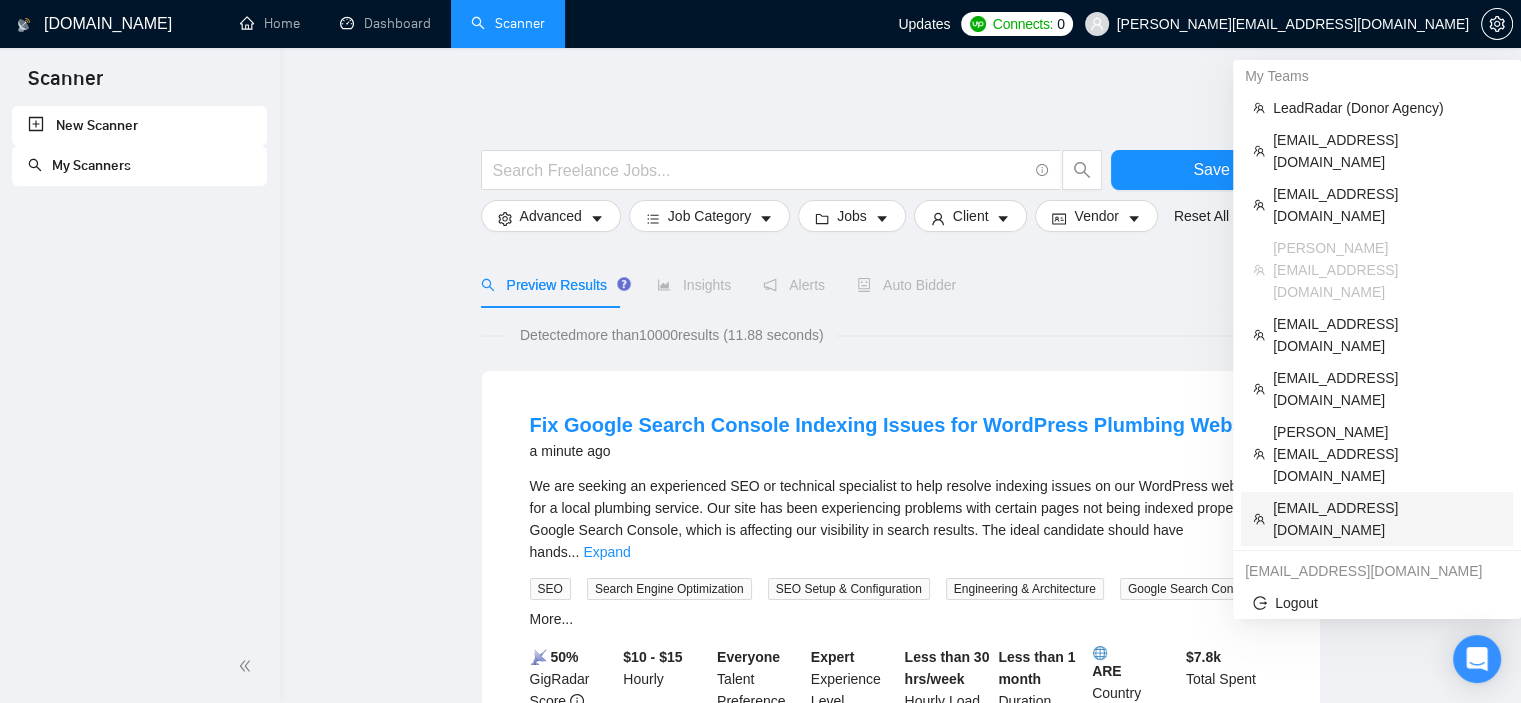 click on "[EMAIL_ADDRESS][DOMAIN_NAME]" at bounding box center (1387, 519) 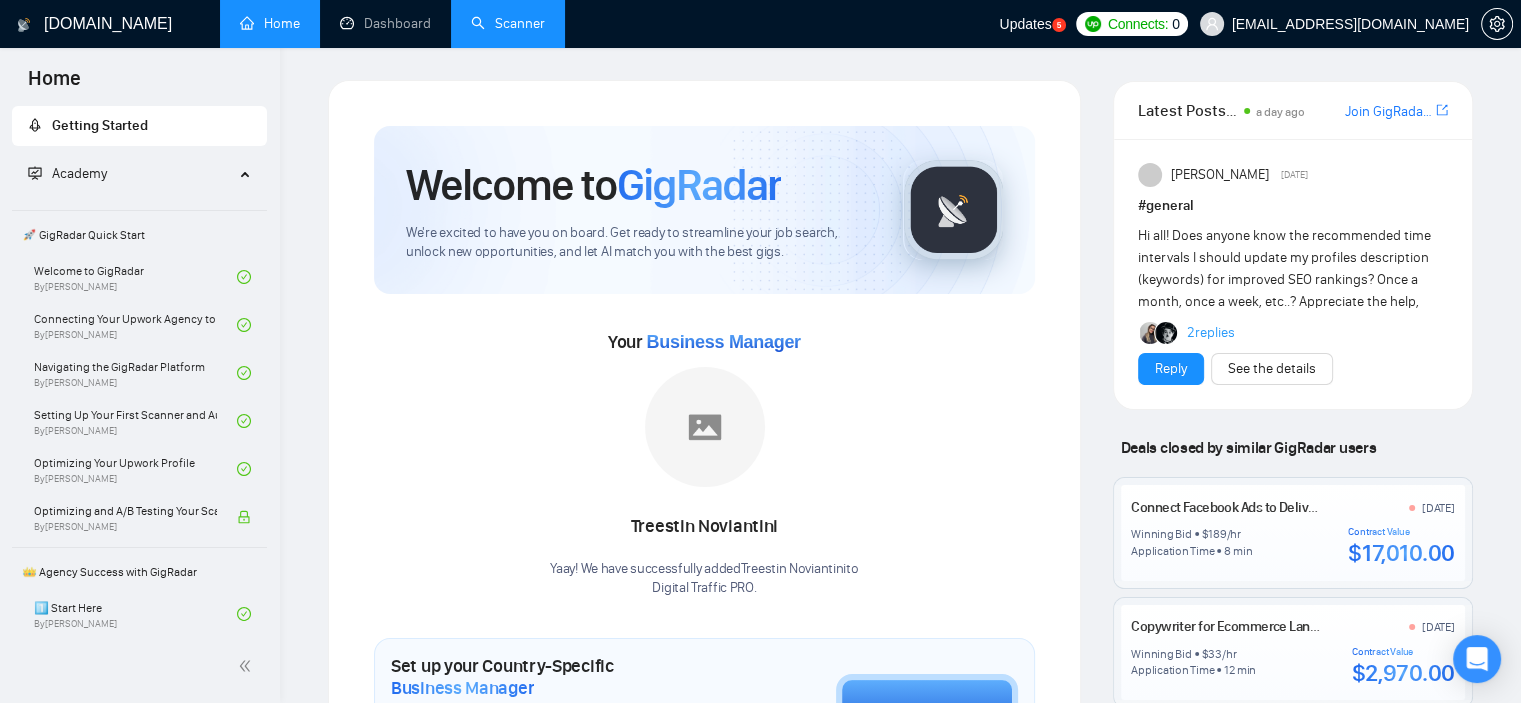 click on "Scanner" at bounding box center [508, 23] 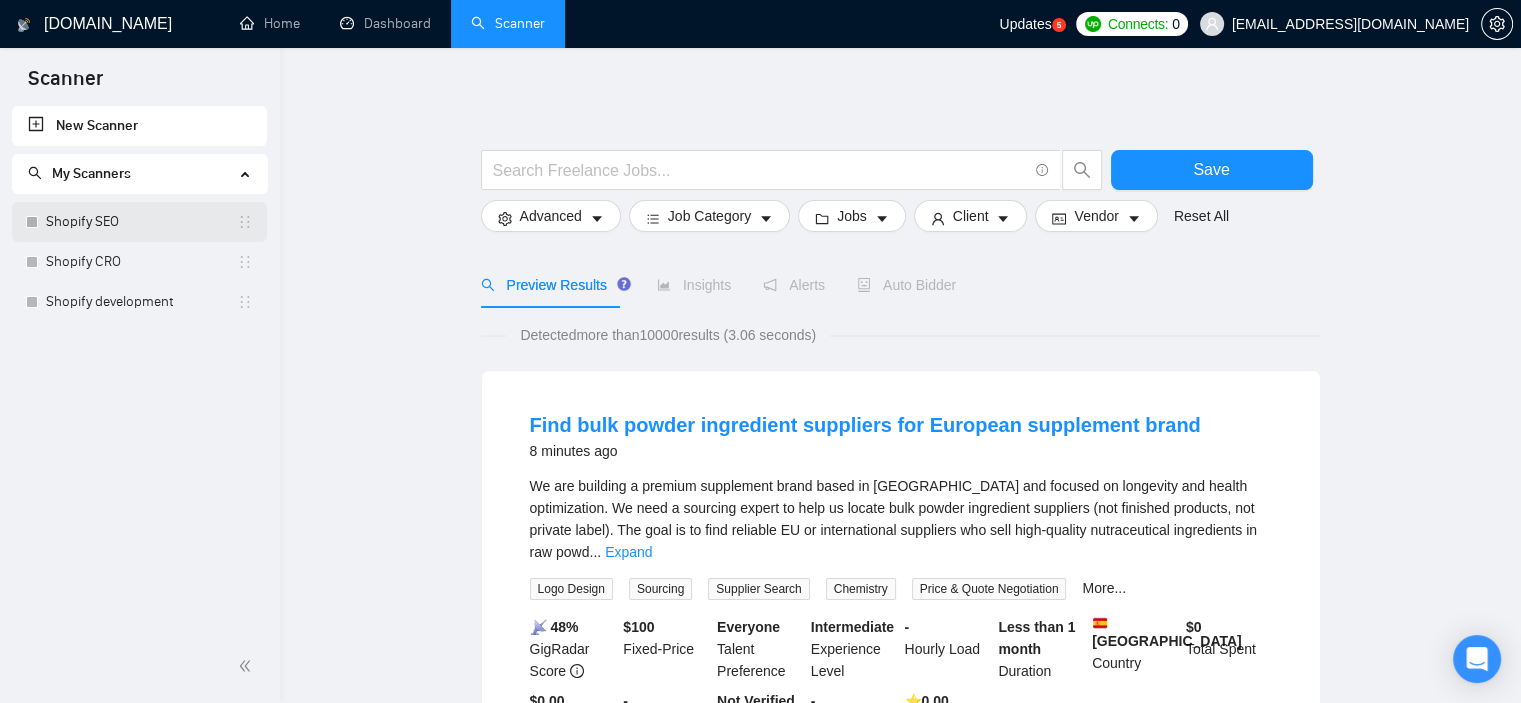 click on "Shopify SEO" at bounding box center [141, 222] 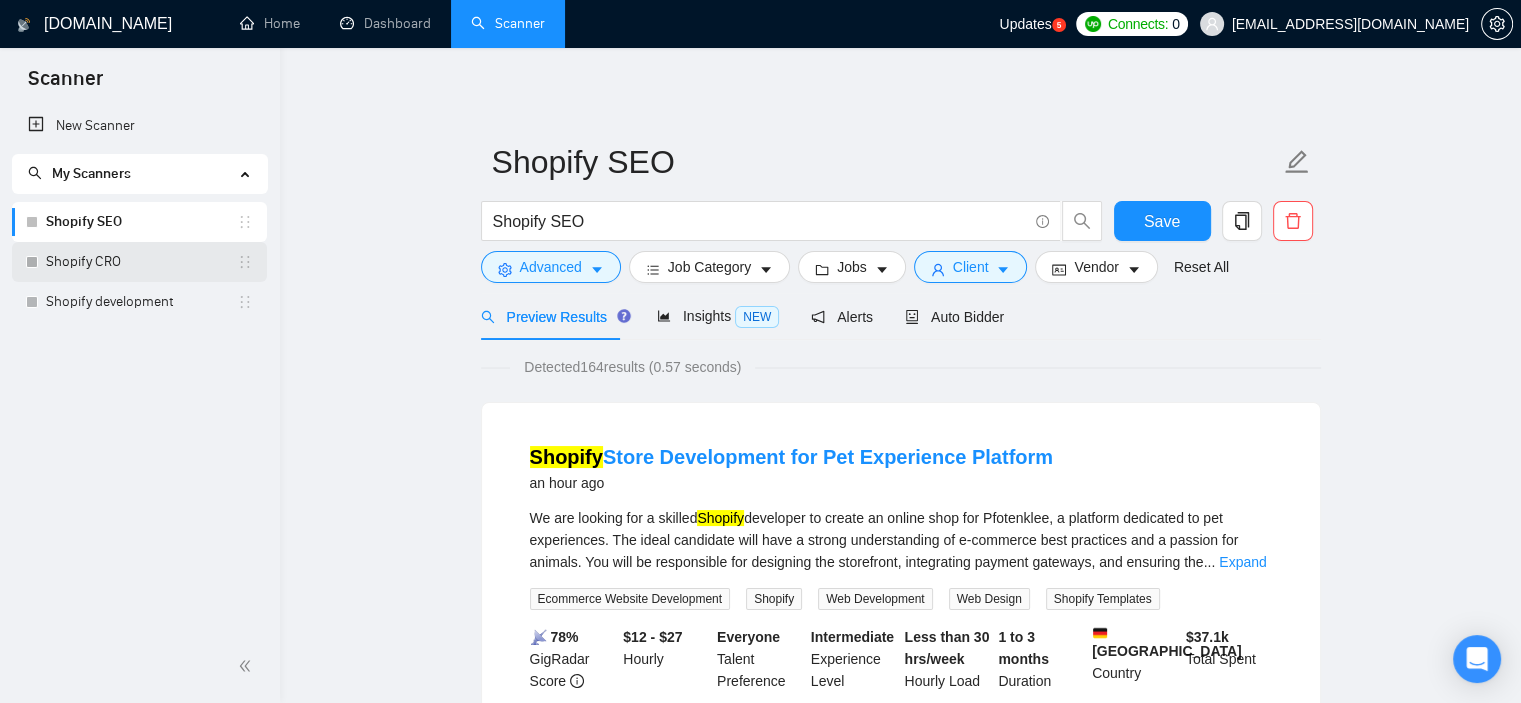 click on "Shopify CRO" at bounding box center [141, 262] 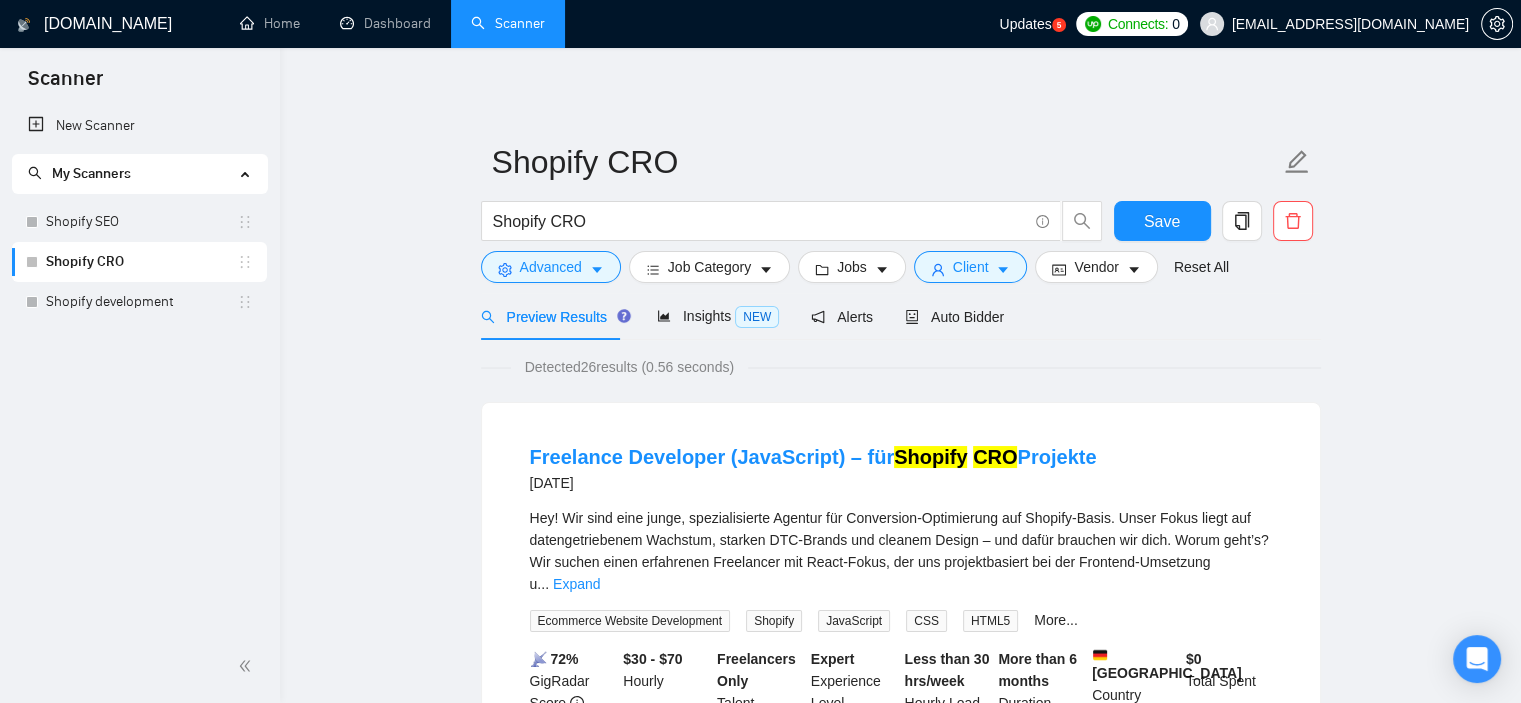 click on "Shopify development" at bounding box center [141, 302] 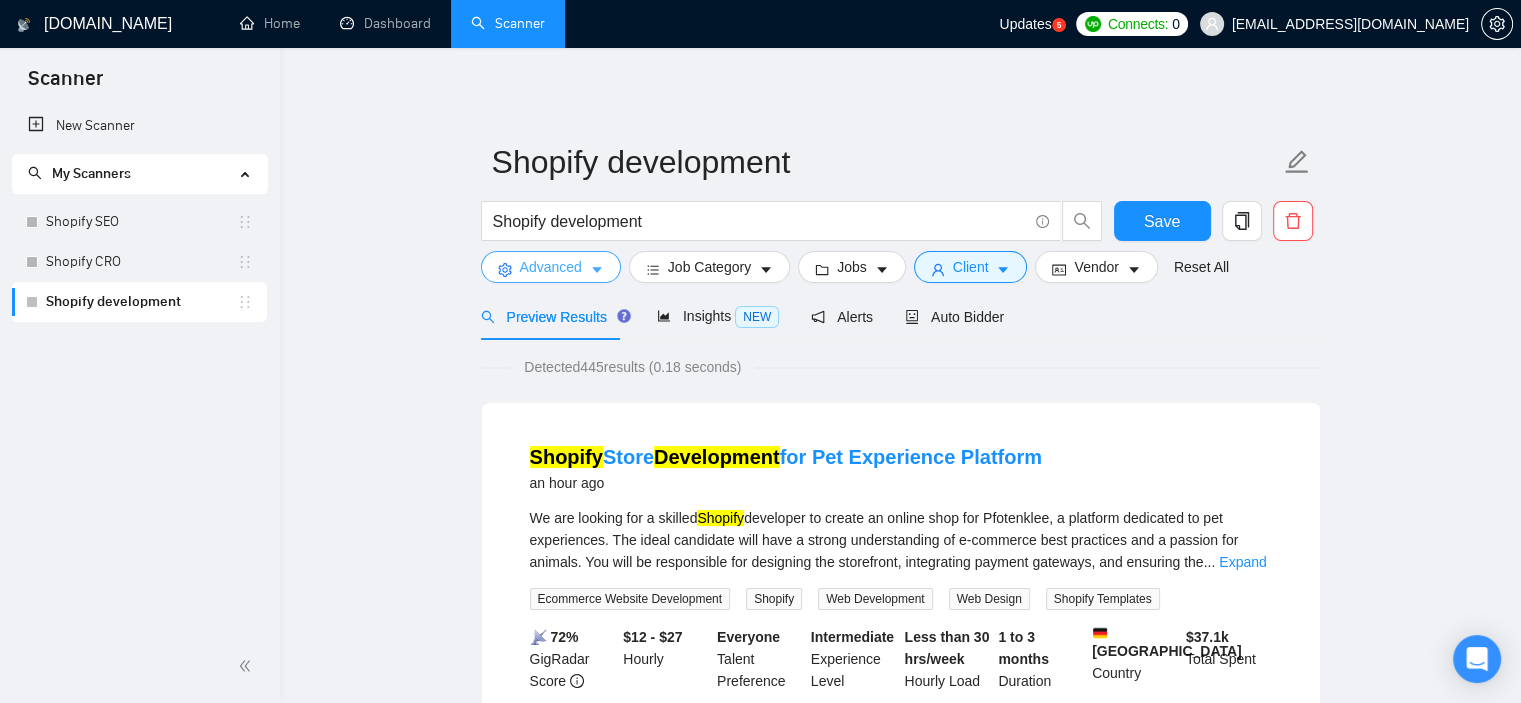click on "Advanced" at bounding box center (551, 267) 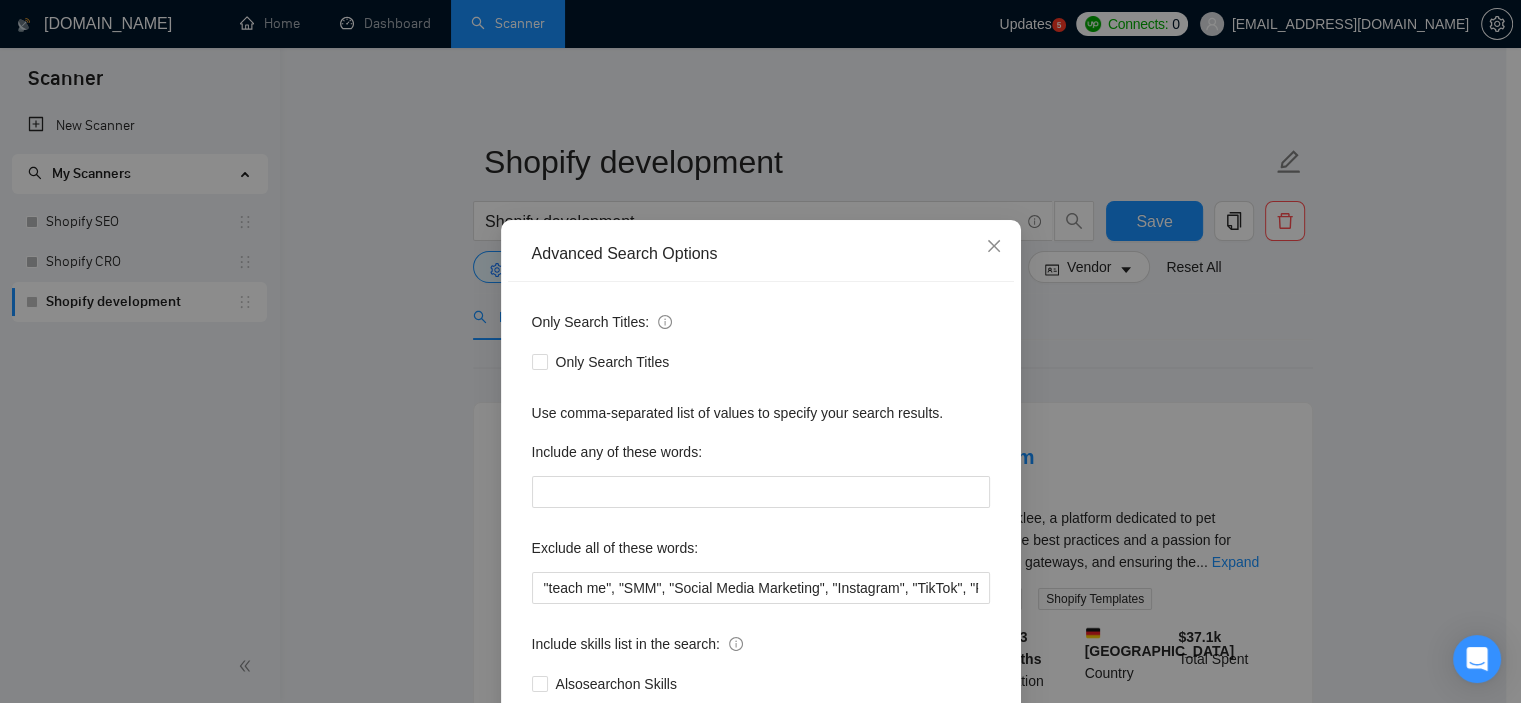 scroll, scrollTop: 100, scrollLeft: 0, axis: vertical 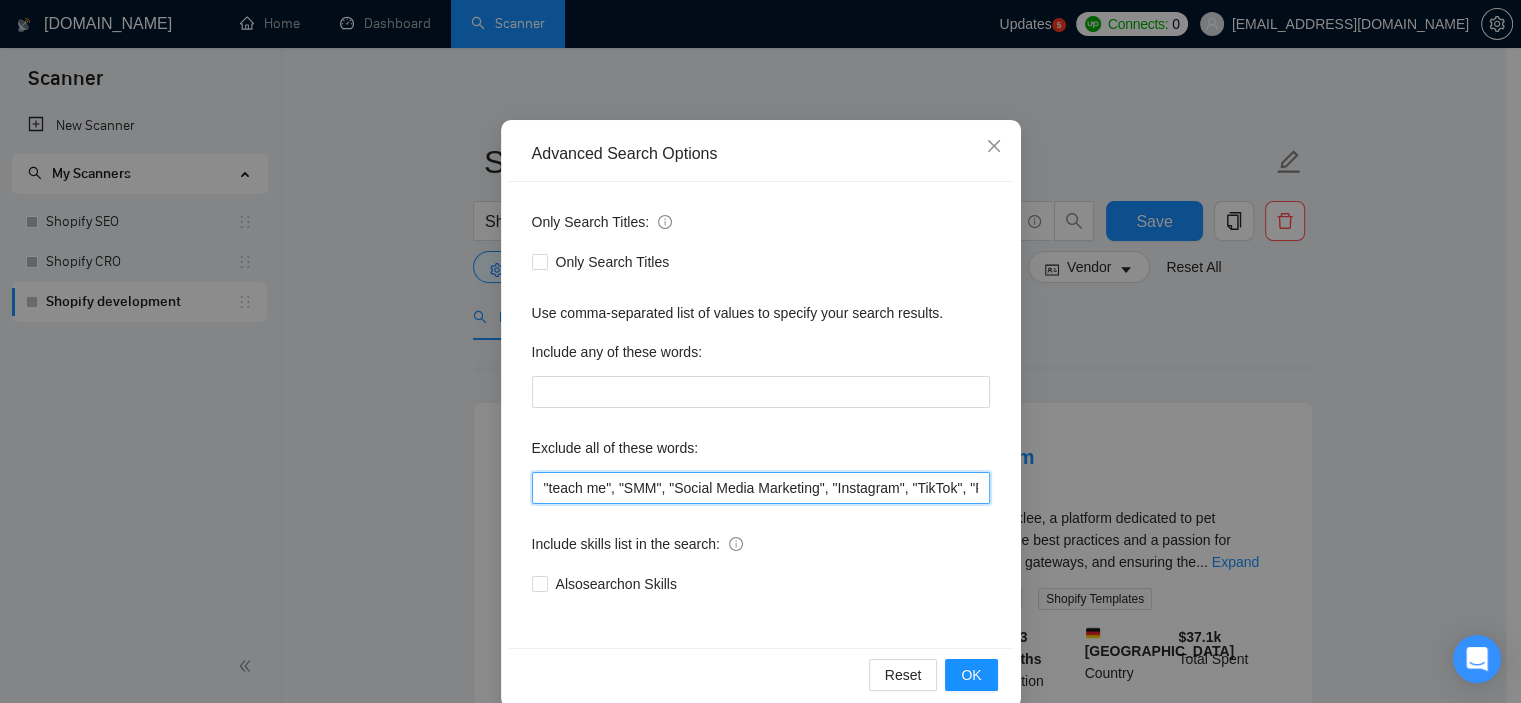 click on ""teach me", "SMM", "Social Media Marketing", "Instagram", "TikTok", "Facebook", "Etsy", "eBay", "Virtual Assistant",  FB, focusing on indexing, facebook, "join our team", "easy task", "part of a team ", "PHP", "php", "available 7 days a week", "short task", youtube, "join our team", content manager, toxic link removal, french, etsy, app store, play market, "i need guide", "lead generation manger", "lead generation specialist", Affiliate, simple task, consultant, Hacker, Commission, Yandex, (consalt*), coach, advice, "No Agencies!", amazon, " fluent in French", "no agency"," at bounding box center [761, 488] 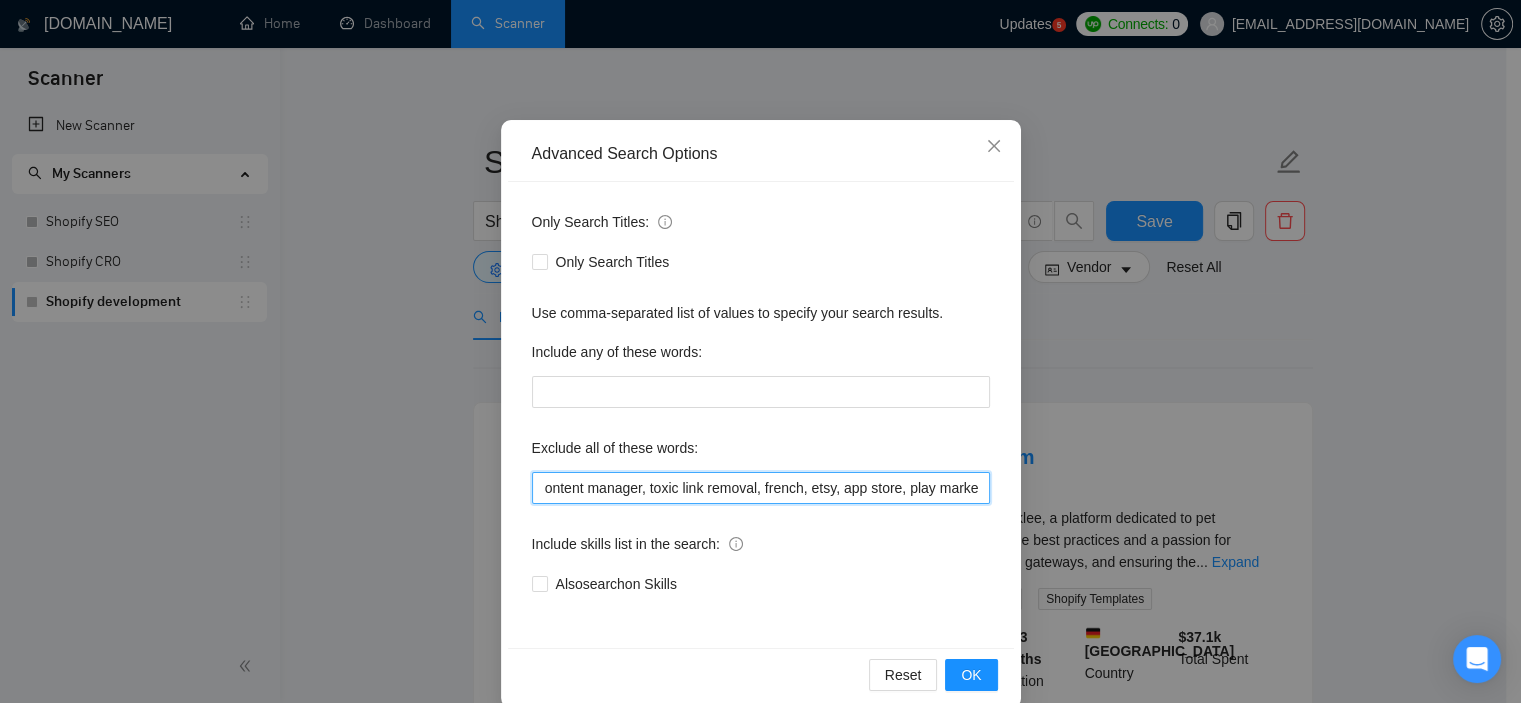 scroll, scrollTop: 0, scrollLeft: 1752, axis: horizontal 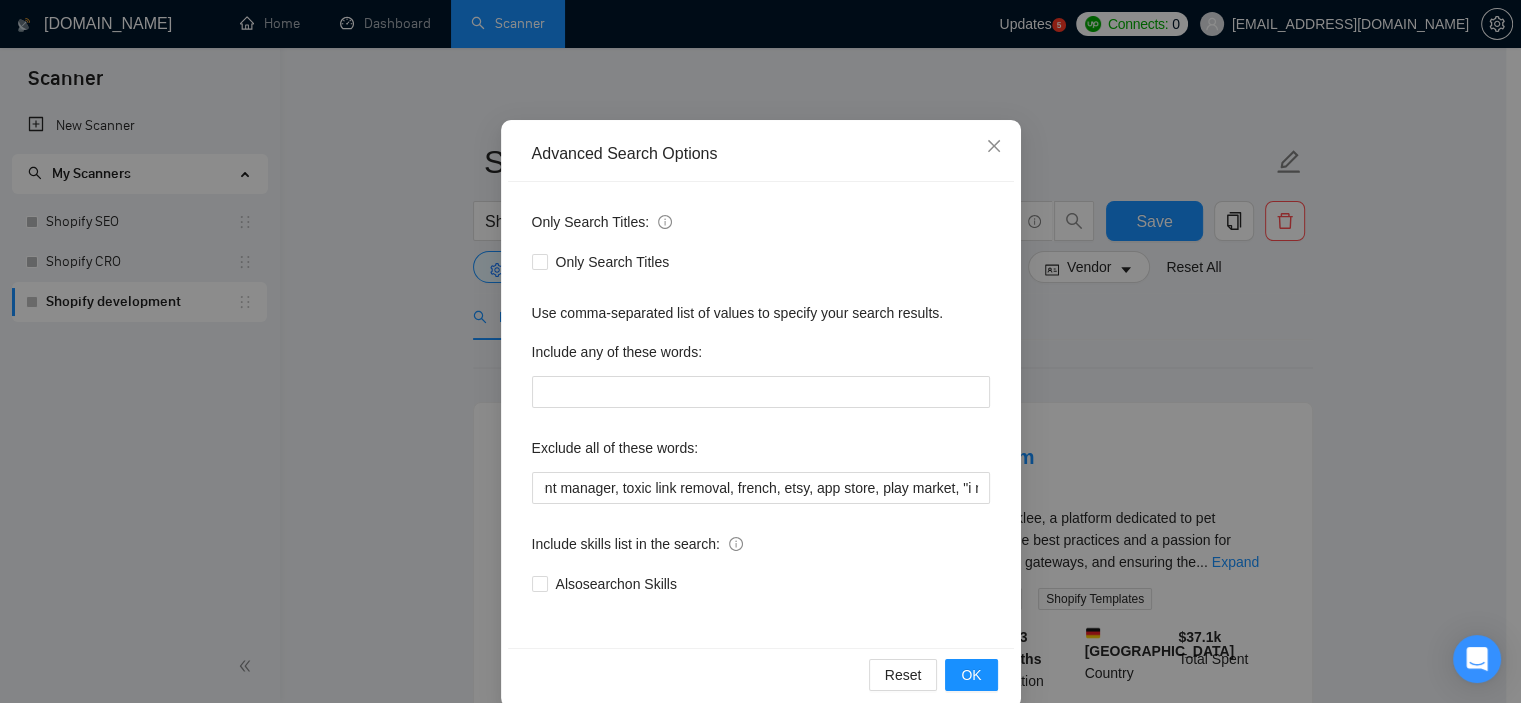 click on "Advanced Search Options Only Search Titles:   Only Search Titles Use comma-separated list of values to specify your search results. Include any of these words: Exclude all of these words: "teach me", "SMM", "Social Media Marketing", "Instagram", "TikTok", "Facebook", "Etsy", "eBay", "Virtual Assistant",  FB, focusing on indexing, facebook, "join our team", "easy task", "part of a team ", "PHP", "php", "available 7 days a week", "short task", youtube, "join our team", content manager, toxic link removal, french, etsy, app store, play market, "i need guide", "lead generation manger", "lead generation specialist", Affiliate, simple task, consultant, Hacker, Commission, Yandex, (consalt*), coach, advice, "No Agencies!", amazon, " fluent in French", "no agency", Include skills list in the search:   Also  search  on Skills Reset OK" at bounding box center (760, 351) 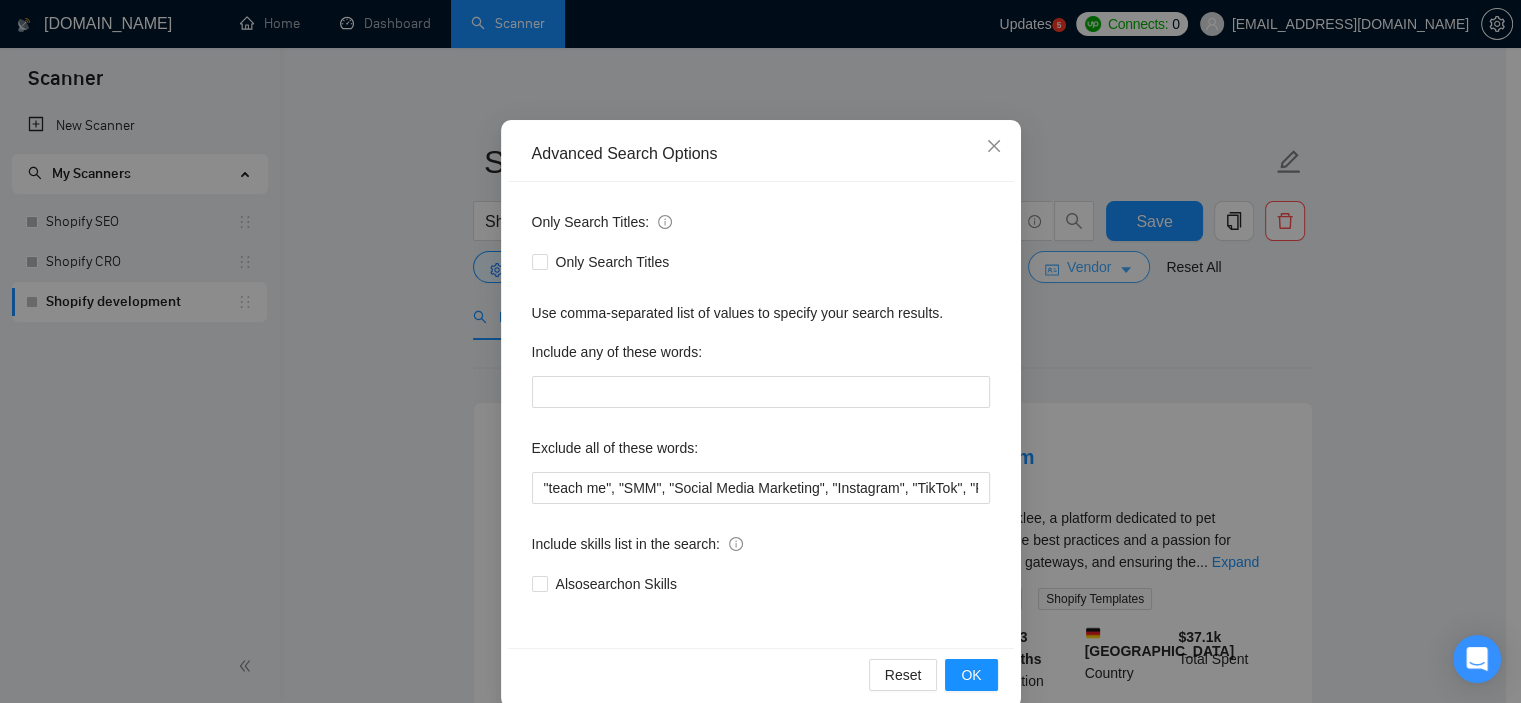 scroll, scrollTop: 28, scrollLeft: 0, axis: vertical 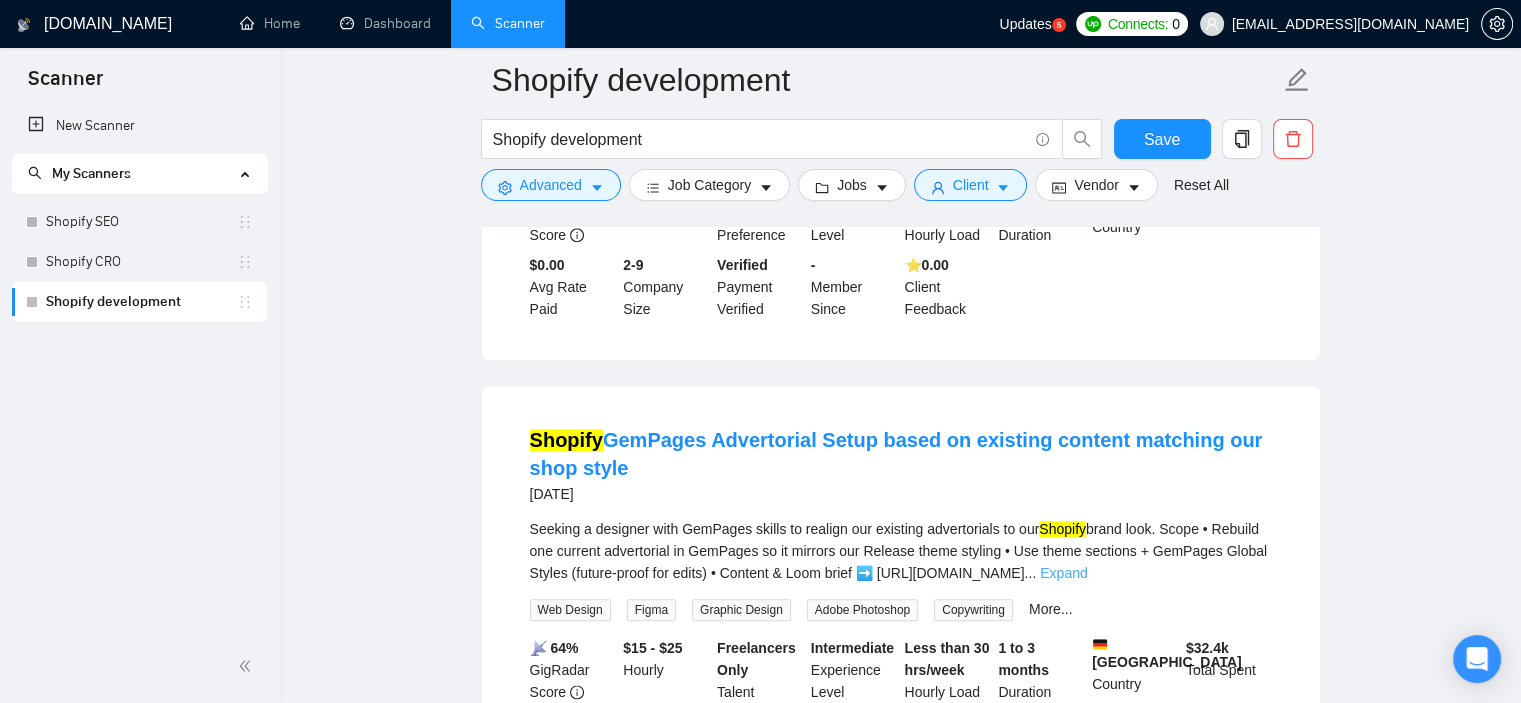 click on "Expand" at bounding box center [1063, 573] 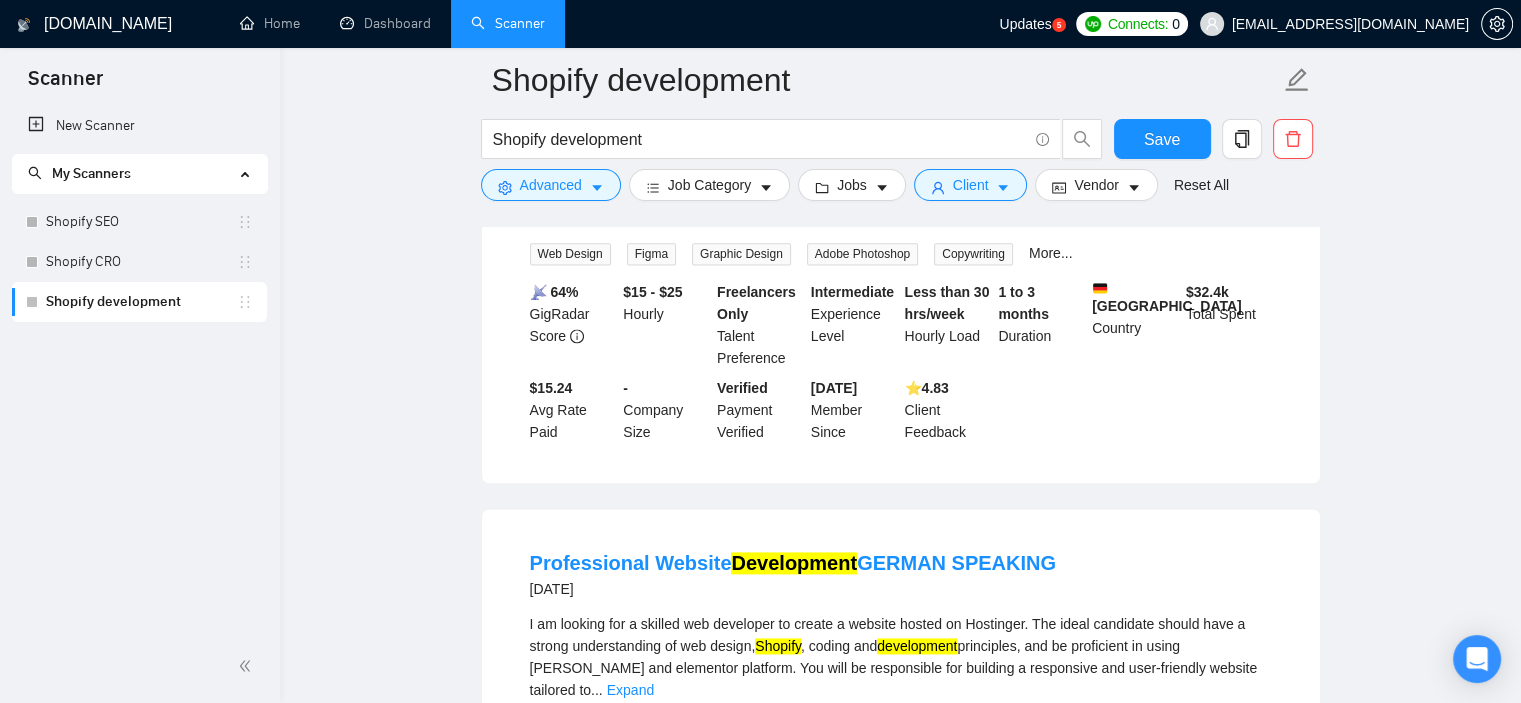 scroll, scrollTop: 2900, scrollLeft: 0, axis: vertical 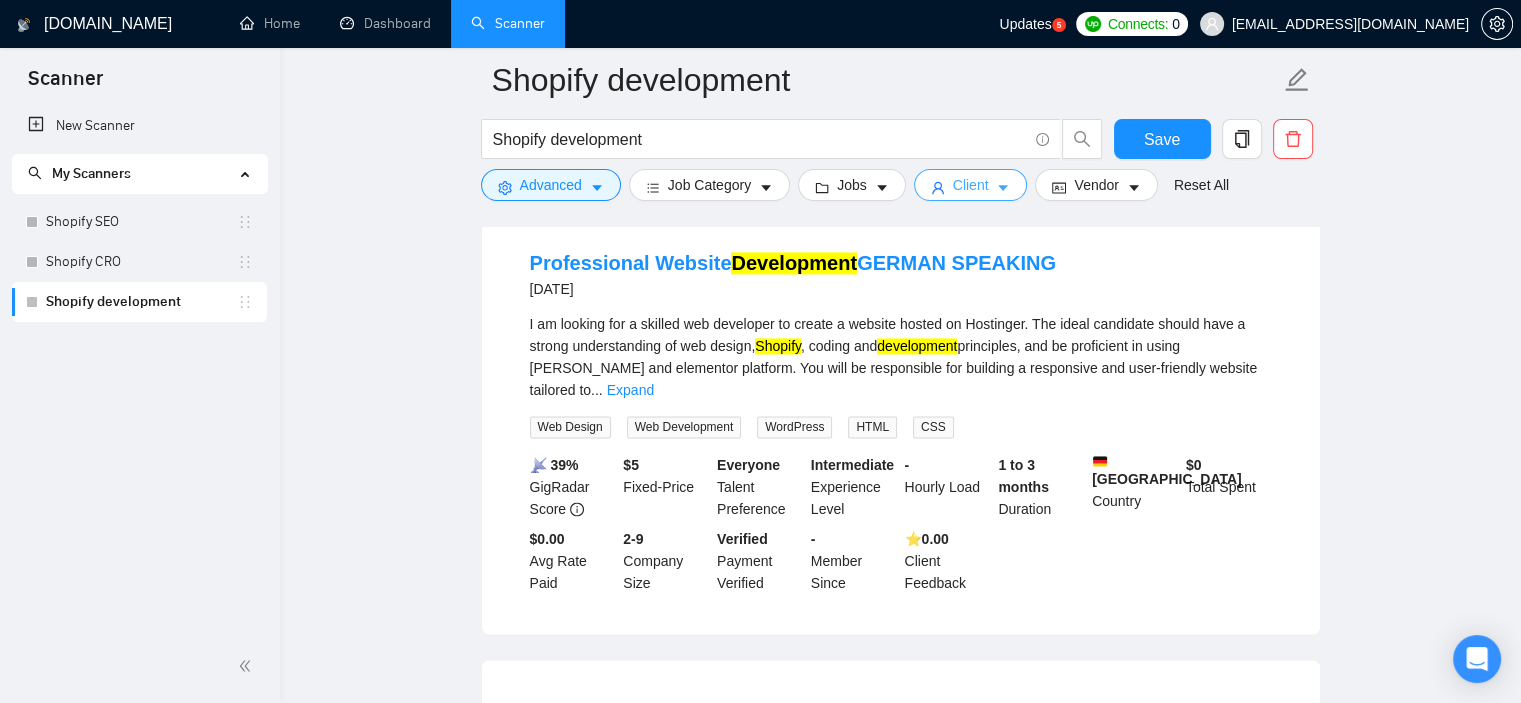 click on "Client" at bounding box center [971, 185] 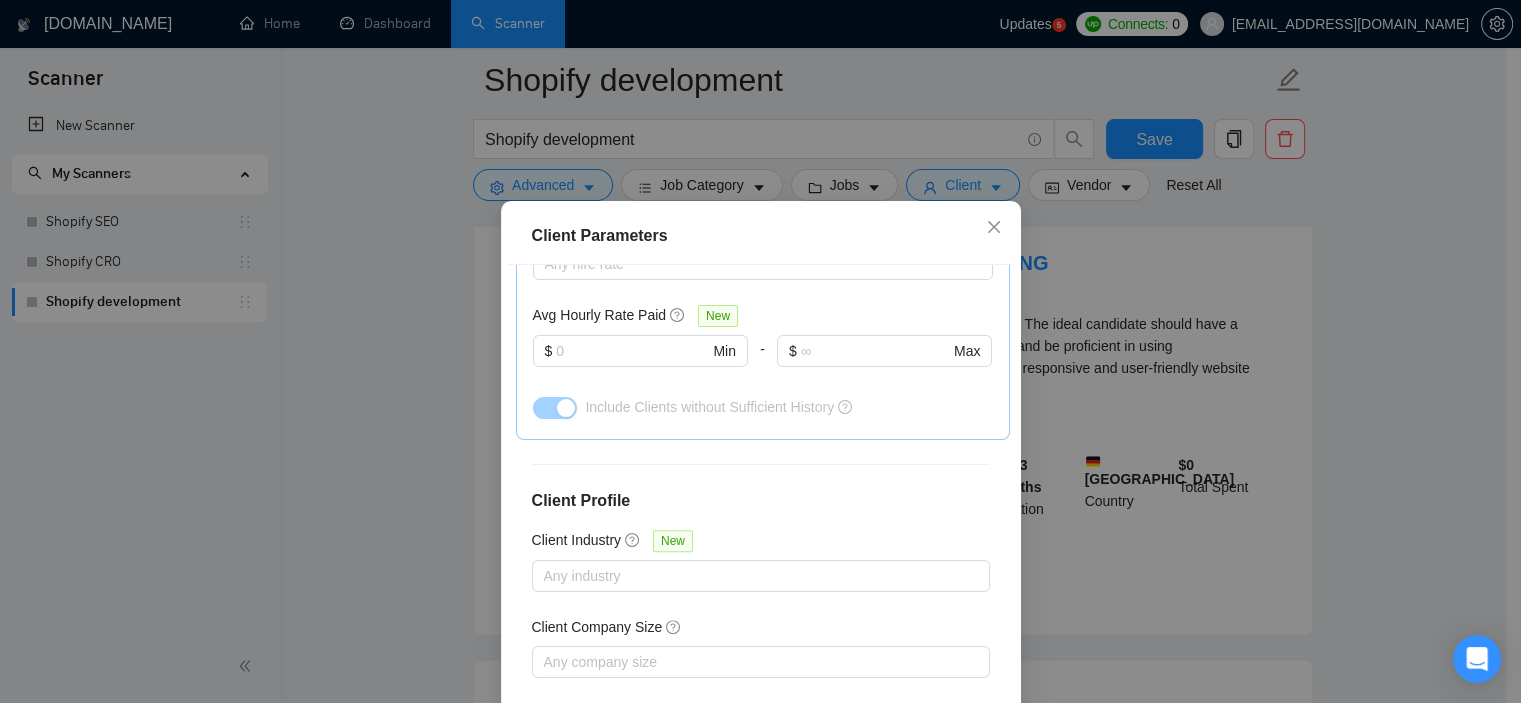 scroll, scrollTop: 756, scrollLeft: 0, axis: vertical 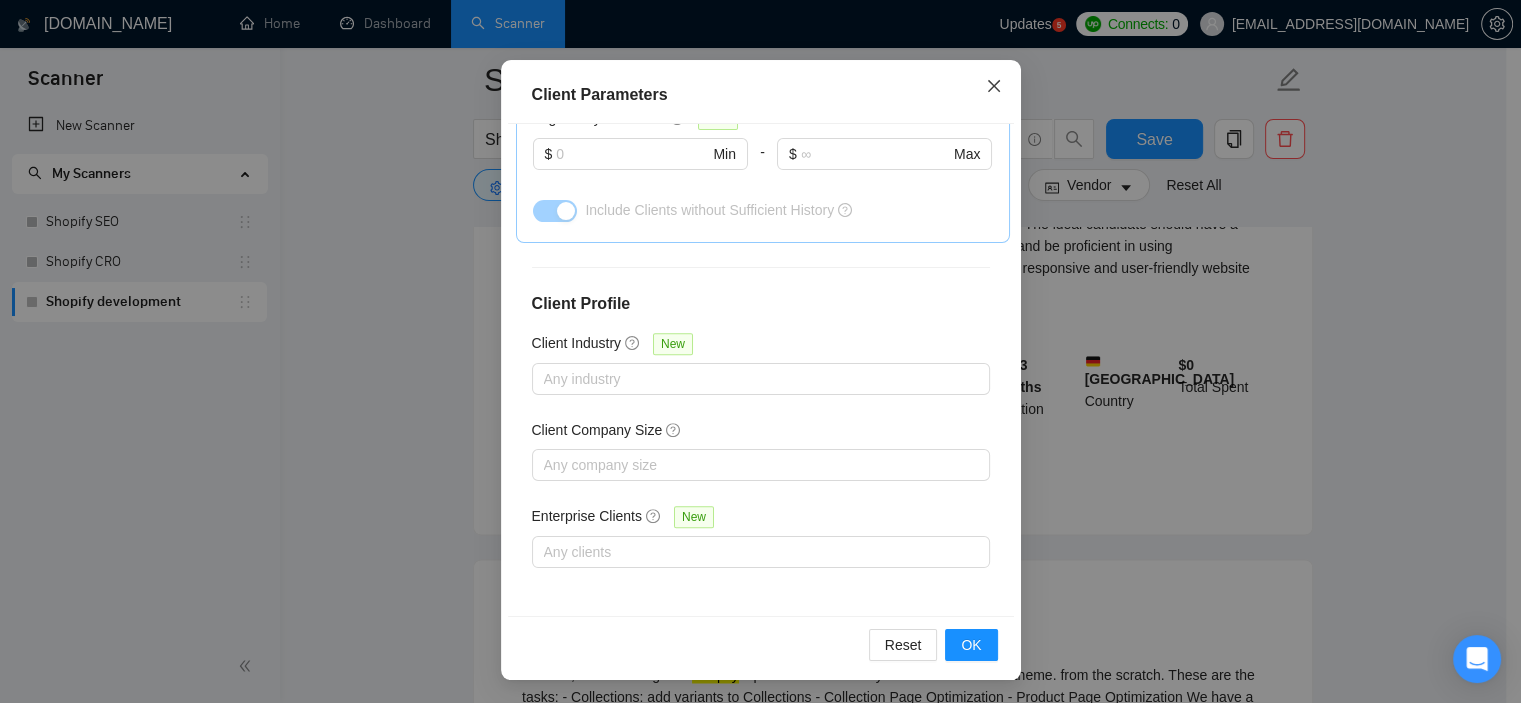 click 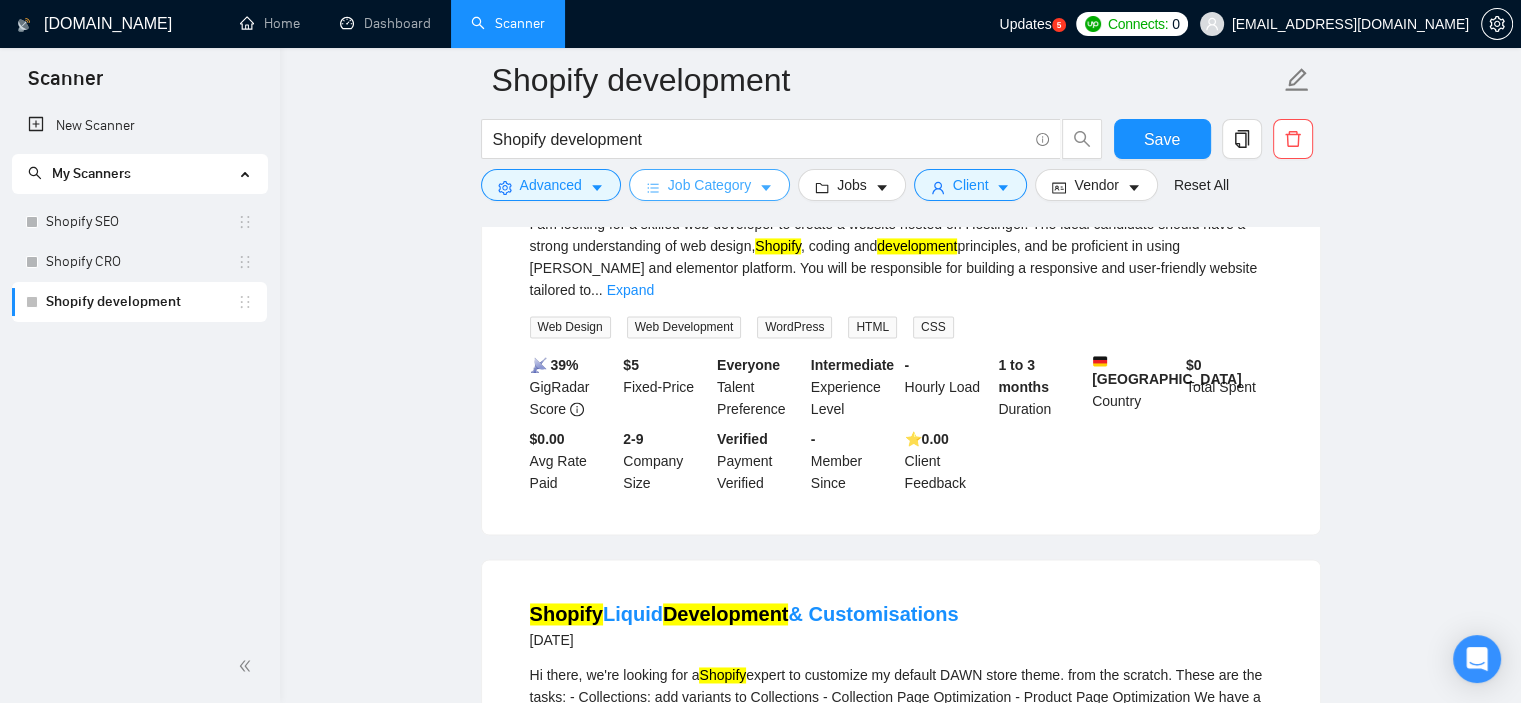 click on "Job Category" at bounding box center (709, 185) 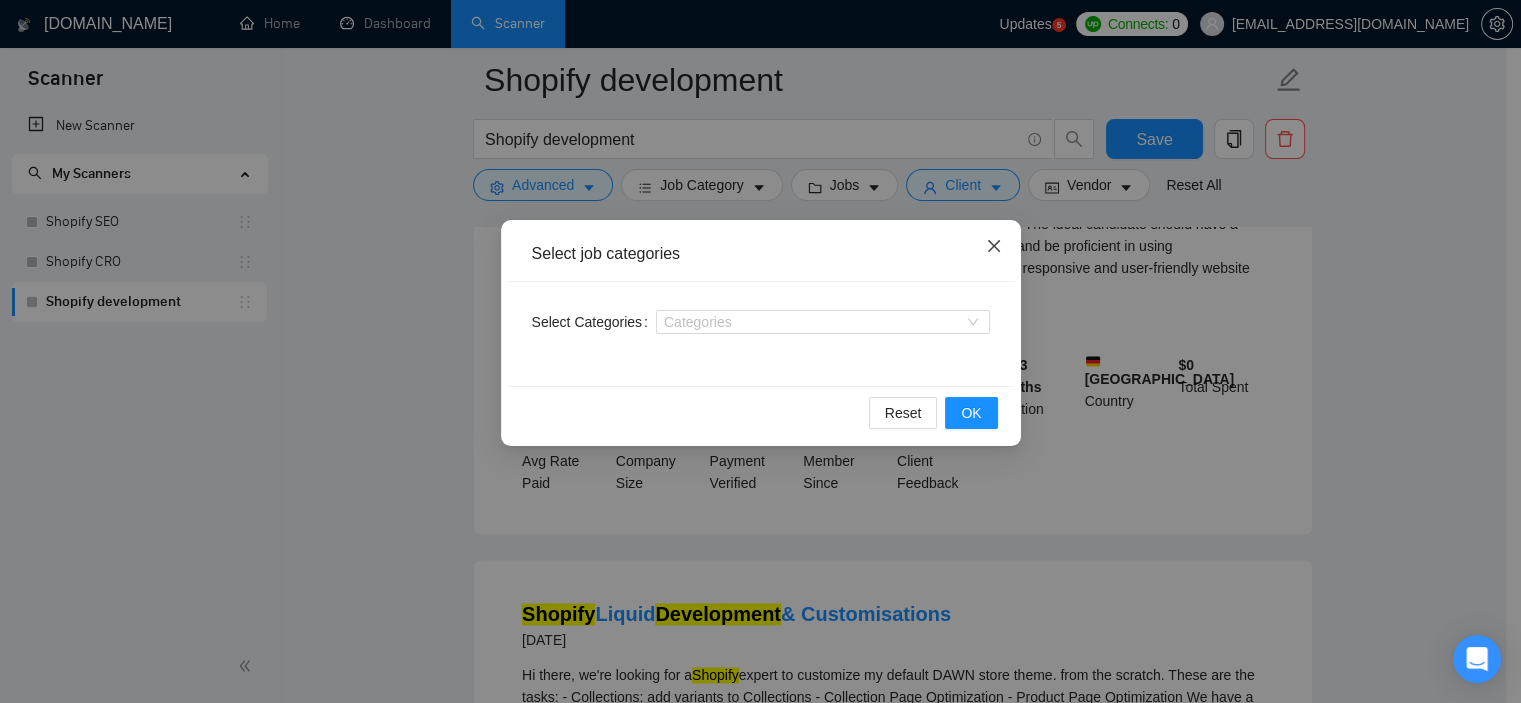 click 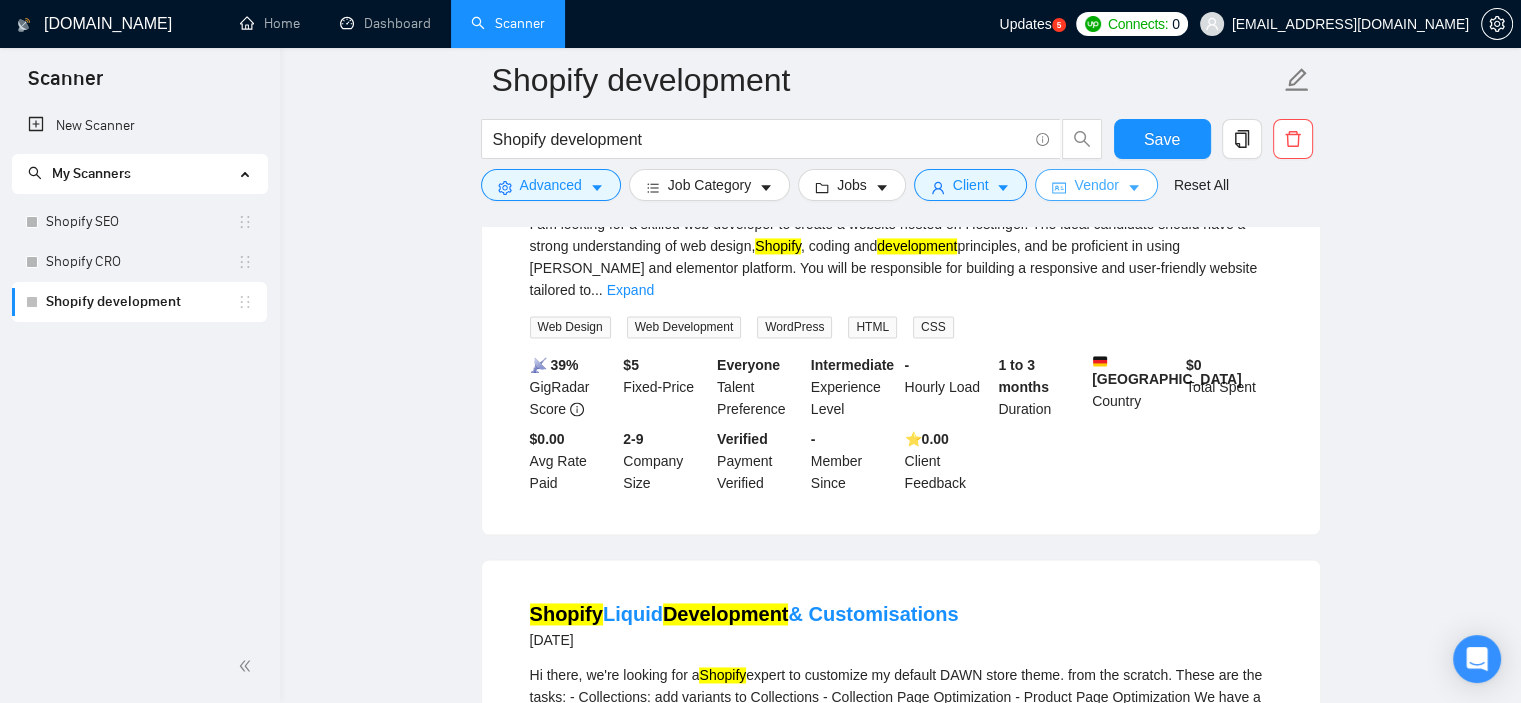 click on "Vendor" at bounding box center [1096, 185] 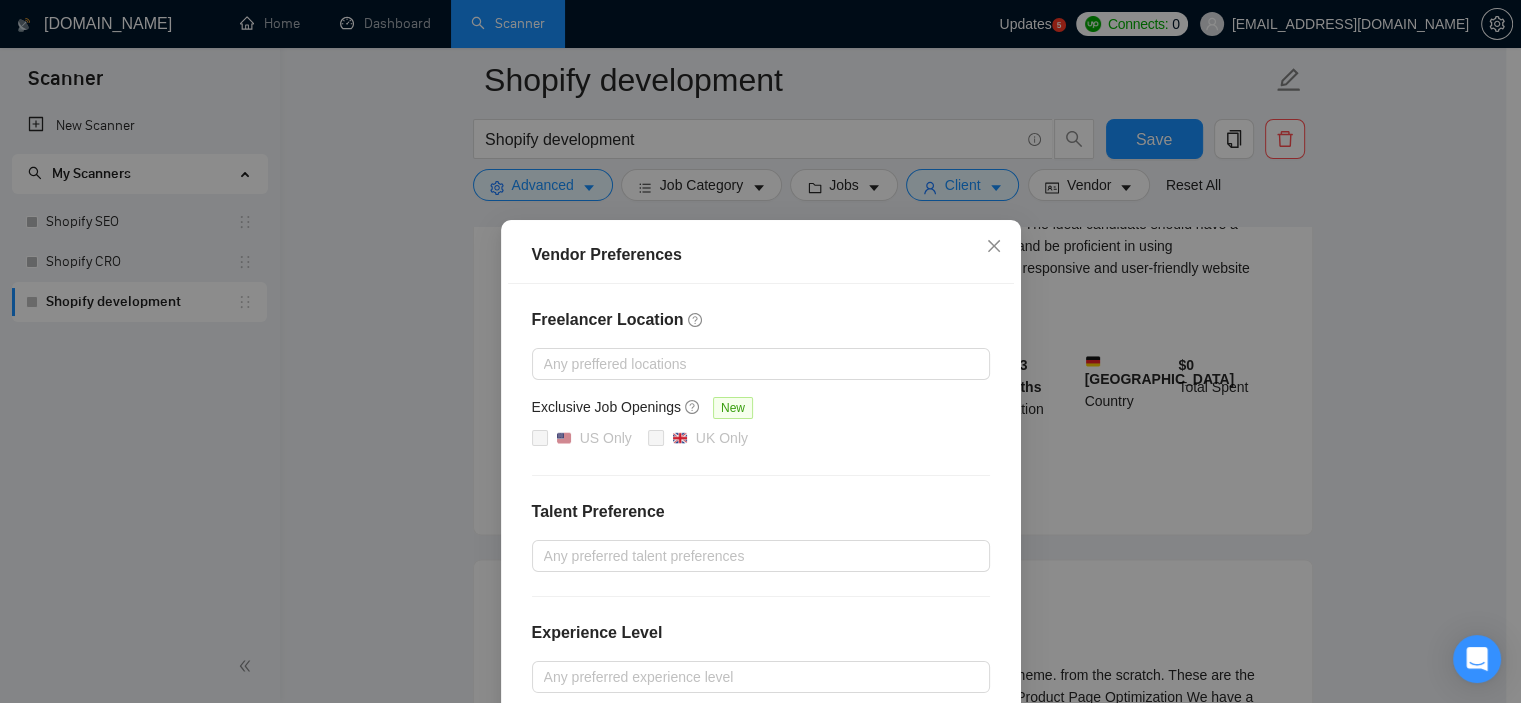 scroll, scrollTop: 220, scrollLeft: 0, axis: vertical 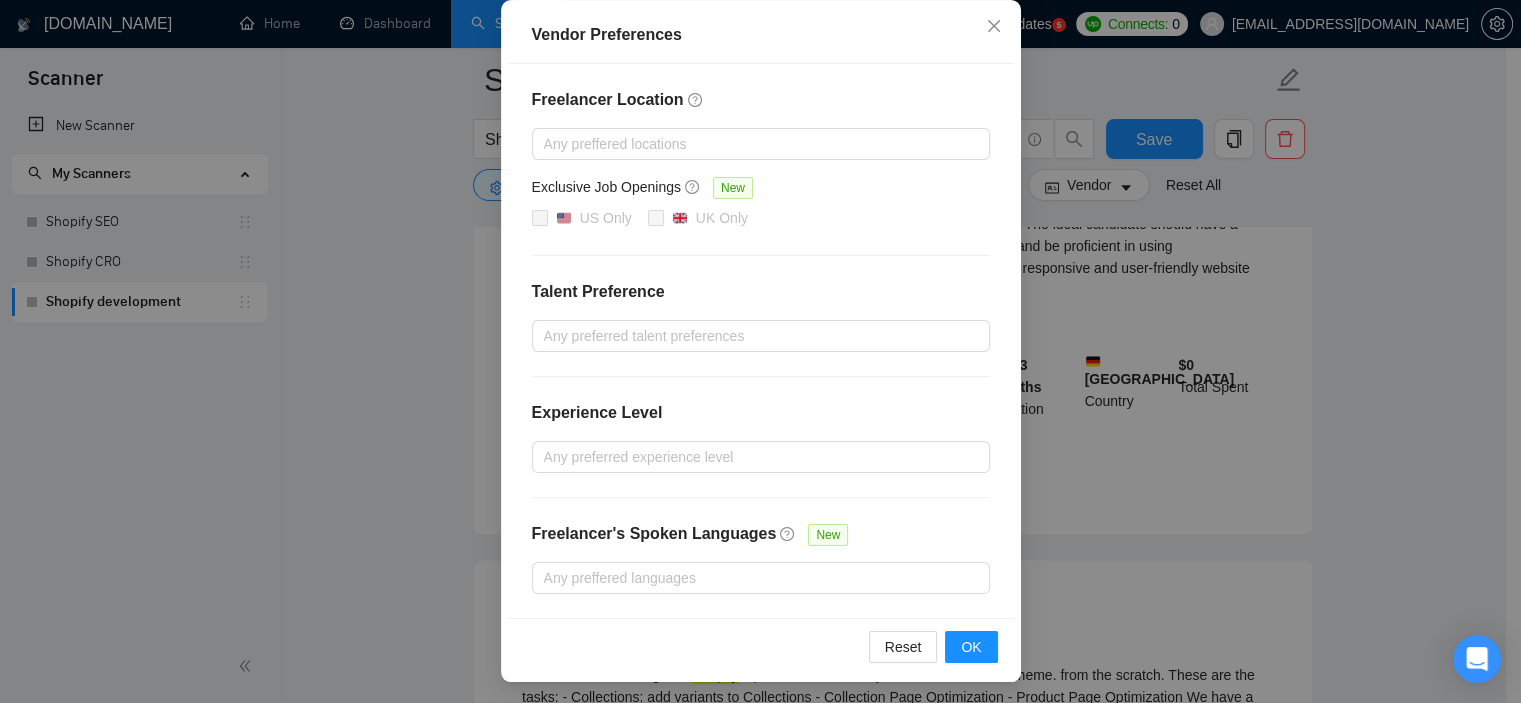 click on "Vendor Preferences Freelancer Location     Any preffered locations Exclusive Job Openings New US Only UK Only Talent Preference   Any preferred talent preferences Experience Level   Any preferred experience level Freelancer's Spoken Languages New   Any preffered languages Reset OK" at bounding box center [760, 351] 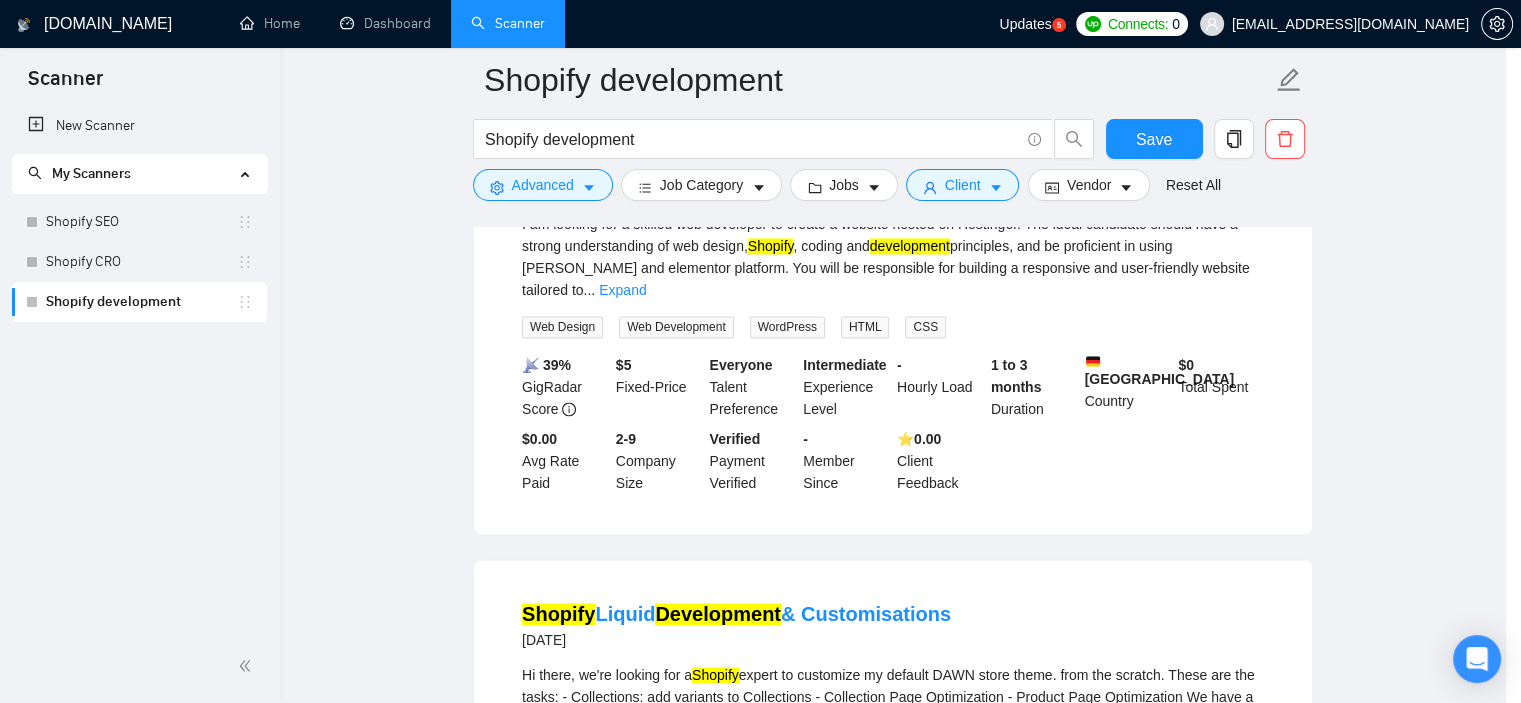 scroll, scrollTop: 120, scrollLeft: 0, axis: vertical 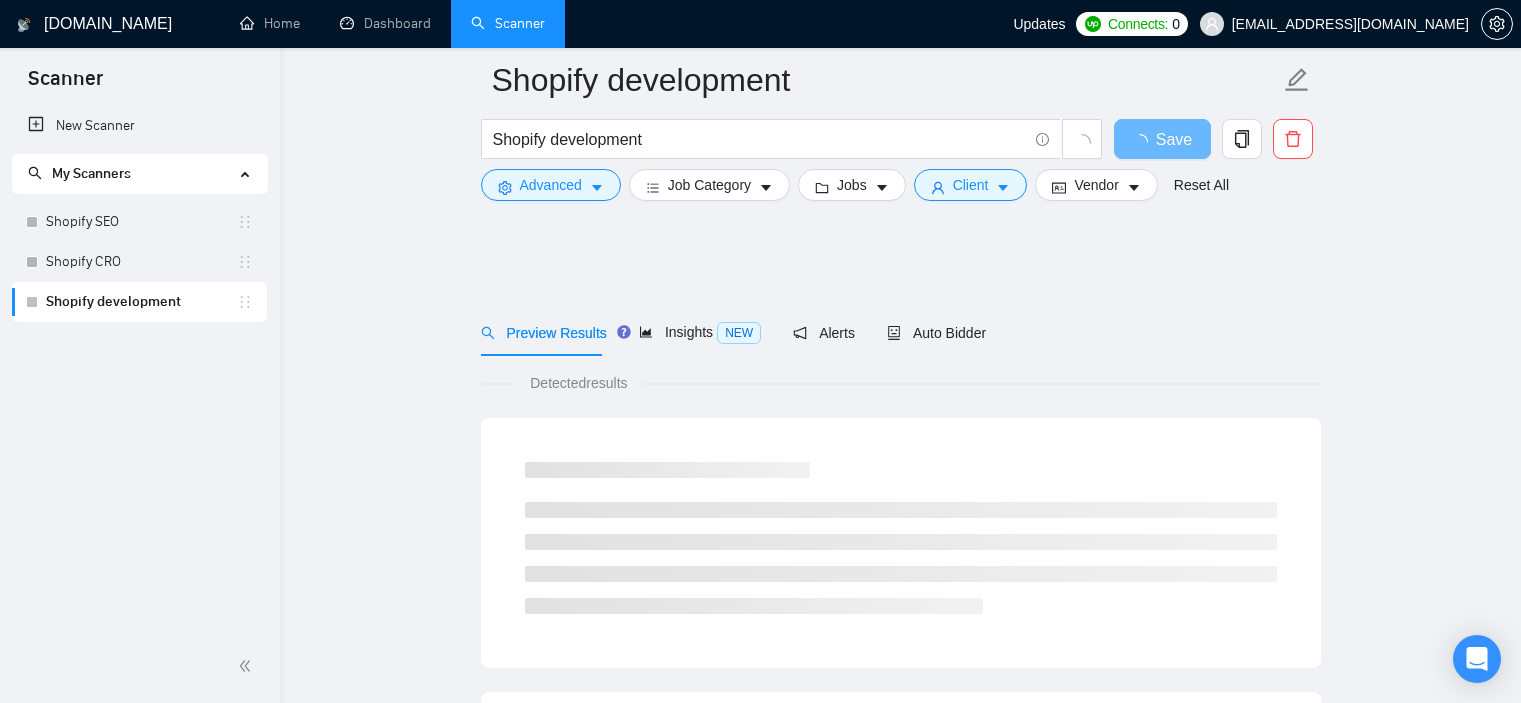 drag, startPoint x: 0, startPoint y: 0, endPoint x: 1403, endPoint y: 27, distance: 1403.2598 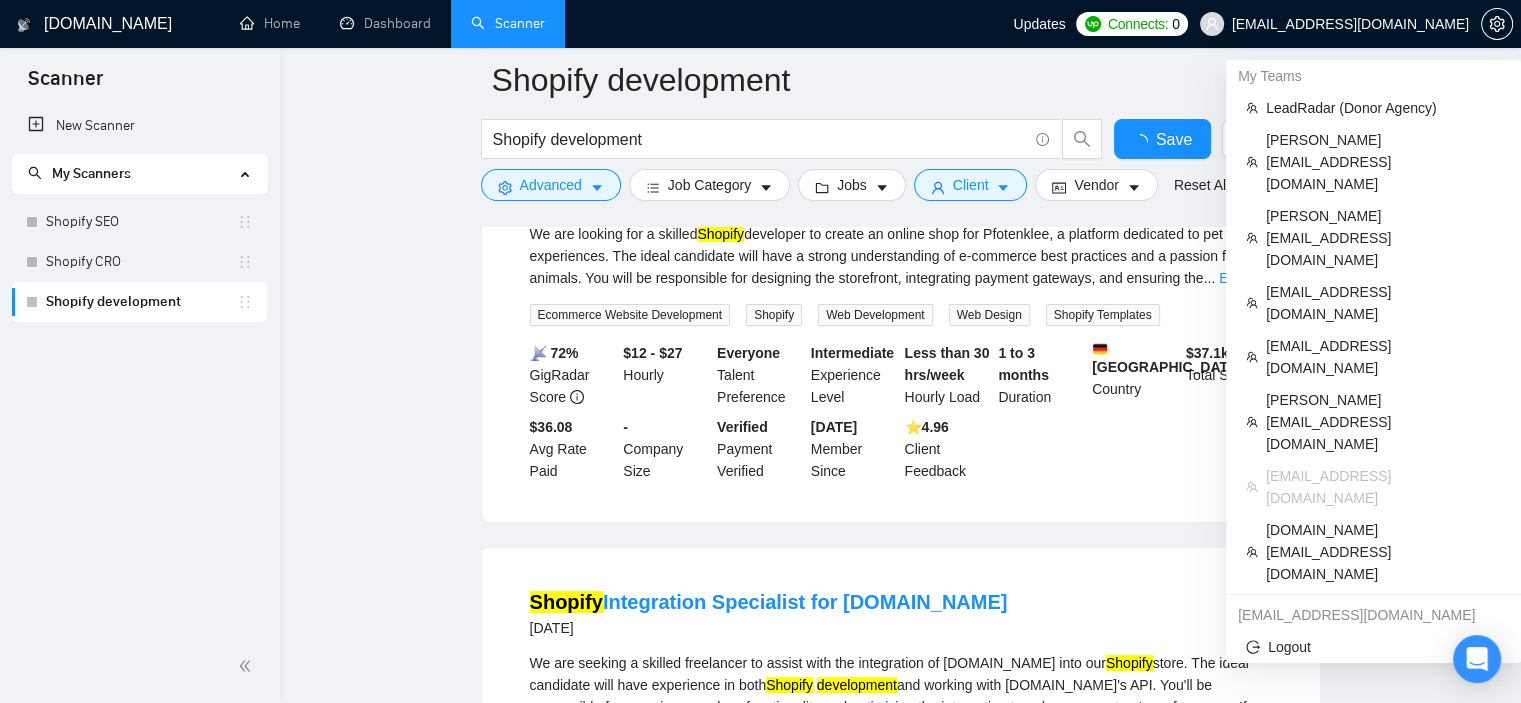 scroll, scrollTop: 300, scrollLeft: 0, axis: vertical 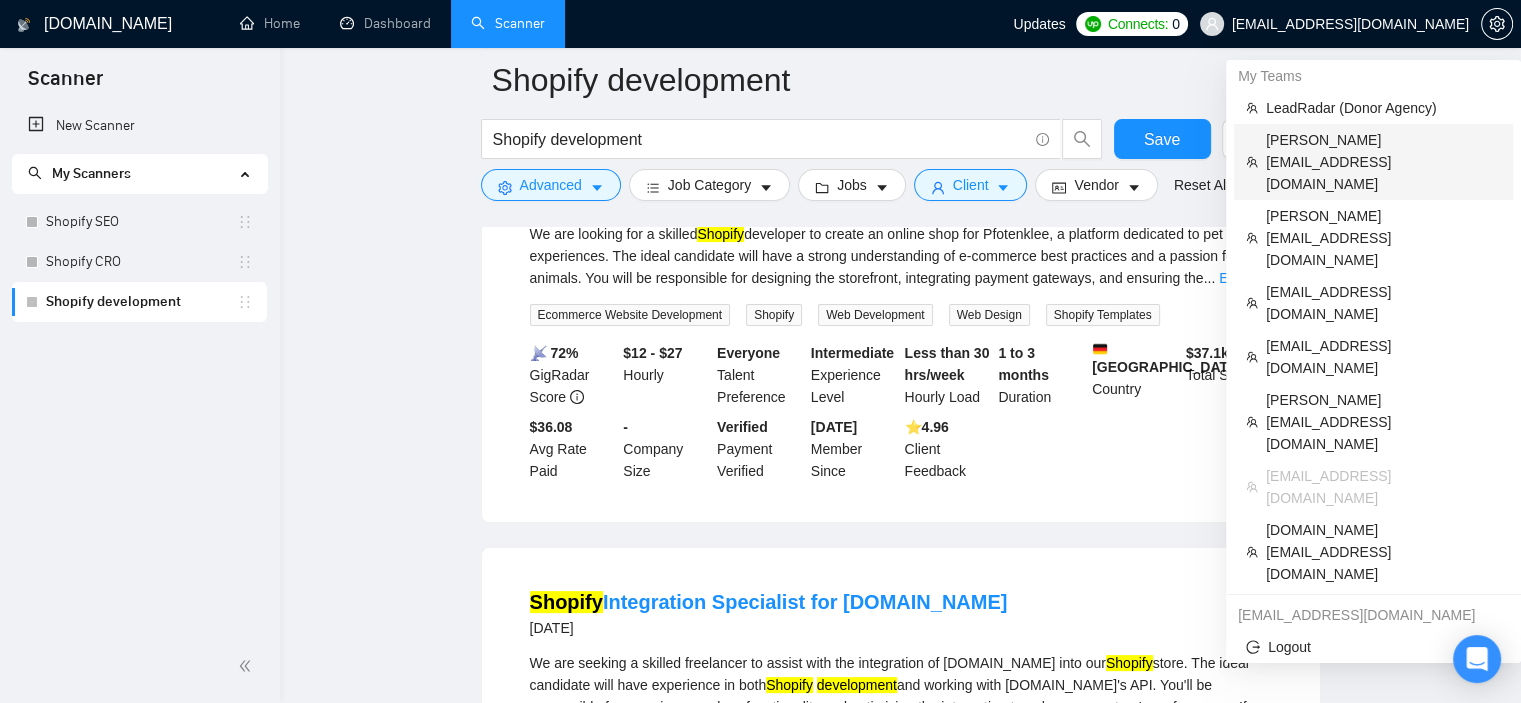 click on "[PERSON_NAME][EMAIL_ADDRESS][DOMAIN_NAME]" at bounding box center [1383, 162] 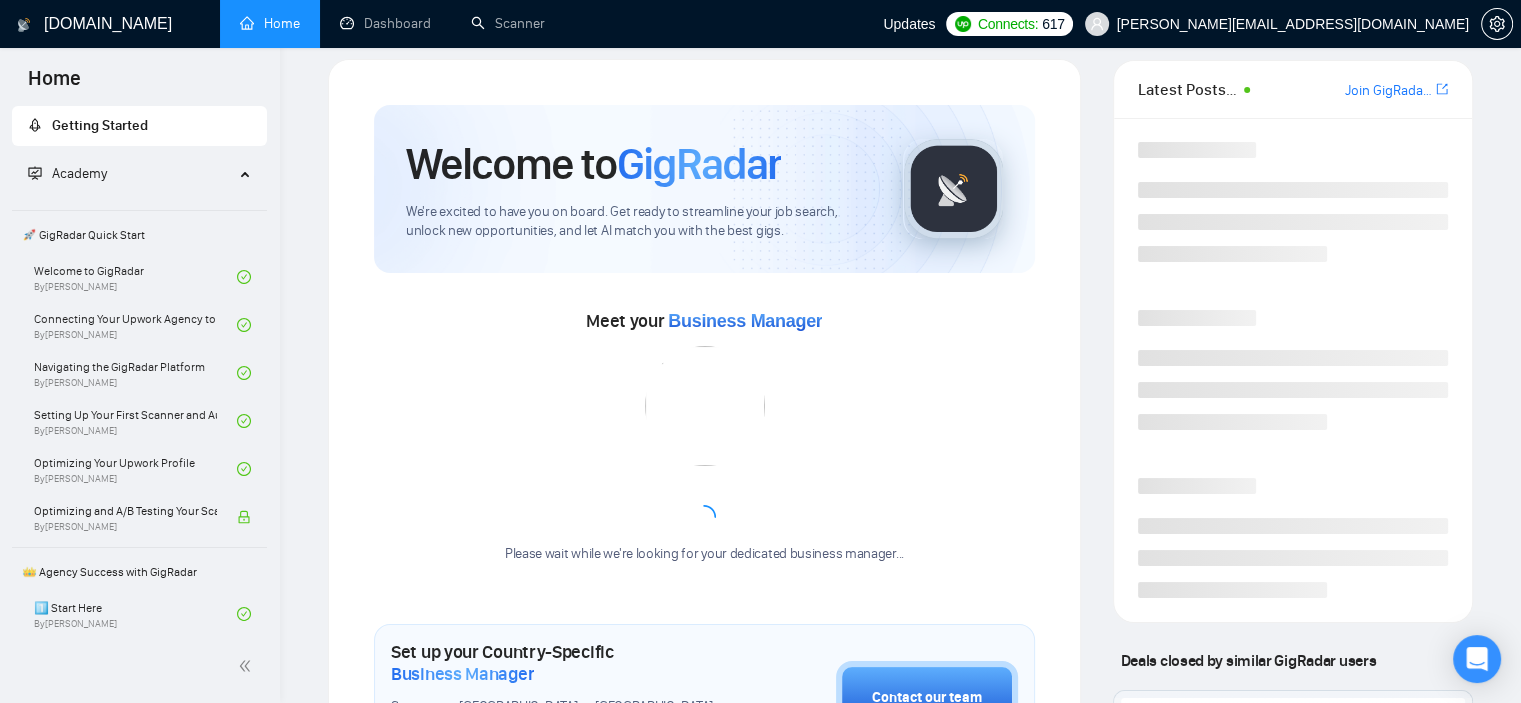 scroll, scrollTop: 0, scrollLeft: 0, axis: both 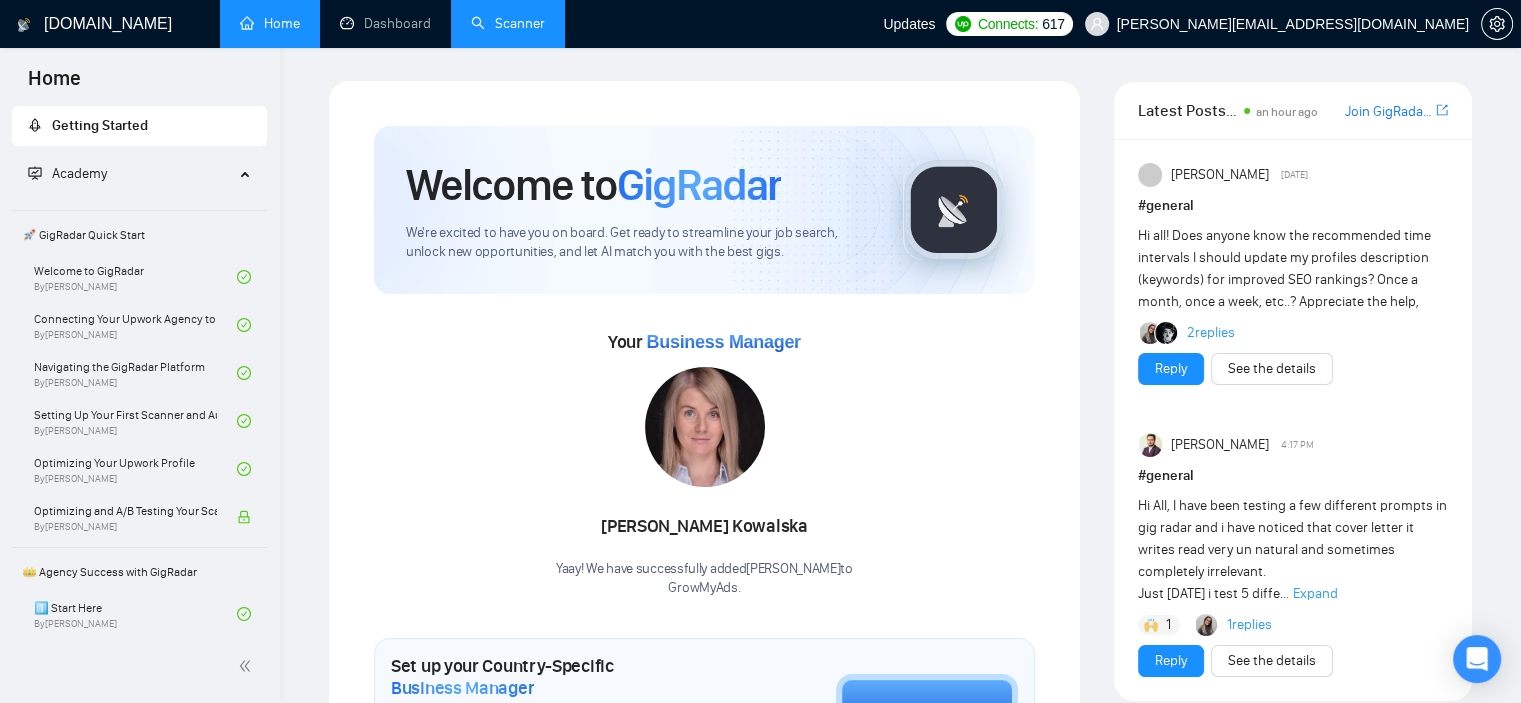 click on "Scanner" at bounding box center (508, 23) 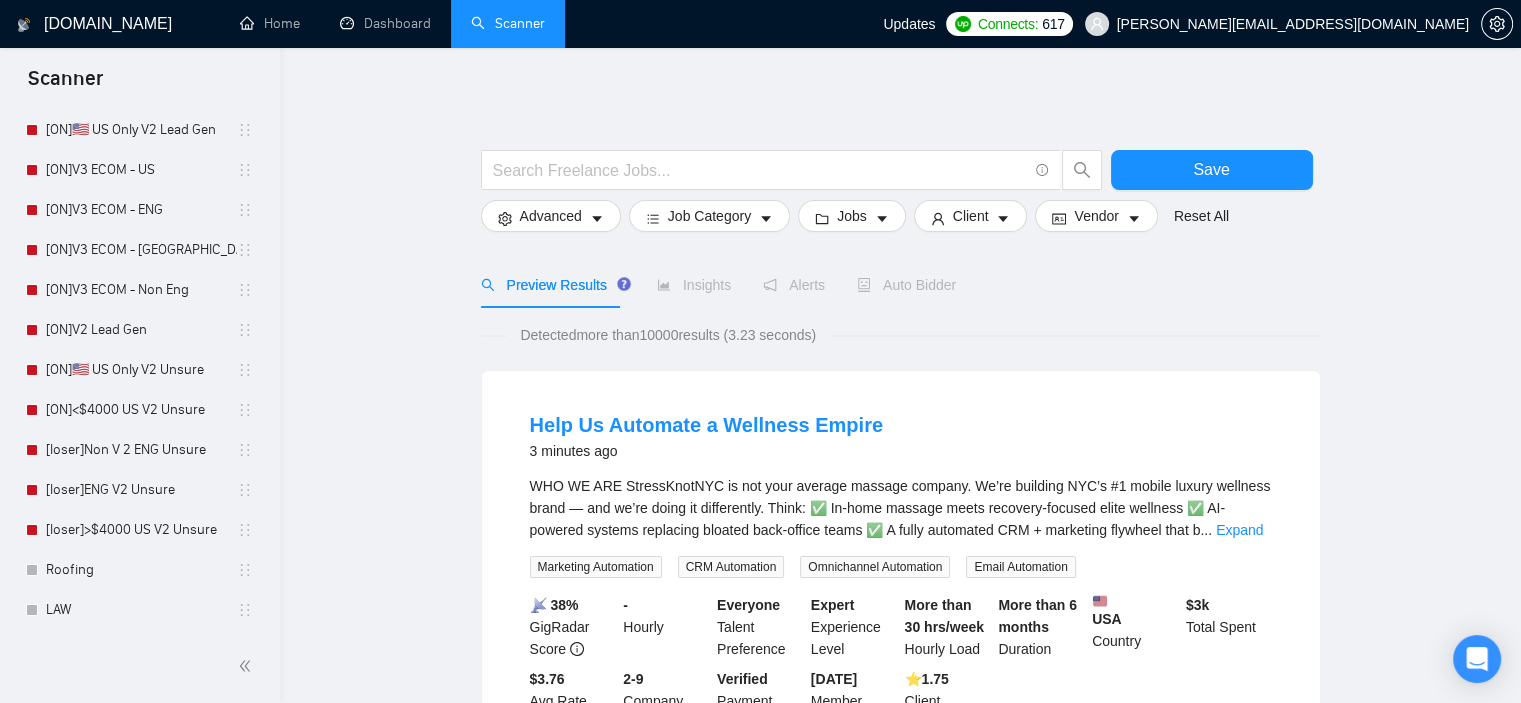 scroll, scrollTop: 12, scrollLeft: 0, axis: vertical 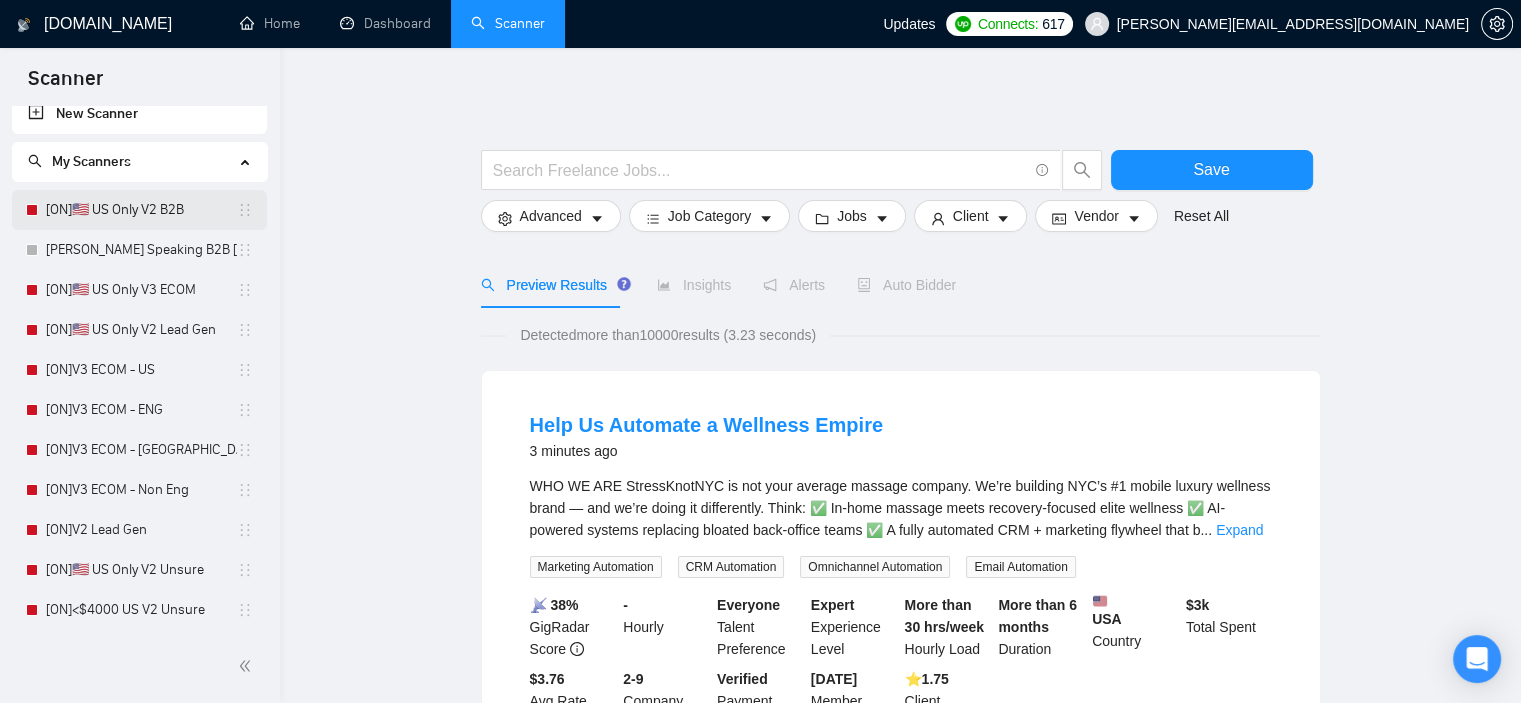 click on "[ON]🇺🇸 US Only V2 B2B" at bounding box center [141, 210] 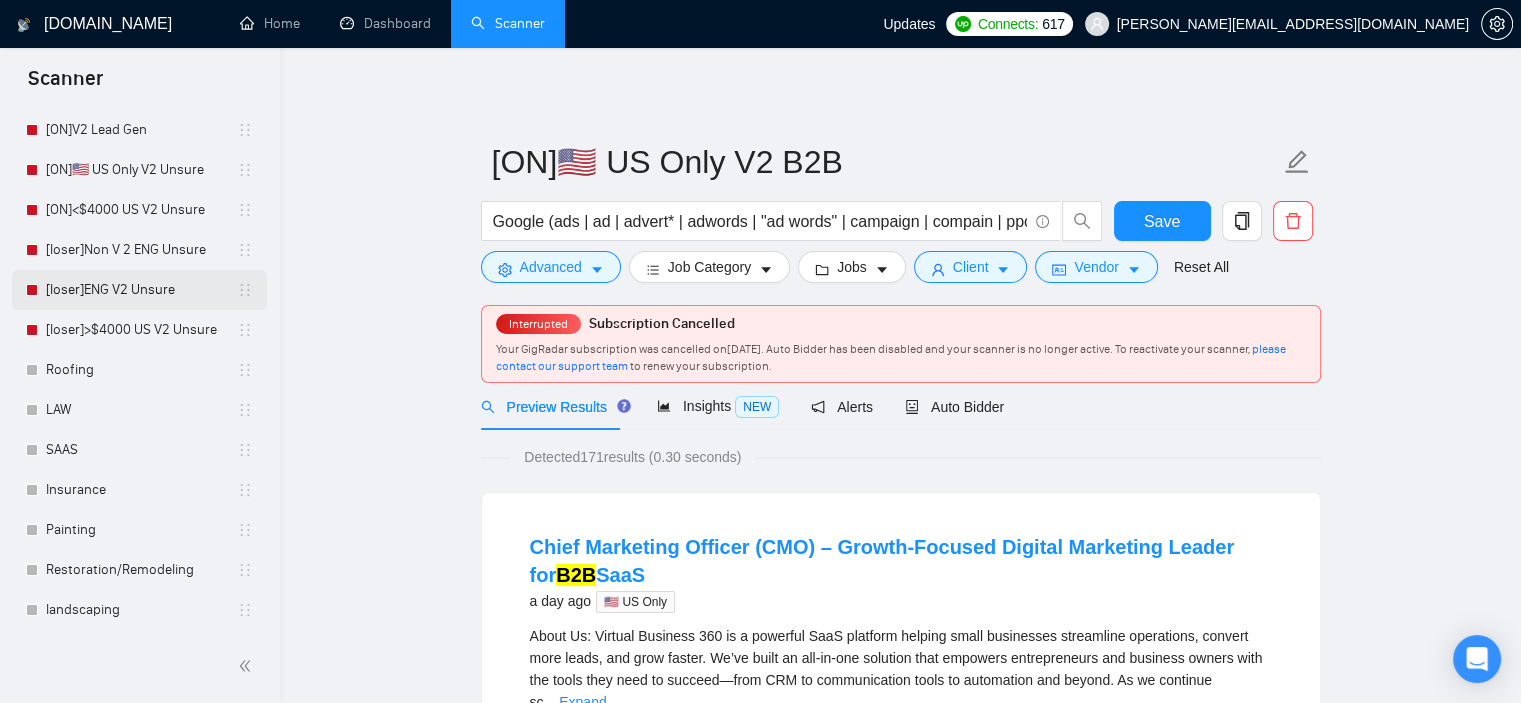 scroll, scrollTop: 512, scrollLeft: 0, axis: vertical 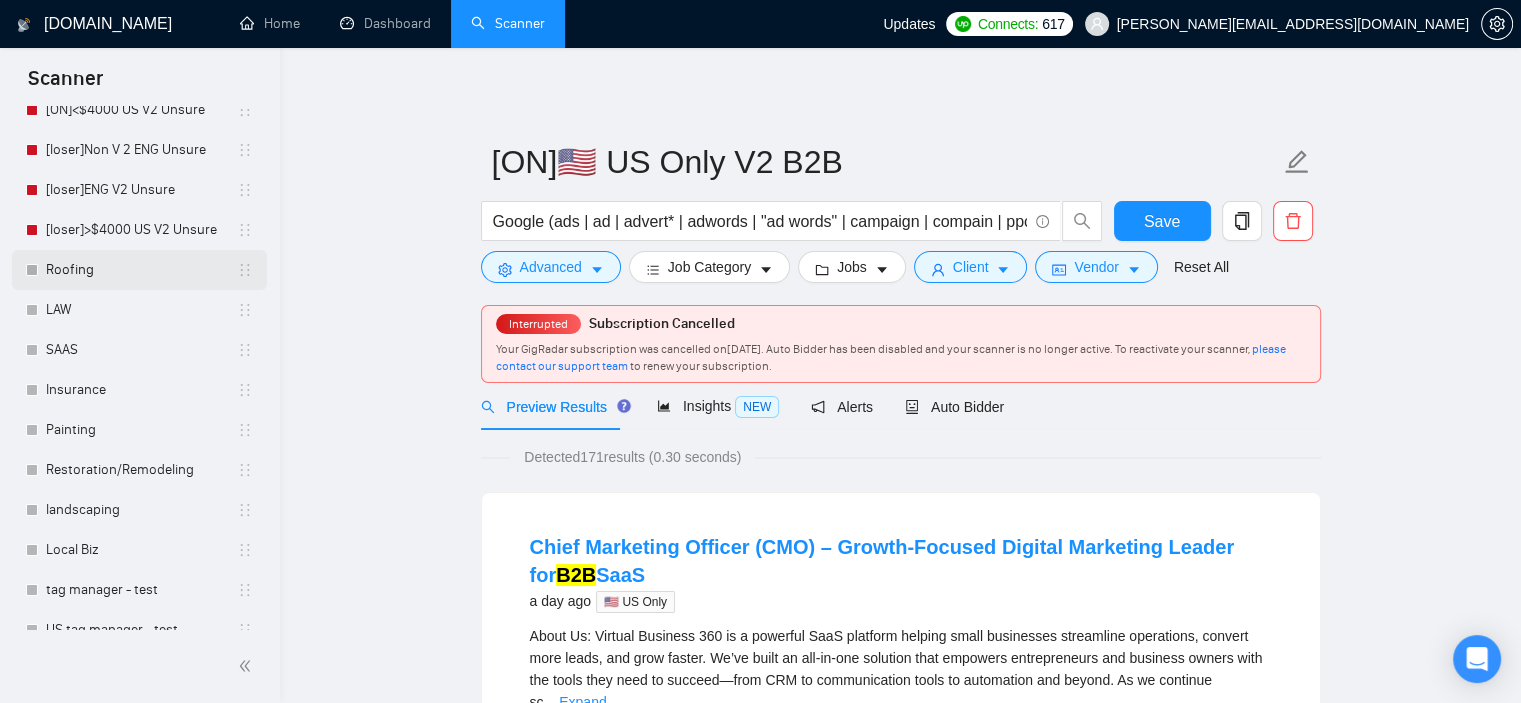 click on "Roofing" at bounding box center [141, 270] 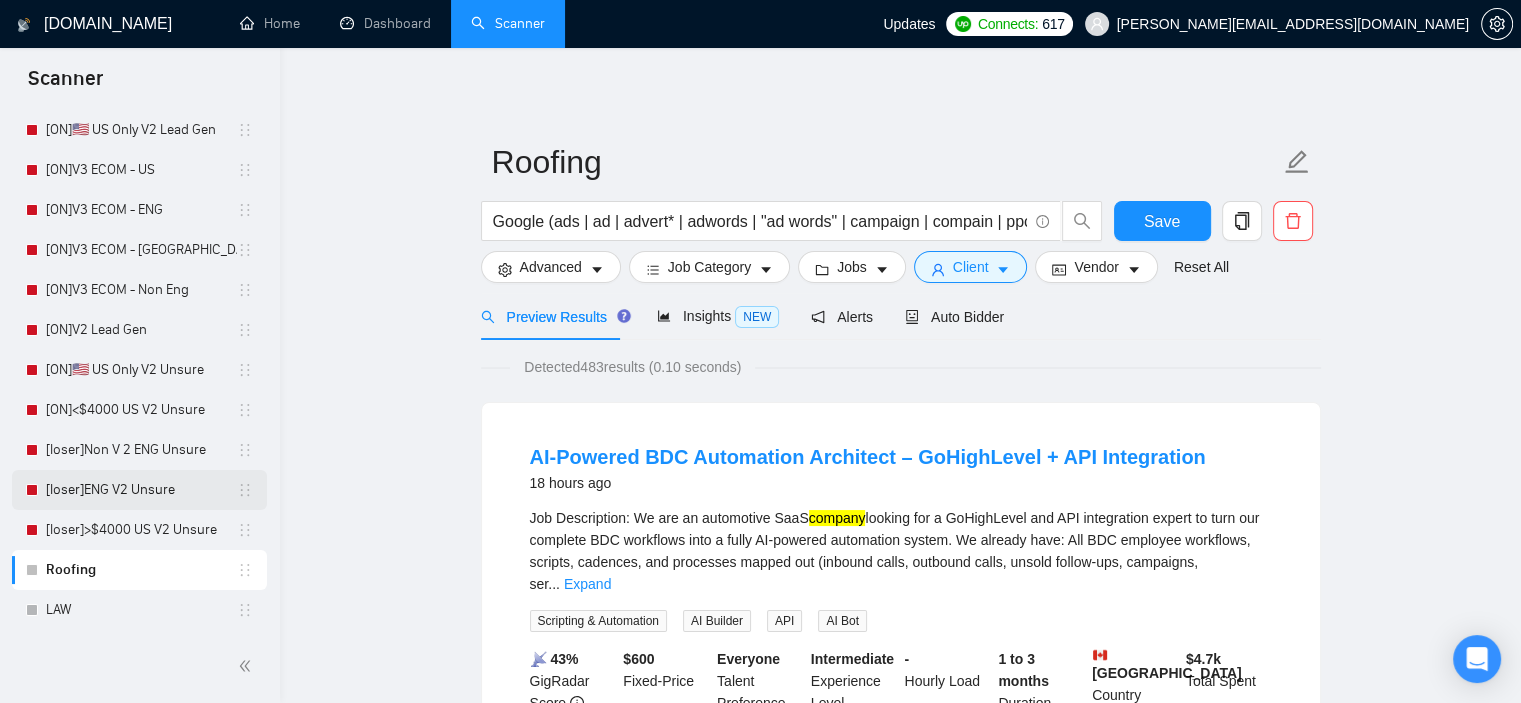 scroll, scrollTop: 0, scrollLeft: 0, axis: both 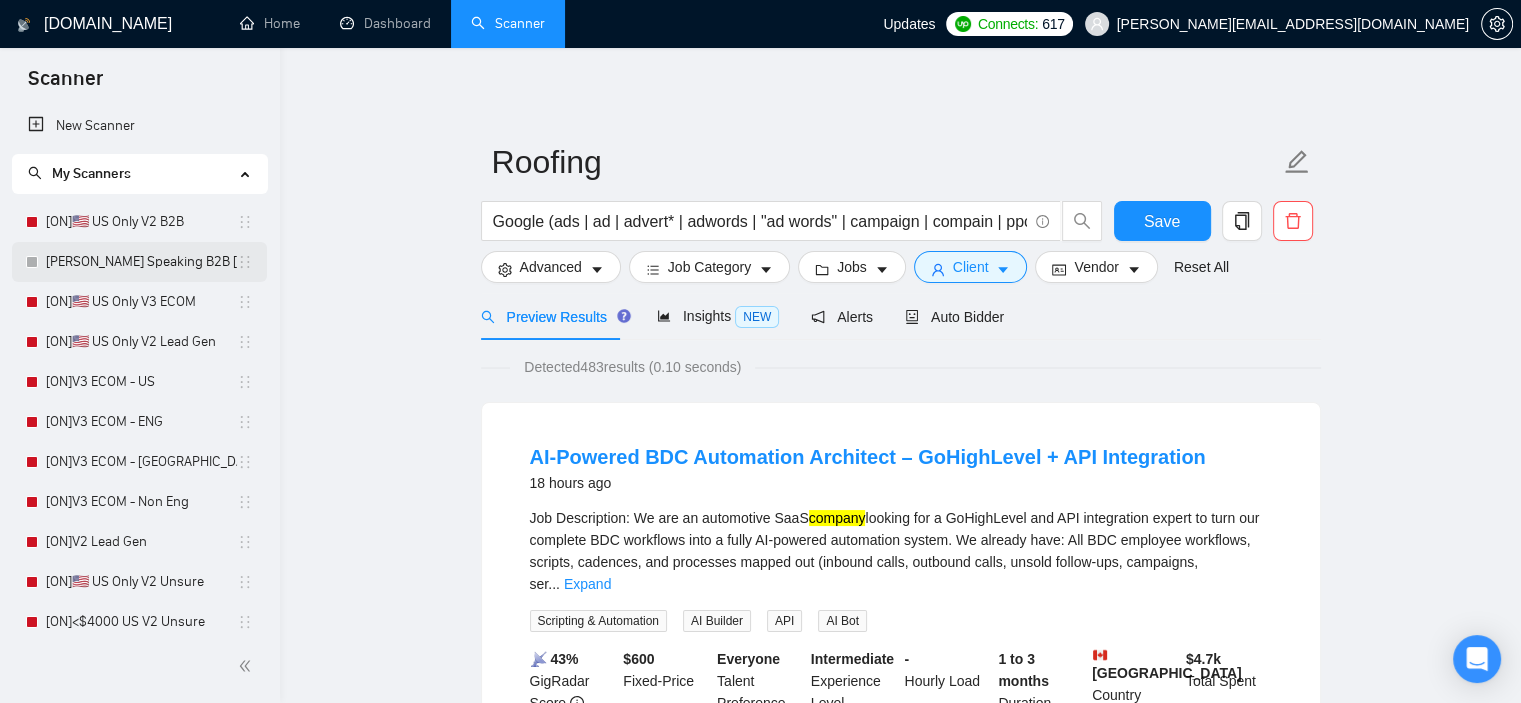 click on "[PERSON_NAME] Speaking B2B [[DATE]]" at bounding box center [141, 262] 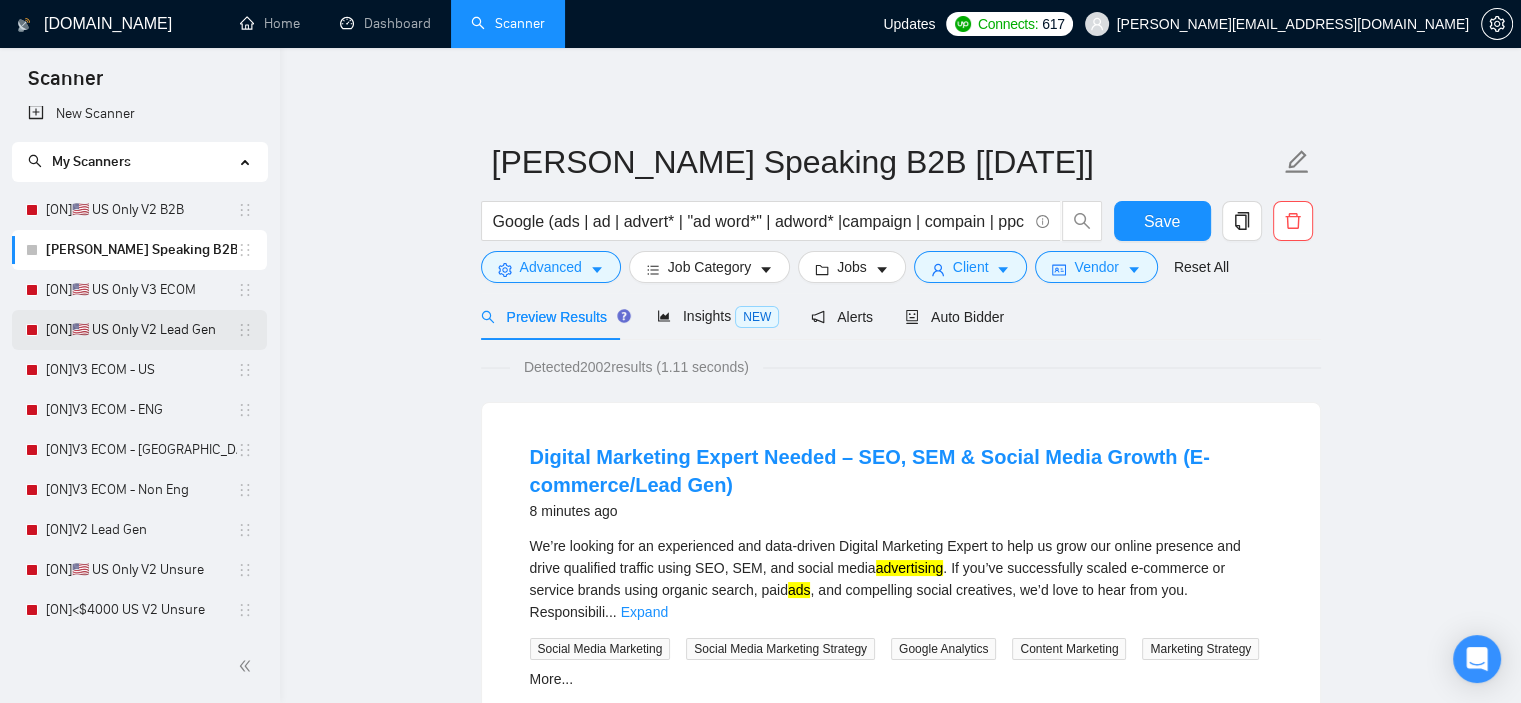 scroll, scrollTop: 0, scrollLeft: 0, axis: both 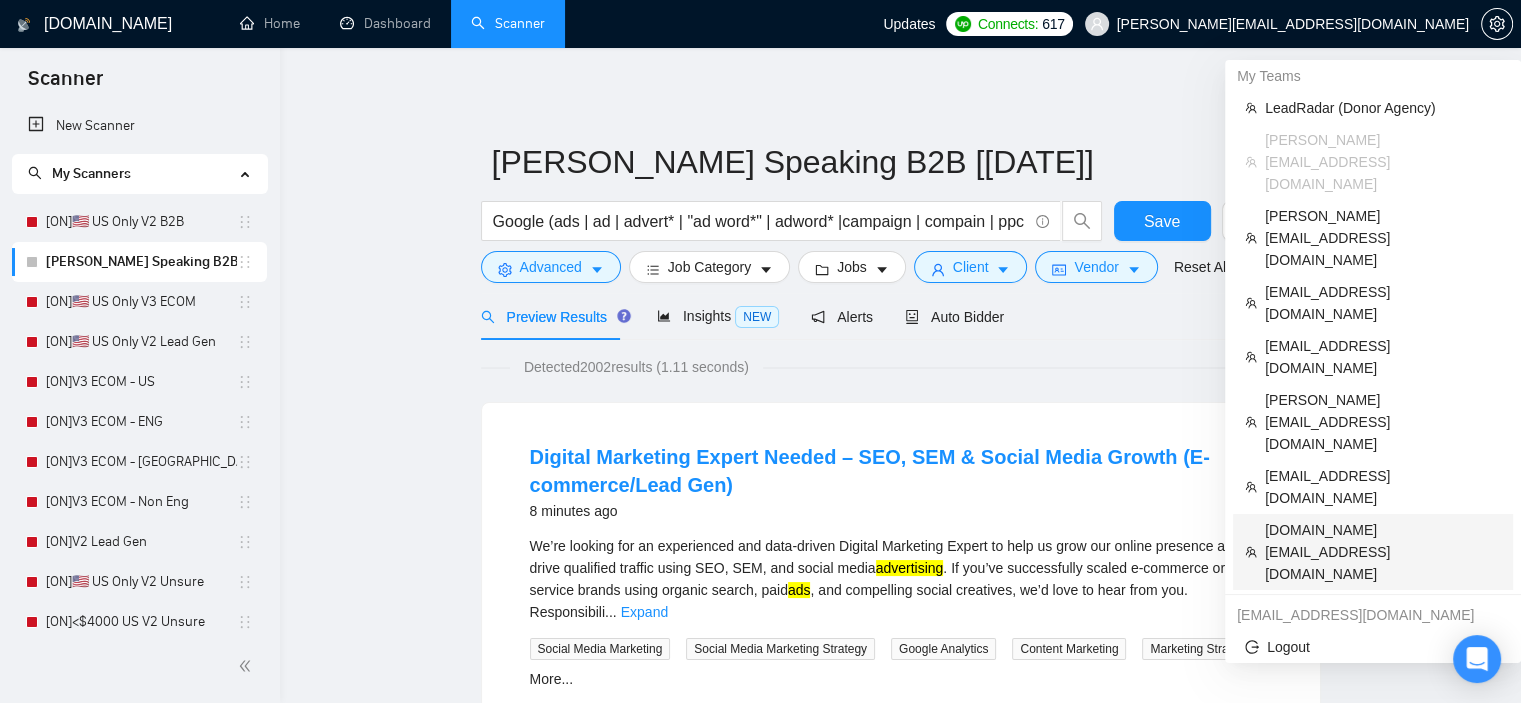 click on "[DOMAIN_NAME][EMAIL_ADDRESS][DOMAIN_NAME]" at bounding box center [1383, 552] 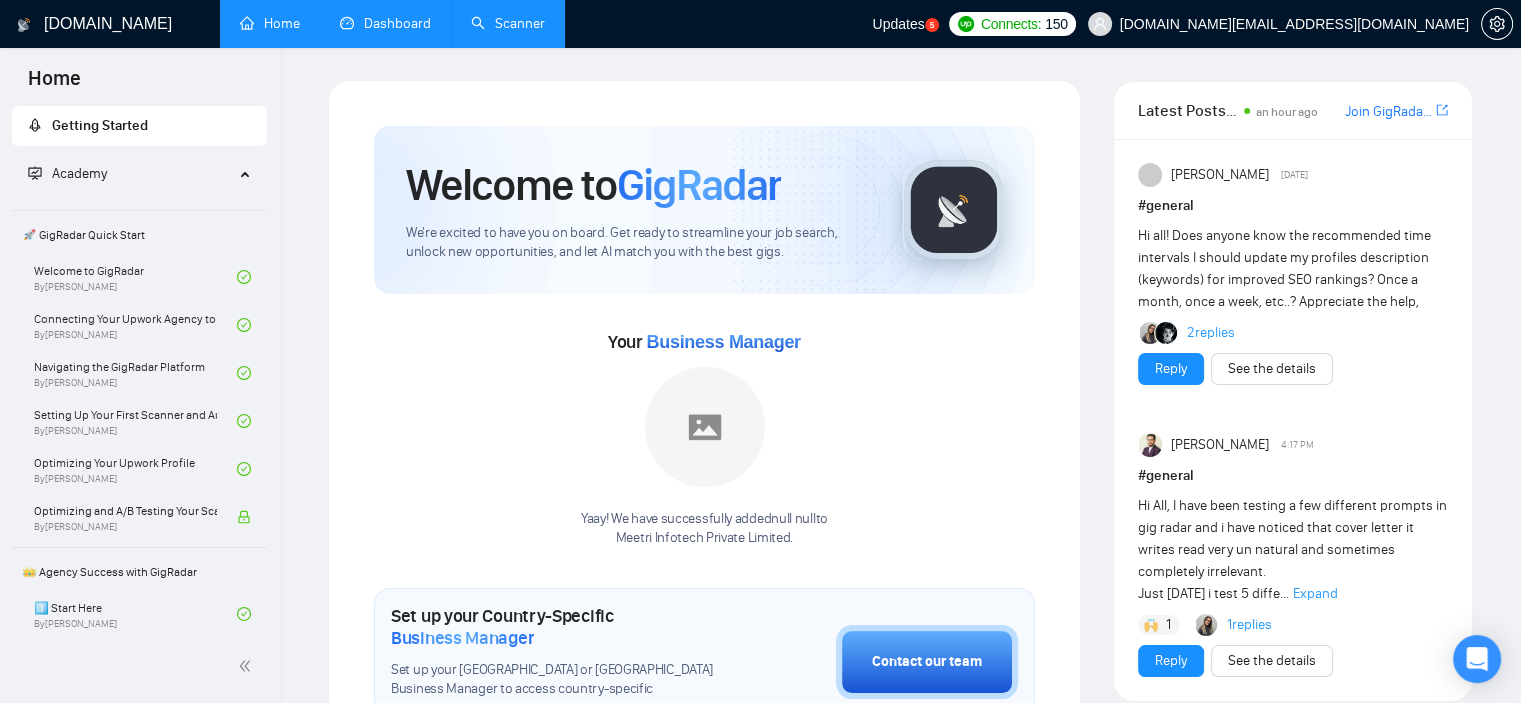 click on "Dashboard" at bounding box center (385, 23) 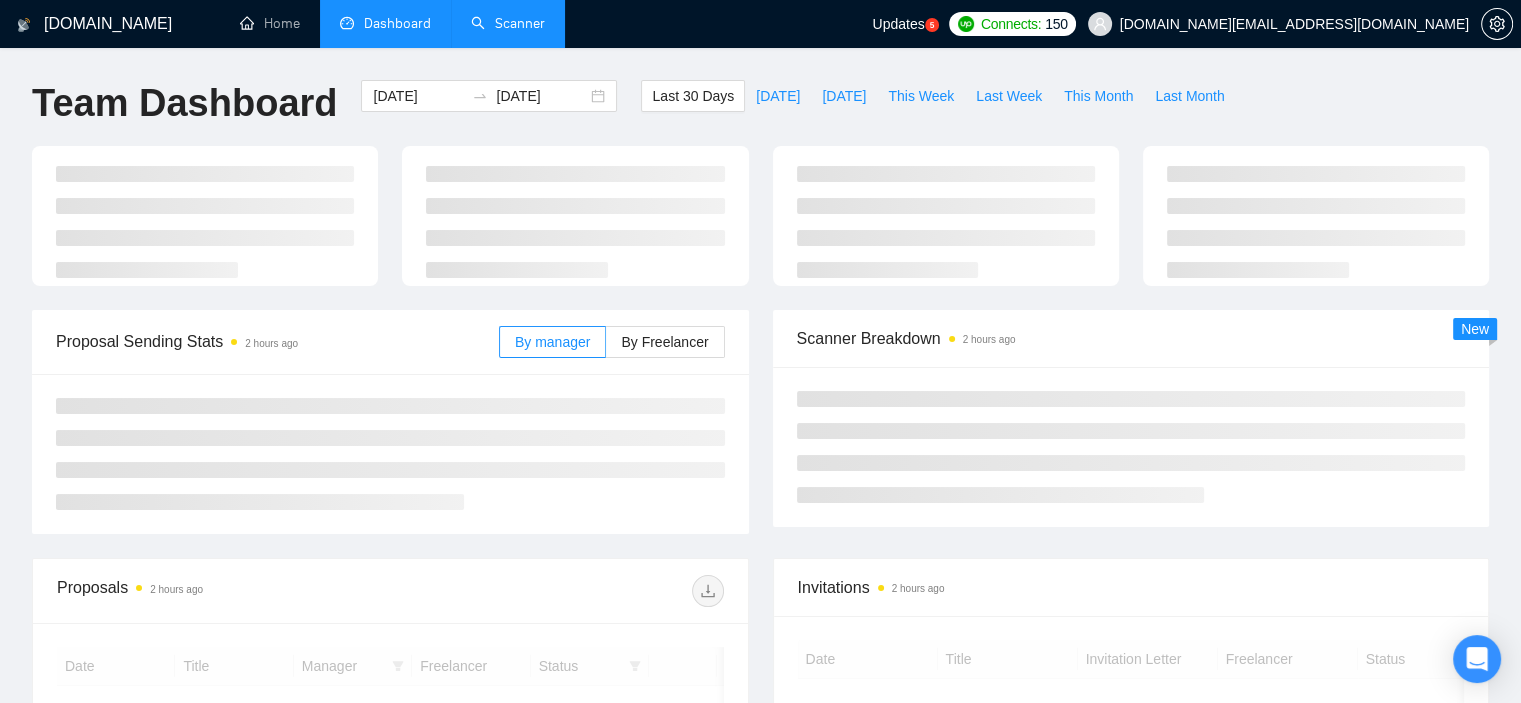 click on "Scanner" at bounding box center [508, 23] 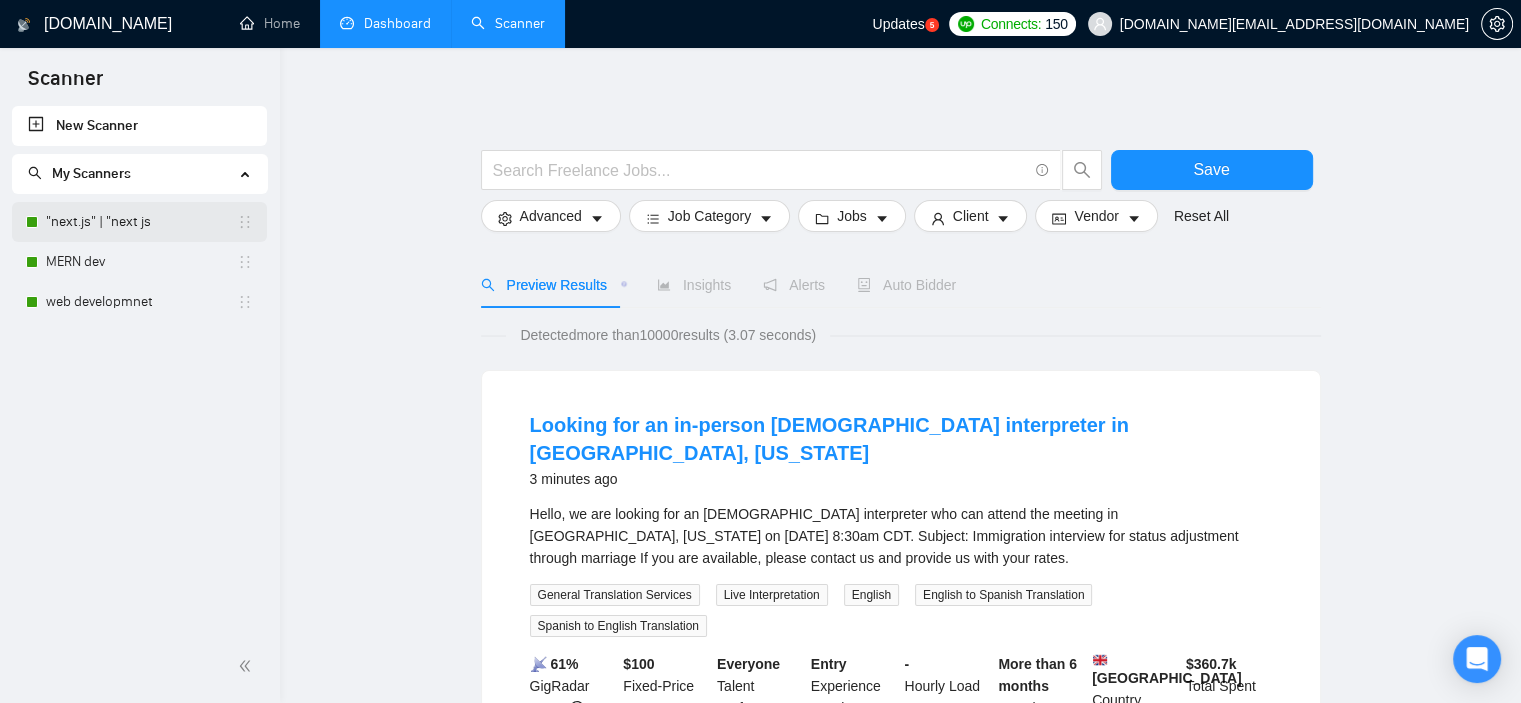 click on ""next.js" | "next js" at bounding box center (141, 222) 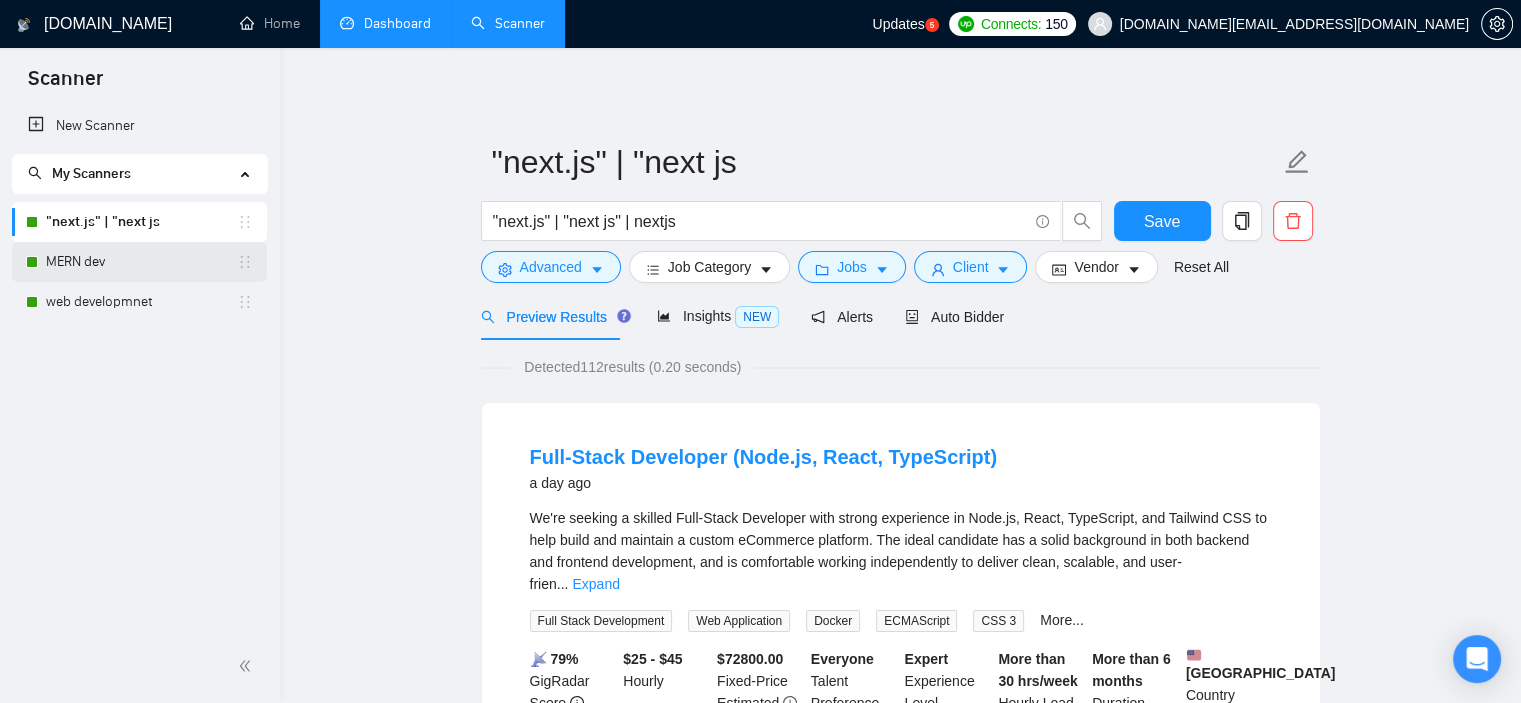 click on "MERN dev" at bounding box center (141, 262) 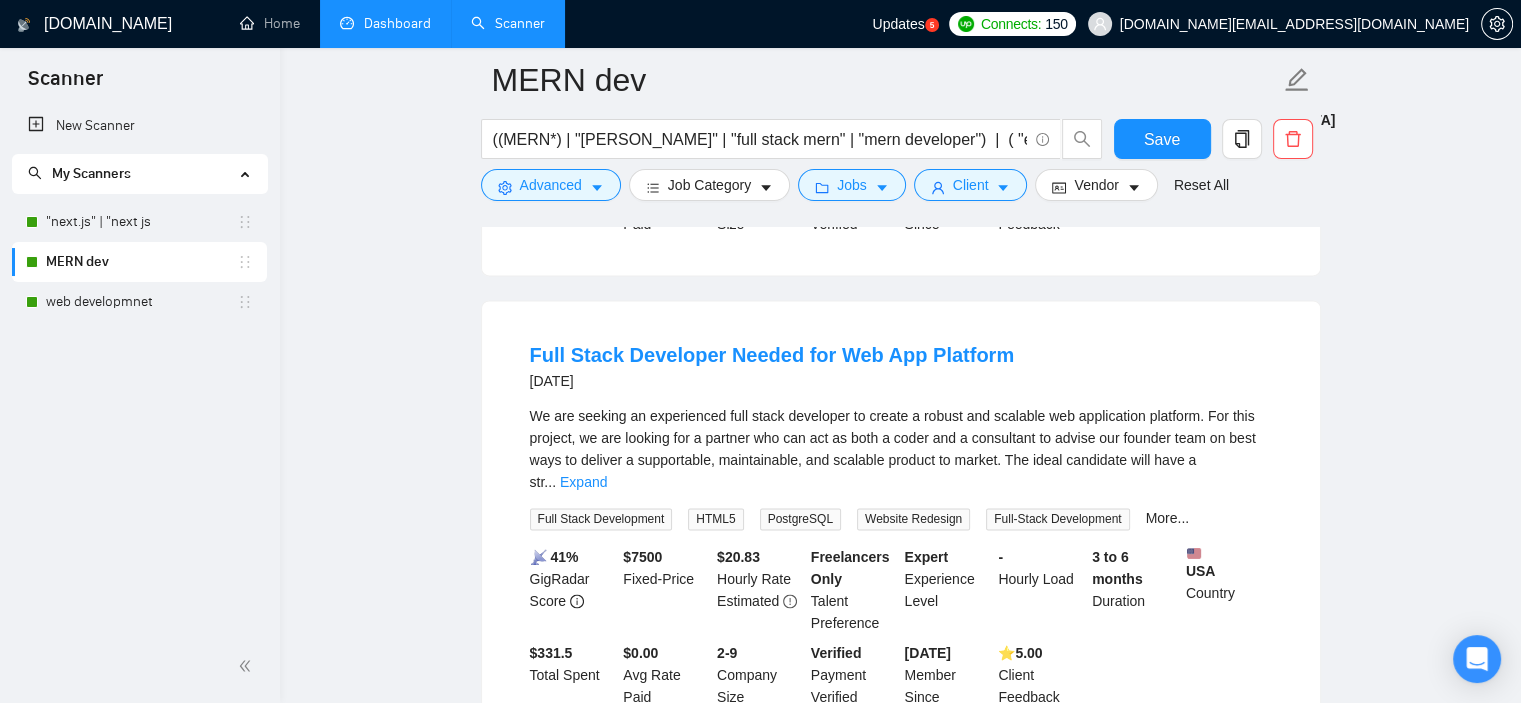 scroll, scrollTop: 3600, scrollLeft: 0, axis: vertical 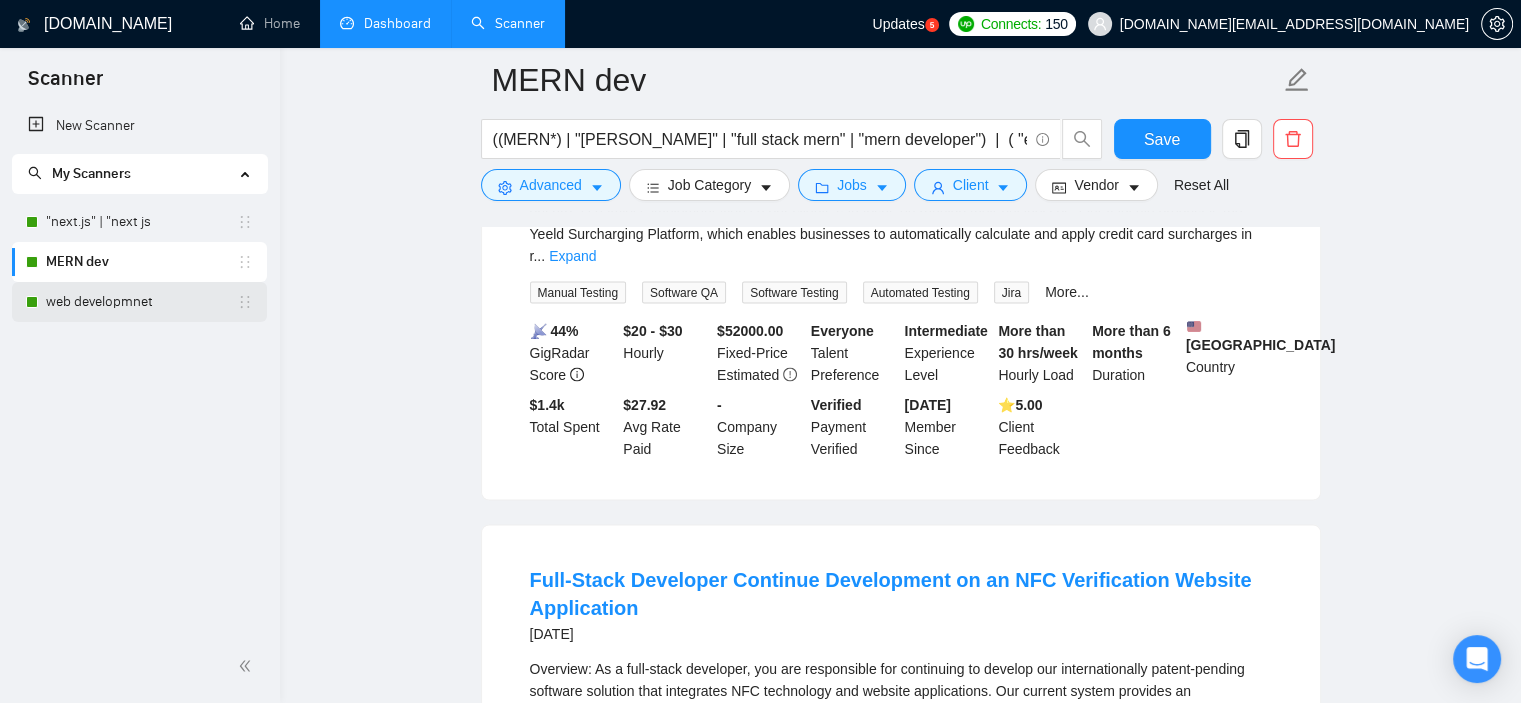 click on "web developmnet" at bounding box center (141, 302) 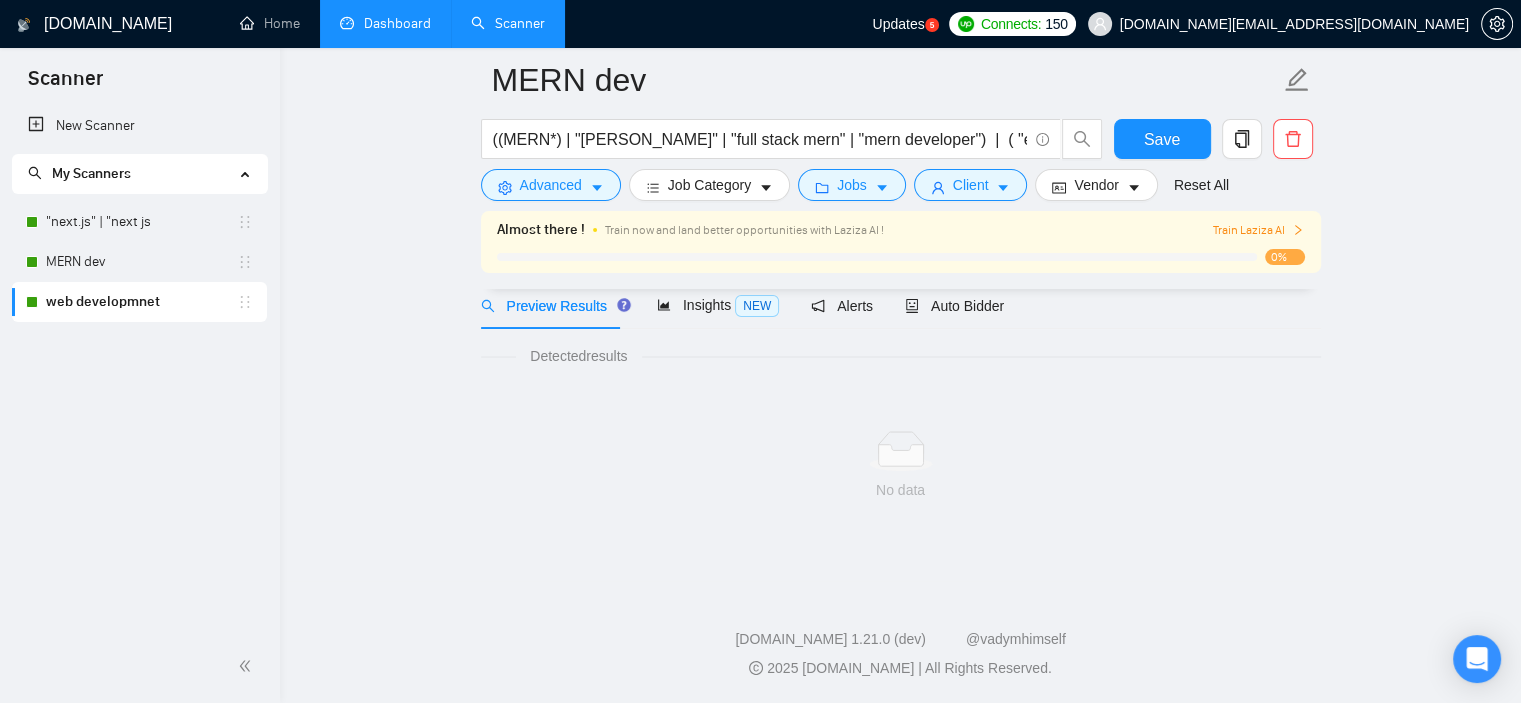 scroll, scrollTop: 27, scrollLeft: 0, axis: vertical 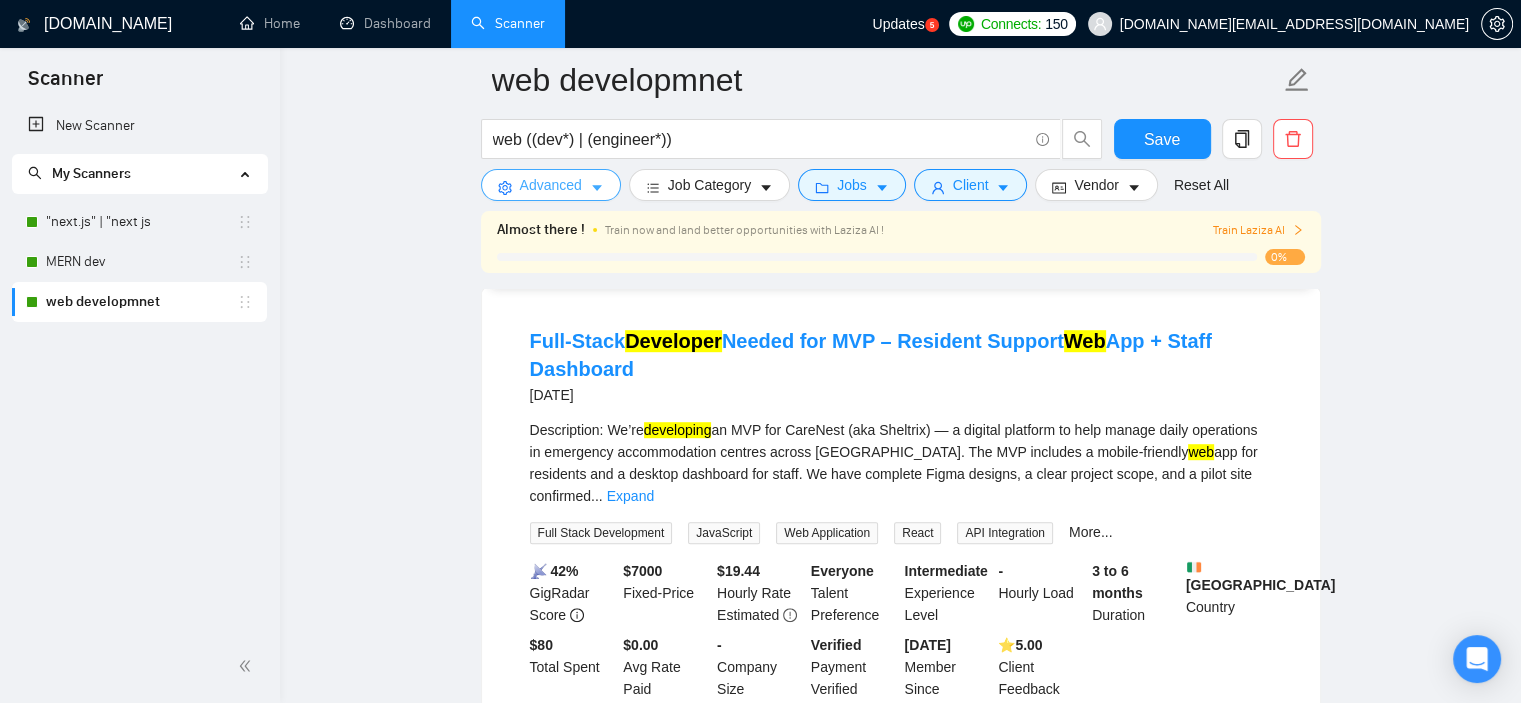 click on "Advanced" at bounding box center [551, 185] 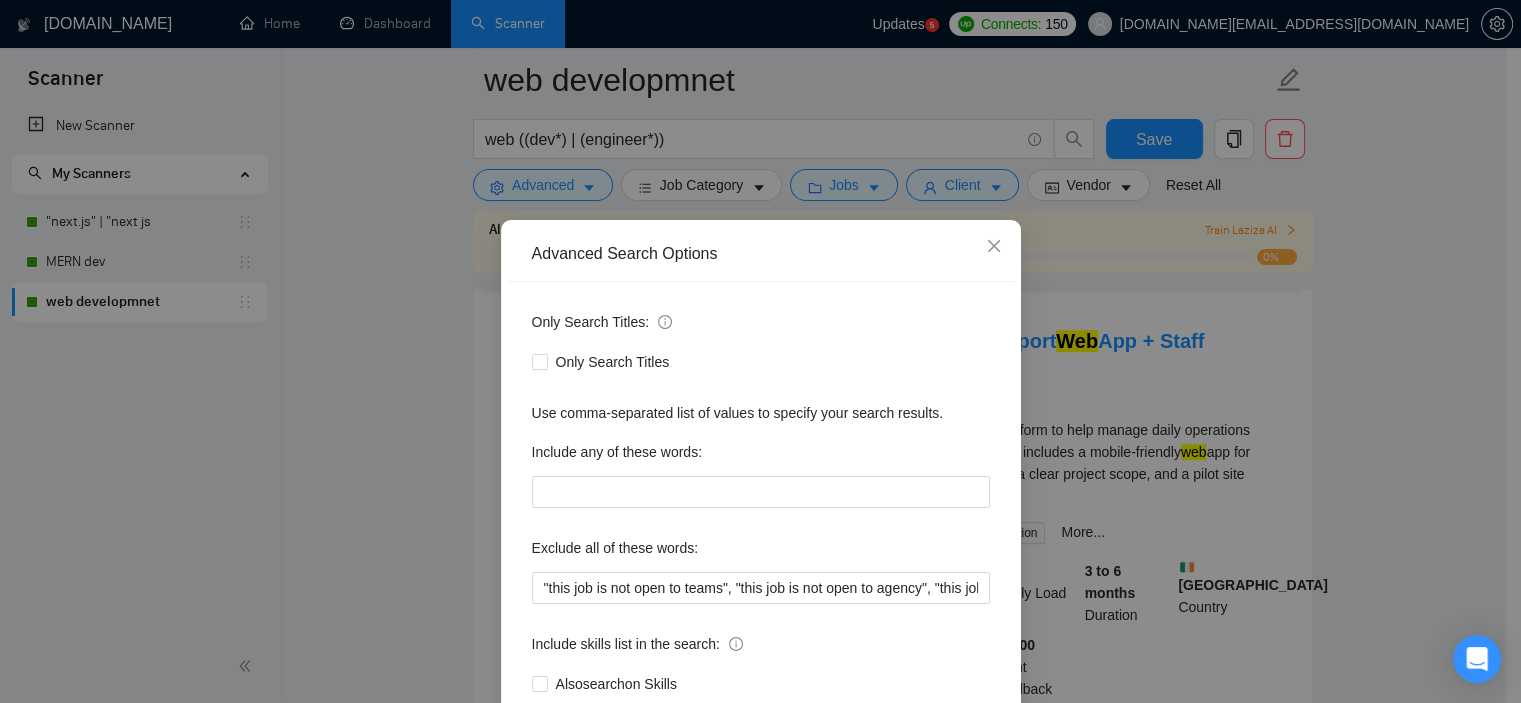 scroll, scrollTop: 128, scrollLeft: 0, axis: vertical 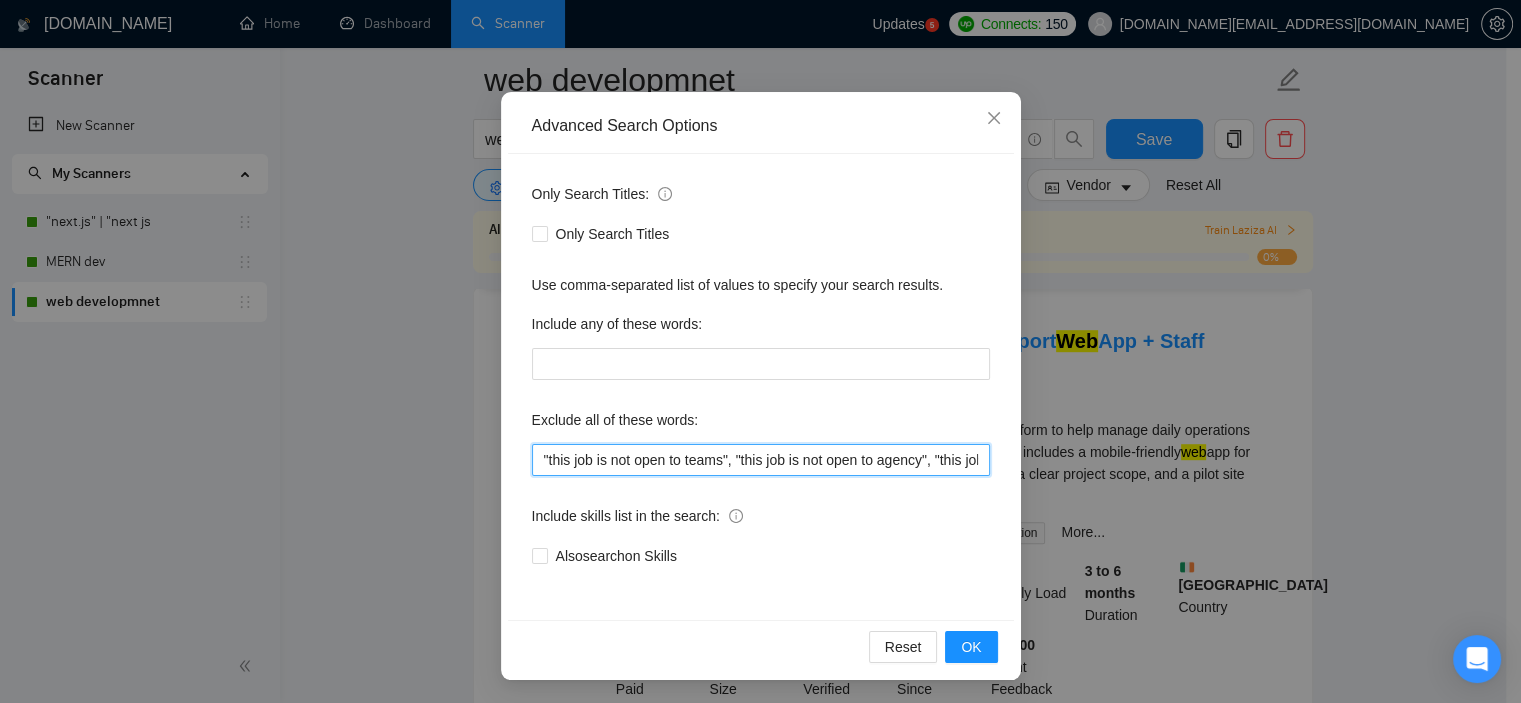click on ""this job is not open to teams", "this job is not open to agency", "this job is not open to companies", "NO AGENCY", "Freelancers Only", "NOT AGENCY", "no agency", "no agencies", "individual only", "freelancers only", "No Agencies!", "independent contractors only", "***Freelancers Only," "/Freelancers Only", ".Freelancers Only", ",Freelancers Only.", "Web3", "angular", "scraping", "wordpress", "php", "business development", "hubspot", "seo", "blockchain", "sap", "devops"" at bounding box center (761, 460) 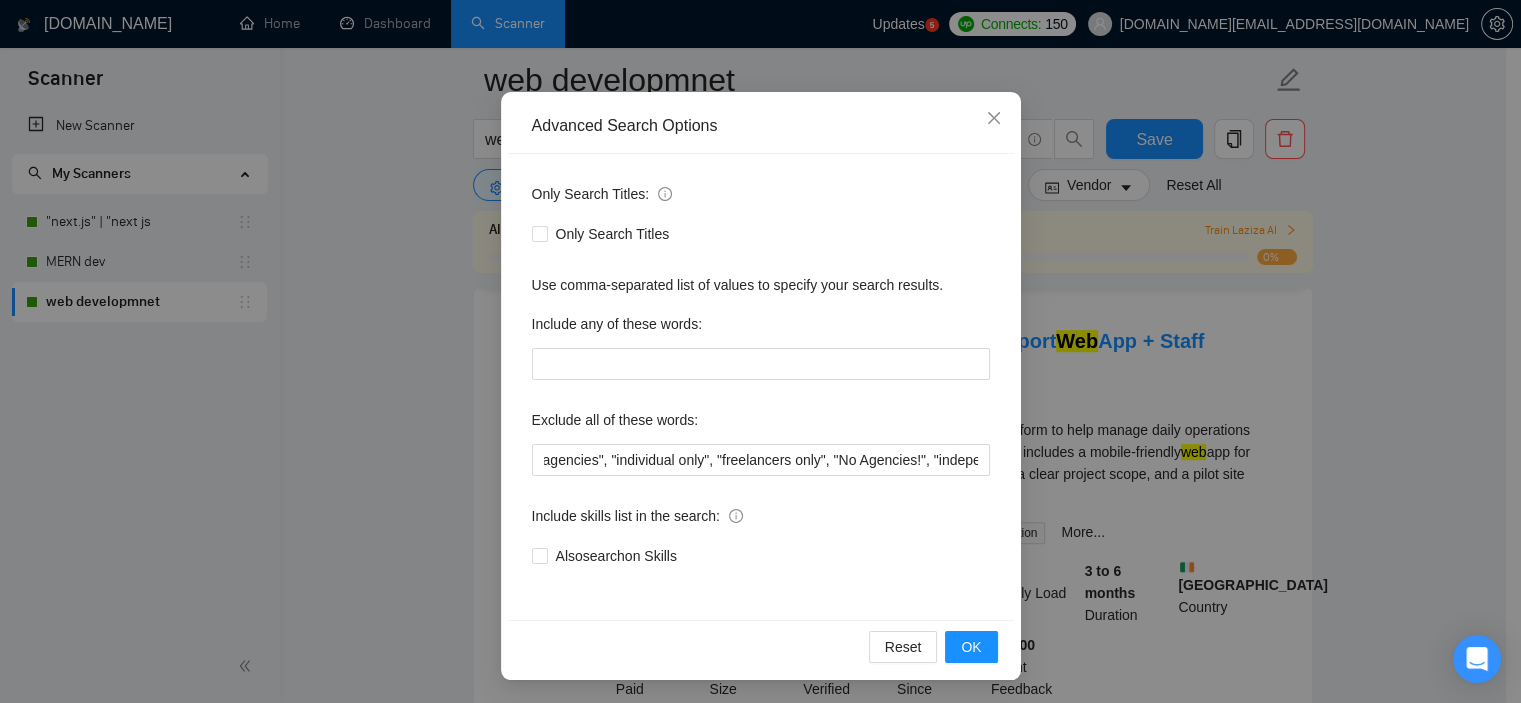 scroll, scrollTop: 0, scrollLeft: 0, axis: both 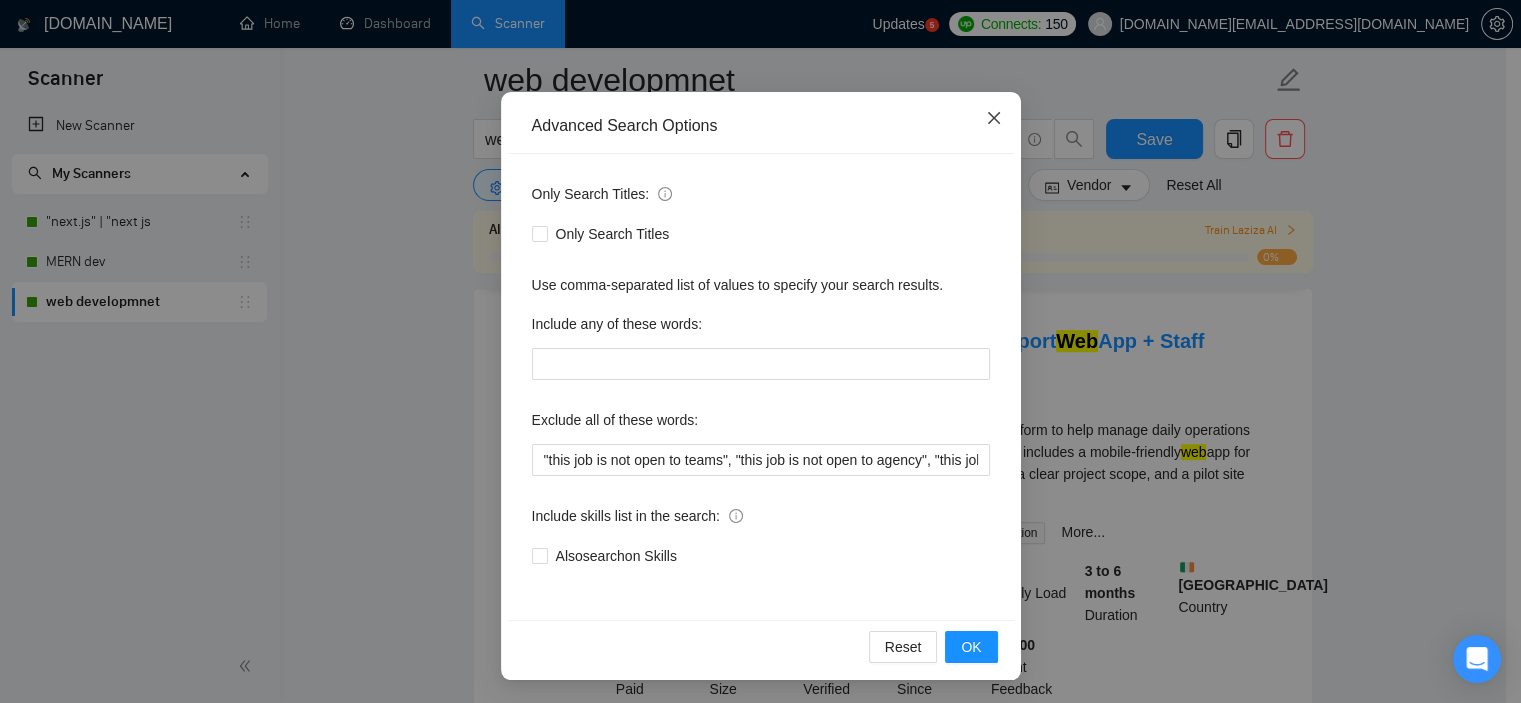 click 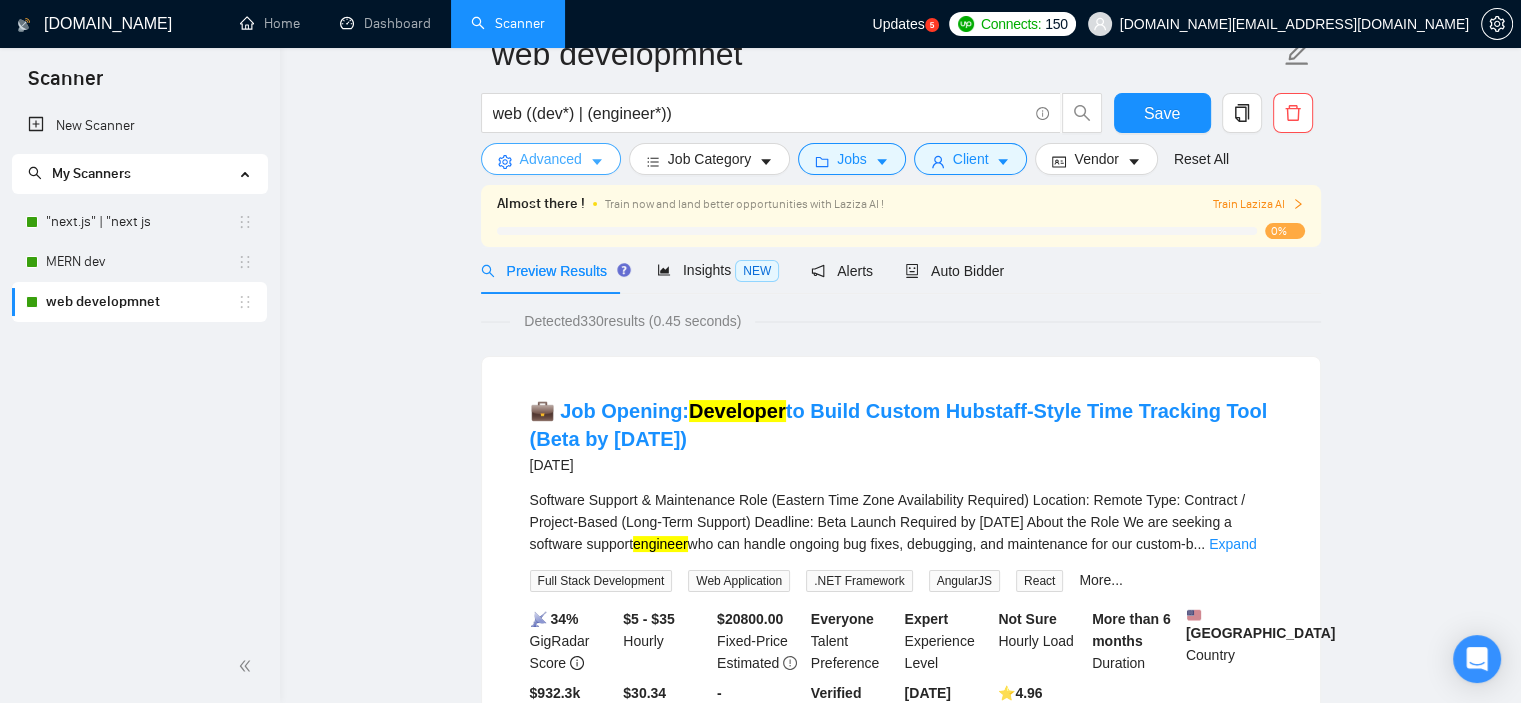 scroll, scrollTop: 0, scrollLeft: 0, axis: both 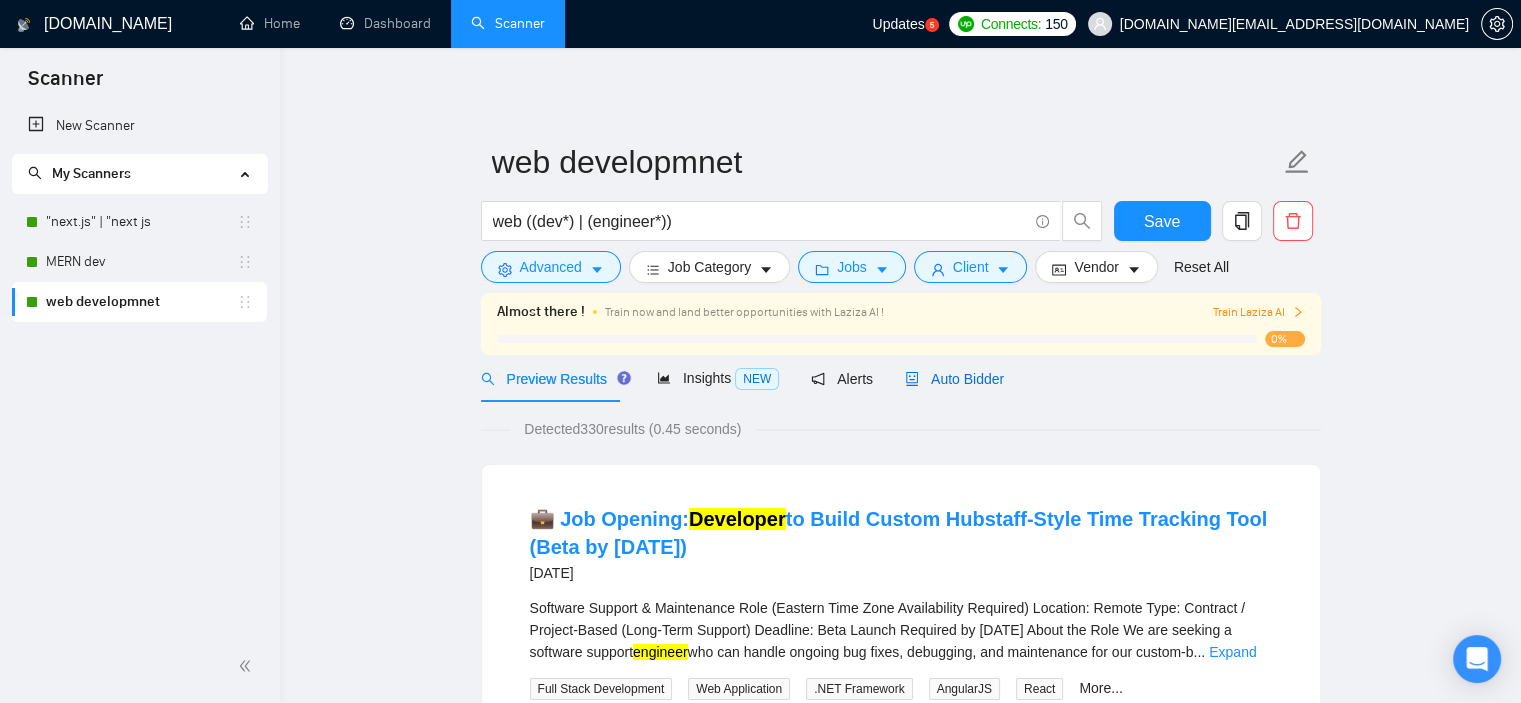 click on "Auto Bidder" at bounding box center [954, 379] 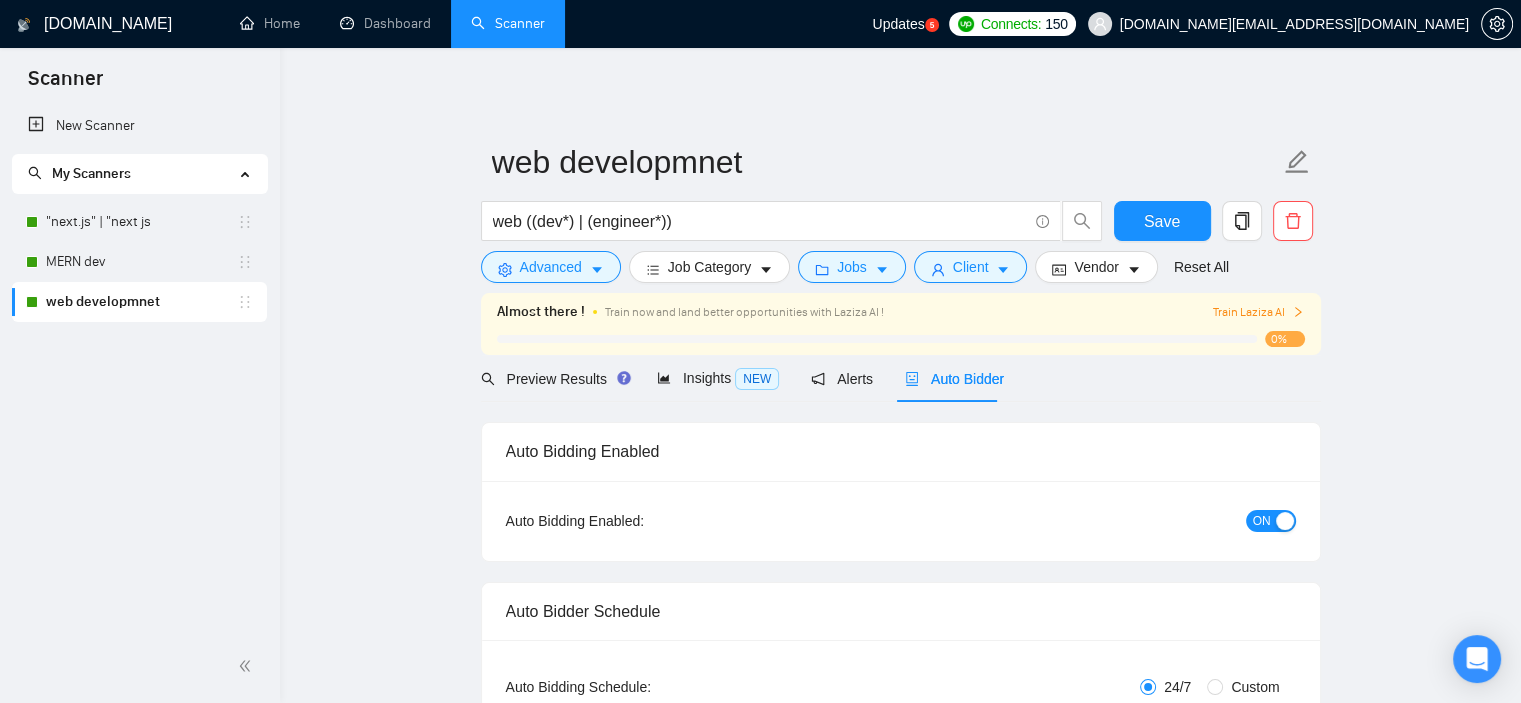 type 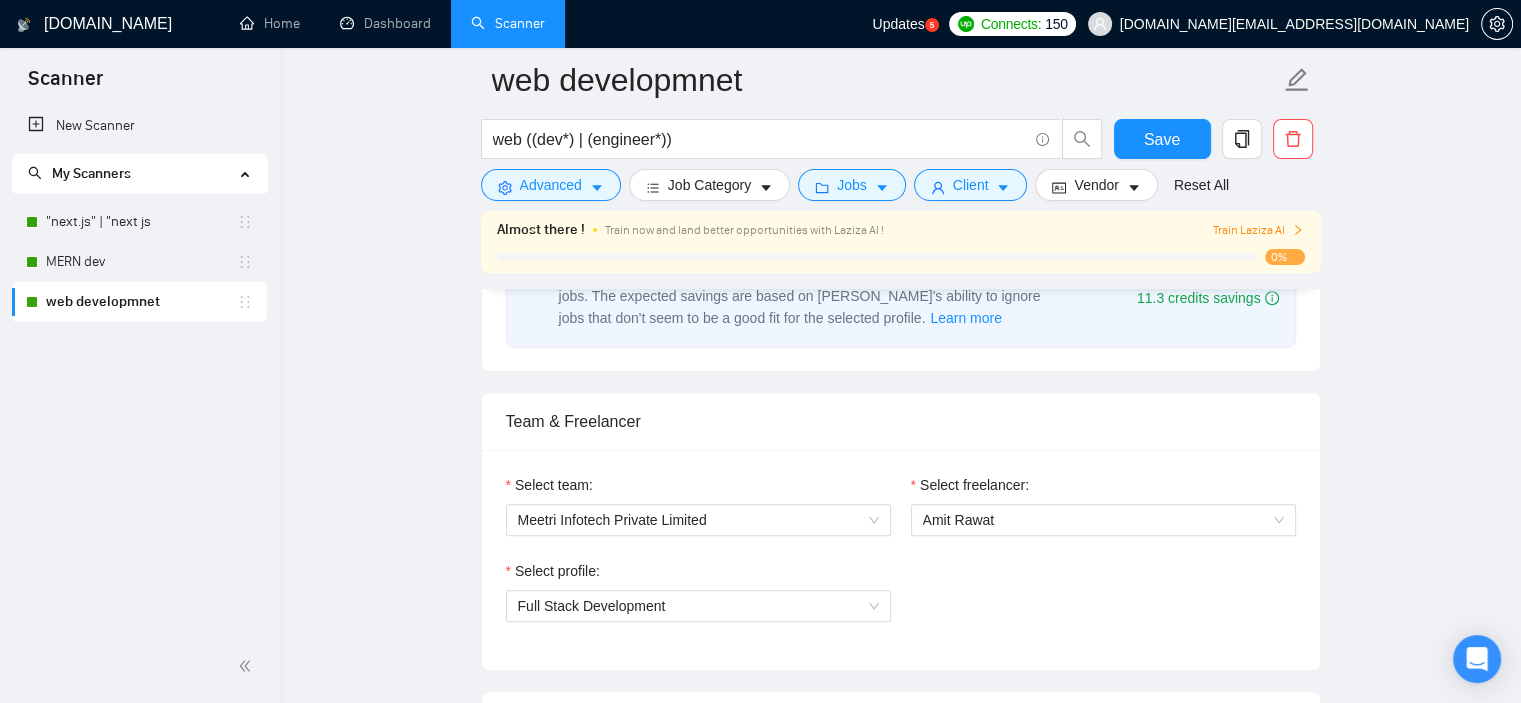 scroll, scrollTop: 1000, scrollLeft: 0, axis: vertical 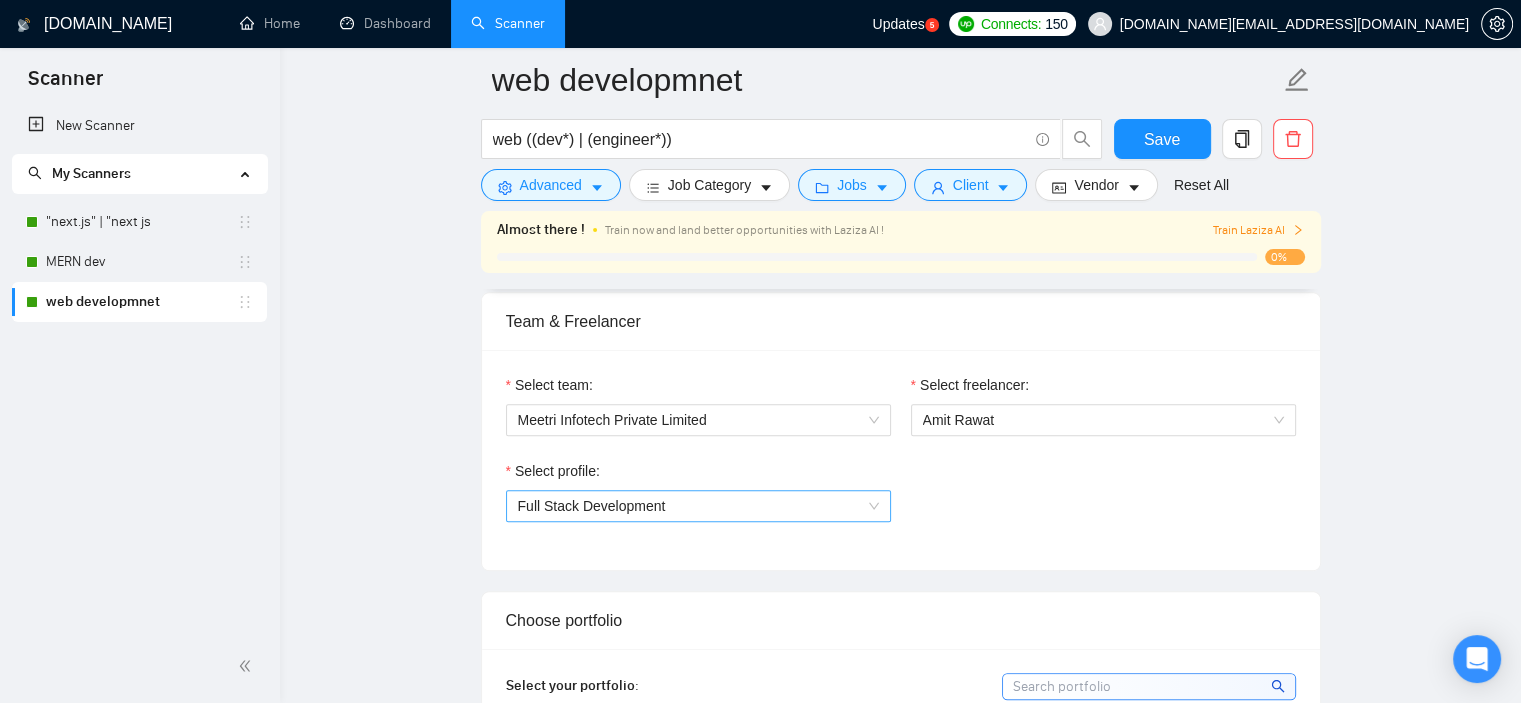 click on "Full Stack Development" at bounding box center (698, 506) 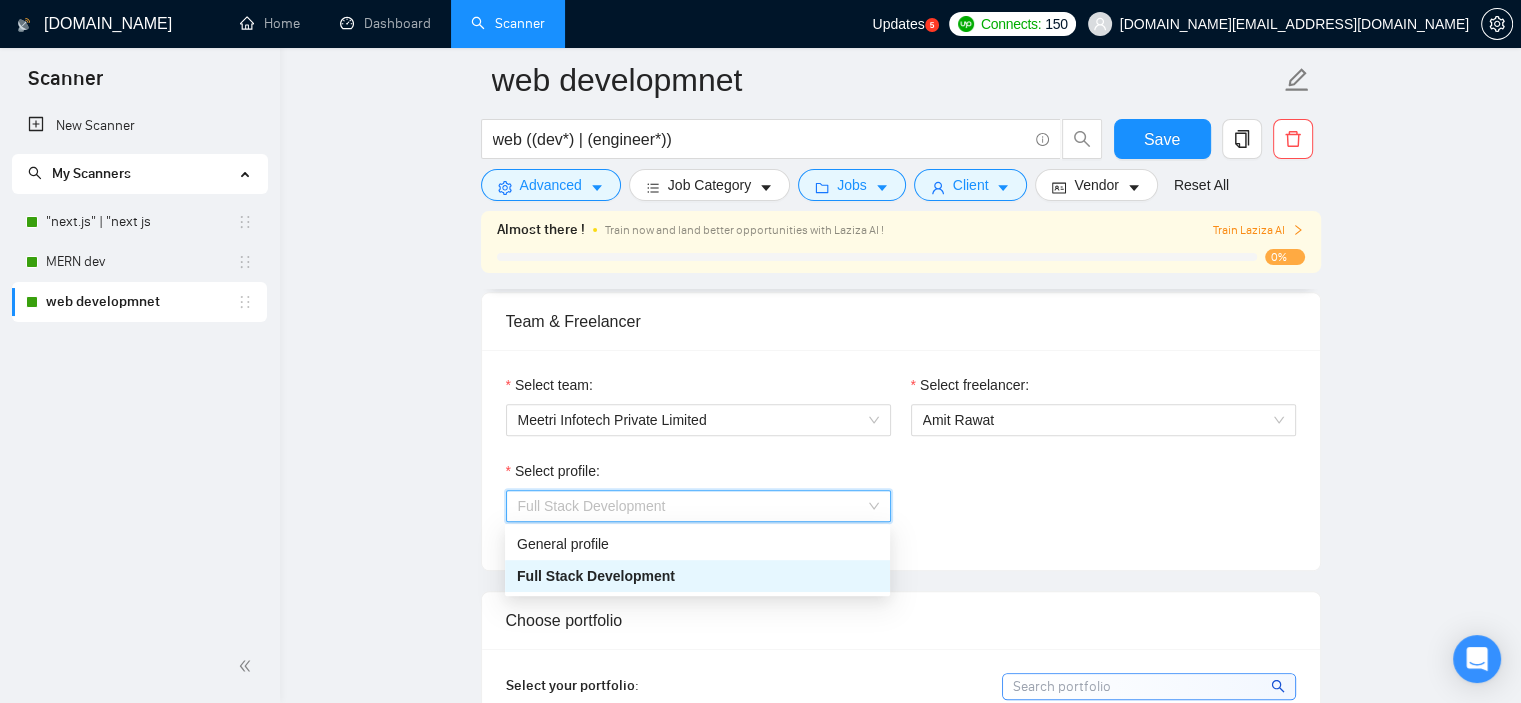 click on "Full Stack Development" at bounding box center (697, 576) 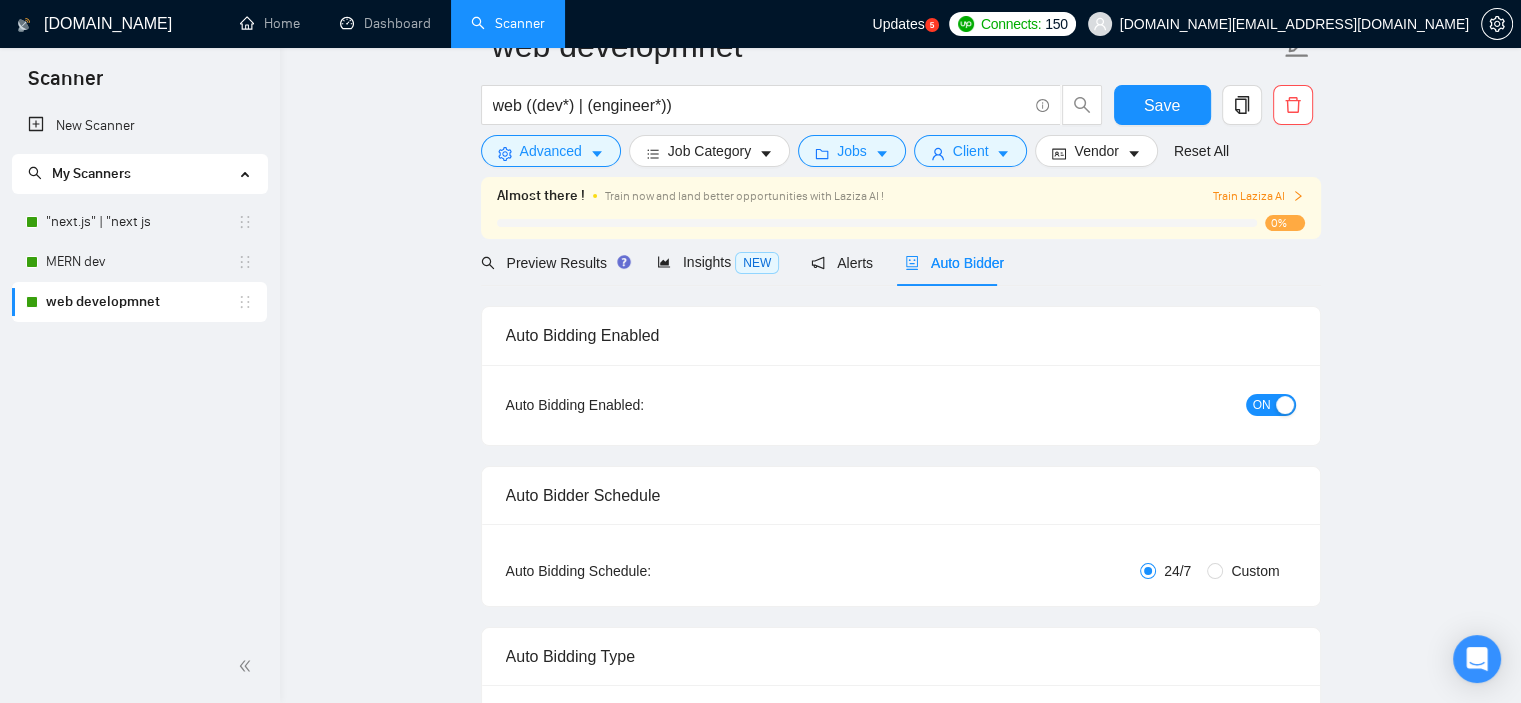 scroll, scrollTop: 0, scrollLeft: 0, axis: both 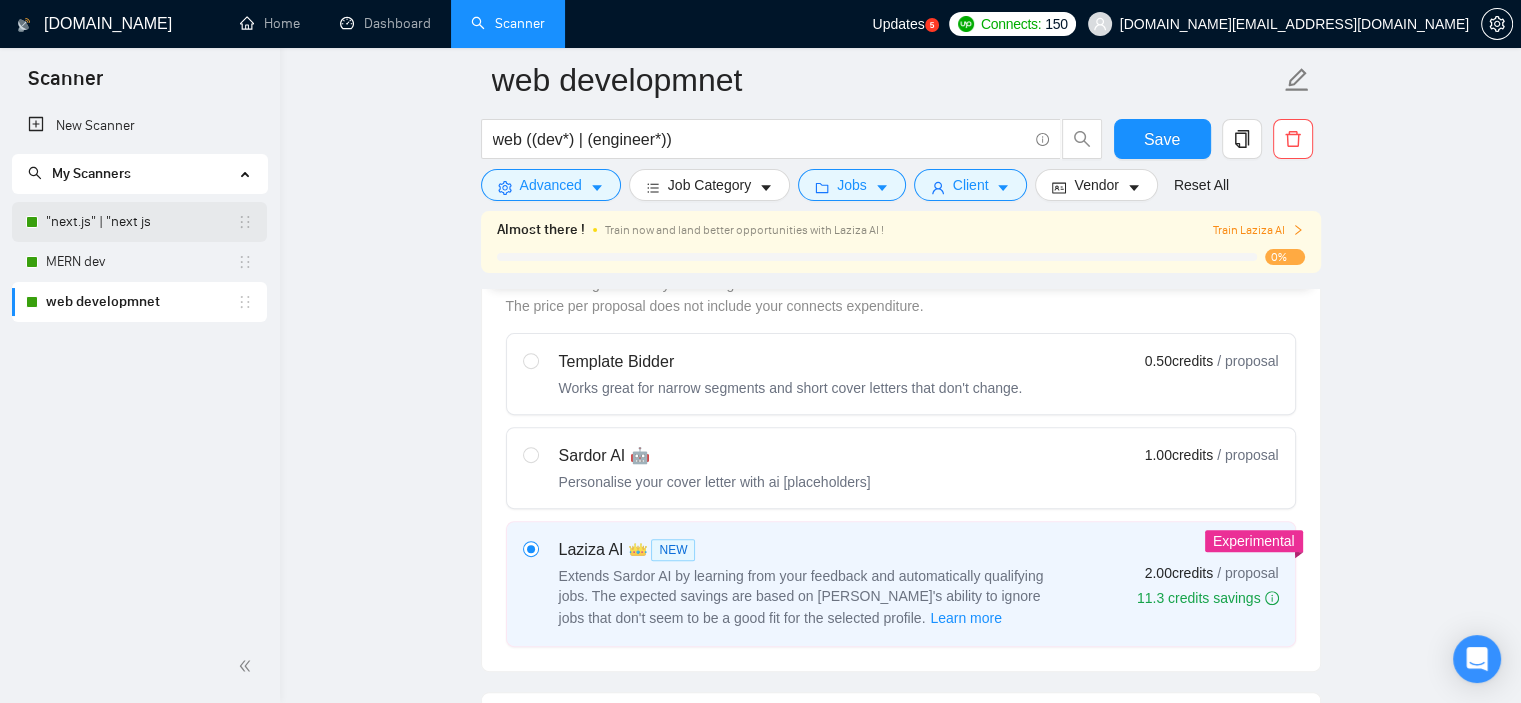 click on ""next.js" | "next js" at bounding box center [141, 222] 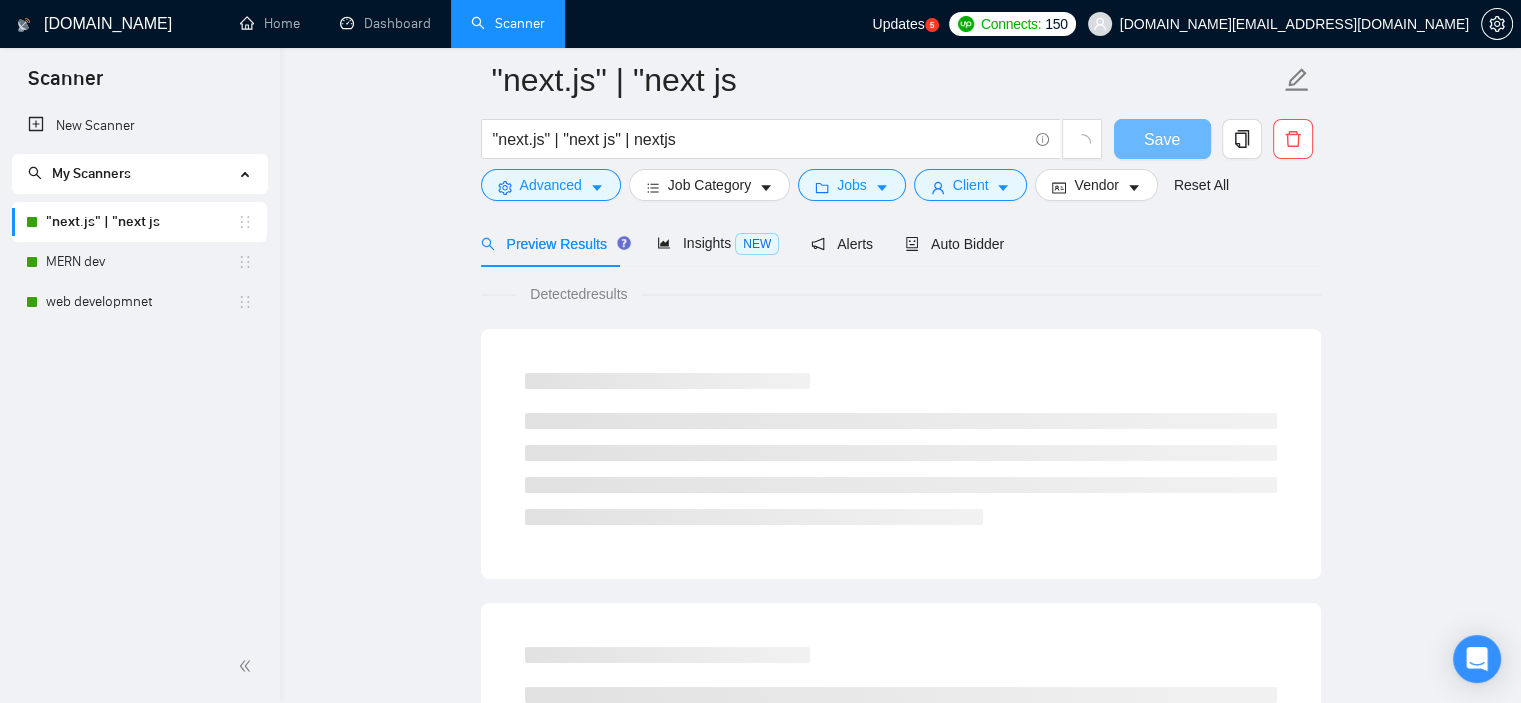 scroll, scrollTop: 600, scrollLeft: 0, axis: vertical 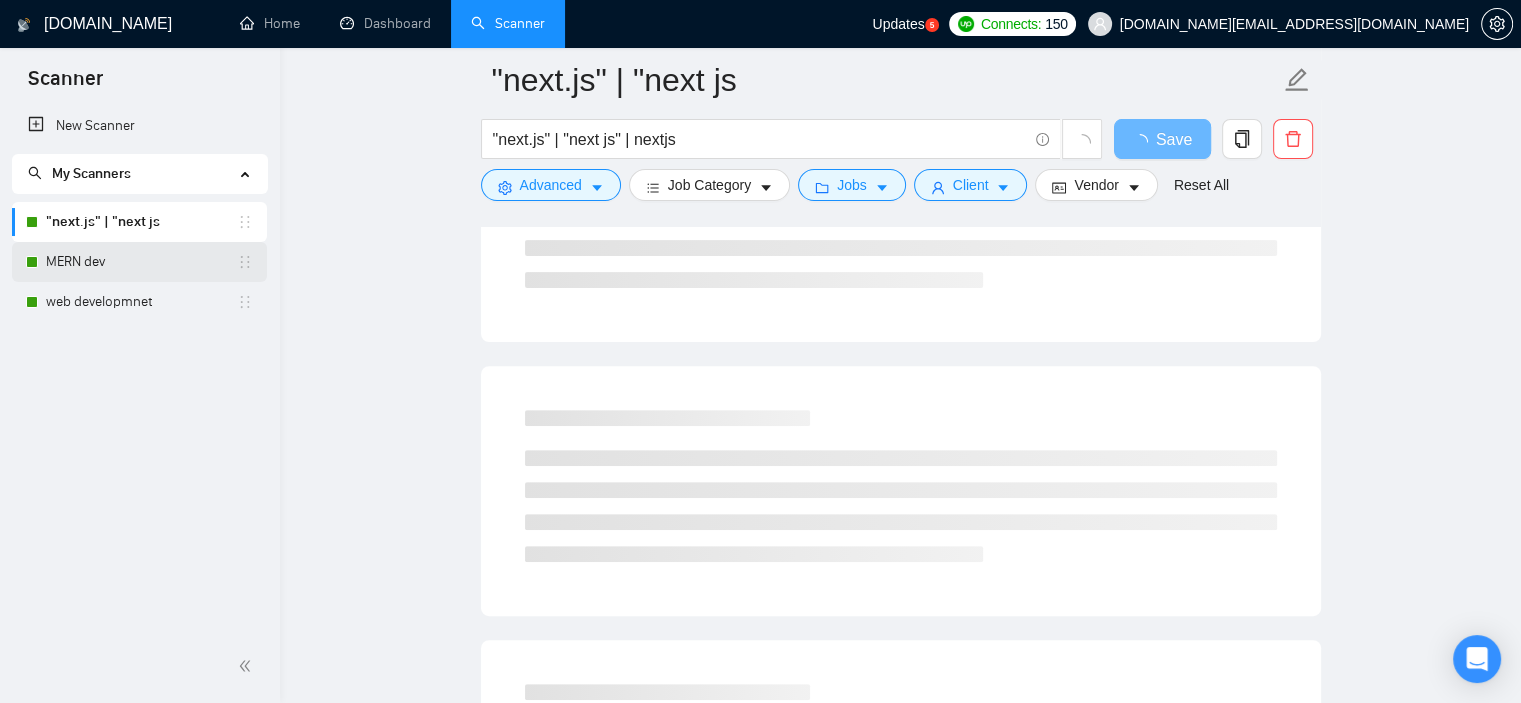 click on "MERN dev" at bounding box center [141, 262] 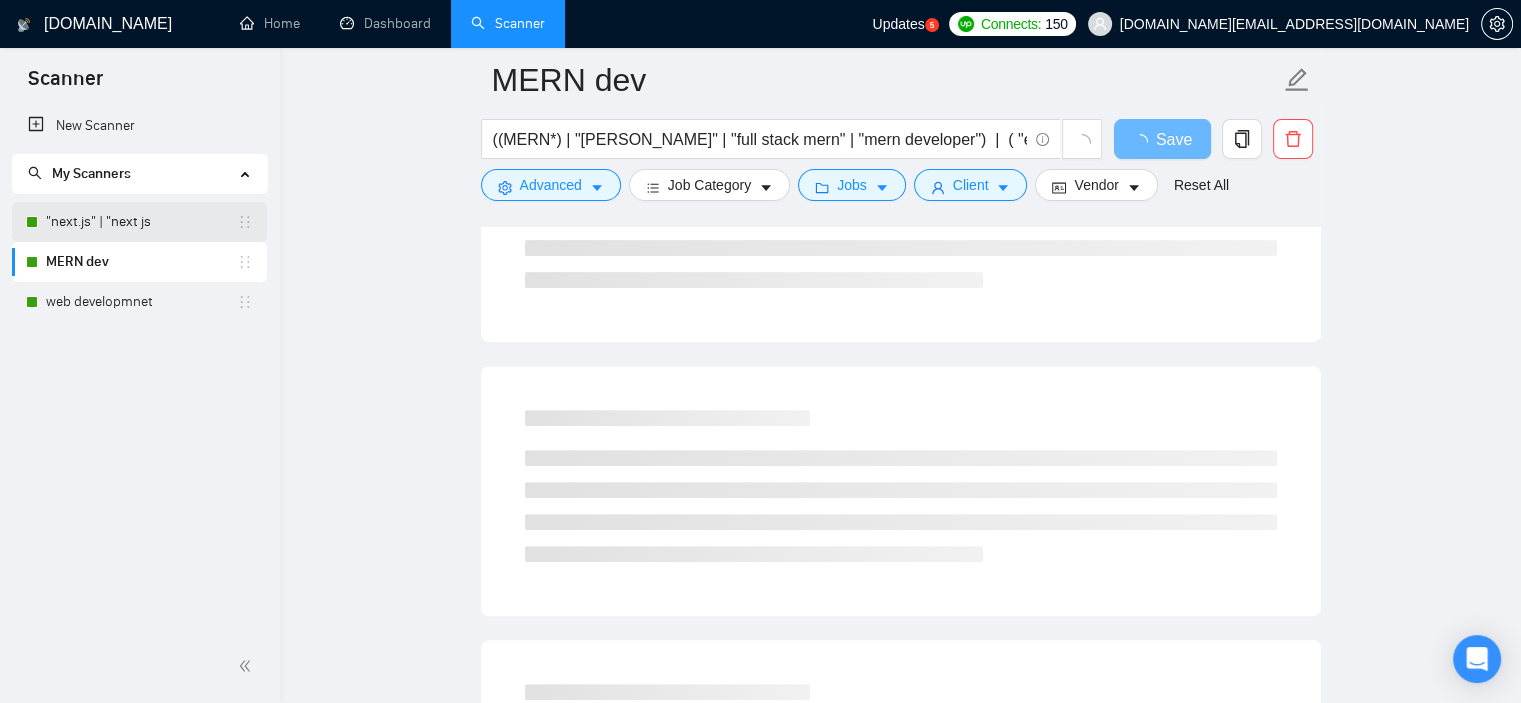 click on ""next.js" | "next js" at bounding box center [141, 222] 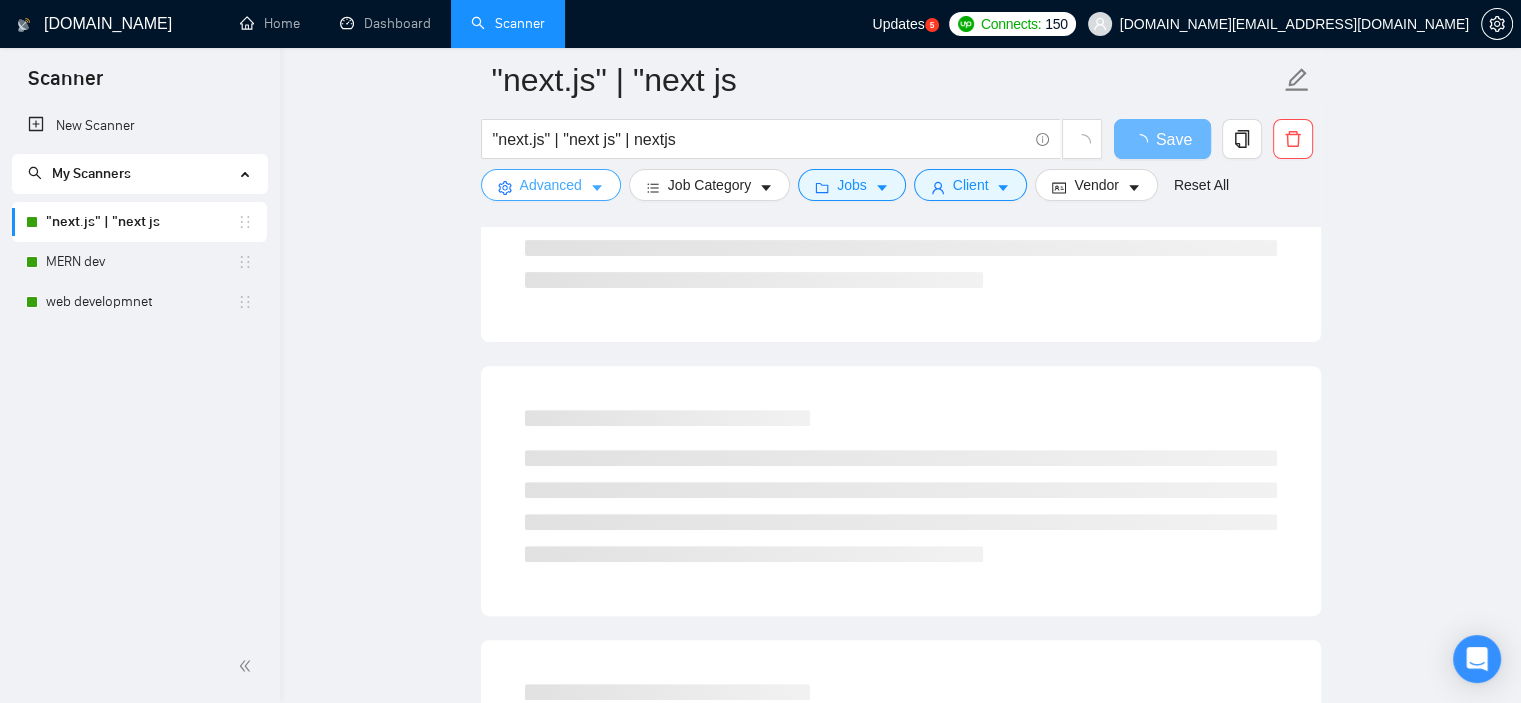 click on "Advanced" at bounding box center [551, 185] 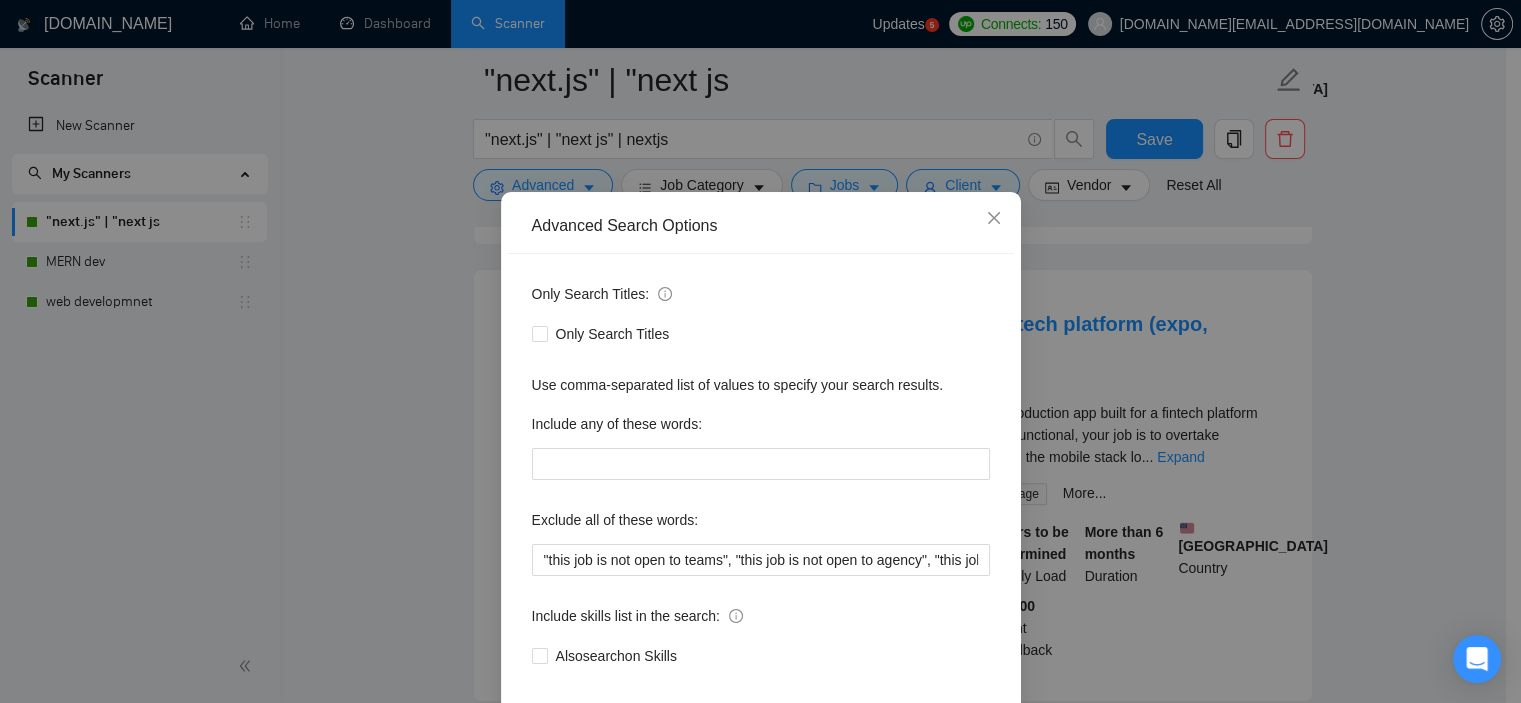 scroll, scrollTop: 28, scrollLeft: 0, axis: vertical 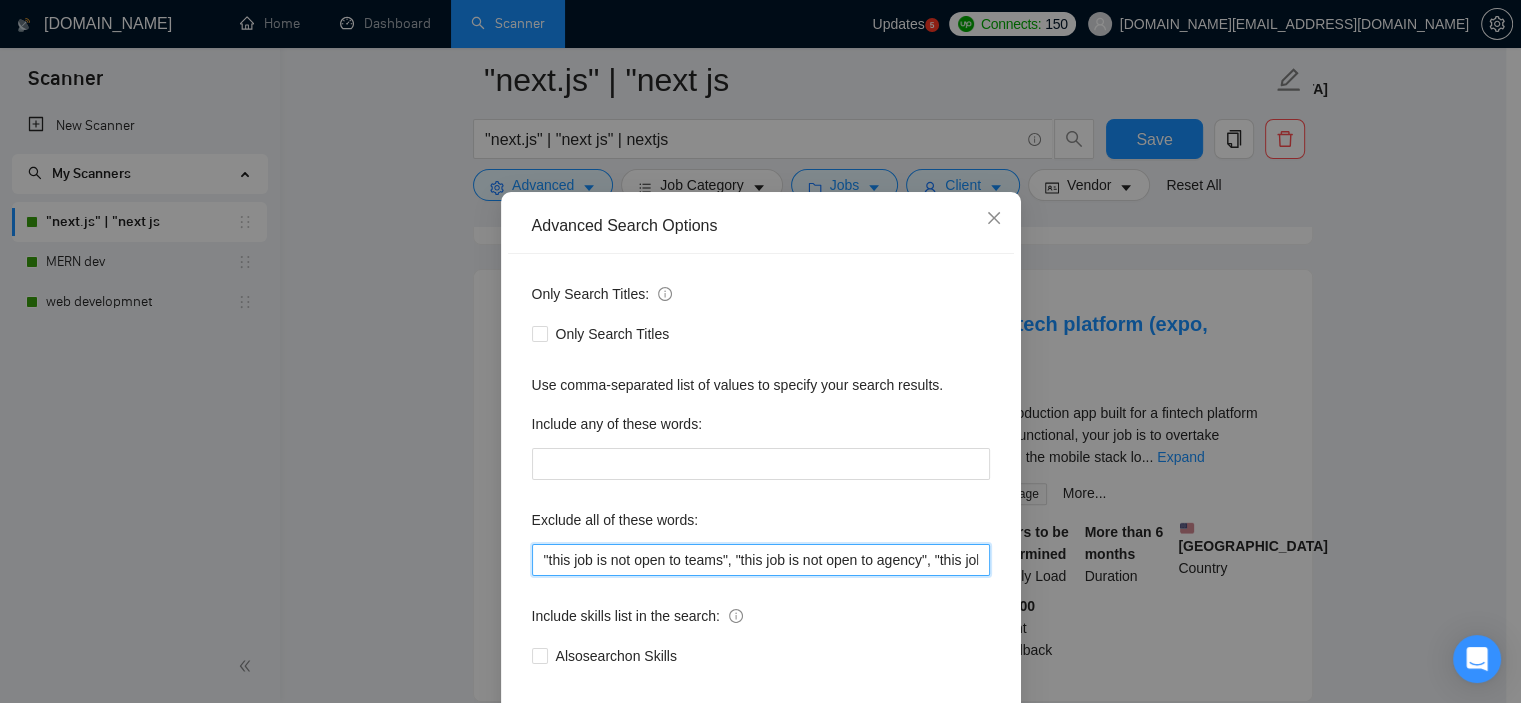 click on ""this job is not open to teams", "this job is not open to agency", "this job is not open to companies", "NO AGENCY", "Freelancers Only", "NOT AGENCY", "no agency", "no agencies", "individual only", "freelancers only", "No Agencies!", "independent contractors only", "***Freelancers Only," "/Freelancers Only", ".Freelancers Only", ",Freelancers Only.", "Web3"" at bounding box center [761, 560] 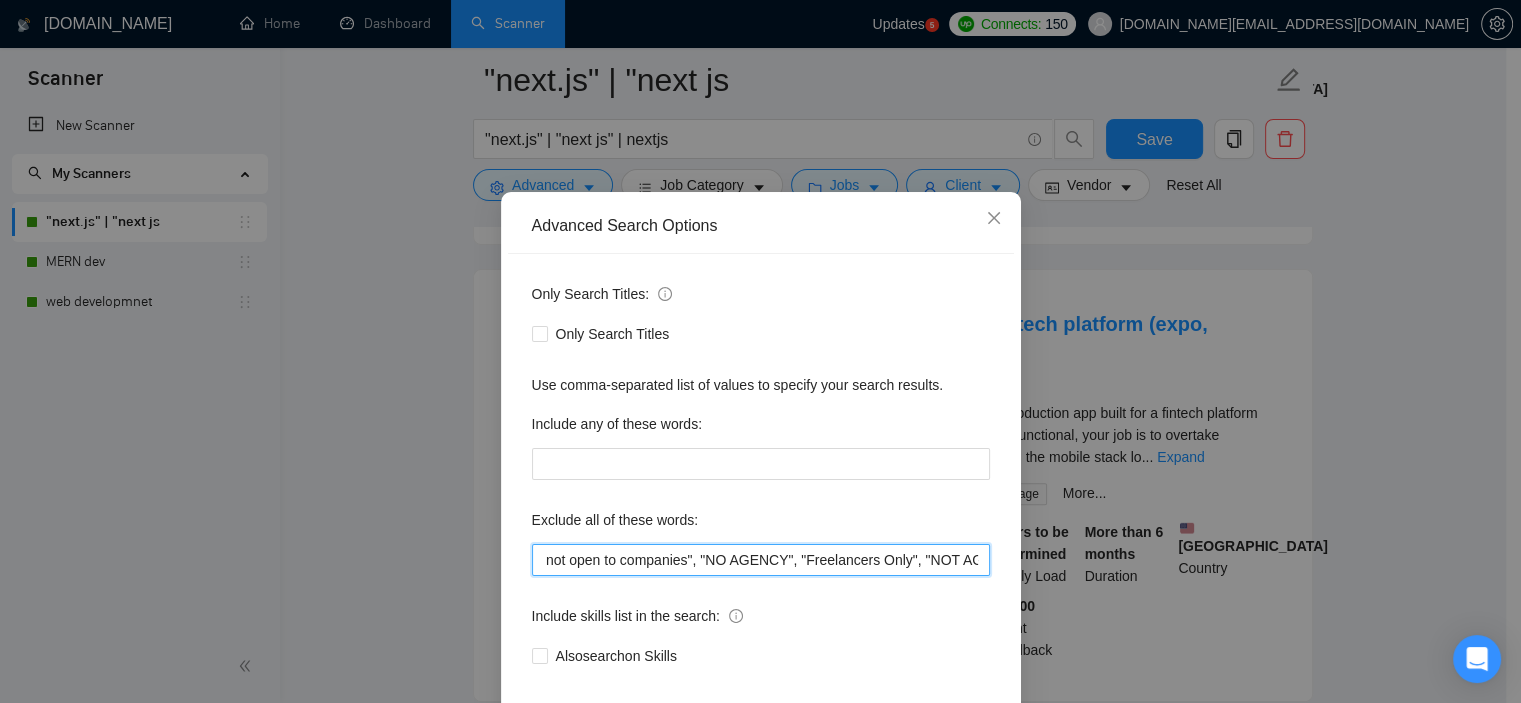 scroll, scrollTop: 0, scrollLeft: 474, axis: horizontal 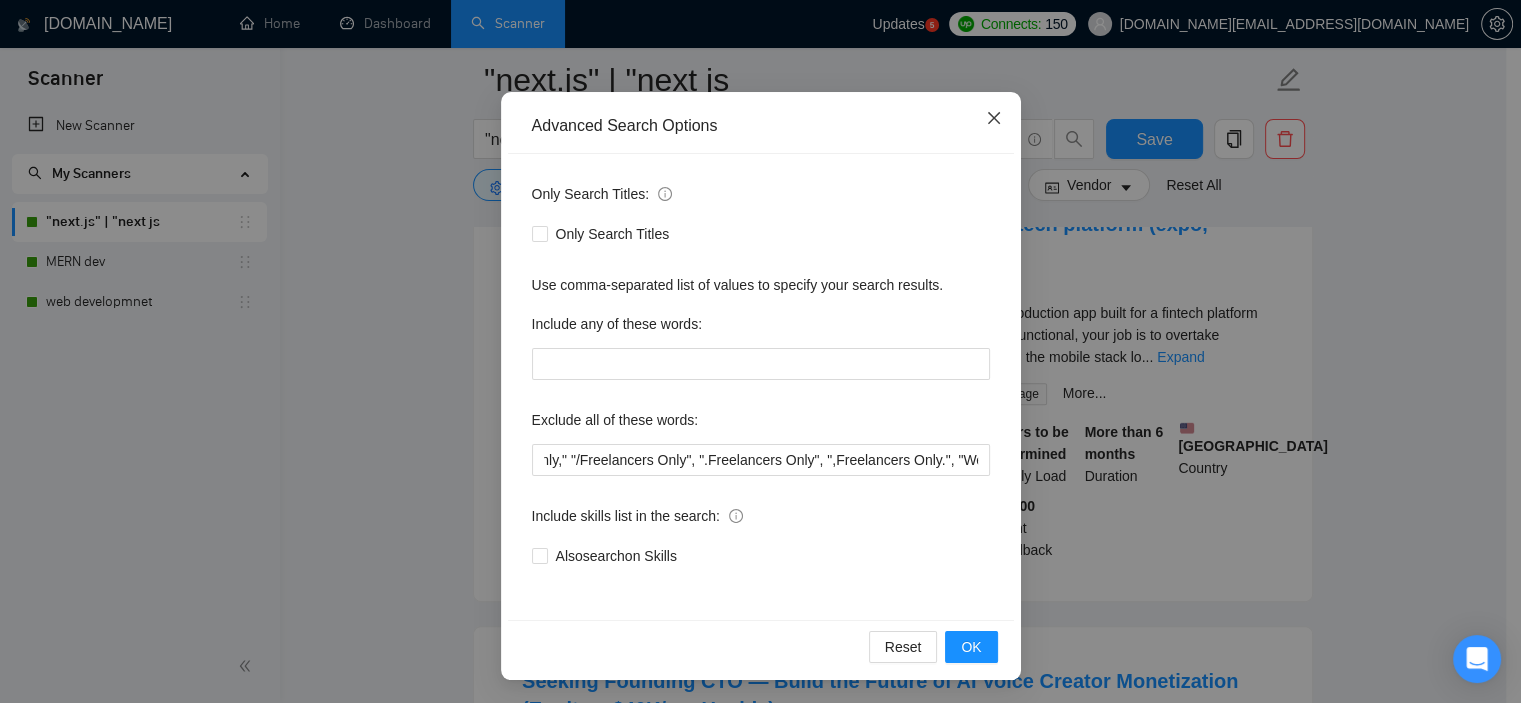 click at bounding box center [994, 119] 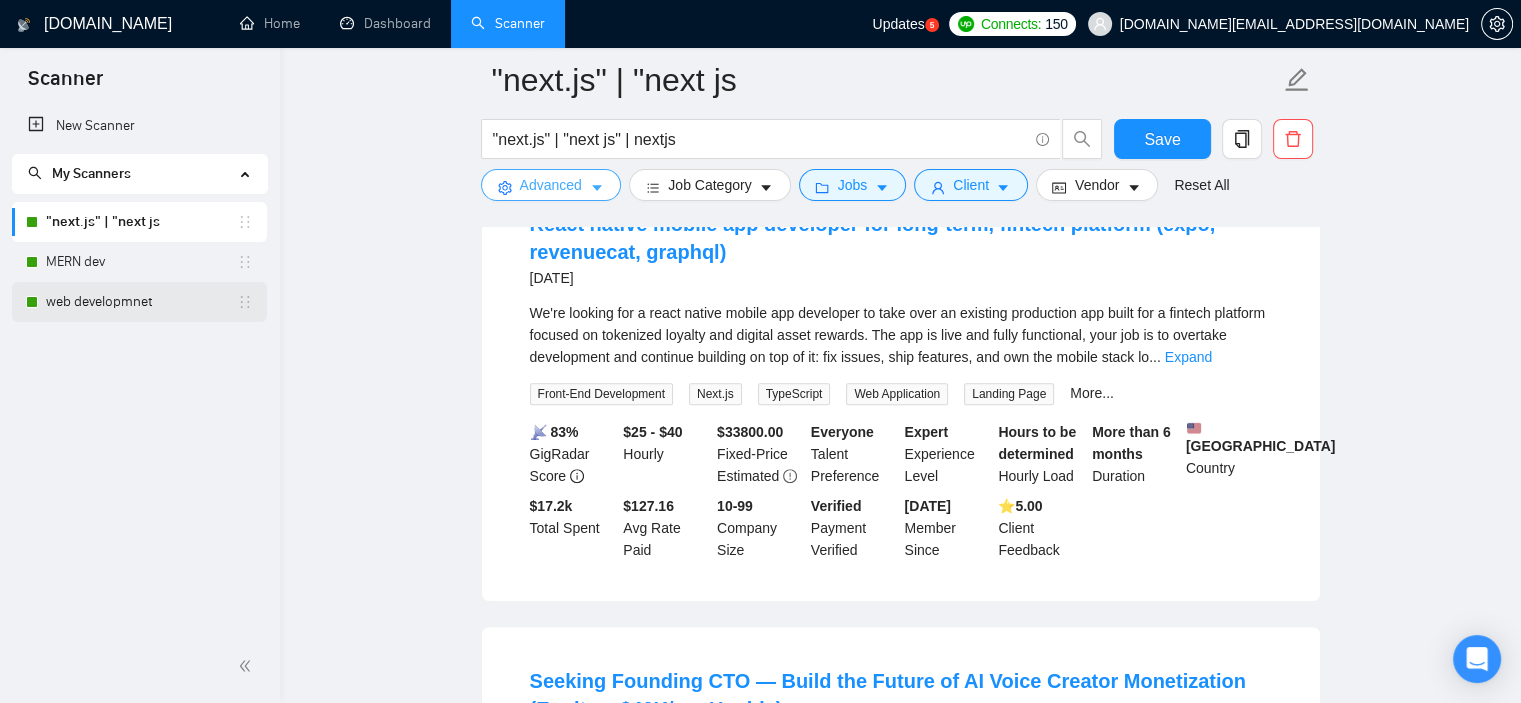 scroll, scrollTop: 0, scrollLeft: 0, axis: both 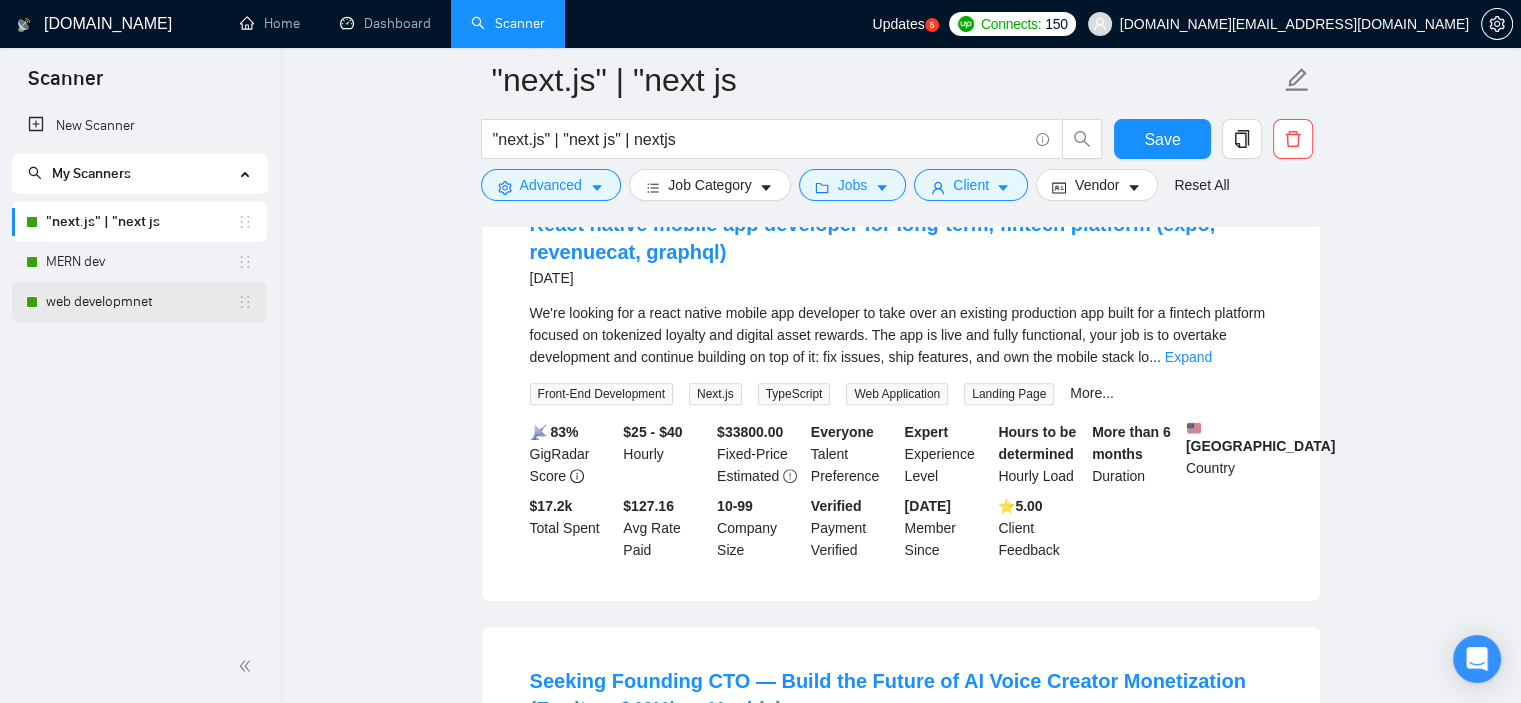 click on "web developmnet" at bounding box center (141, 302) 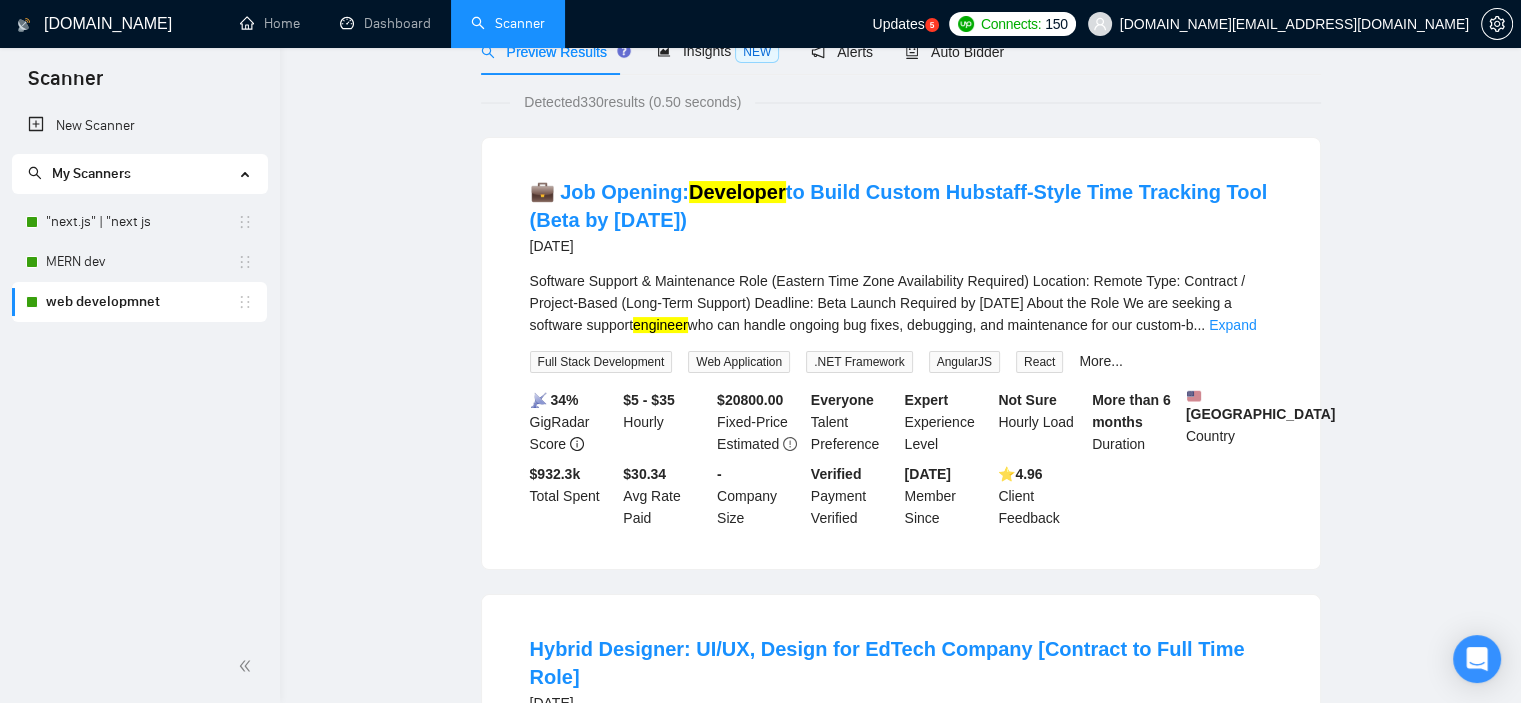 scroll, scrollTop: 0, scrollLeft: 0, axis: both 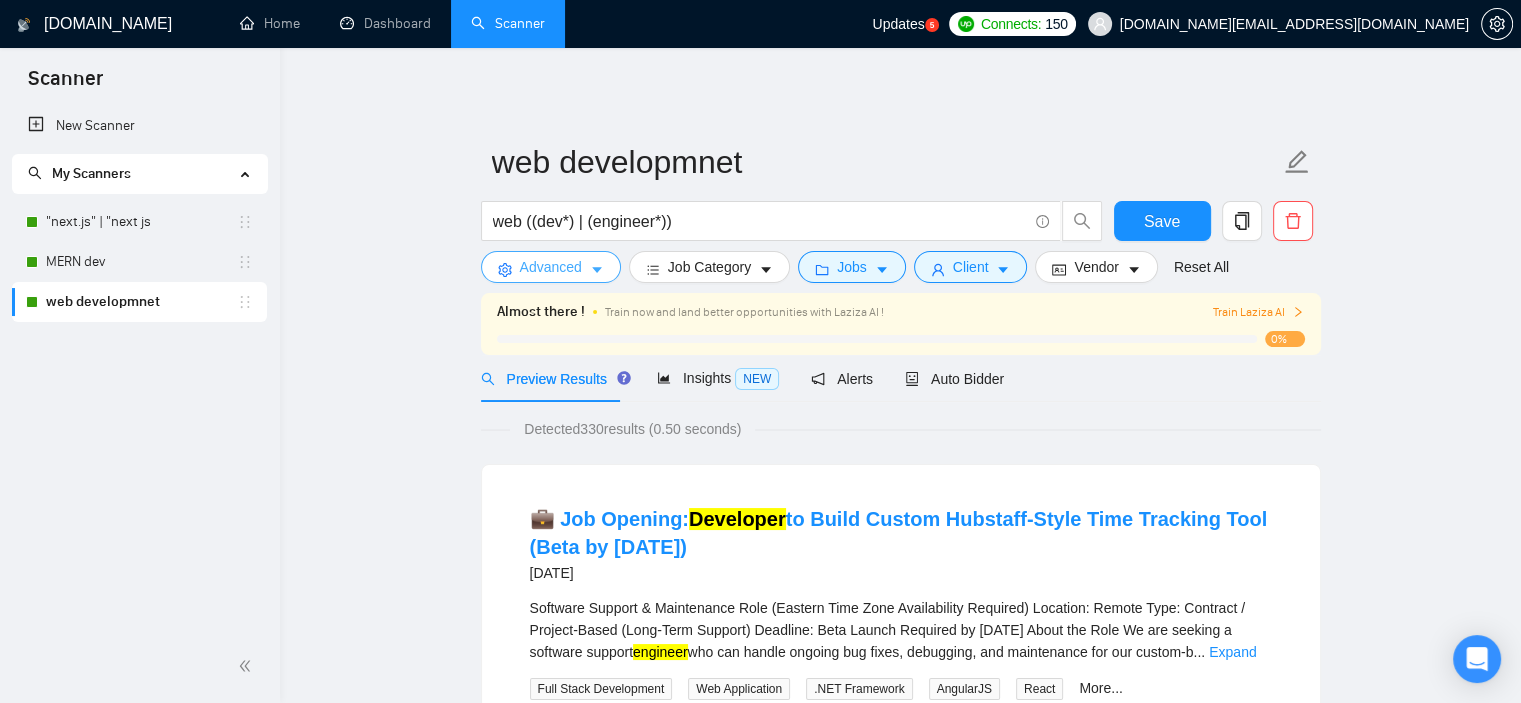 click on "Advanced" at bounding box center [551, 267] 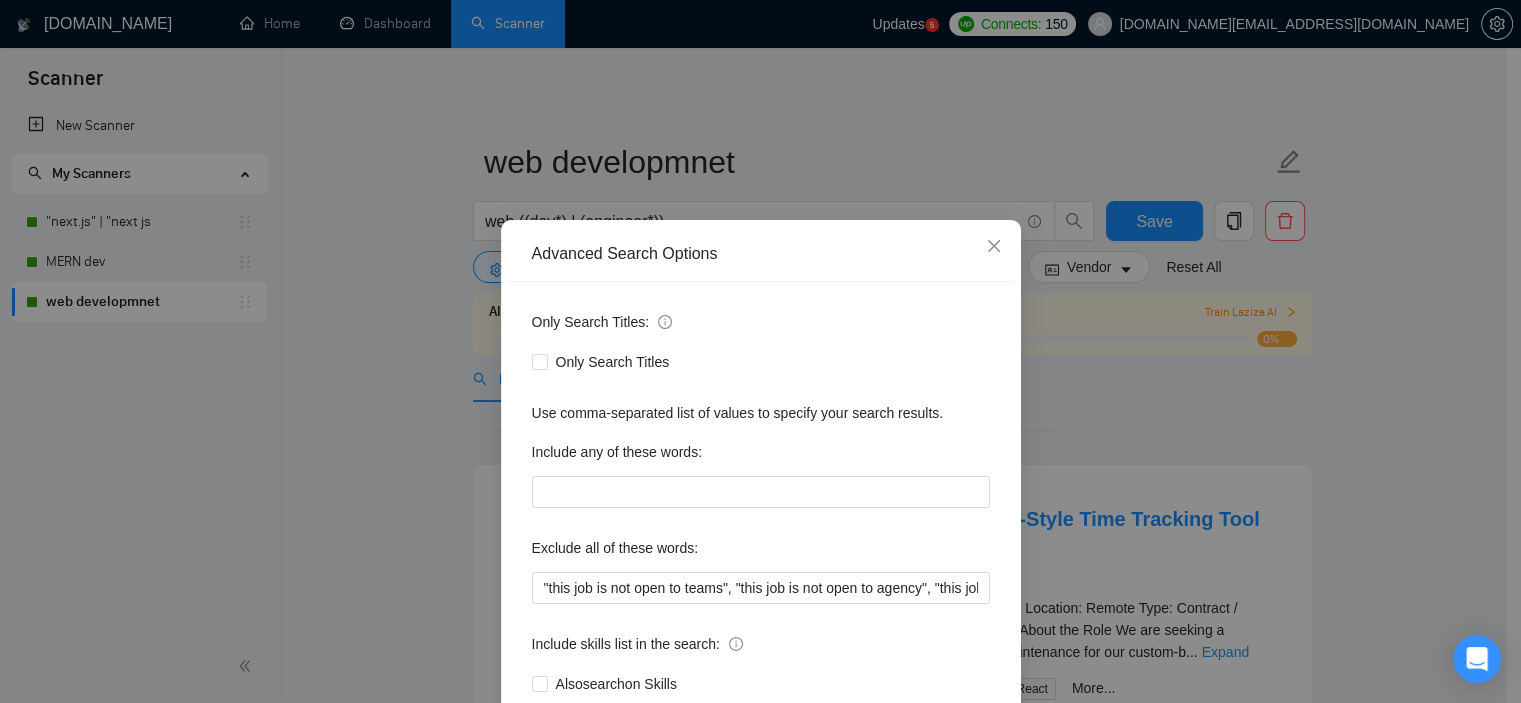 scroll, scrollTop: 128, scrollLeft: 0, axis: vertical 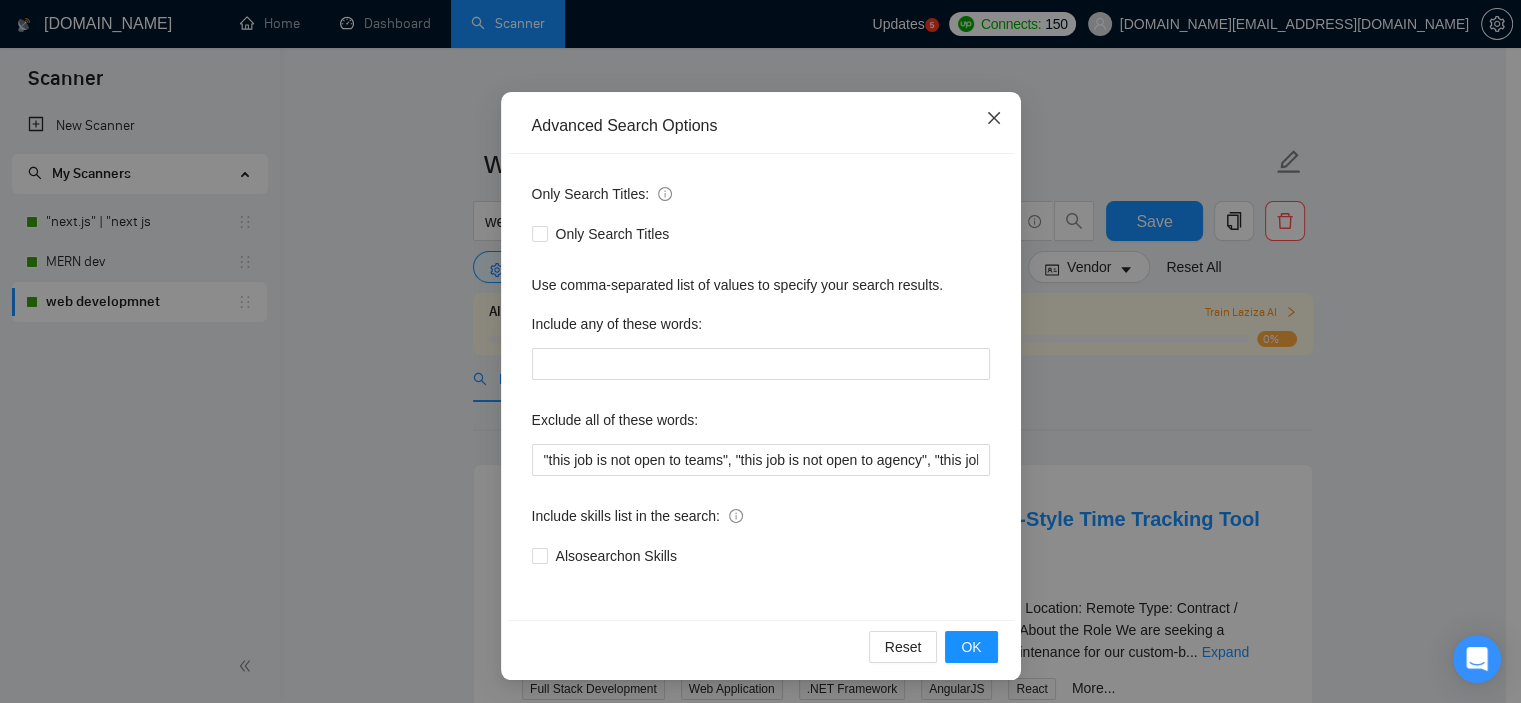 click 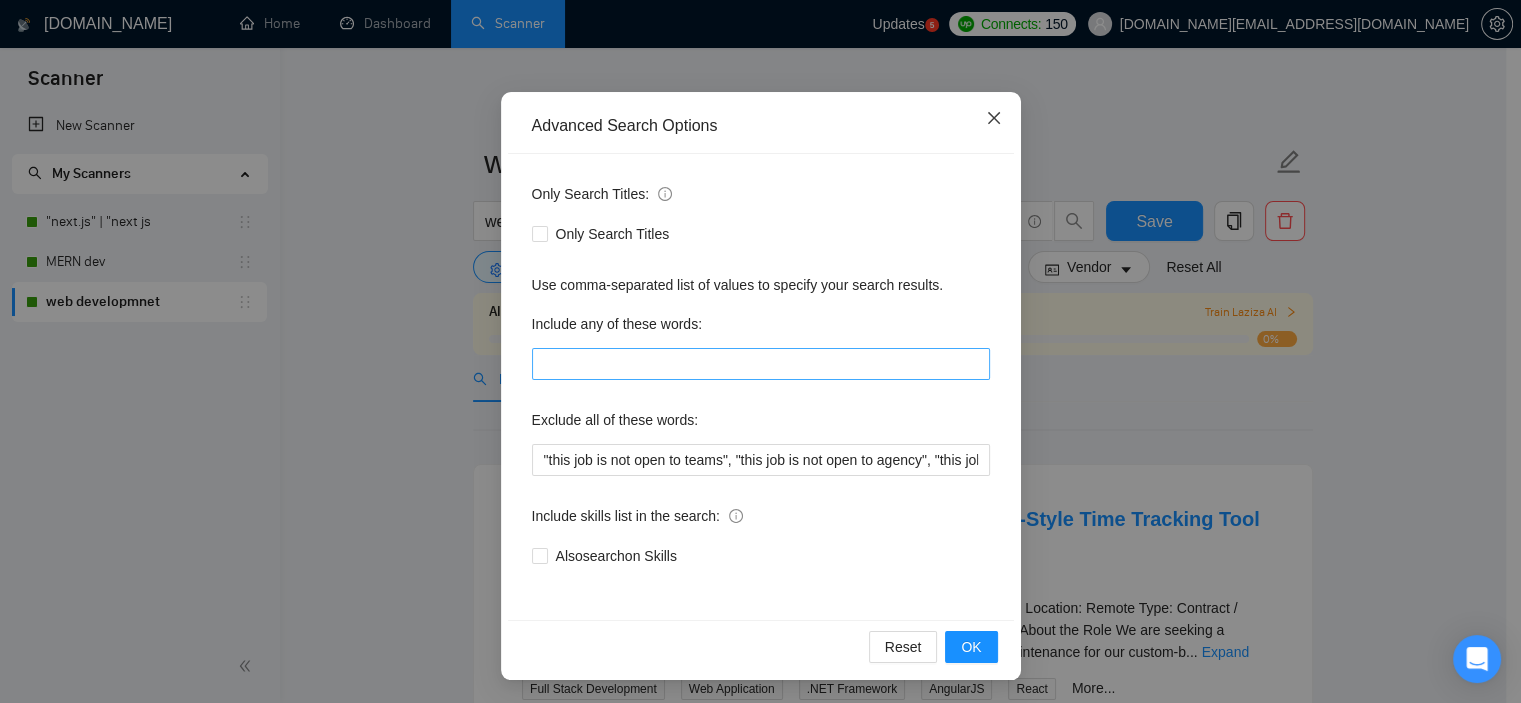 scroll, scrollTop: 28, scrollLeft: 0, axis: vertical 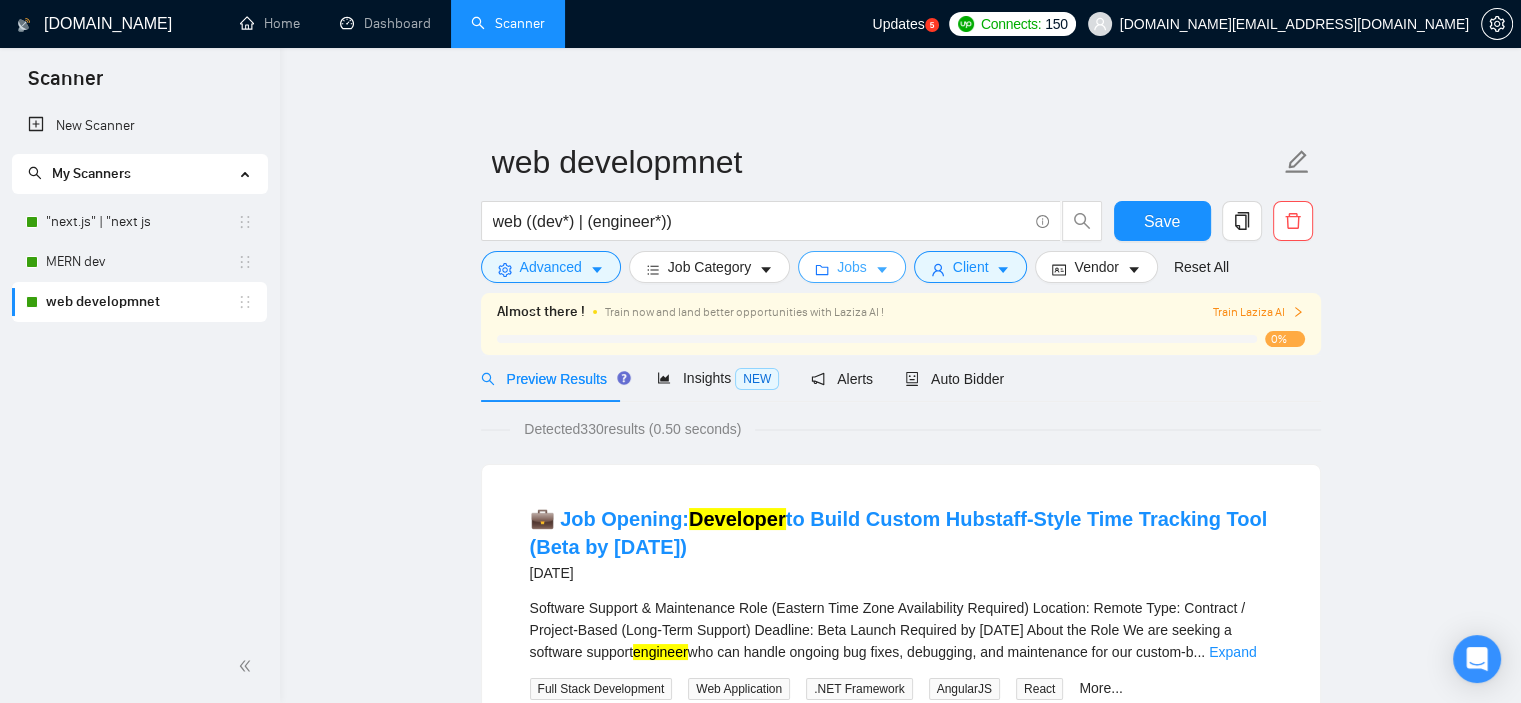 click 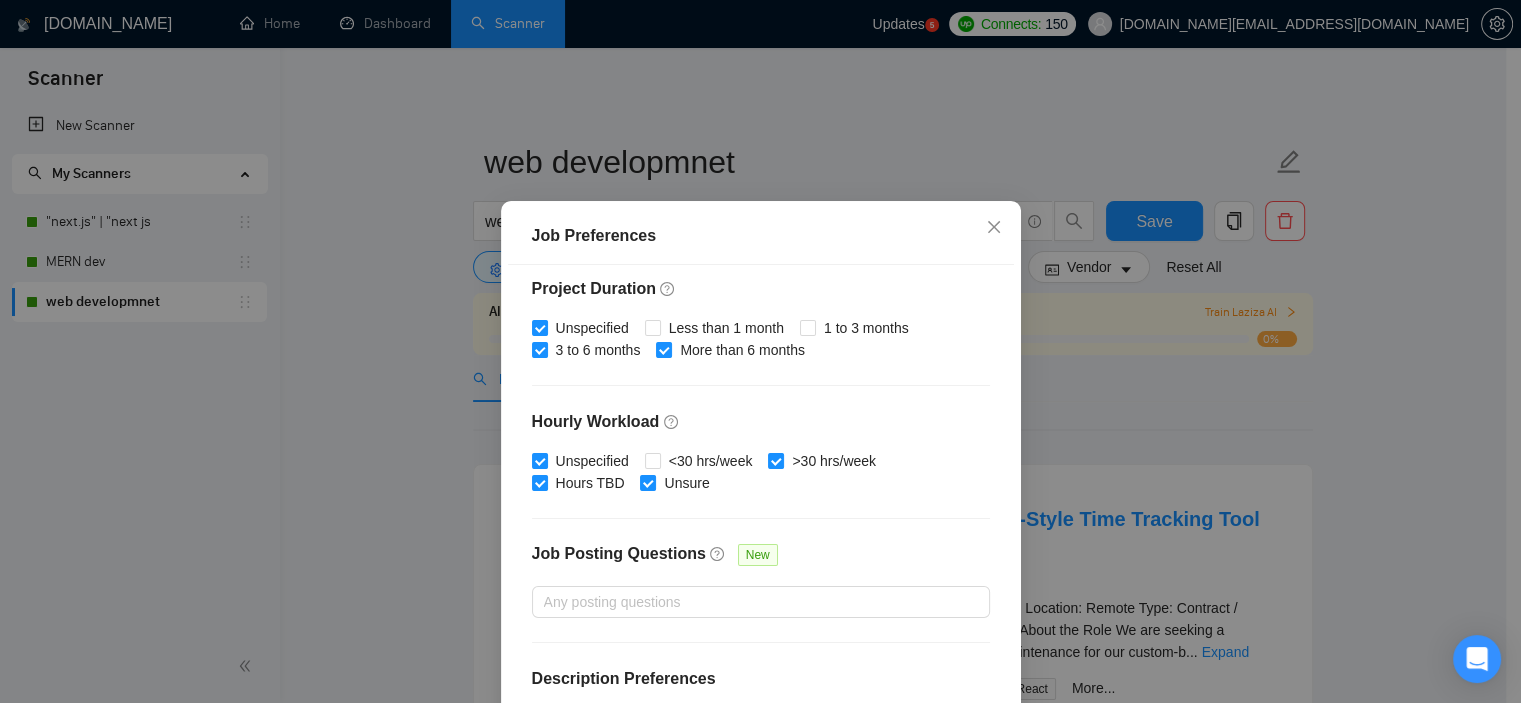 scroll, scrollTop: 635, scrollLeft: 0, axis: vertical 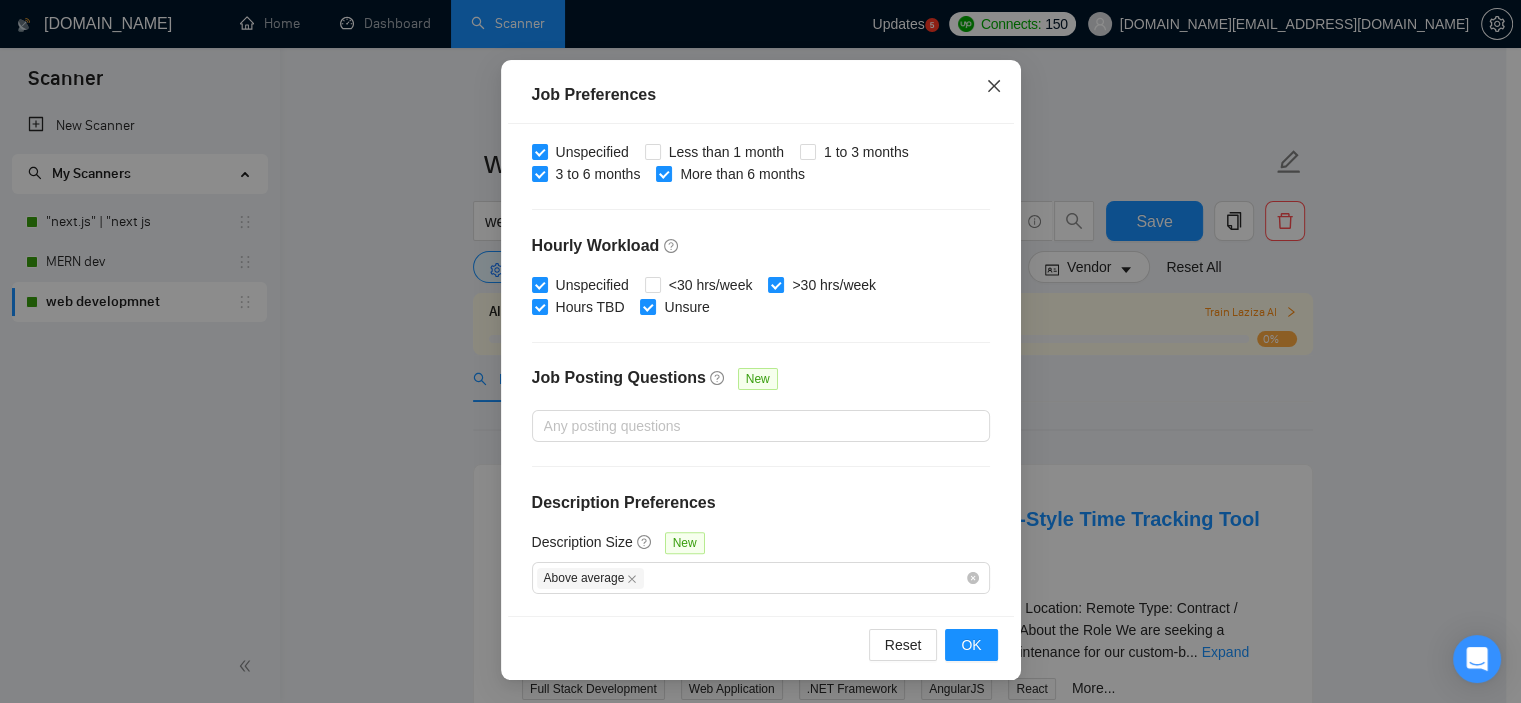 click 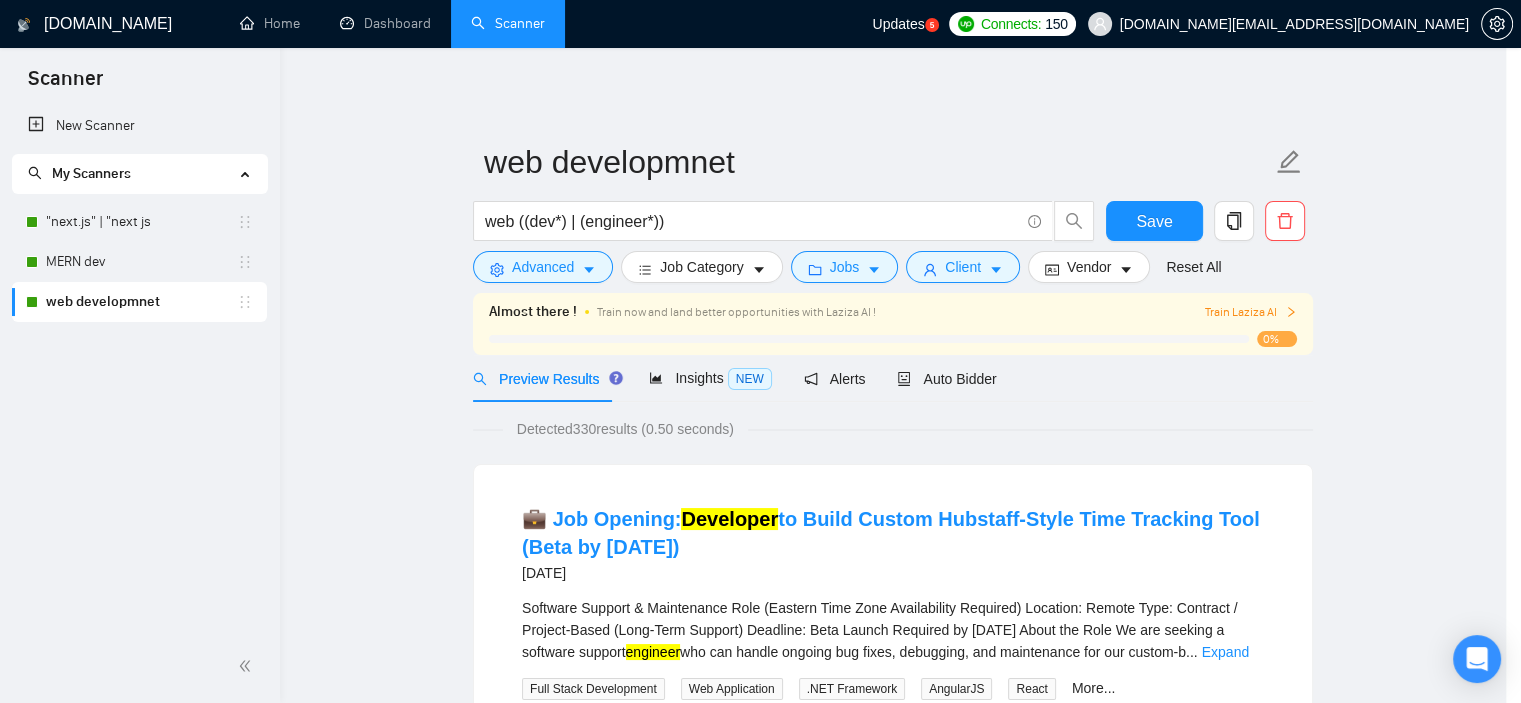 scroll, scrollTop: 60, scrollLeft: 0, axis: vertical 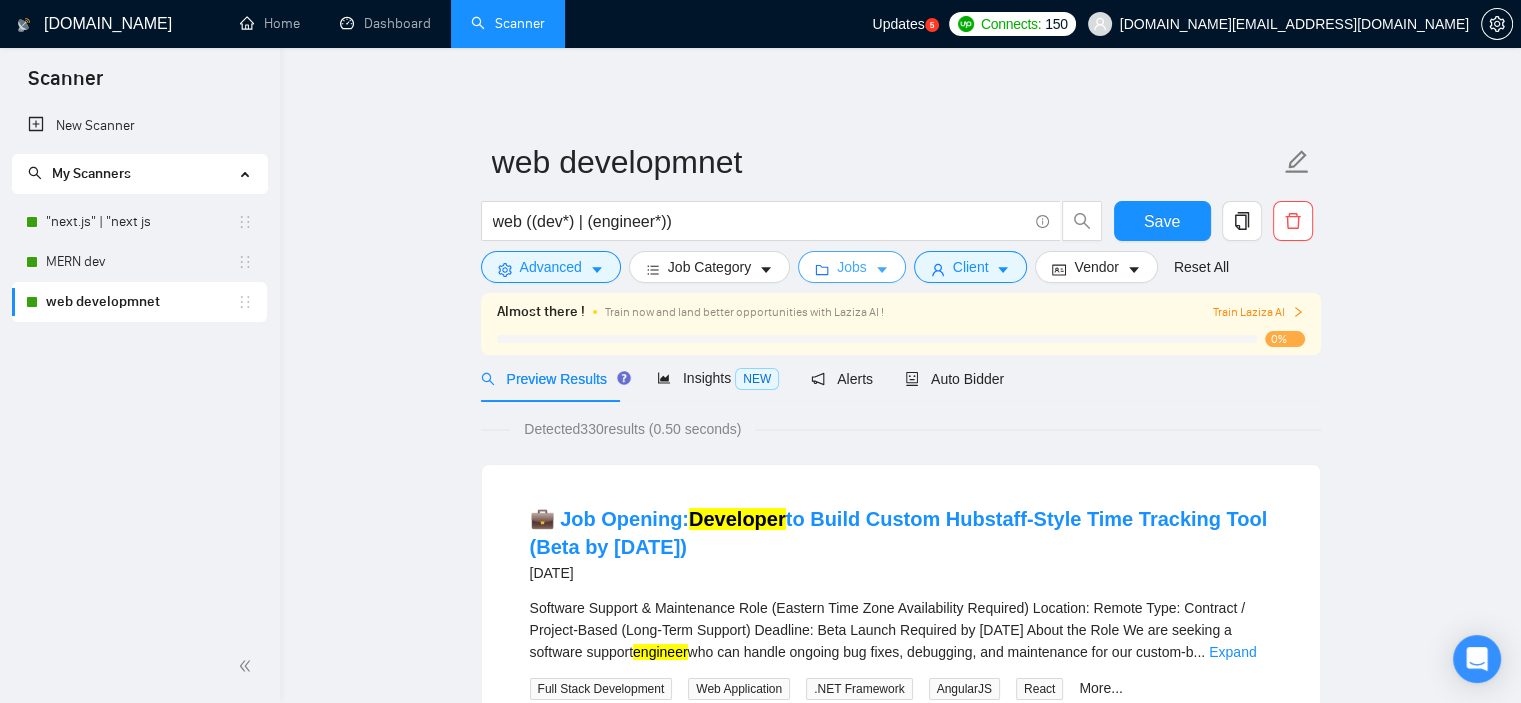 click on "Jobs" at bounding box center (852, 267) 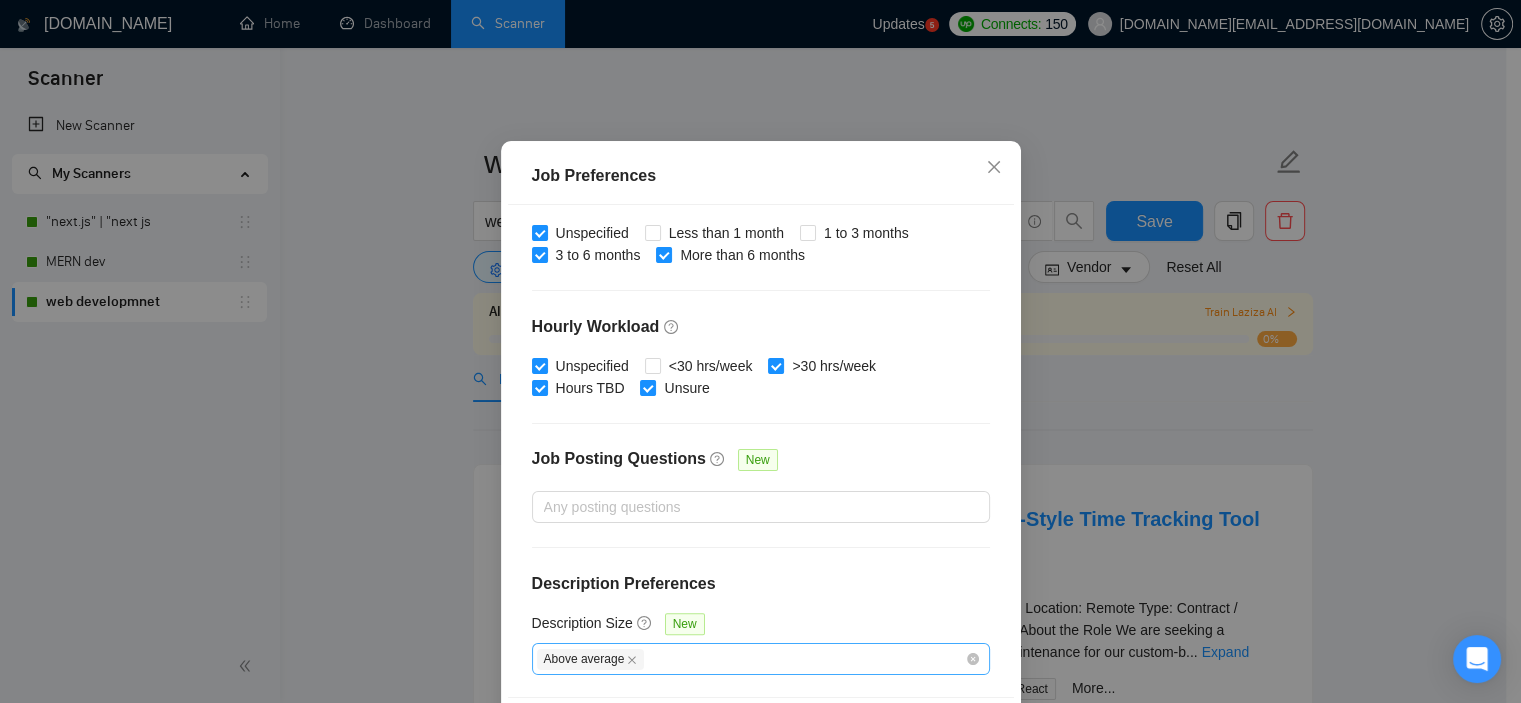 scroll, scrollTop: 300, scrollLeft: 0, axis: vertical 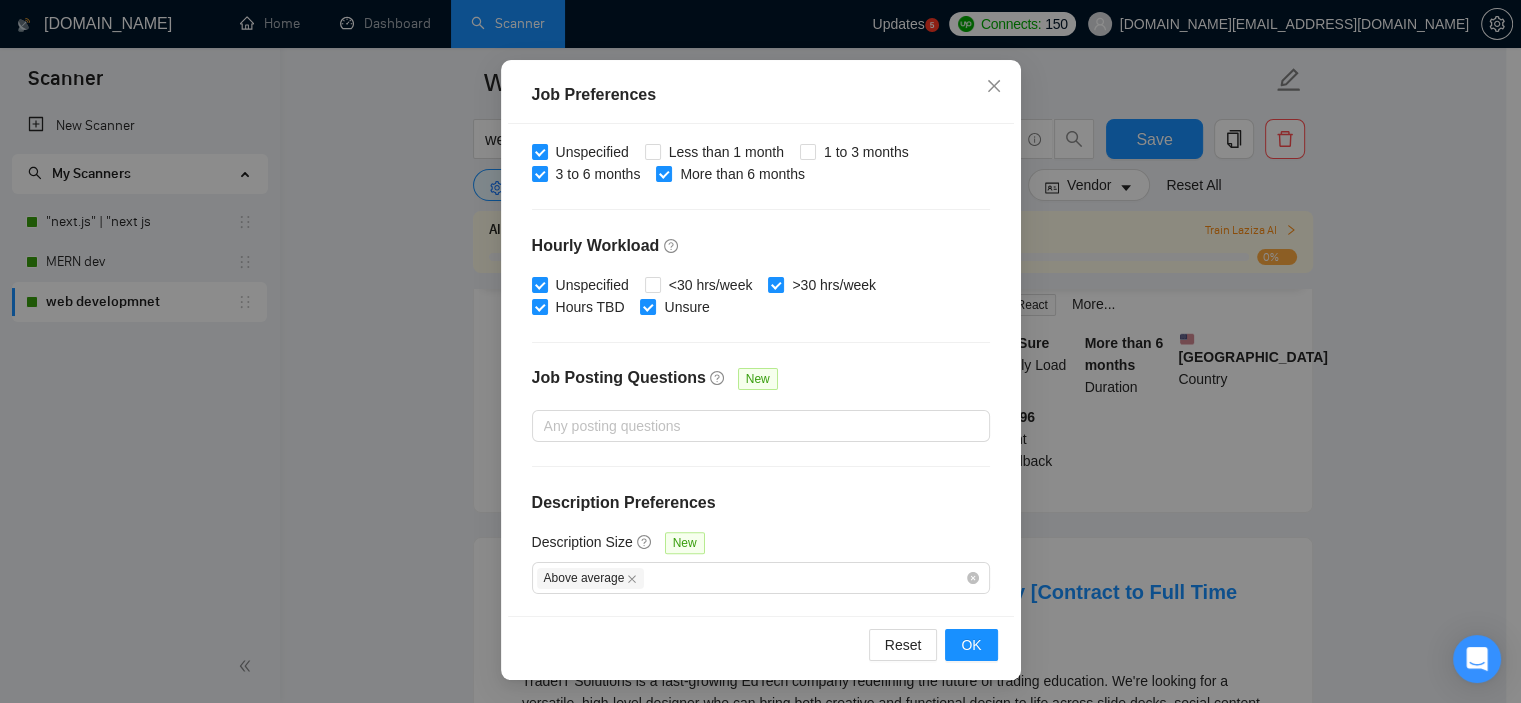 drag, startPoint x: 622, startPoint y: 578, endPoint x: 1135, endPoint y: 268, distance: 599.3905 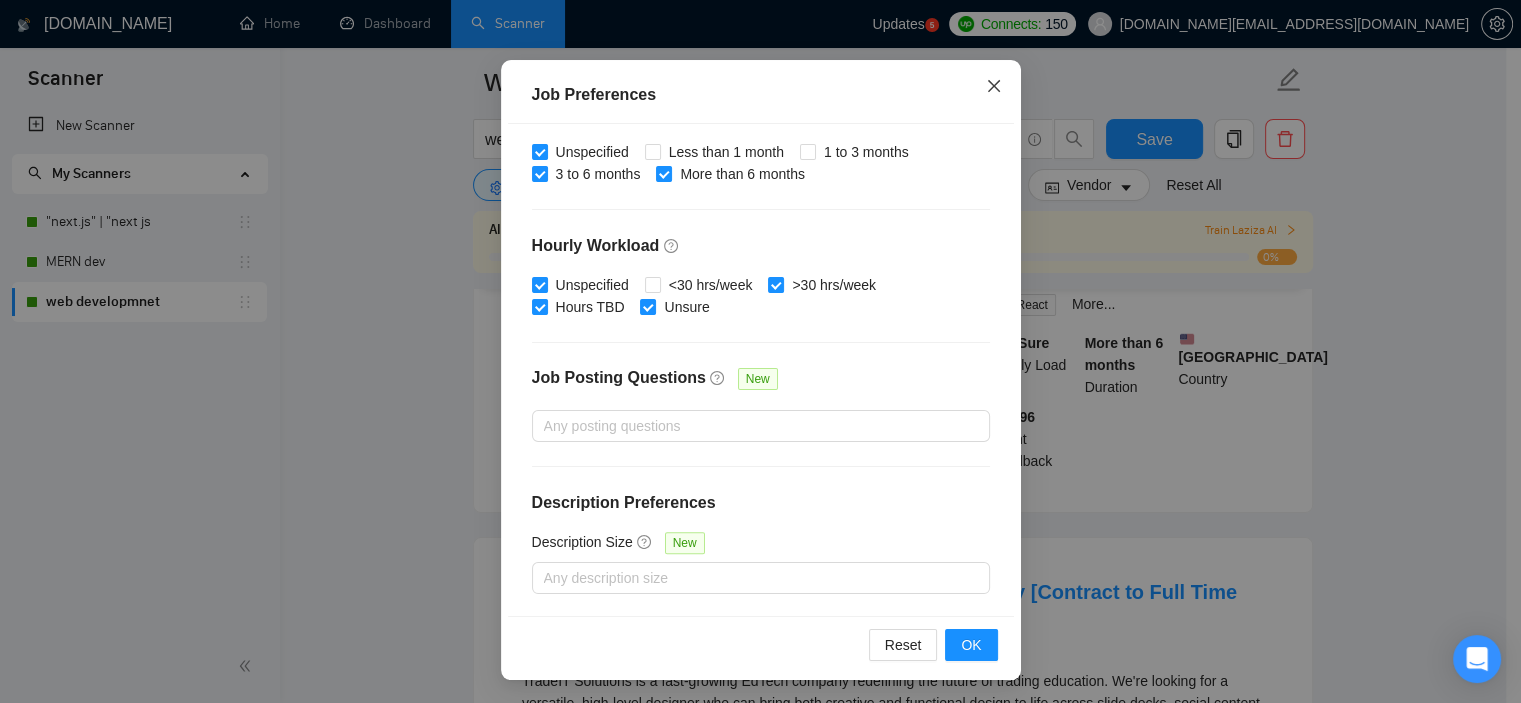 click 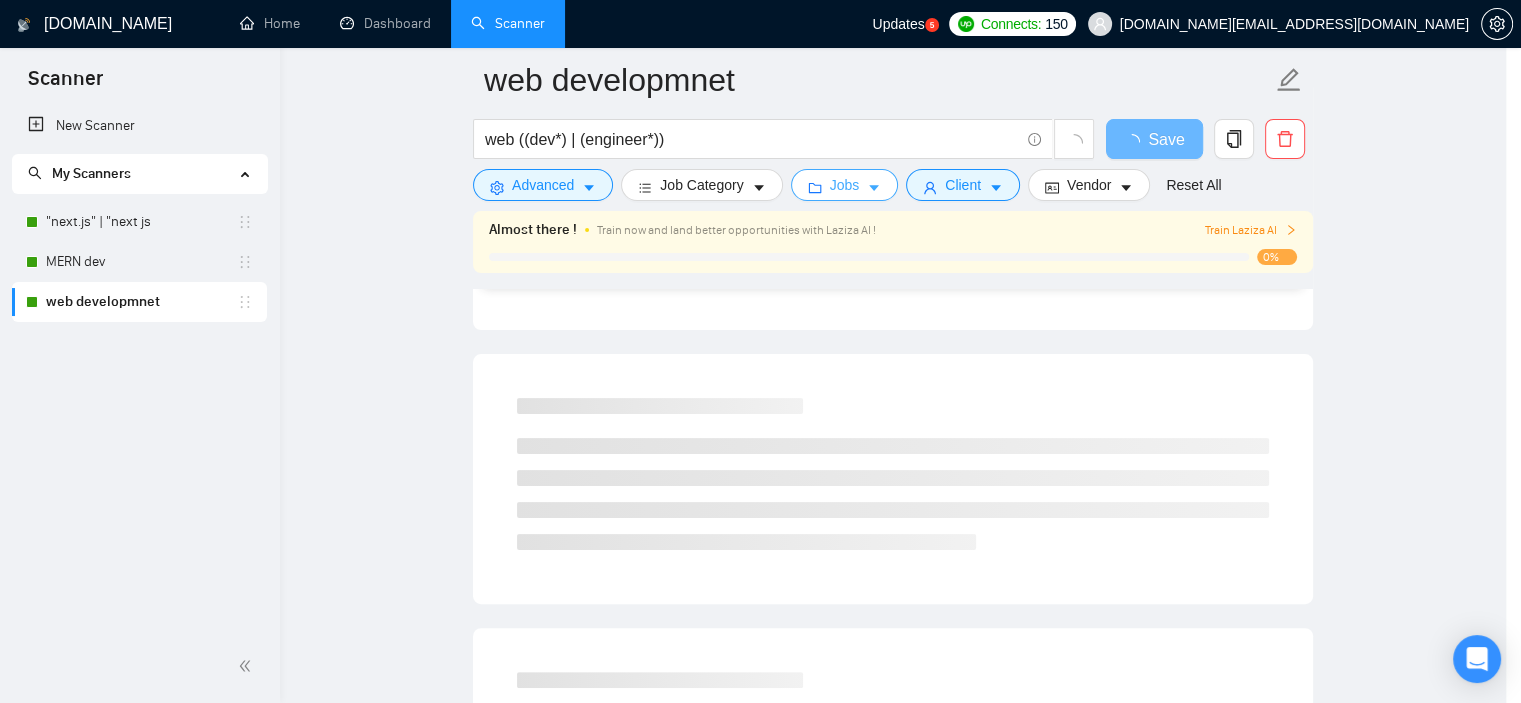 scroll, scrollTop: 0, scrollLeft: 0, axis: both 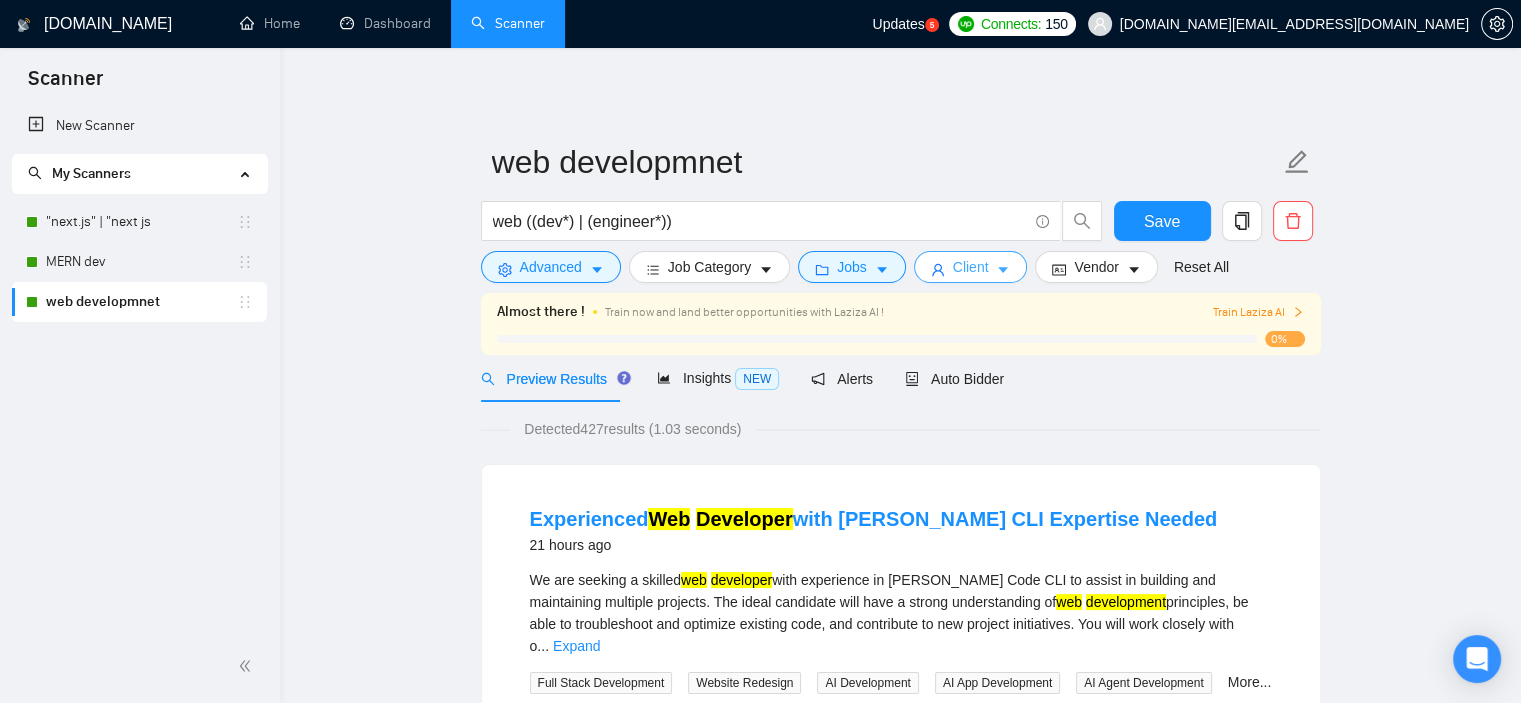 click on "Client" at bounding box center [971, 267] 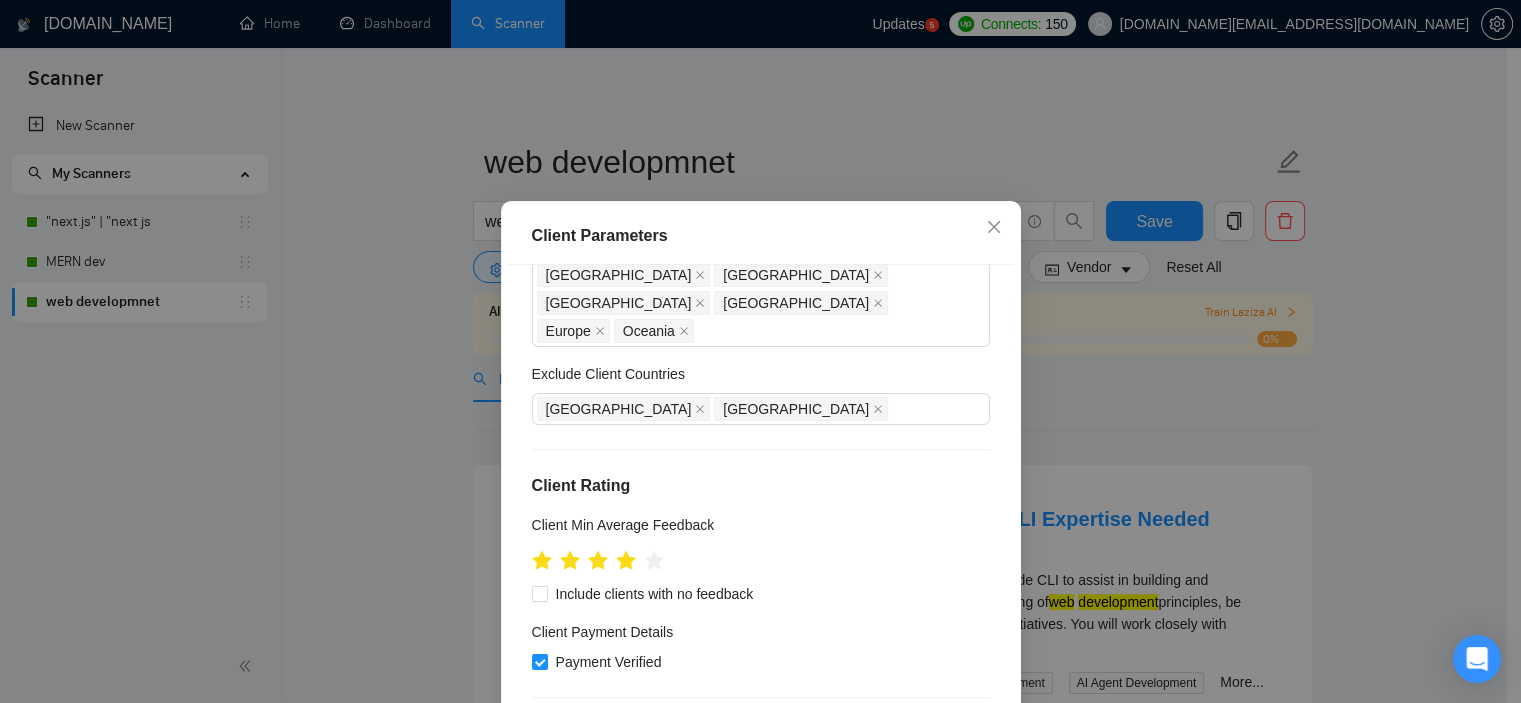 scroll, scrollTop: 0, scrollLeft: 0, axis: both 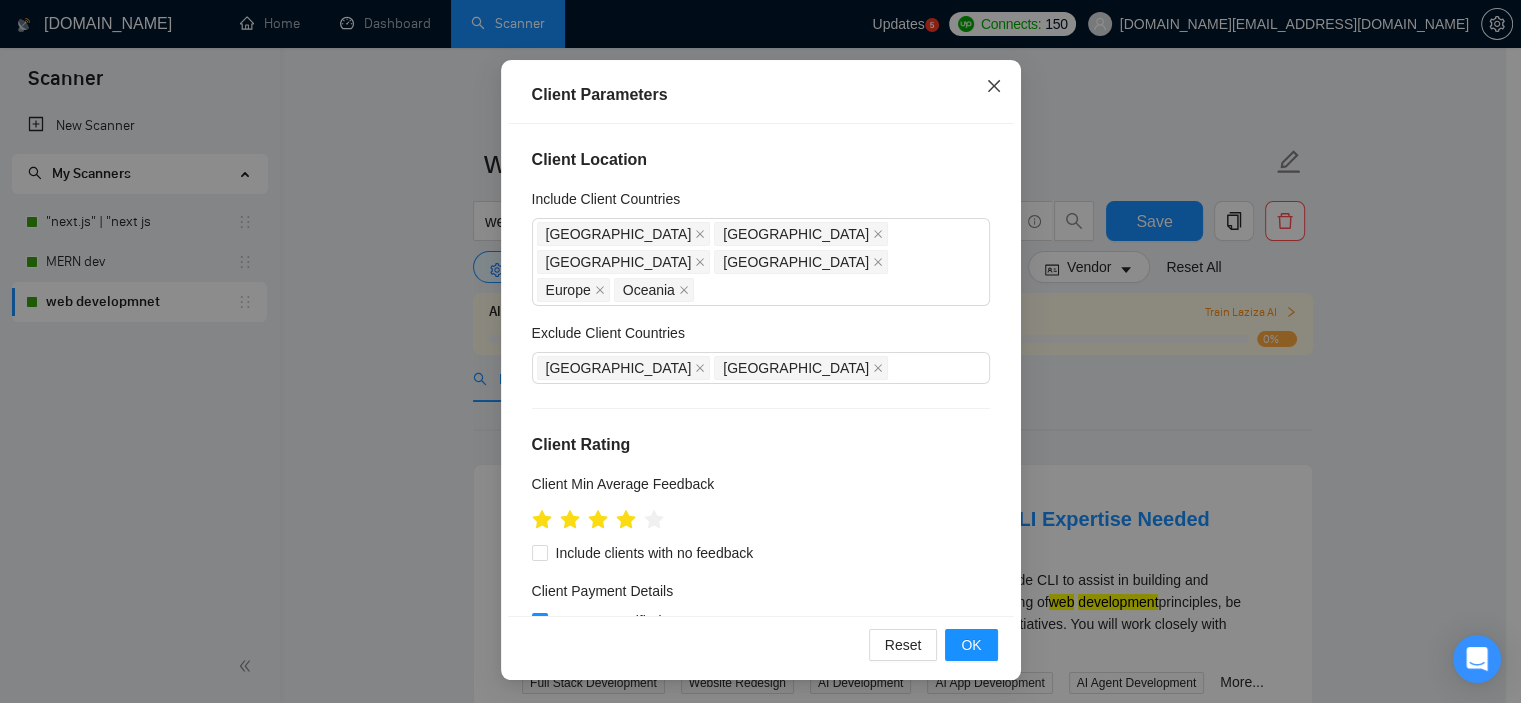 click 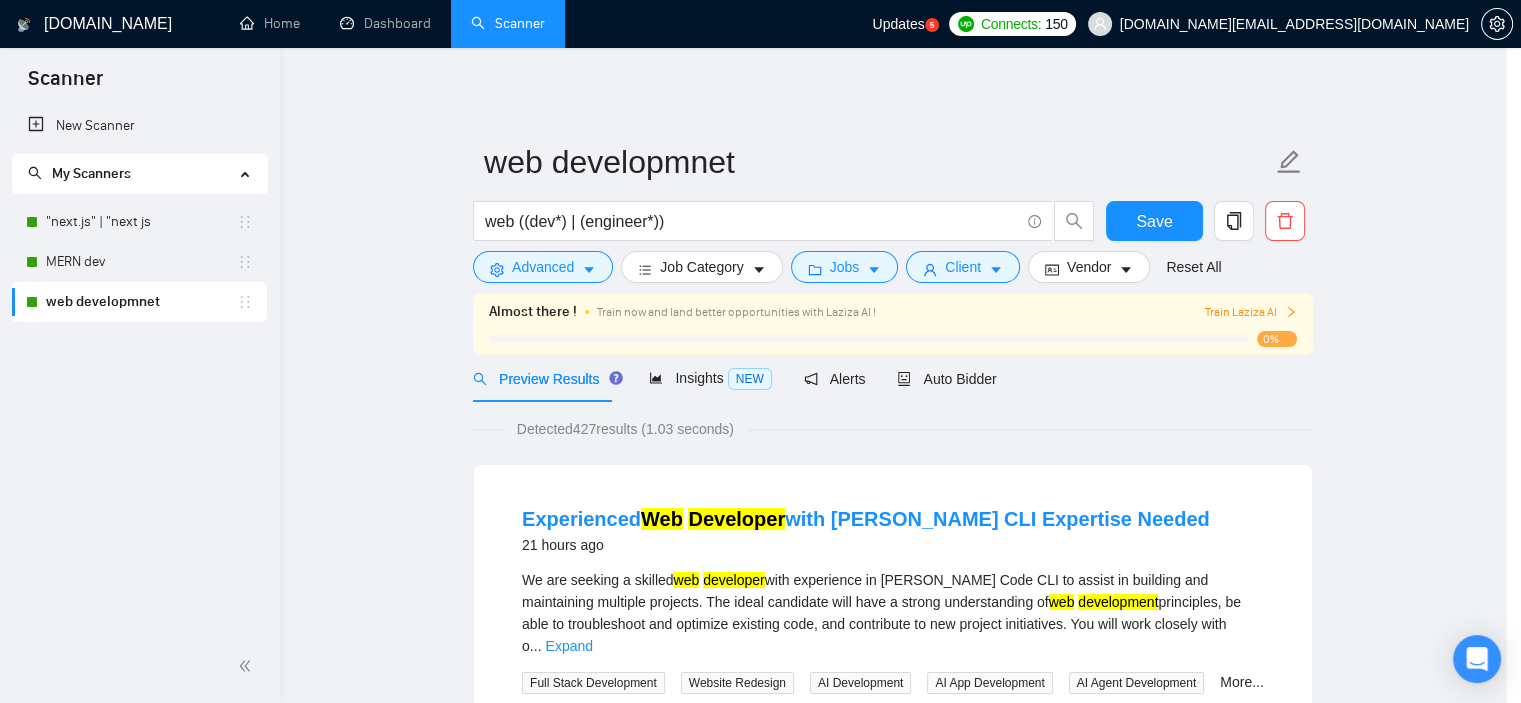 scroll, scrollTop: 60, scrollLeft: 0, axis: vertical 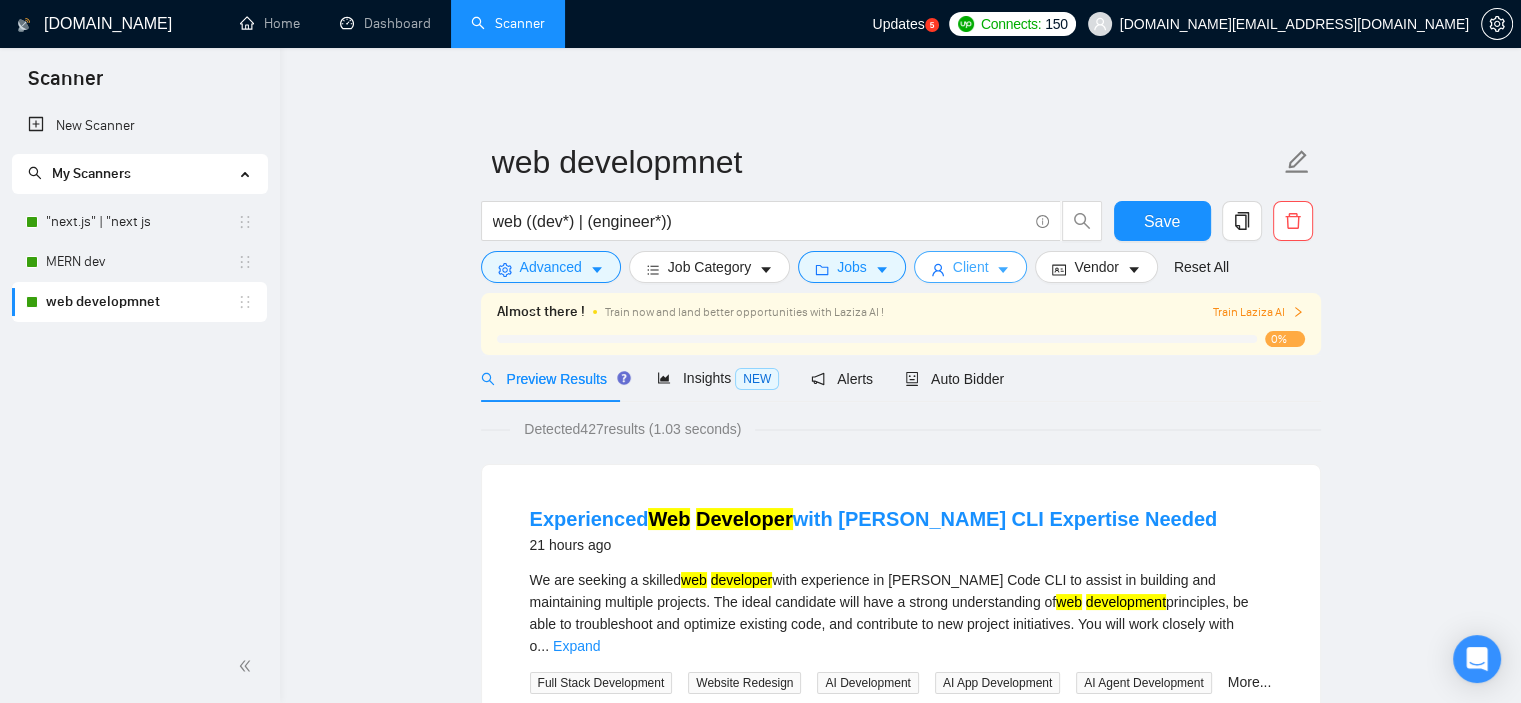 click on "Client" at bounding box center (971, 267) 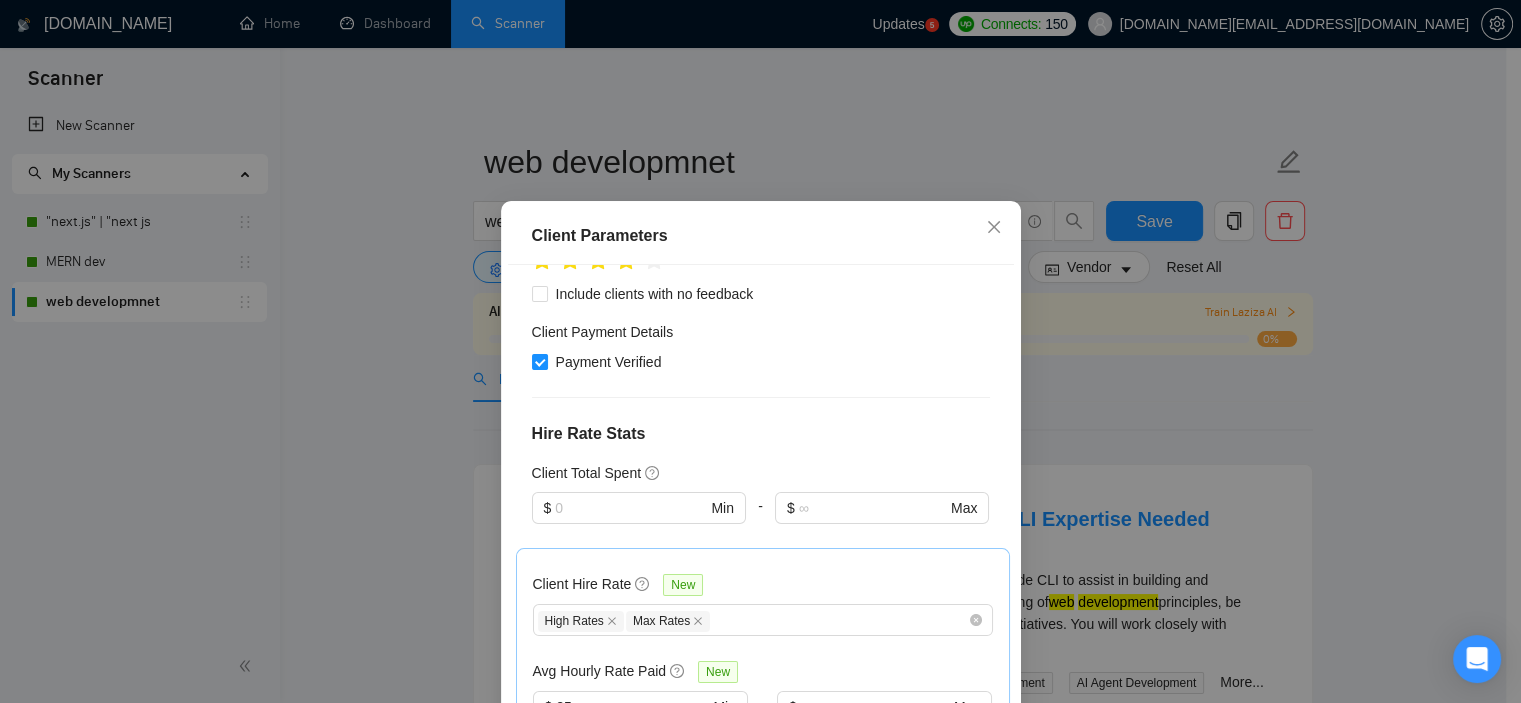 scroll, scrollTop: 600, scrollLeft: 0, axis: vertical 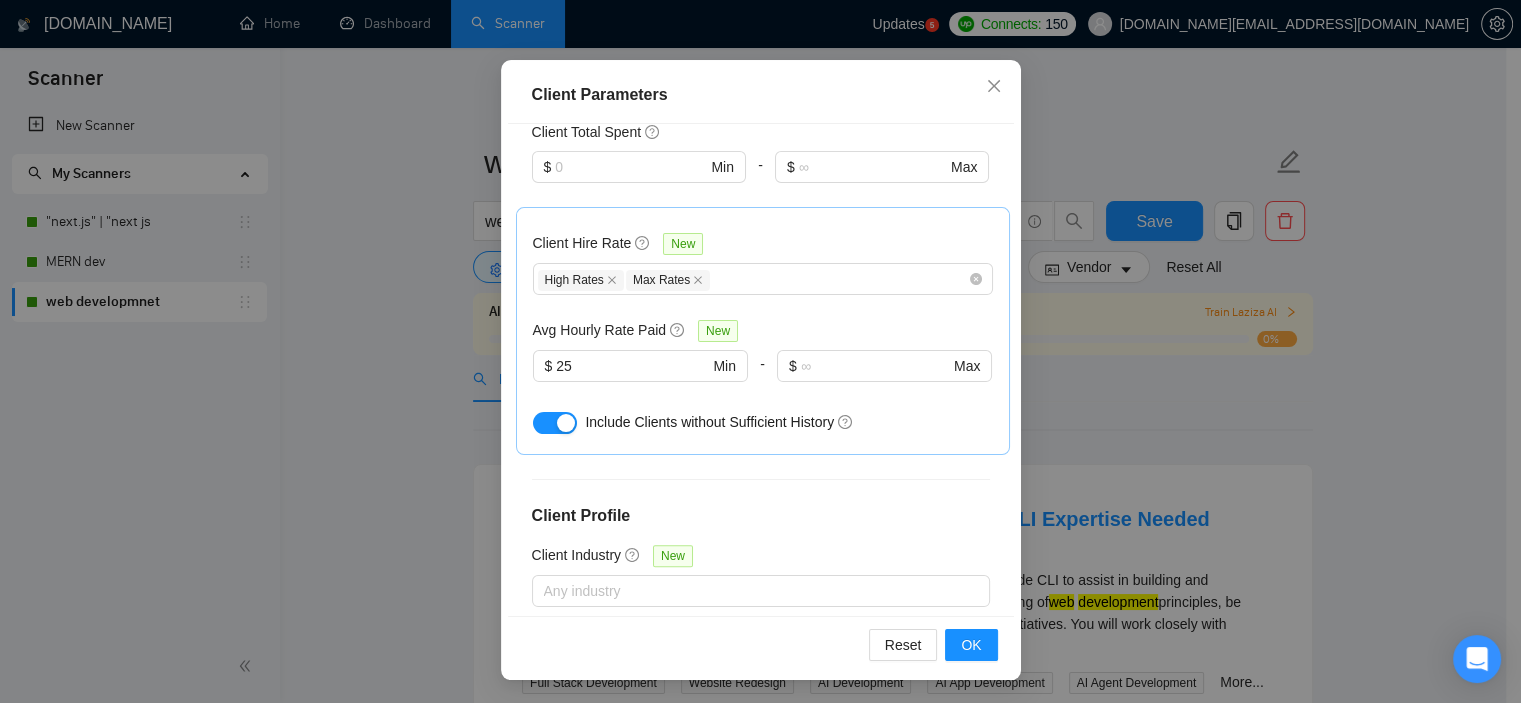 click on "Client Parameters Client Location Include Client Countries [GEOGRAPHIC_DATA] [GEOGRAPHIC_DATA] [GEOGRAPHIC_DATA] [GEOGRAPHIC_DATA] [GEOGRAPHIC_DATA] [GEOGRAPHIC_DATA]   Exclude Client Countries [GEOGRAPHIC_DATA] [GEOGRAPHIC_DATA]   Client Rating Client Min Average Feedback Include clients with no feedback Client Payment Details Payment Verified Hire Rate Stats   Client Total Spent $ Min - $ Max Client Hire Rate New High Rates Max Rates     Avg Hourly Rate Paid New $ 25 Min - $ Max Include Clients without Sufficient History Client Profile Client Industry New   Any industry Client Company Size   Any company size Enterprise Clients New   Any clients Reset OK" at bounding box center (760, 351) 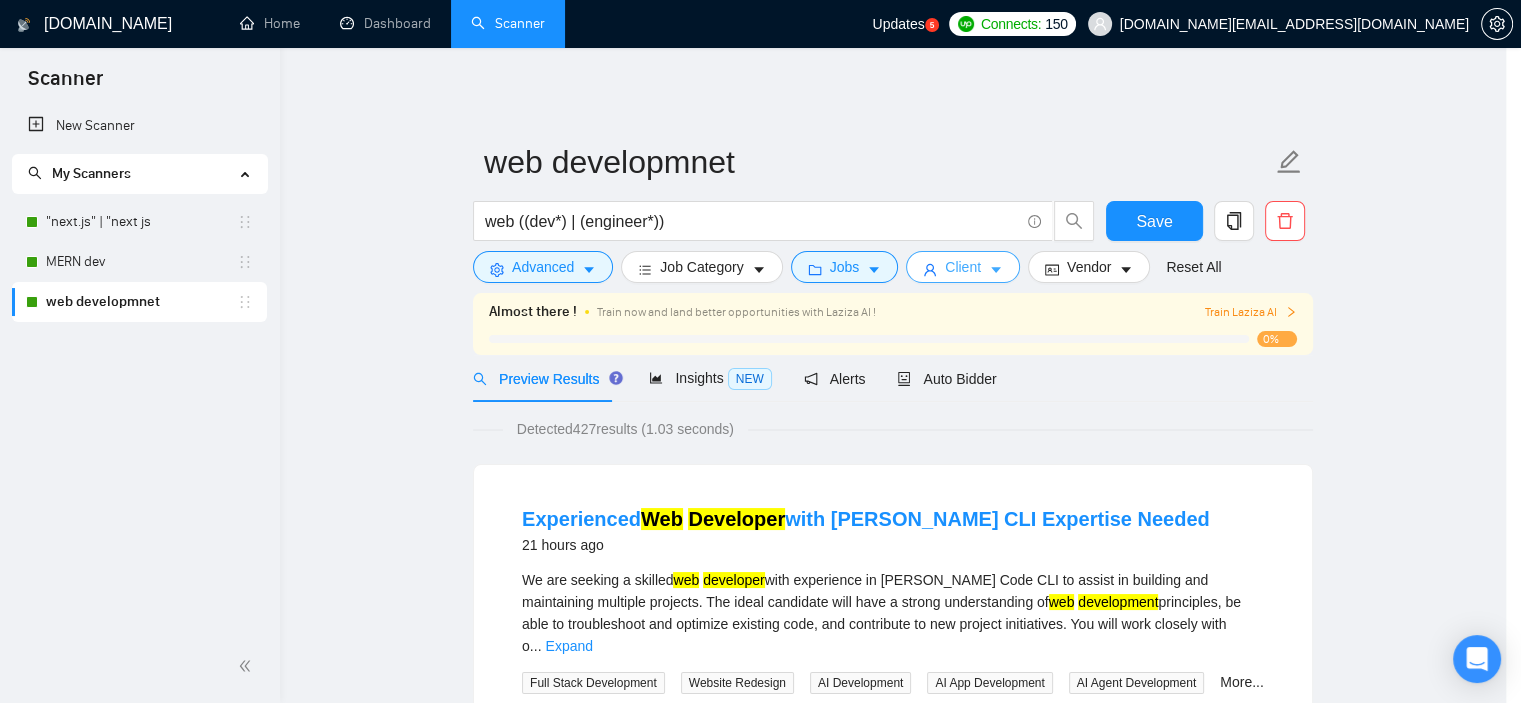 scroll, scrollTop: 60, scrollLeft: 0, axis: vertical 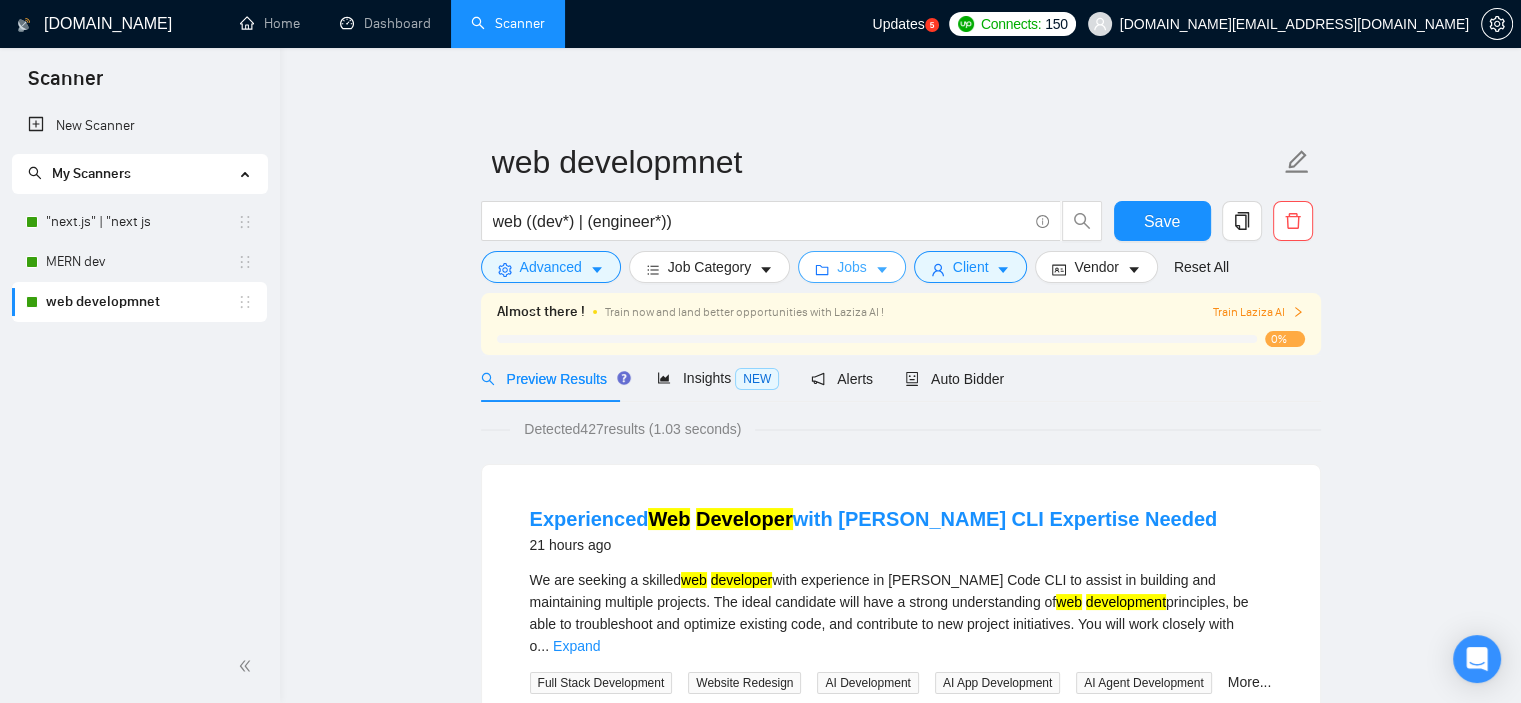click 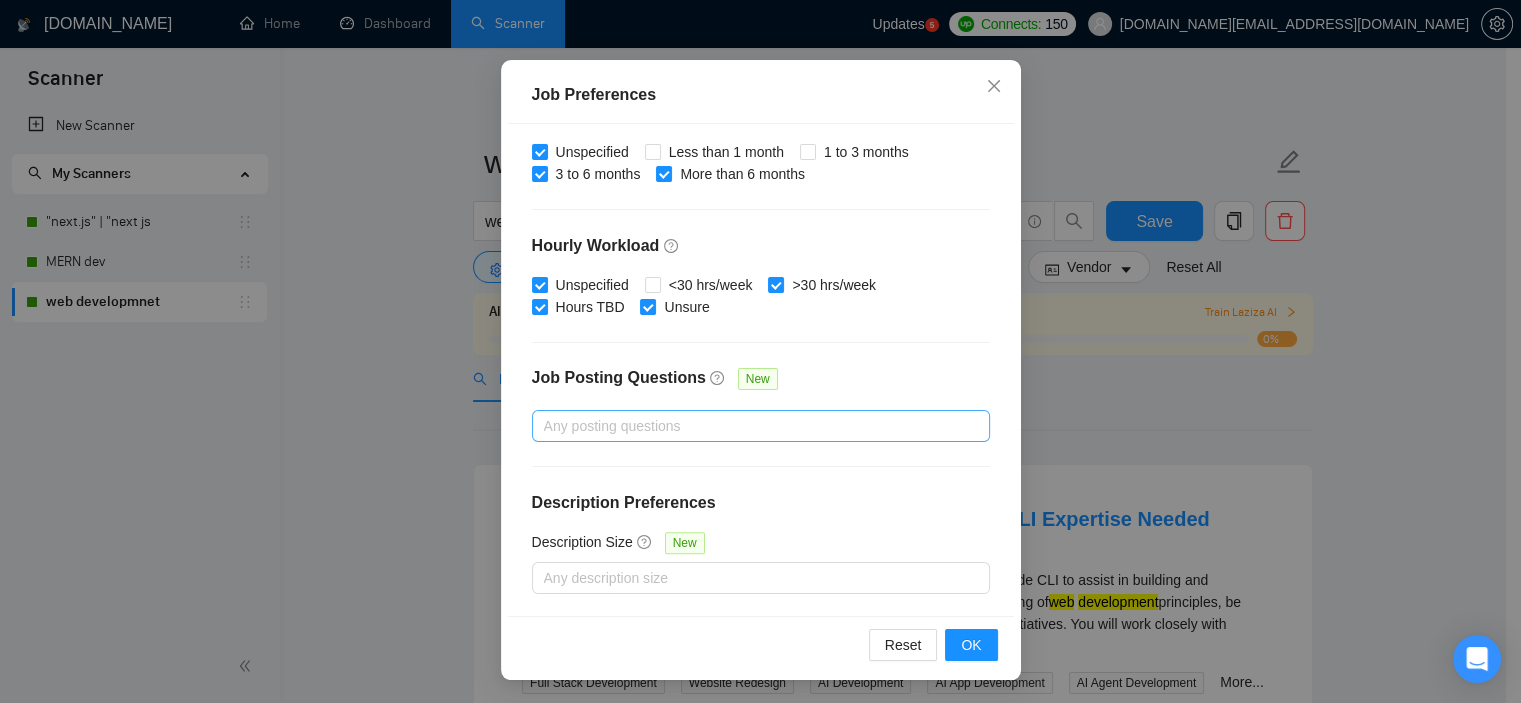 scroll, scrollTop: 41, scrollLeft: 0, axis: vertical 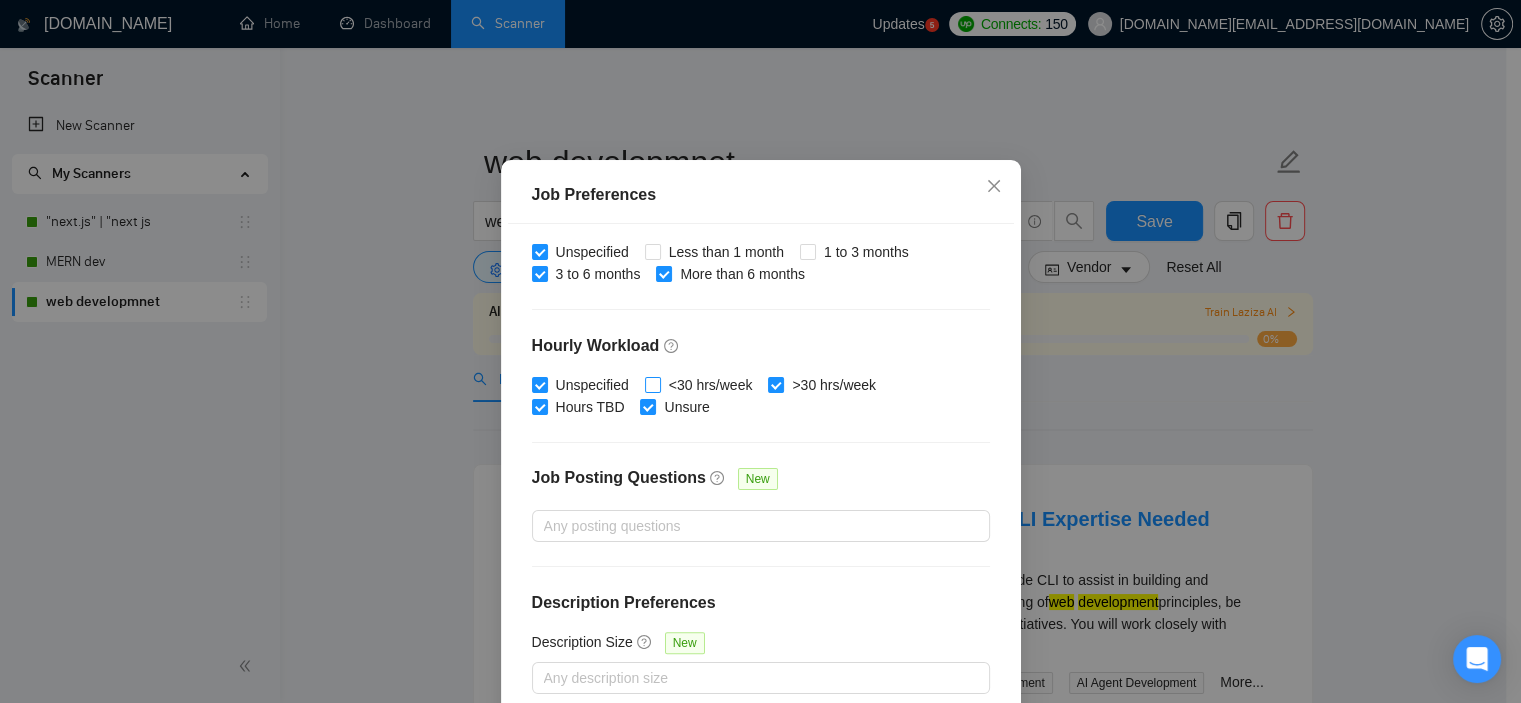 click on "<30 hrs/week" at bounding box center [652, 384] 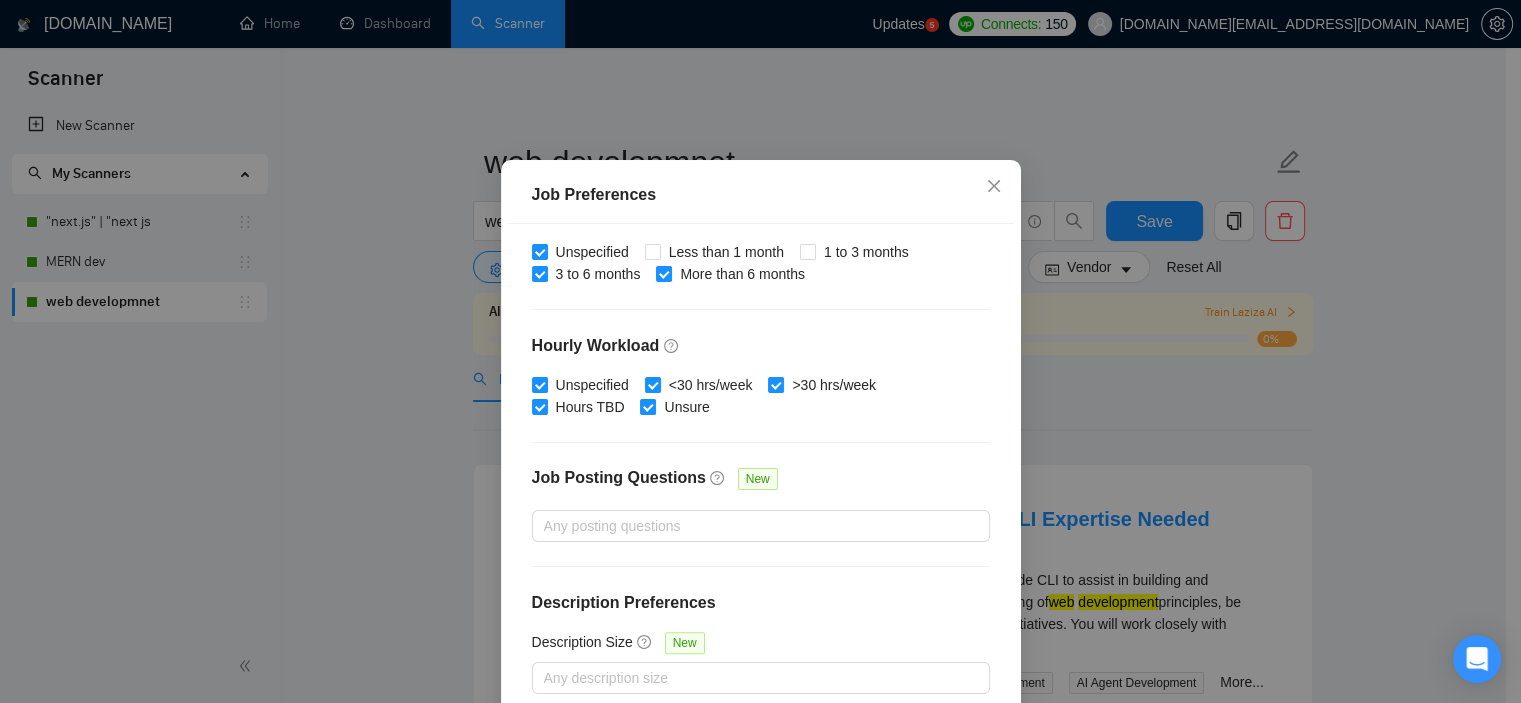 scroll, scrollTop: 141, scrollLeft: 0, axis: vertical 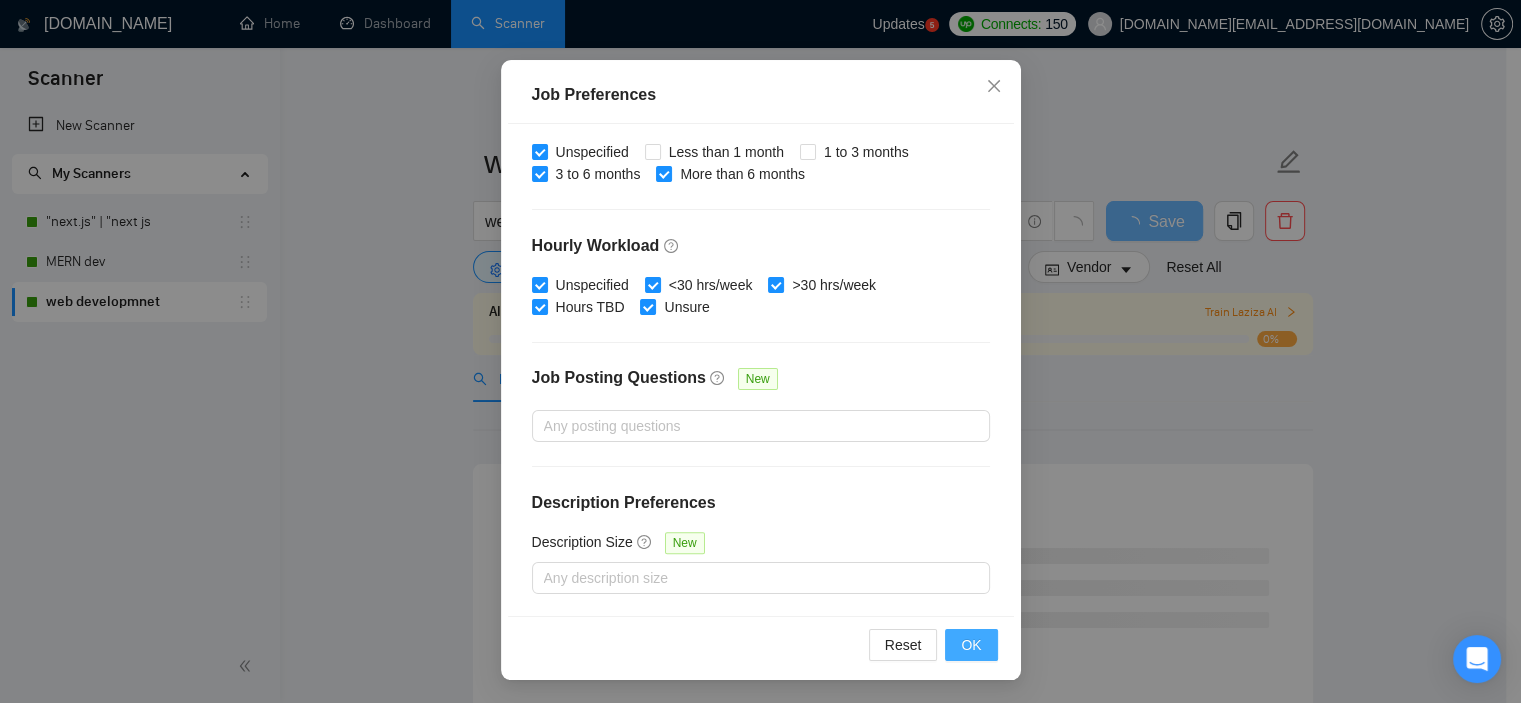 click on "OK" at bounding box center [971, 645] 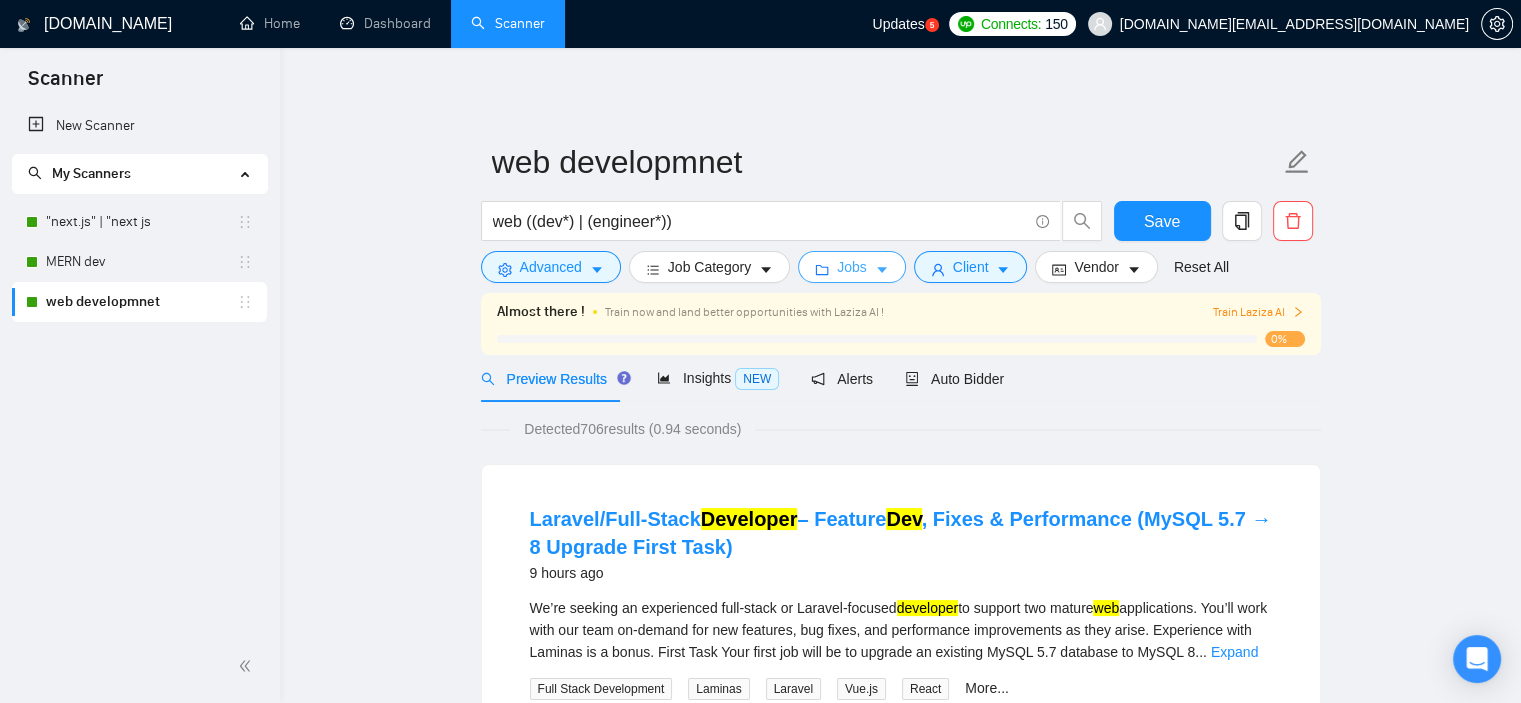 scroll, scrollTop: 0, scrollLeft: 0, axis: both 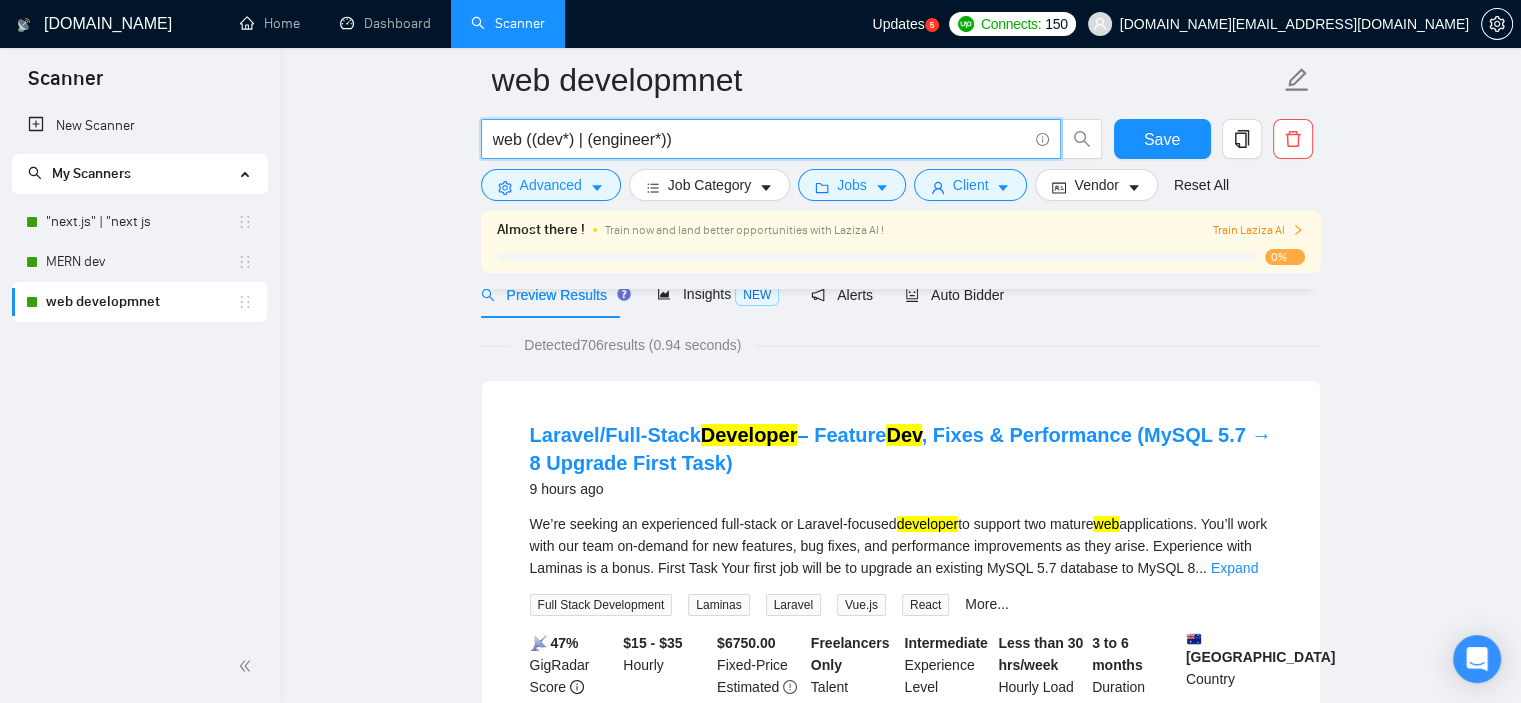 click on "web ((dev*) | (engineer*))" at bounding box center (760, 139) 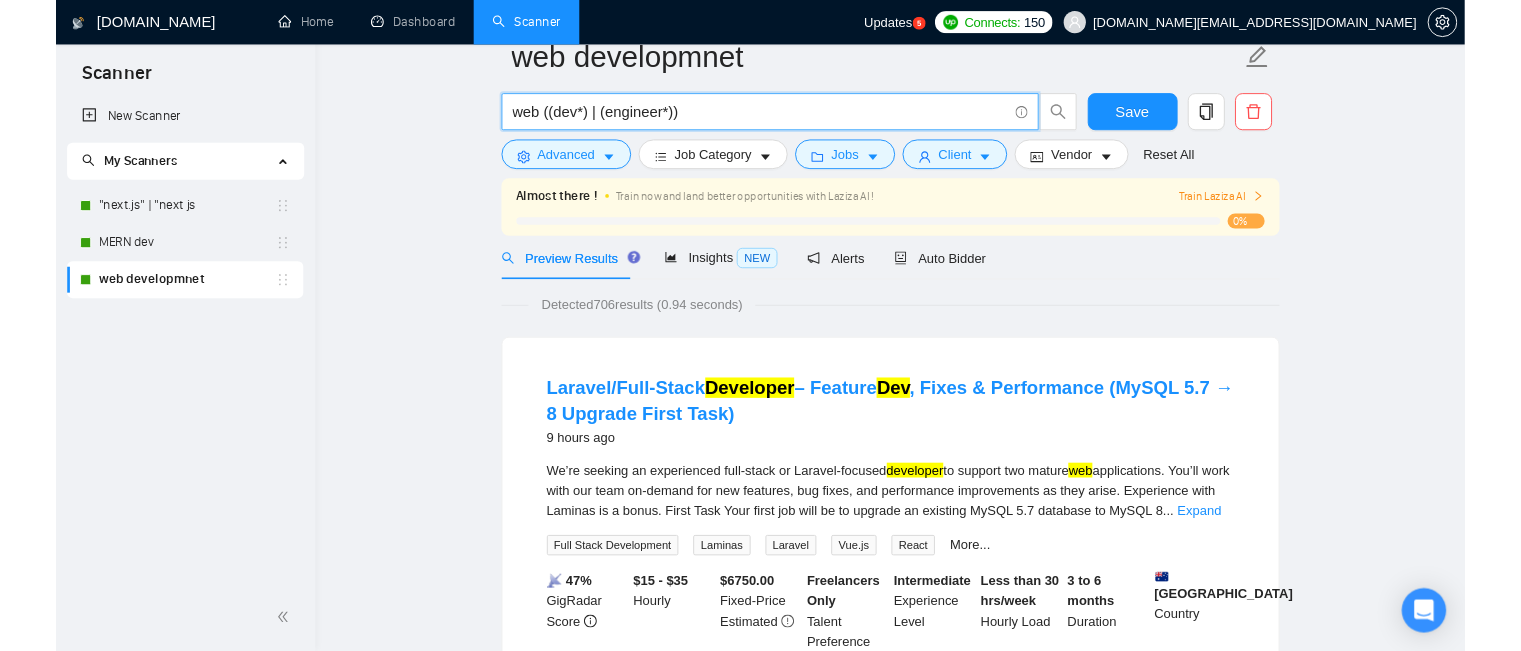 scroll, scrollTop: 0, scrollLeft: 0, axis: both 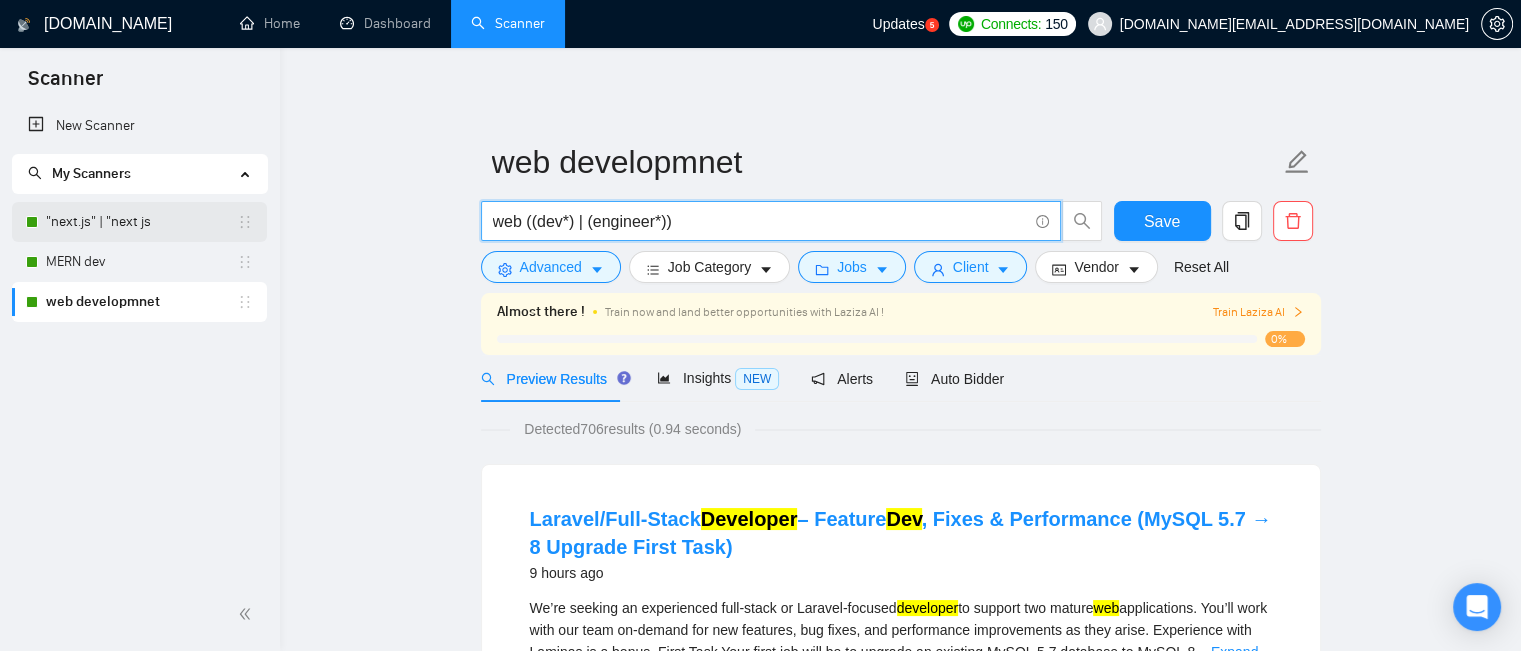 click on ""next.js" | "next js" at bounding box center [141, 222] 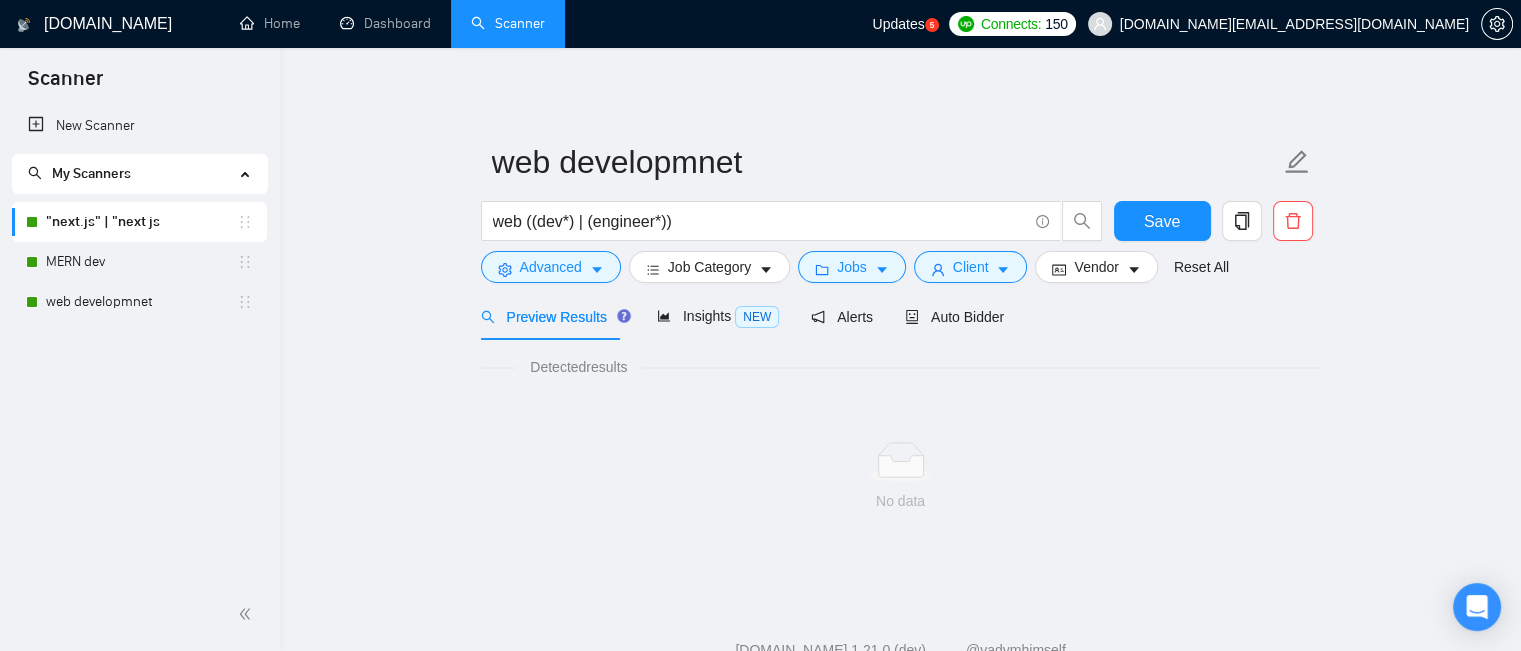 click on ""next.js" | "next js" at bounding box center [141, 222] 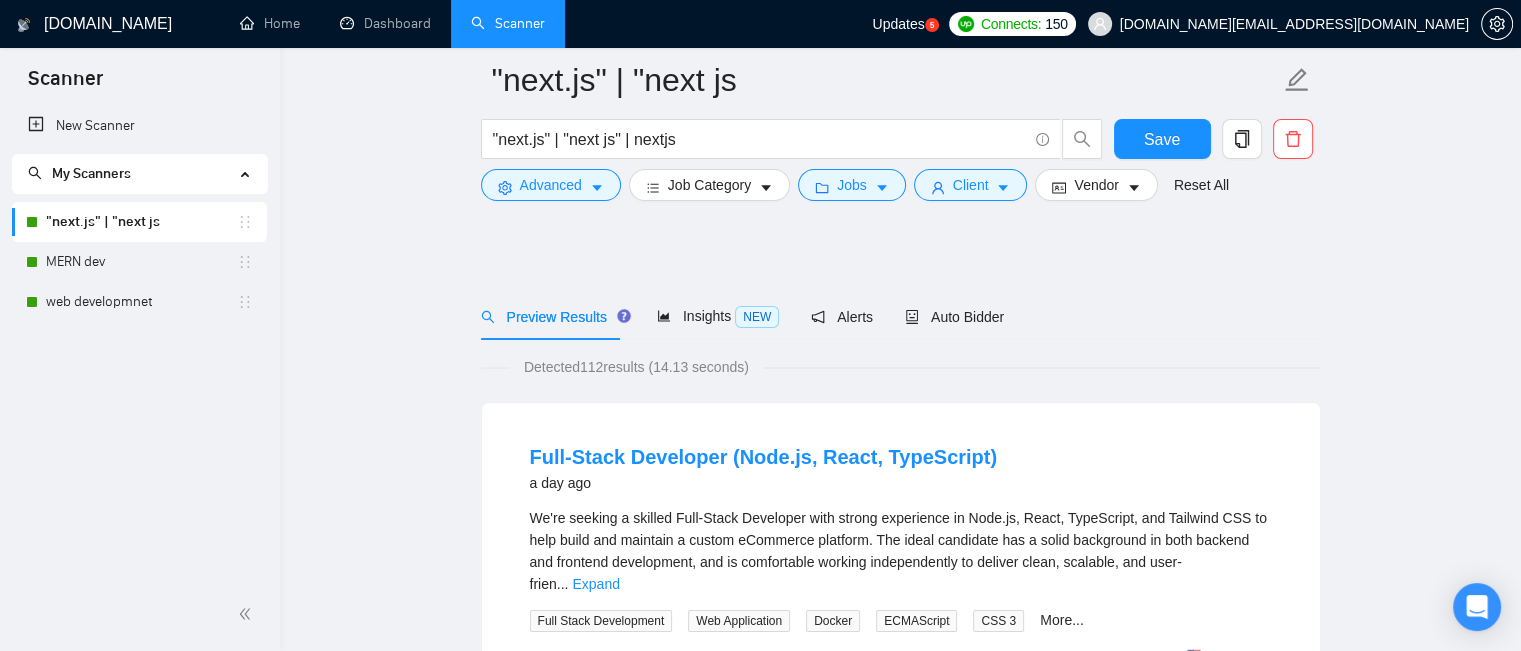 scroll, scrollTop: 100, scrollLeft: 0, axis: vertical 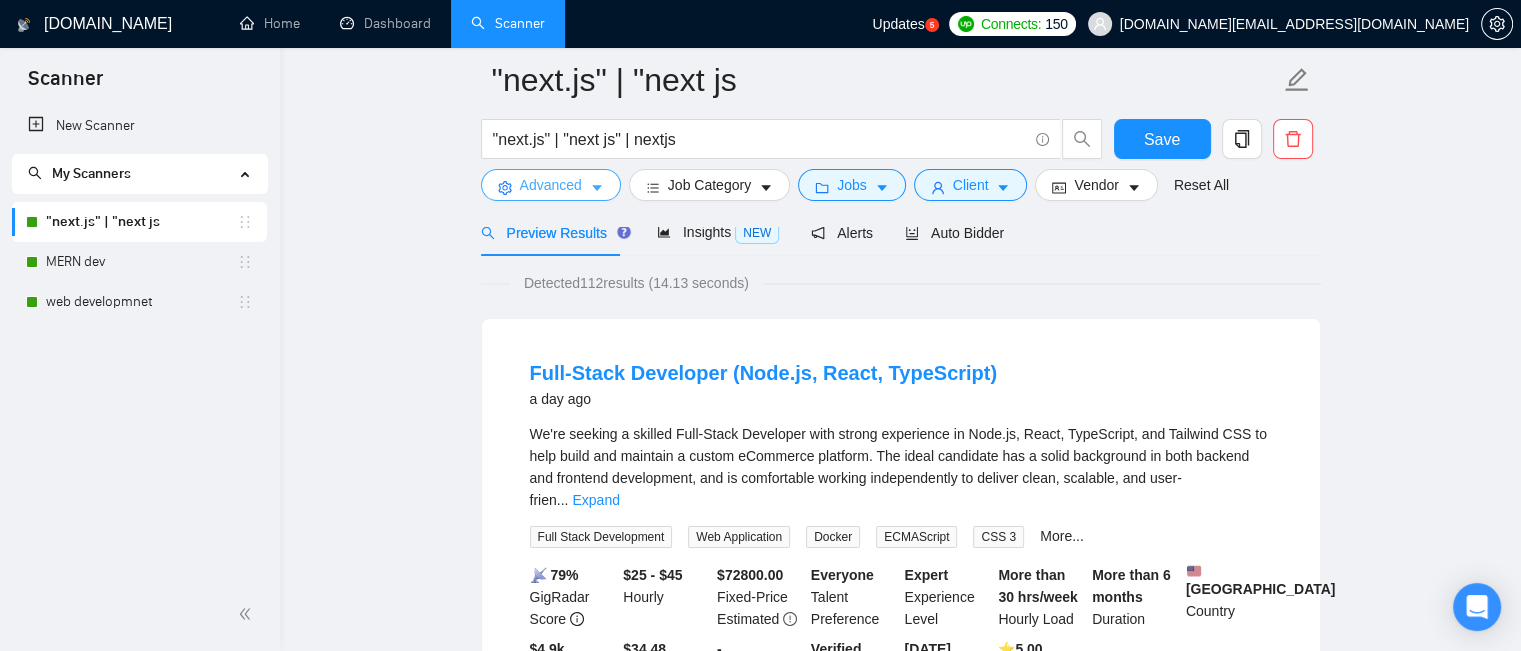 click 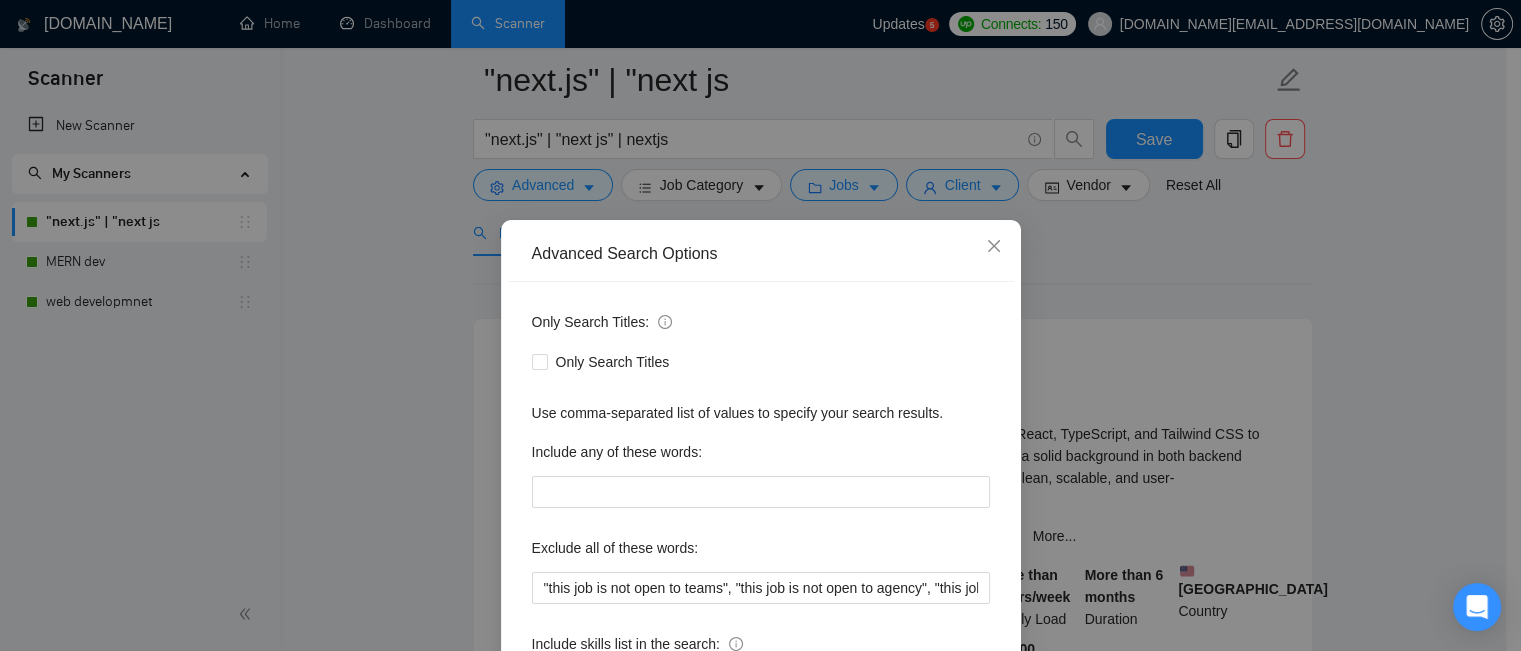 scroll, scrollTop: 180, scrollLeft: 0, axis: vertical 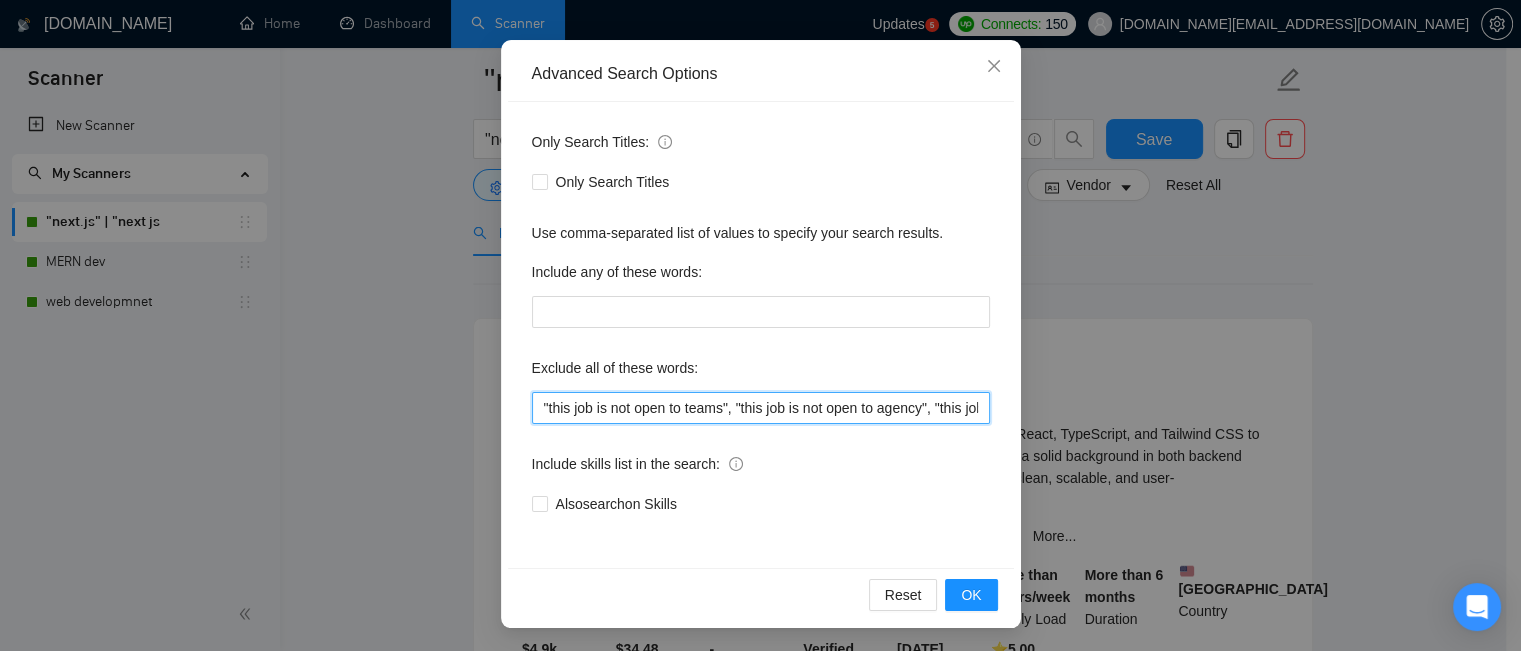 click on ""this job is not open to teams", "this job is not open to agency", "this job is not open to companies", "NO AGENCY", "Freelancers Only", "NOT AGENCY", "no agency", "no agencies", "individual only", "freelancers only", "No Agencies!", "independent contractors only", "***Freelancers Only," "/Freelancers Only", ".Freelancers Only", ",Freelancers Only.", "Web3"" at bounding box center (761, 408) 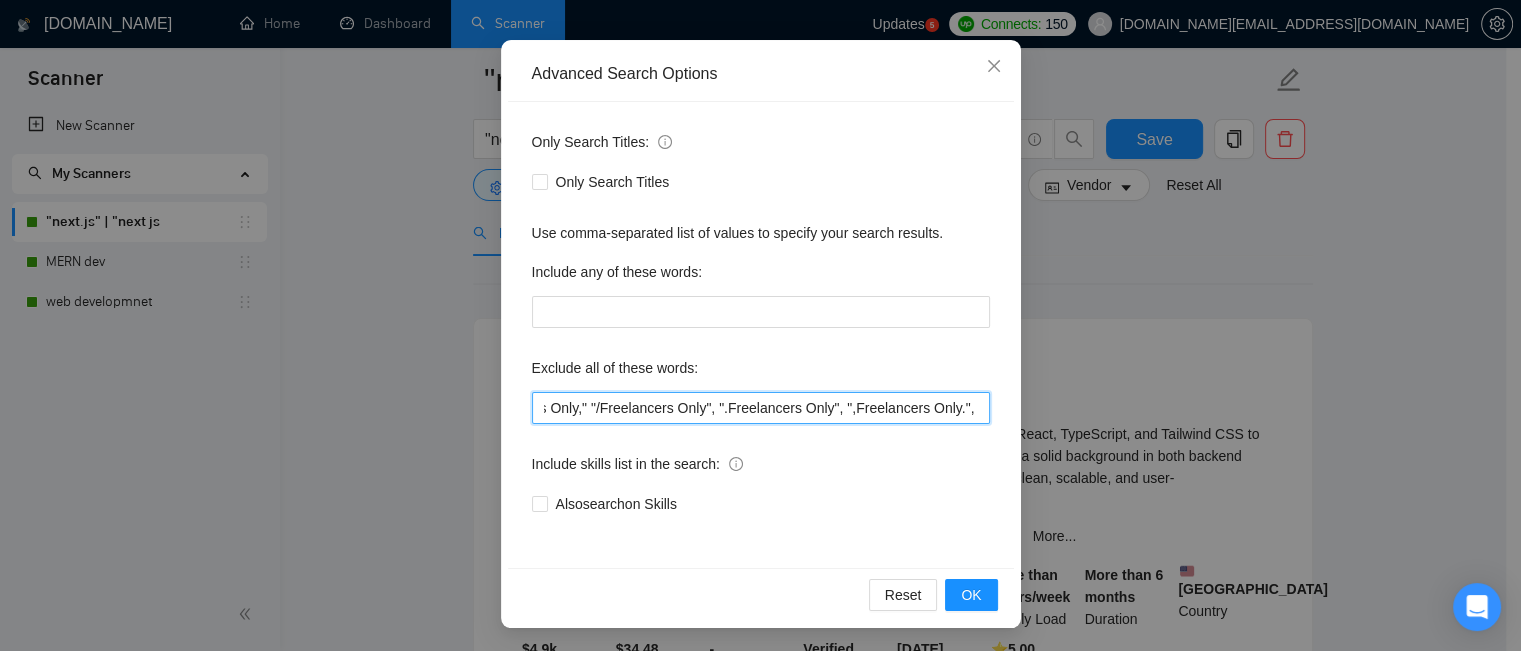 scroll, scrollTop: 0, scrollLeft: 1755, axis: horizontal 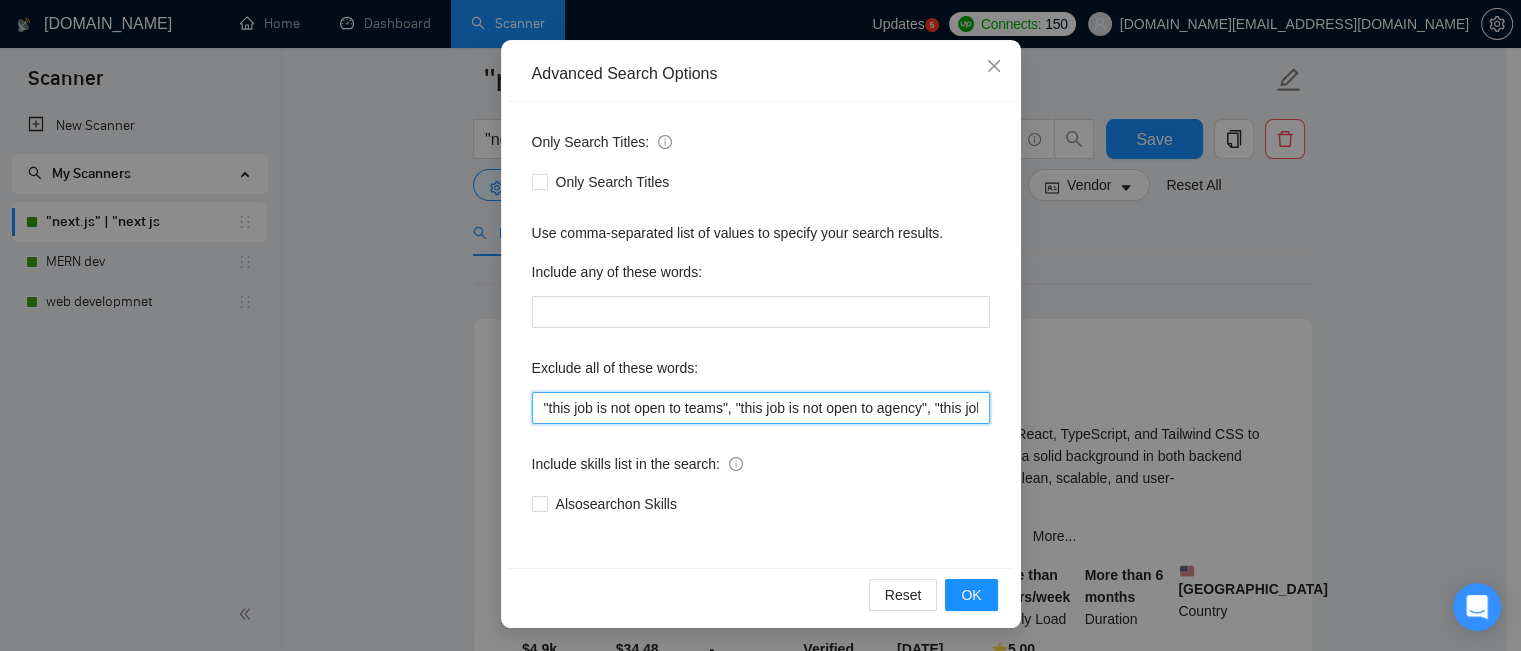 drag, startPoint x: 920, startPoint y: 411, endPoint x: 336, endPoint y: 404, distance: 584.04193 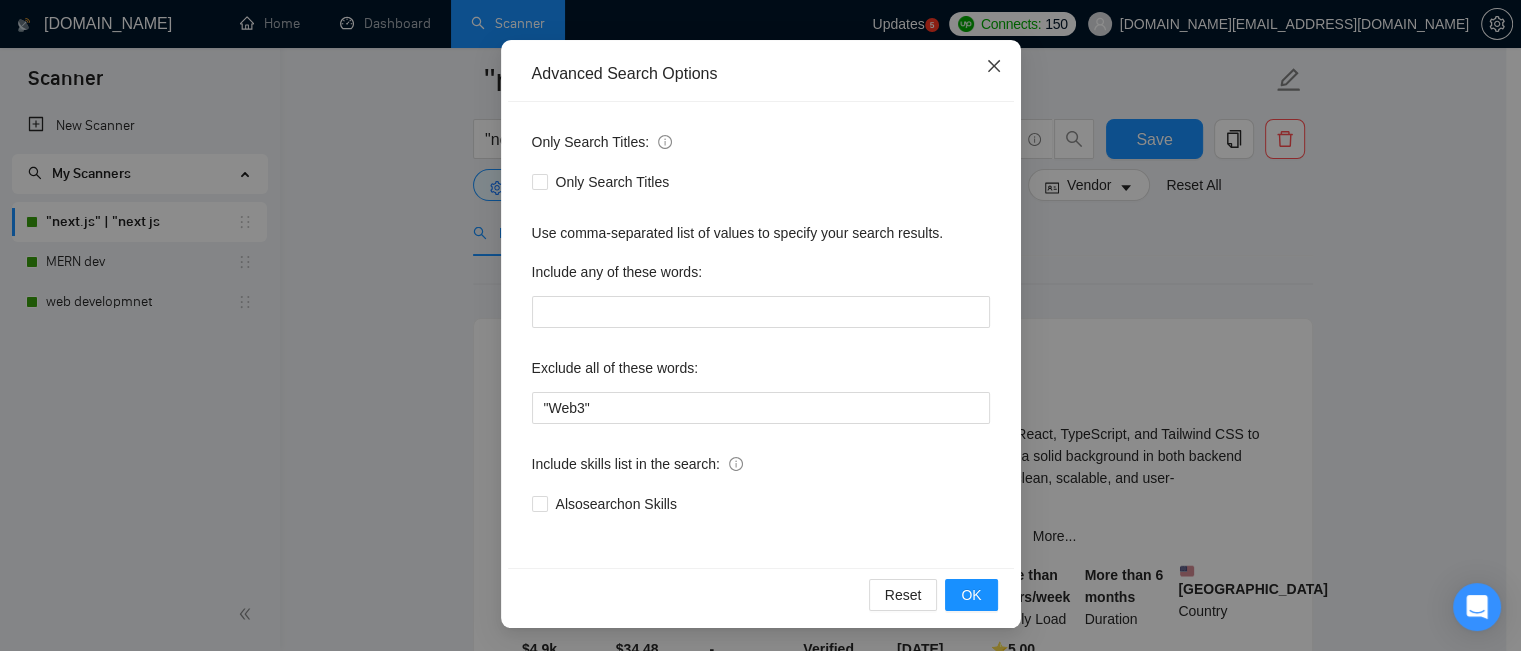 click at bounding box center (994, 67) 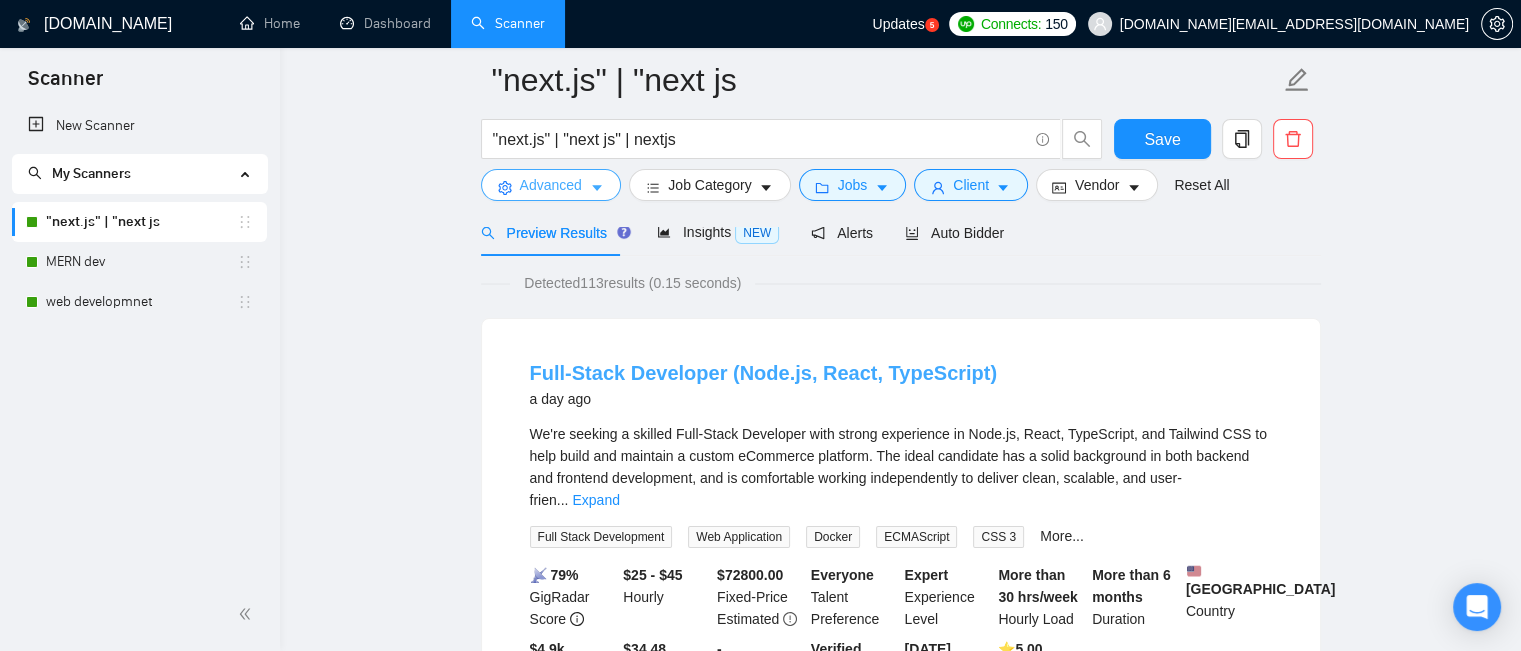 scroll, scrollTop: 0, scrollLeft: 0, axis: both 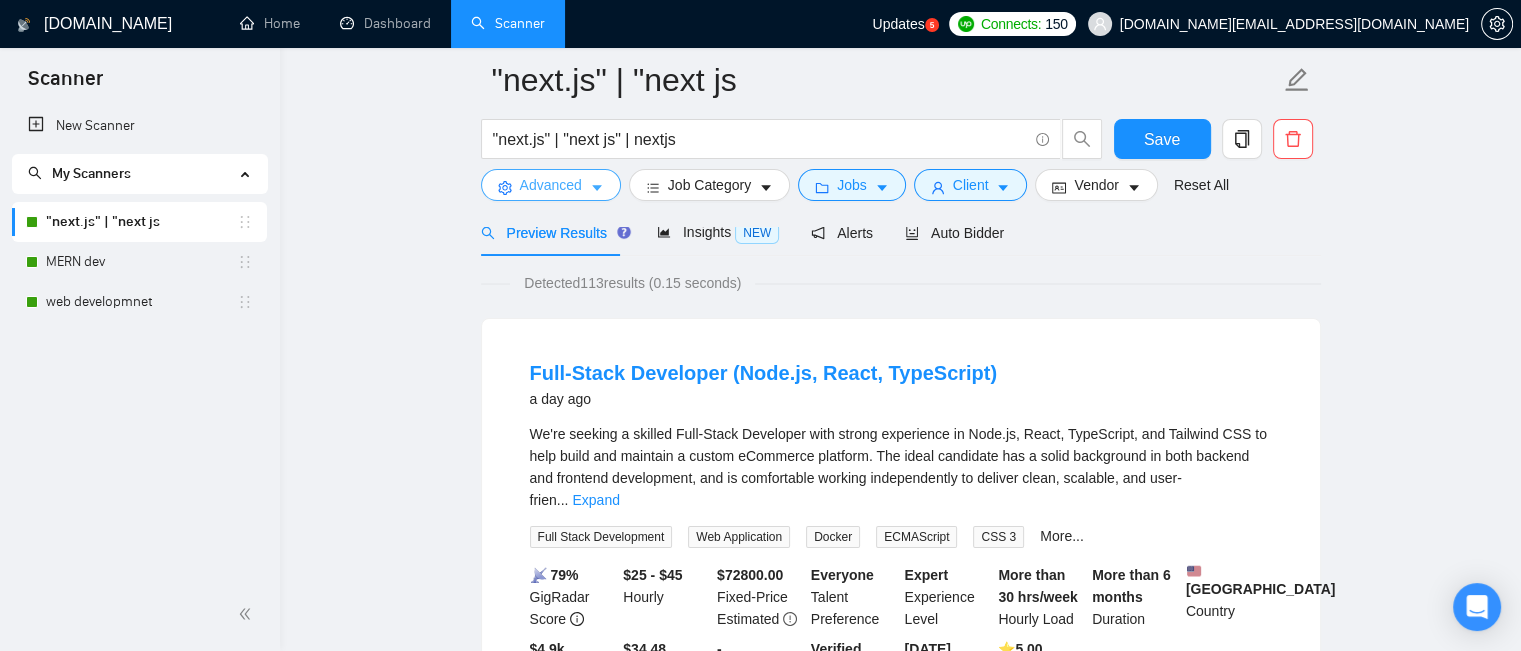 click on "Advanced" at bounding box center [551, 185] 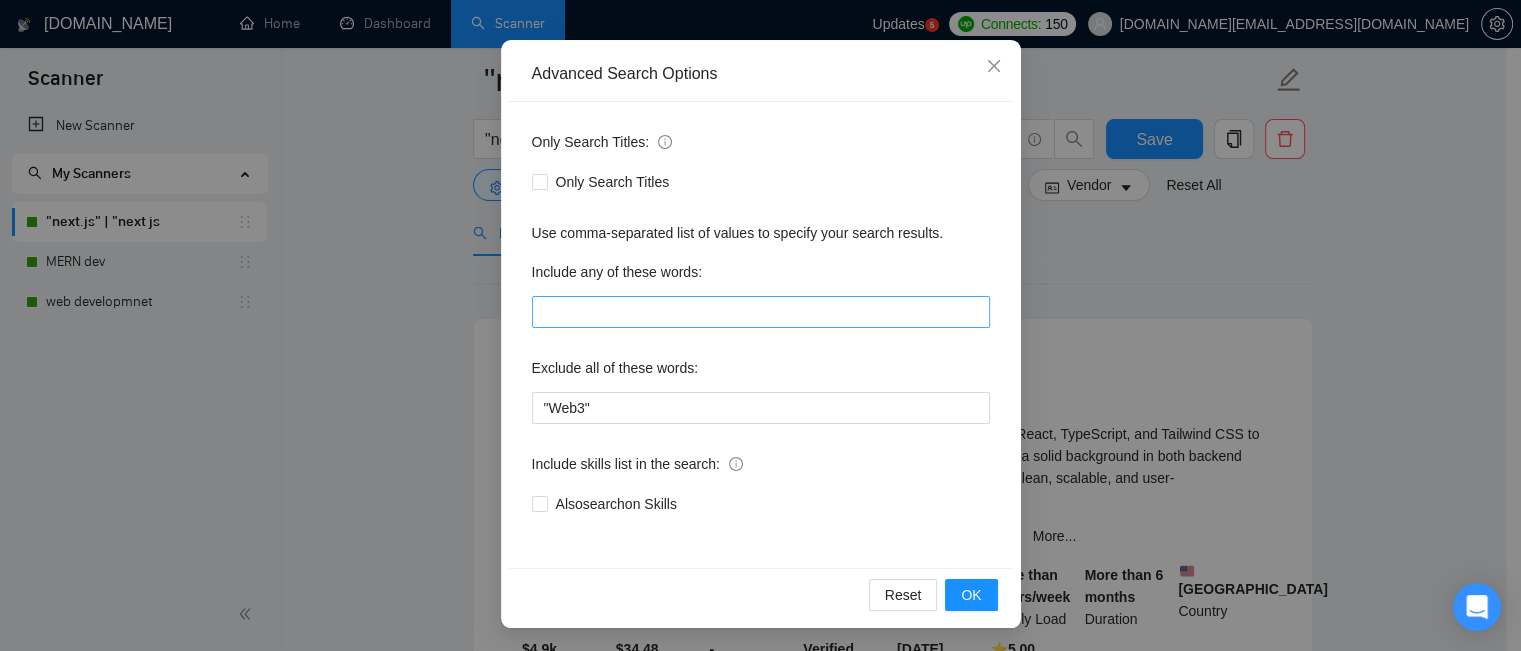 scroll, scrollTop: 80, scrollLeft: 0, axis: vertical 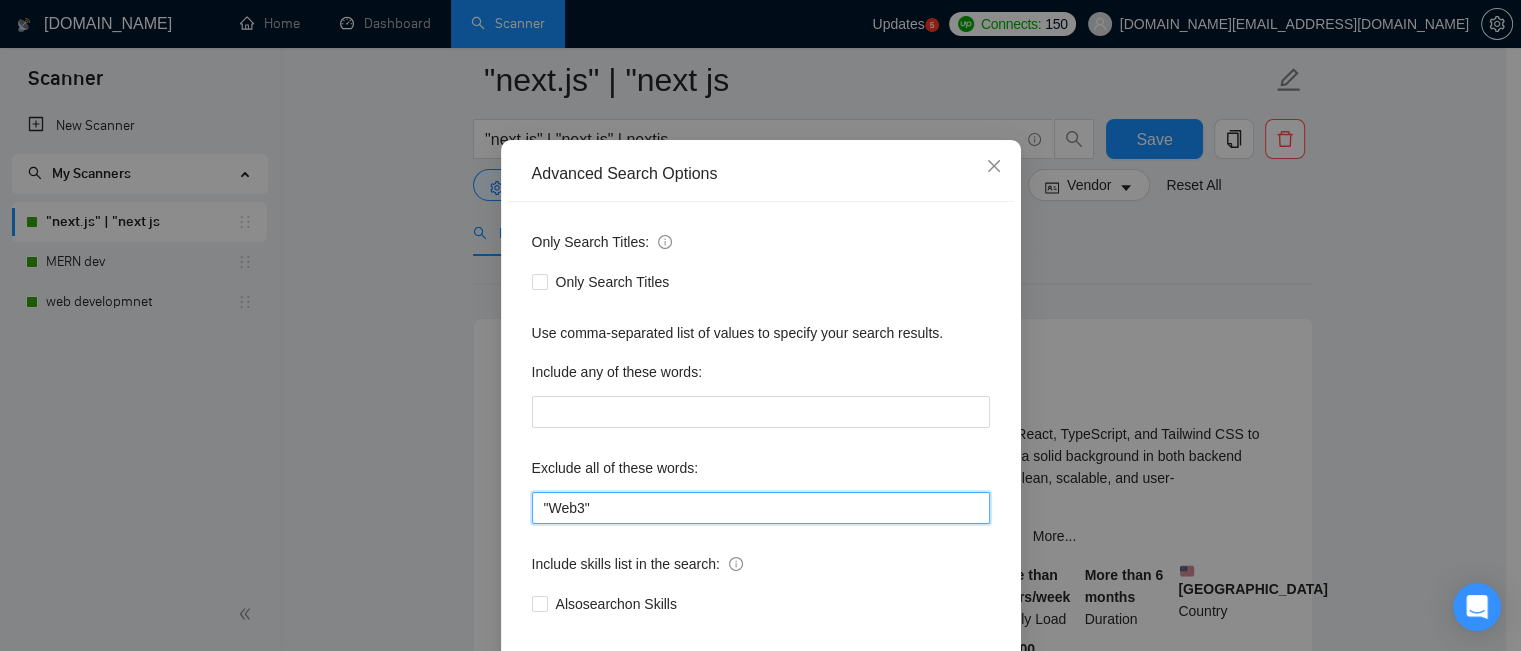 click on ""Web3"" at bounding box center (761, 508) 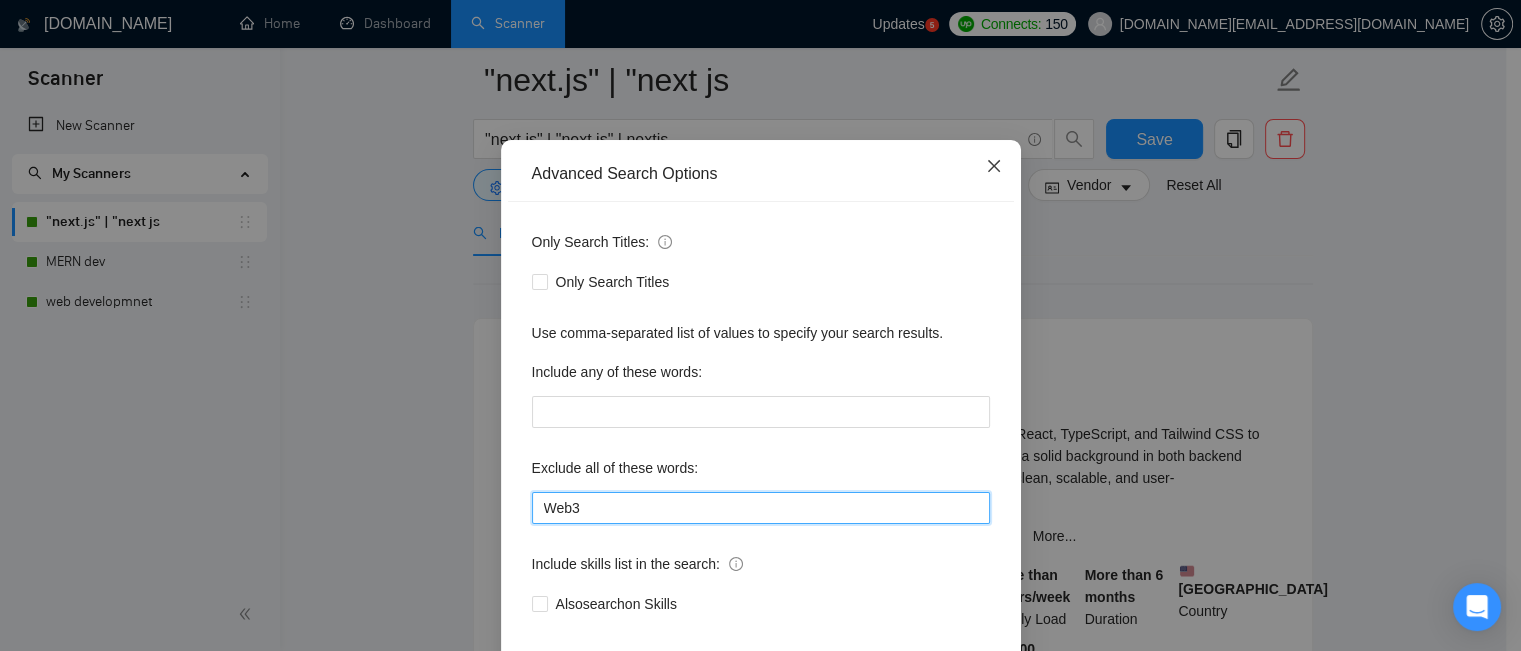 type on "Web3" 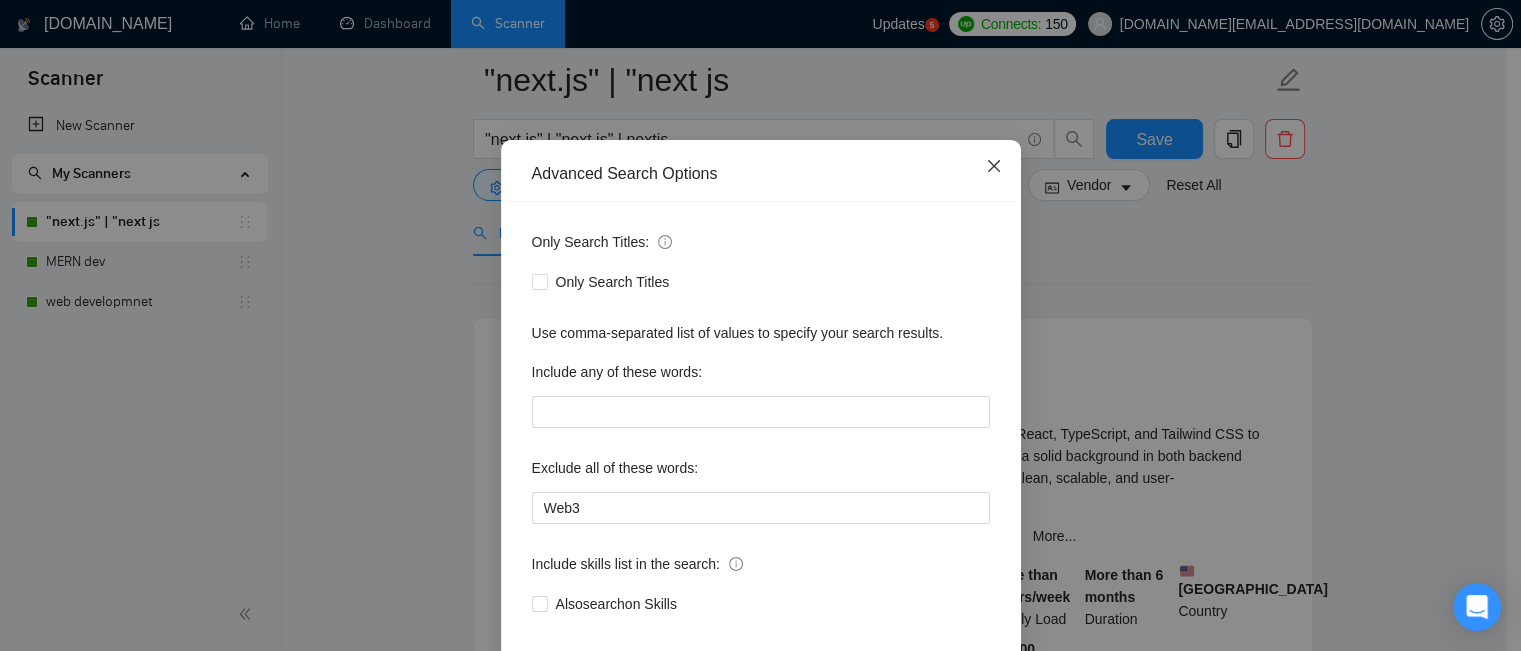 click 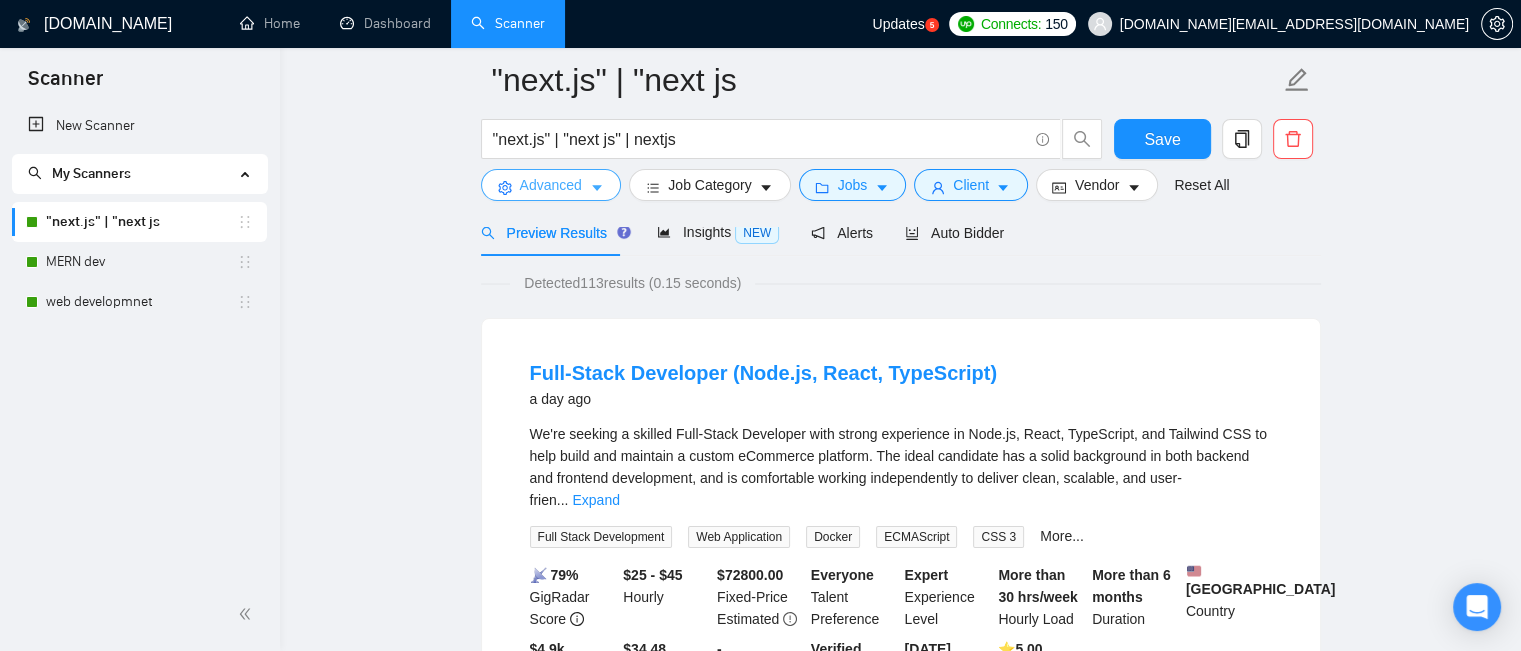 scroll, scrollTop: 0, scrollLeft: 0, axis: both 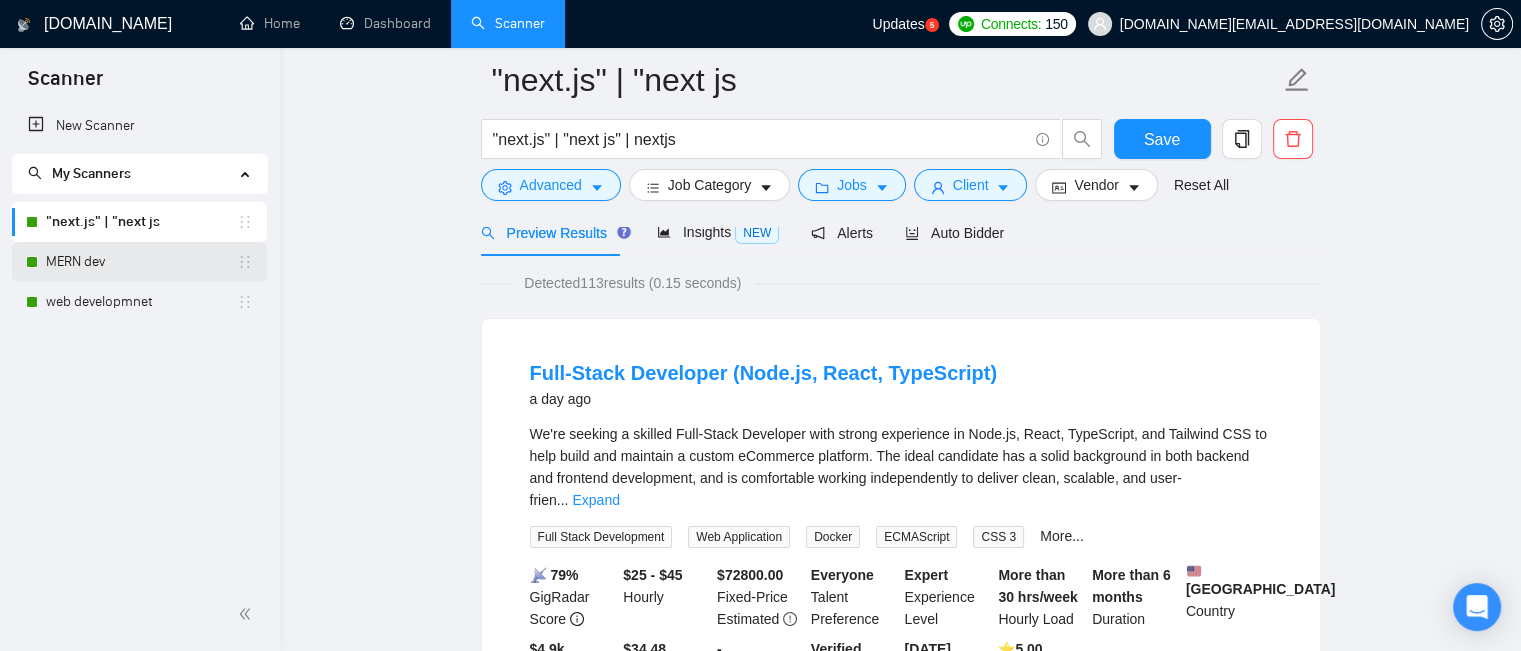 click on "MERN dev" at bounding box center (141, 262) 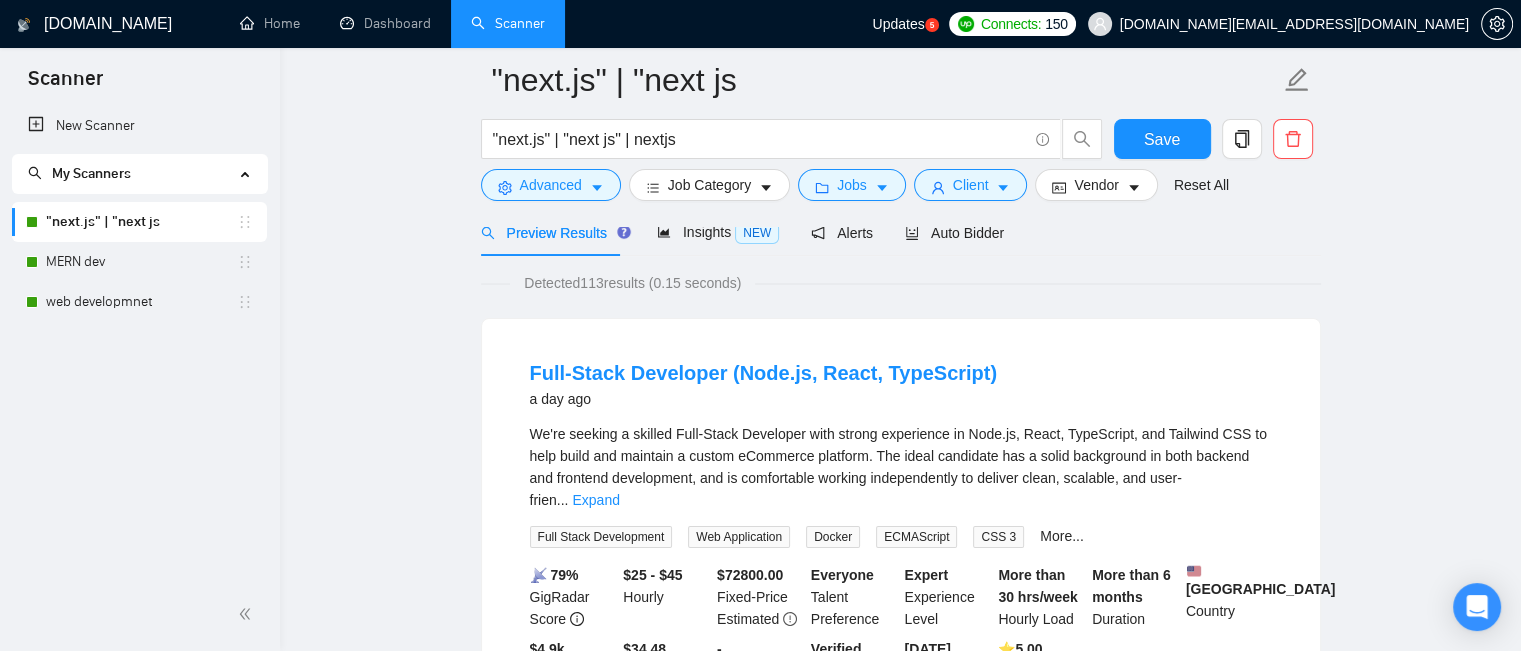 scroll, scrollTop: 79, scrollLeft: 0, axis: vertical 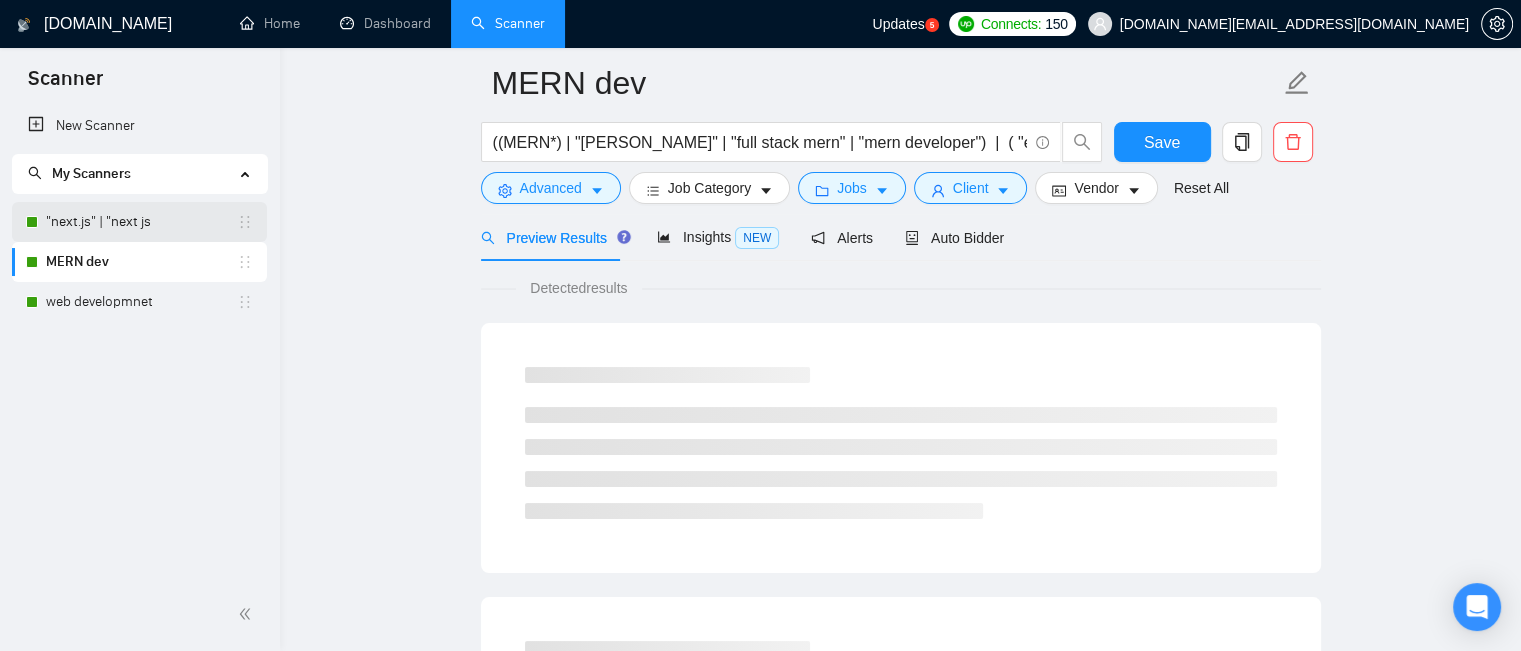 click on ""next.js" | "next js" at bounding box center (141, 222) 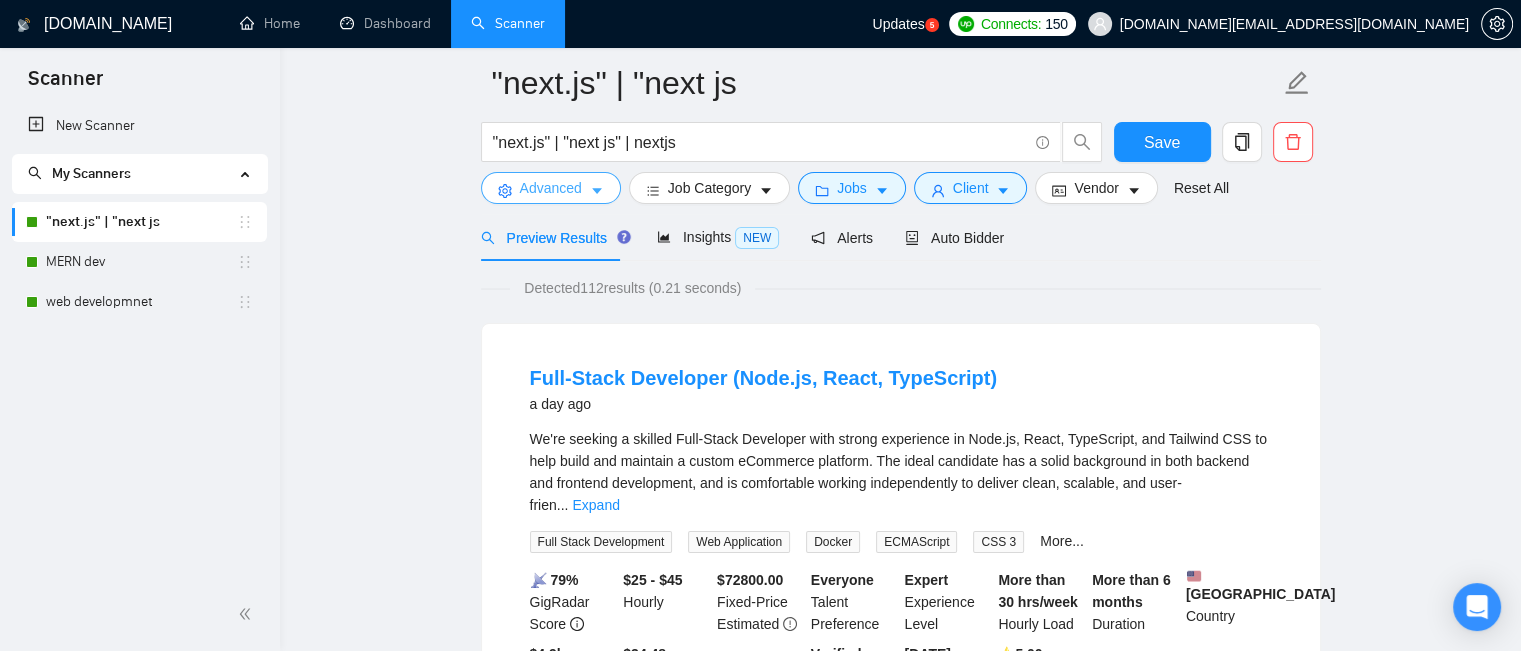 click on "Advanced" at bounding box center [551, 188] 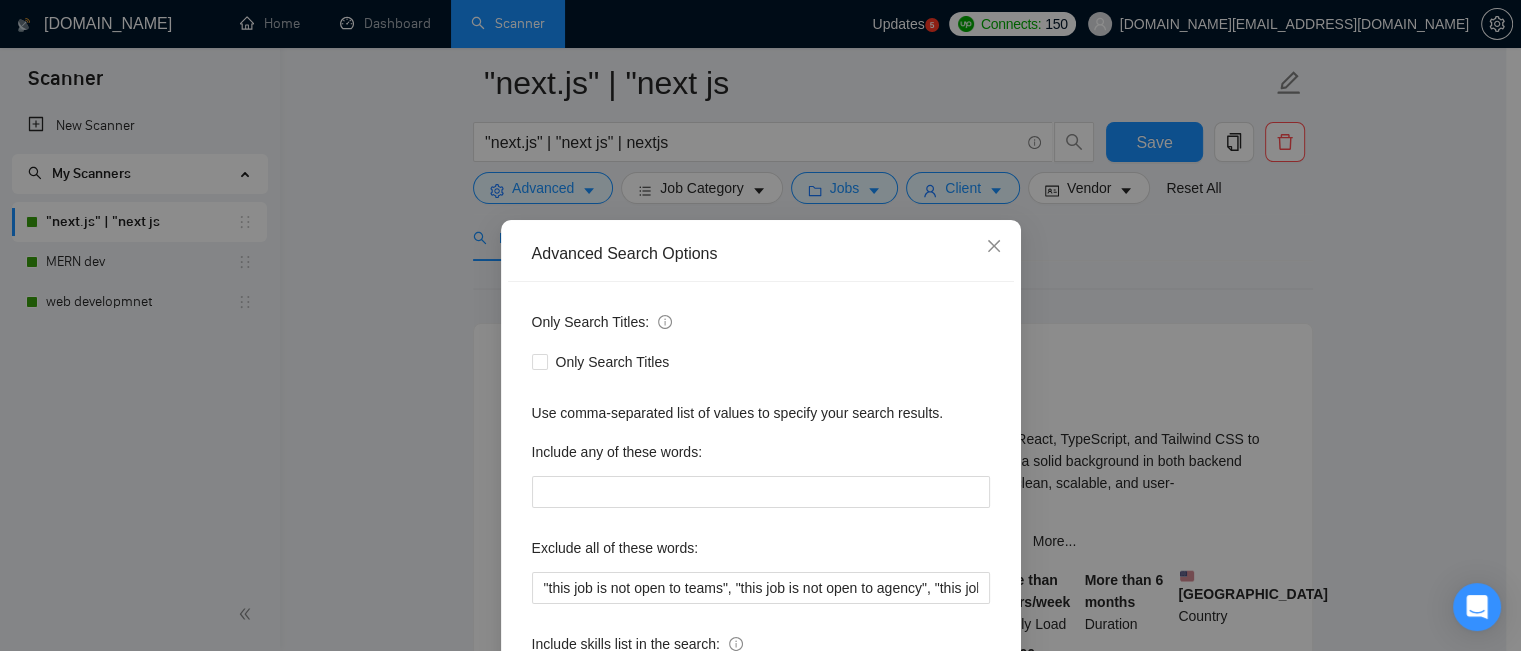 scroll, scrollTop: 180, scrollLeft: 0, axis: vertical 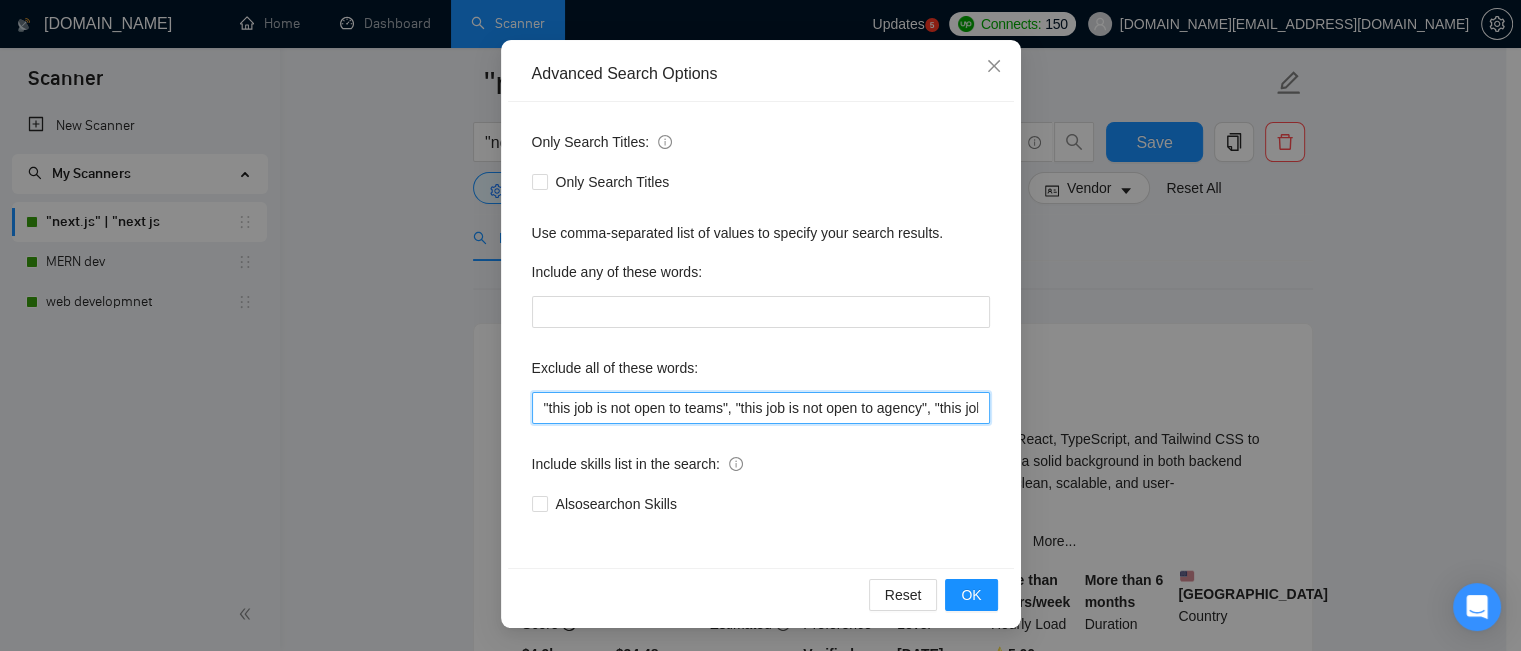 click on ""this job is not open to teams", "this job is not open to agency", "this job is not open to companies", "NO AGENCY", "Freelancers Only", "NOT AGENCY", "no agency", "no agencies", "individual only", "freelancers only", "No Agencies!", "independent contractors only", "***Freelancers Only," "/Freelancers Only", ".Freelancers Only", ",Freelancers Only.", "Web3"" at bounding box center [761, 408] 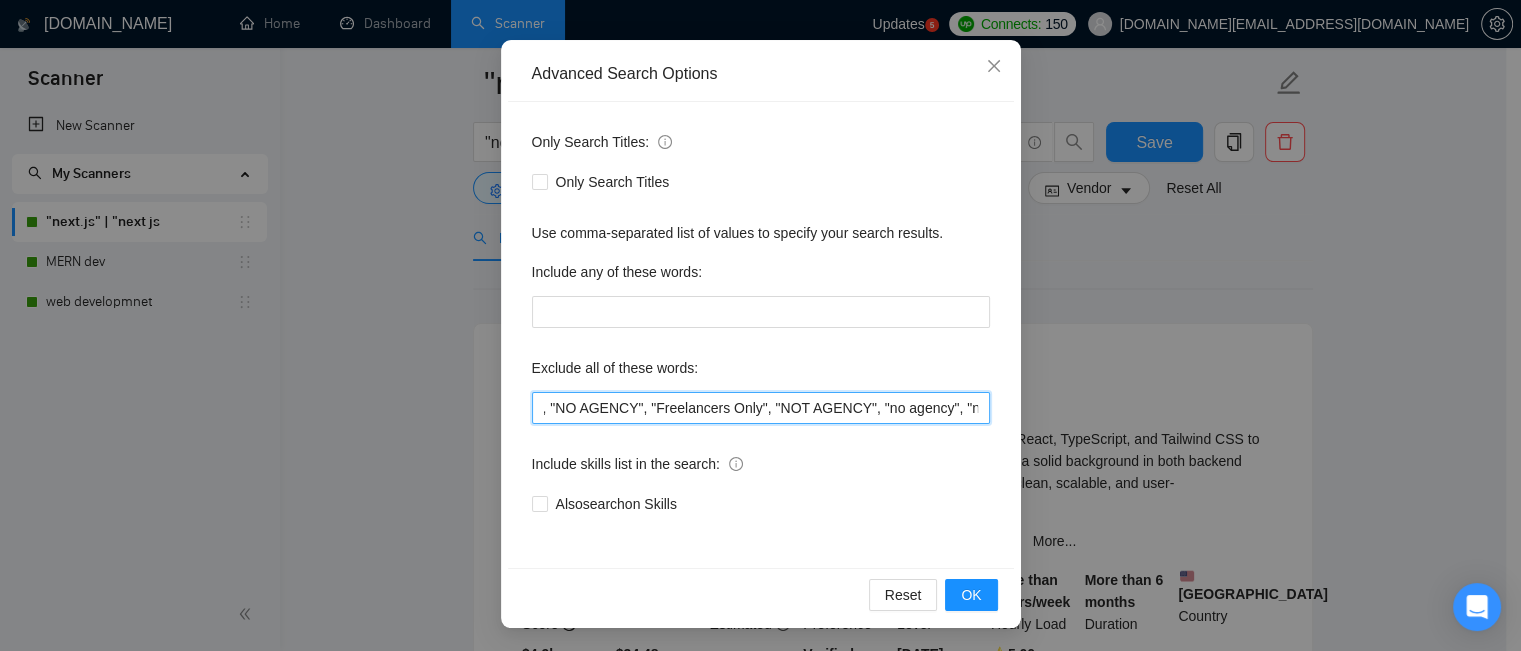 scroll, scrollTop: 0, scrollLeft: 647, axis: horizontal 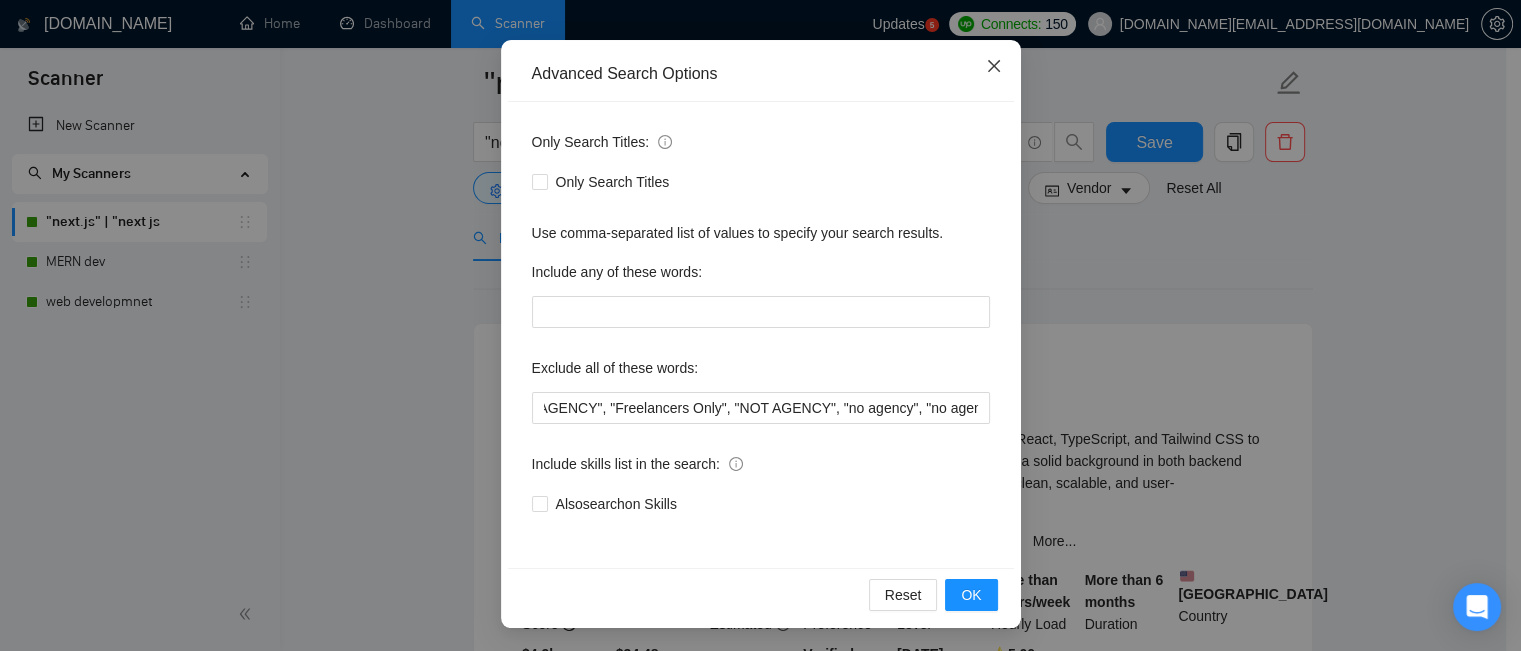 click 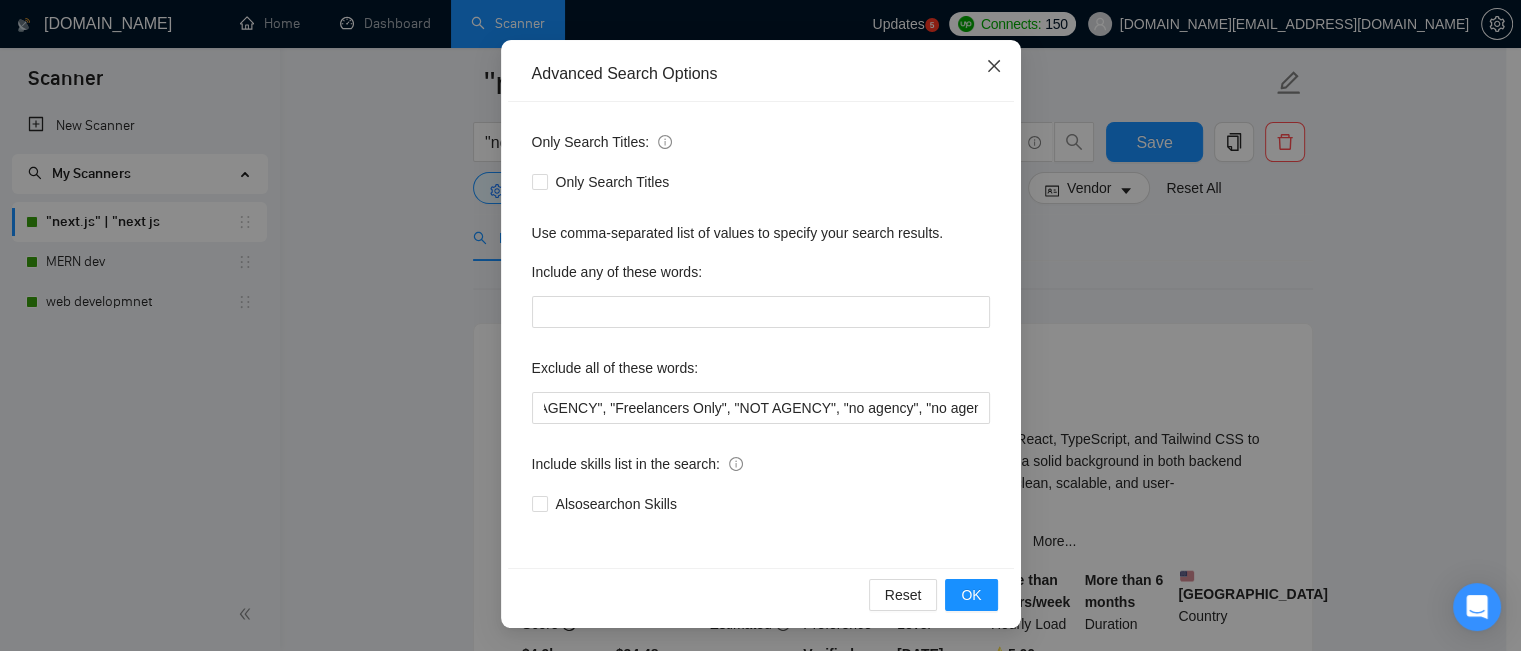 scroll, scrollTop: 0, scrollLeft: 0, axis: both 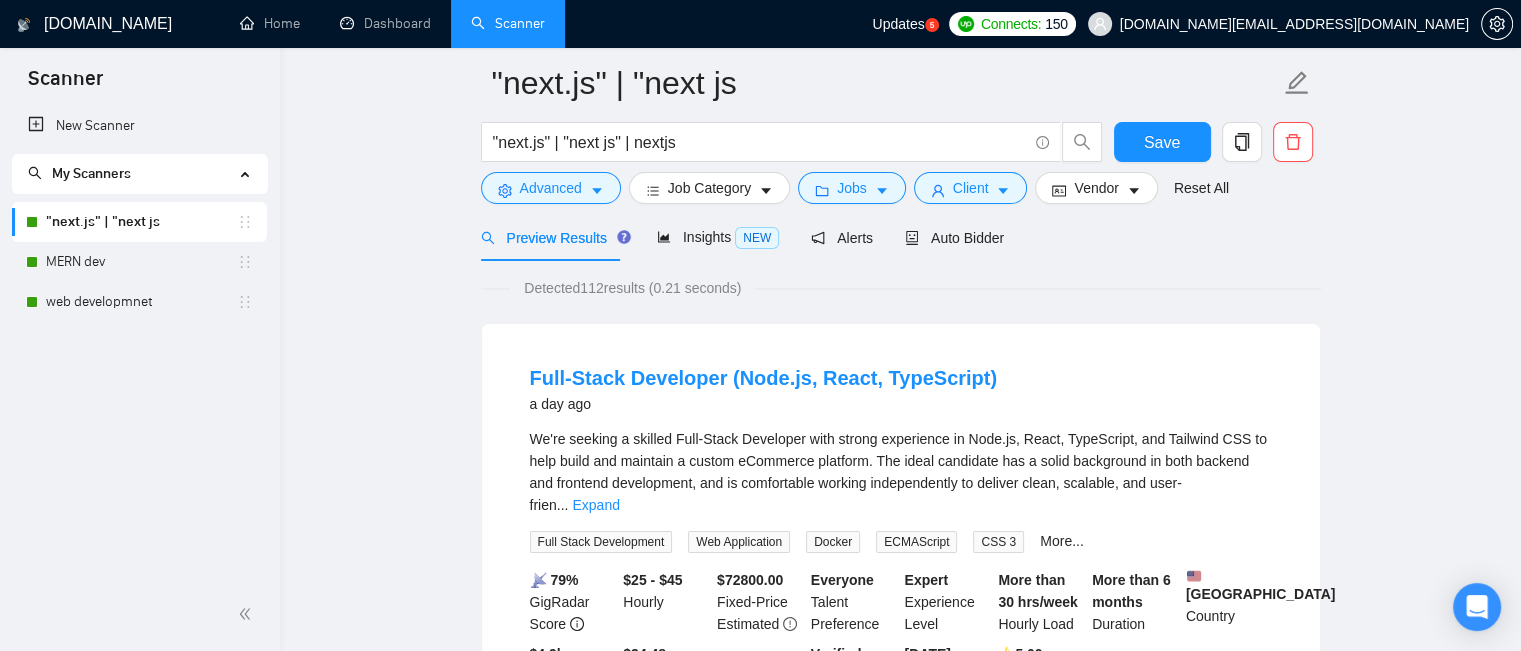 click on "Detected   112  results   (0.21 seconds)" at bounding box center [632, 288] 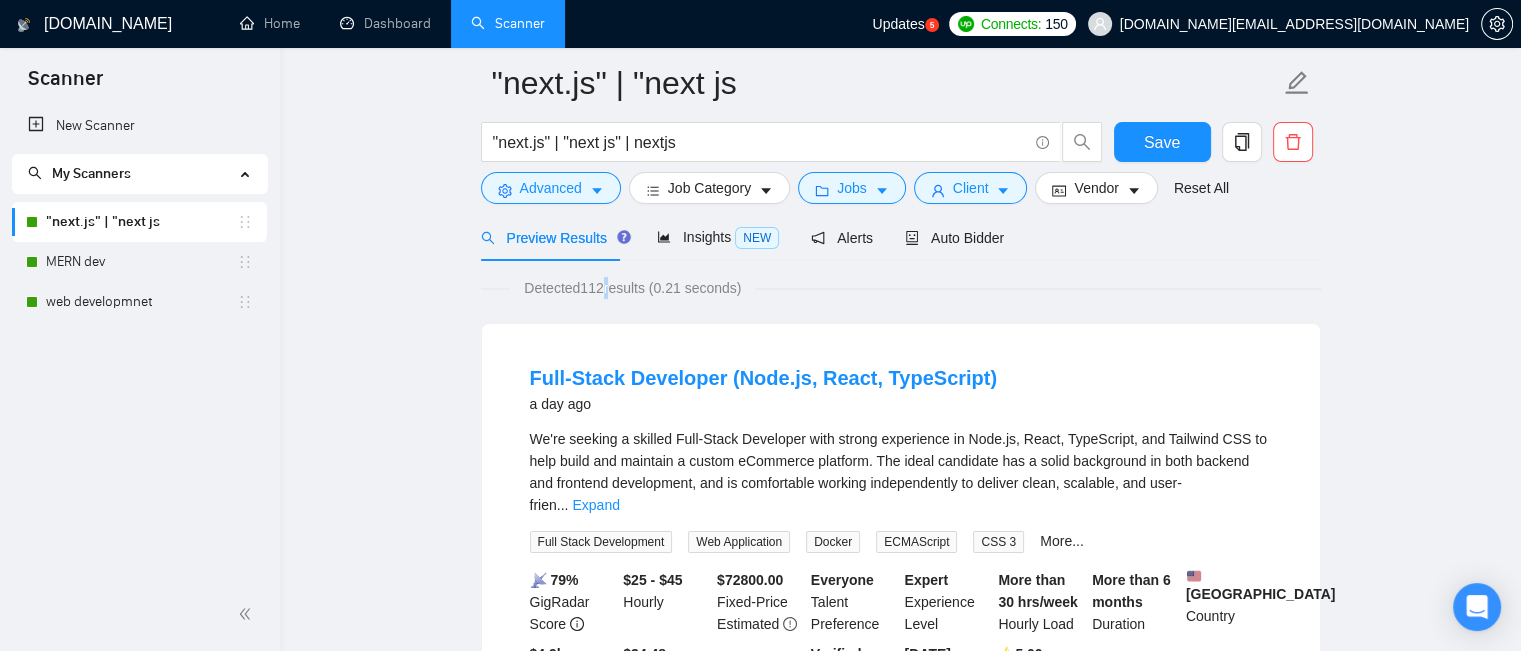 click on "Detected   112  results   (0.21 seconds)" at bounding box center [632, 288] 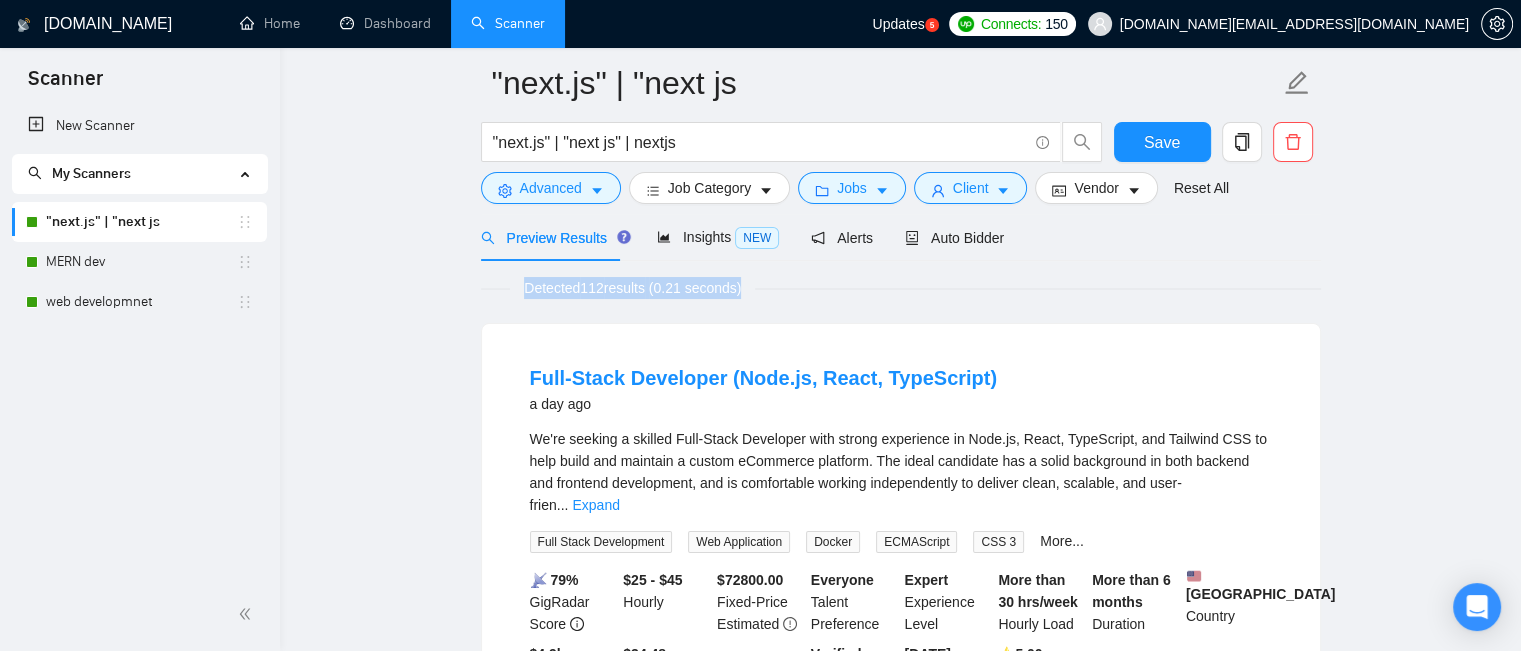 click on "Detected   112  results   (0.21 seconds)" at bounding box center [632, 288] 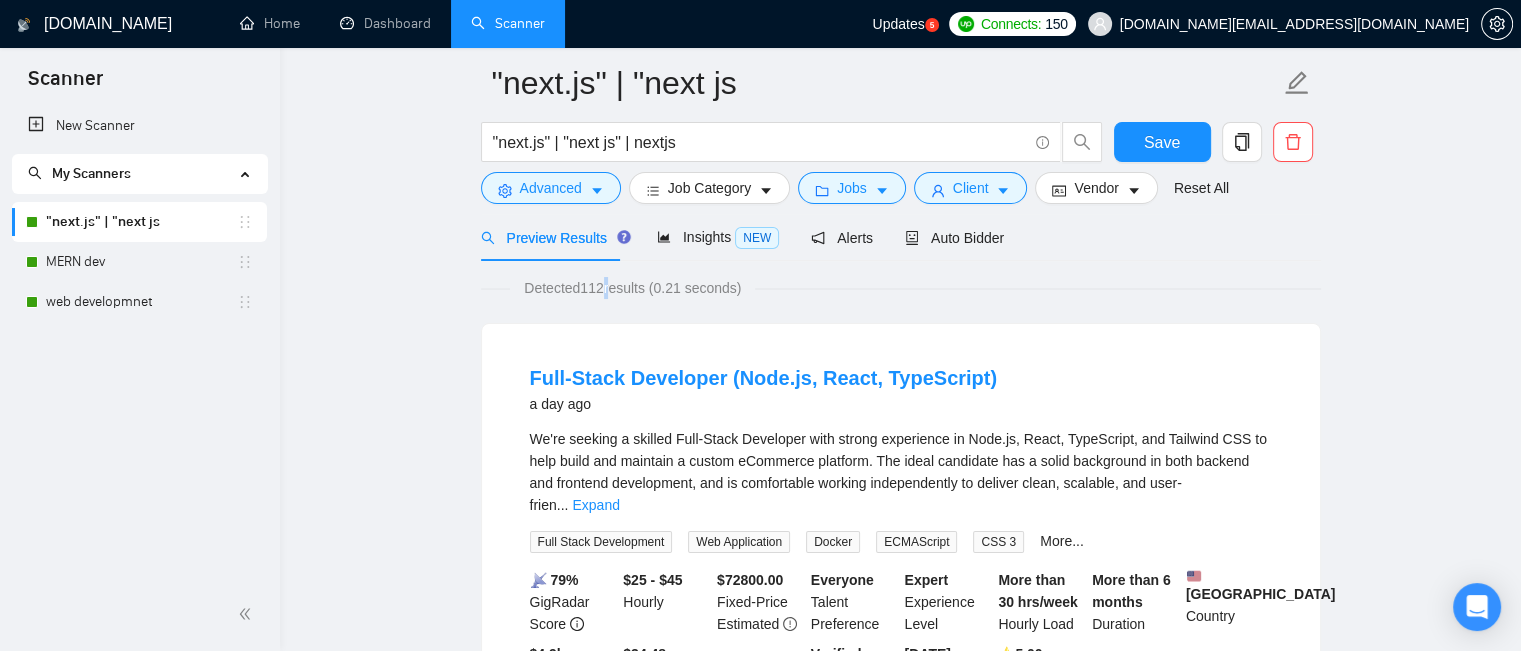 click on "Detected   112  results   (0.21 seconds)" at bounding box center (632, 288) 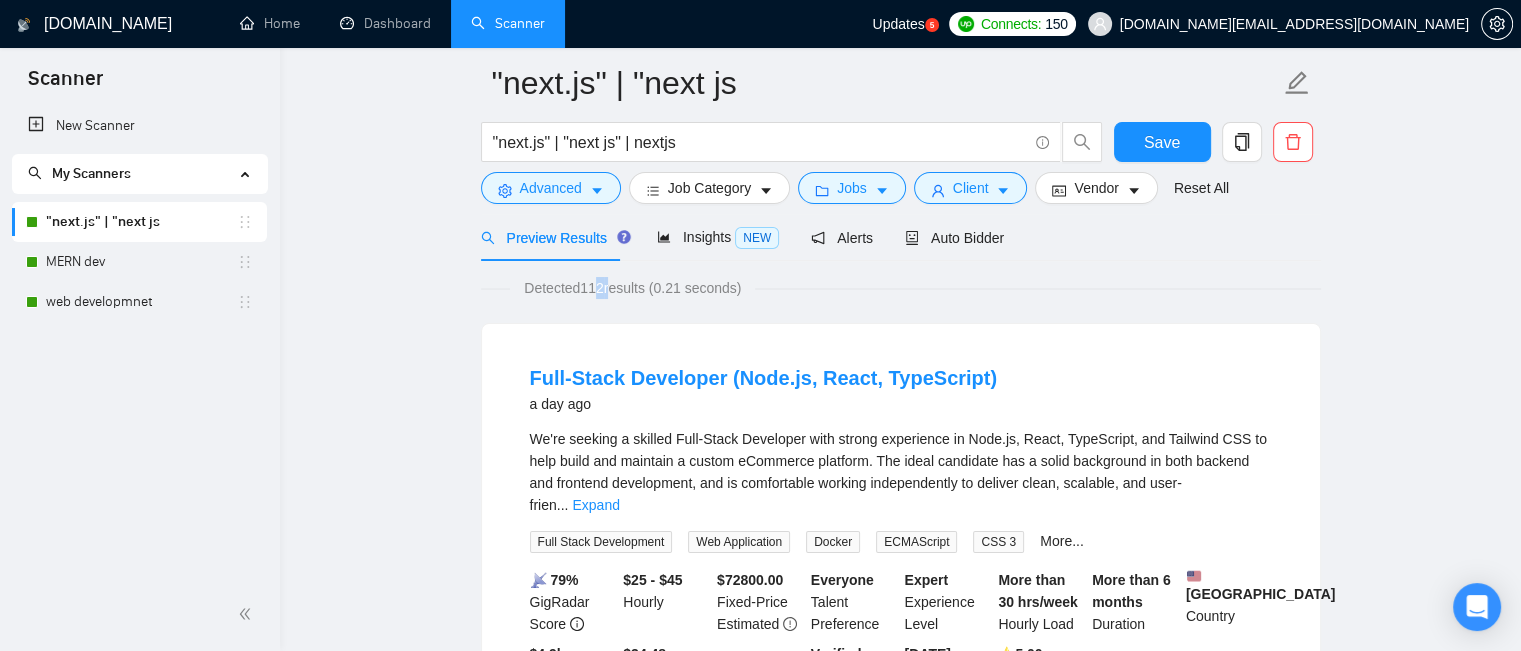 drag, startPoint x: 595, startPoint y: 290, endPoint x: 612, endPoint y: 290, distance: 17 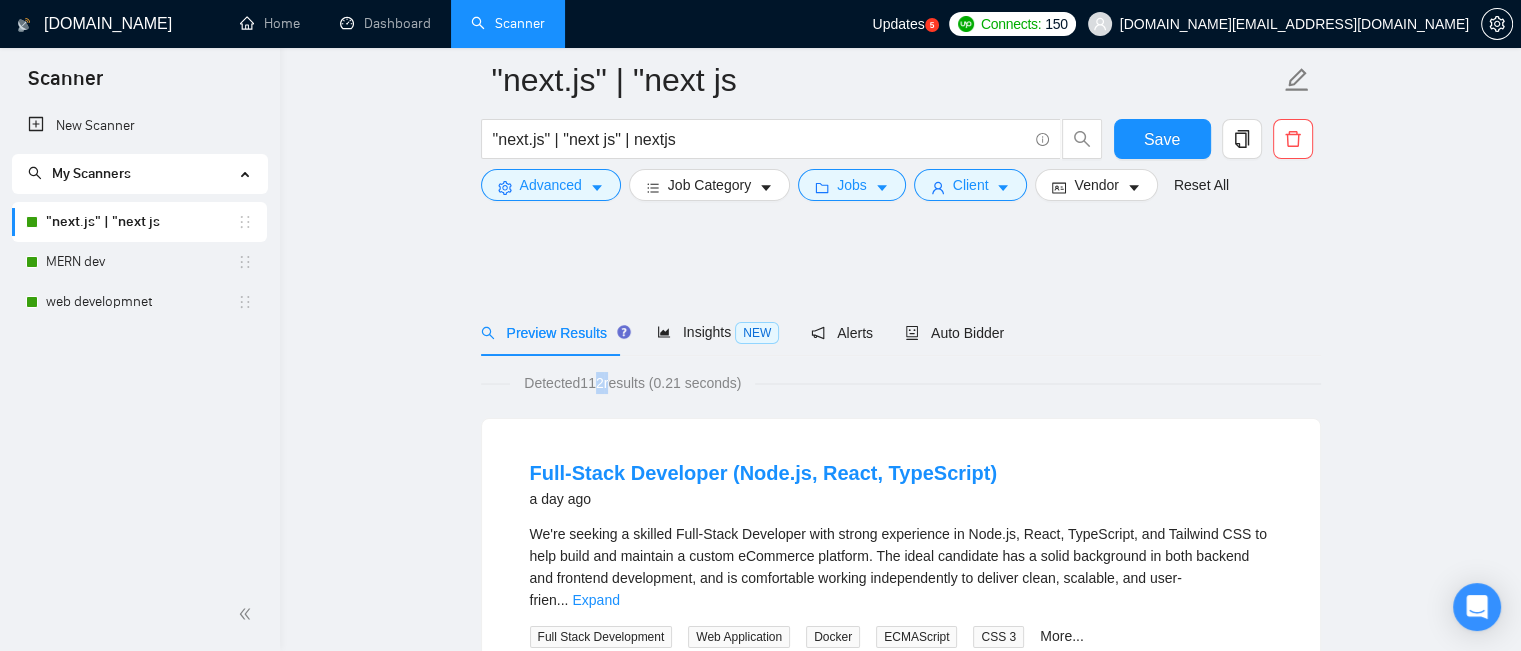 scroll, scrollTop: 100, scrollLeft: 0, axis: vertical 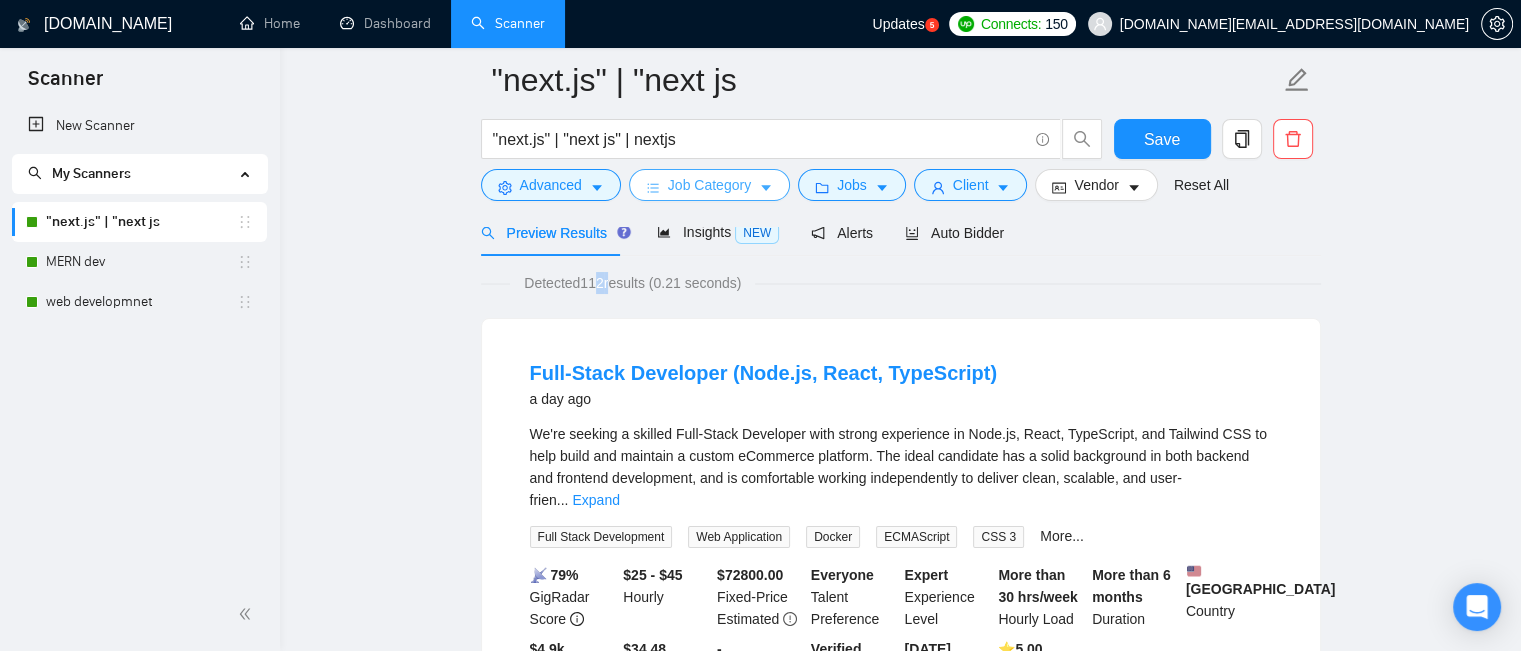 click on "Job Category" at bounding box center (709, 185) 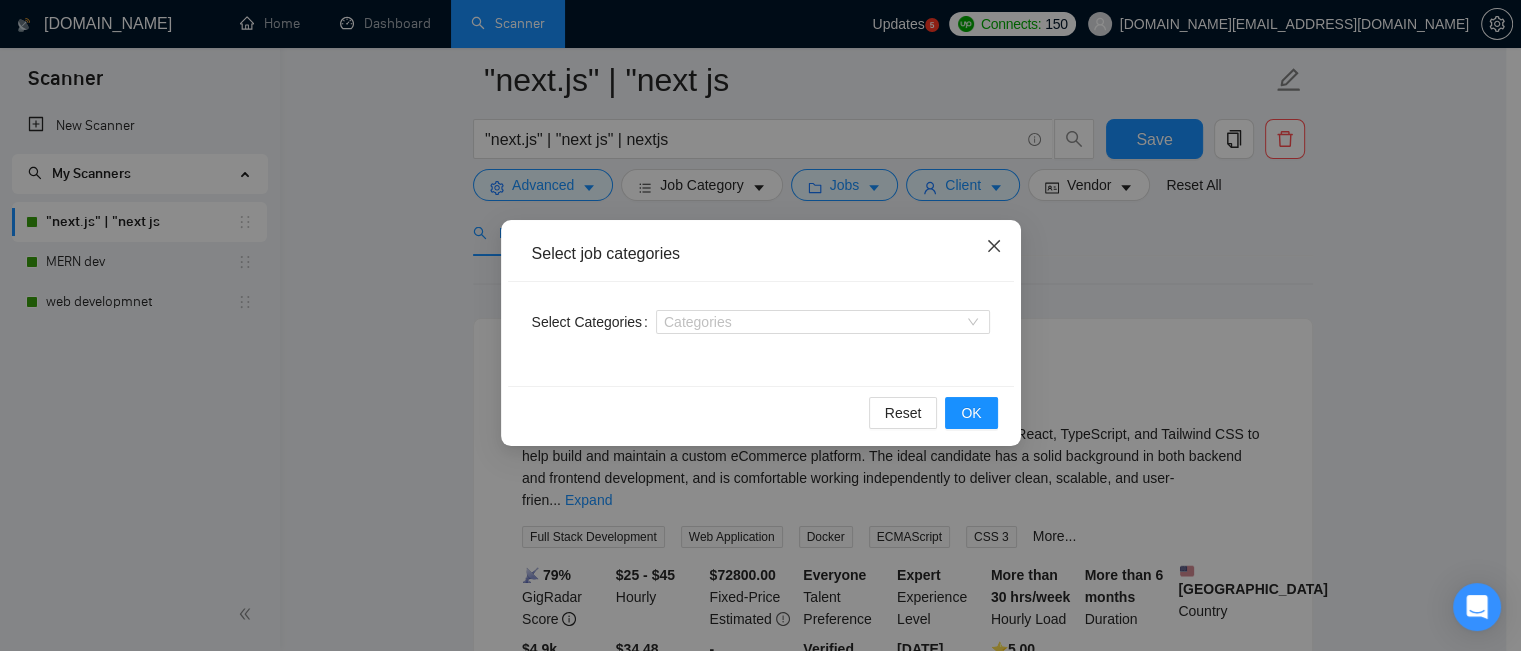 click 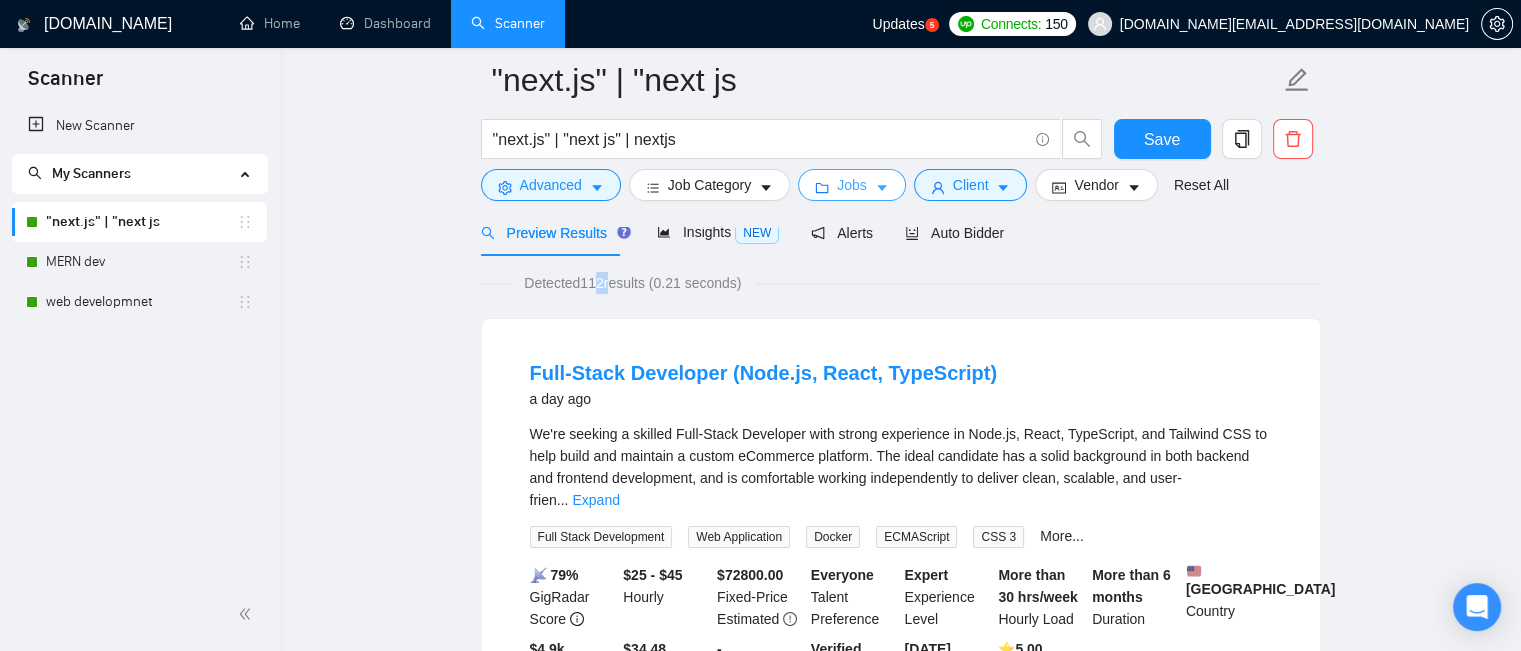 click on "Jobs" at bounding box center [852, 185] 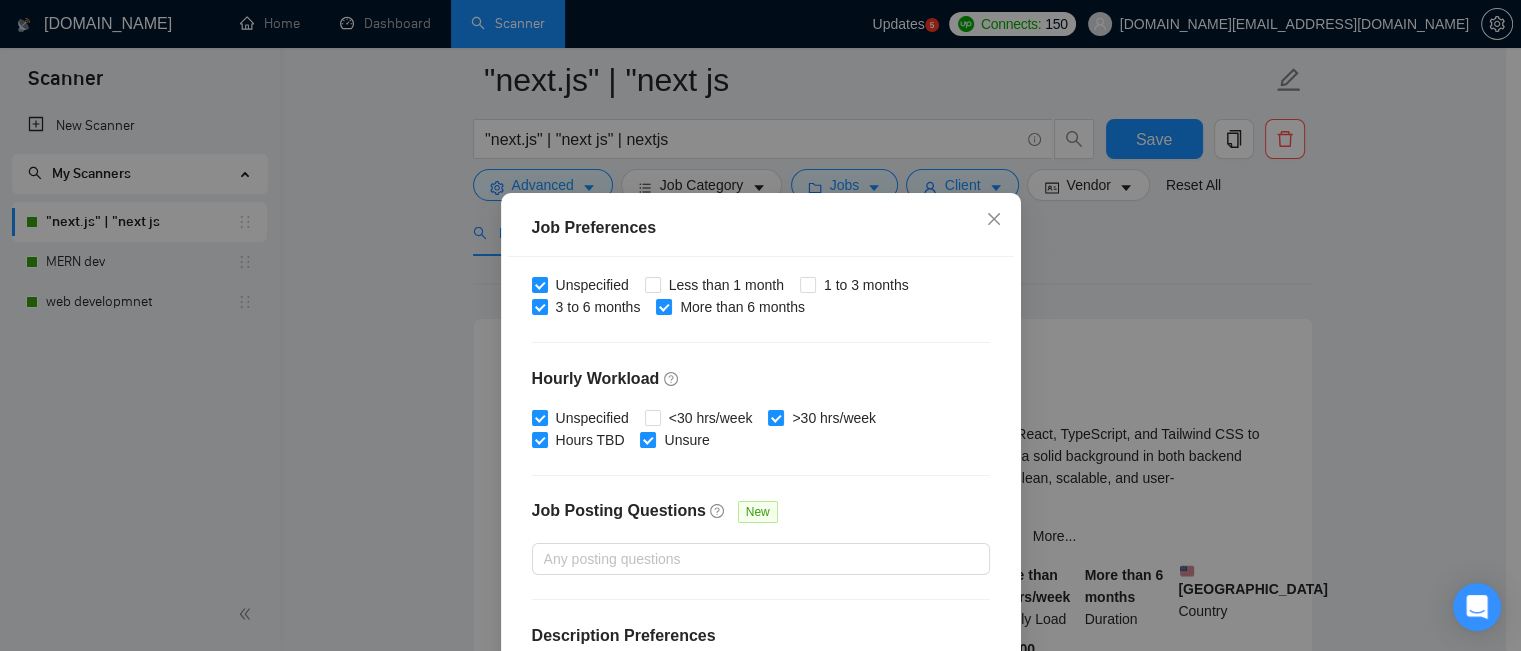 scroll, scrollTop: 0, scrollLeft: 0, axis: both 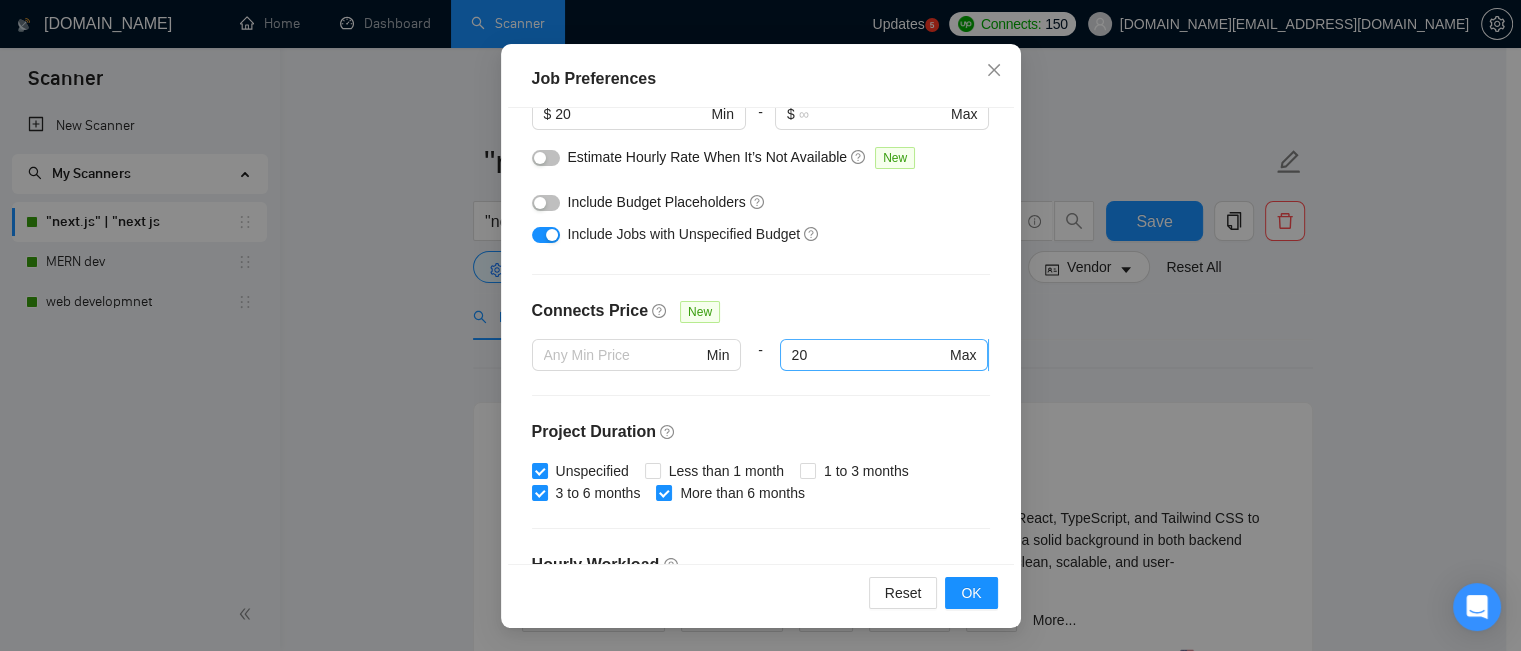 click on "20" at bounding box center (869, 355) 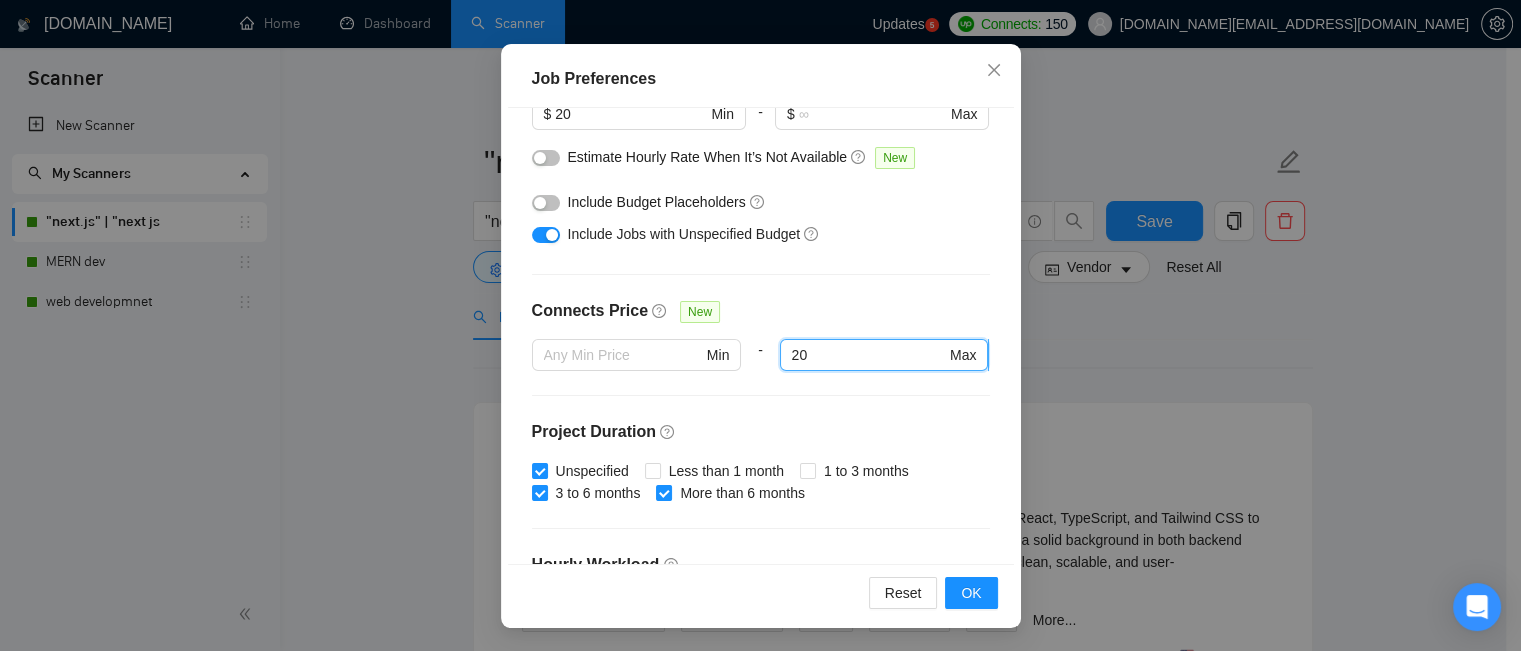 scroll, scrollTop: 400, scrollLeft: 0, axis: vertical 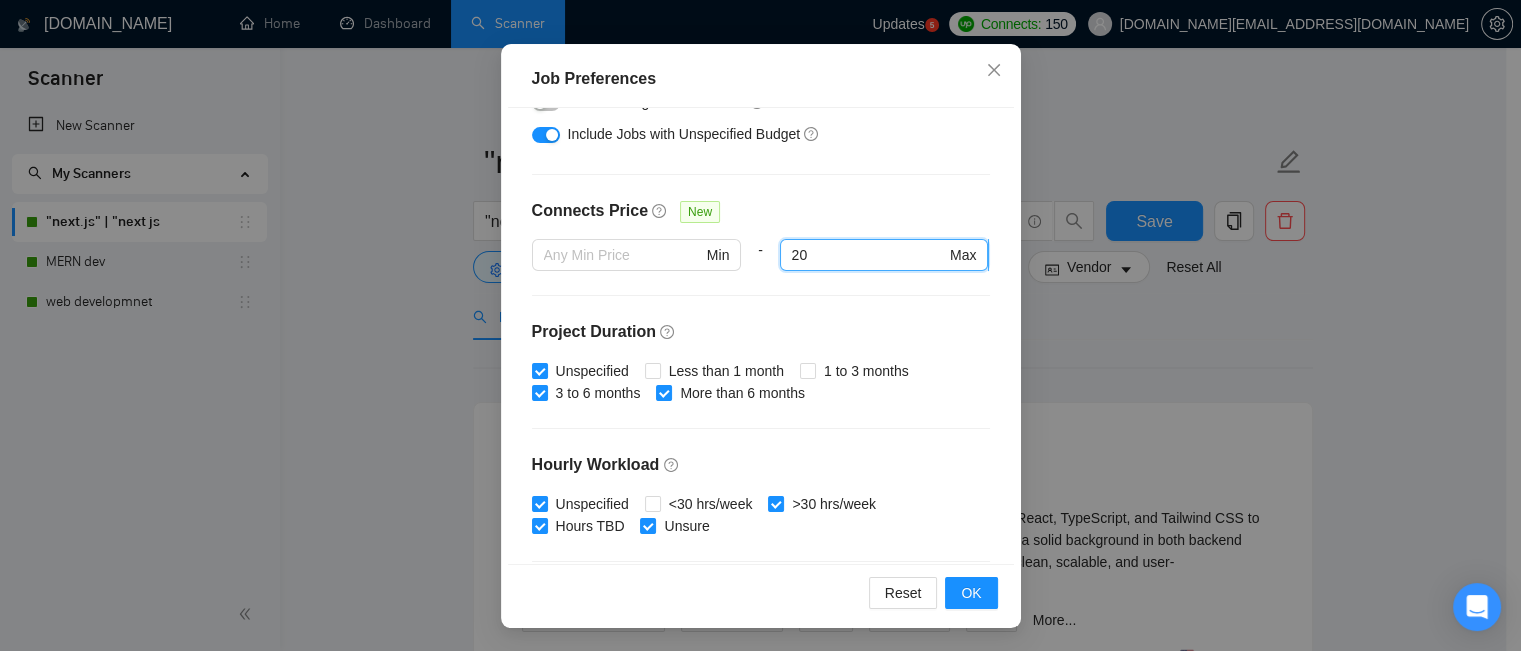 type on "2" 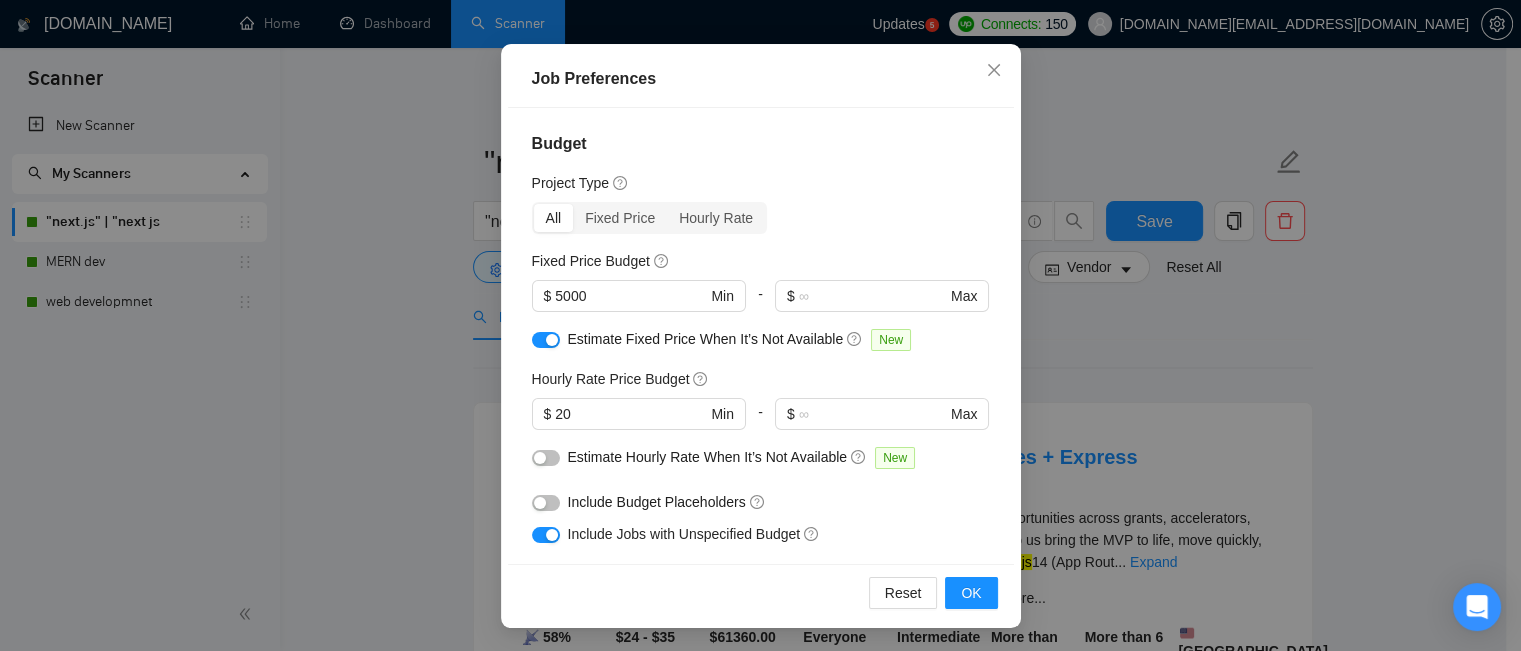scroll, scrollTop: 100, scrollLeft: 0, axis: vertical 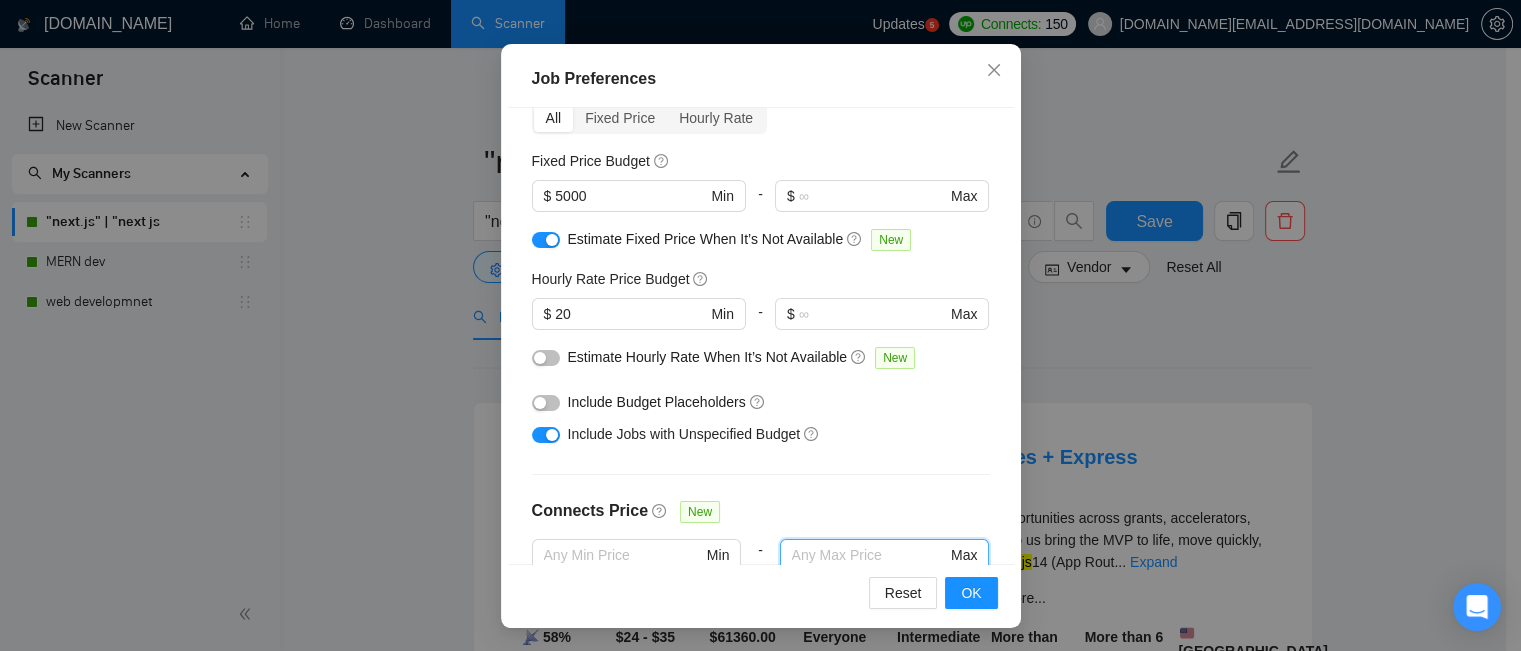 type 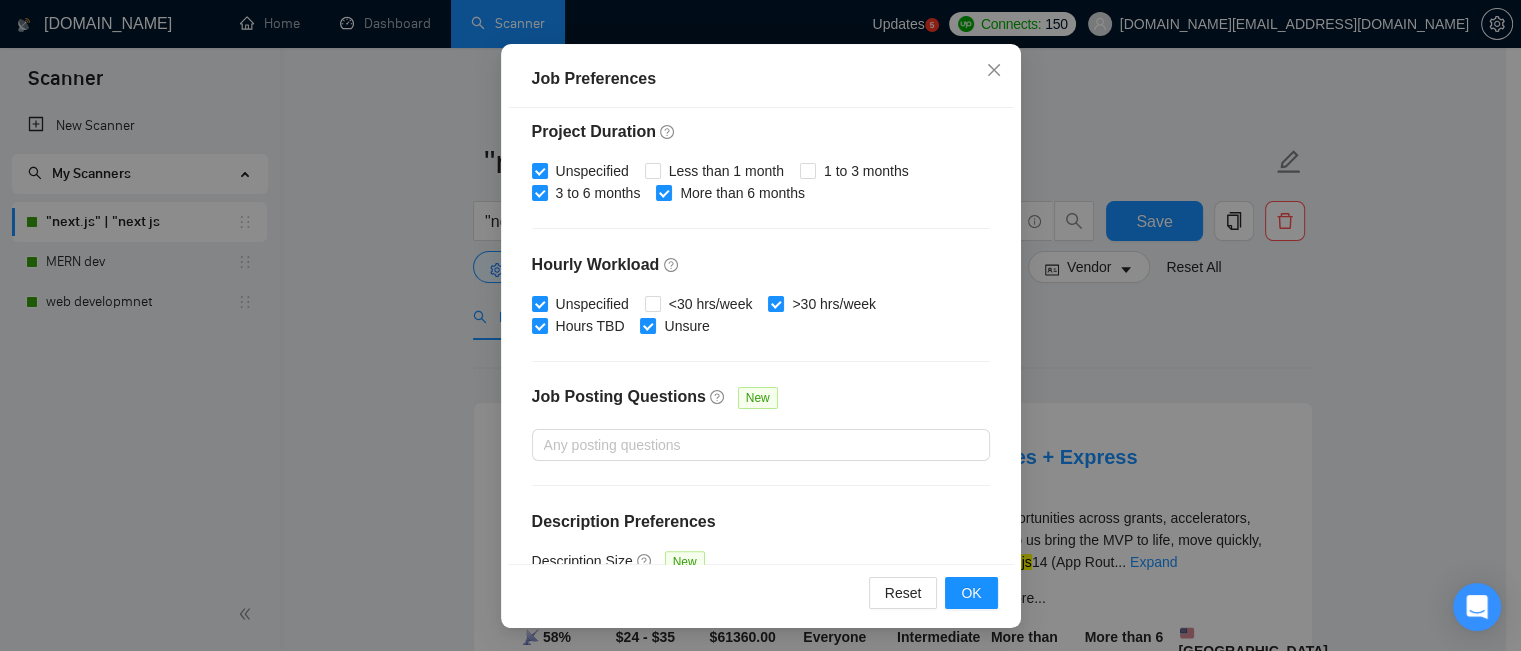 scroll, scrollTop: 672, scrollLeft: 0, axis: vertical 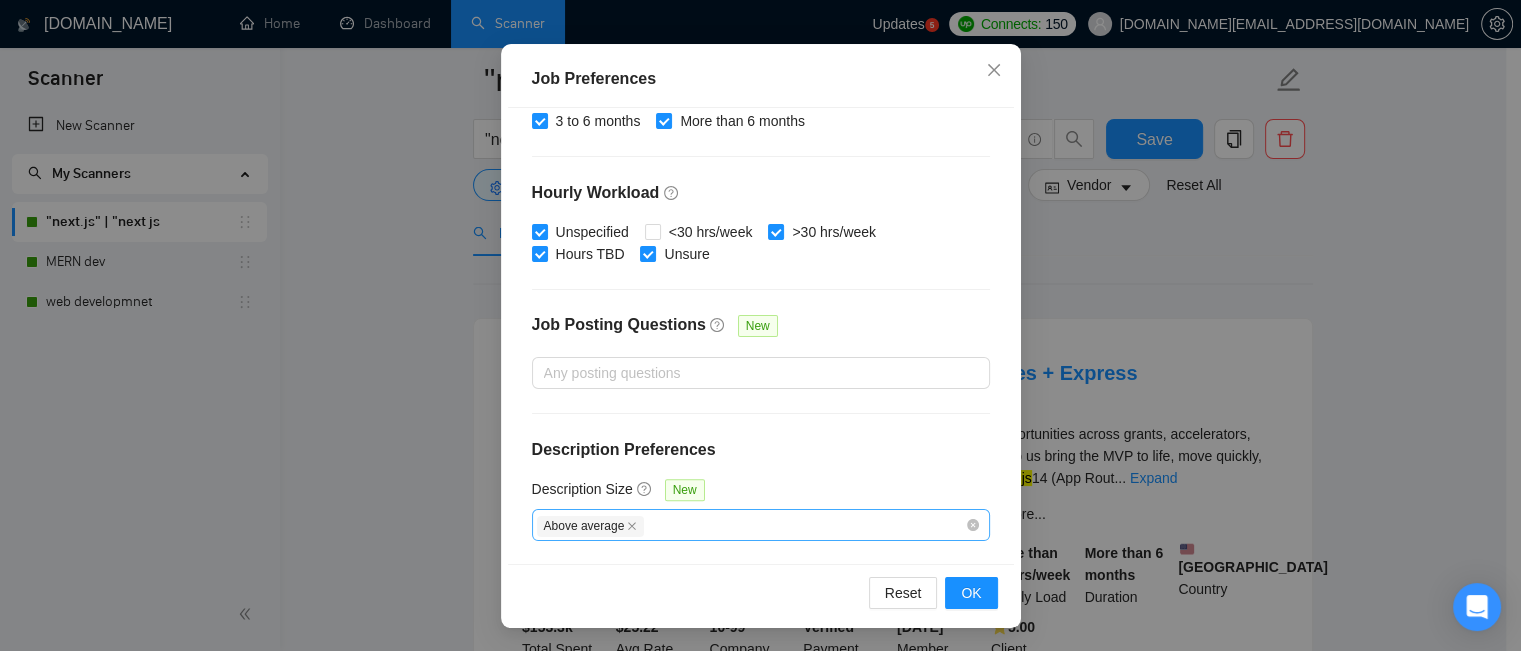 click on "Above average" at bounding box center [751, 525] 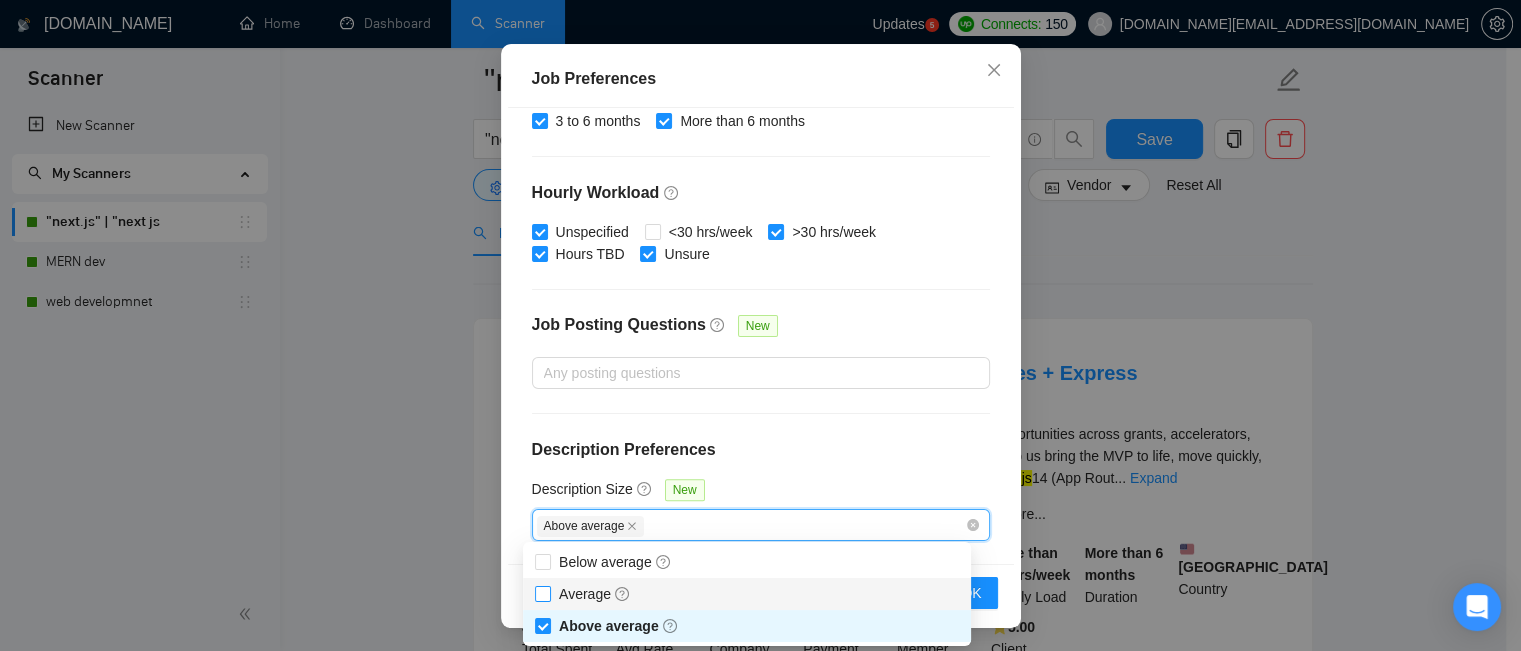 click on "Average" at bounding box center (542, 593) 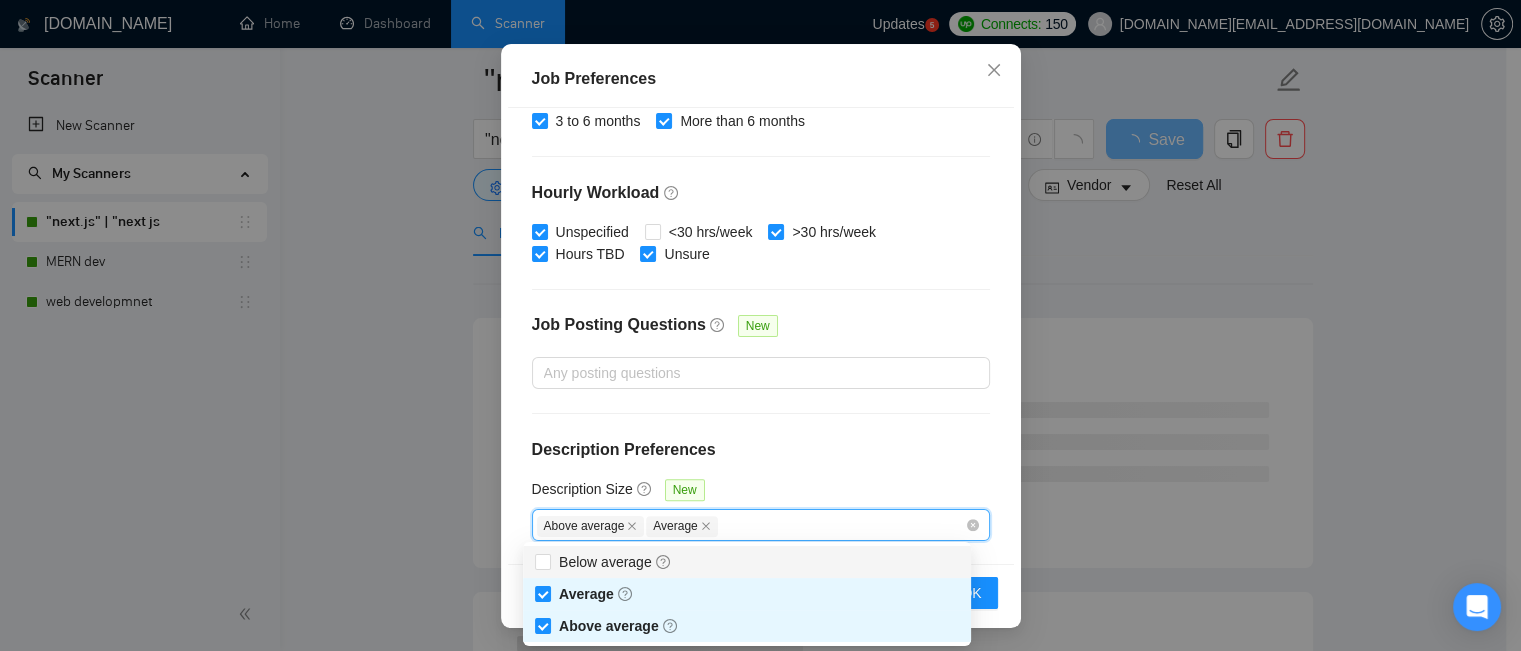 click on "Description Preferences" at bounding box center [761, 450] 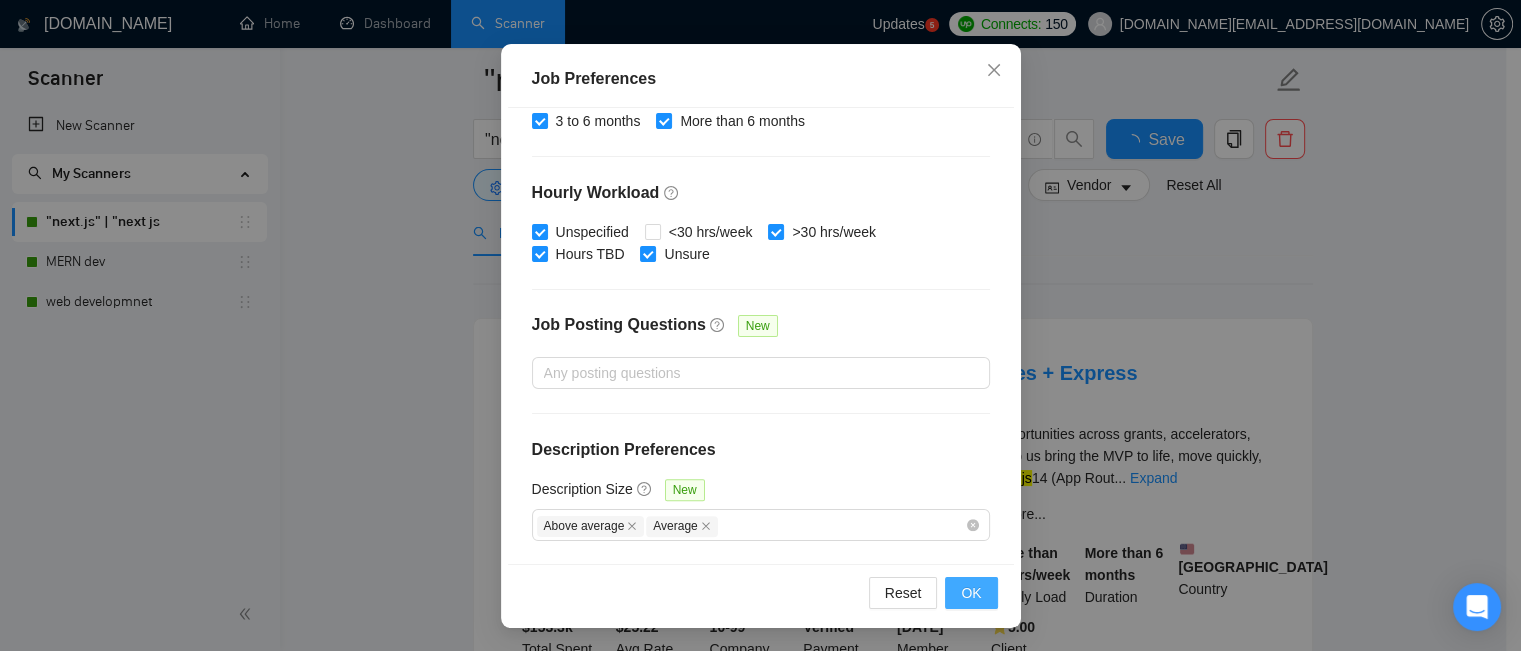 click on "OK" at bounding box center (971, 593) 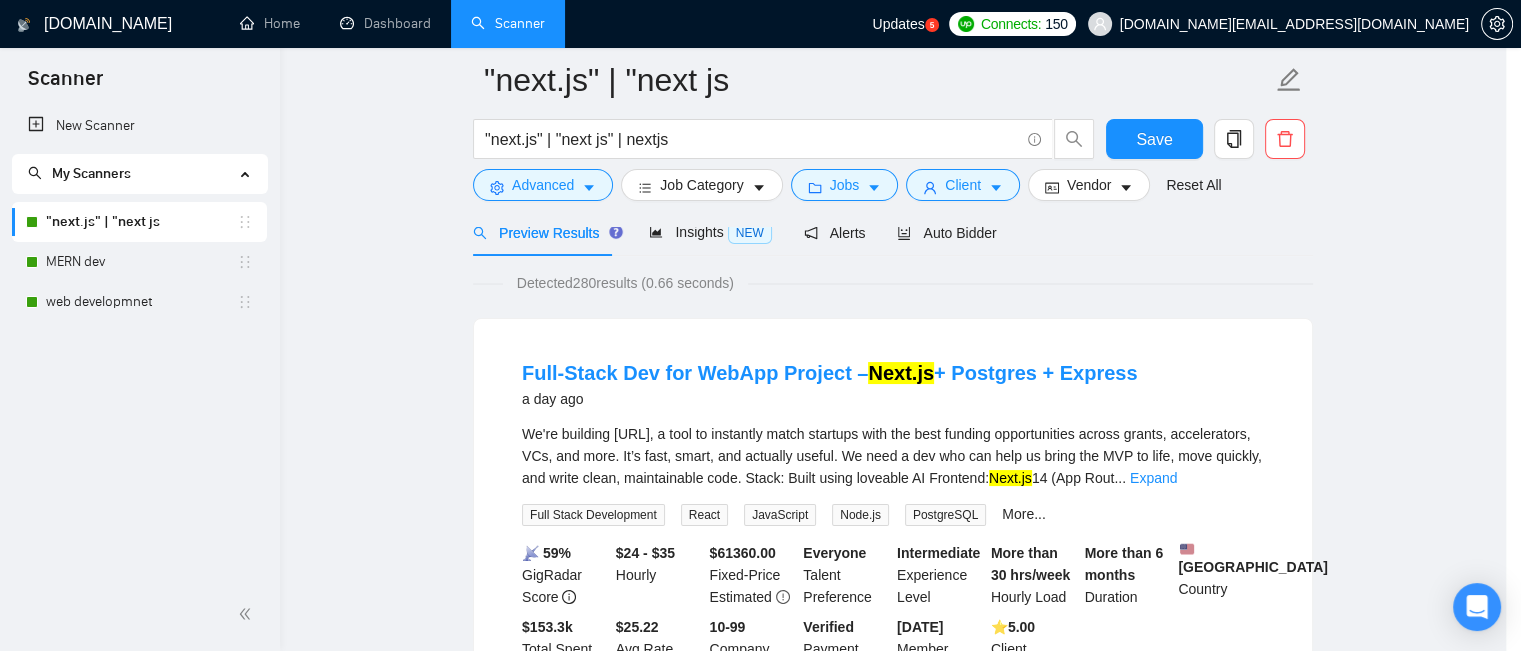 scroll, scrollTop: 76, scrollLeft: 0, axis: vertical 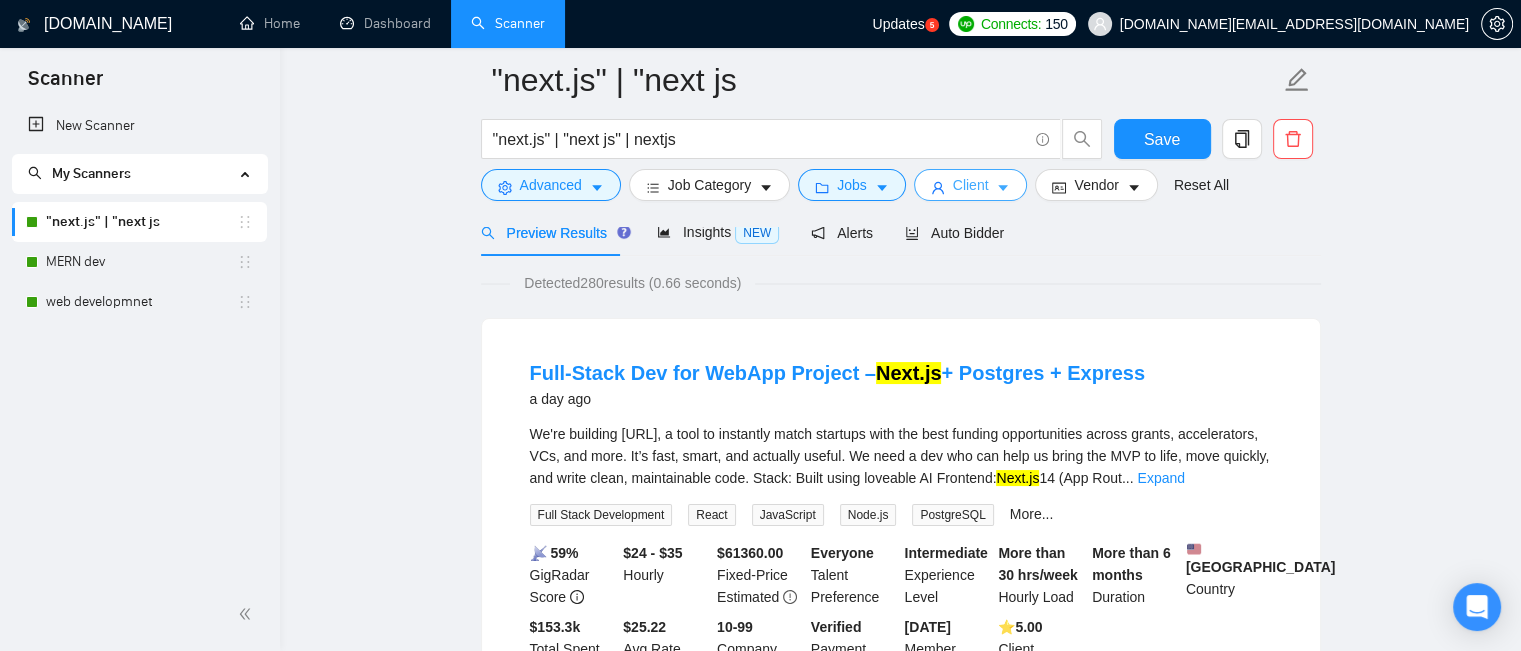 click on "Client" at bounding box center [971, 185] 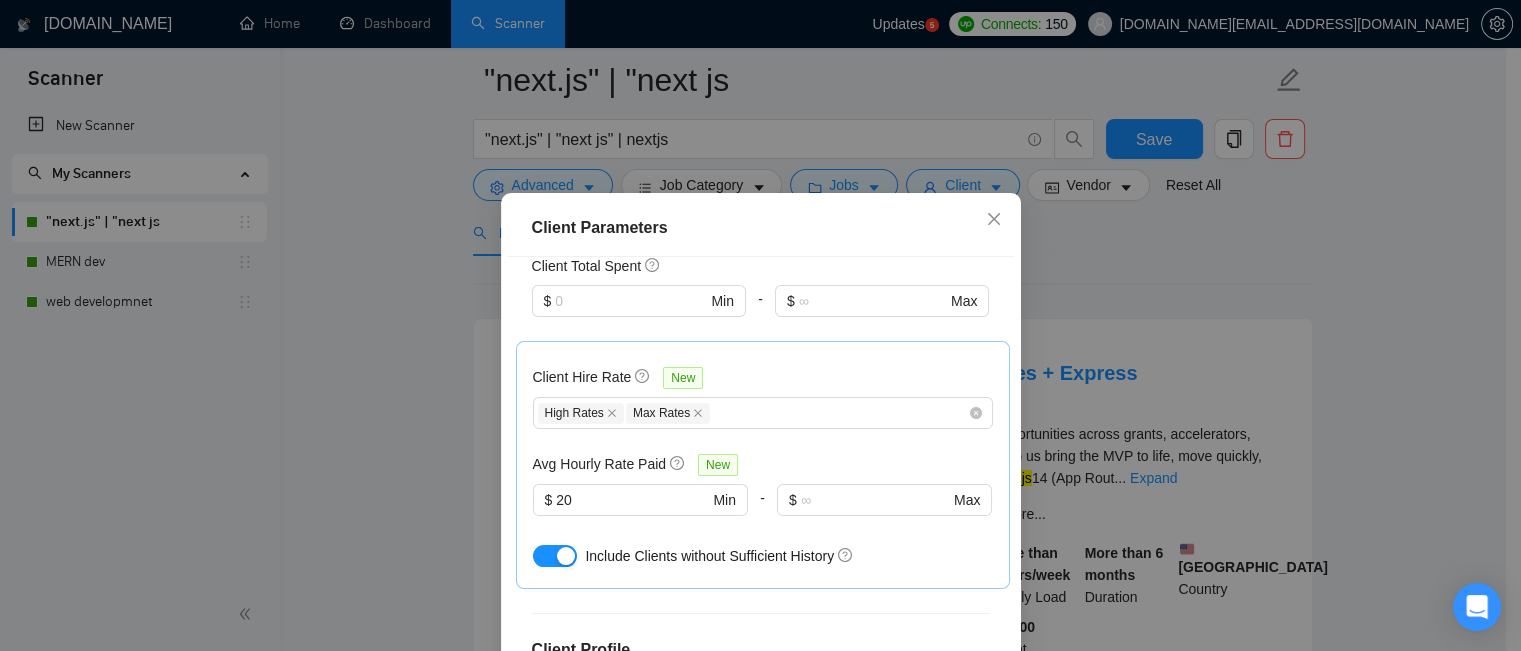 scroll, scrollTop: 0, scrollLeft: 0, axis: both 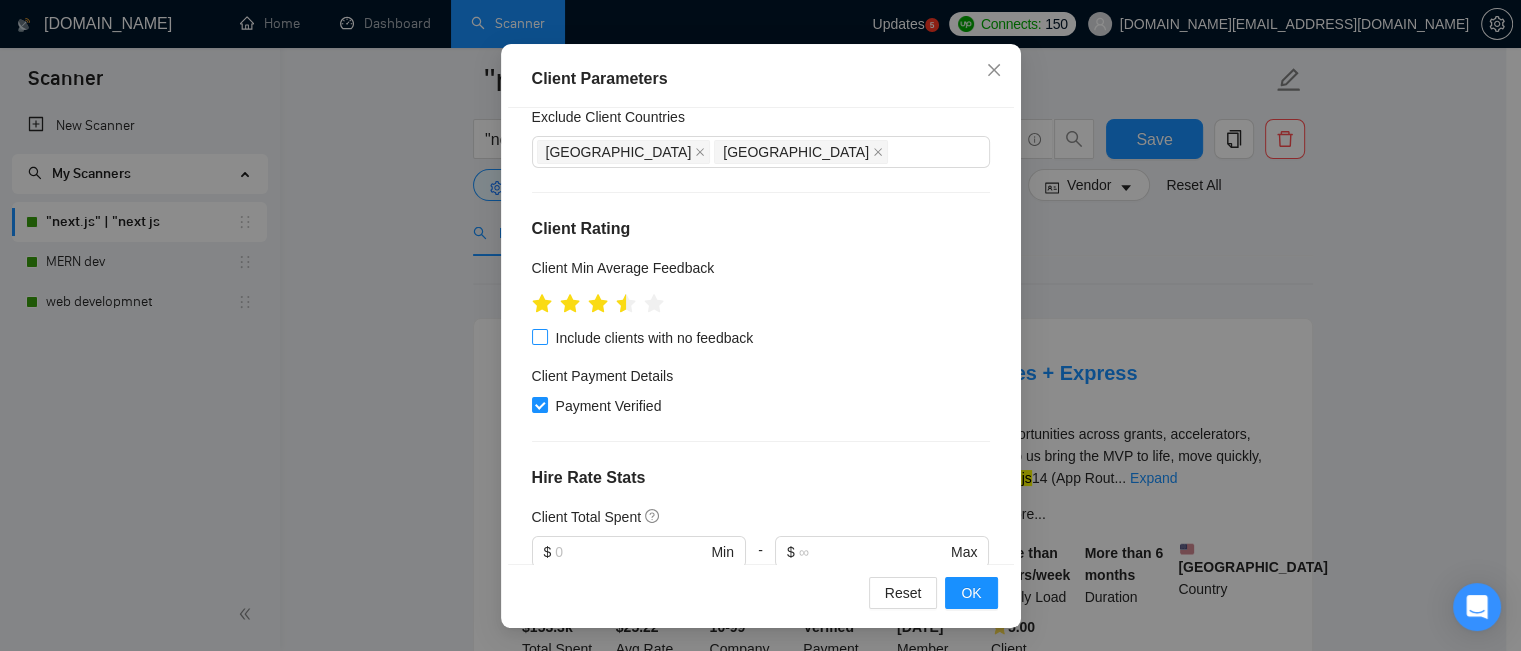 click on "Include clients with no feedback" at bounding box center (539, 336) 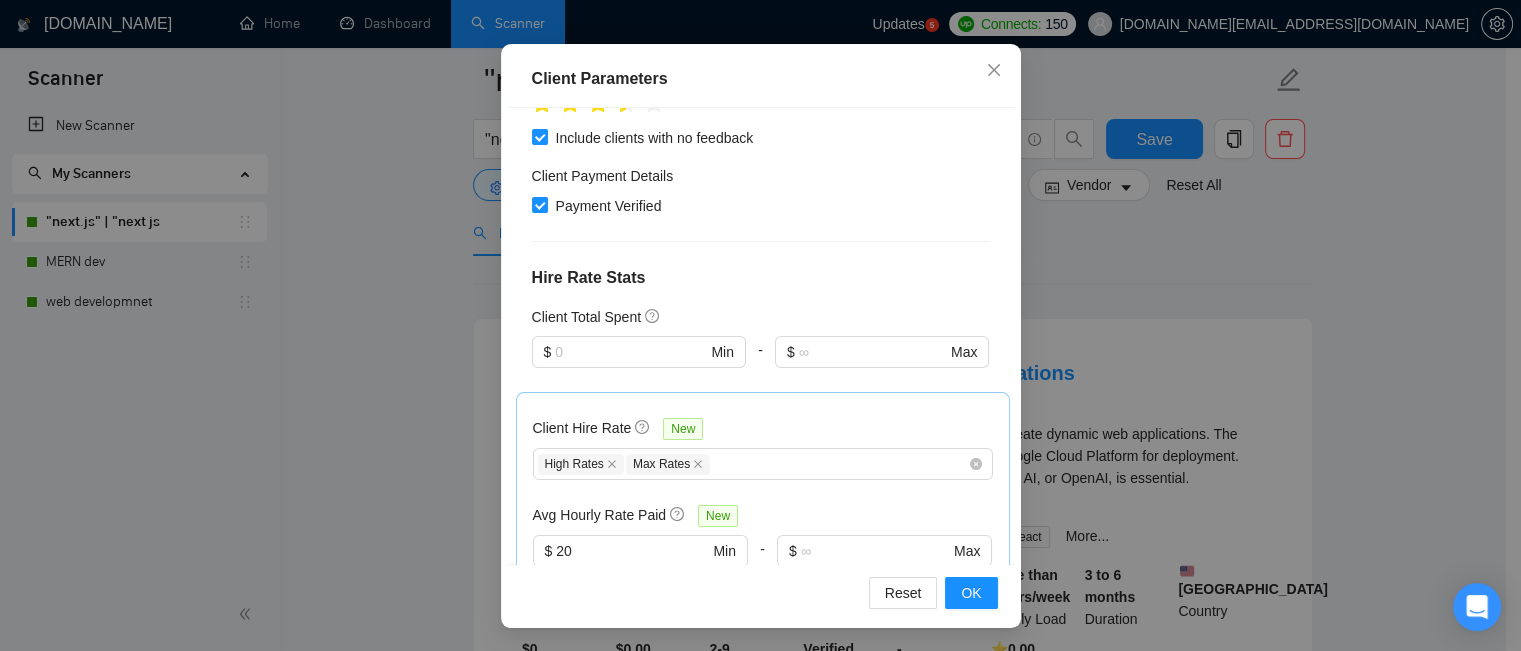 scroll, scrollTop: 500, scrollLeft: 0, axis: vertical 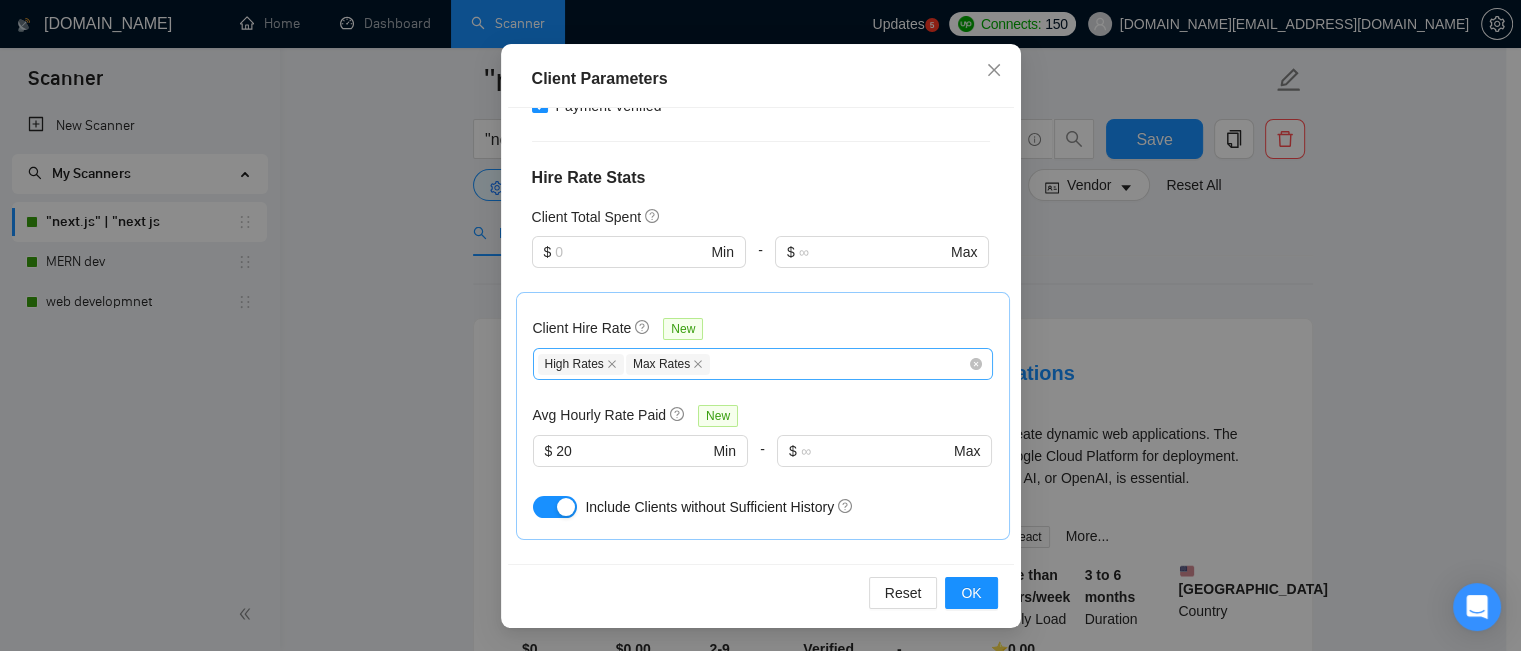 click on "High Rates Max Rates" at bounding box center [753, 364] 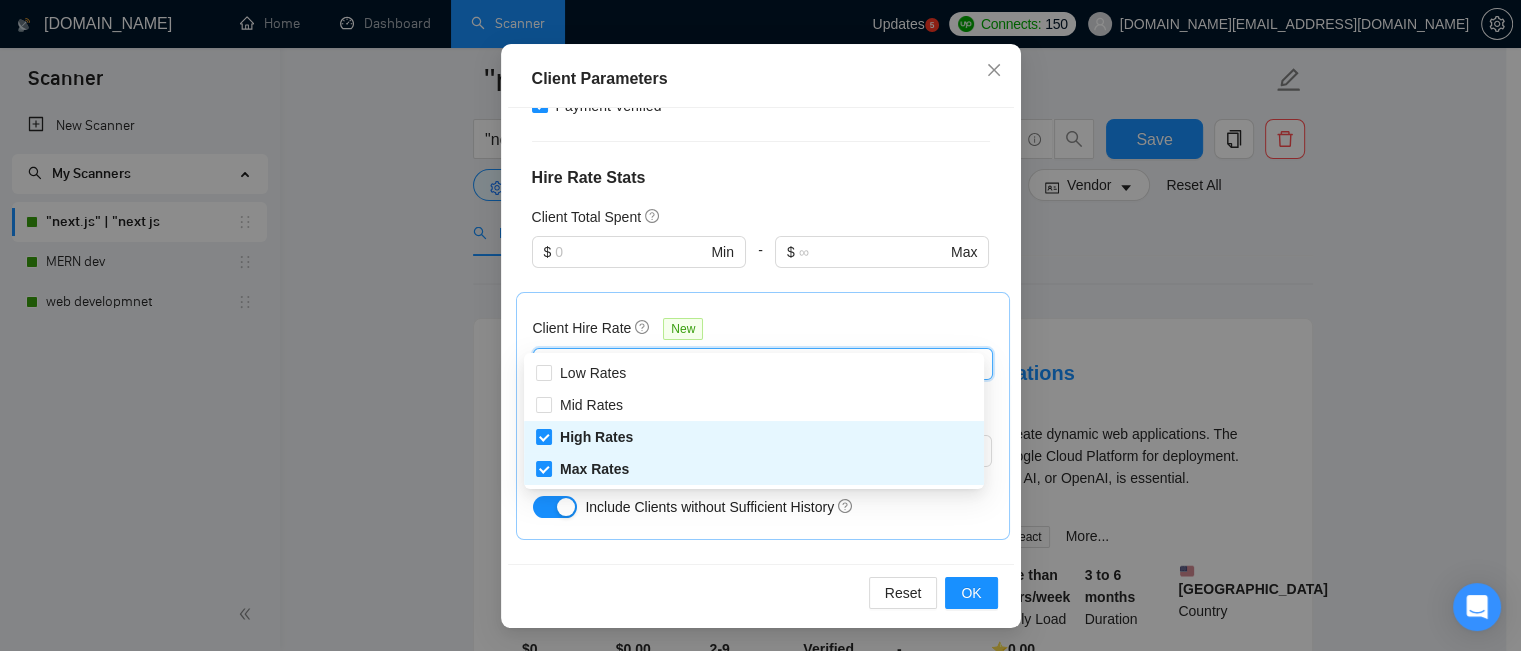click on "Client Location Include Client Countries [GEOGRAPHIC_DATA] [GEOGRAPHIC_DATA] [GEOGRAPHIC_DATA] [GEOGRAPHIC_DATA] [GEOGRAPHIC_DATA] [GEOGRAPHIC_DATA]   Exclude Client Countries [GEOGRAPHIC_DATA] [GEOGRAPHIC_DATA]   Client Rating Client Min Average Feedback Include clients with no feedback Client Payment Details Payment Verified Hire Rate Stats   Client Total Spent $ Min - $ Max Client Hire Rate New High Rates Max Rates     Avg Hourly Rate Paid New $ 20 Min - $ Max Include Clients without Sufficient History Client Profile Client Industry New   Any industry Client Company Size   Any company size Enterprise Clients New   Any clients" at bounding box center (761, 336) 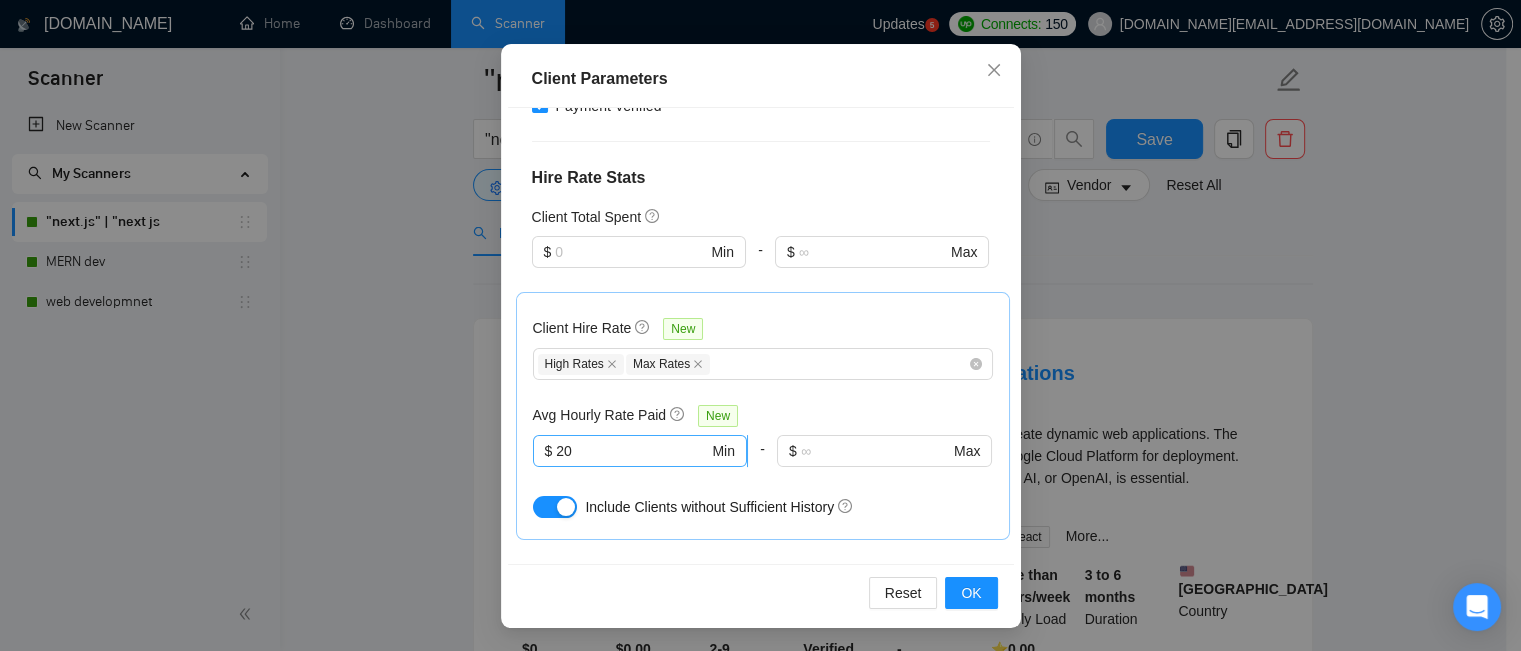 click on "20" at bounding box center (632, 451) 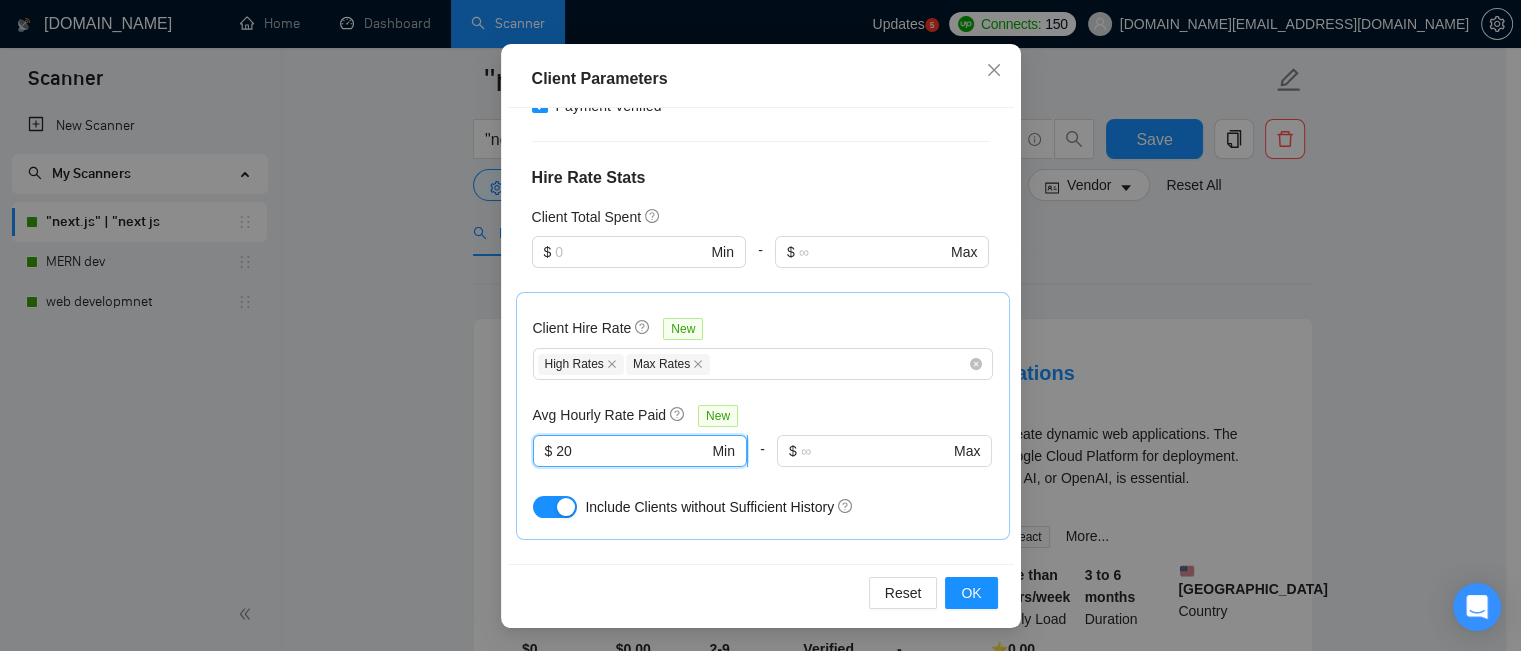 type on "2" 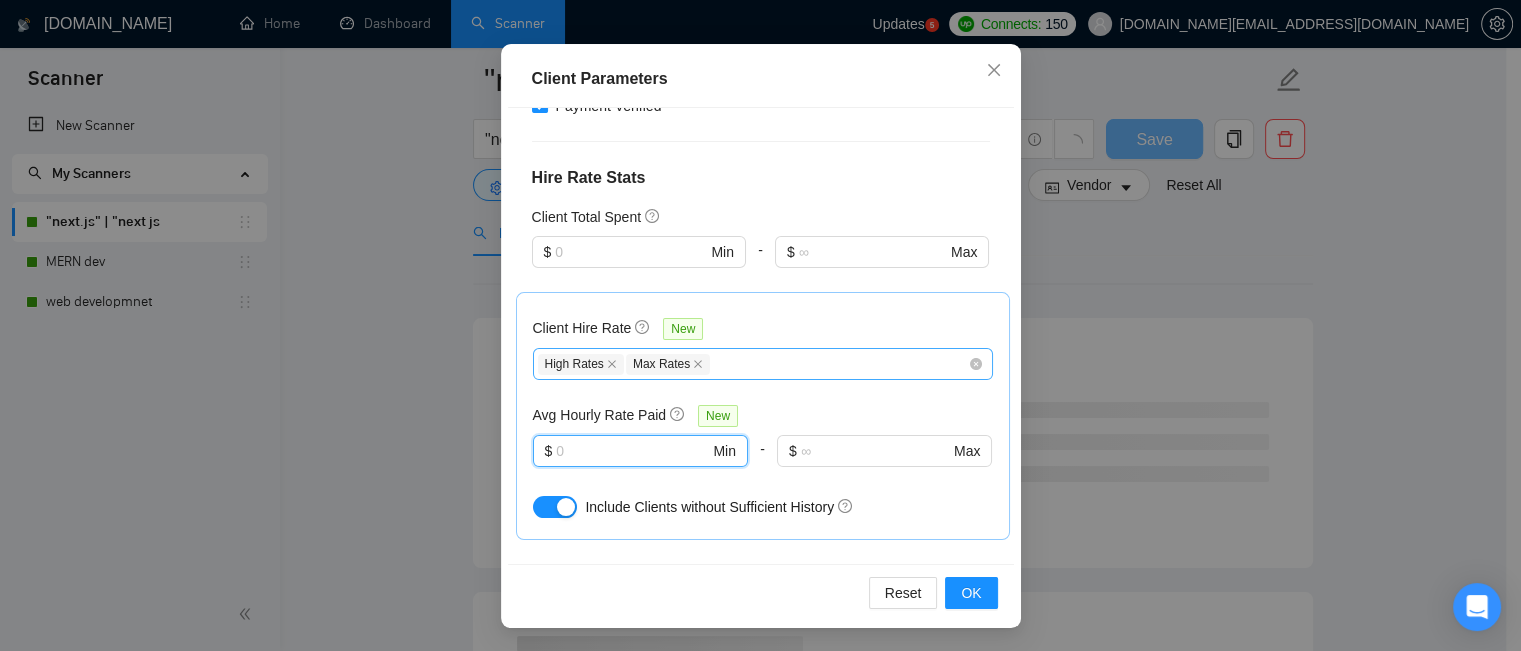 click on "High Rates Max Rates" at bounding box center [753, 364] 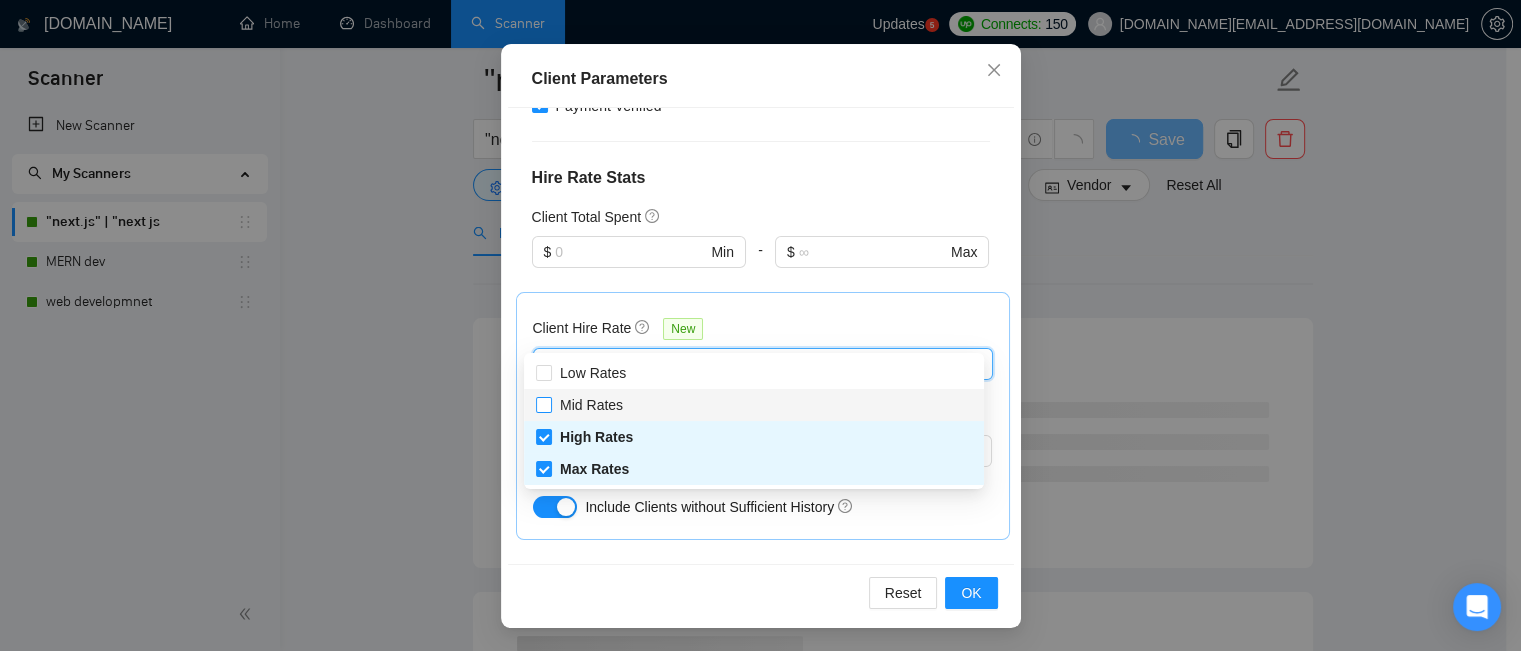 click at bounding box center (544, 405) 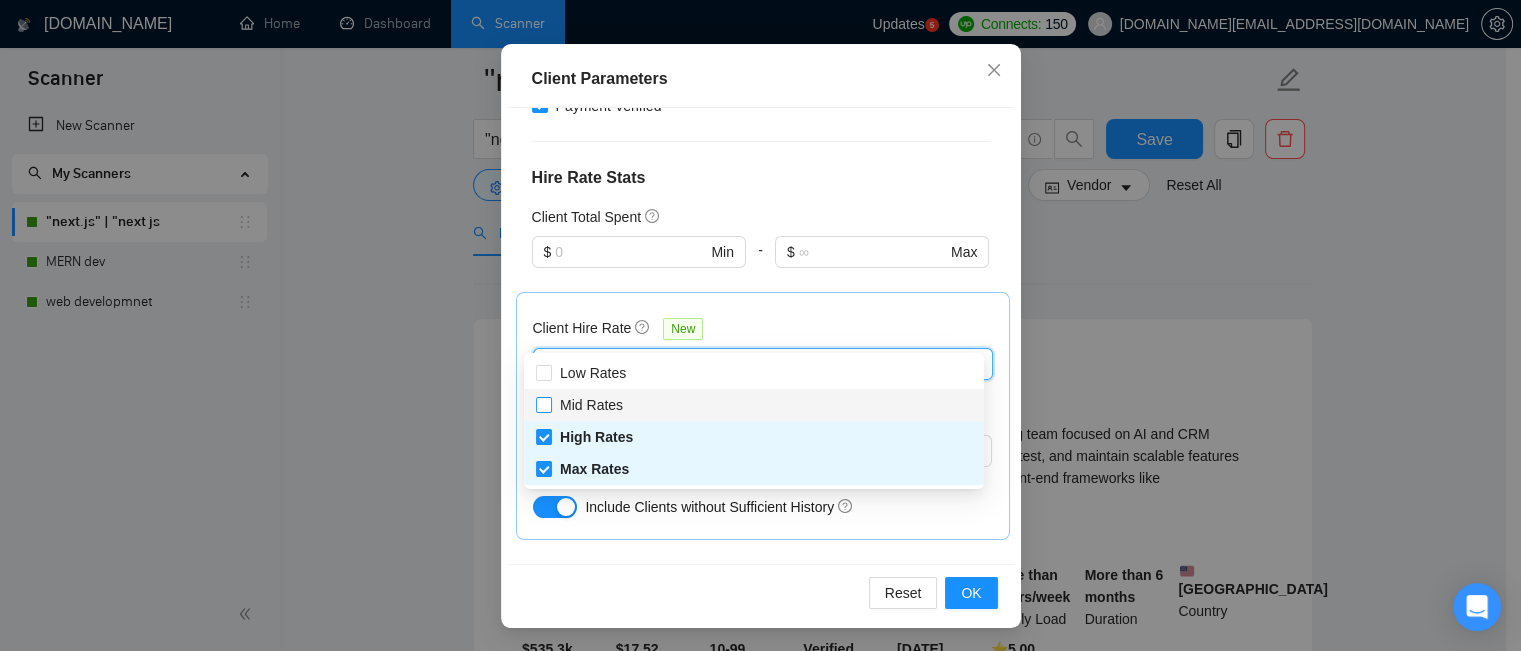 click on "Mid Rates" at bounding box center (543, 404) 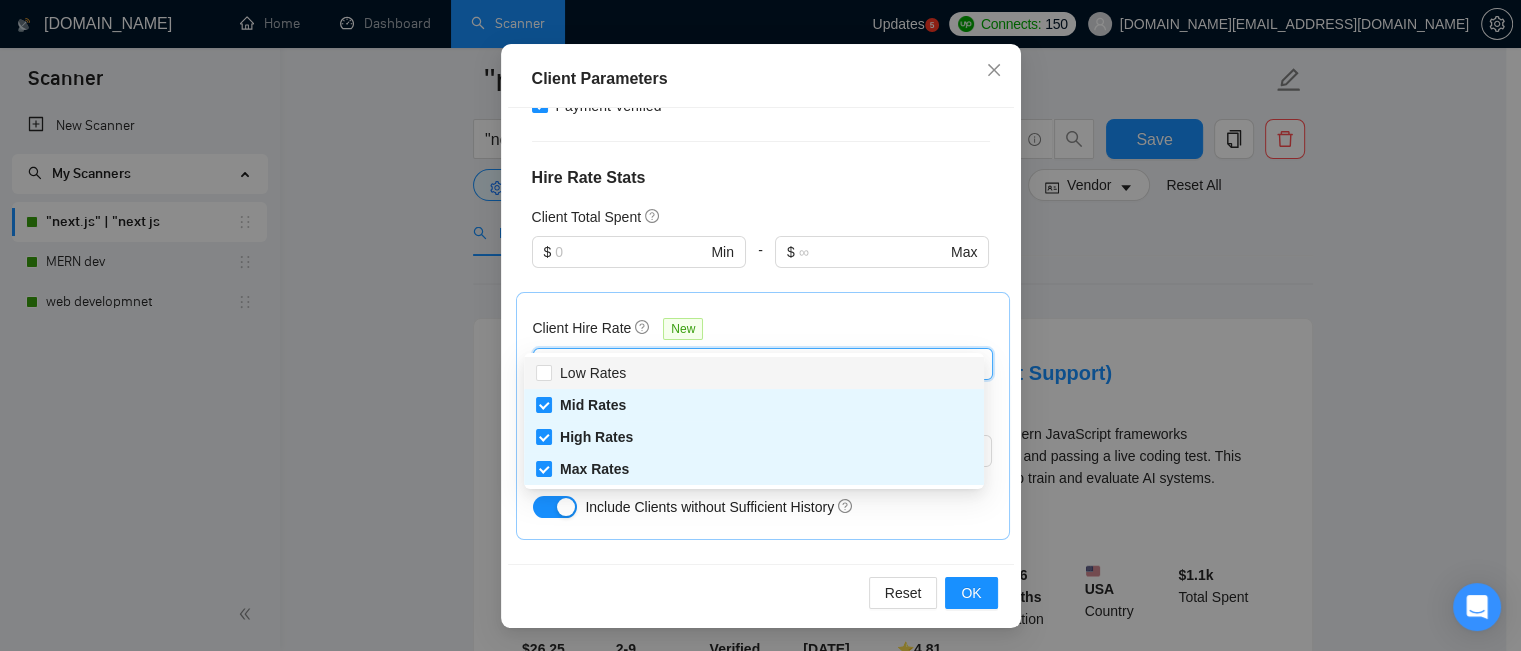 click on "Client Hire Rate New High Rates Max Rates Mid Rates     Avg Hourly Rate Paid New $ Min - $ Max Include Clients without Sufficient History" at bounding box center [763, 416] 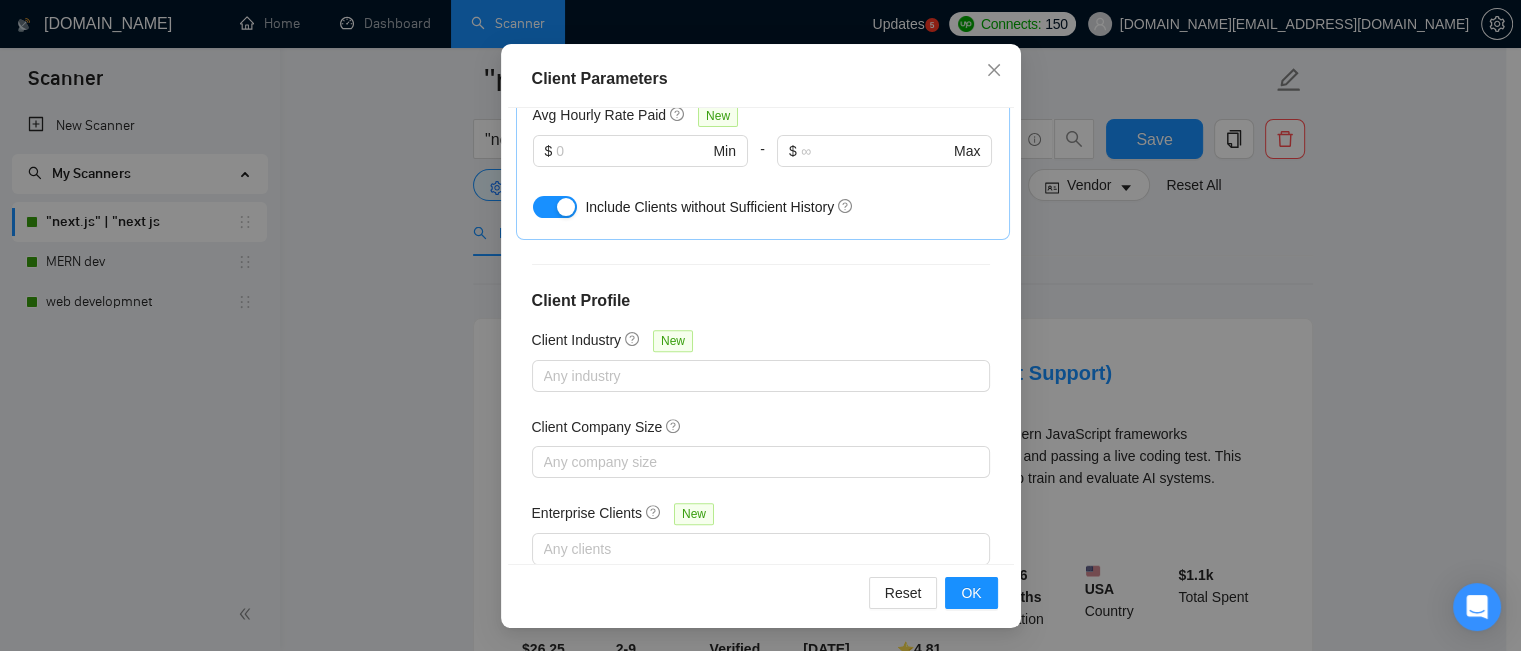 scroll, scrollTop: 819, scrollLeft: 0, axis: vertical 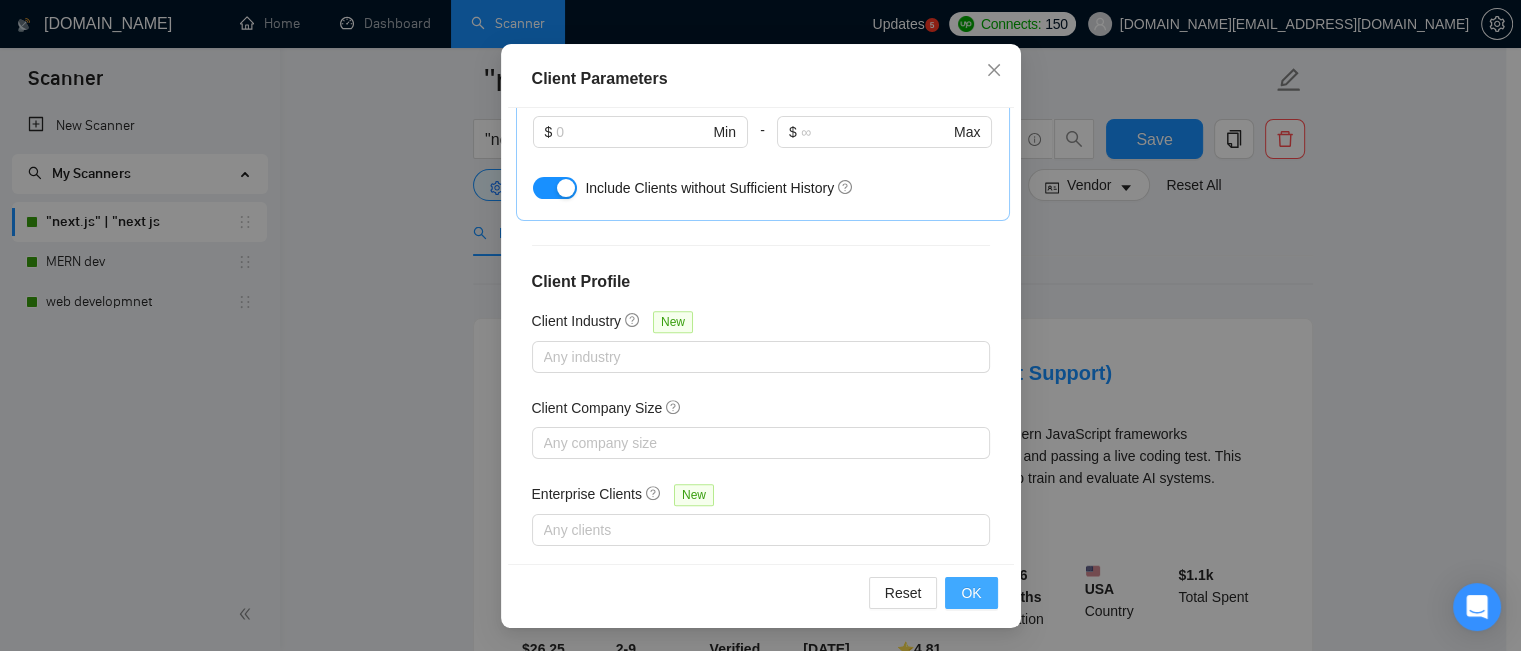 click on "OK" at bounding box center [971, 593] 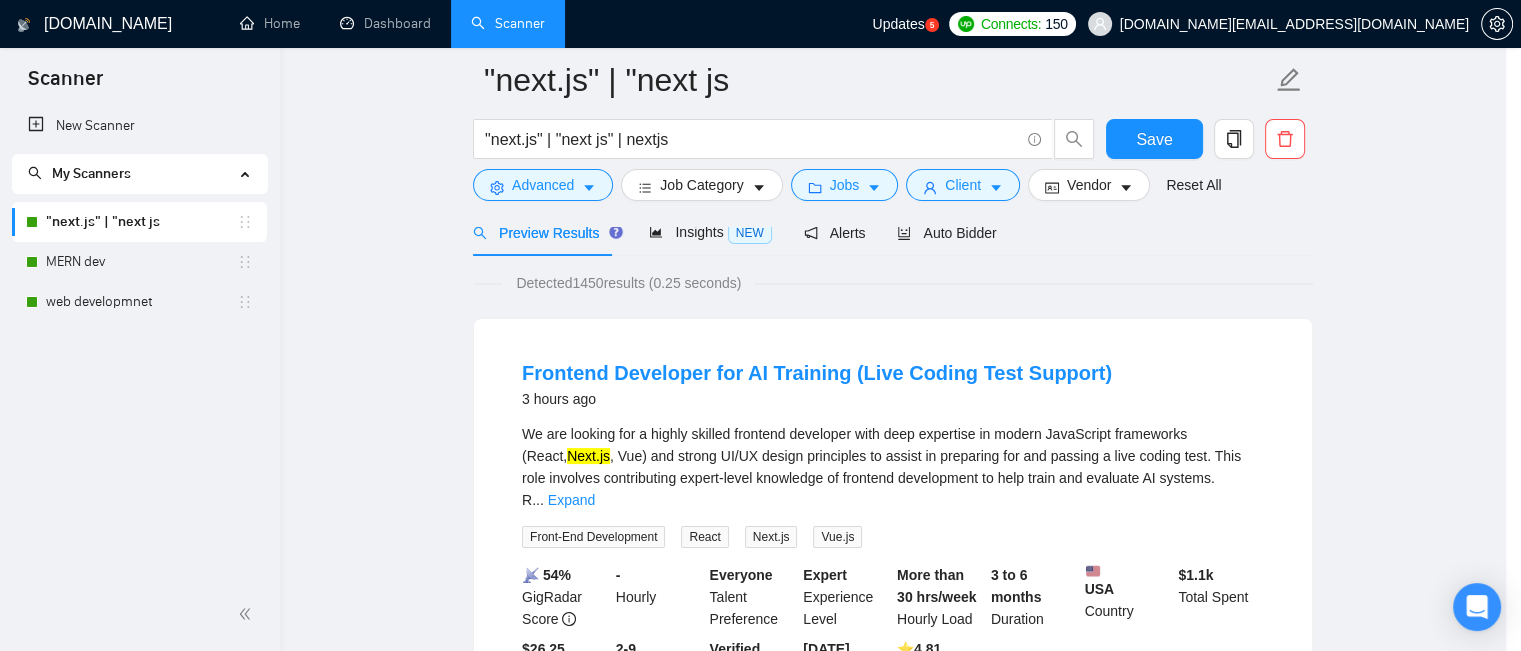 scroll, scrollTop: 76, scrollLeft: 0, axis: vertical 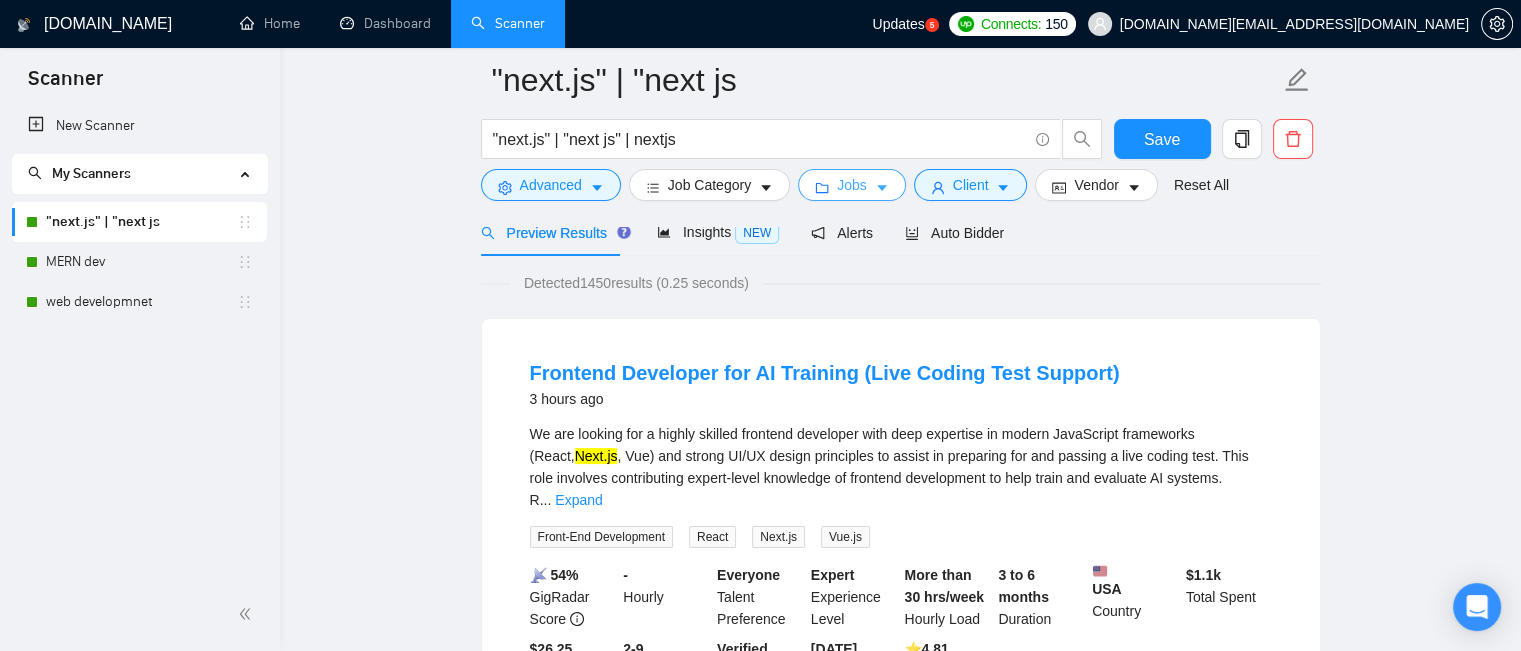 click on "Jobs" at bounding box center (852, 185) 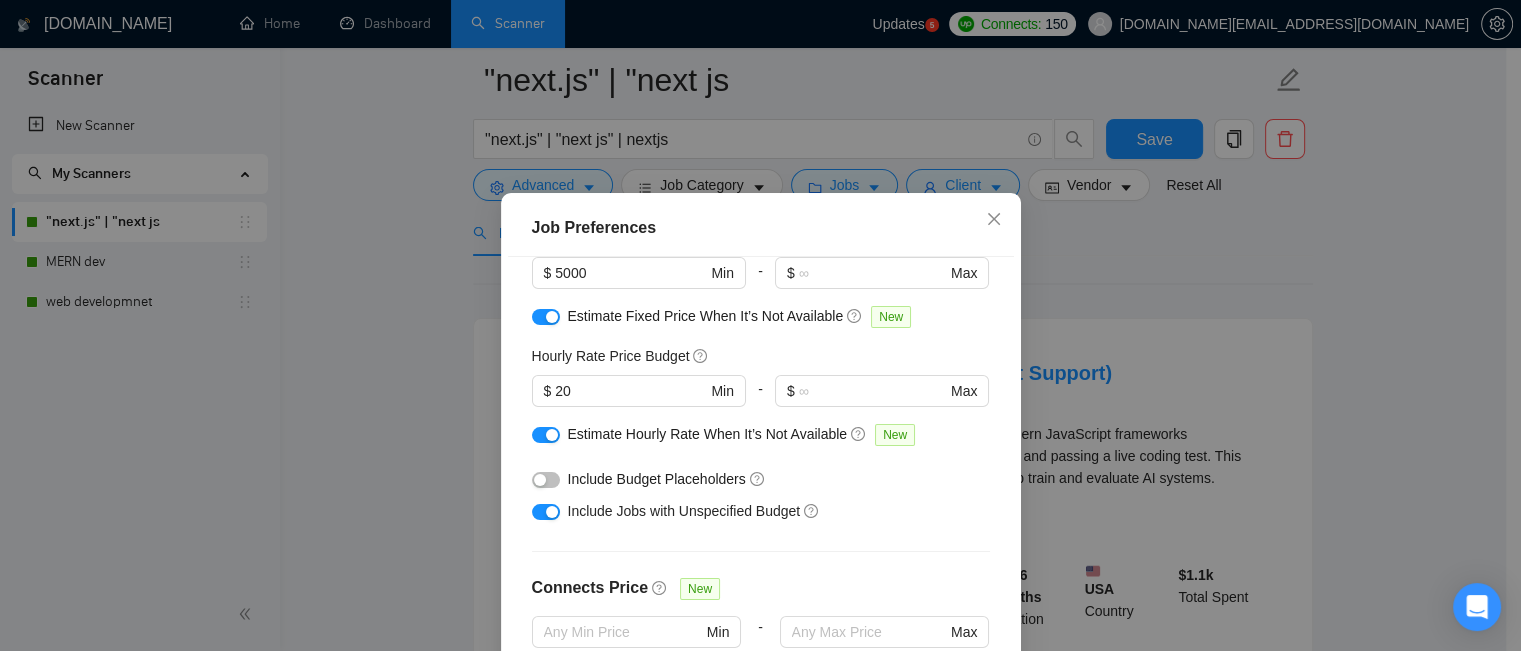 scroll, scrollTop: 72, scrollLeft: 0, axis: vertical 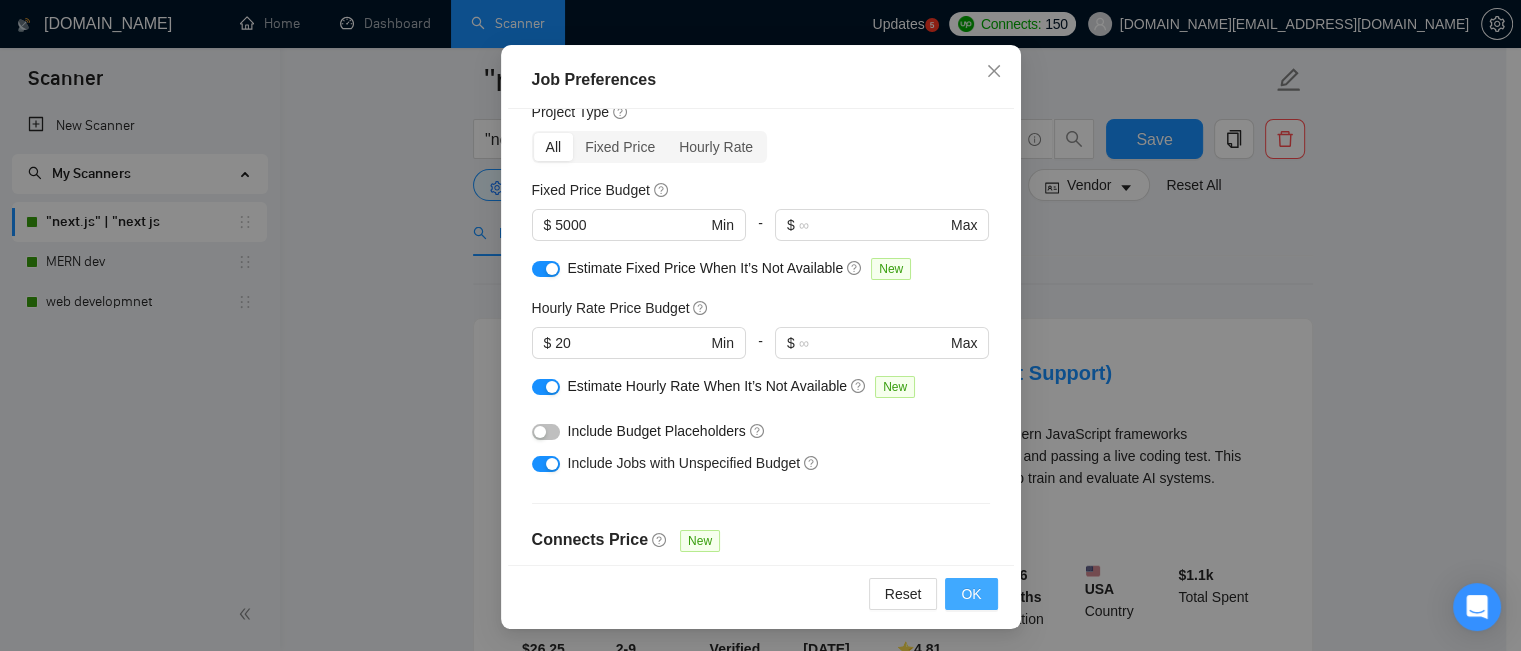 click on "OK" at bounding box center [971, 594] 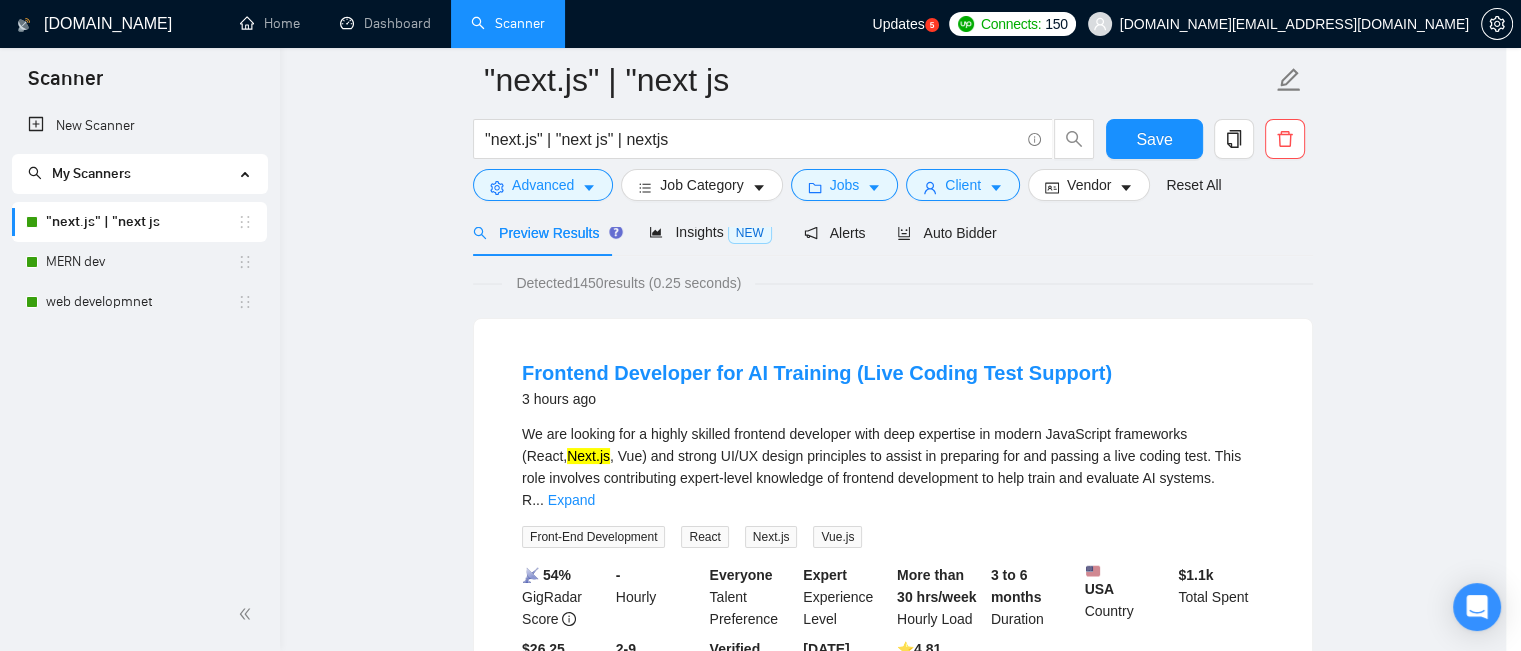 scroll, scrollTop: 76, scrollLeft: 0, axis: vertical 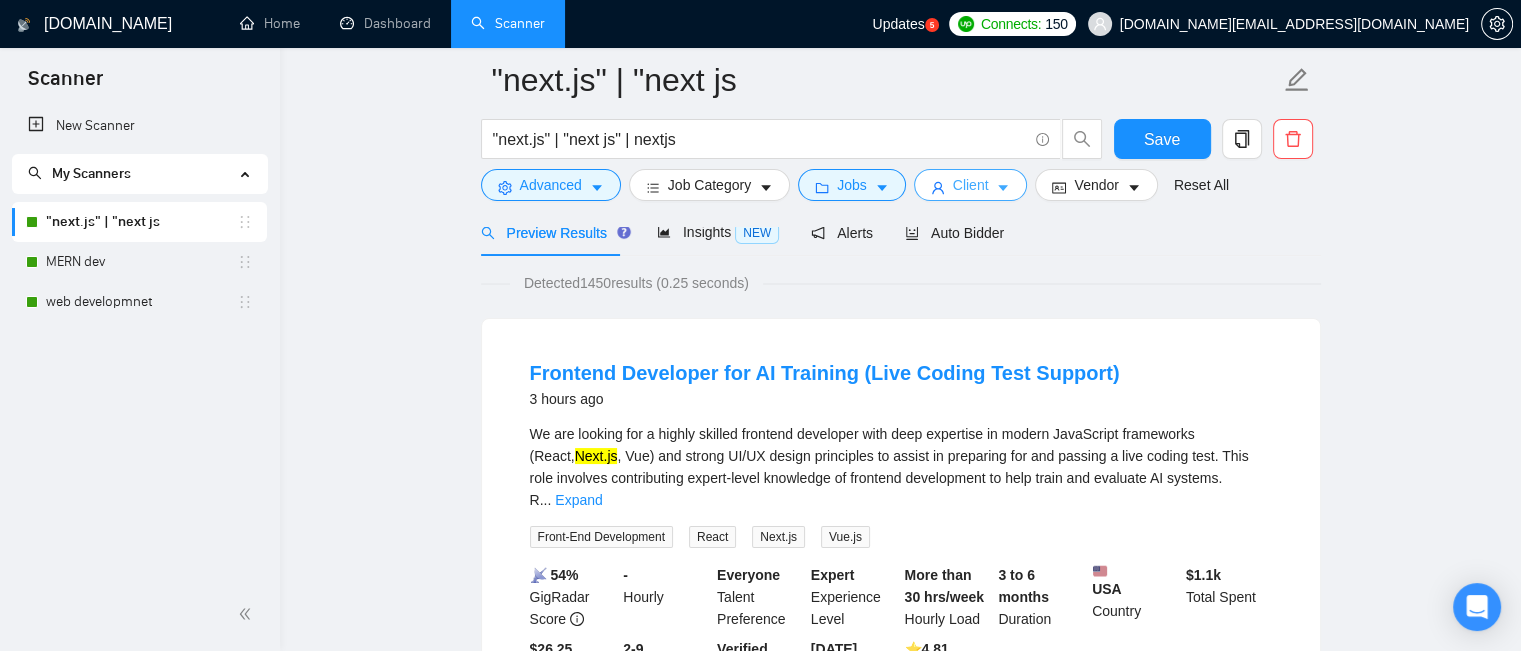 click on "Client" at bounding box center [971, 185] 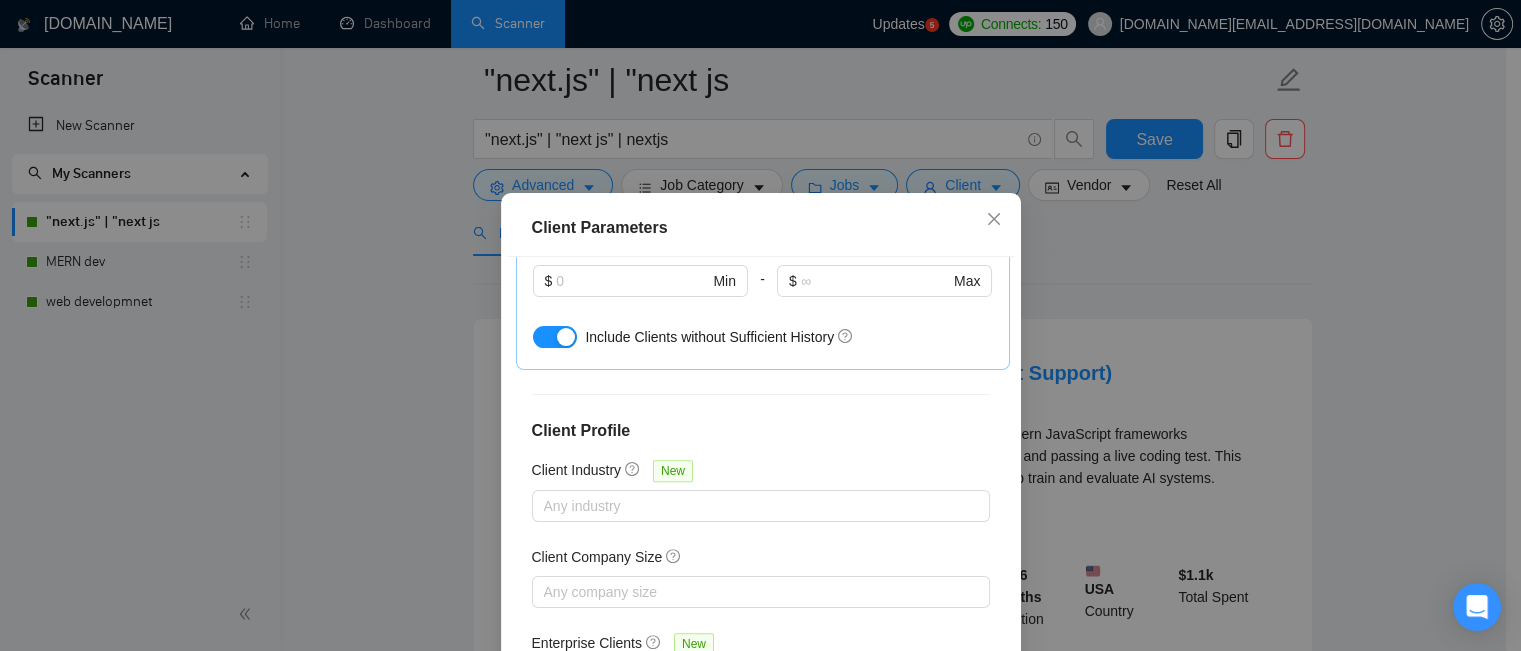 scroll, scrollTop: 100, scrollLeft: 0, axis: vertical 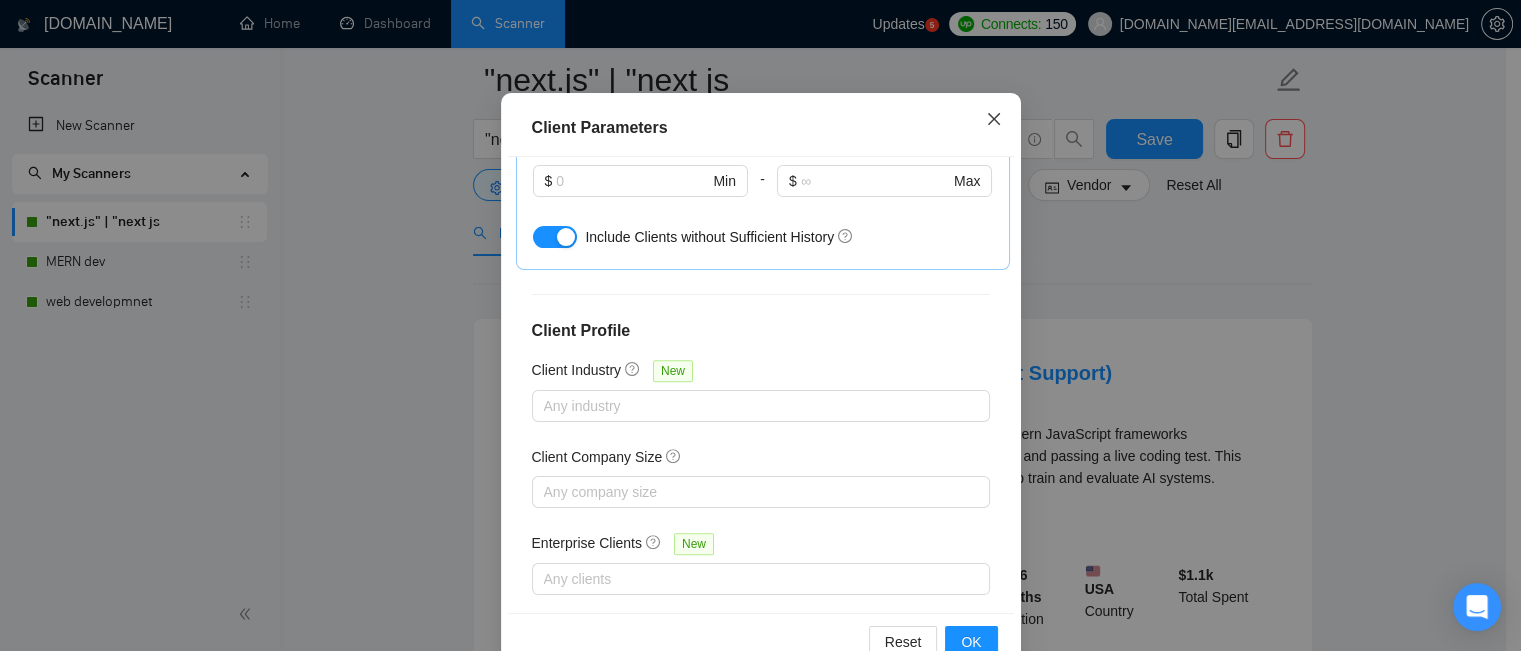 click 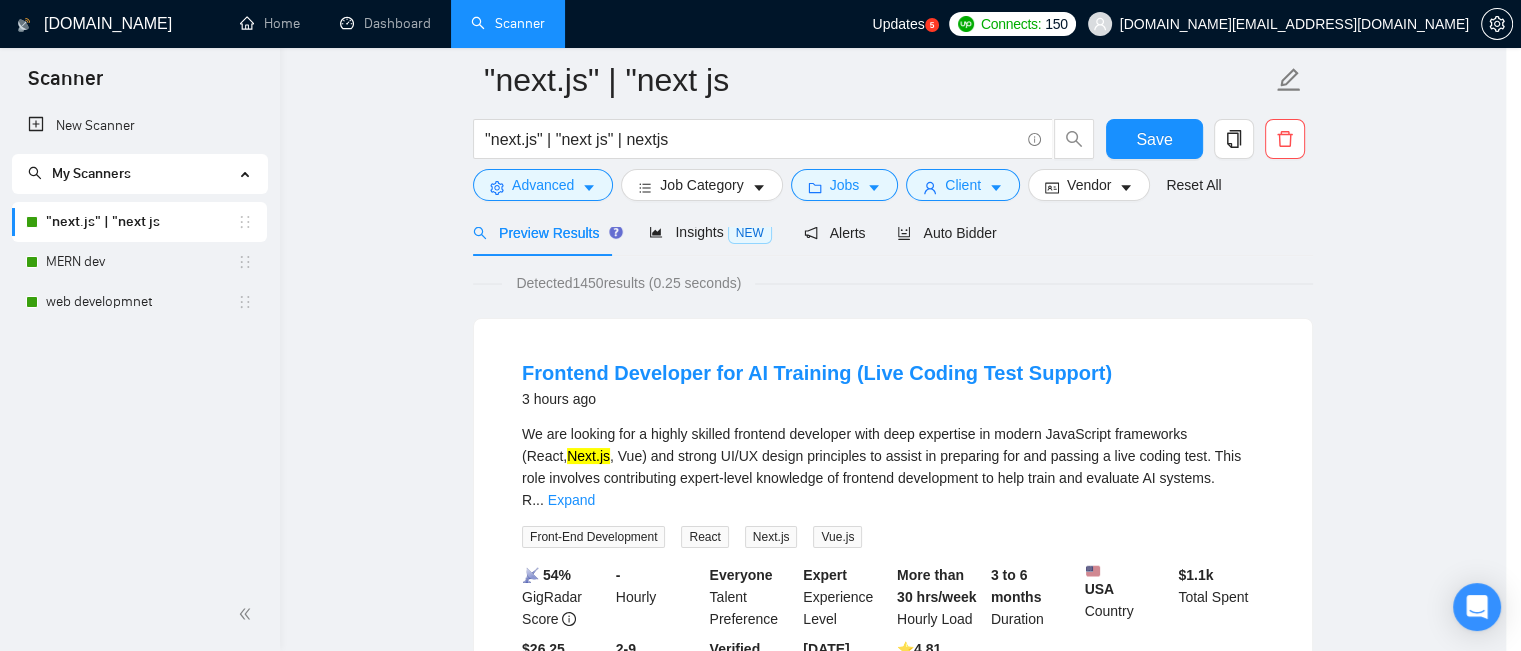 scroll, scrollTop: 76, scrollLeft: 0, axis: vertical 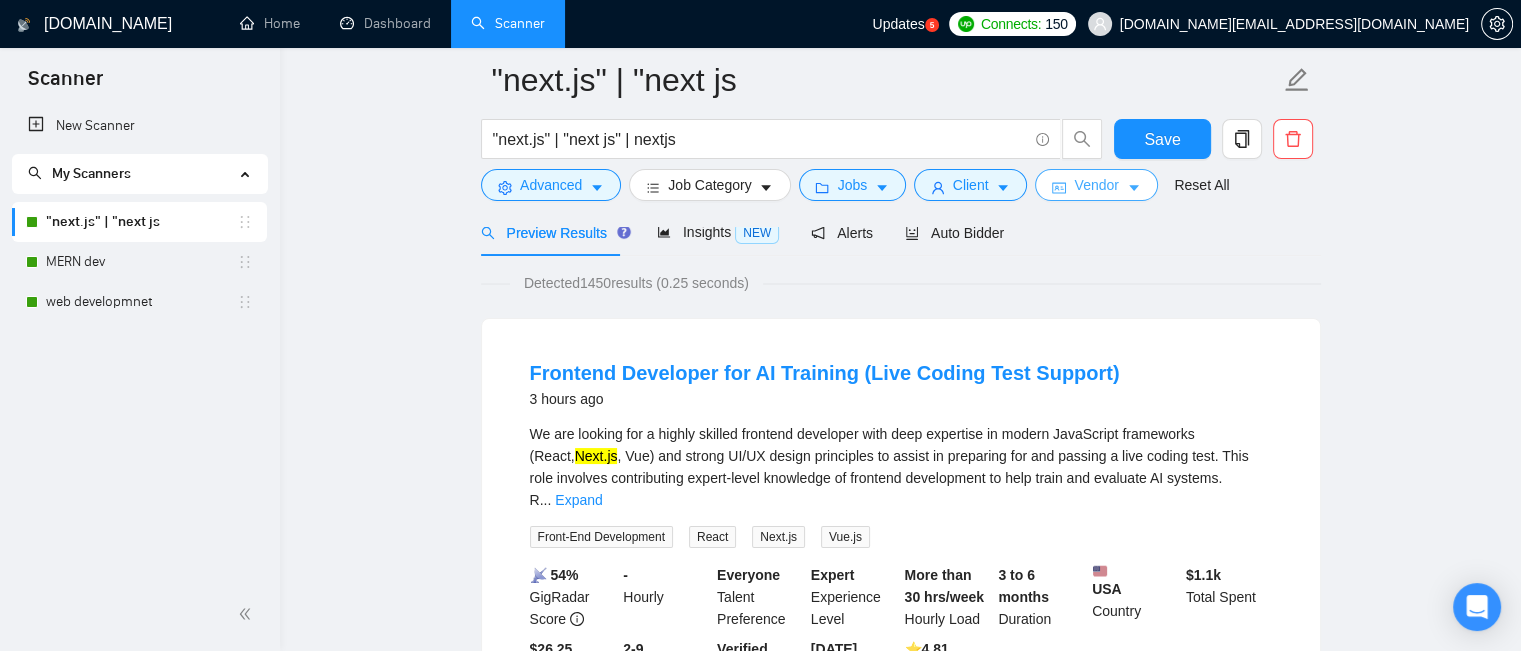 click on "Vendor" at bounding box center (1096, 185) 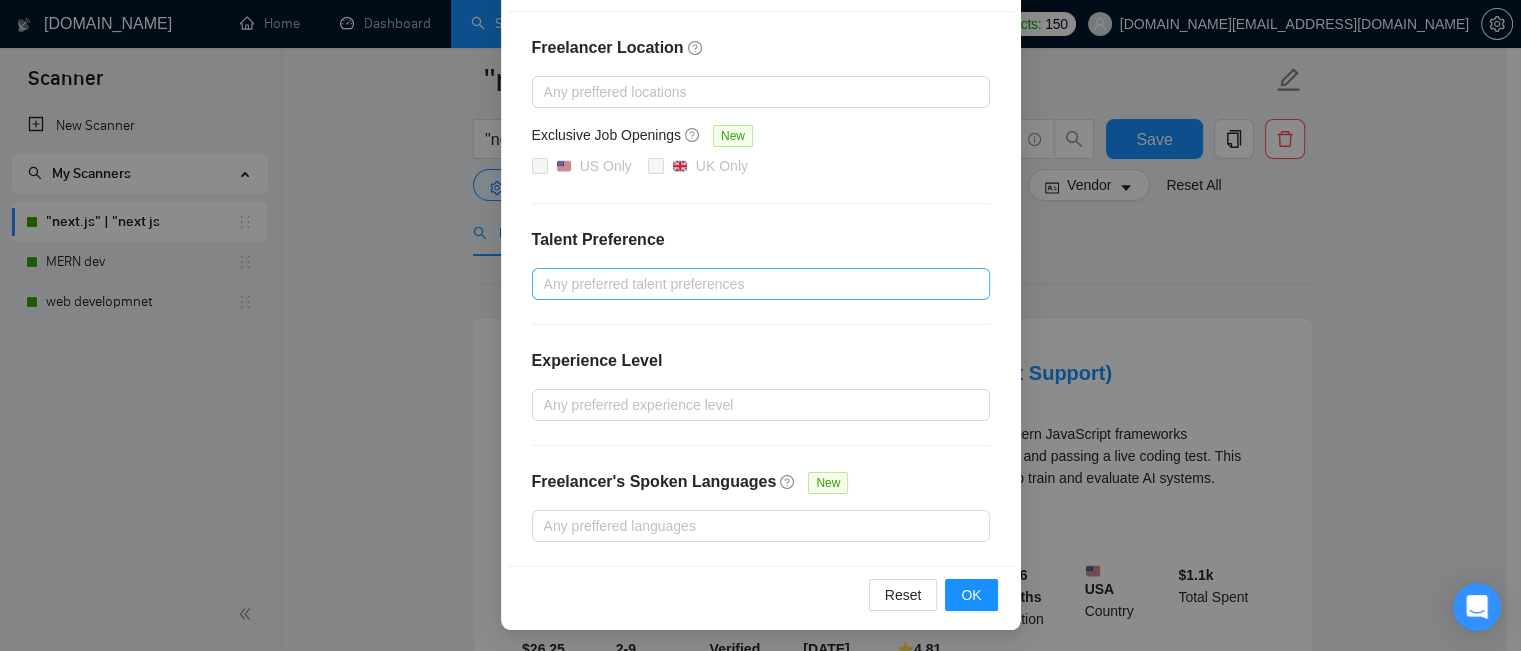 scroll, scrollTop: 172, scrollLeft: 0, axis: vertical 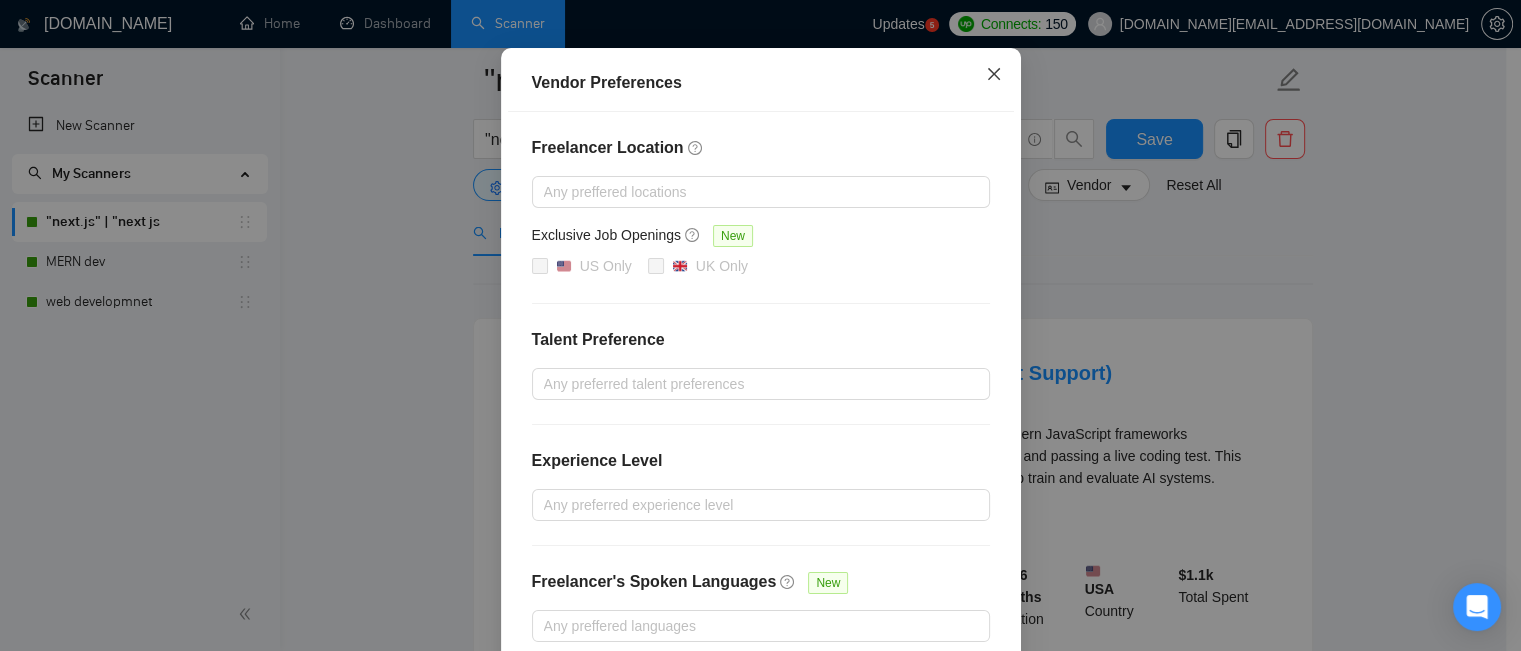 click 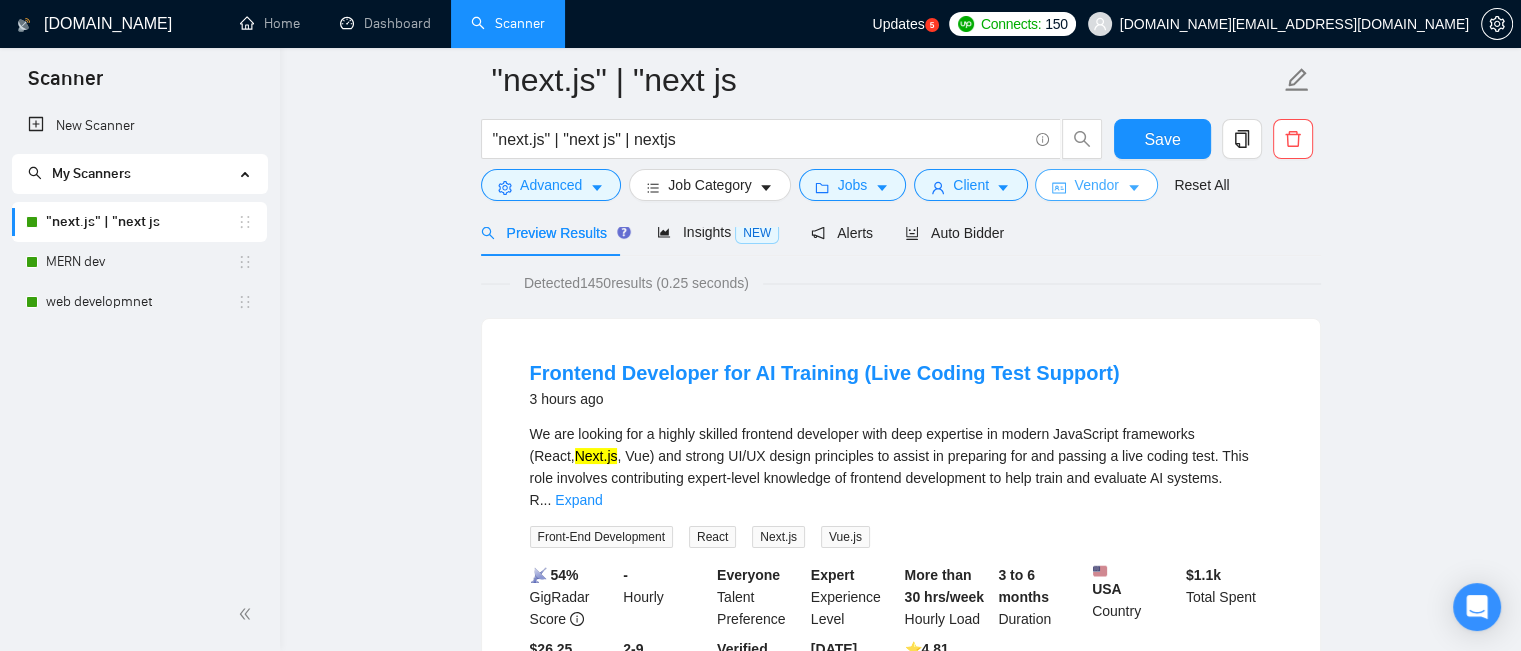 scroll, scrollTop: 0, scrollLeft: 0, axis: both 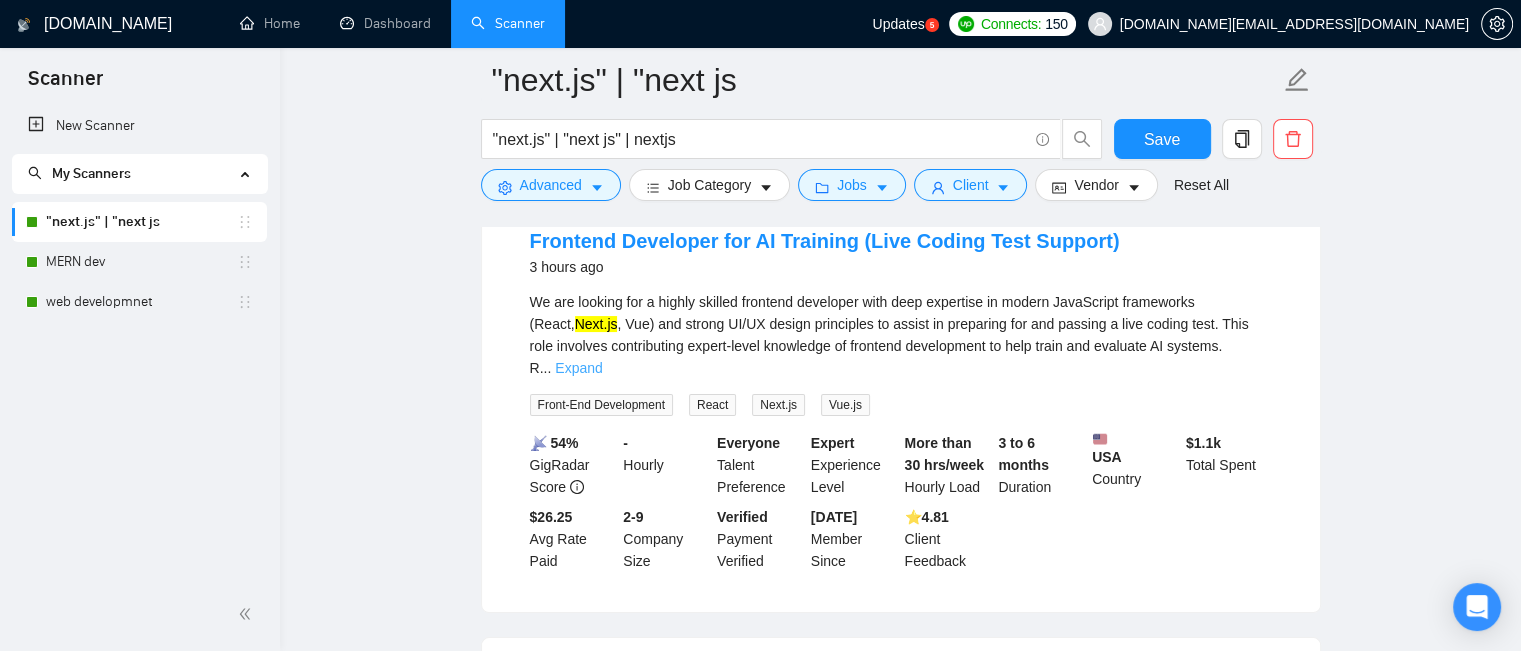 click on "Expand" at bounding box center (578, 368) 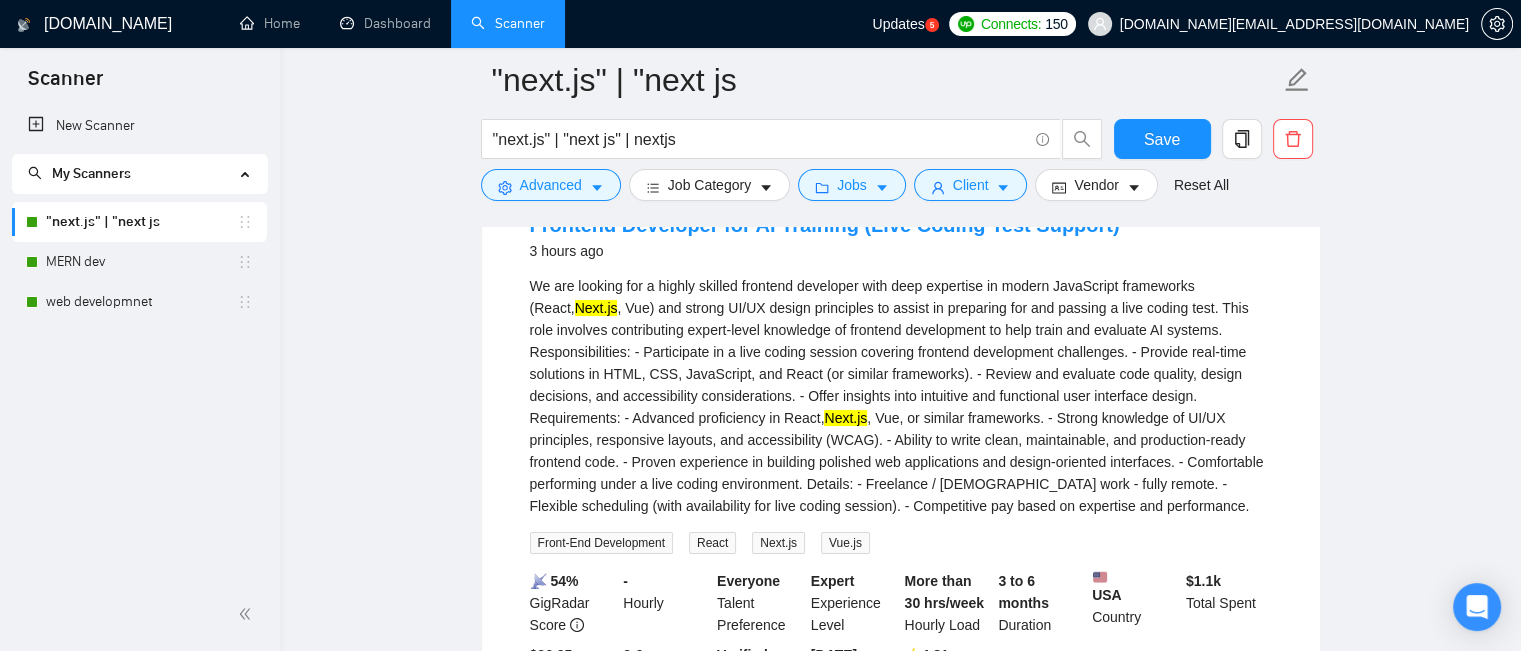 scroll, scrollTop: 193, scrollLeft: 0, axis: vertical 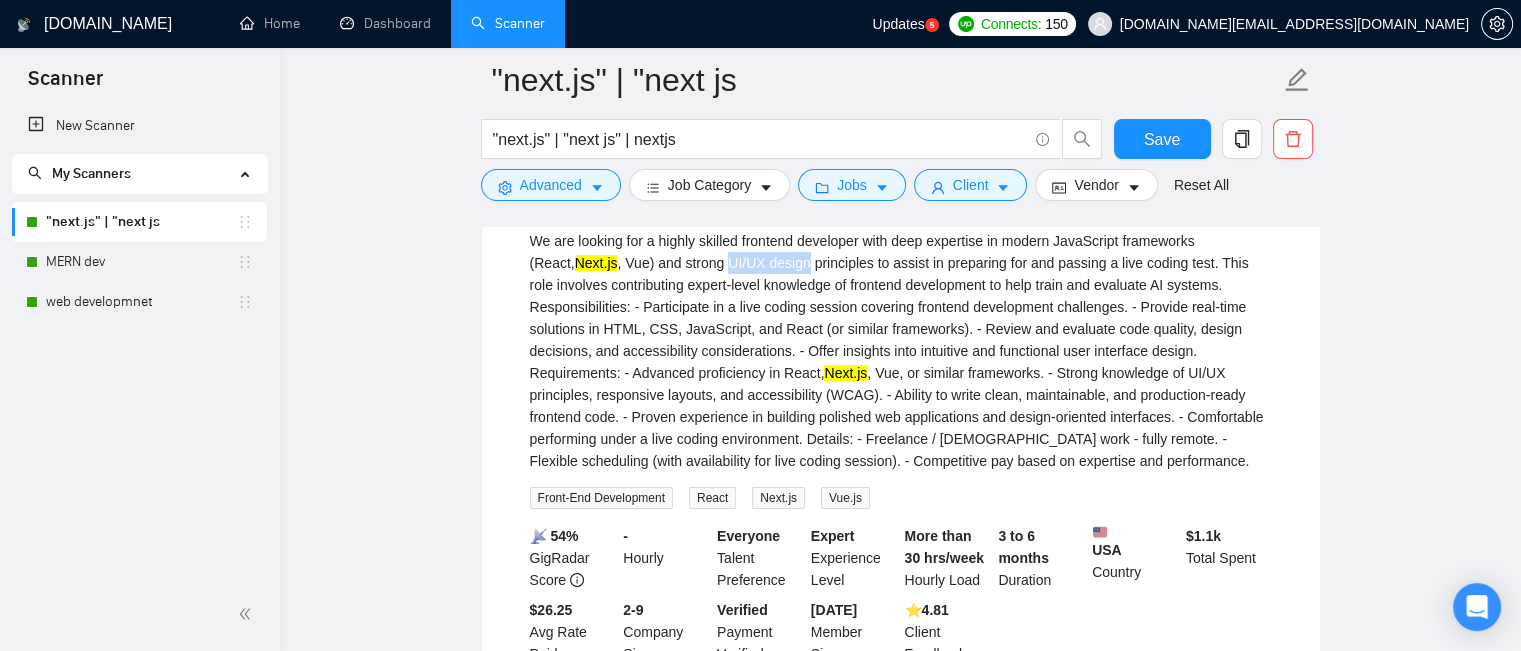 drag, startPoint x: 680, startPoint y: 263, endPoint x: 760, endPoint y: 263, distance: 80 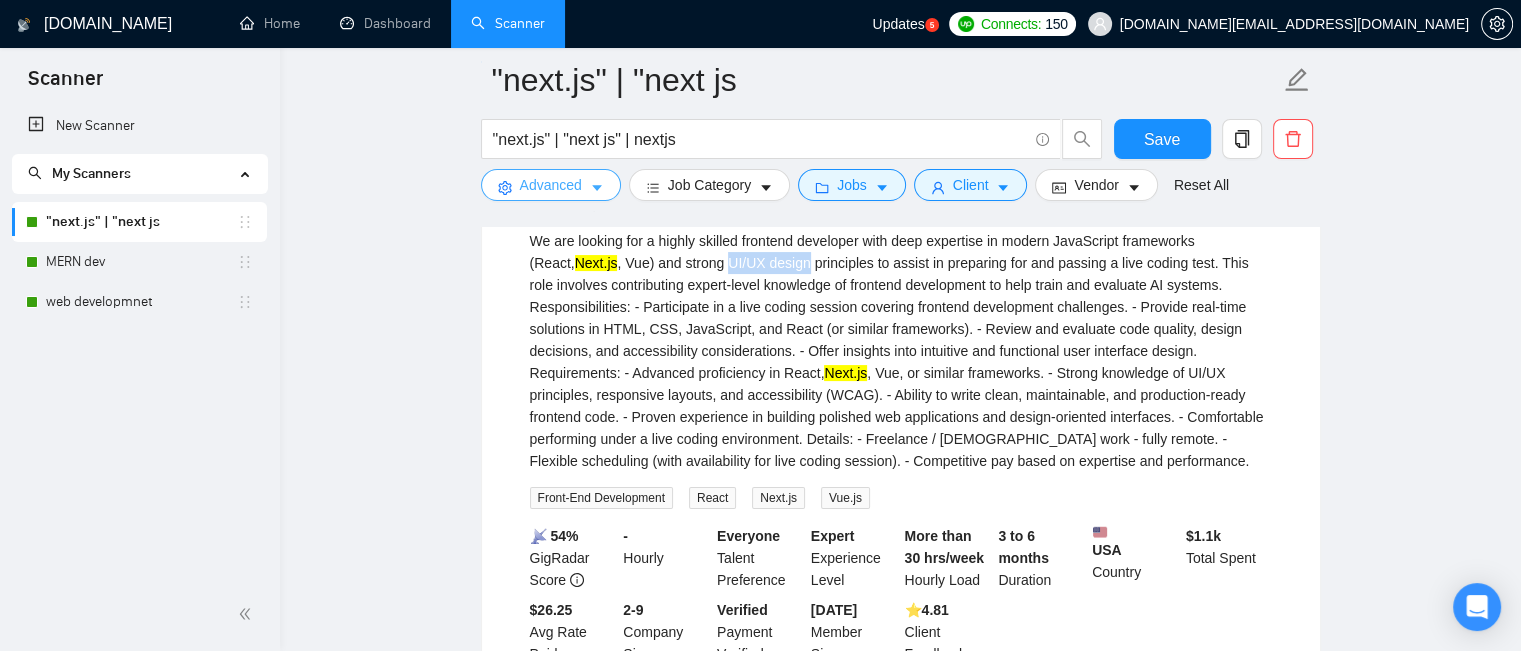 copy on "UI/UX design" 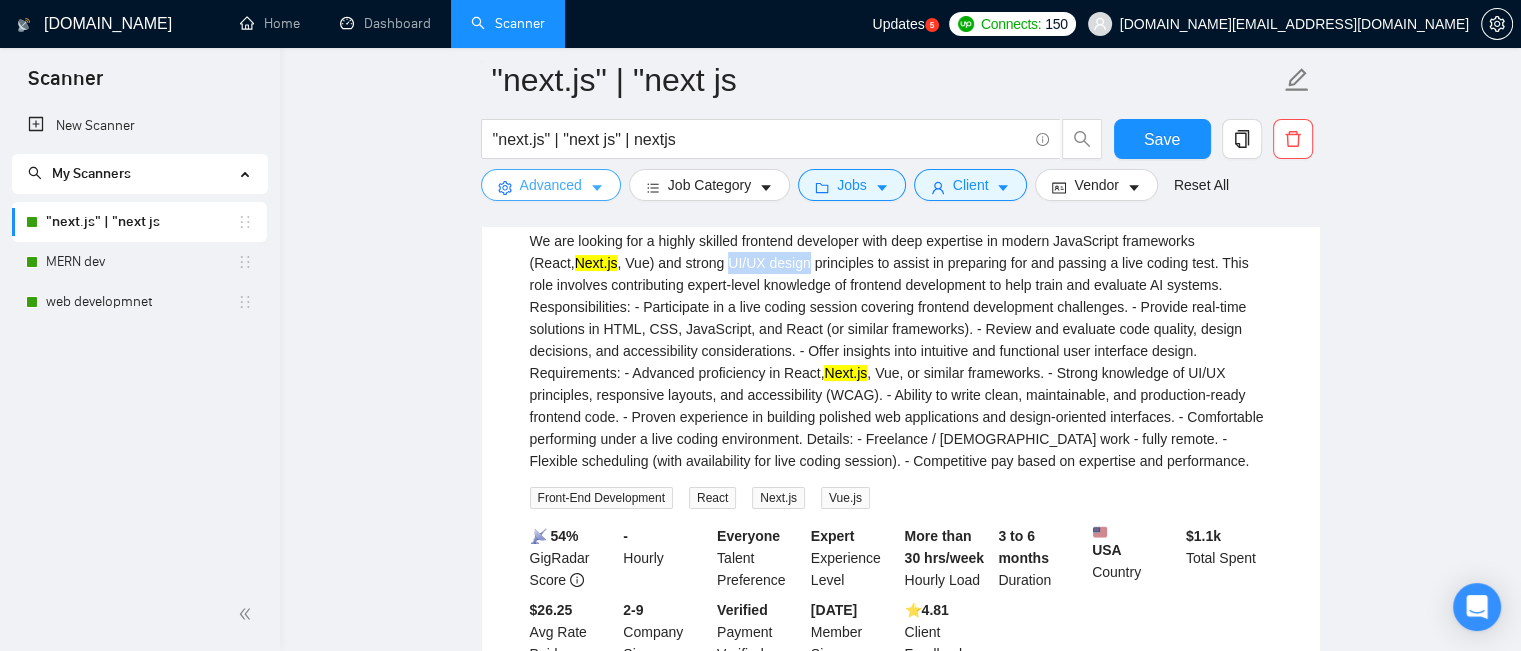 click on "Advanced" at bounding box center (551, 185) 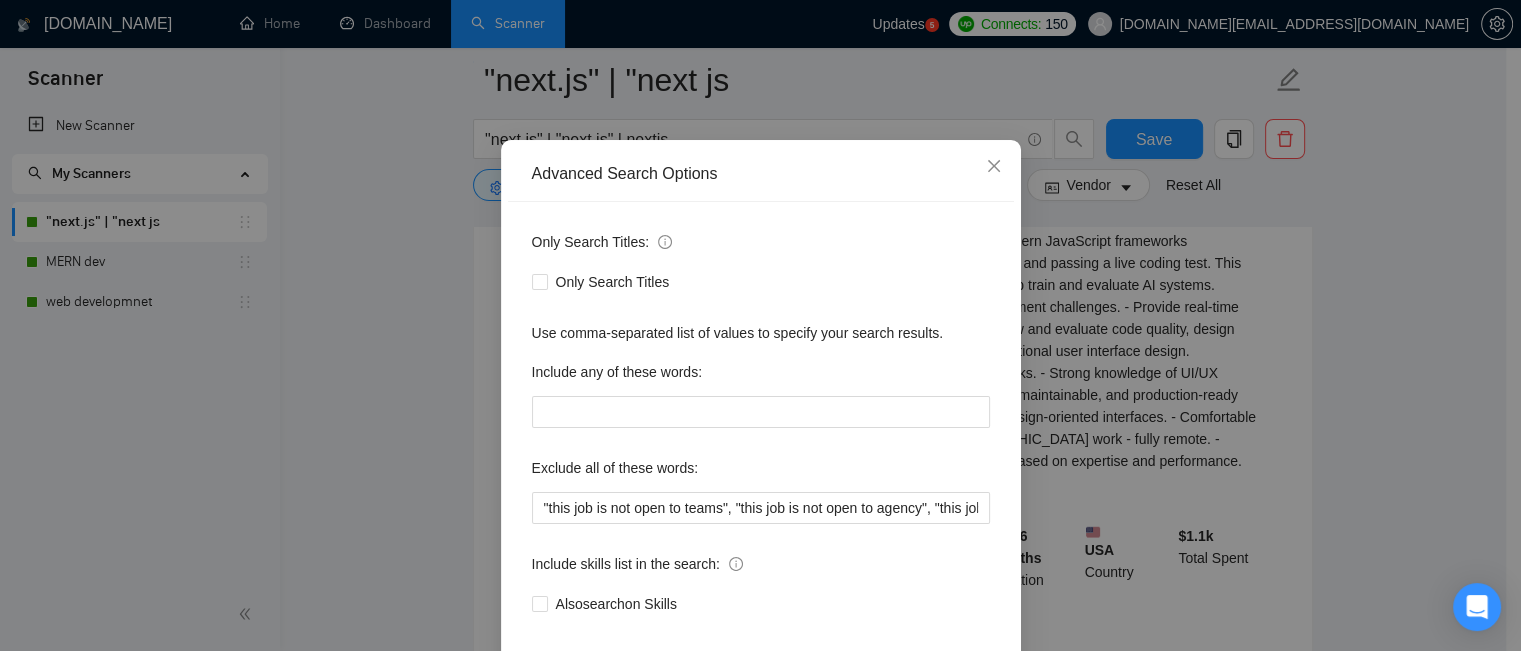 scroll, scrollTop: 100, scrollLeft: 0, axis: vertical 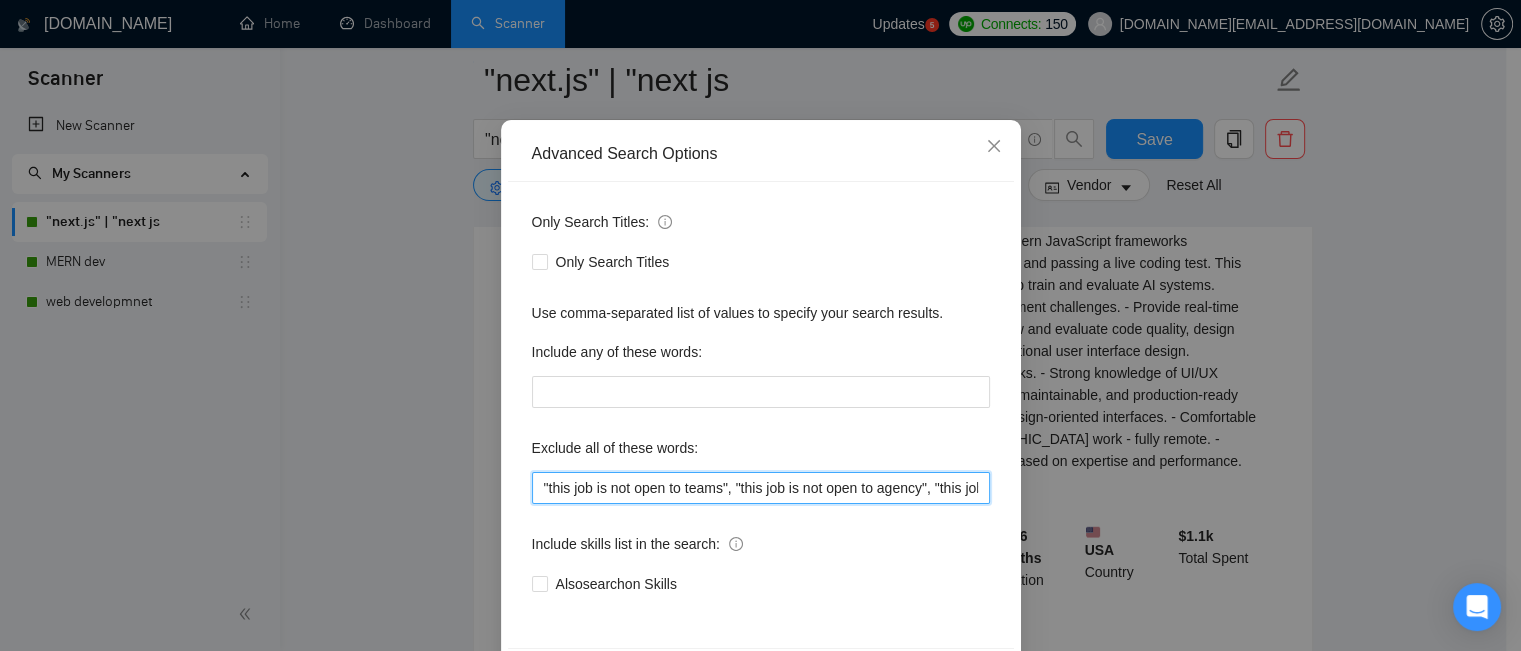 click on ""this job is not open to teams", "this job is not open to agency", "this job is not open to companies", "NO AGENCY", "Freelancers Only", "NOT AGENCY", "no agency", "no agencies", "individual only", "freelancers only", "No Agencies!", "independent contractors only", "***Freelancers Only," "/Freelancers Only", ".Freelancers Only", ",Freelancers Only.", "Web3"" at bounding box center (761, 488) 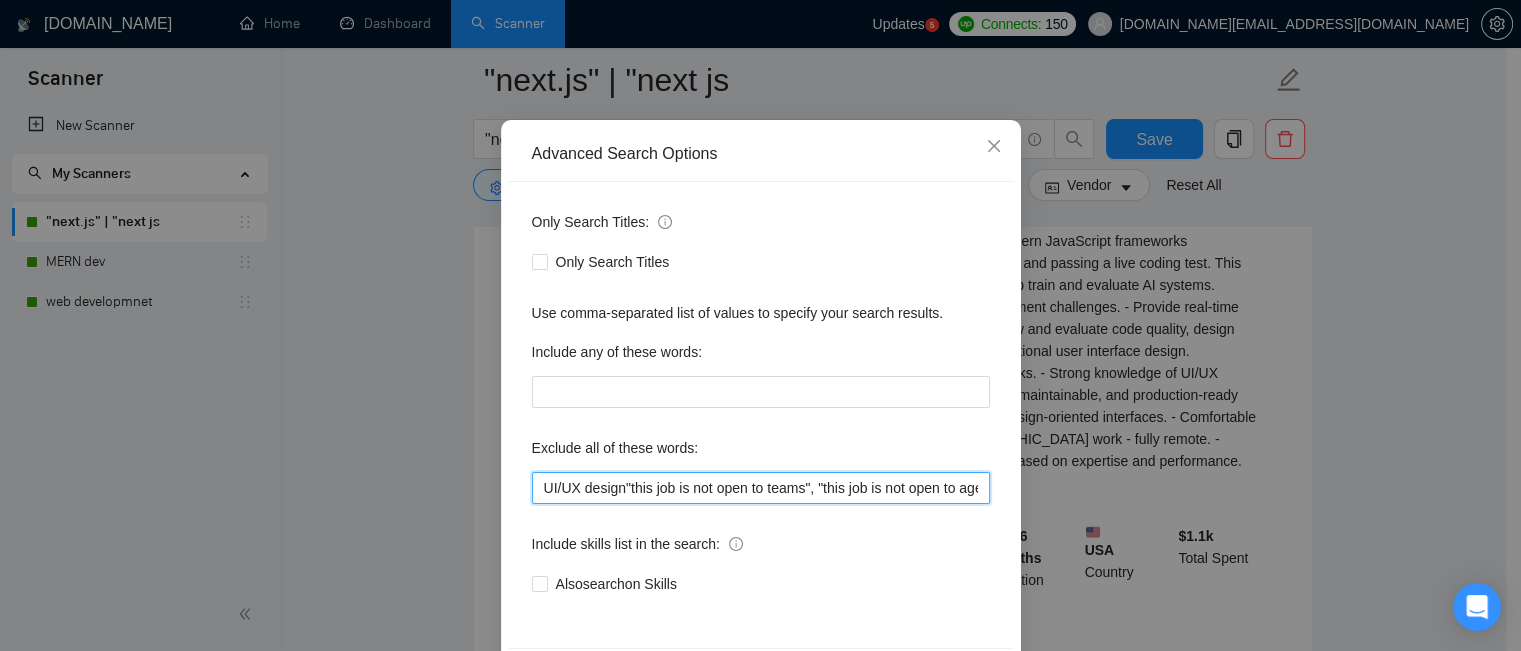 click on "UI/UX design"this job is not open to teams", "this job is not open to agency", "this job is not open to companies", "NO AGENCY", "Freelancers Only", "NOT AGENCY", "no agency", "no agencies", "individual only", "freelancers only", "No Agencies!", "independent contractors only", "***Freelancers Only," "/Freelancers Only", ".Freelancers Only", ",Freelancers Only.", "Web3"" at bounding box center (761, 488) 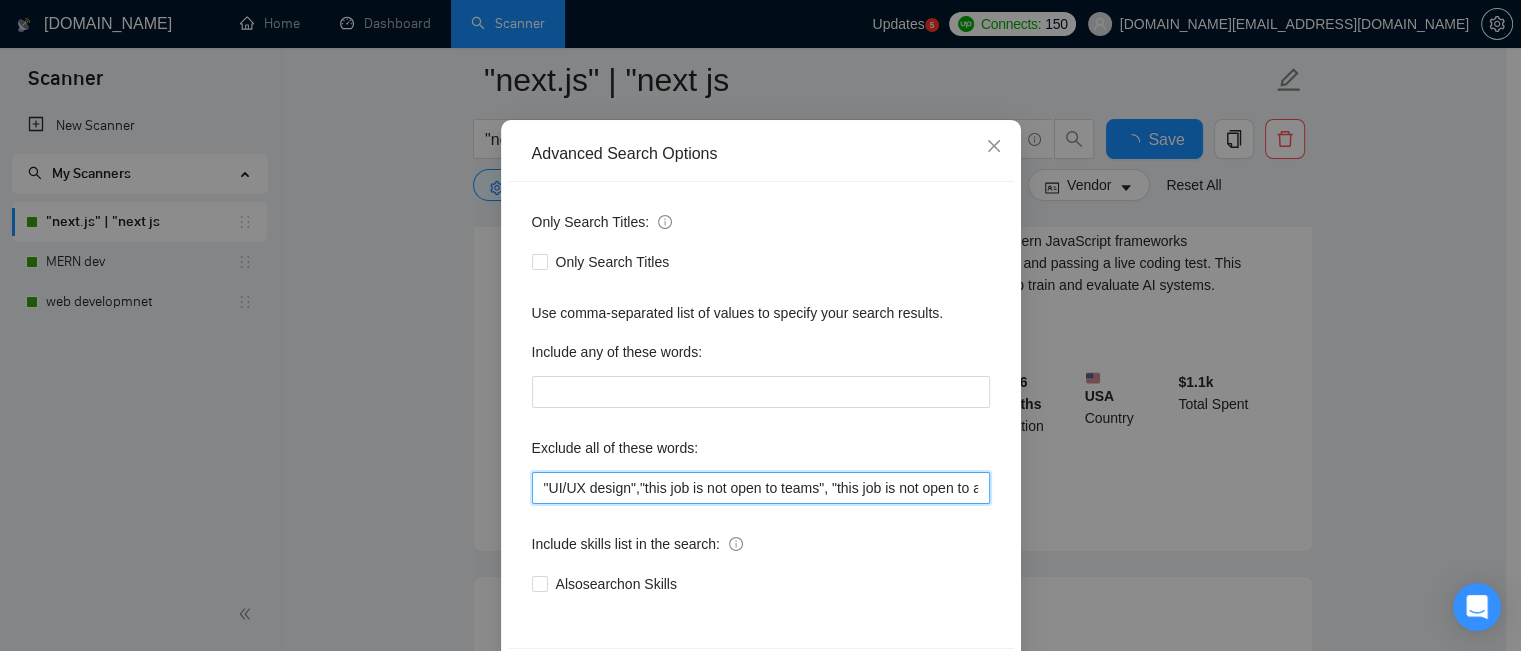 scroll, scrollTop: 393, scrollLeft: 0, axis: vertical 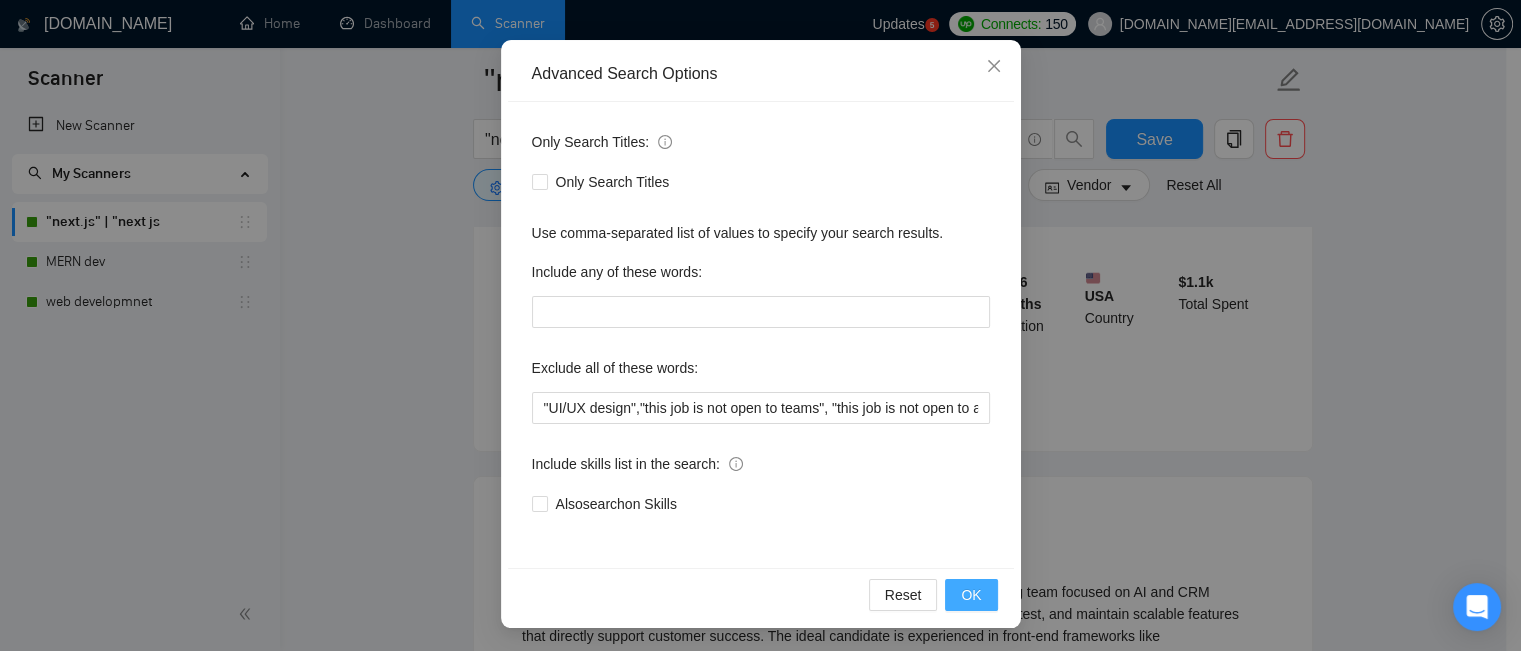 click on "OK" at bounding box center [971, 595] 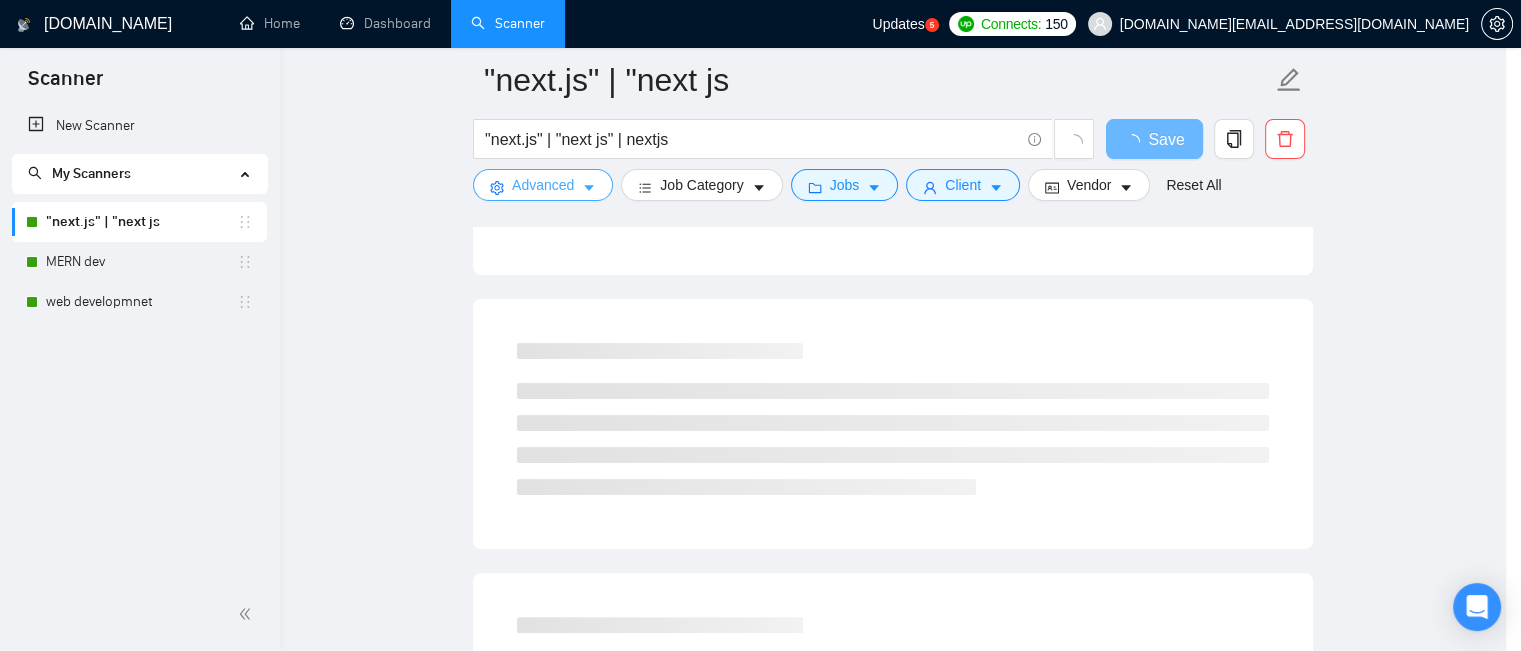 scroll, scrollTop: 0, scrollLeft: 0, axis: both 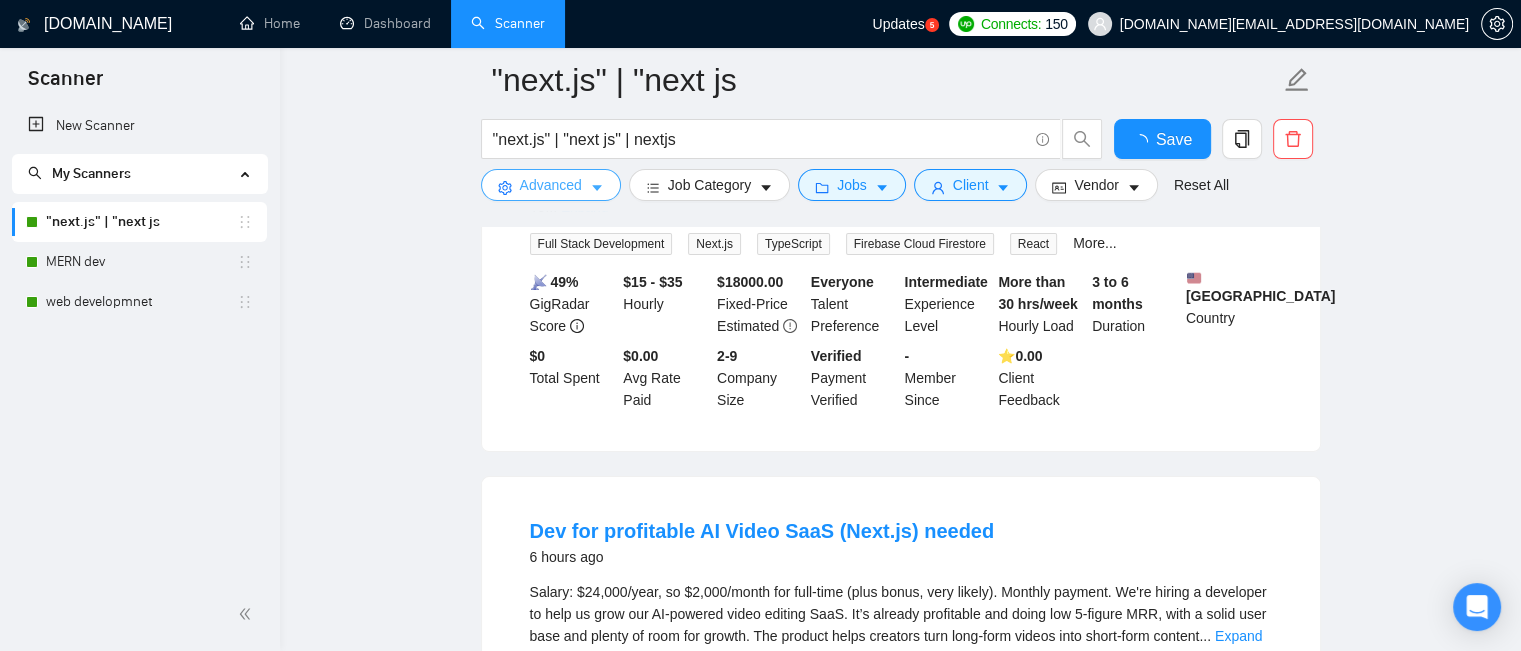 click 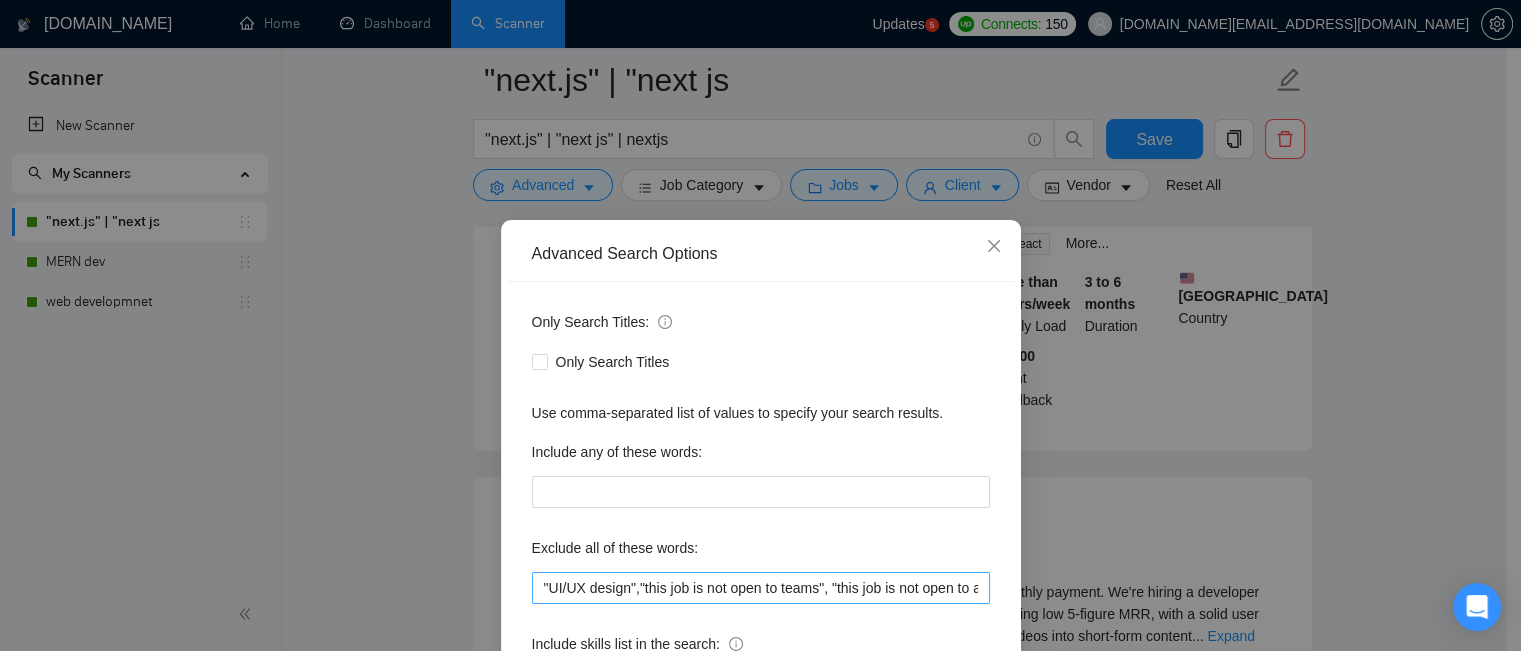 scroll, scrollTop: 180, scrollLeft: 0, axis: vertical 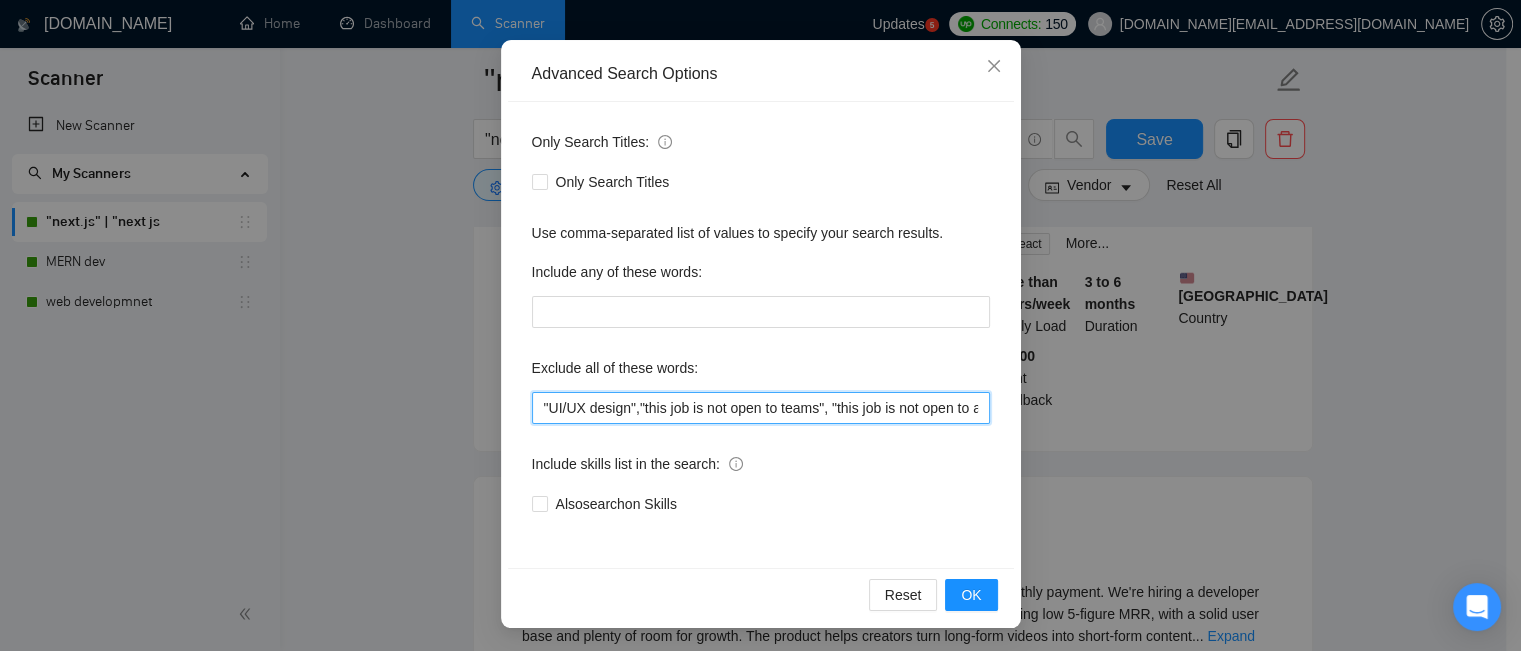 click on ""UI/UX design","this job is not open to teams", "this job is not open to agency", "this job is not open to companies", "NO AGENCY", "Freelancers Only", "NOT AGENCY", "no agency", "no agencies", "individual only", "freelancers only", "No Agencies!", "independent contractors only", "***Freelancers Only," "/Freelancers Only", ".Freelancers Only", ",Freelancers Only.", "Web3"" at bounding box center [761, 408] 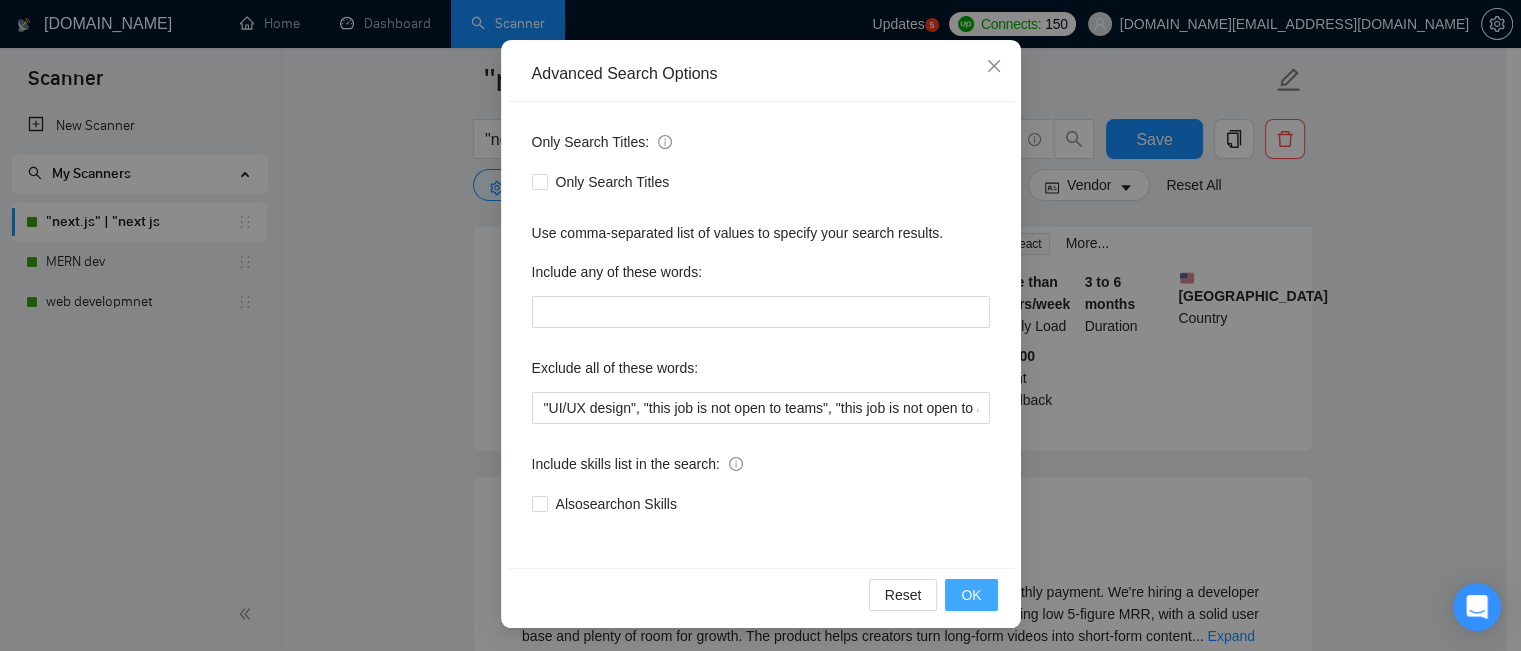 click on "OK" at bounding box center (971, 595) 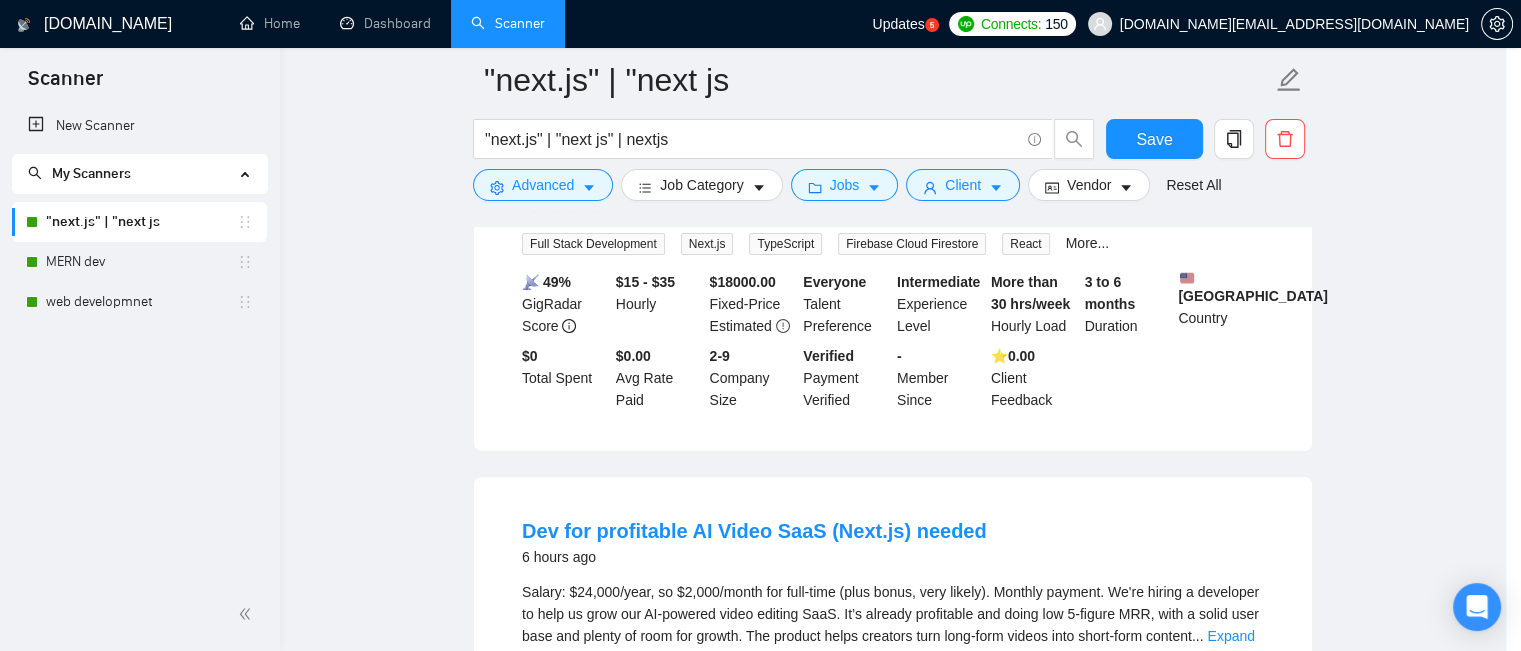 scroll, scrollTop: 80, scrollLeft: 0, axis: vertical 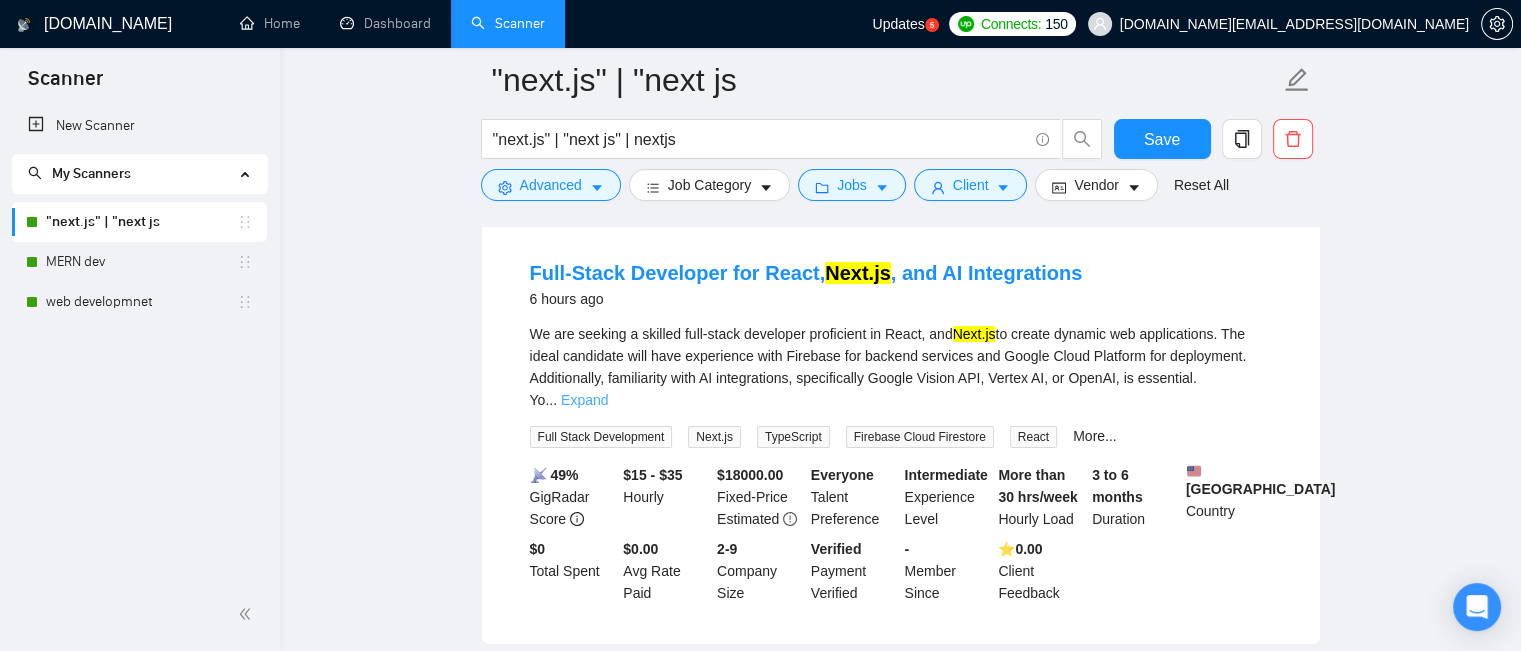 click on "Expand" at bounding box center [584, 400] 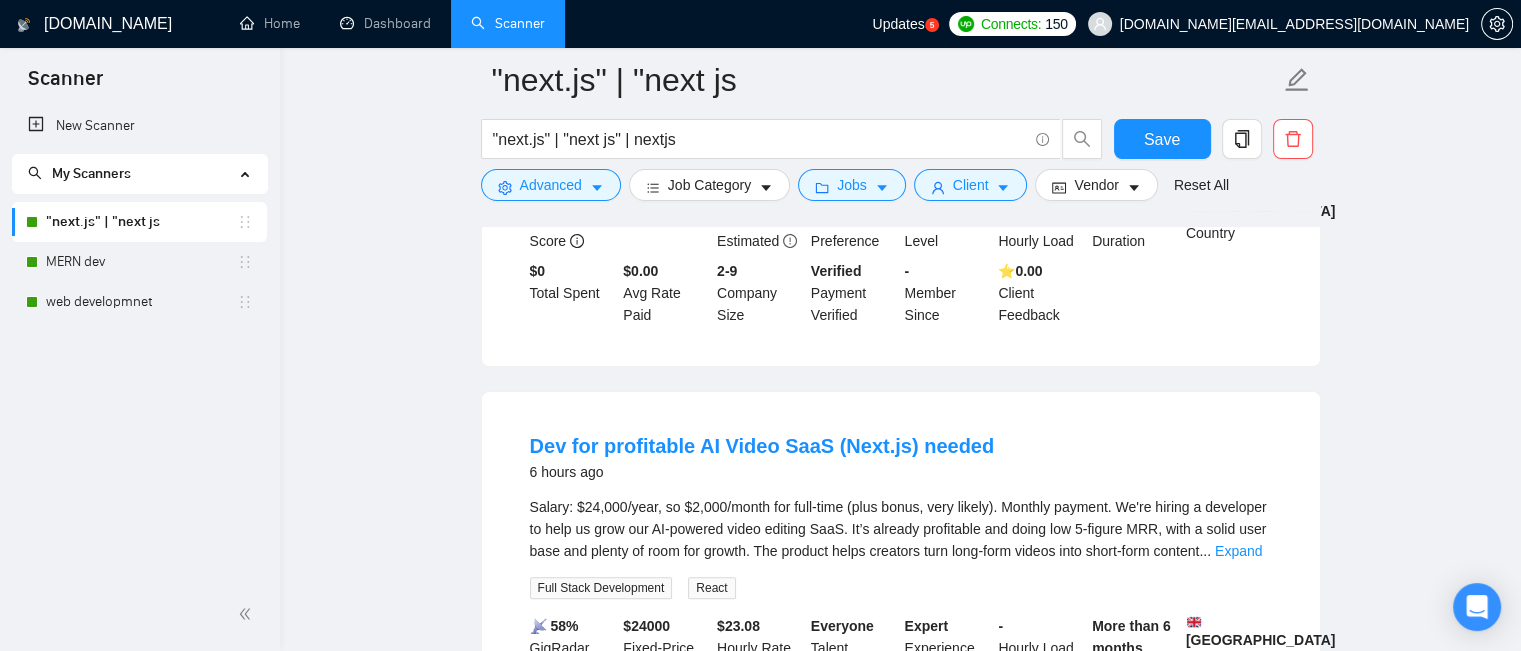 scroll, scrollTop: 600, scrollLeft: 0, axis: vertical 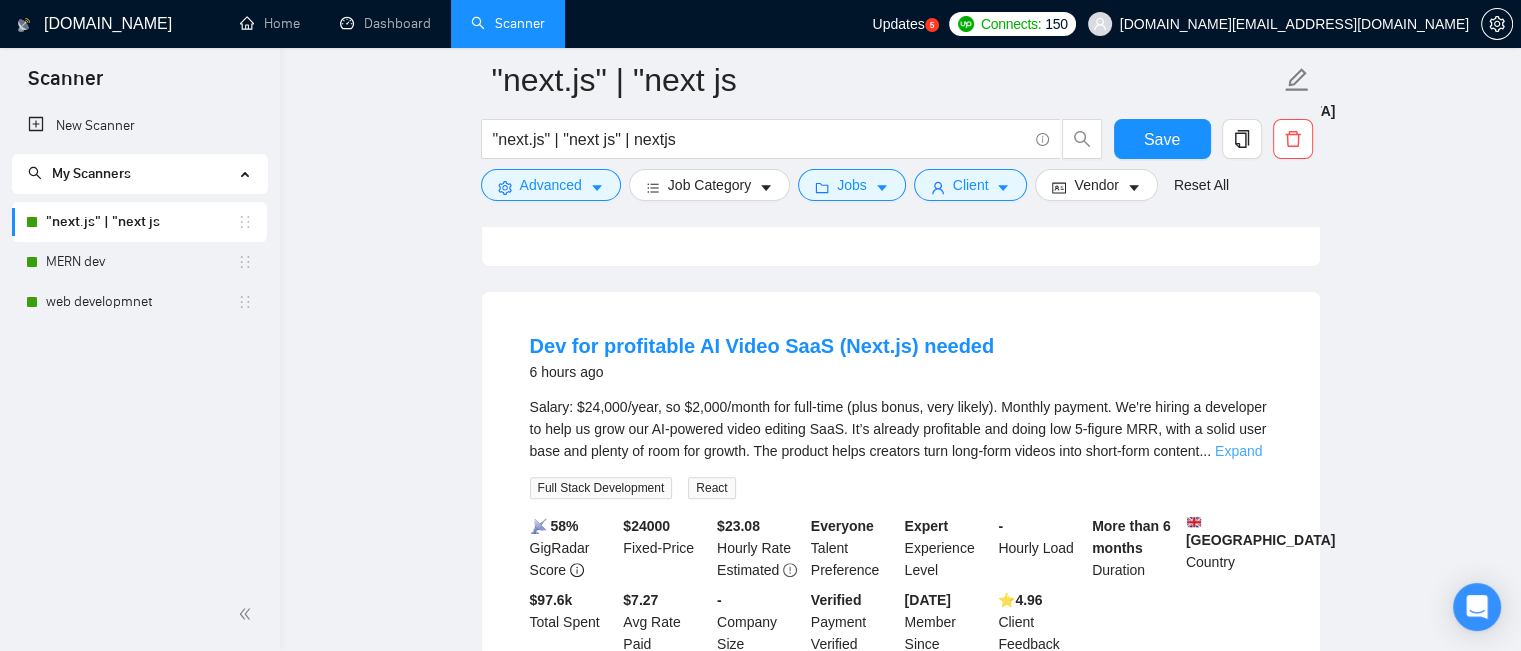click on "Expand" at bounding box center (1238, 451) 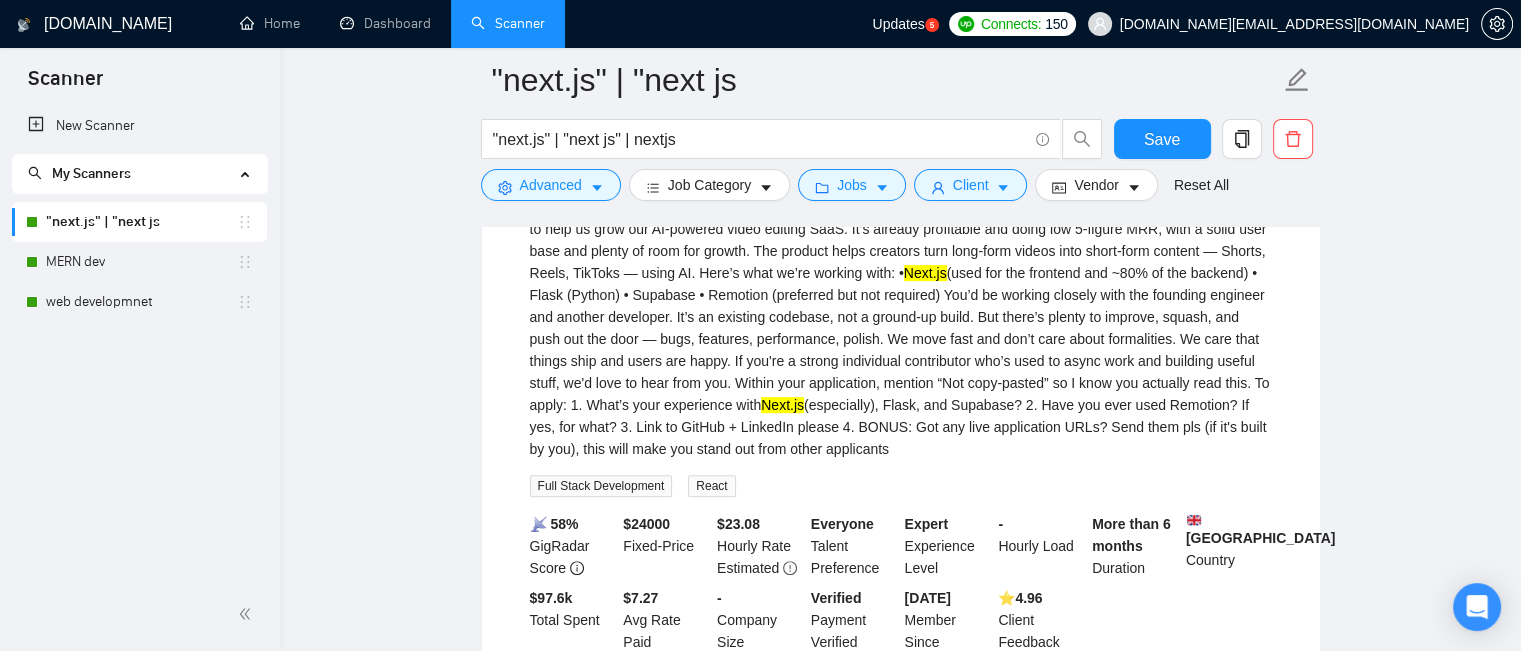 scroll, scrollTop: 700, scrollLeft: 0, axis: vertical 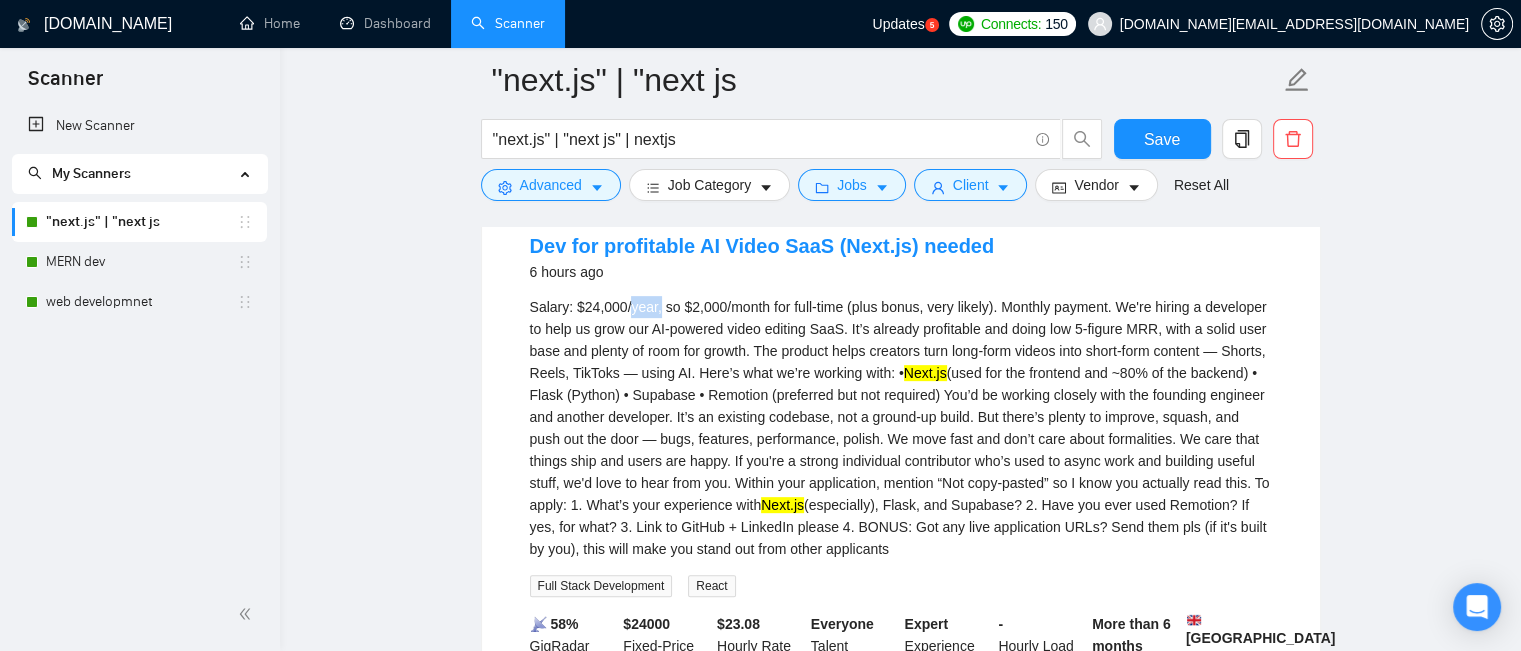 drag, startPoint x: 624, startPoint y: 319, endPoint x: 656, endPoint y: 323, distance: 32.24903 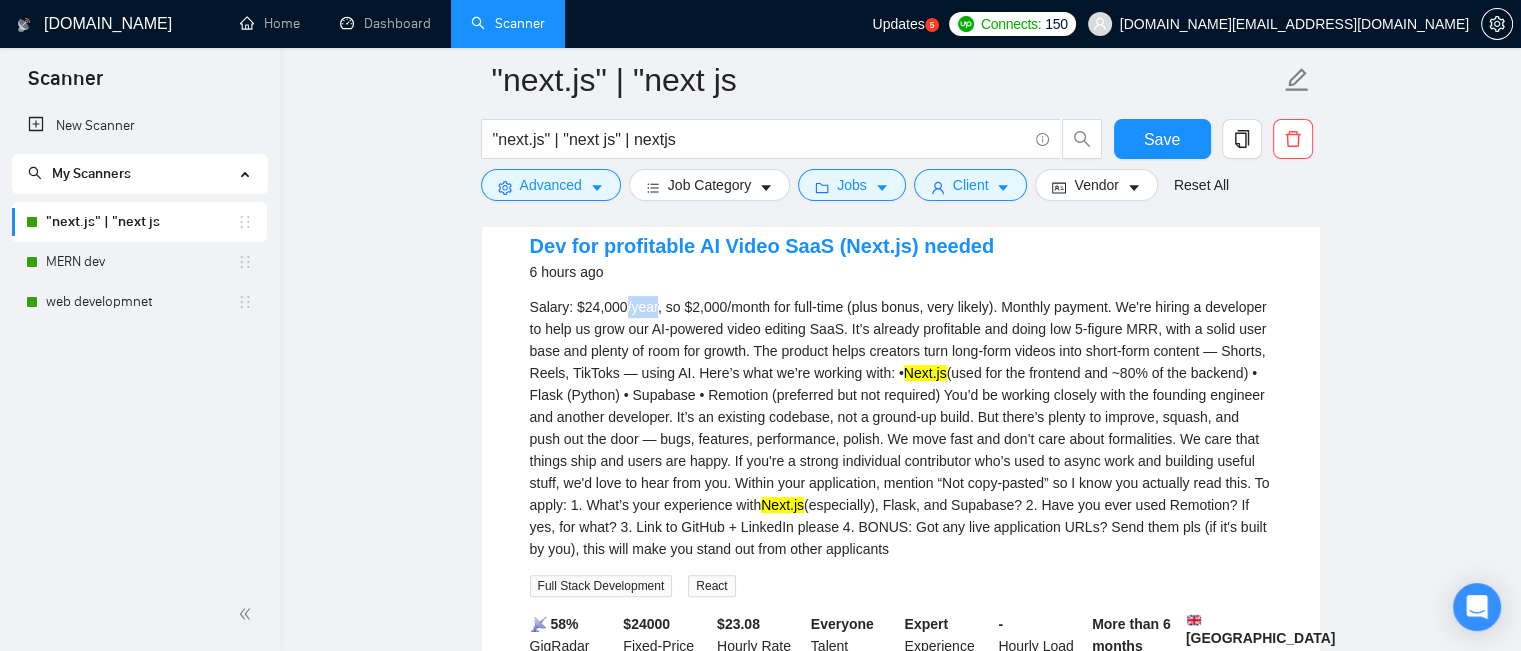 drag, startPoint x: 620, startPoint y: 315, endPoint x: 652, endPoint y: 319, distance: 32.24903 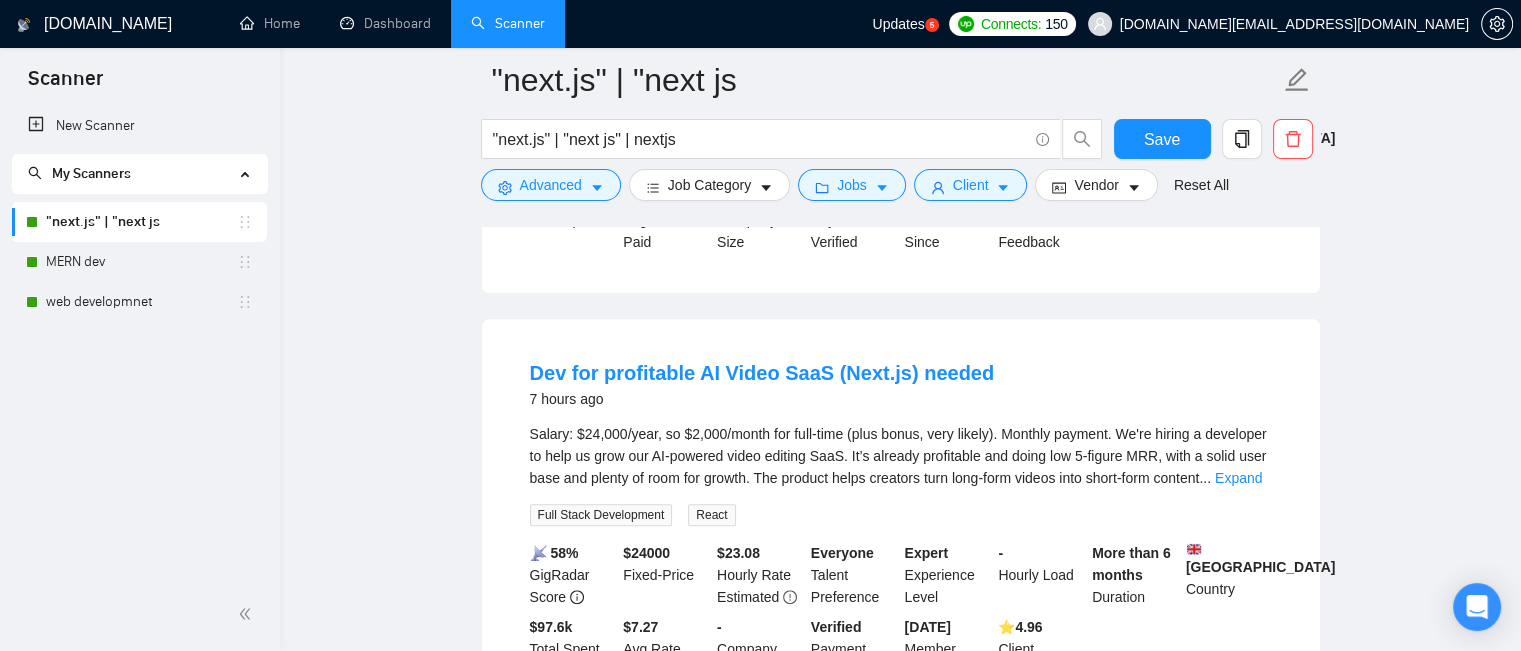 scroll, scrollTop: 1300, scrollLeft: 0, axis: vertical 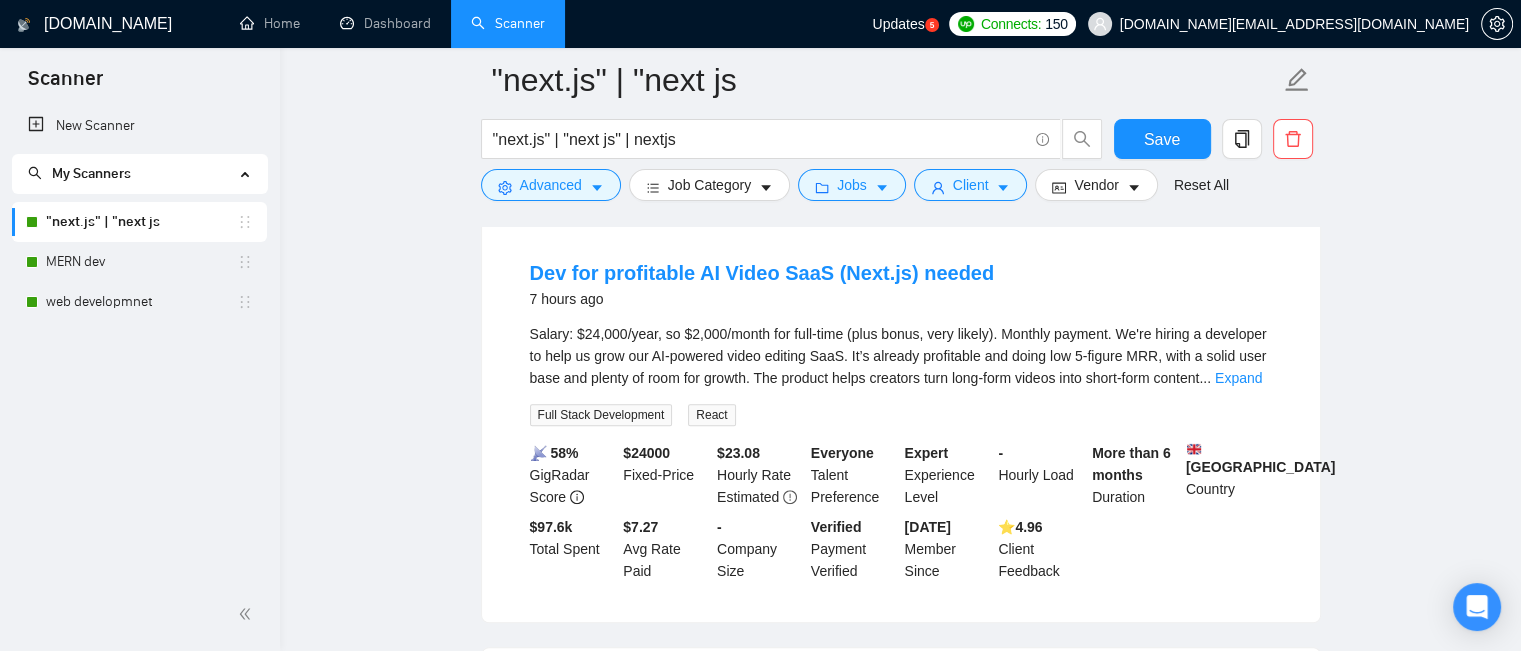 click on "Expand" at bounding box center (1238, 378) 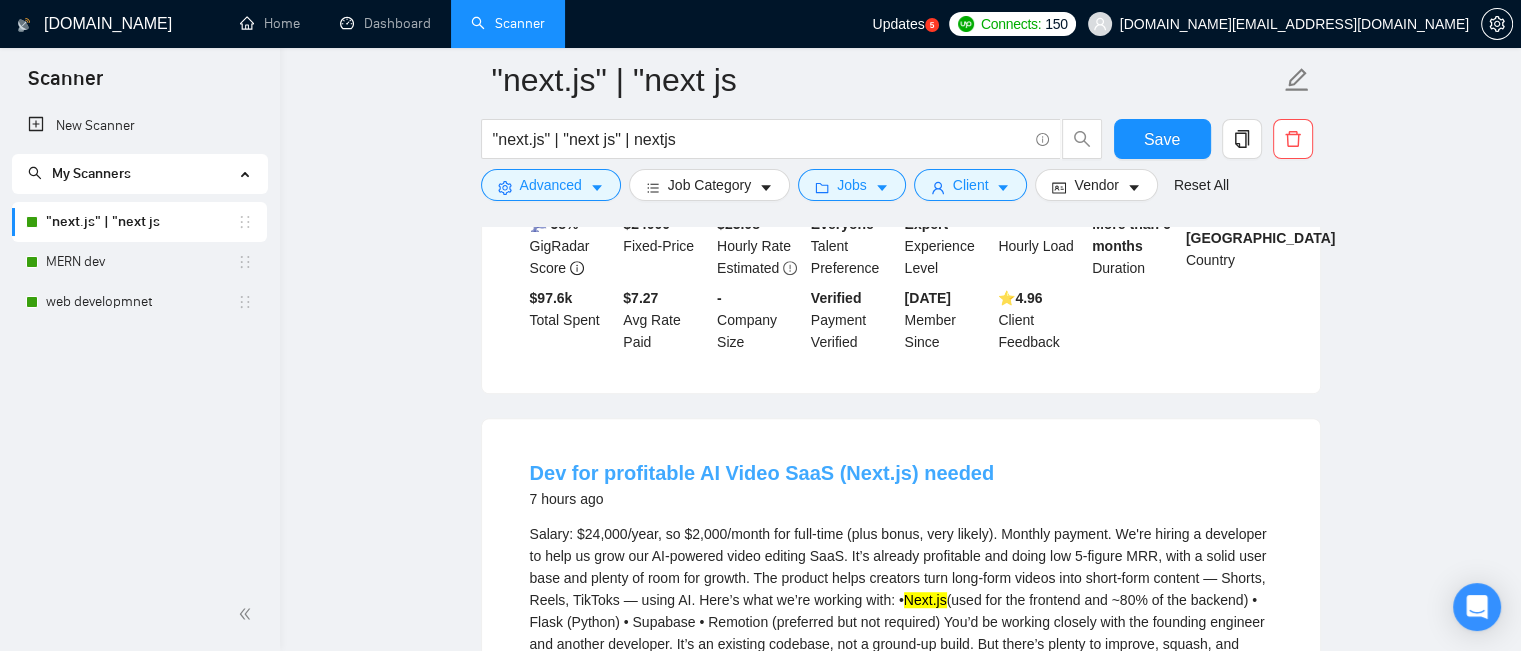 scroll, scrollTop: 1200, scrollLeft: 0, axis: vertical 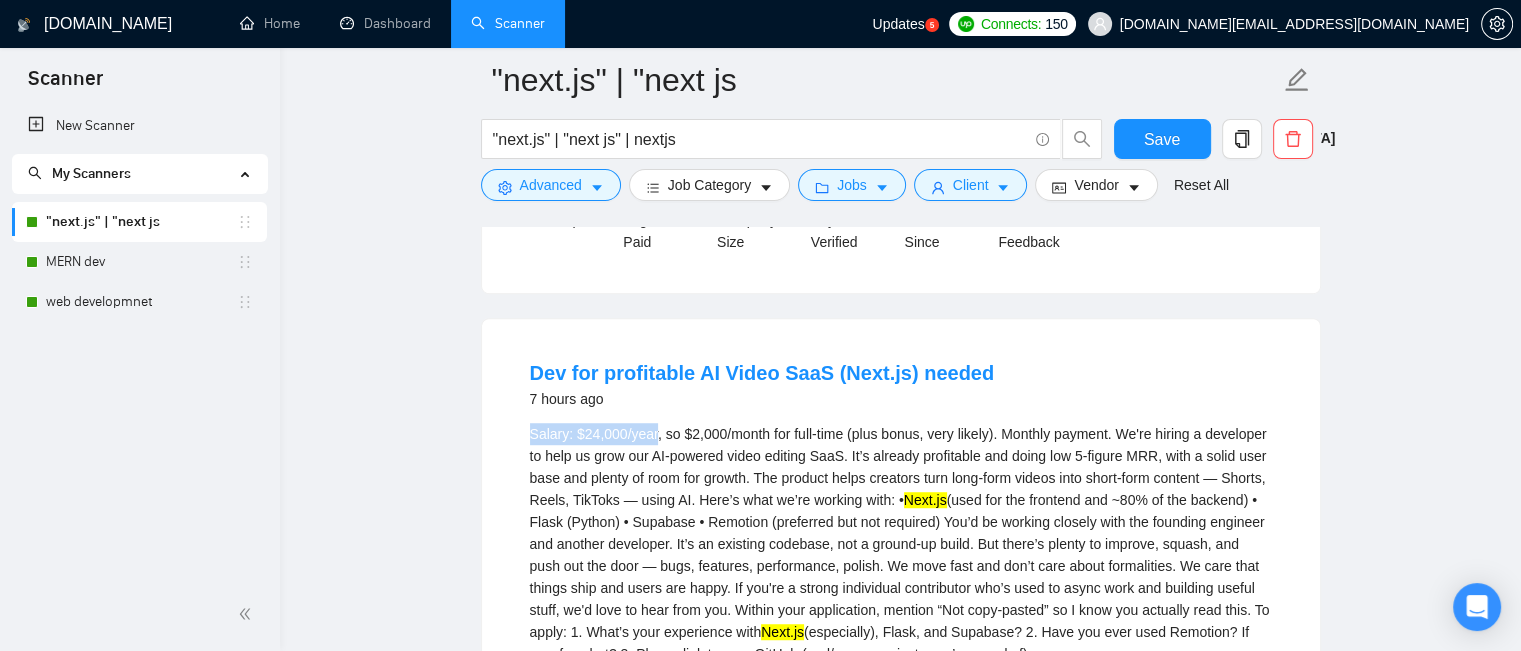 drag, startPoint x: 529, startPoint y: 458, endPoint x: 653, endPoint y: 460, distance: 124.01613 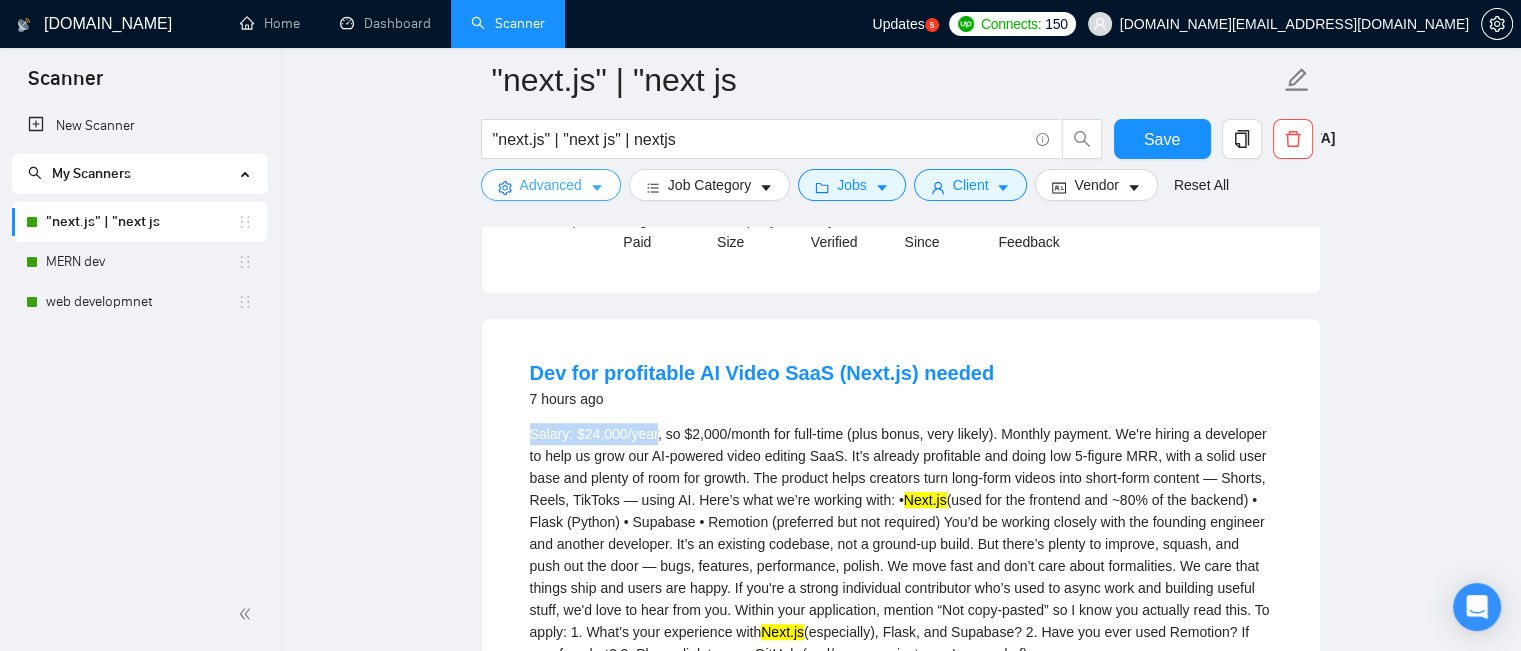 click on "Advanced" at bounding box center [551, 185] 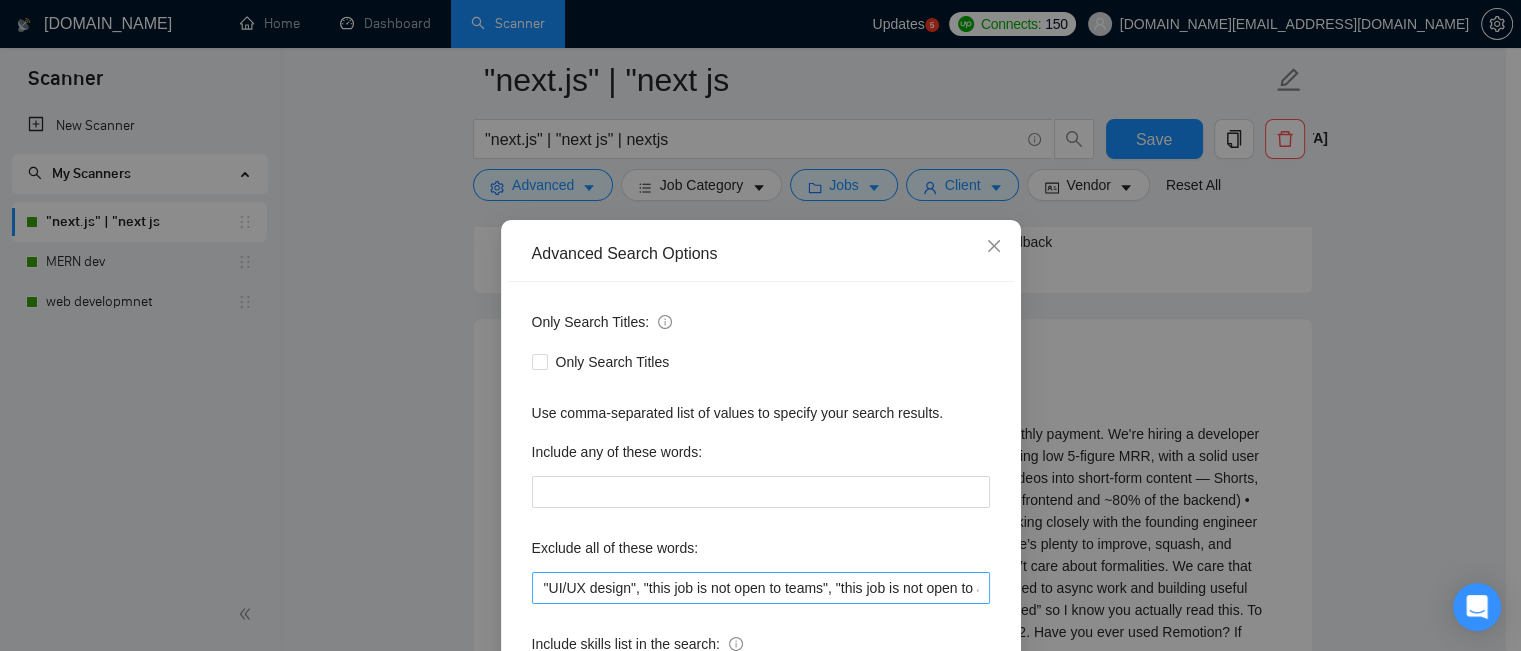 scroll, scrollTop: 100, scrollLeft: 0, axis: vertical 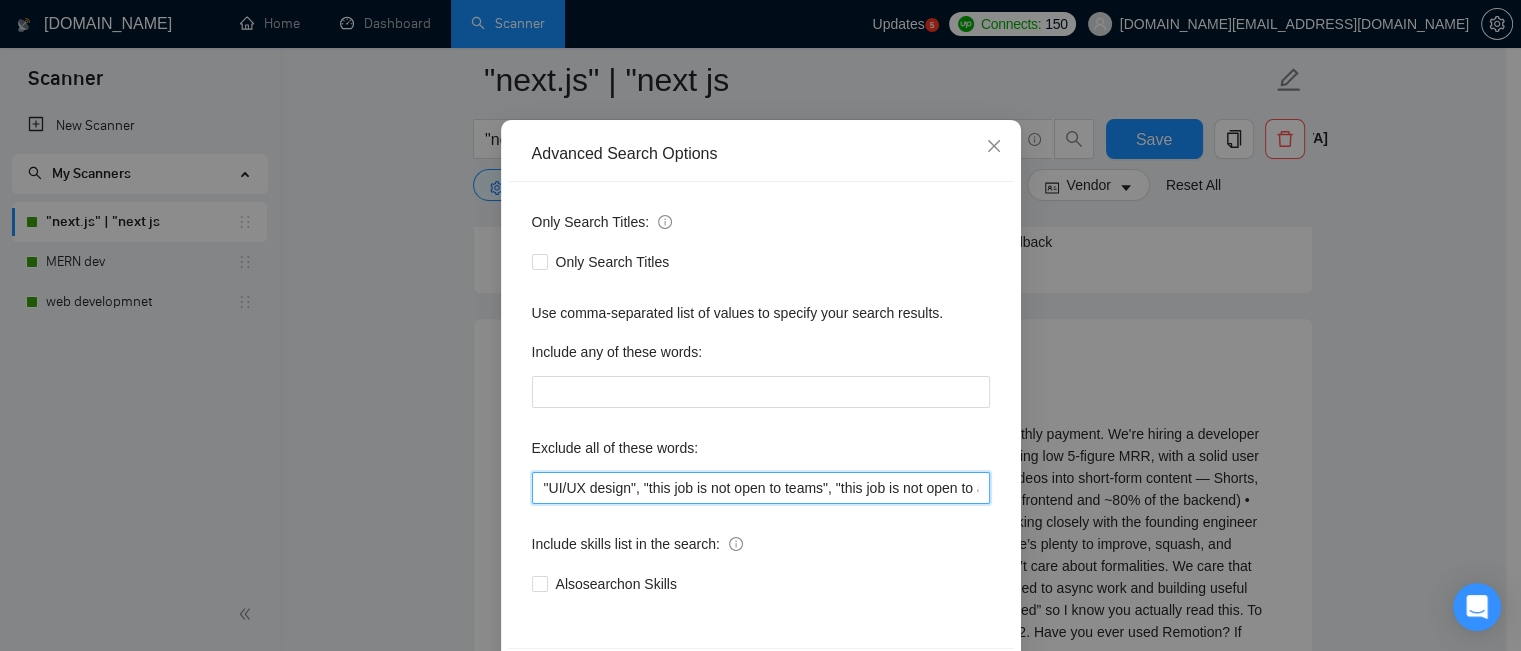 click on ""UI/UX design", "this job is not open to teams", "this job is not open to agency", "this job is not open to companies", "NO AGENCY", "Freelancers Only", "NOT AGENCY", "no agency", "no agencies", "individual only", "freelancers only", "No Agencies!", "independent contractors only", "***Freelancers Only," "/Freelancers Only", ".Freelancers Only", ",Freelancers Only.", "Web3"" at bounding box center (761, 488) 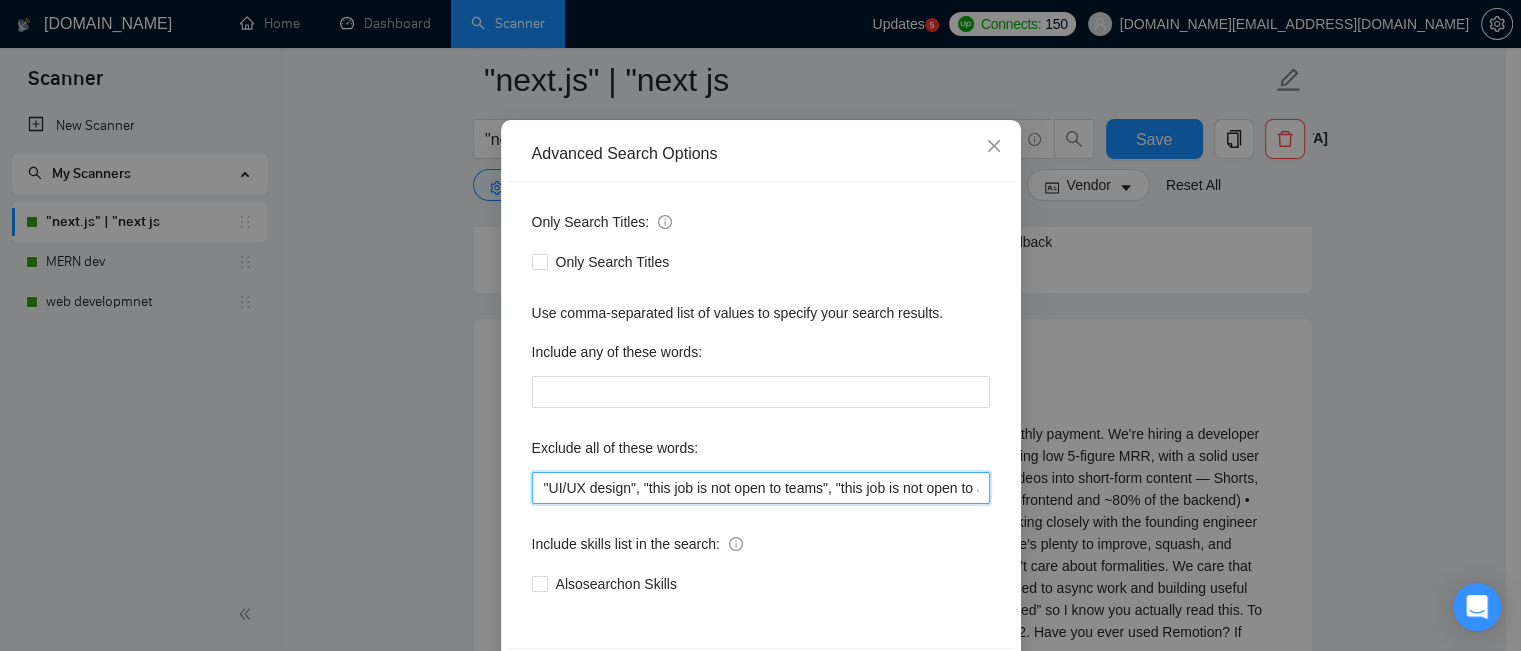 paste on "Salary: $24,000/year" 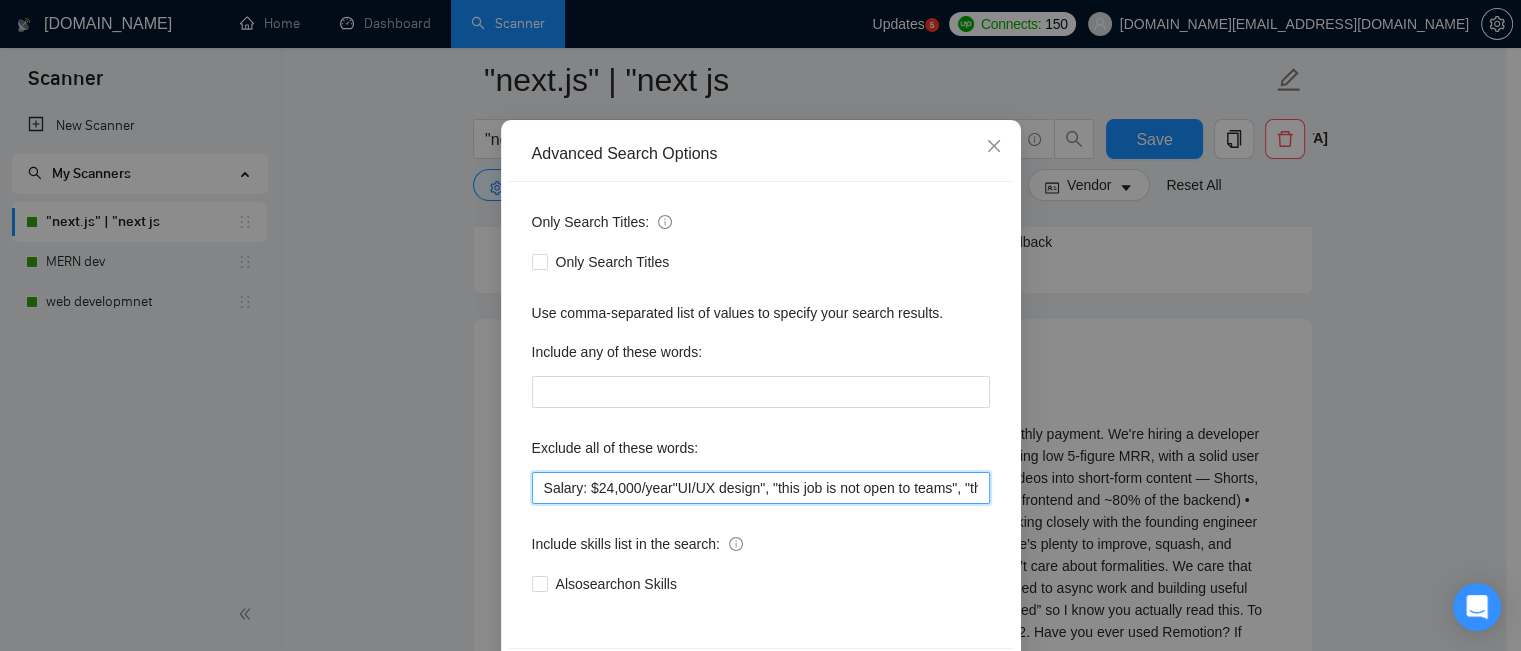 click on "Salary: $24,000/year"UI/UX design", "this job is not open to teams", "this job is not open to agency", "this job is not open to companies", "NO AGENCY", "Freelancers Only", "NOT AGENCY", "no agency", "no agencies", "individual only", "freelancers only", "No Agencies!", "independent contractors only", "***Freelancers Only," "/Freelancers Only", ".Freelancers Only", ",Freelancers Only.", "Web3"" at bounding box center [761, 488] 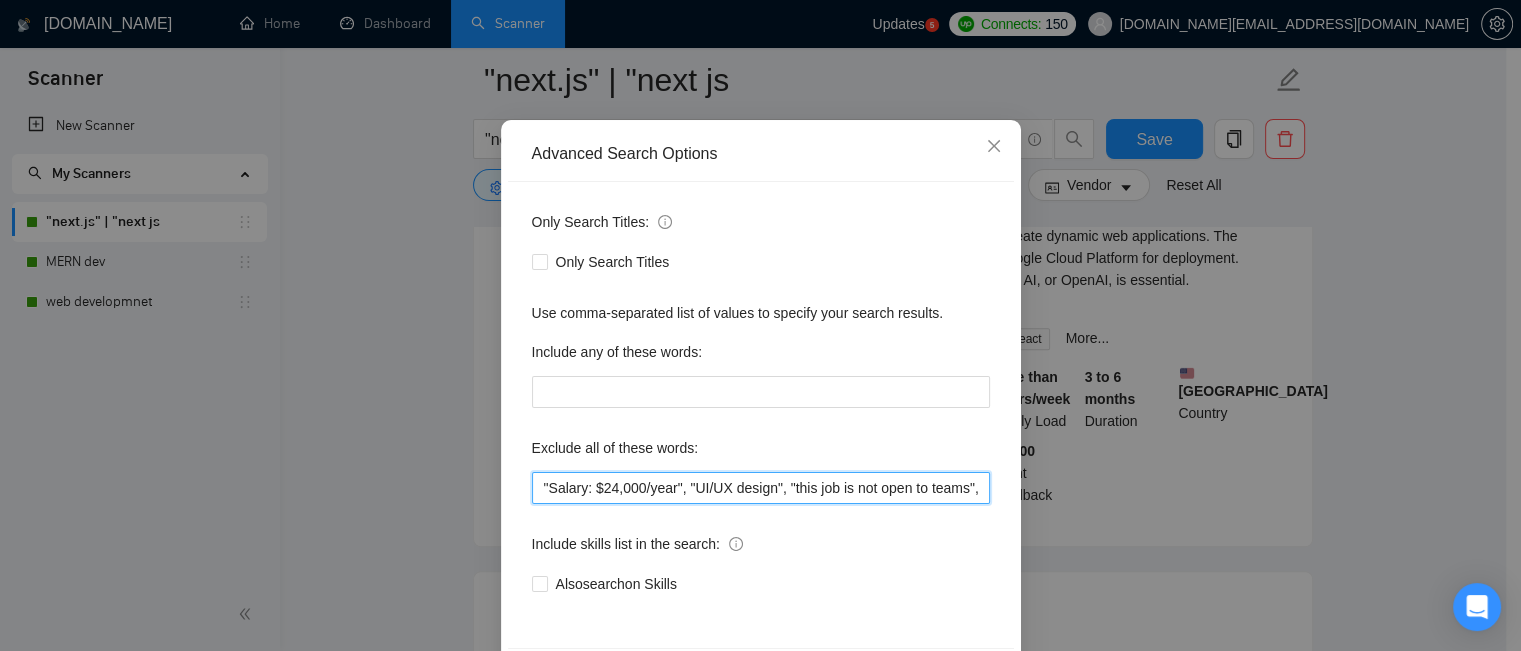 scroll, scrollTop: 180, scrollLeft: 0, axis: vertical 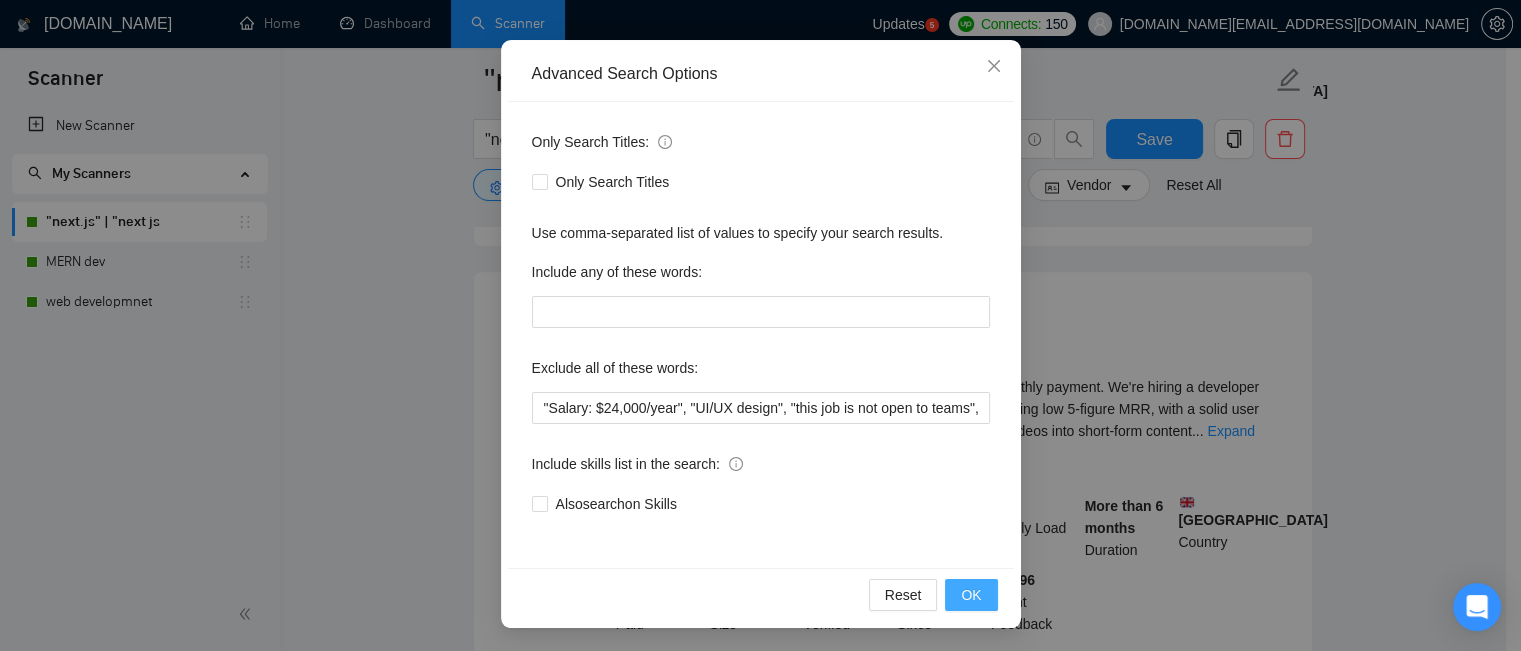 click on "OK" at bounding box center [971, 595] 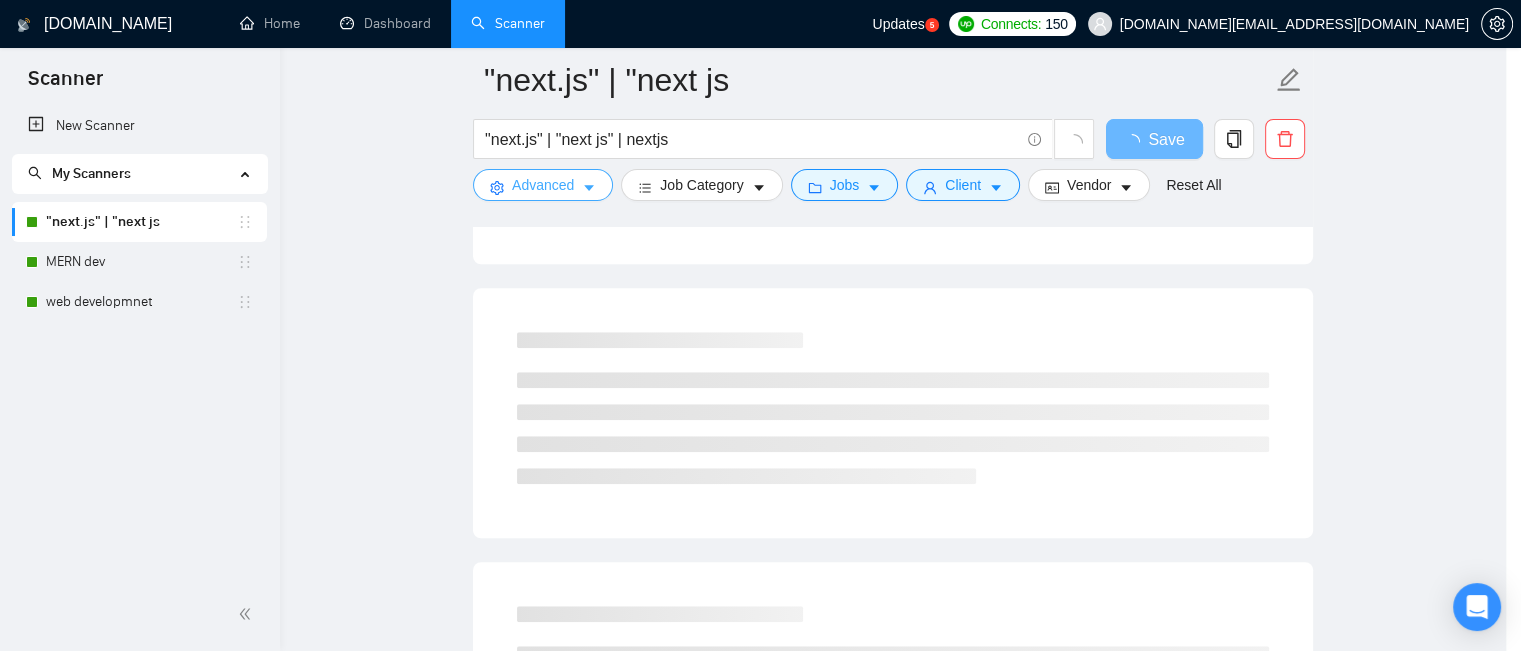 scroll, scrollTop: 0, scrollLeft: 0, axis: both 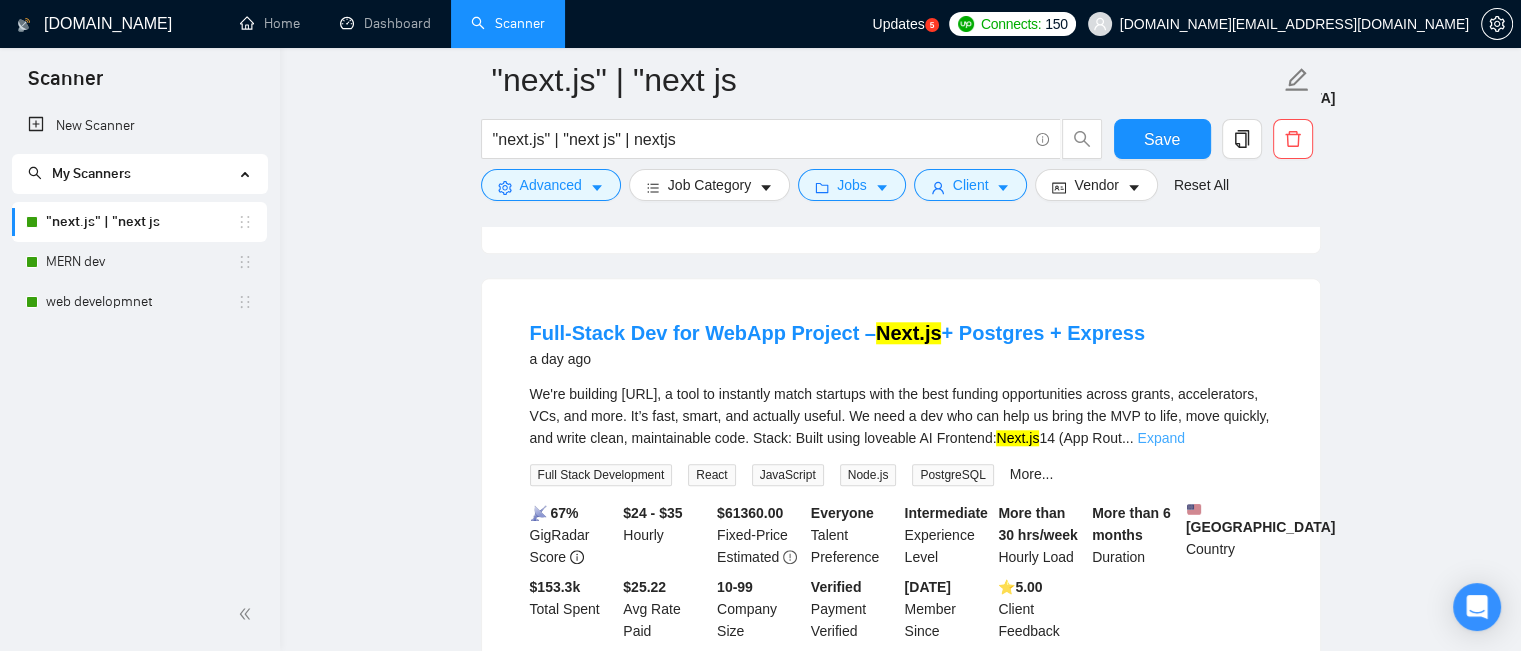 click on "Expand" at bounding box center (1160, 438) 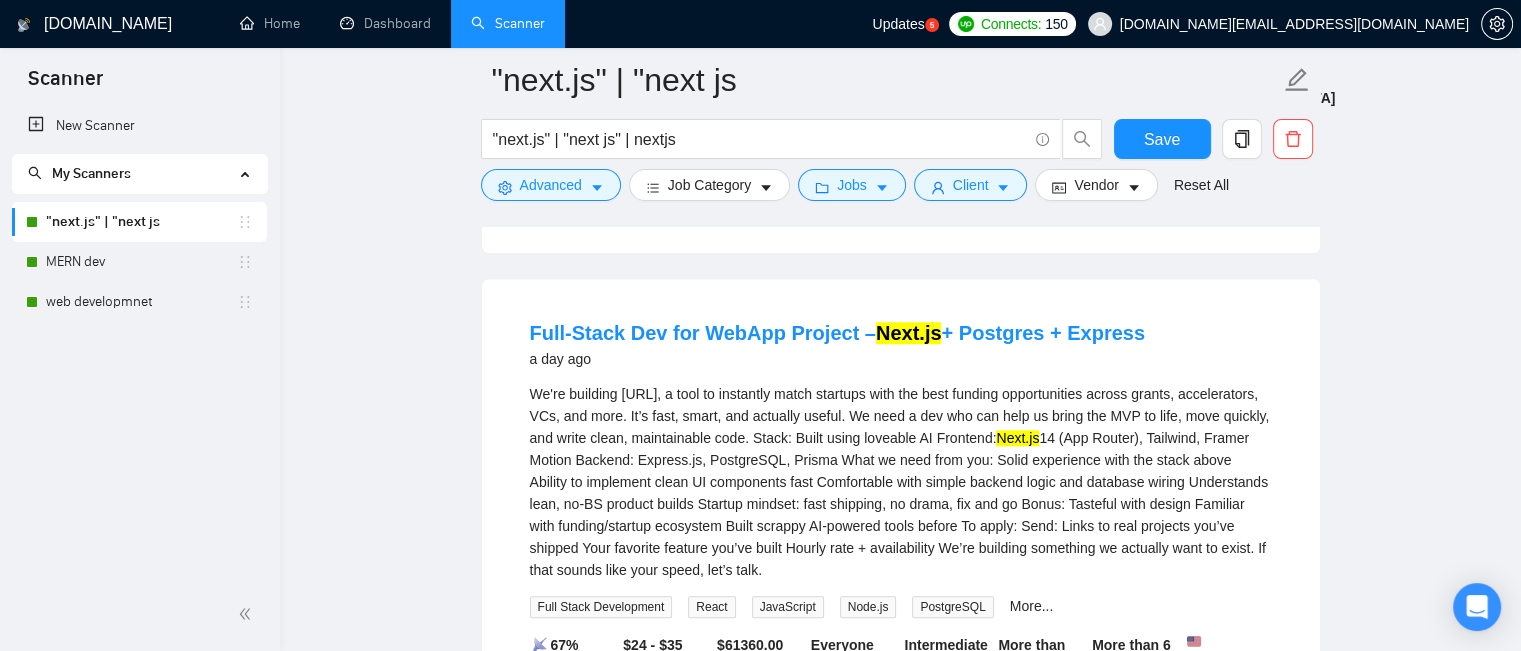 scroll, scrollTop: 2000, scrollLeft: 0, axis: vertical 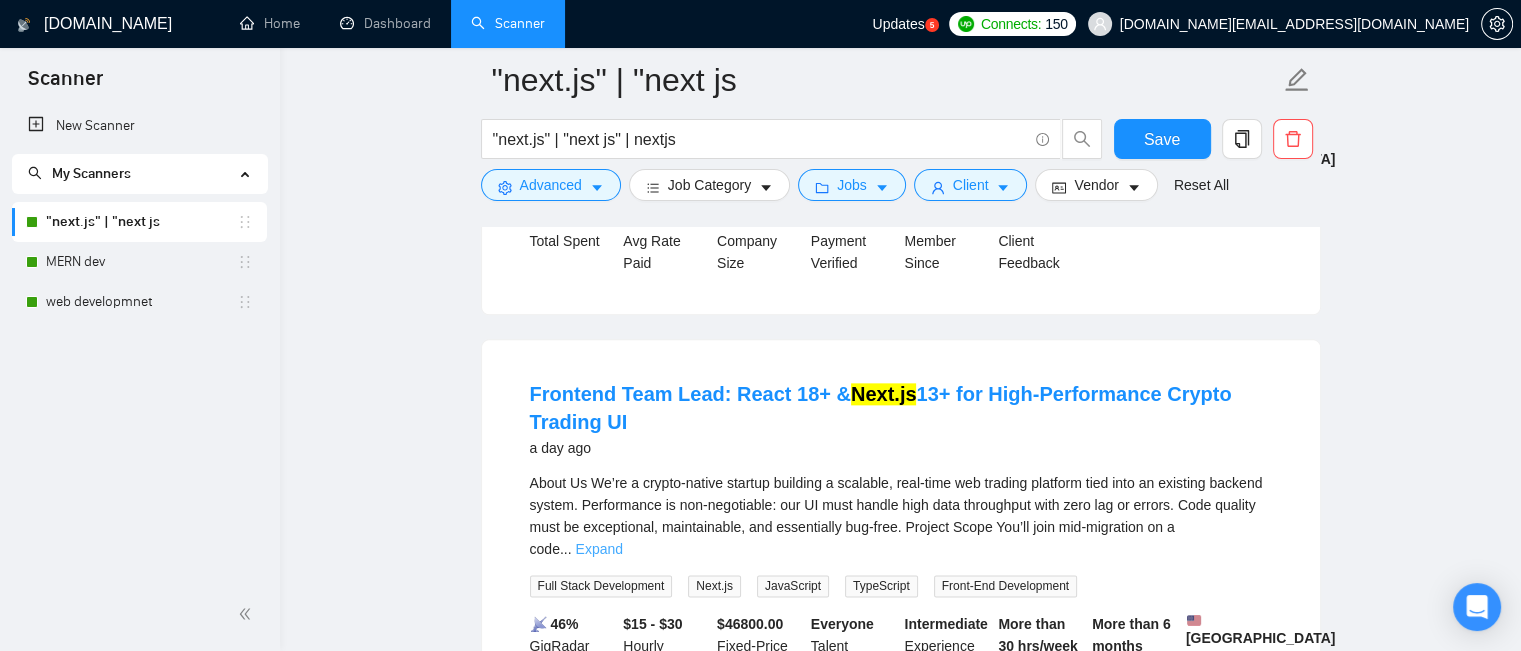 click on "Expand" at bounding box center (599, 549) 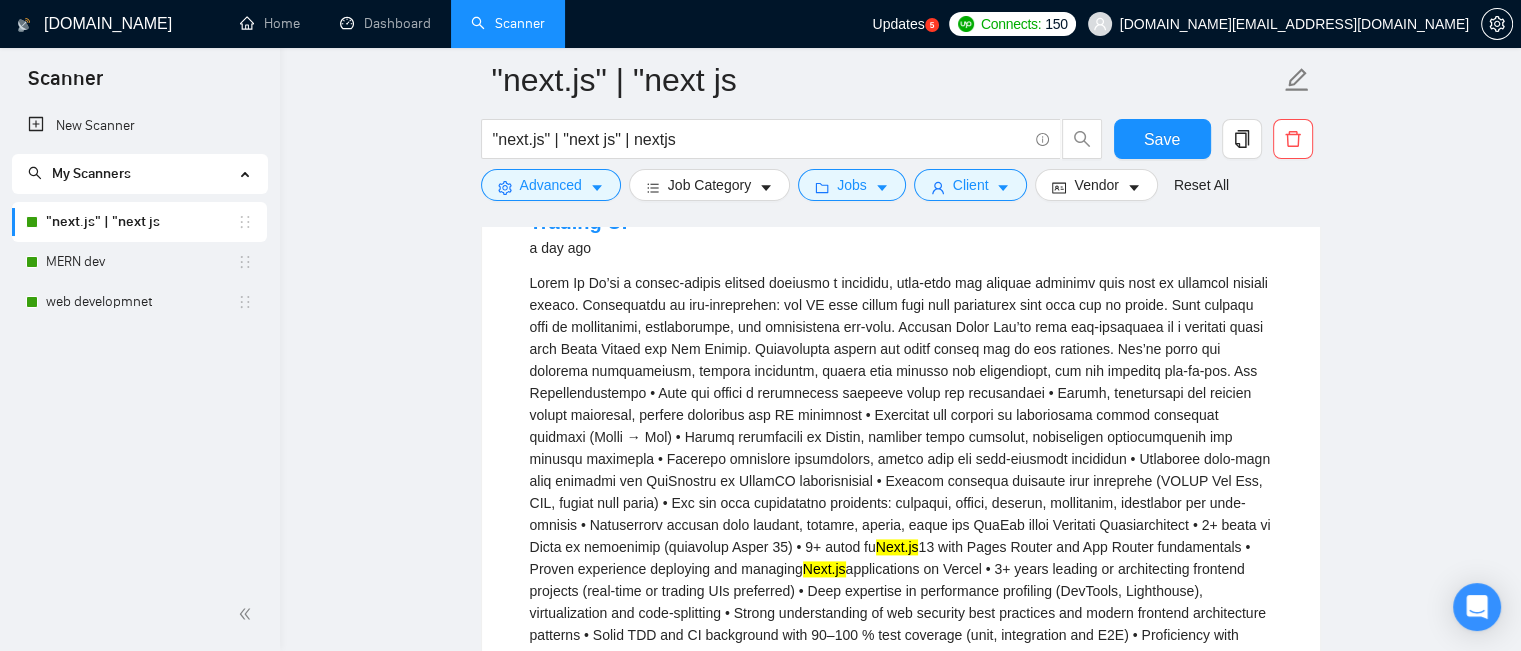 scroll, scrollTop: 2500, scrollLeft: 0, axis: vertical 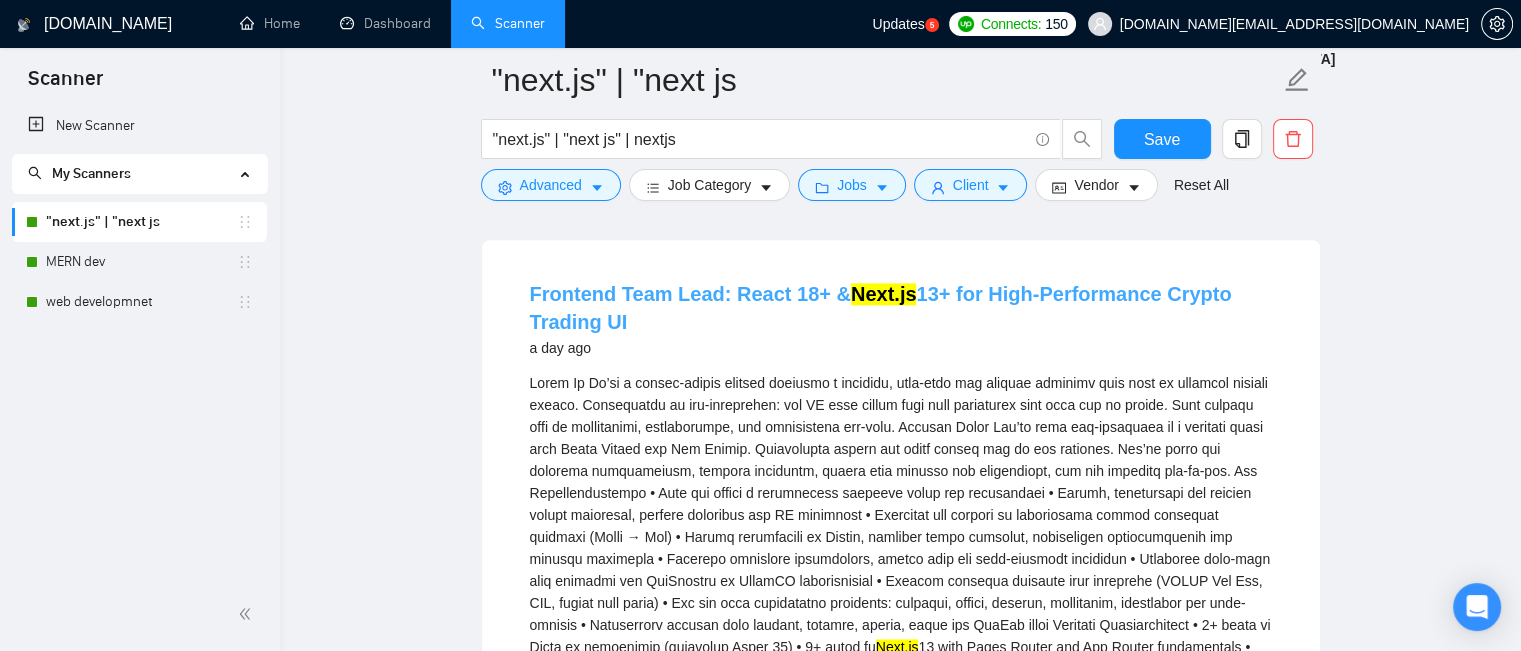 drag, startPoint x: 656, startPoint y: 340, endPoint x: 1153, endPoint y: 322, distance: 497.32584 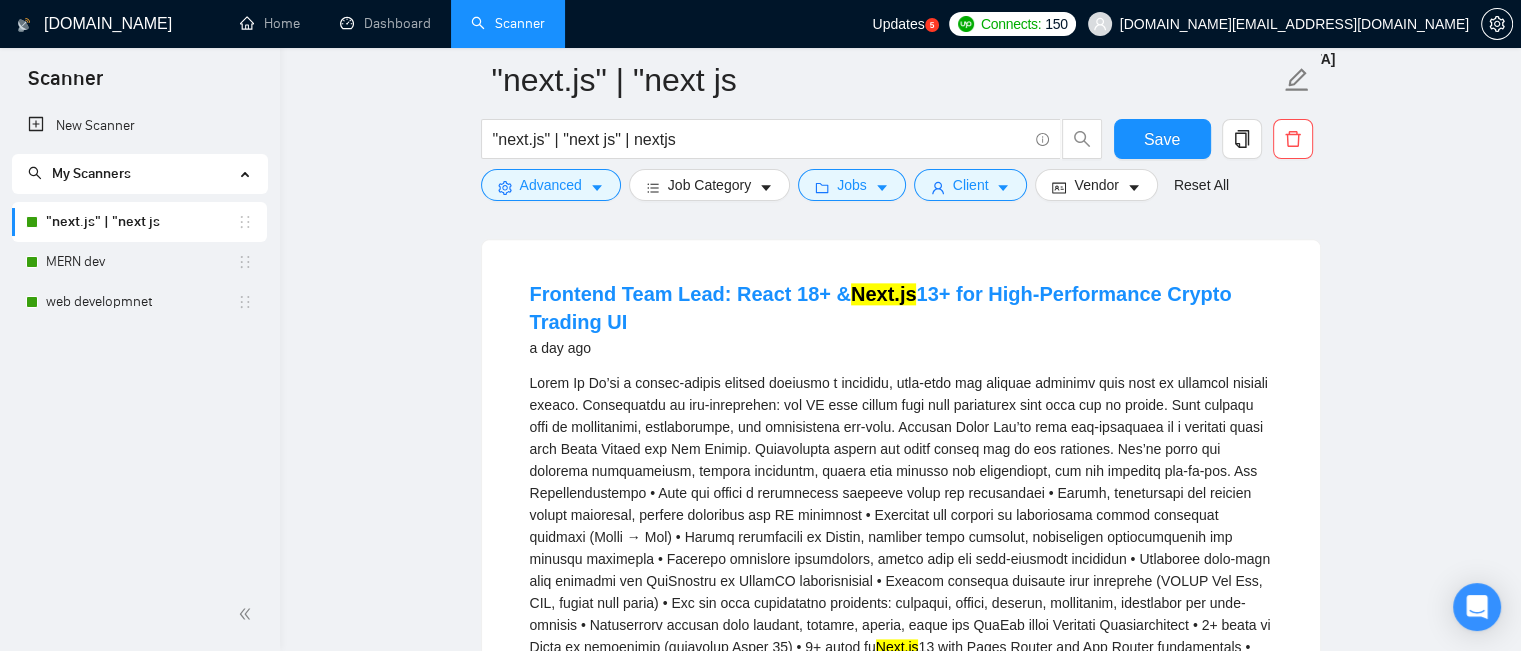 copy on "Crypto Trading UI" 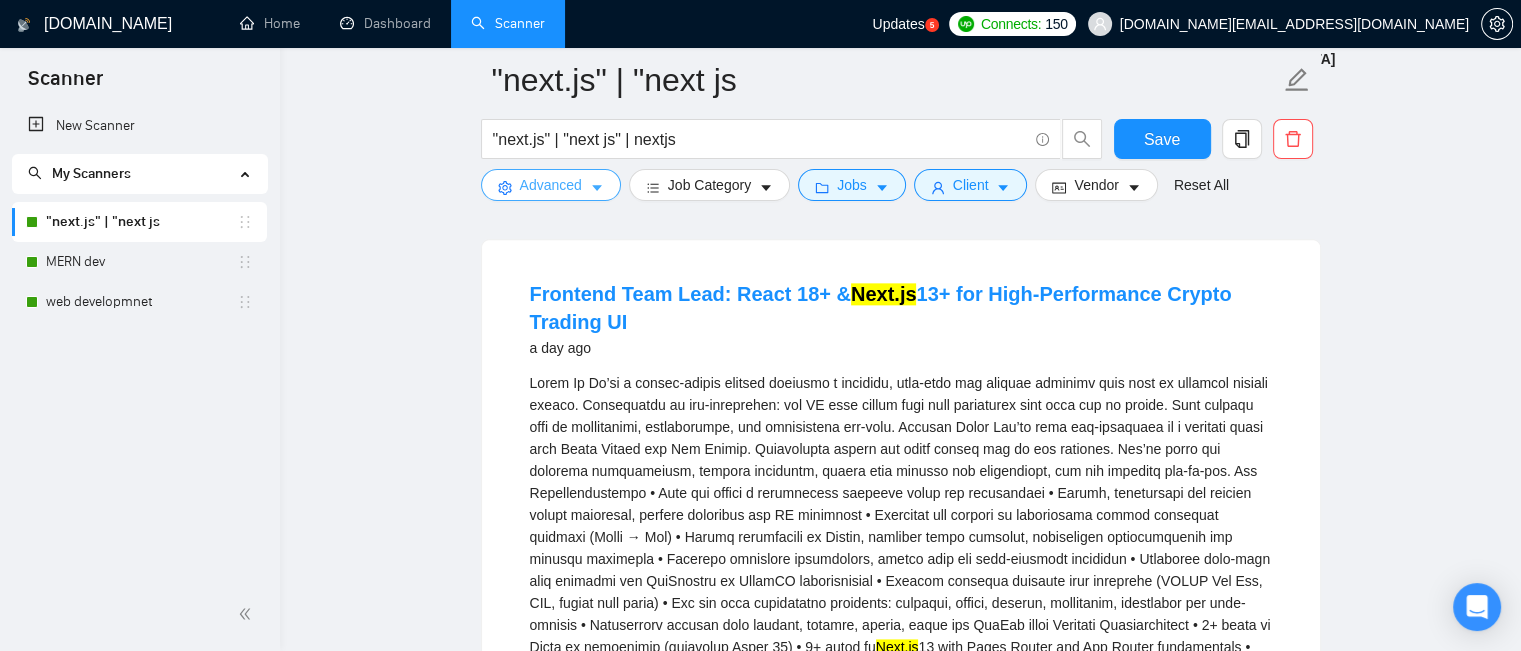 click on "Advanced" at bounding box center [551, 185] 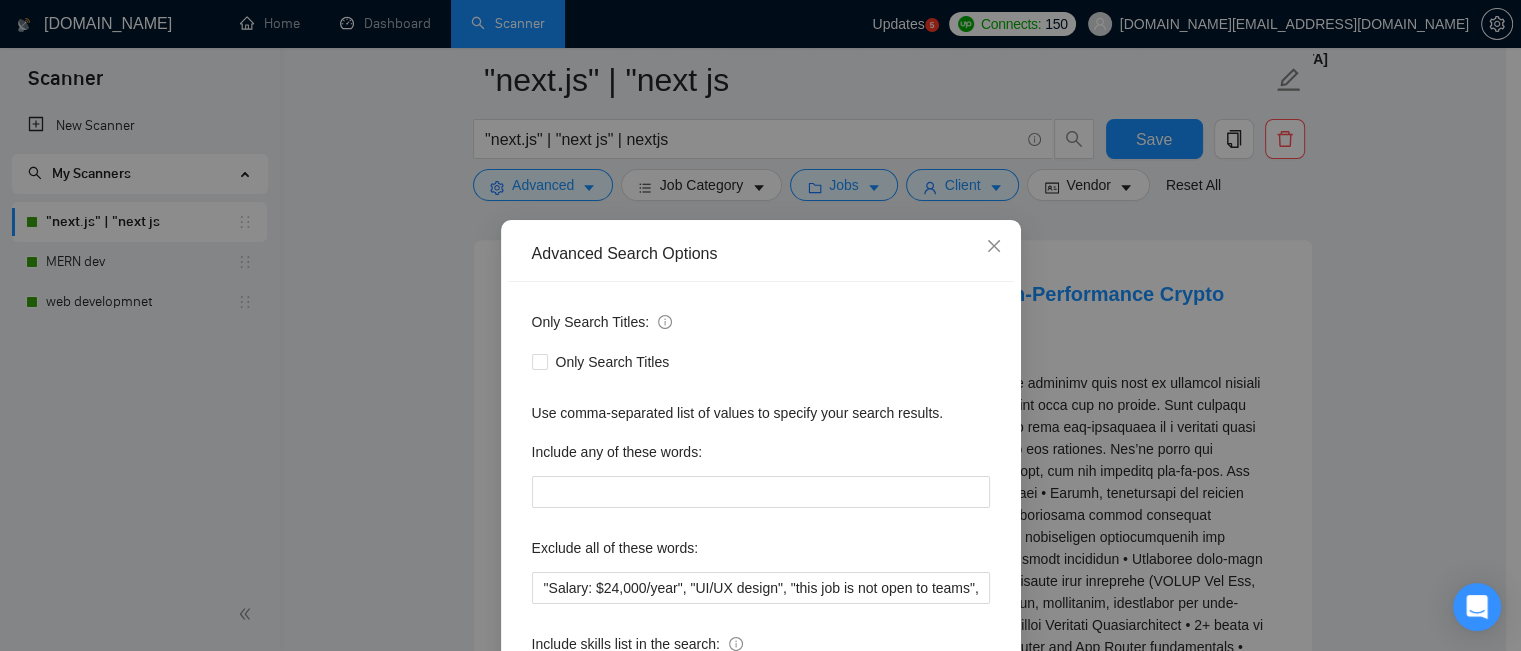 scroll, scrollTop: 180, scrollLeft: 0, axis: vertical 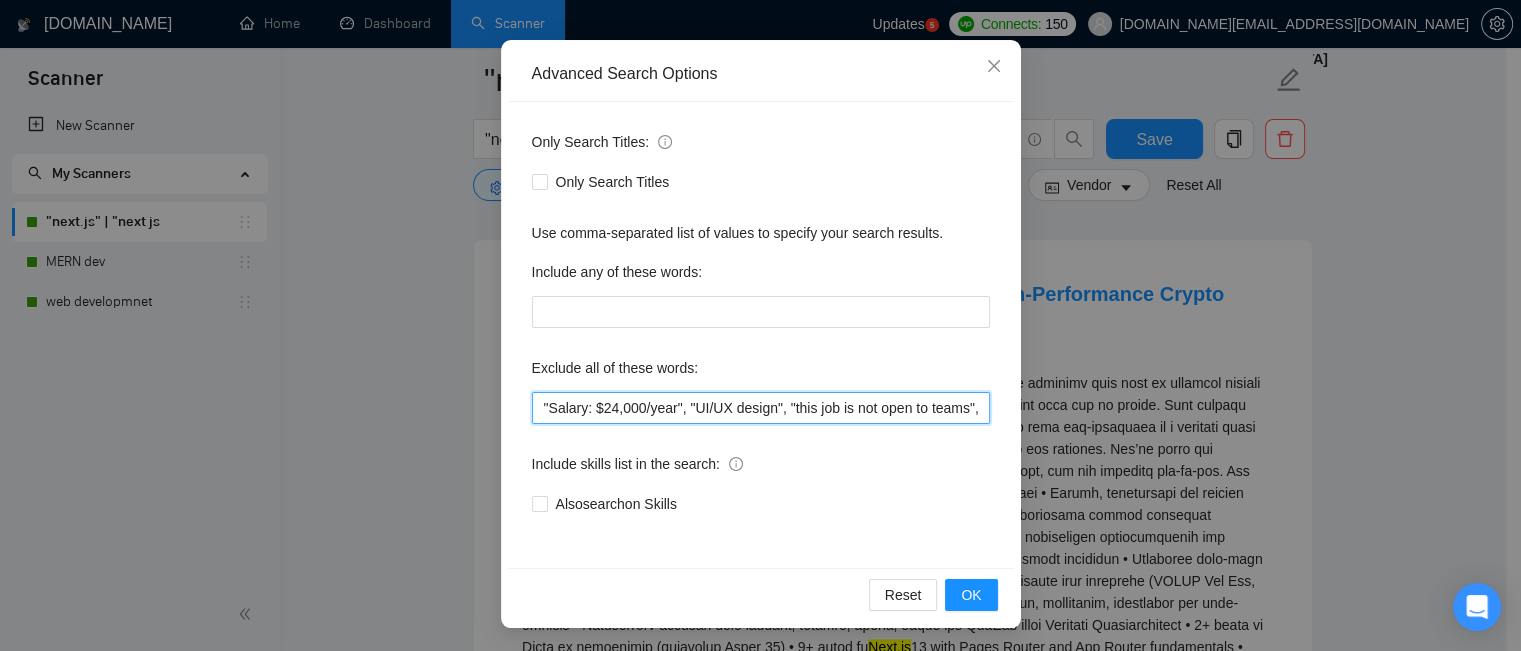 click on ""Salary: $24,000/year", "UI/UX design", "this job is not open to teams", "this job is not open to agency", "this job is not open to companies", "NO AGENCY", "Freelancers Only", "NOT AGENCY", "no agency", "no agencies", "individual only", "freelancers only", "No Agencies!", "independent contractors only", "***Freelancers Only," "/Freelancers Only", ".Freelancers Only", ",Freelancers Only.", "Web3"" at bounding box center (761, 408) 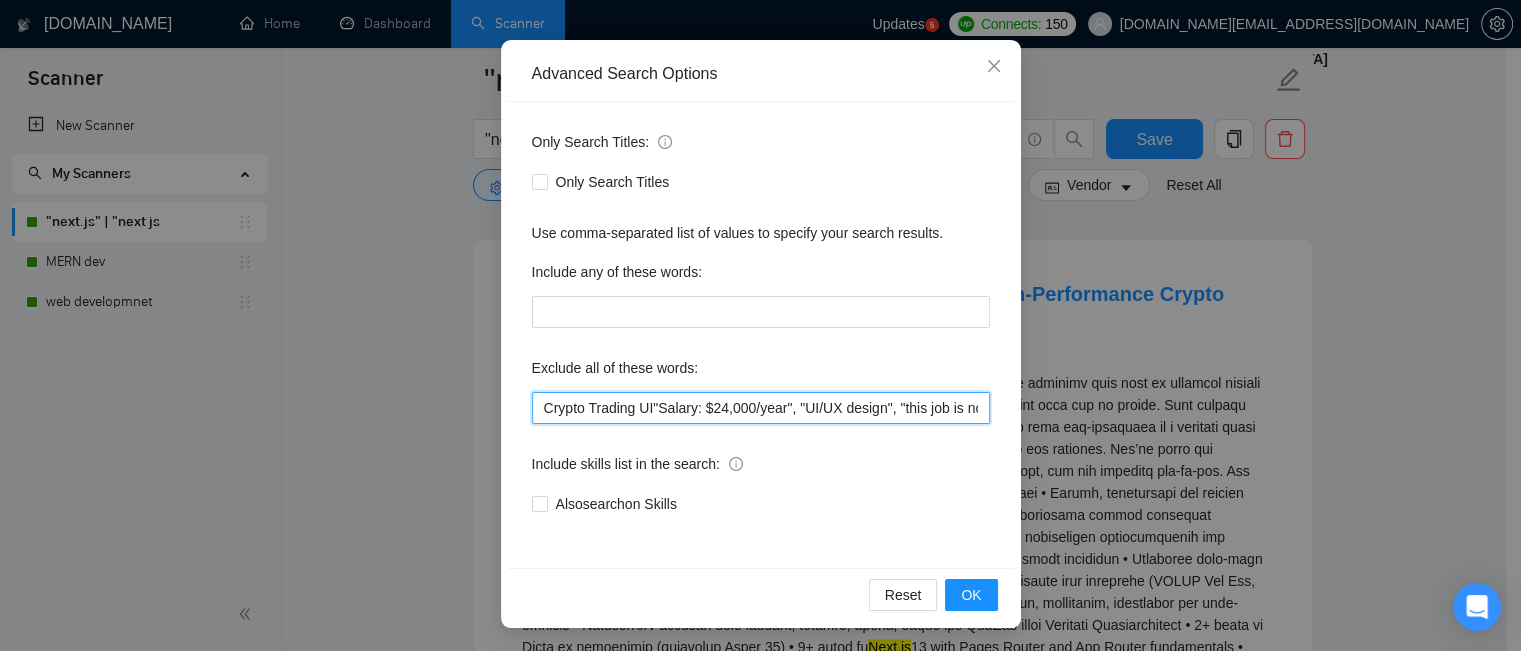click on "Crypto Trading UI"Salary: $24,000/year", "UI/UX design", "this job is not open to teams", "this job is not open to agency", "this job is not open to companies", "NO AGENCY", "Freelancers Only", "NOT AGENCY", "no agency", "no agencies", "individual only", "freelancers only", "No Agencies!", "independent contractors only", "***Freelancers Only," "/Freelancers Only", ".Freelancers Only", ",Freelancers Only.", "Web3"" at bounding box center (761, 408) 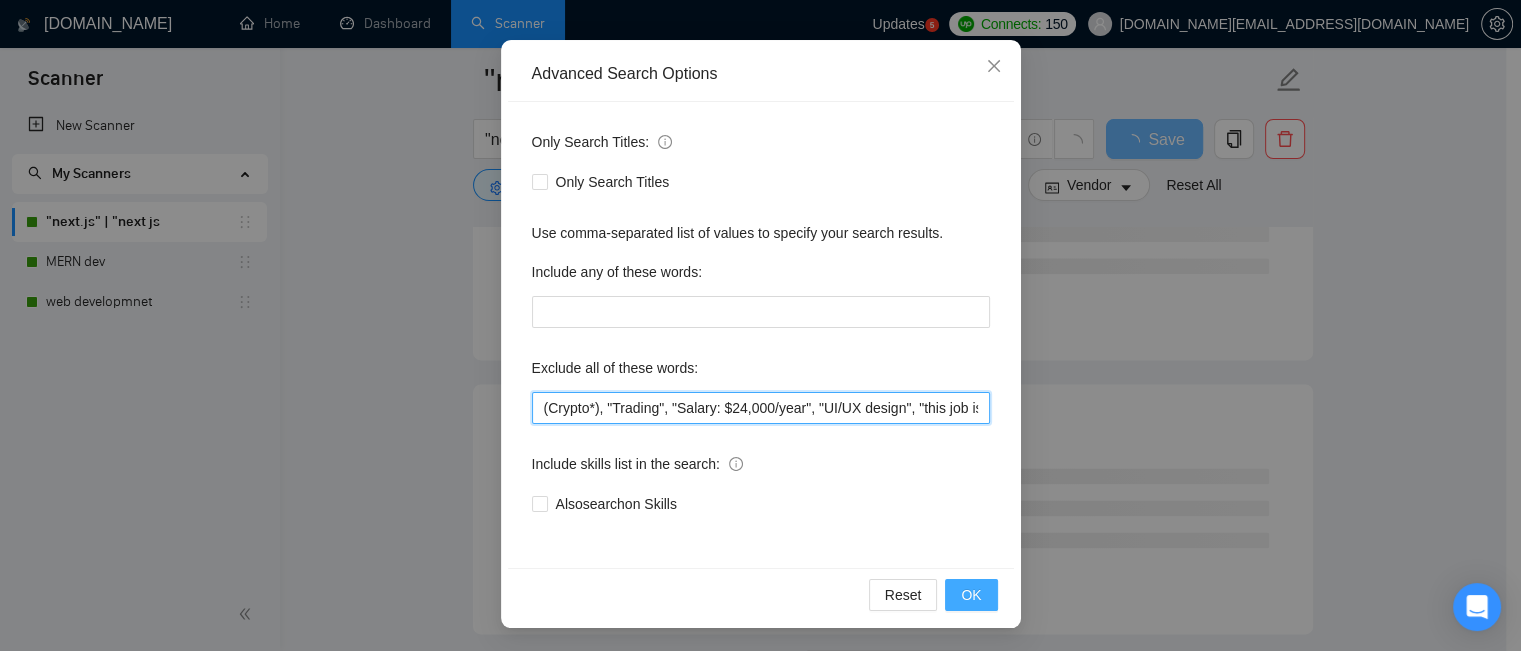 type on "(Crypto*), "Trading", "Salary: $24,000/year", "UI/UX design", "this job is not open to teams", "this job is not open to agency", "this job is not open to companies", "NO AGENCY", "Freelancers Only", "NOT AGENCY", "no agency", "no agencies", "individual only", "freelancers only", "No Agencies!", "independent contractors only", "***Freelancers Only," "/Freelancers Only", ".Freelancers Only", ",Freelancers Only.", "Web3"" 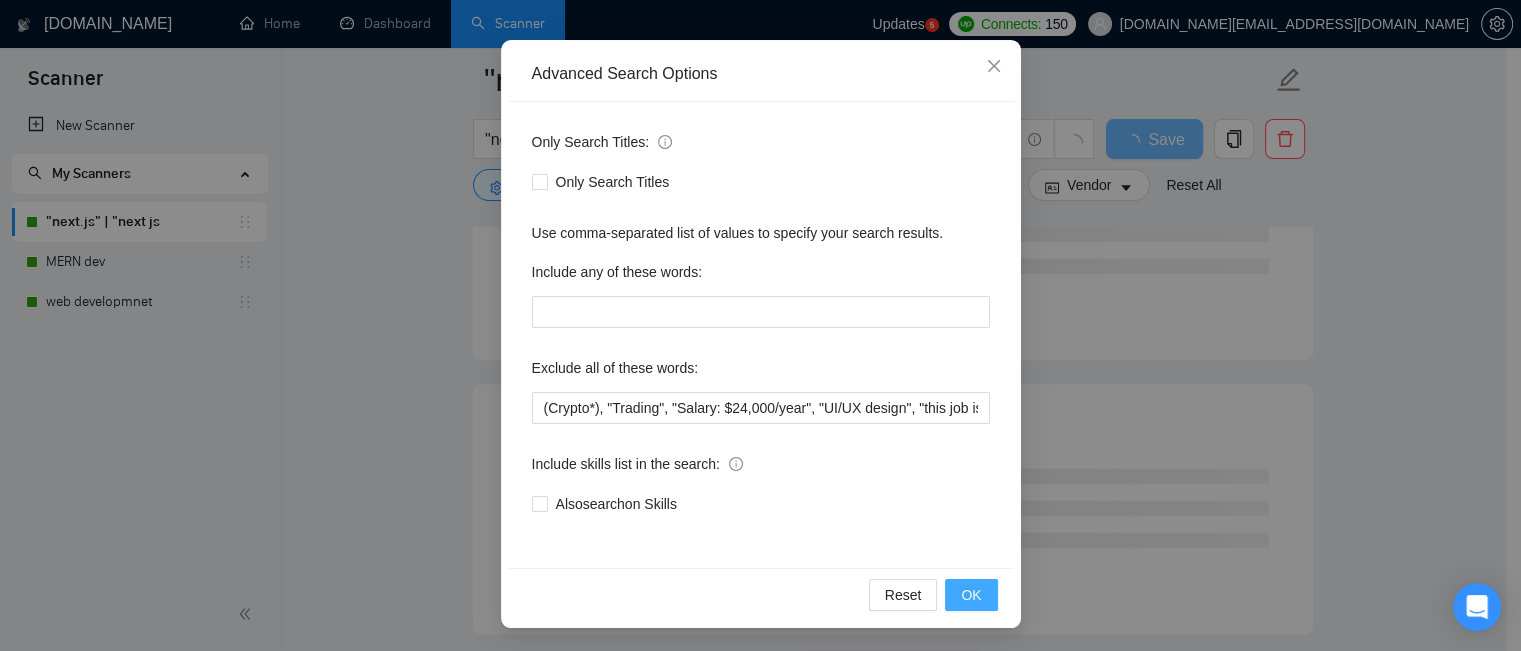 click on "OK" at bounding box center [971, 595] 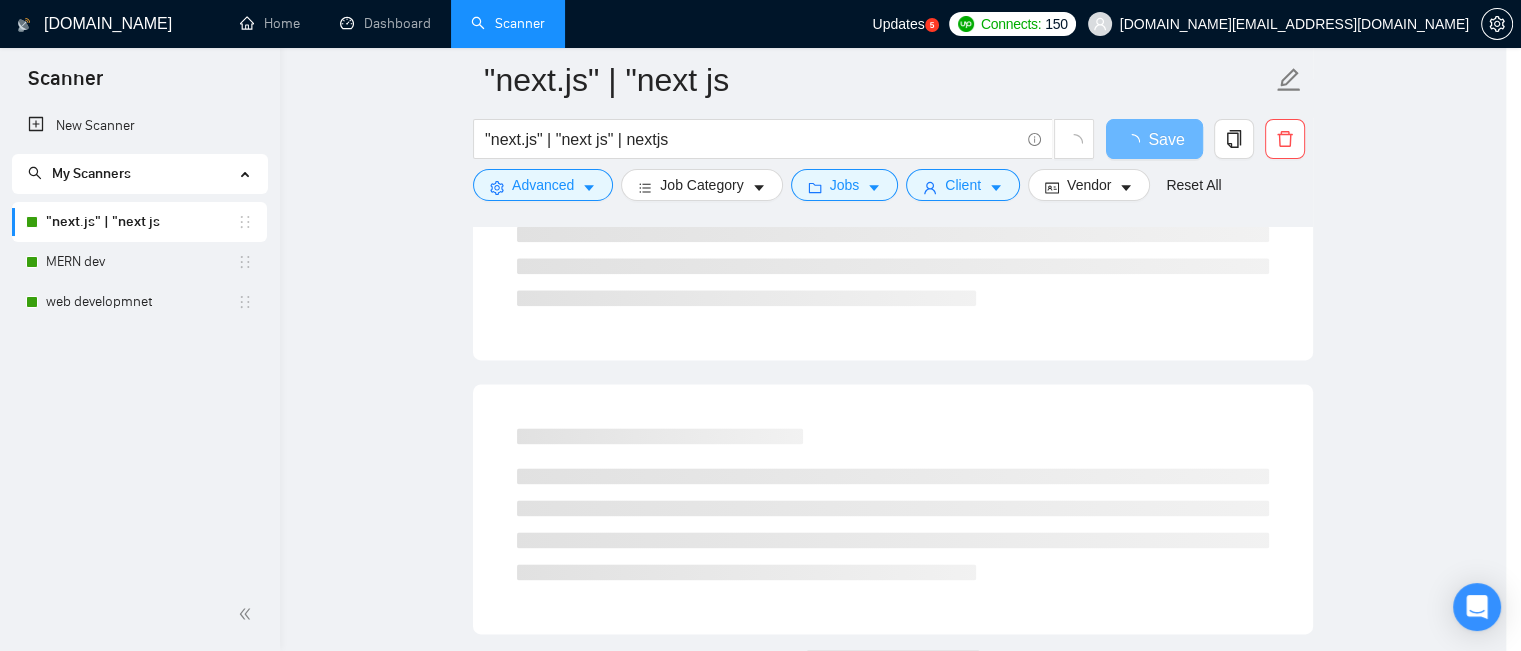 scroll, scrollTop: 80, scrollLeft: 0, axis: vertical 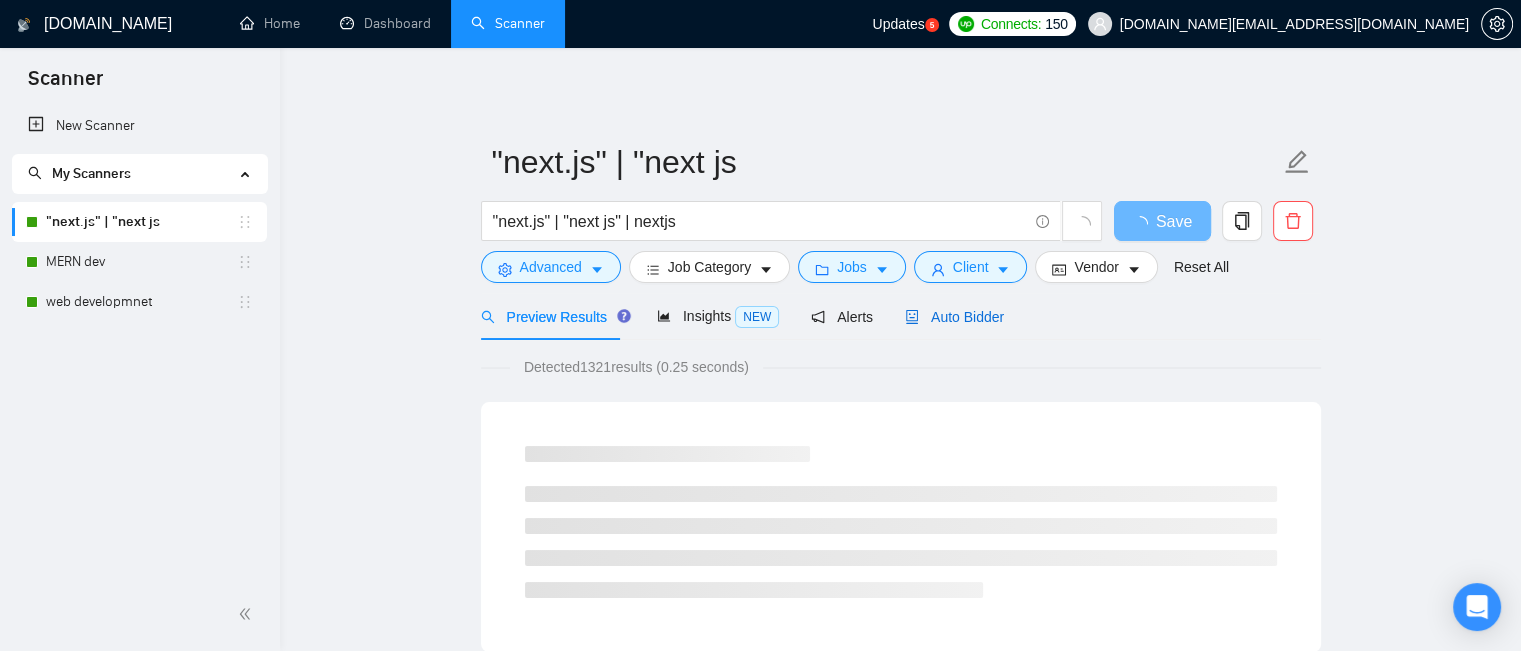 click on "Auto Bidder" at bounding box center [954, 317] 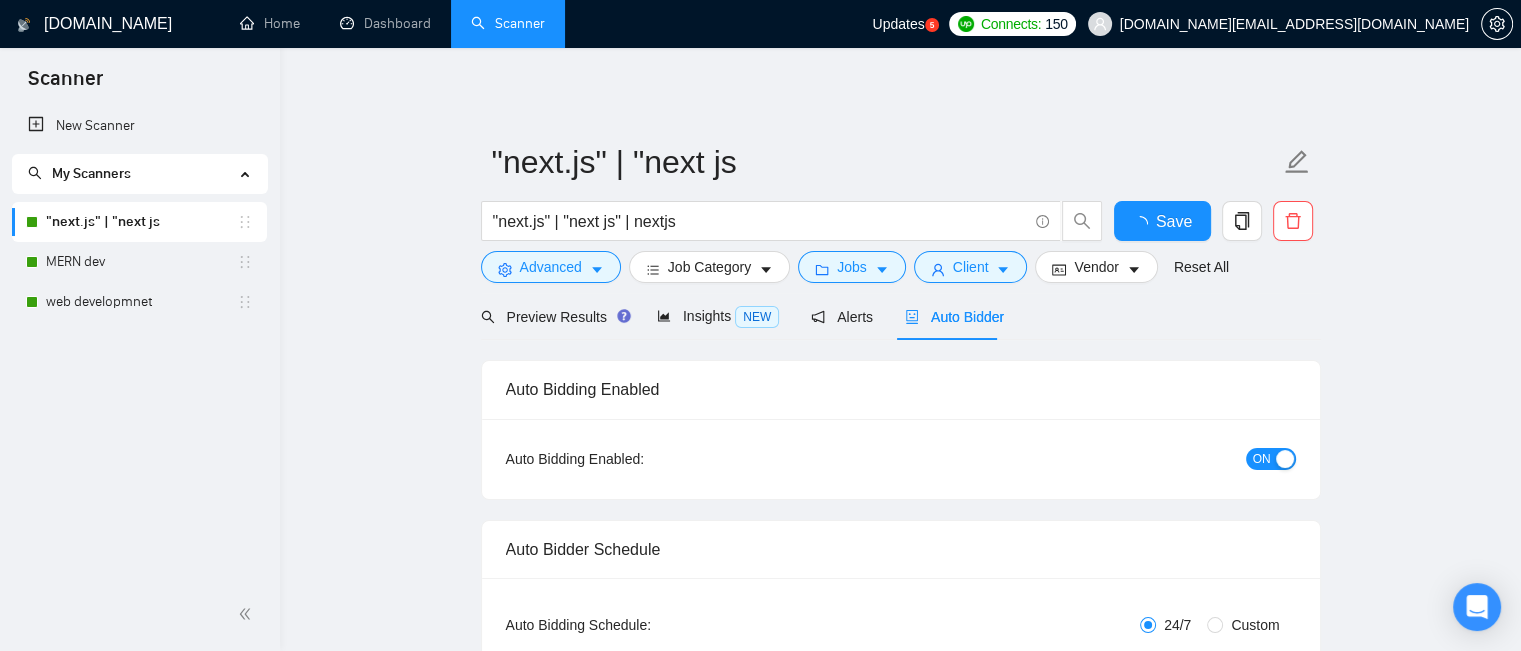 type 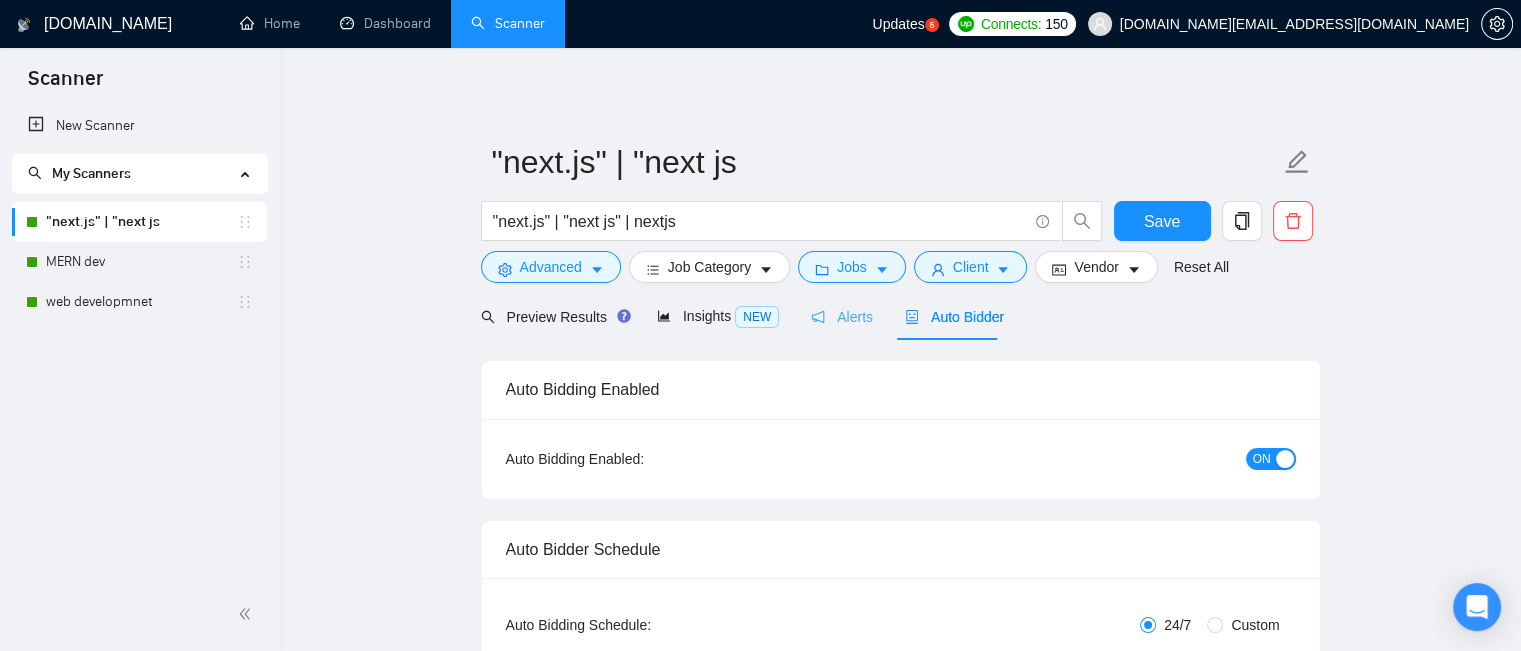 checkbox on "true" 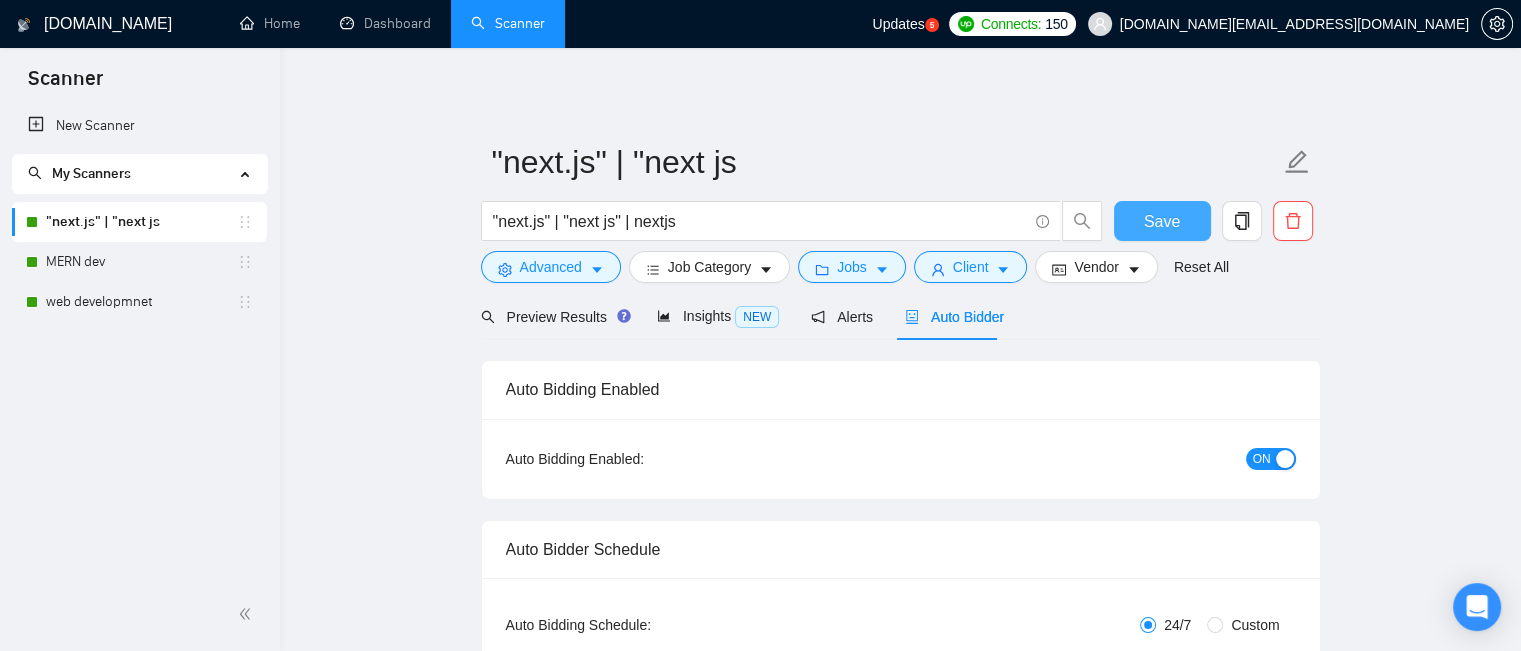 click on "Save" at bounding box center [1162, 221] 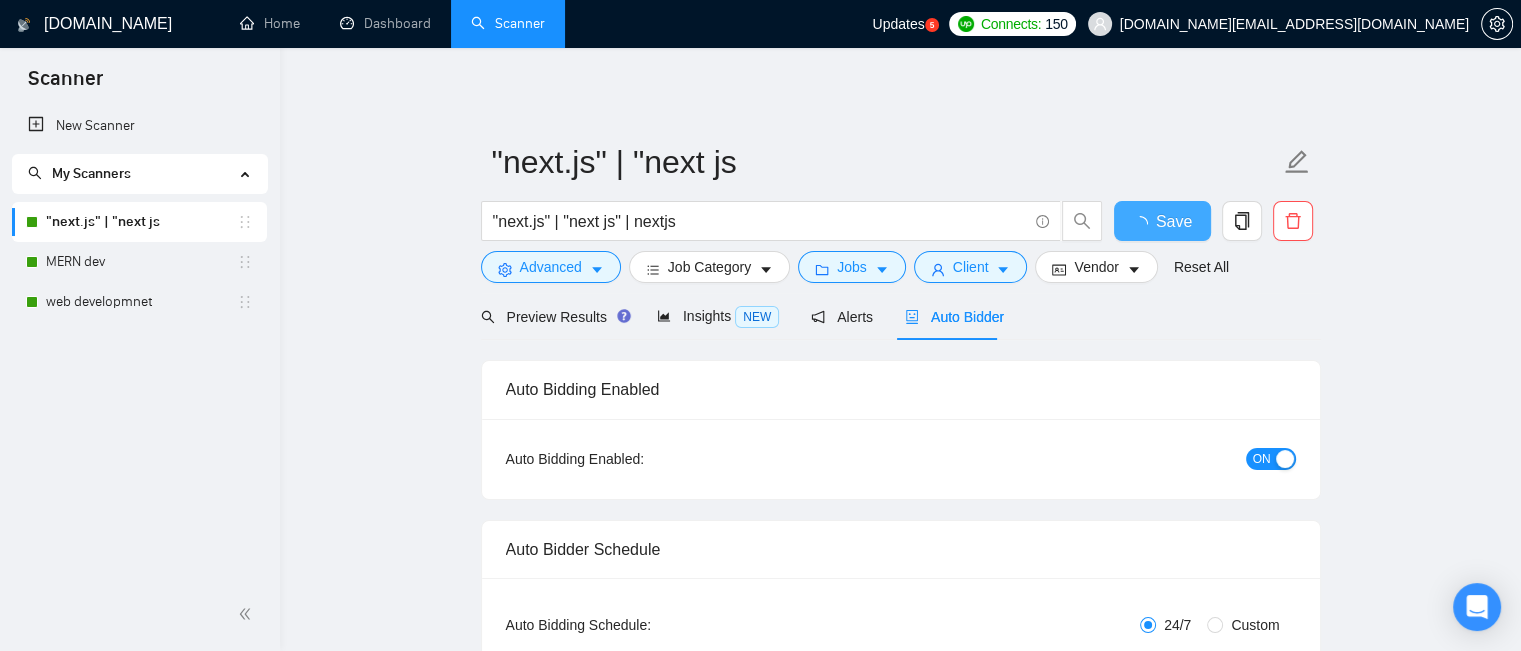 type 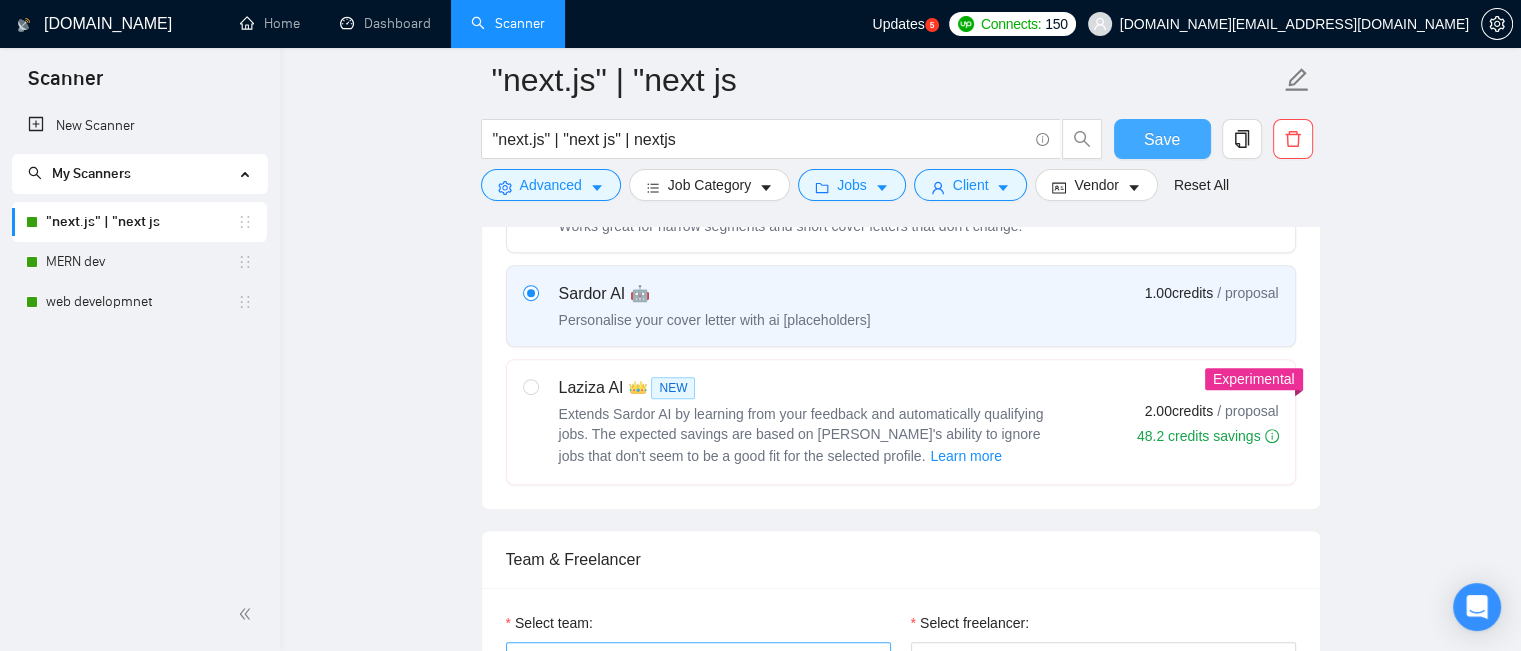 scroll, scrollTop: 1000, scrollLeft: 0, axis: vertical 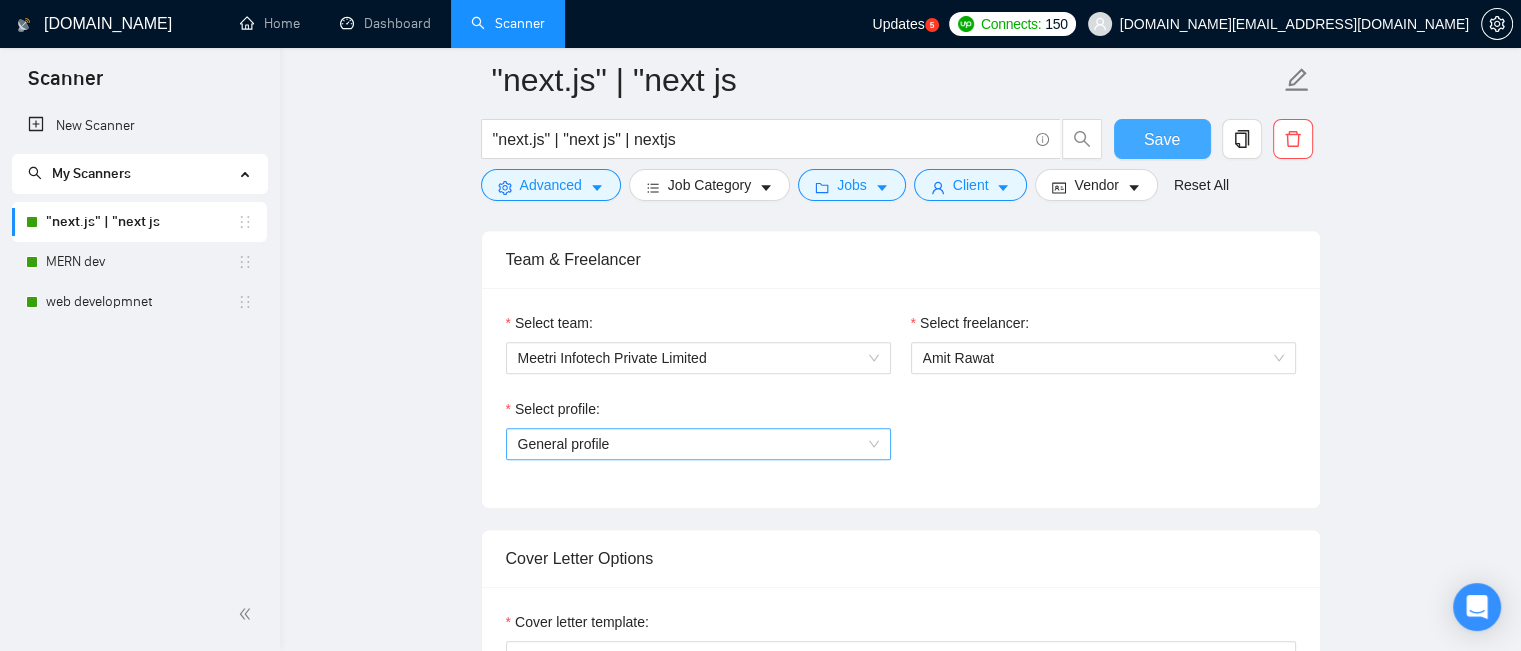 click on "General profile" at bounding box center (698, 444) 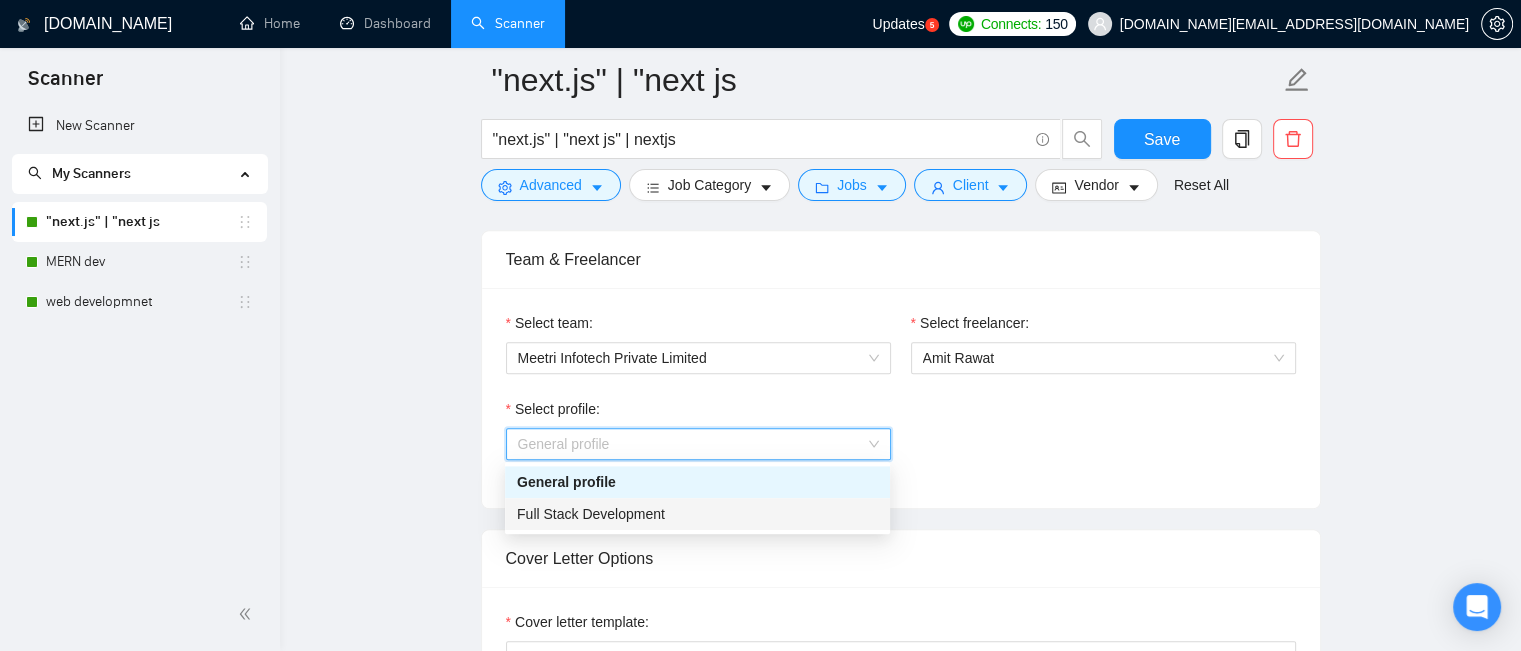 click on "Full Stack Development" at bounding box center (697, 514) 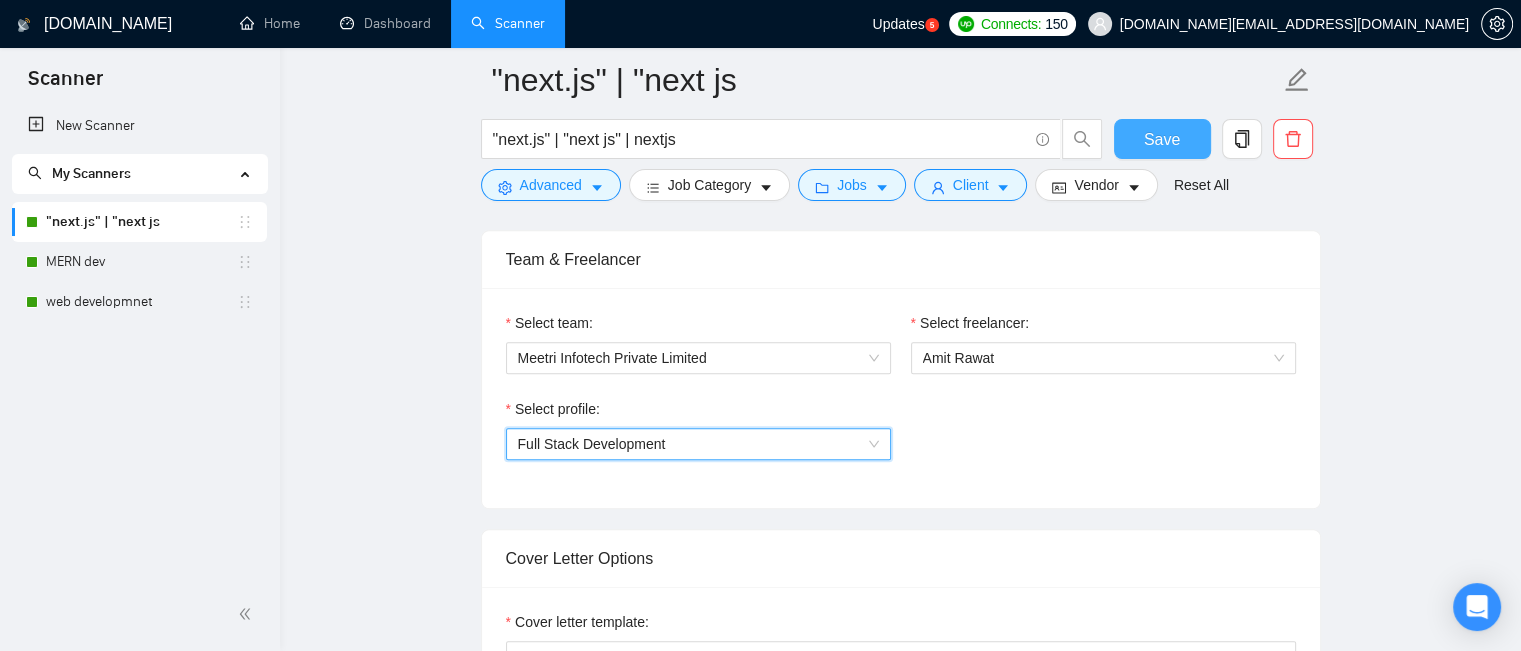 click on "Save" at bounding box center (1162, 139) 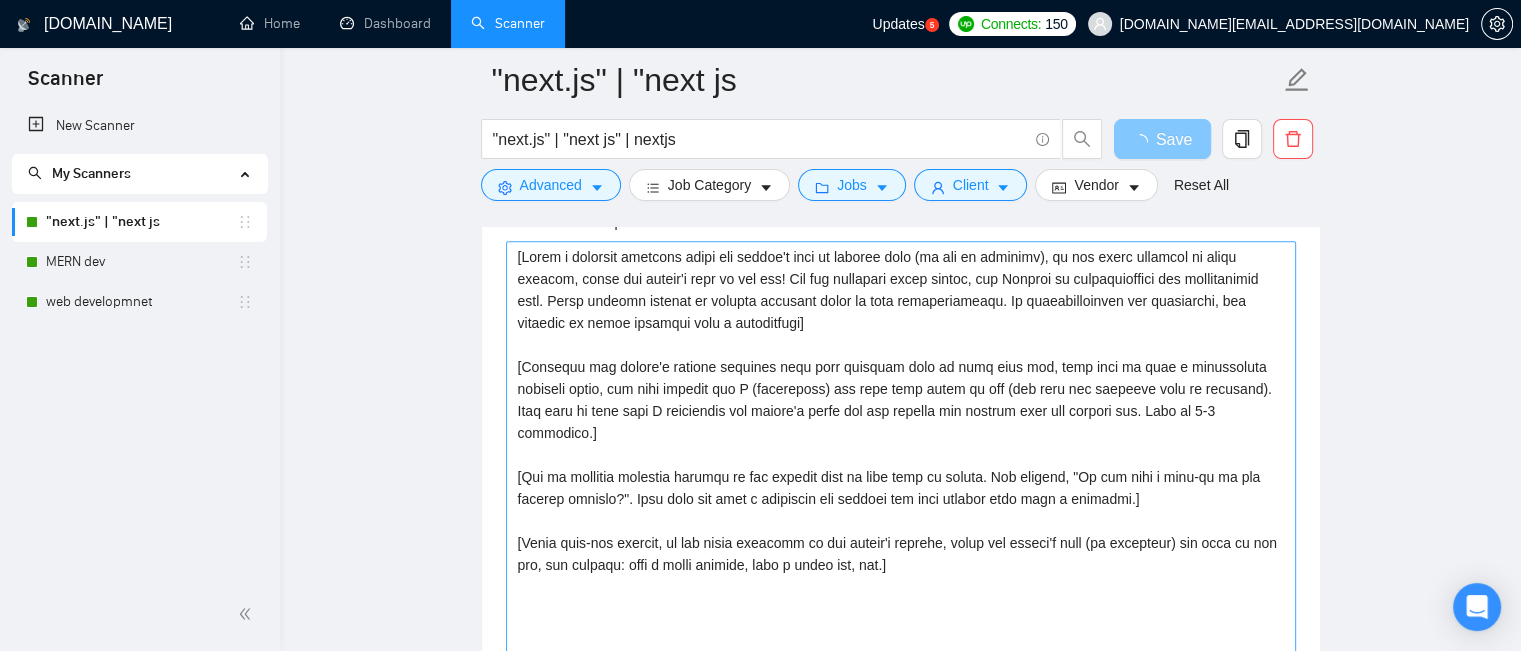 scroll, scrollTop: 1500, scrollLeft: 0, axis: vertical 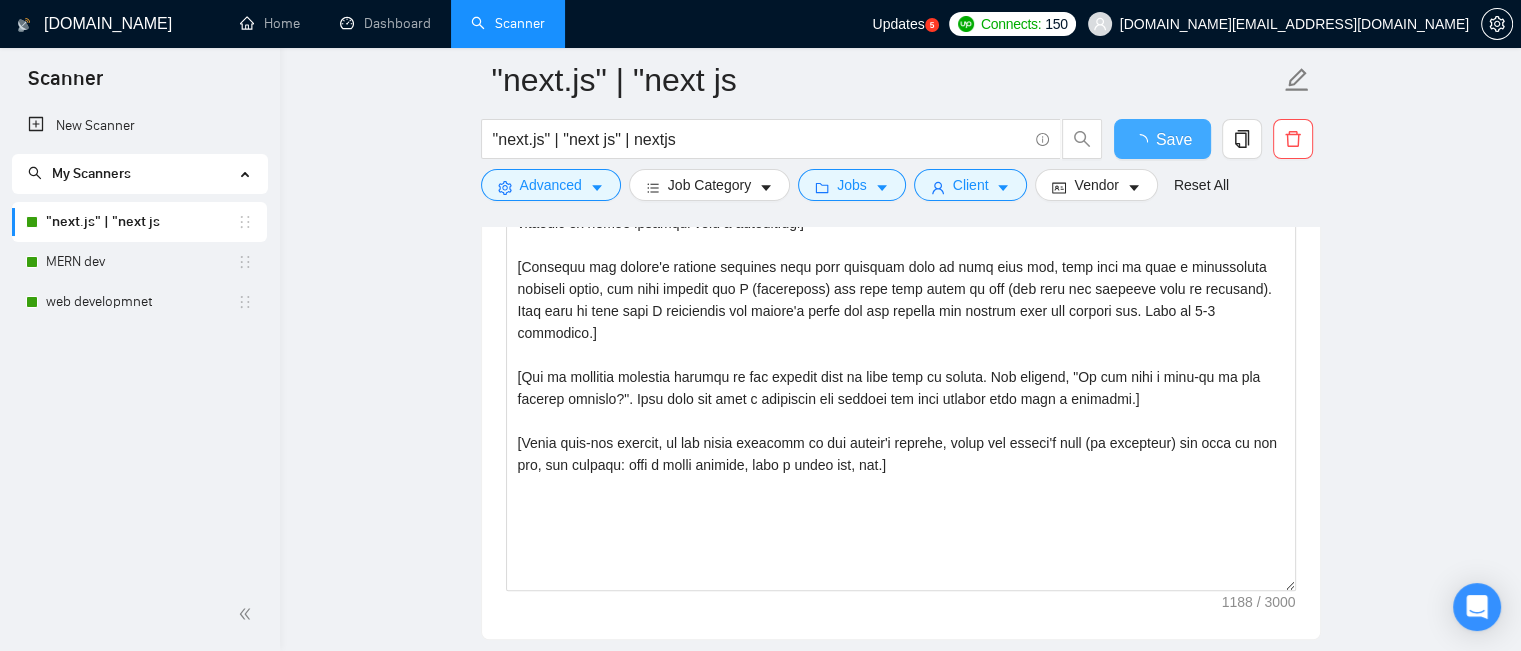 type 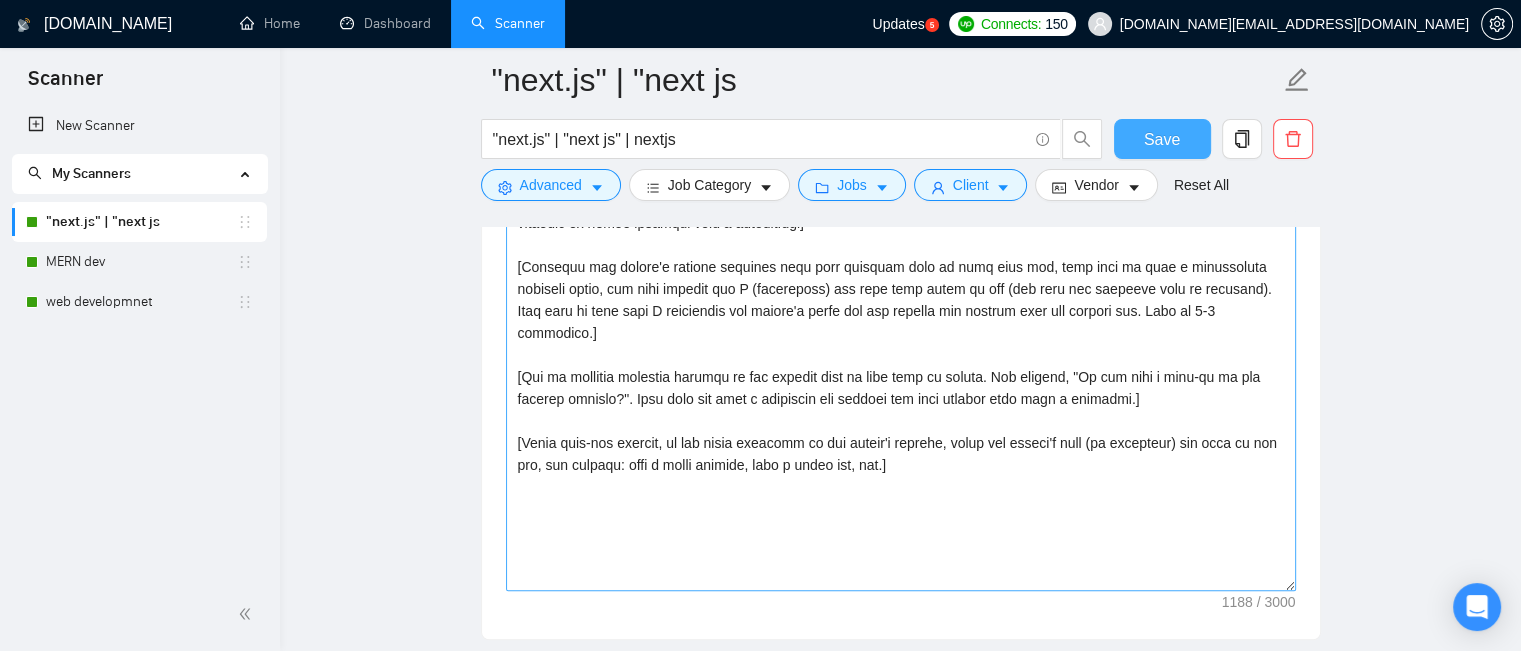 scroll, scrollTop: 1400, scrollLeft: 0, axis: vertical 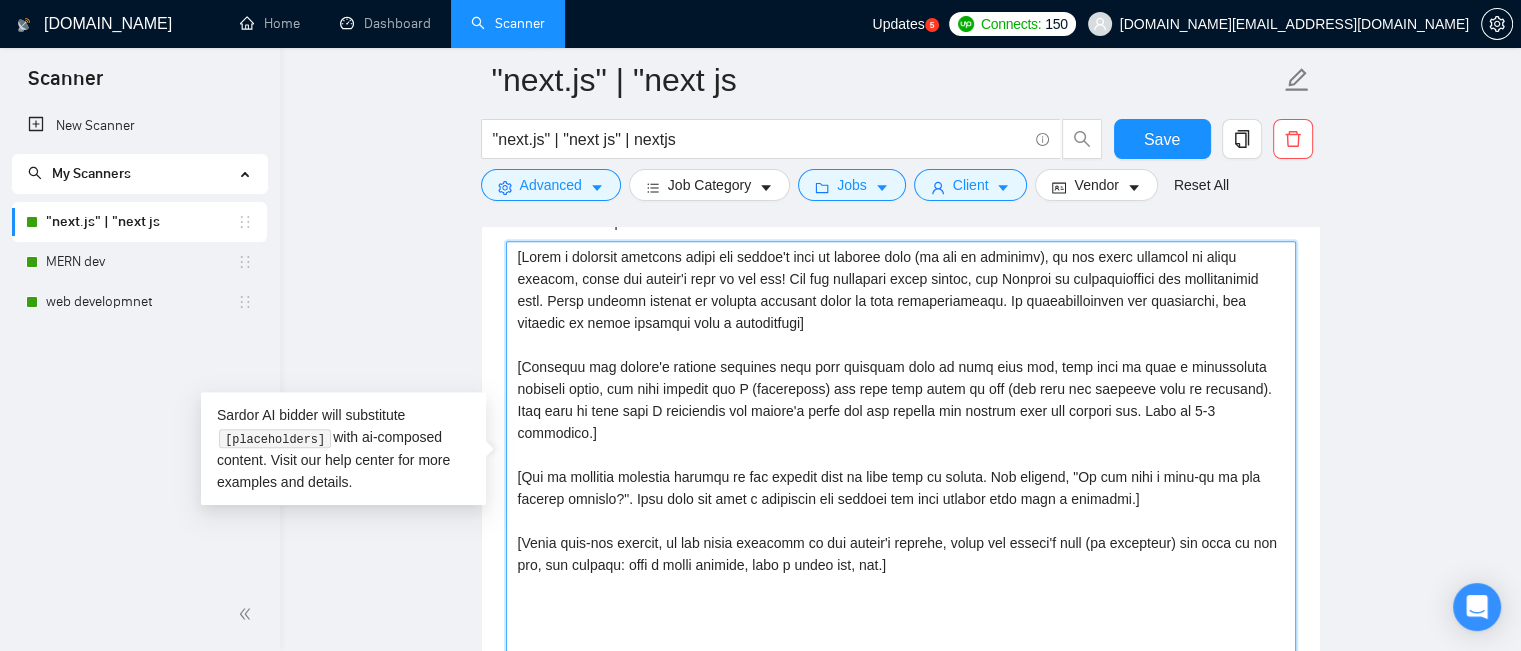 drag, startPoint x: 632, startPoint y: 362, endPoint x: 471, endPoint y: 169, distance: 251.33643 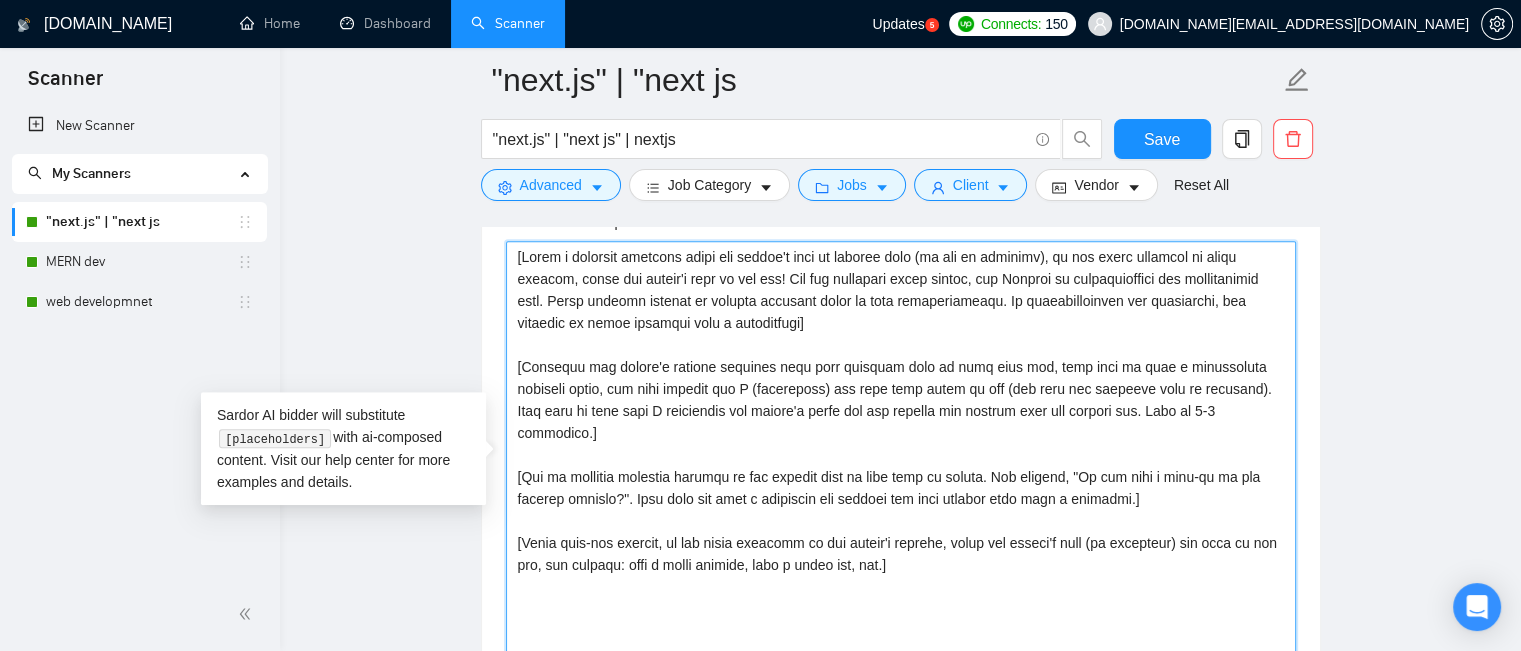 click on "Cover letter template:" at bounding box center [901, 466] 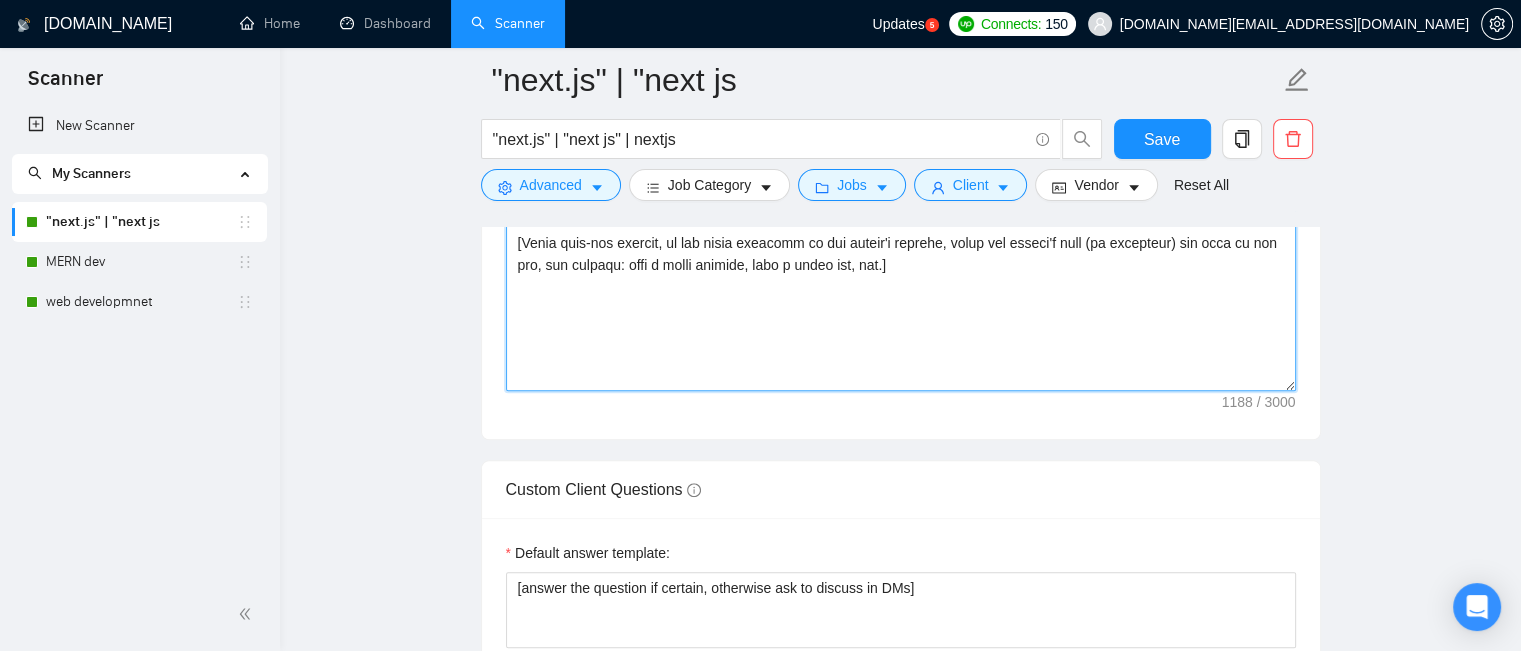 scroll, scrollTop: 1900, scrollLeft: 0, axis: vertical 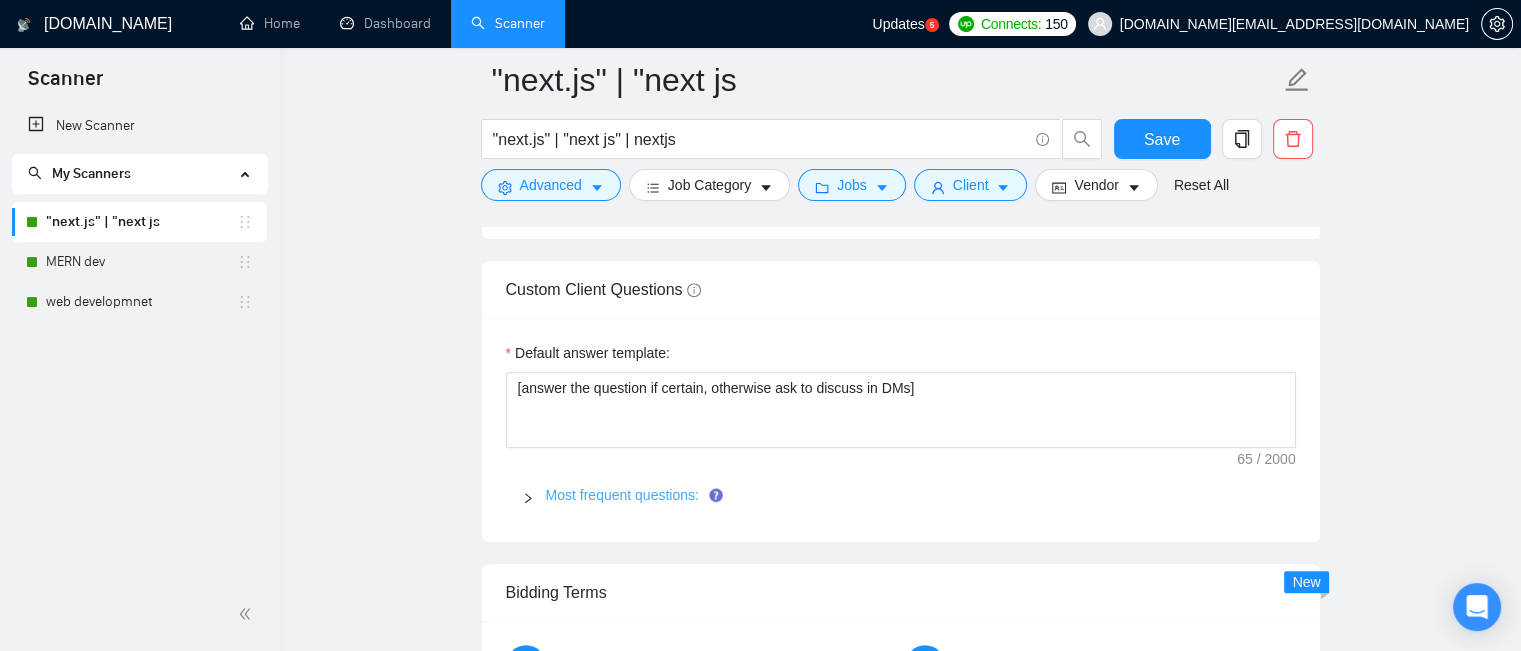 click on "Most frequent questions:" at bounding box center (622, 495) 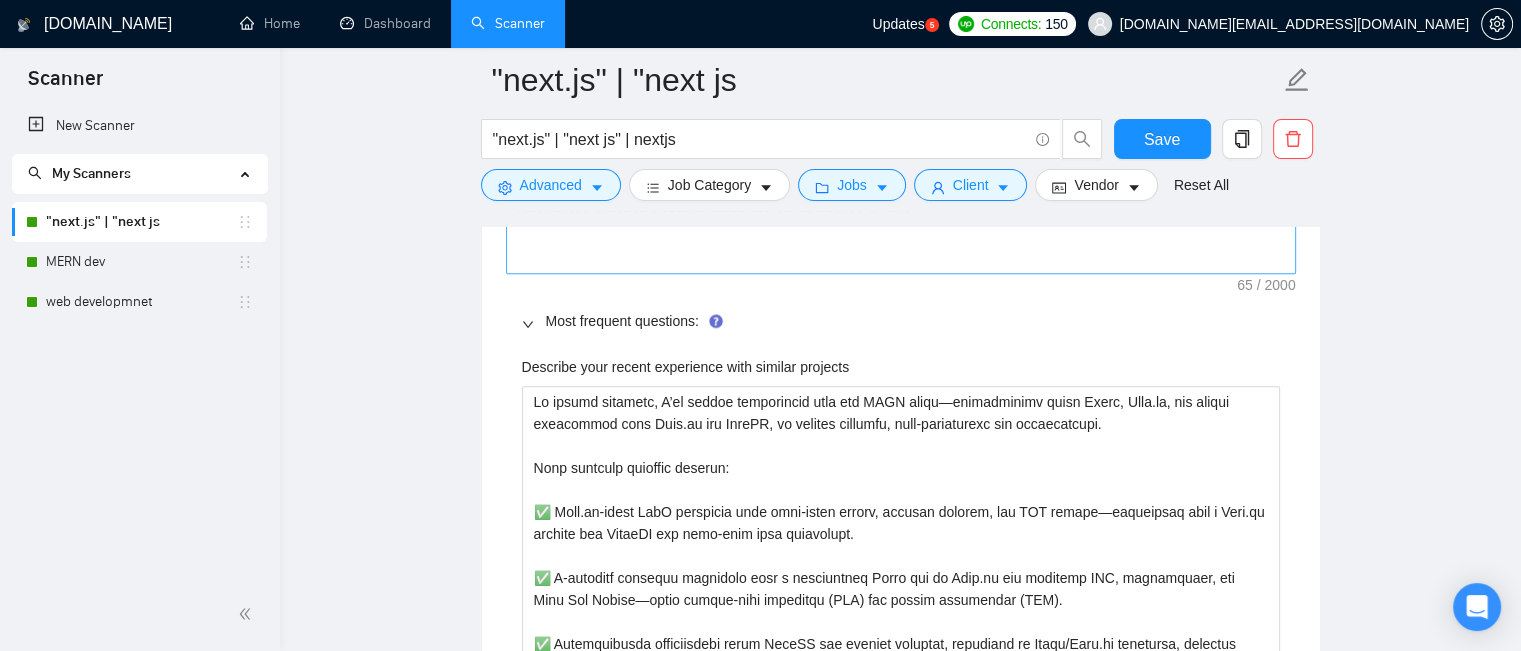 scroll, scrollTop: 1874, scrollLeft: 0, axis: vertical 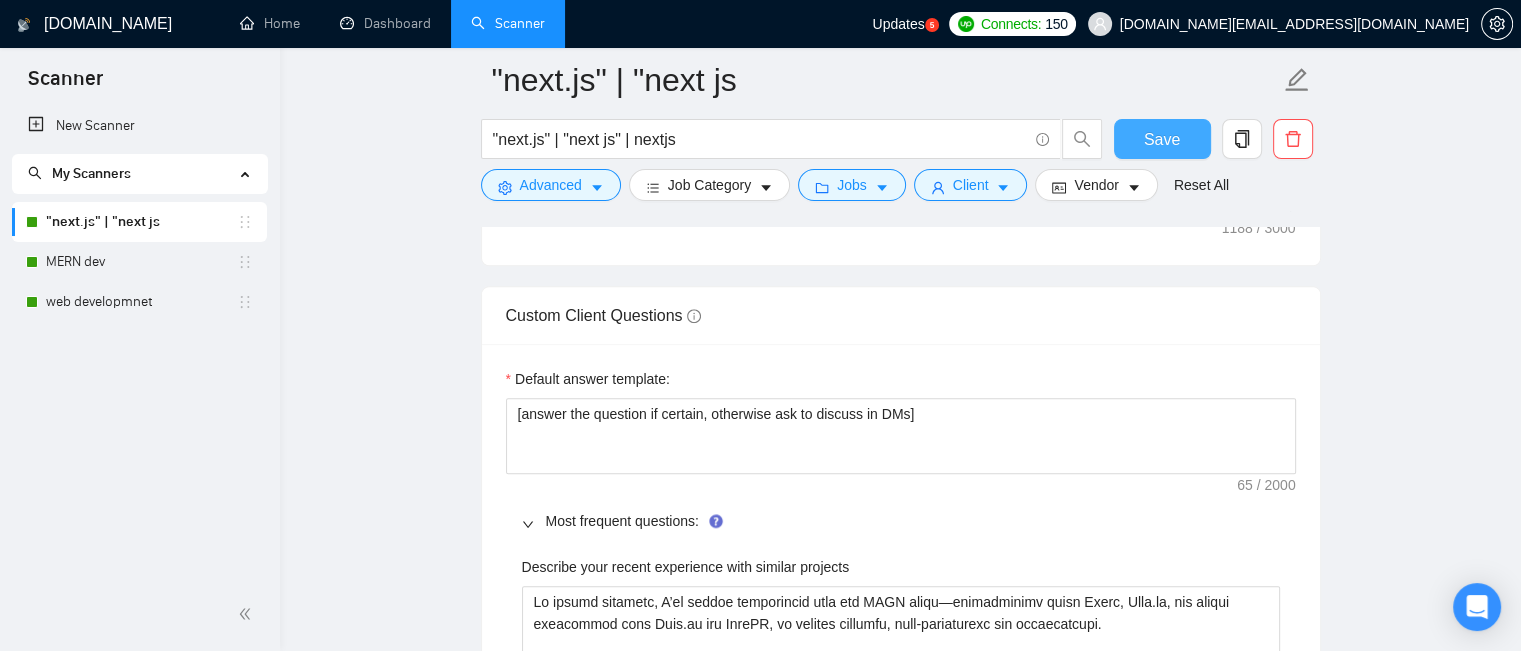 click on "Save" at bounding box center (1162, 139) 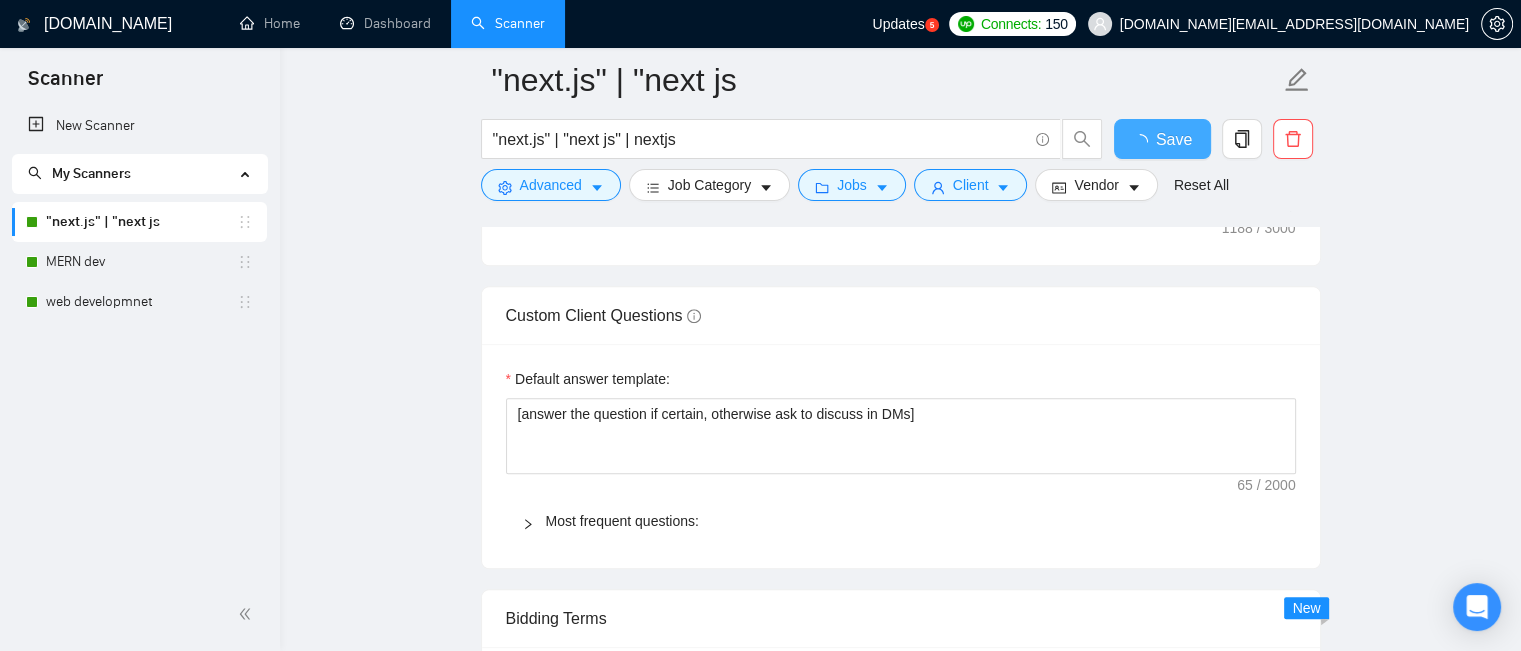 type 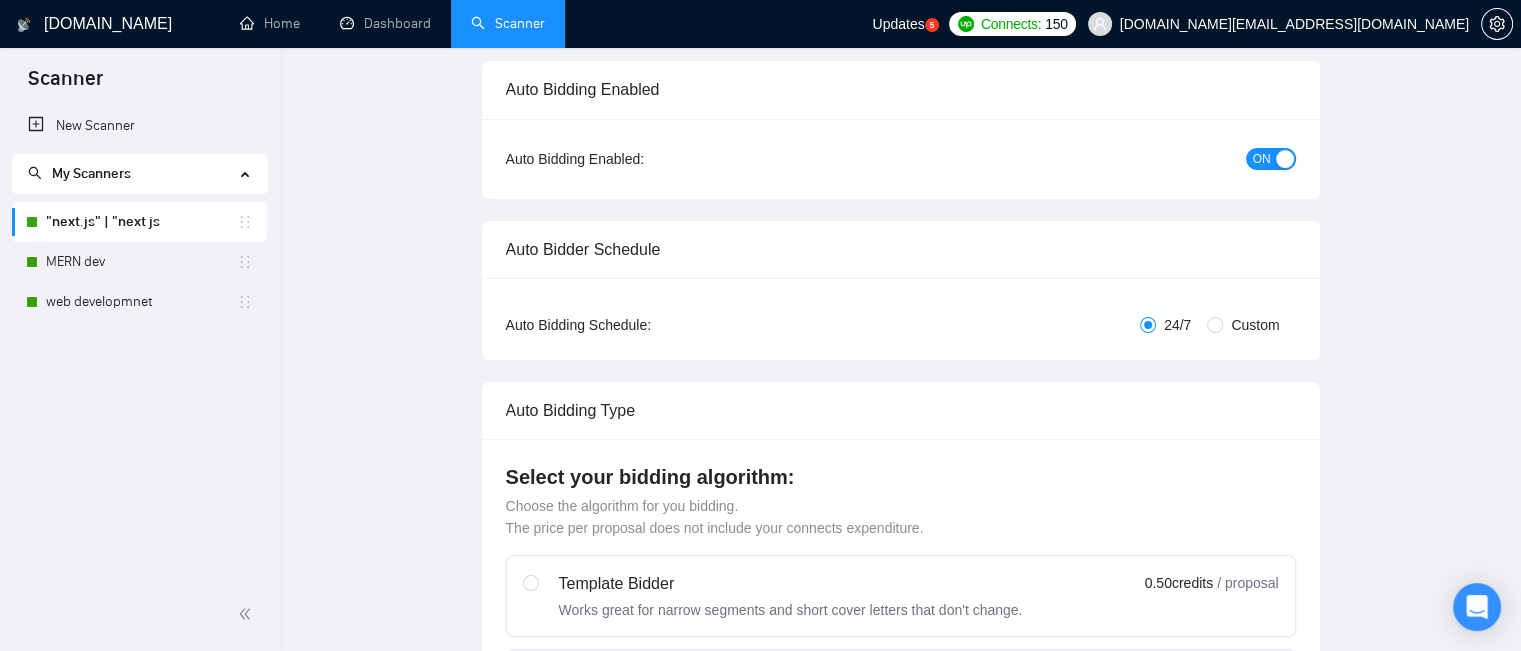 scroll, scrollTop: 0, scrollLeft: 0, axis: both 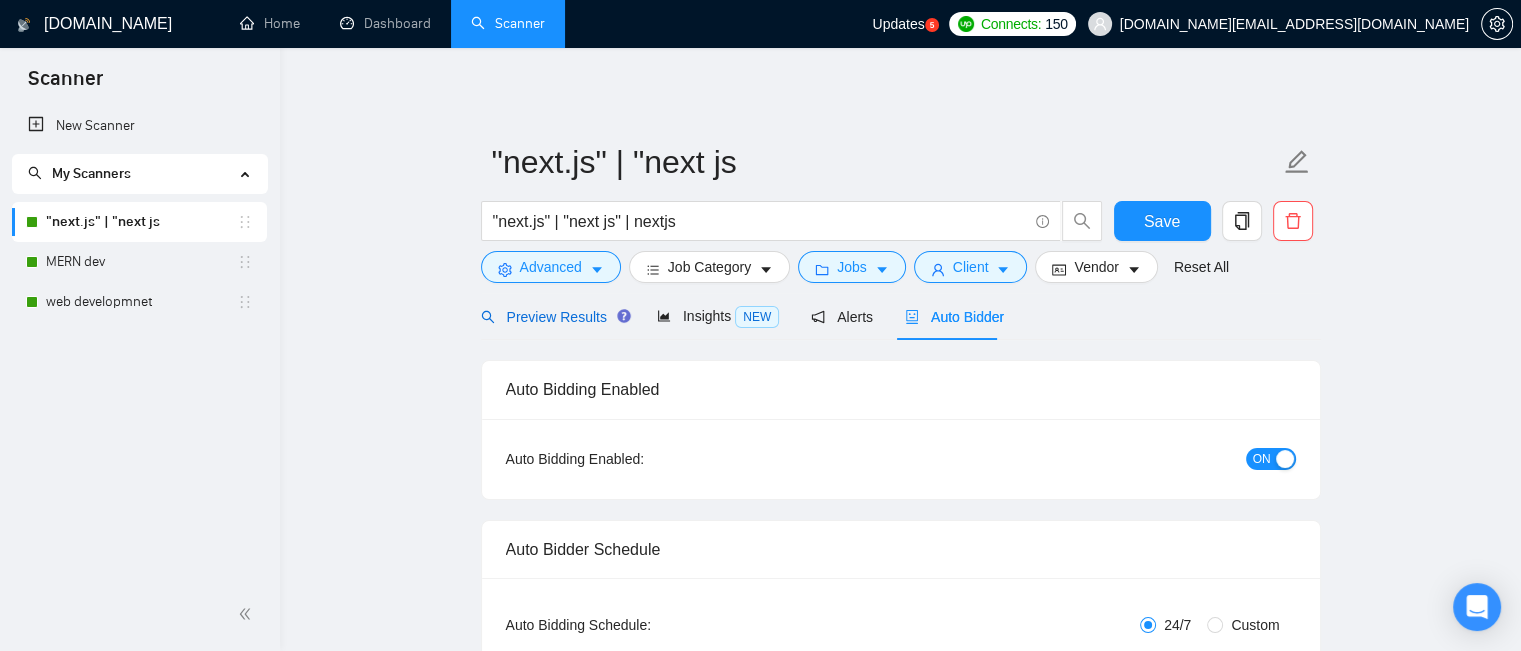 click on "Preview Results" at bounding box center (553, 317) 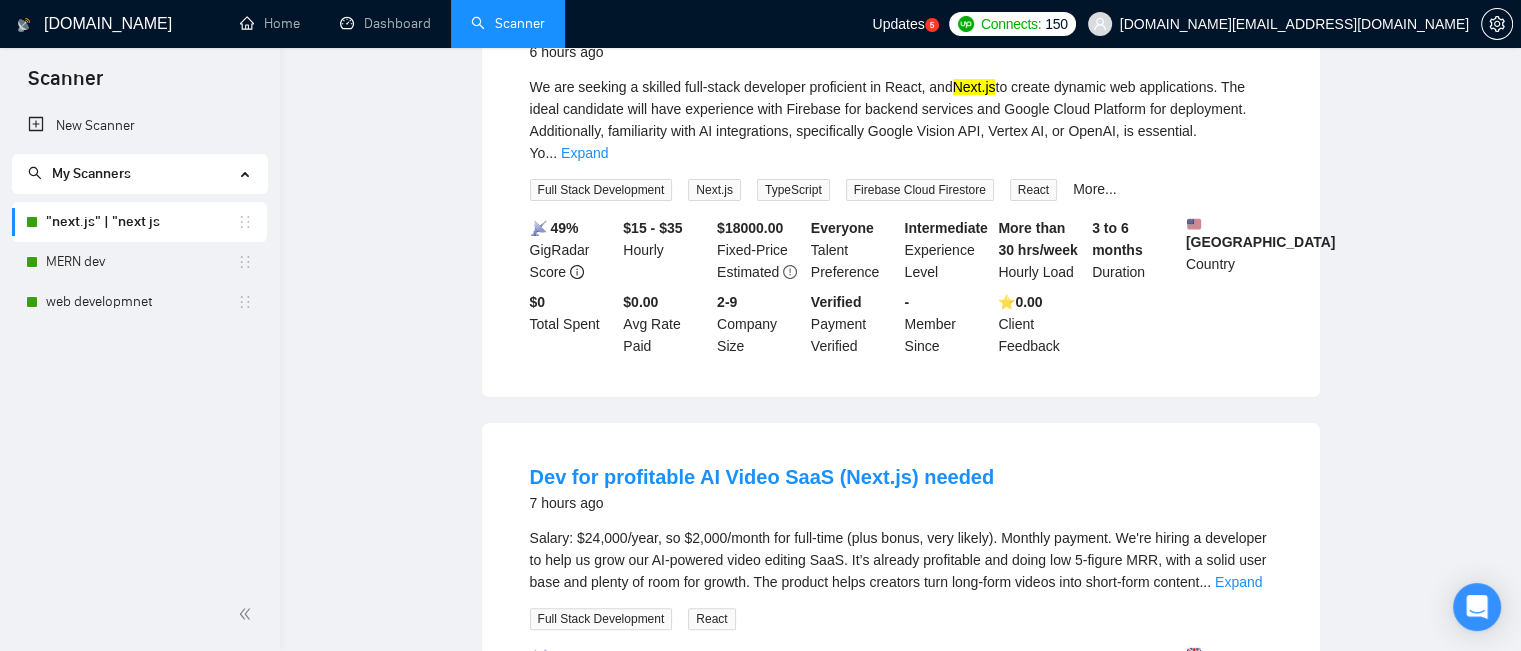 scroll, scrollTop: 31, scrollLeft: 0, axis: vertical 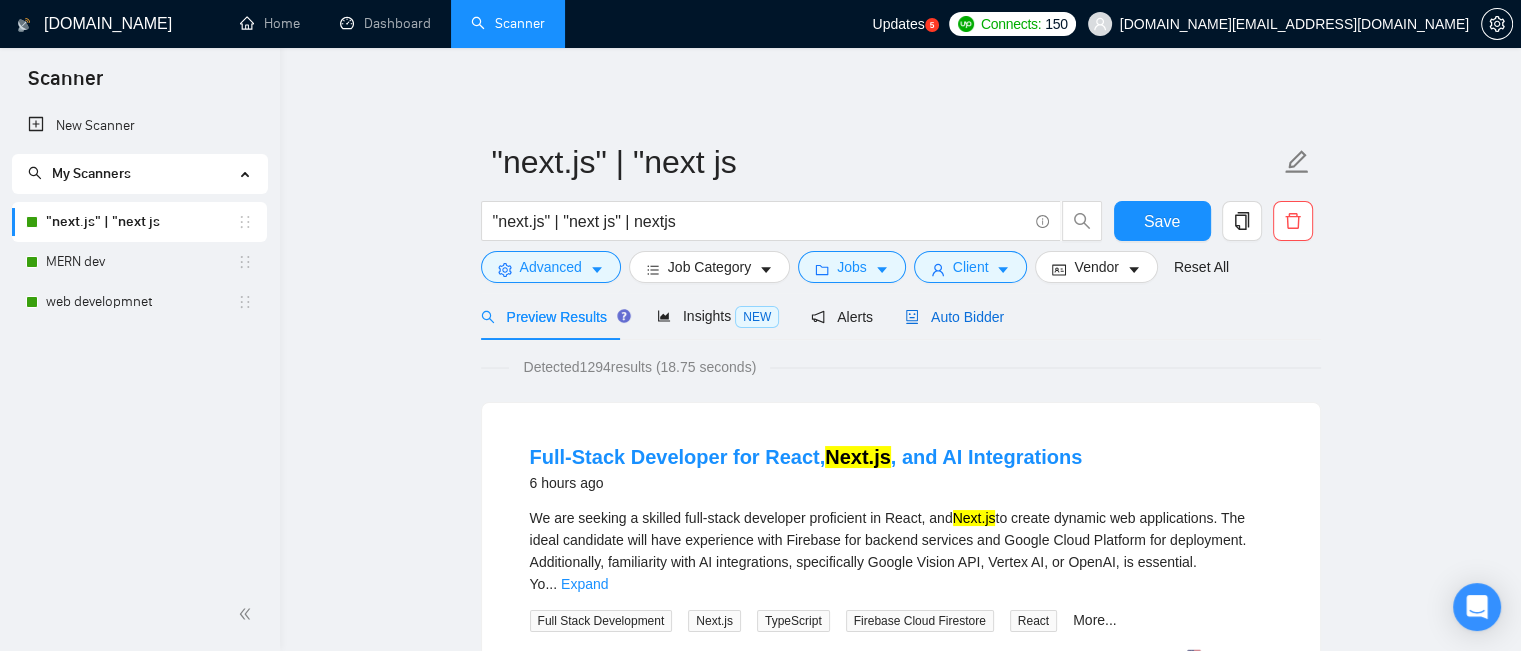 click on "Auto Bidder" at bounding box center [954, 317] 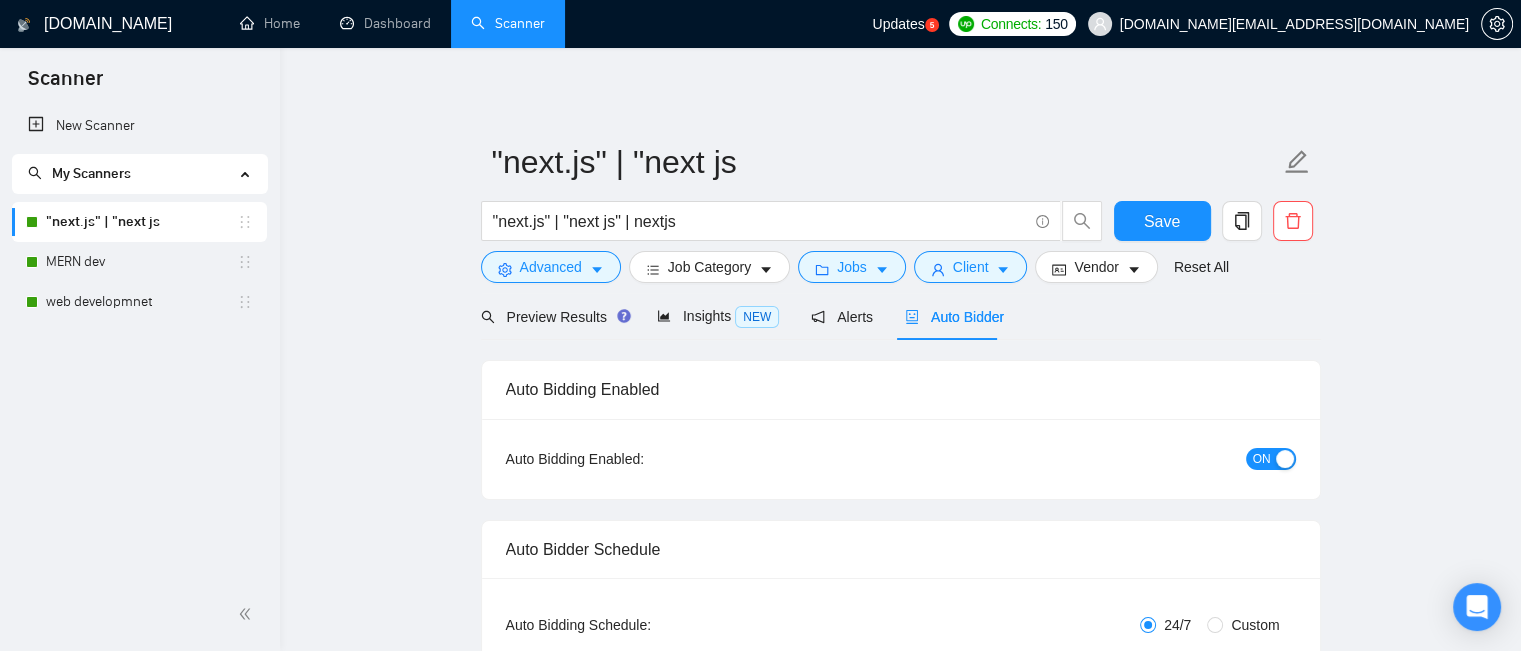 type 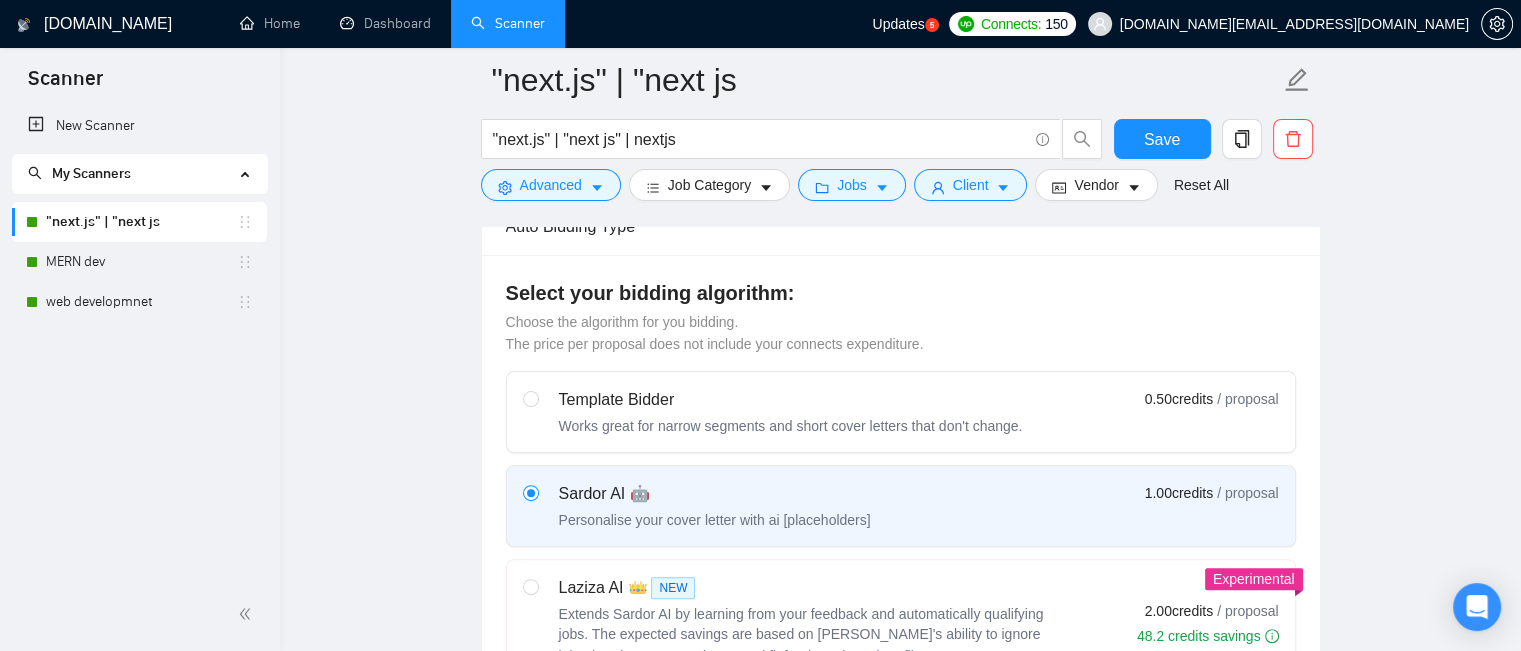 scroll, scrollTop: 0, scrollLeft: 0, axis: both 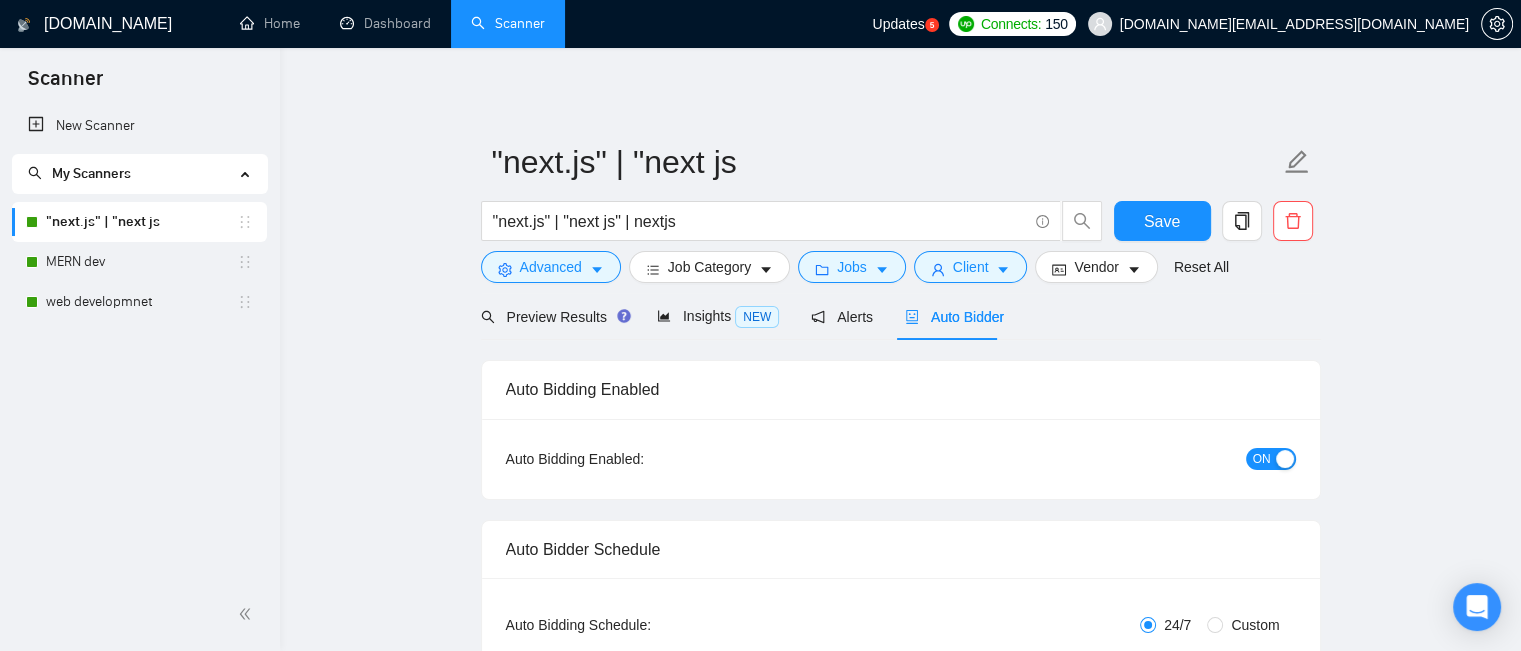 click on "ON" at bounding box center [1262, 459] 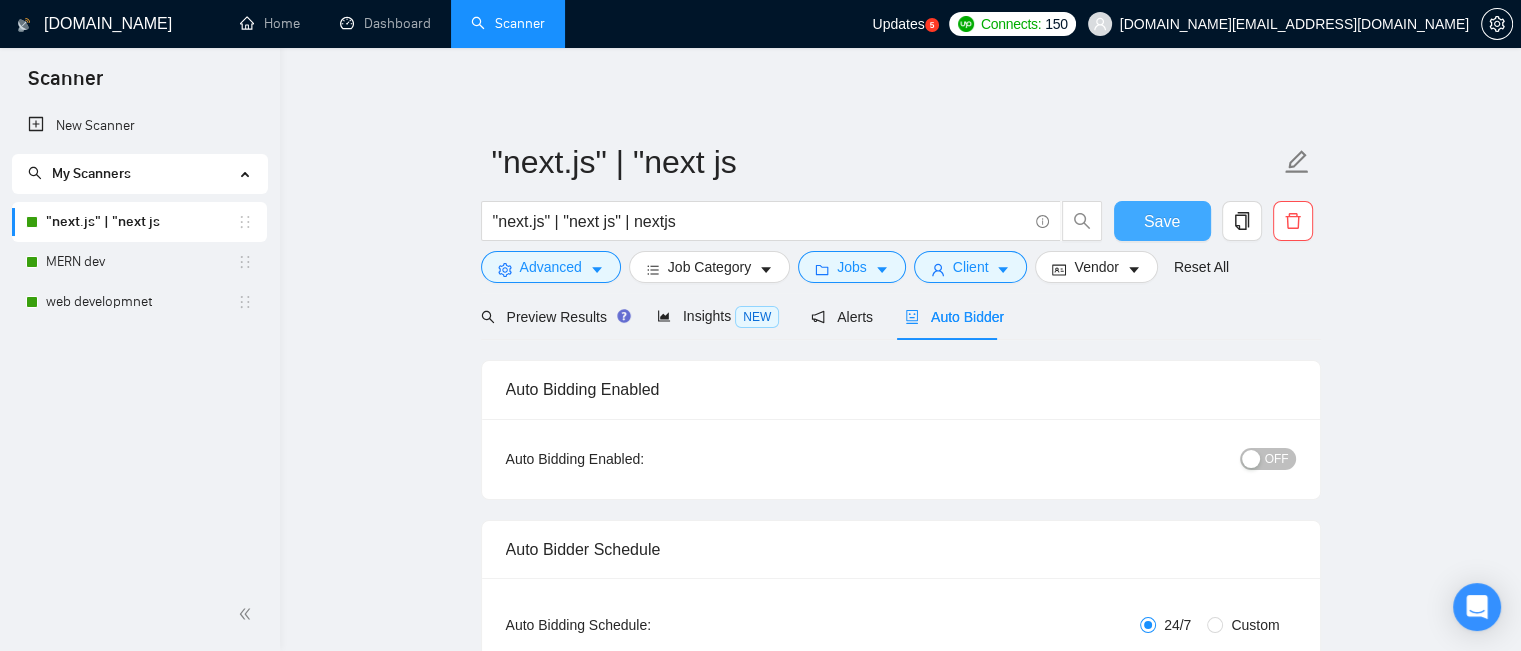 click on "Save" at bounding box center [1162, 221] 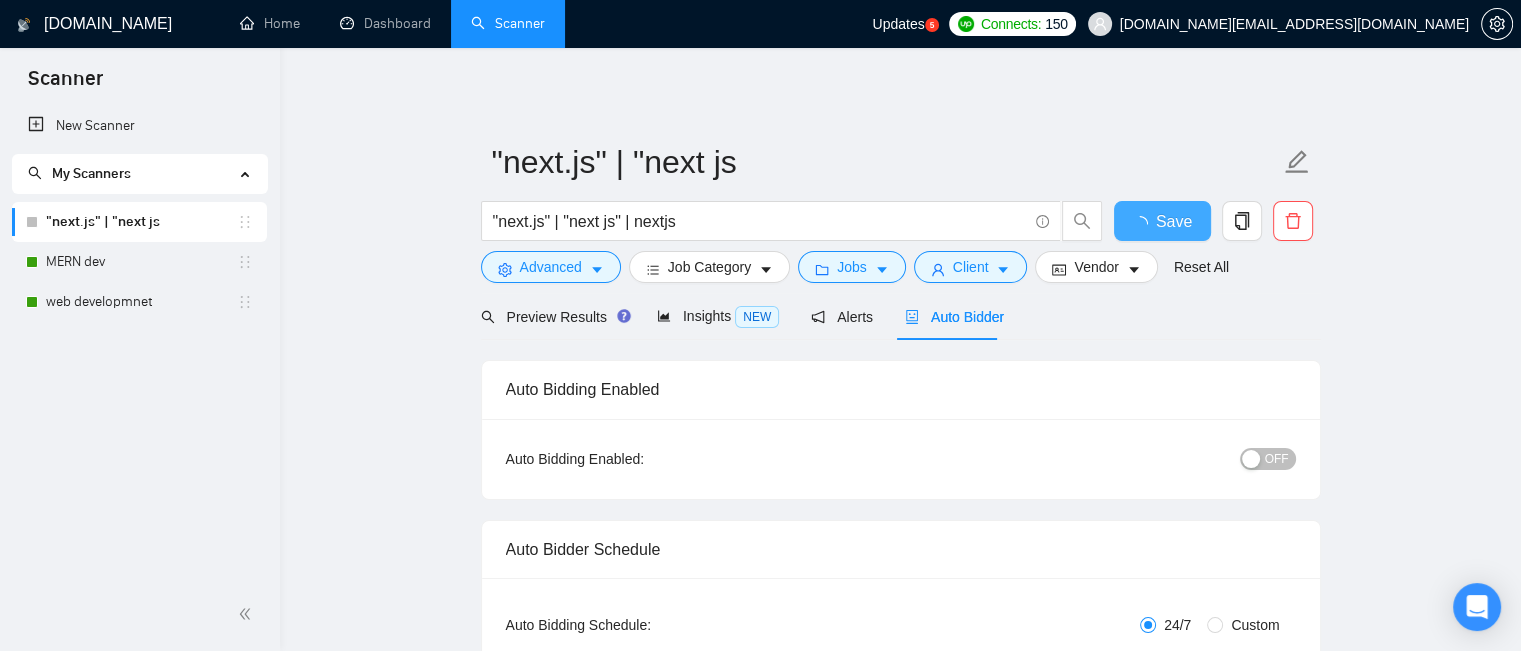 type 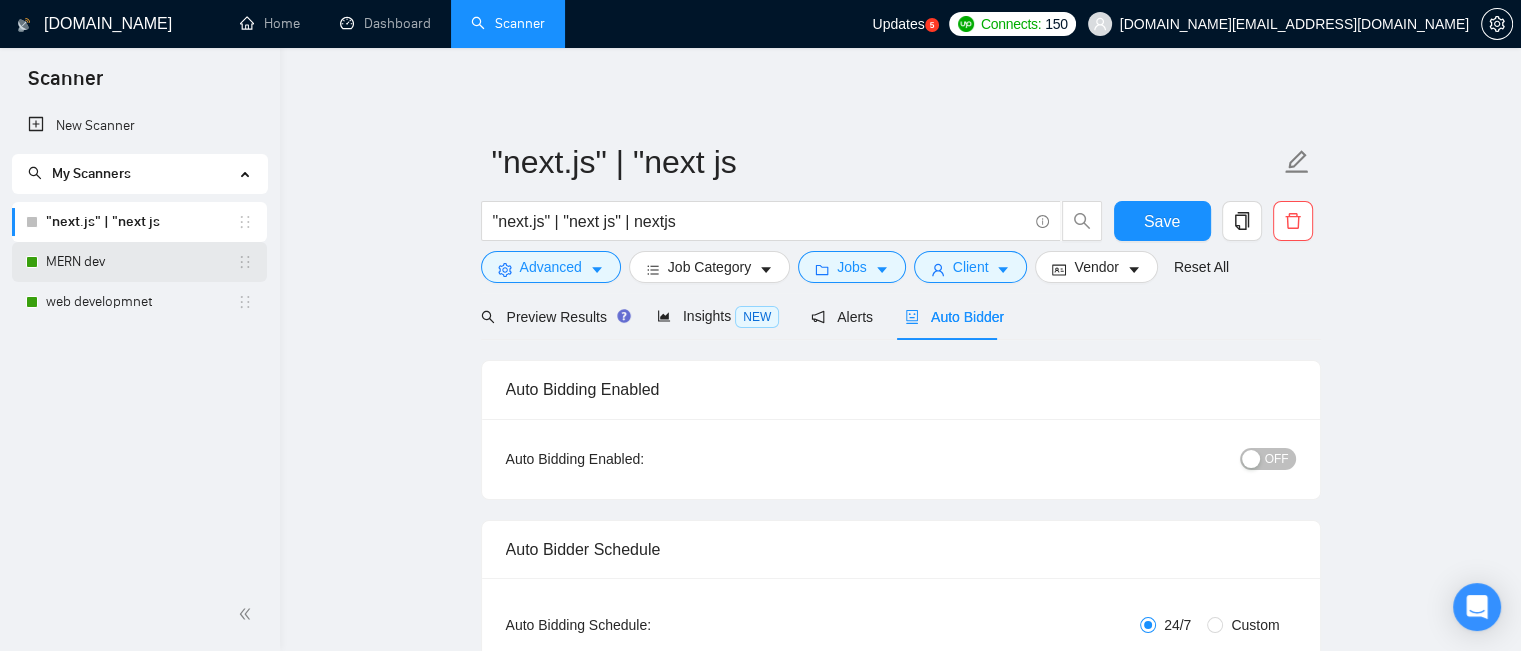 click on "MERN dev" at bounding box center (141, 262) 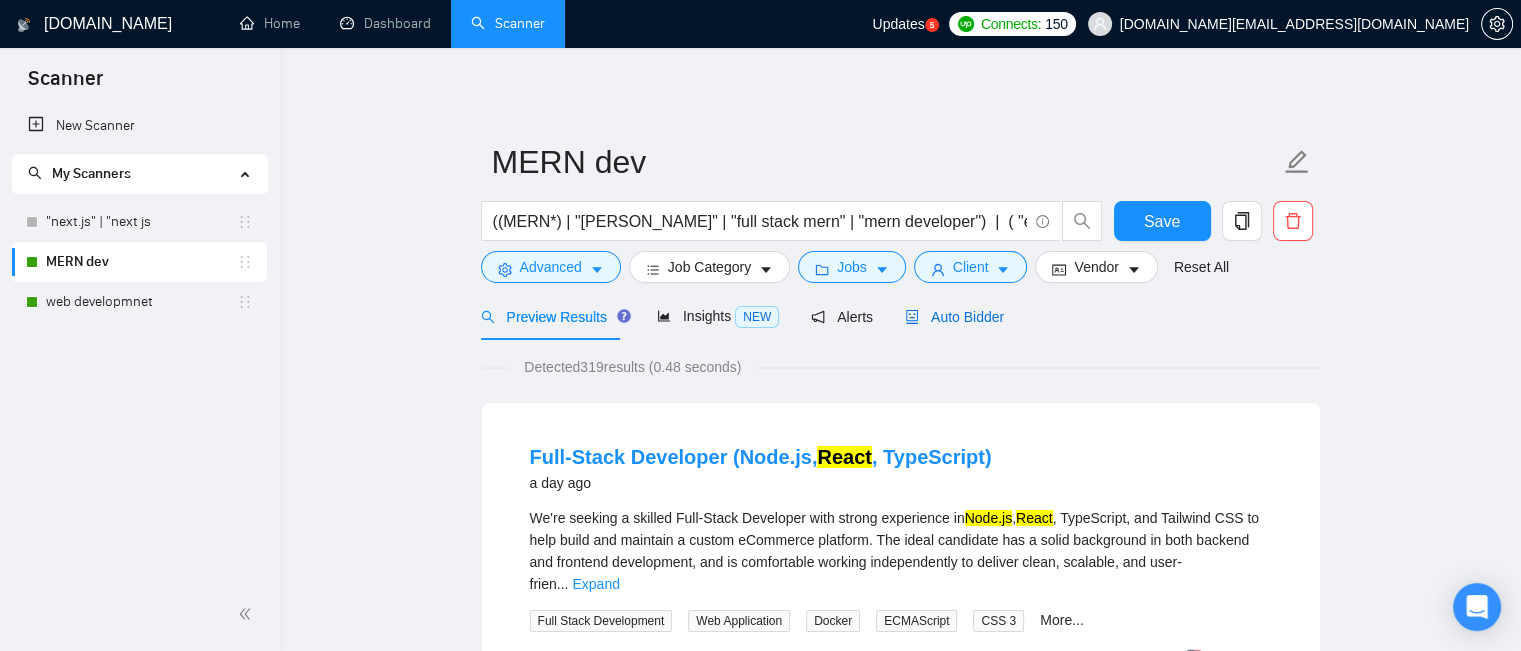 click on "Auto Bidder" at bounding box center [954, 317] 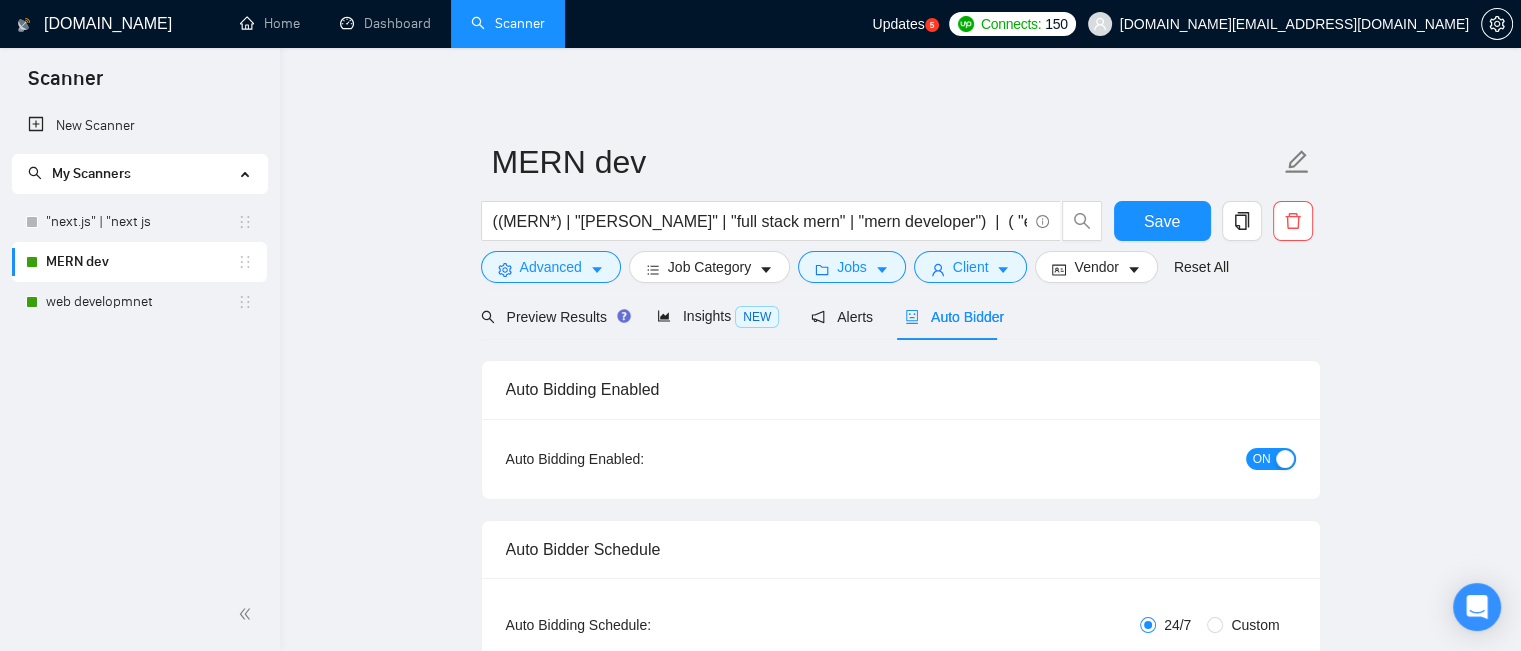 type 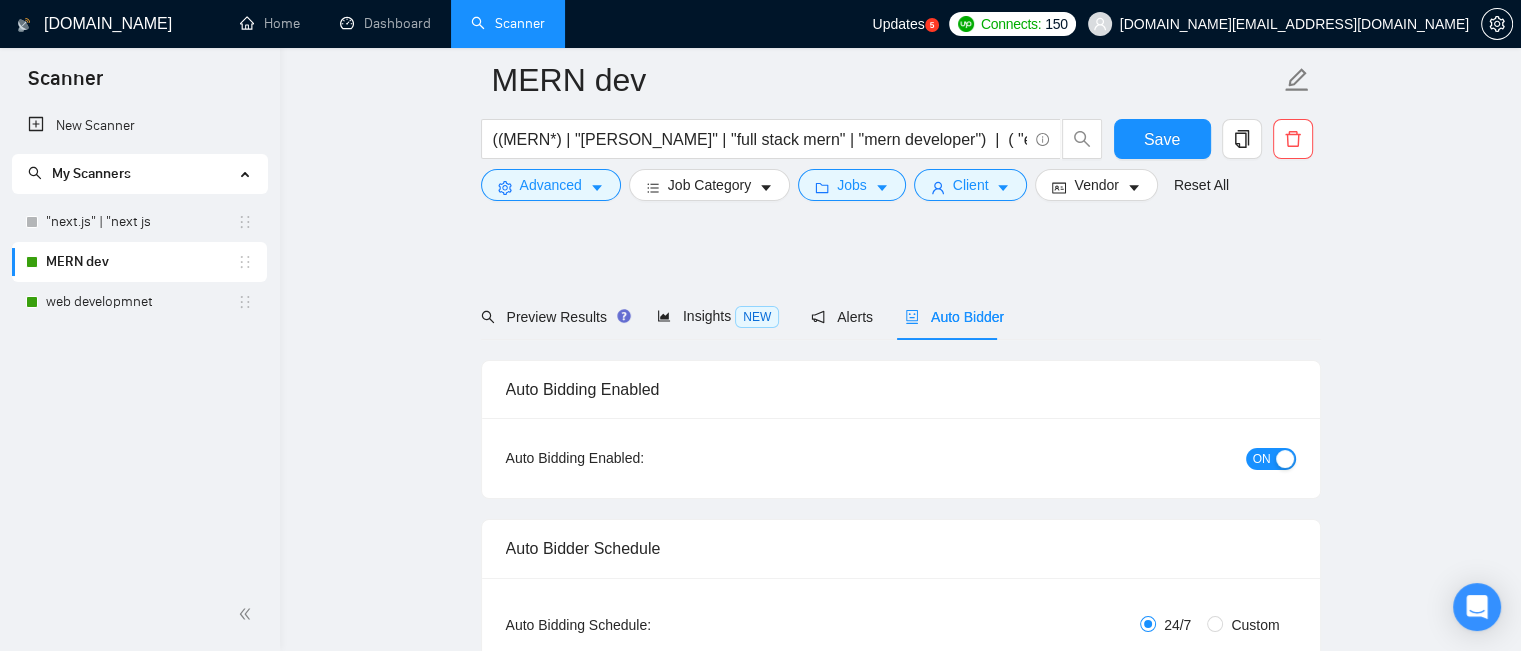 scroll, scrollTop: 100, scrollLeft: 0, axis: vertical 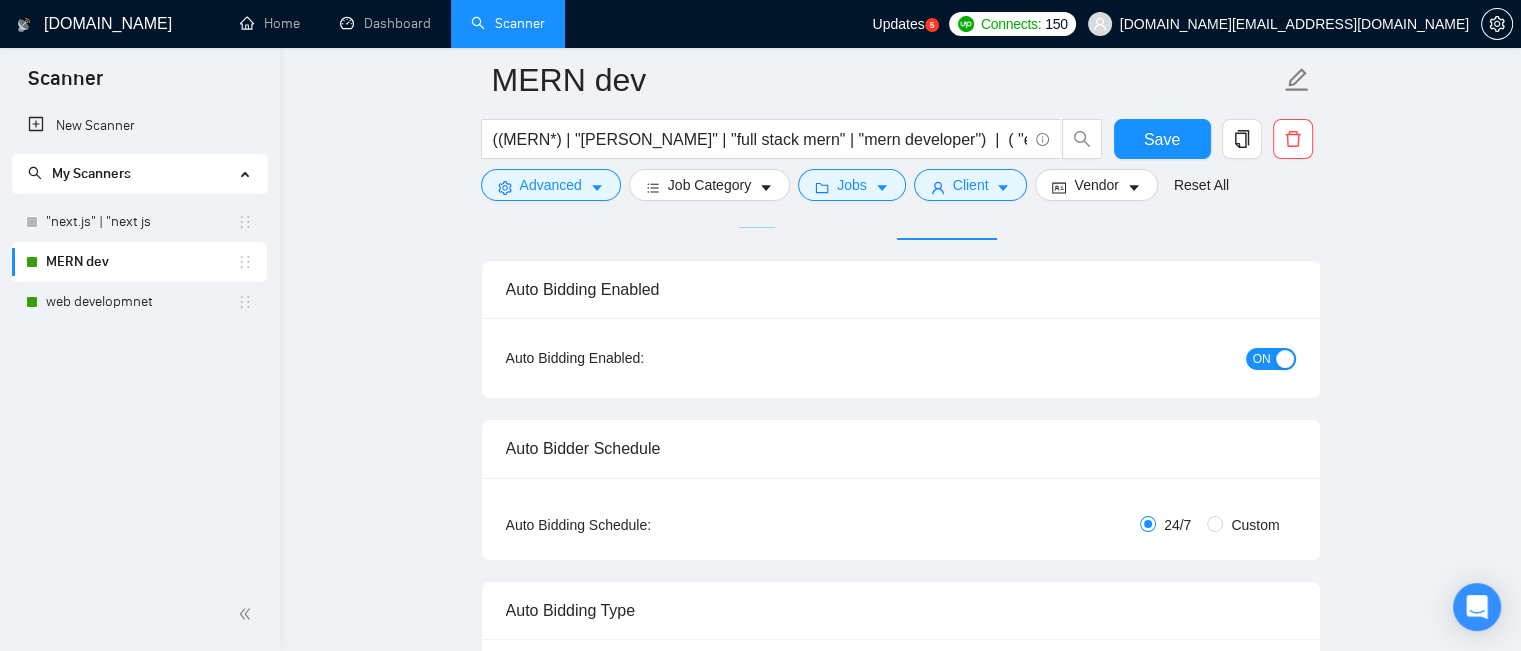 type 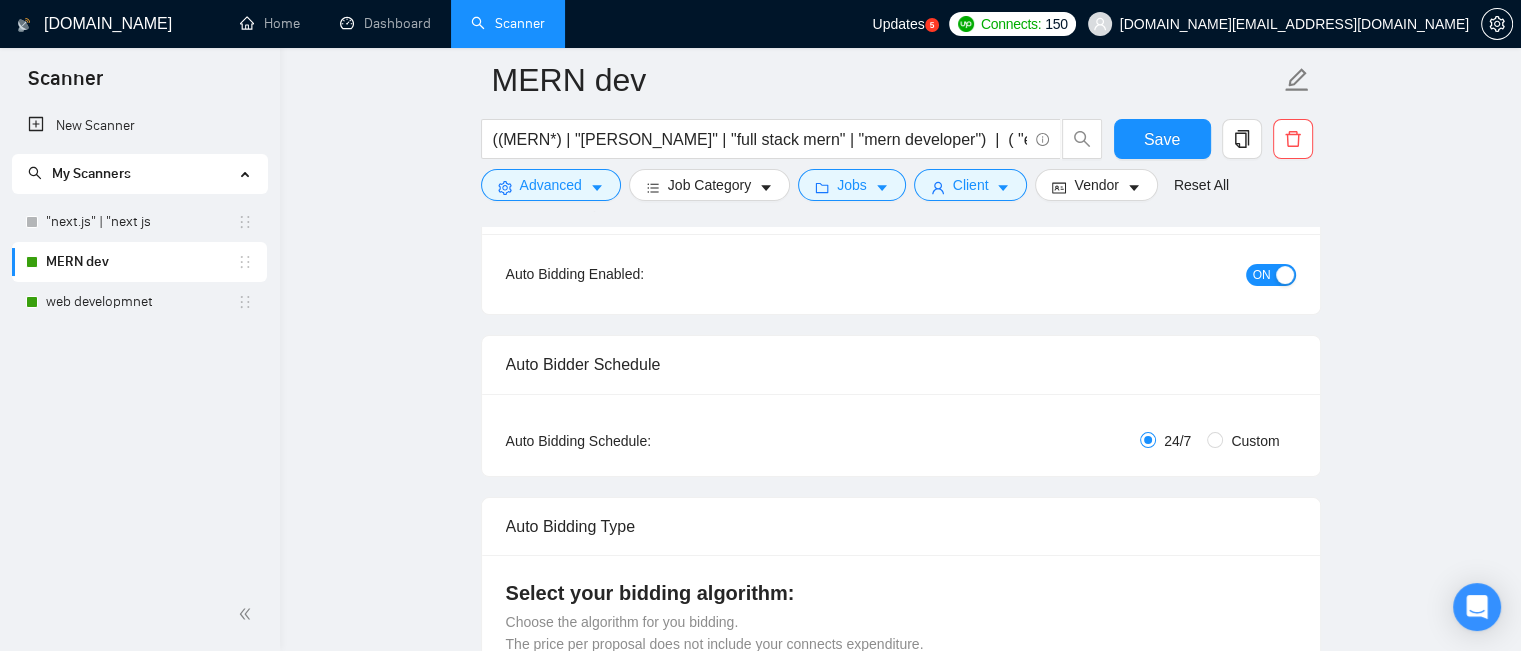 scroll, scrollTop: 100, scrollLeft: 0, axis: vertical 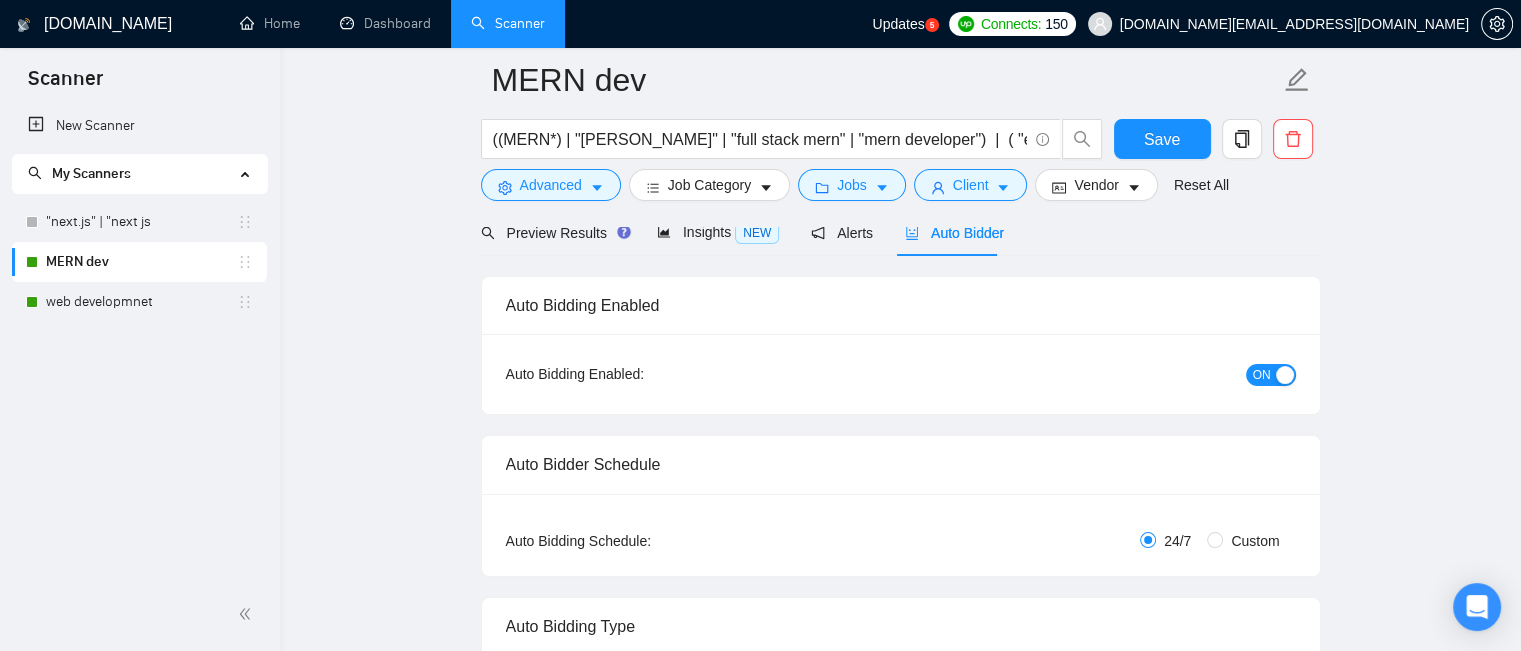 click on "ON" at bounding box center [1262, 375] 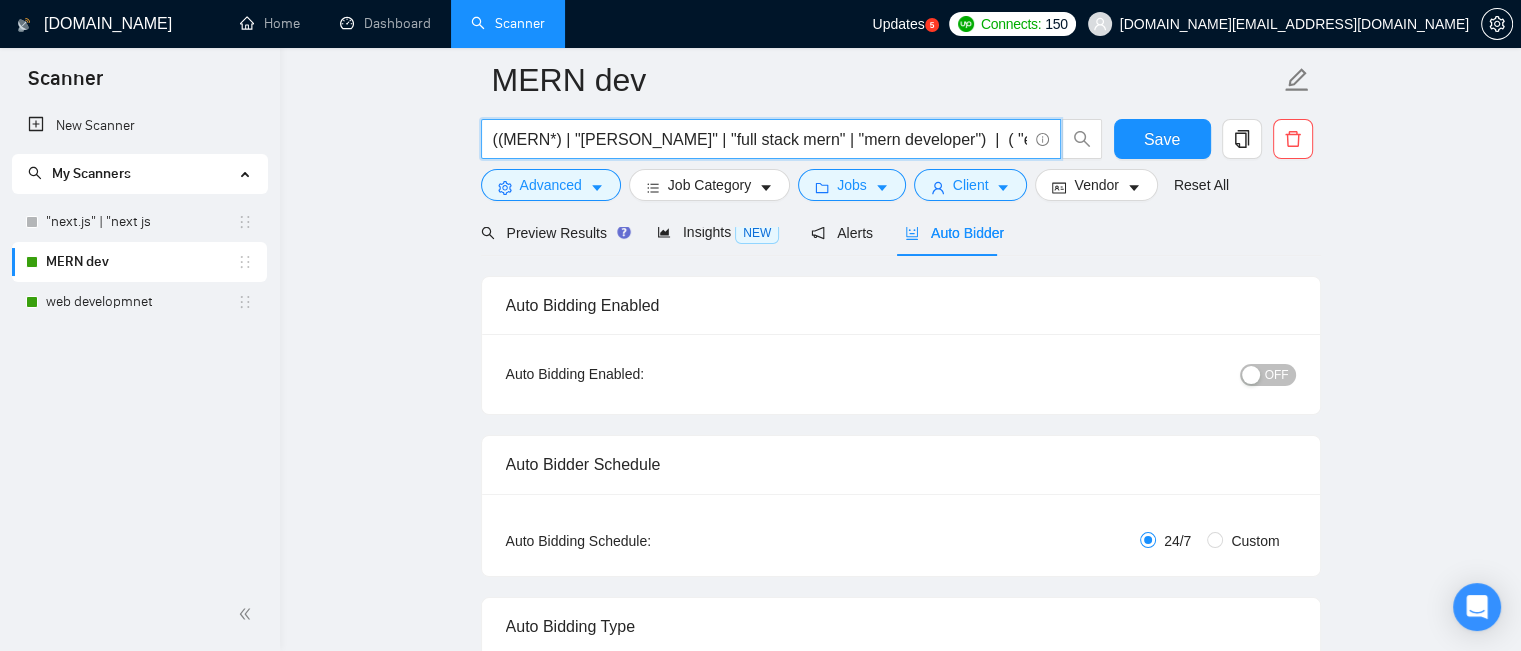 drag, startPoint x: 561, startPoint y: 140, endPoint x: 610, endPoint y: 141, distance: 49.010204 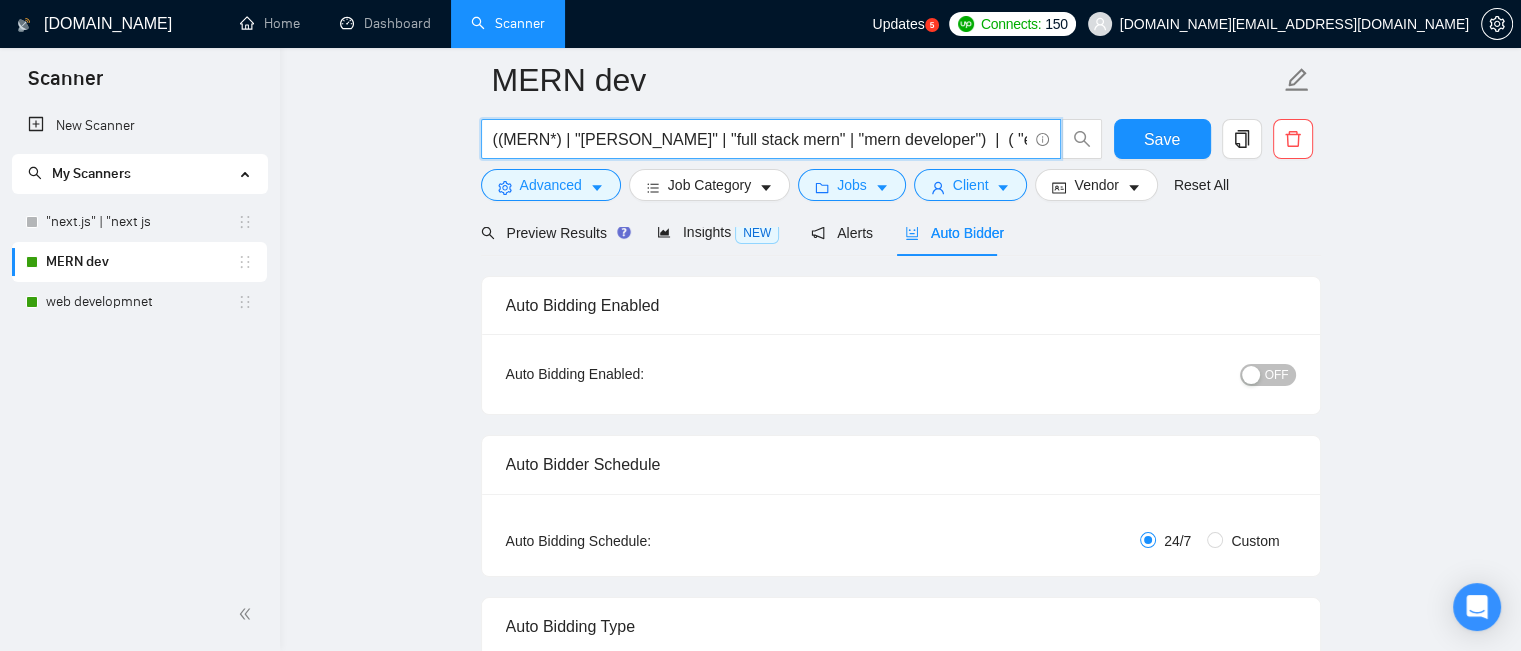 click on "((MERN*) | "[PERSON_NAME]" | "full stack mern" | "mern developer")  |  ( "express.js" | "express js"  | expressjs | (React*) | (Node*) | "Node JS" | nodejs )" at bounding box center (760, 139) 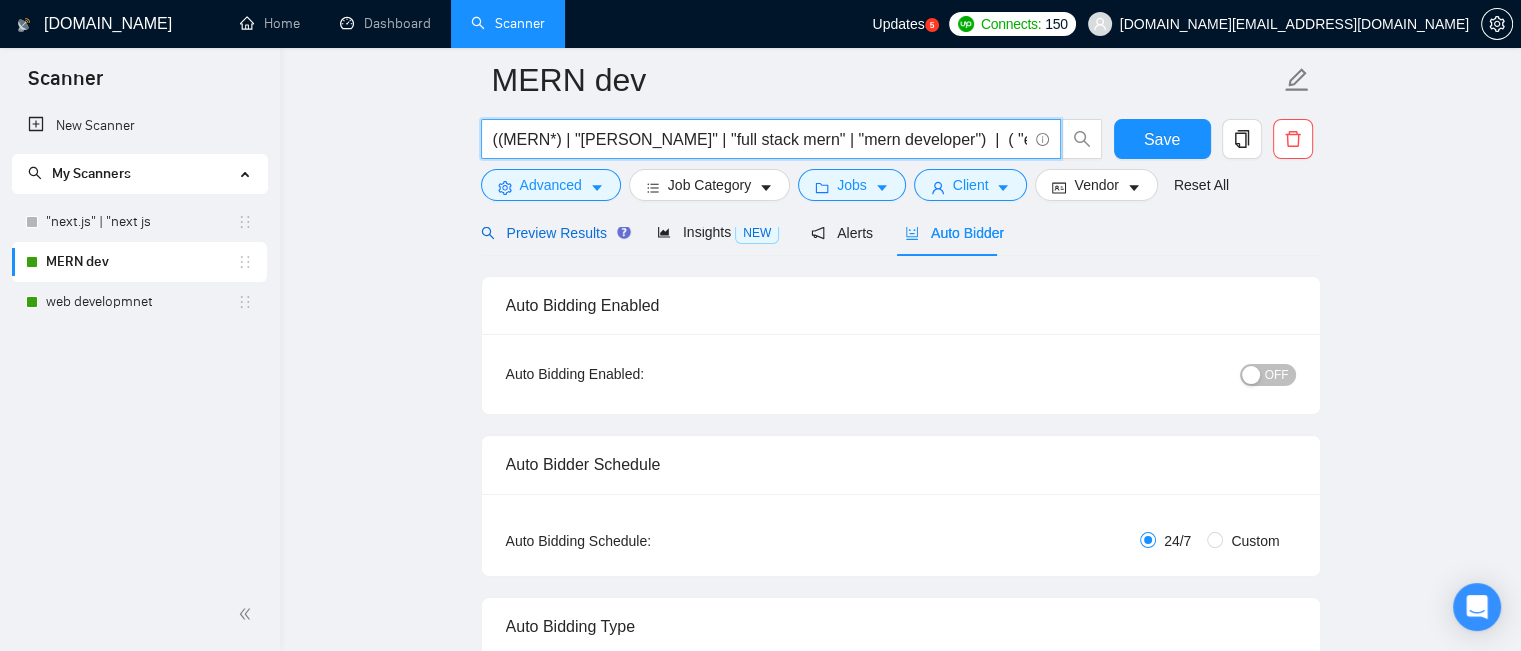click on "Preview Results" at bounding box center (553, 233) 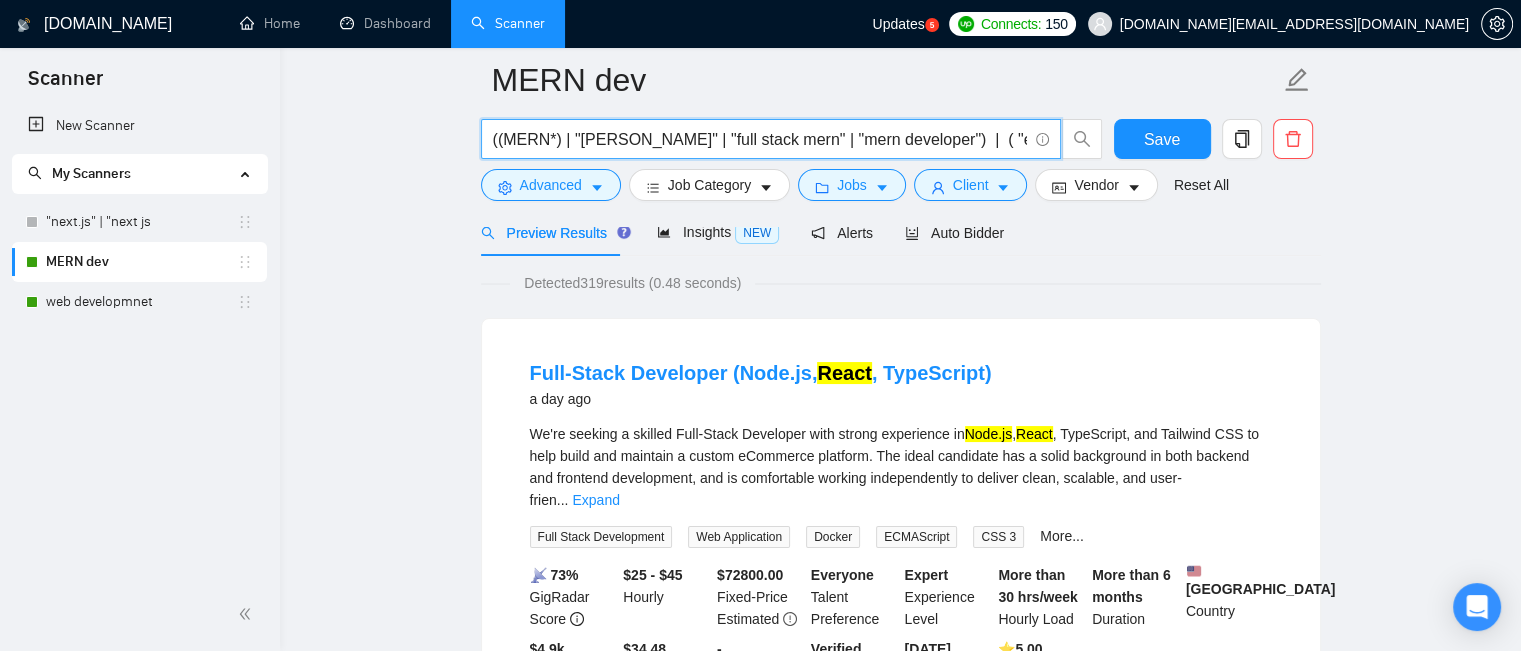 drag, startPoint x: 927, startPoint y: 140, endPoint x: 561, endPoint y: 148, distance: 366.08743 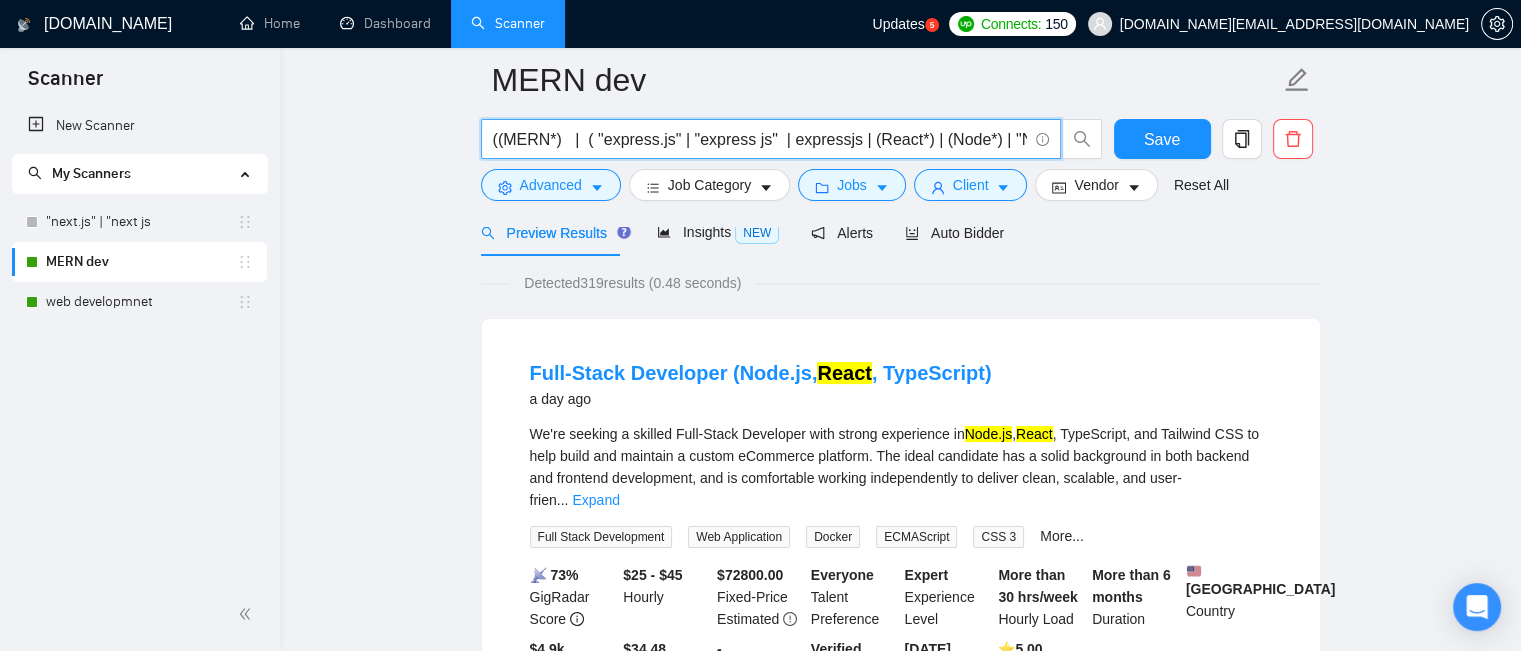 click on "((MERN*)   |  ( "express.js" | "express js"  | expressjs | (React*) | (Node*) | "Node JS" | nodejs )" at bounding box center (760, 139) 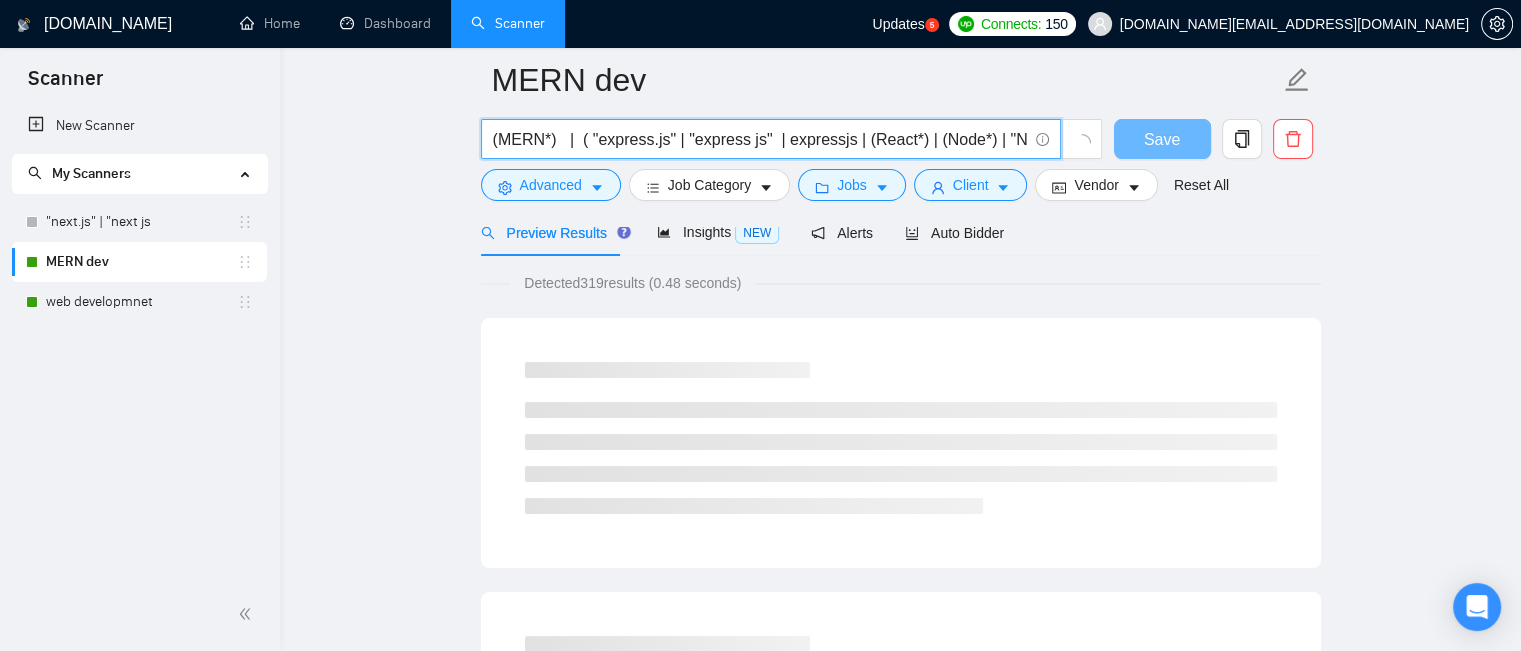 click on "(MERN*)   |  ( "express.js" | "express js"  | expressjs | (React*) | (Node*) | "Node JS" | nodejs )" at bounding box center (760, 139) 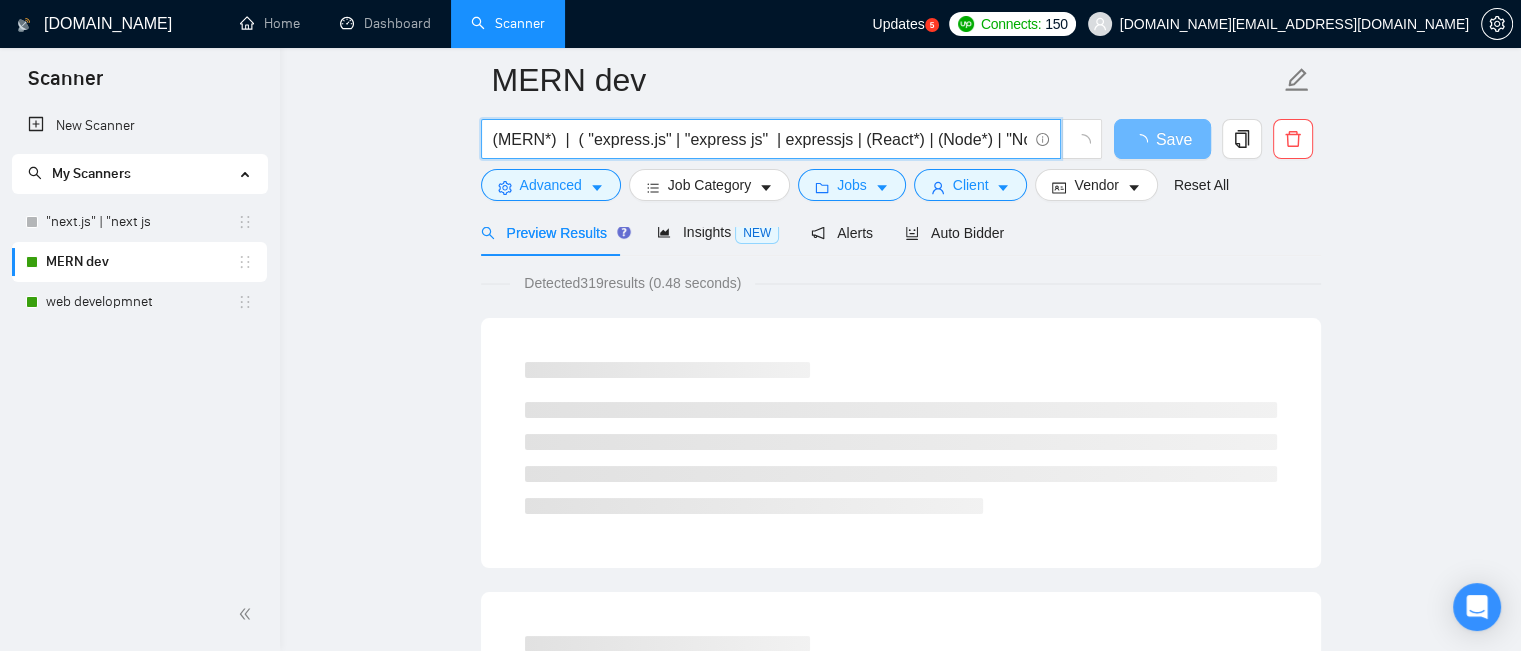 click on "(MERN*)  |  ( "express.js" | "express js"  | expressjs | (React*) | (Node*) | "Node JS" | nodejs )" at bounding box center [760, 139] 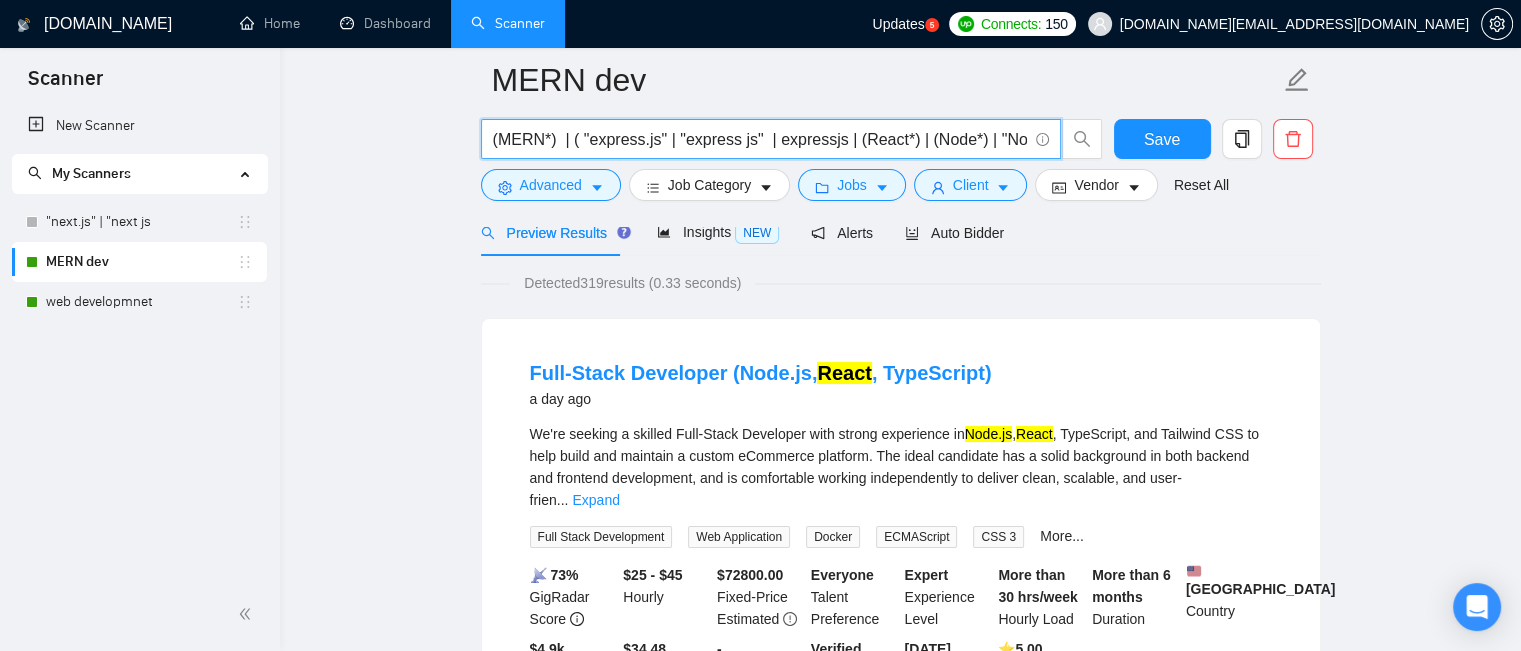 drag, startPoint x: 638, startPoint y: 140, endPoint x: 653, endPoint y: 140, distance: 15 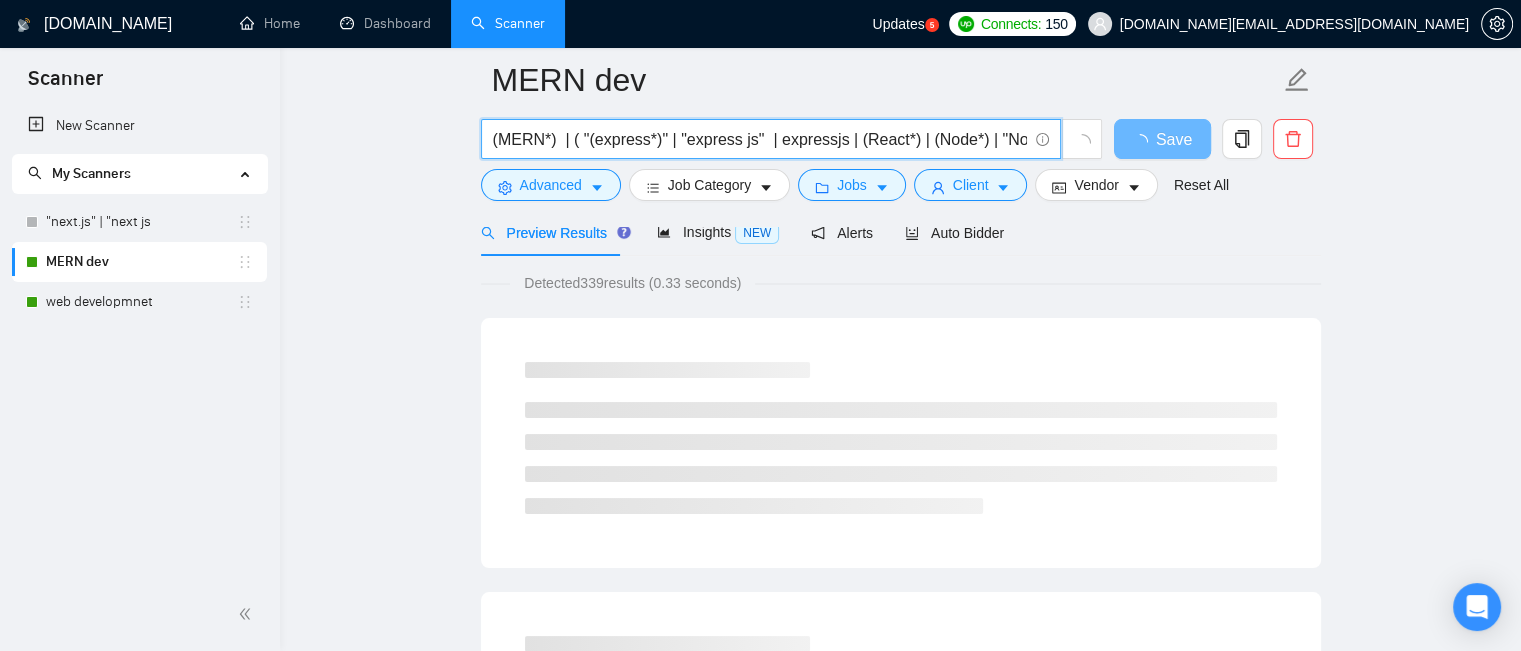 click on "(MERN*)  | ( "(express*)" | "express js"  | expressjs | (React*) | (Node*) | "Node JS" | nodejs )" at bounding box center (760, 139) 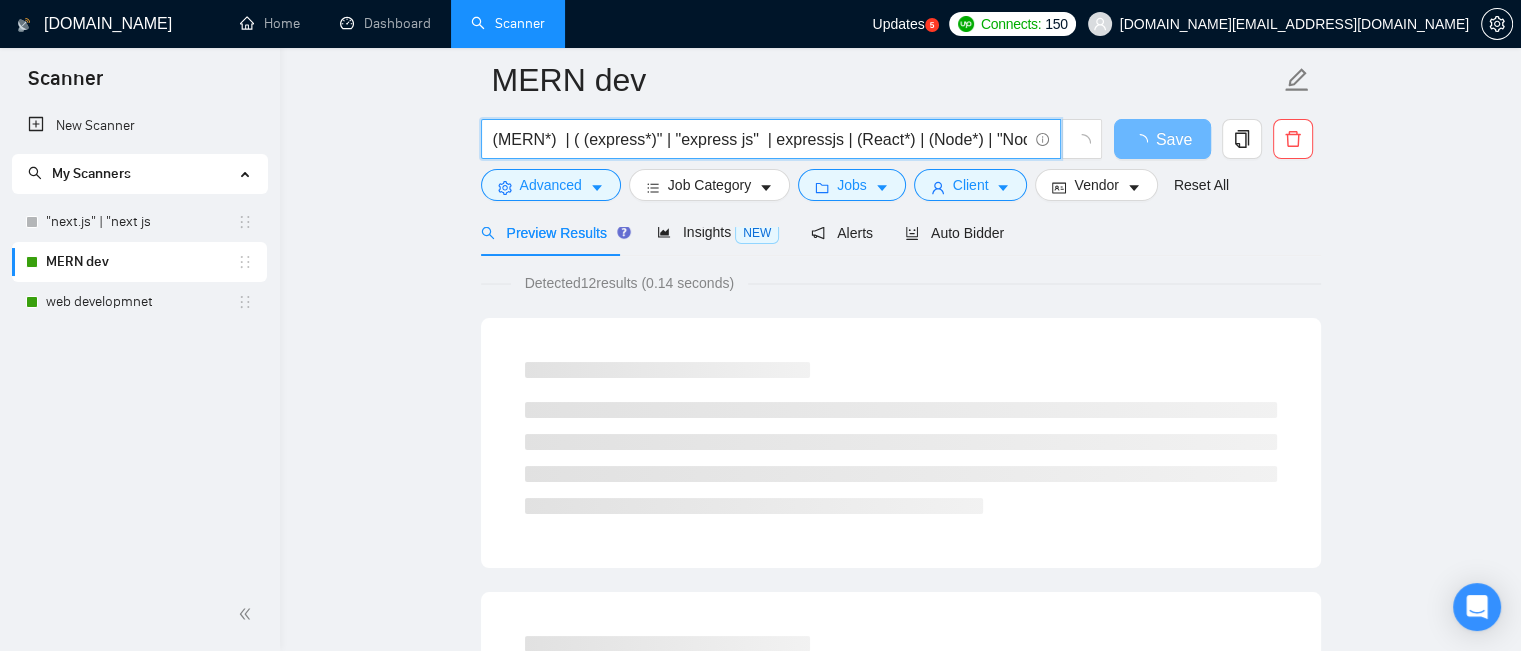 click on "(MERN*)  | ( (express*)" | "express js"  | expressjs | (React*) | (Node*) | "Node JS" | nodejs )" at bounding box center [760, 139] 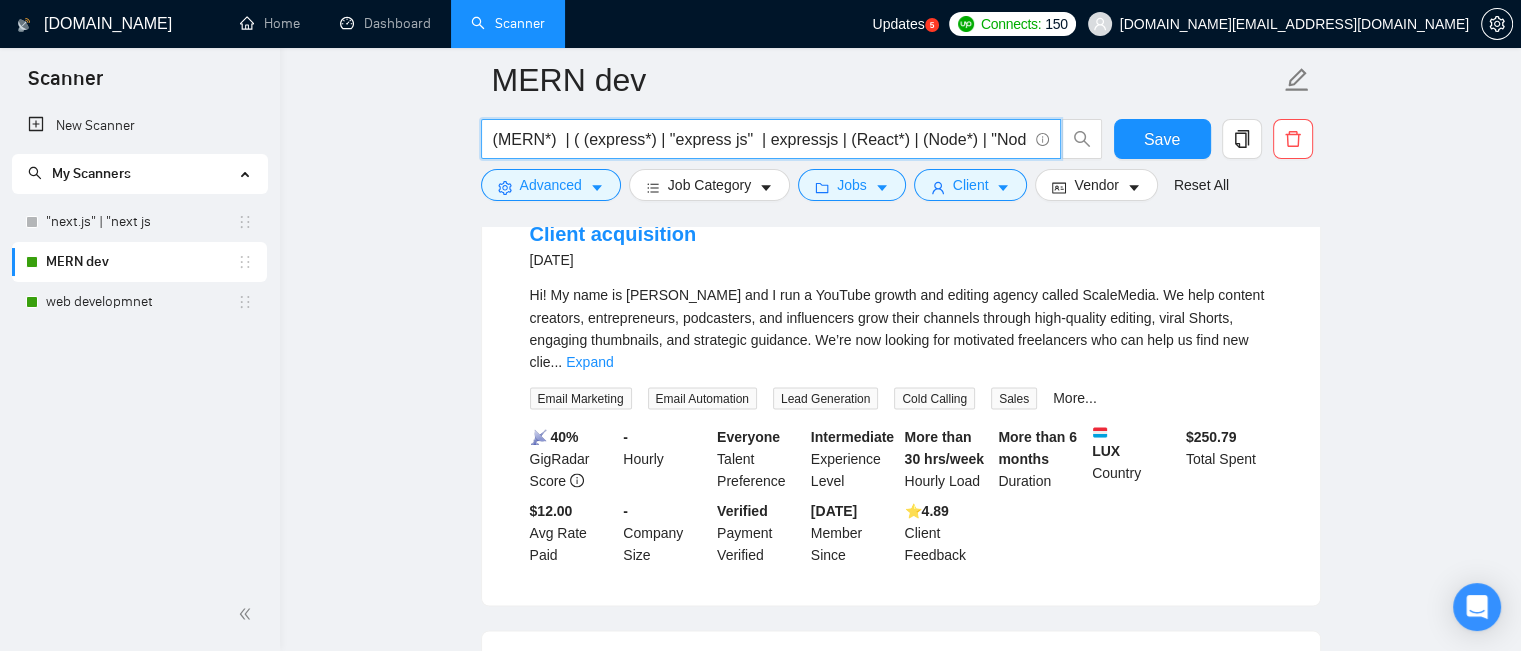 scroll, scrollTop: 3800, scrollLeft: 0, axis: vertical 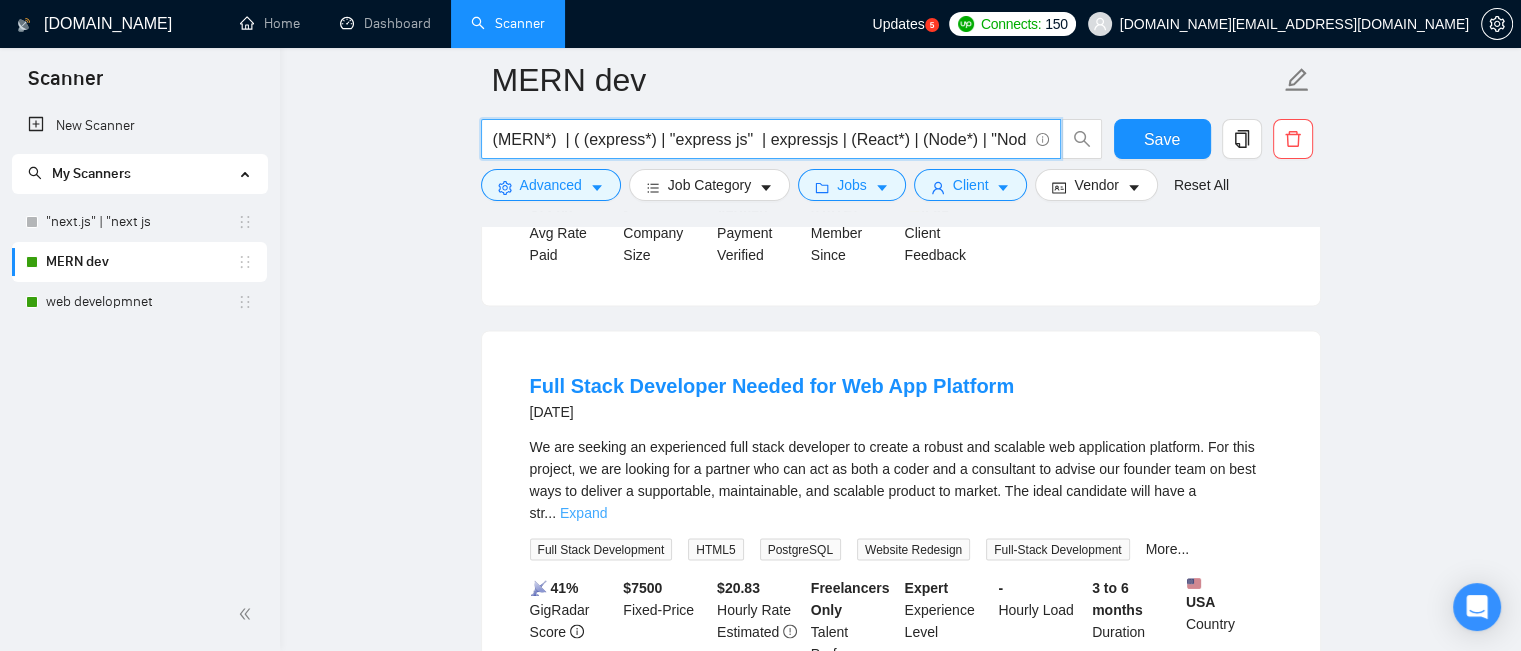 type on "(MERN*)  | ( (express*) | "express js"  | expressjs | (React*) | (Node*) | "Node JS" | nodejs )" 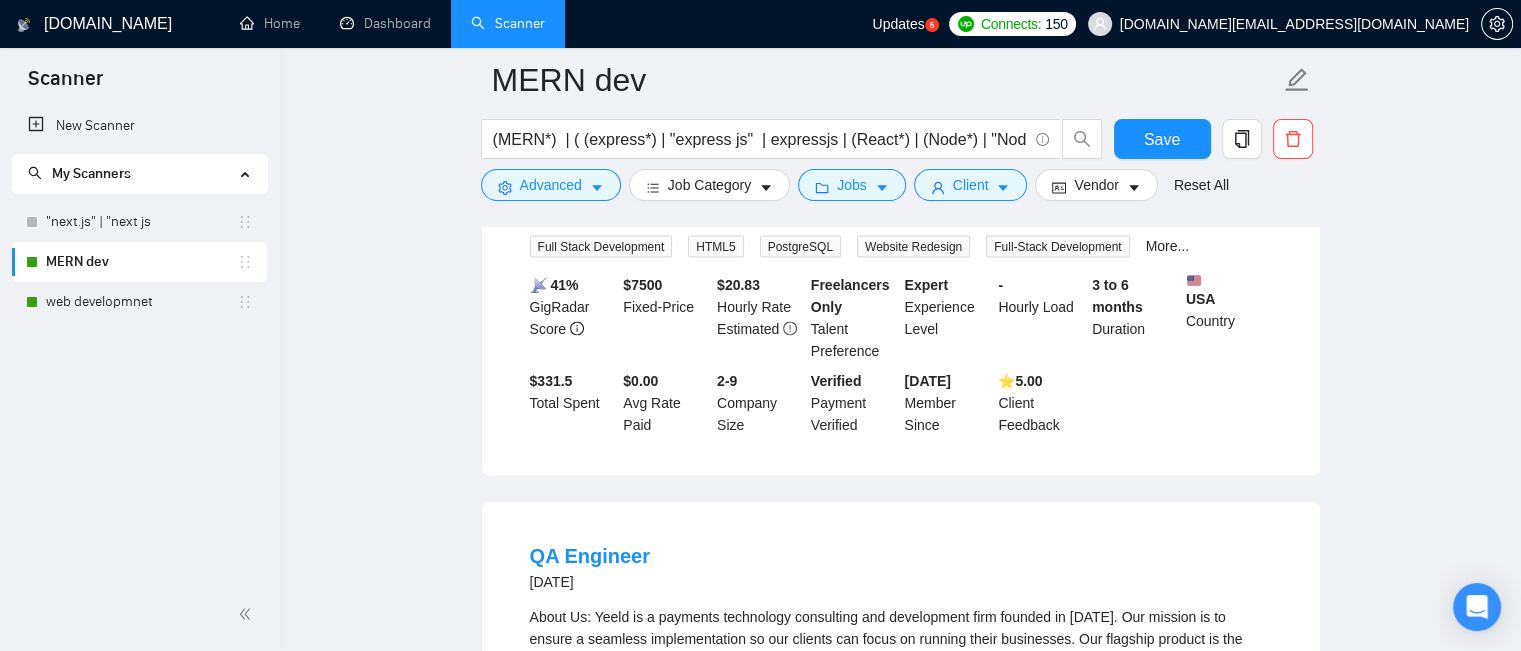 scroll, scrollTop: 4500, scrollLeft: 0, axis: vertical 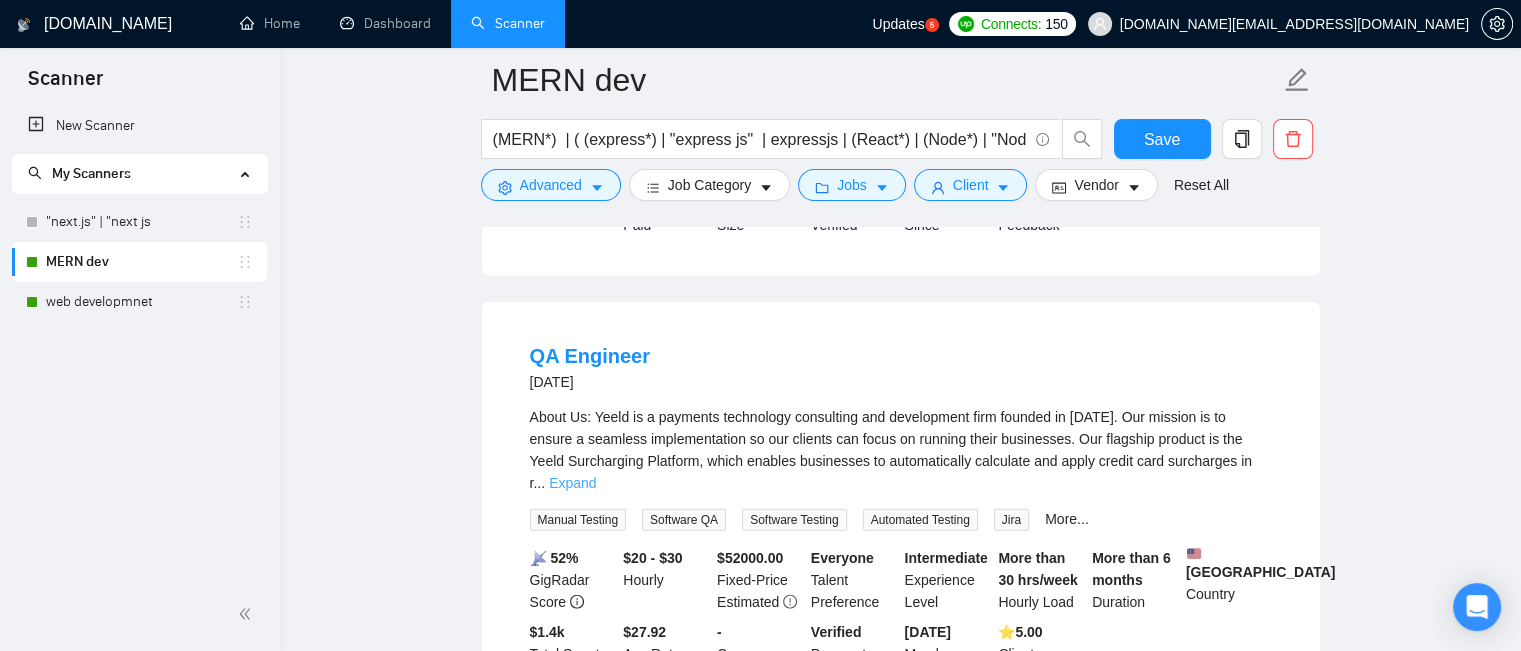 click on "Expand" at bounding box center [572, 483] 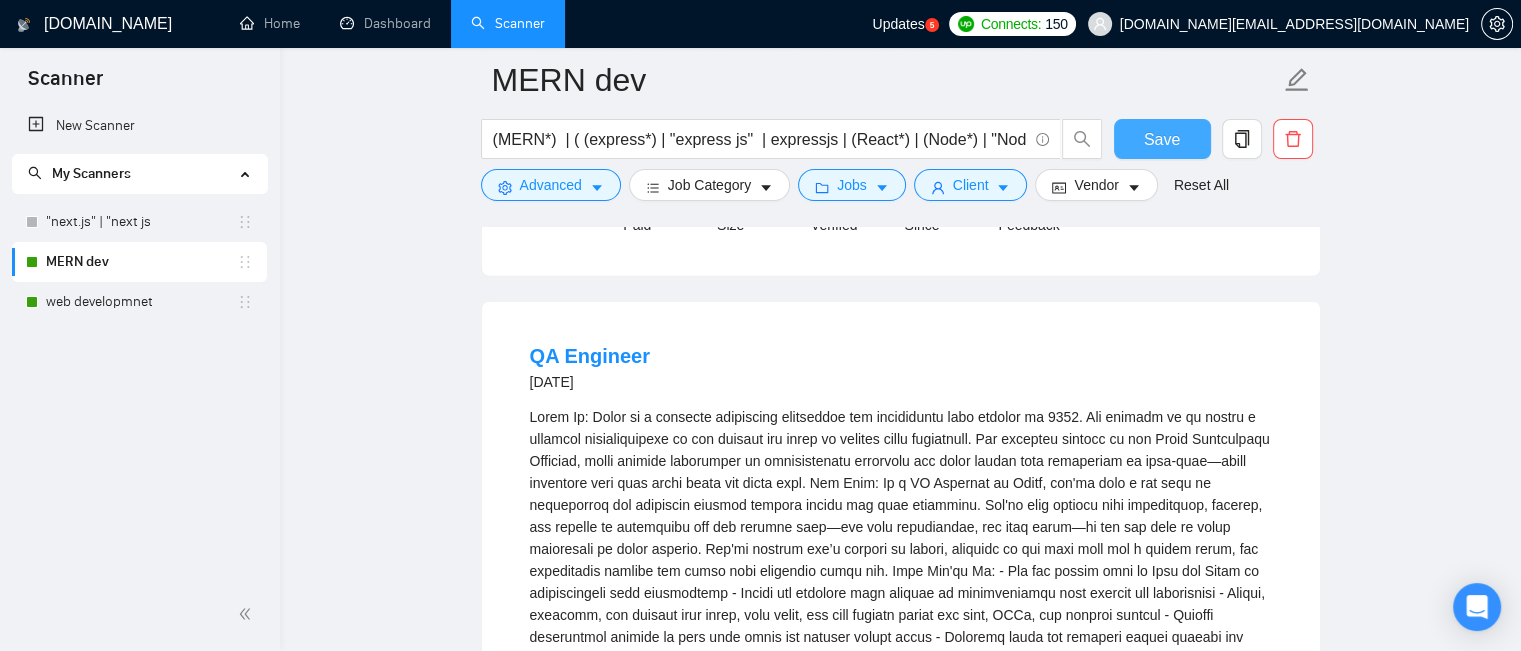 click on "Save" at bounding box center (1162, 139) 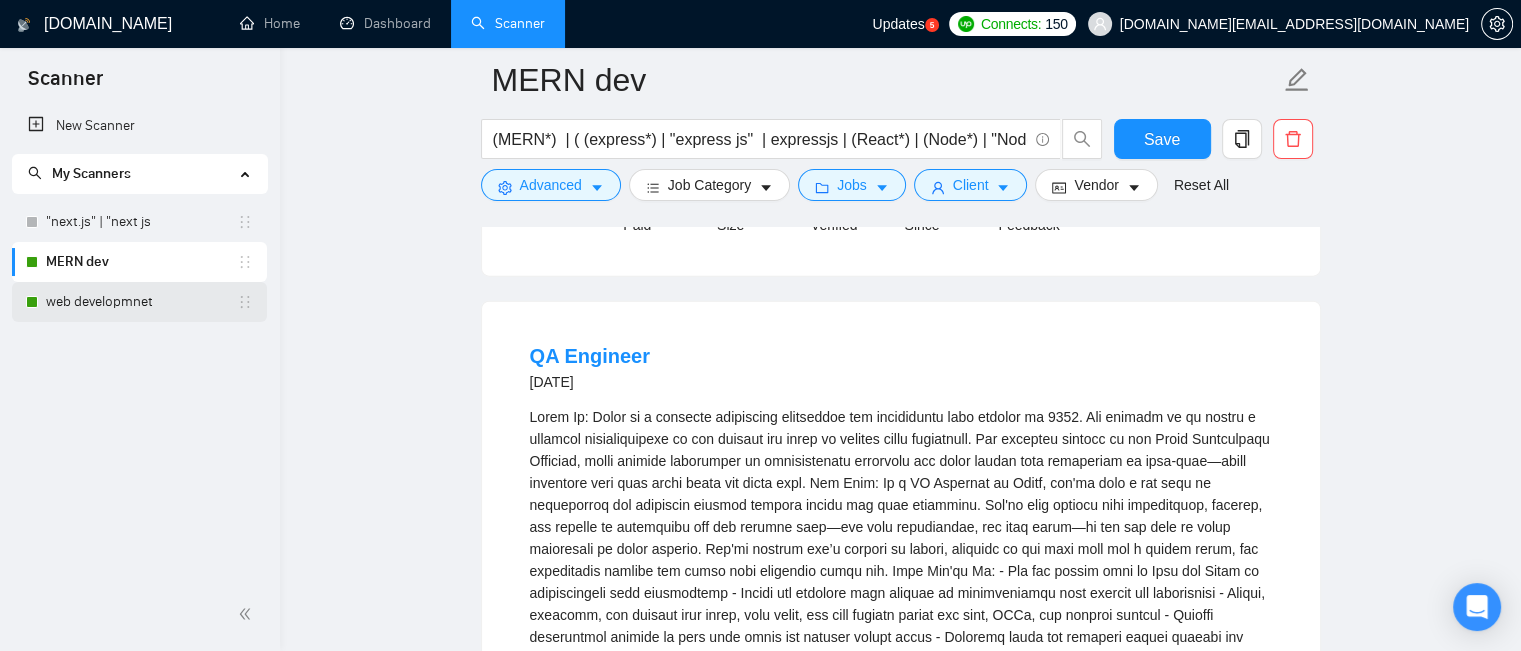 click on "web developmnet" at bounding box center (141, 302) 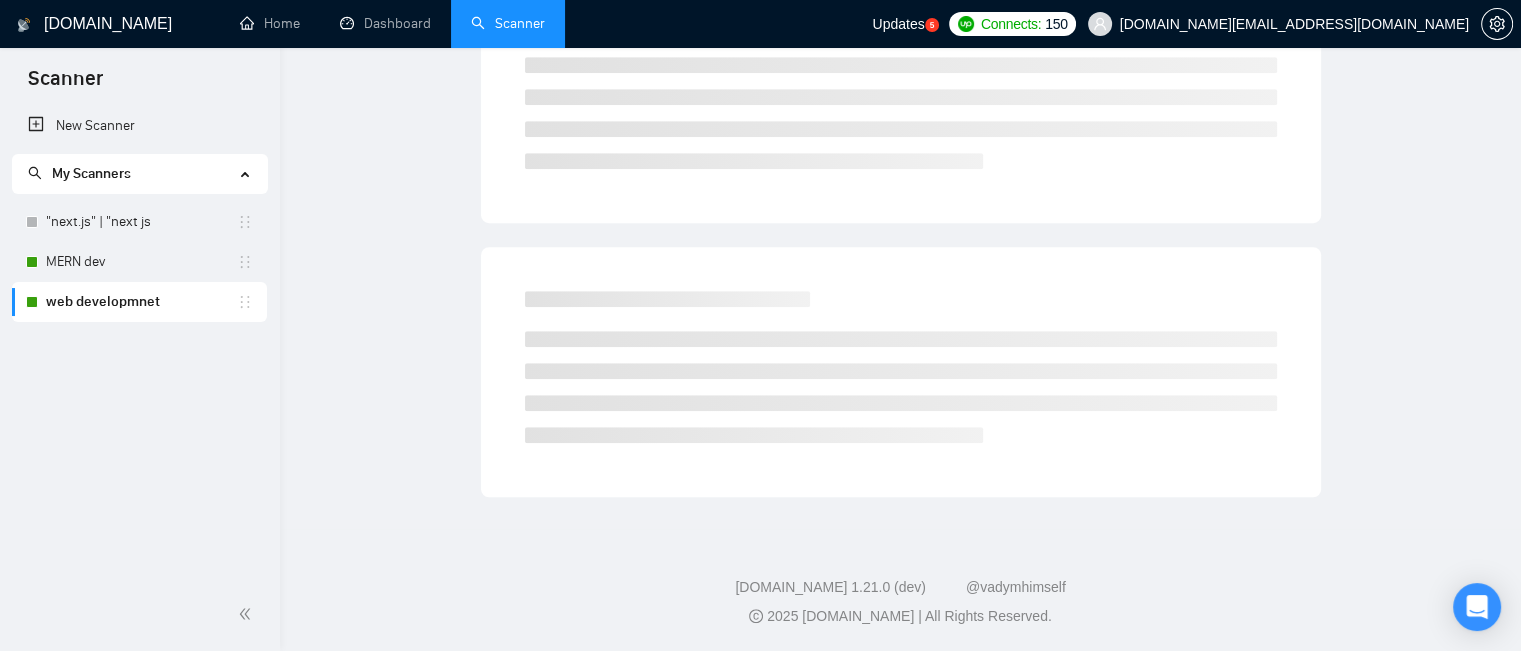 scroll, scrollTop: 79, scrollLeft: 0, axis: vertical 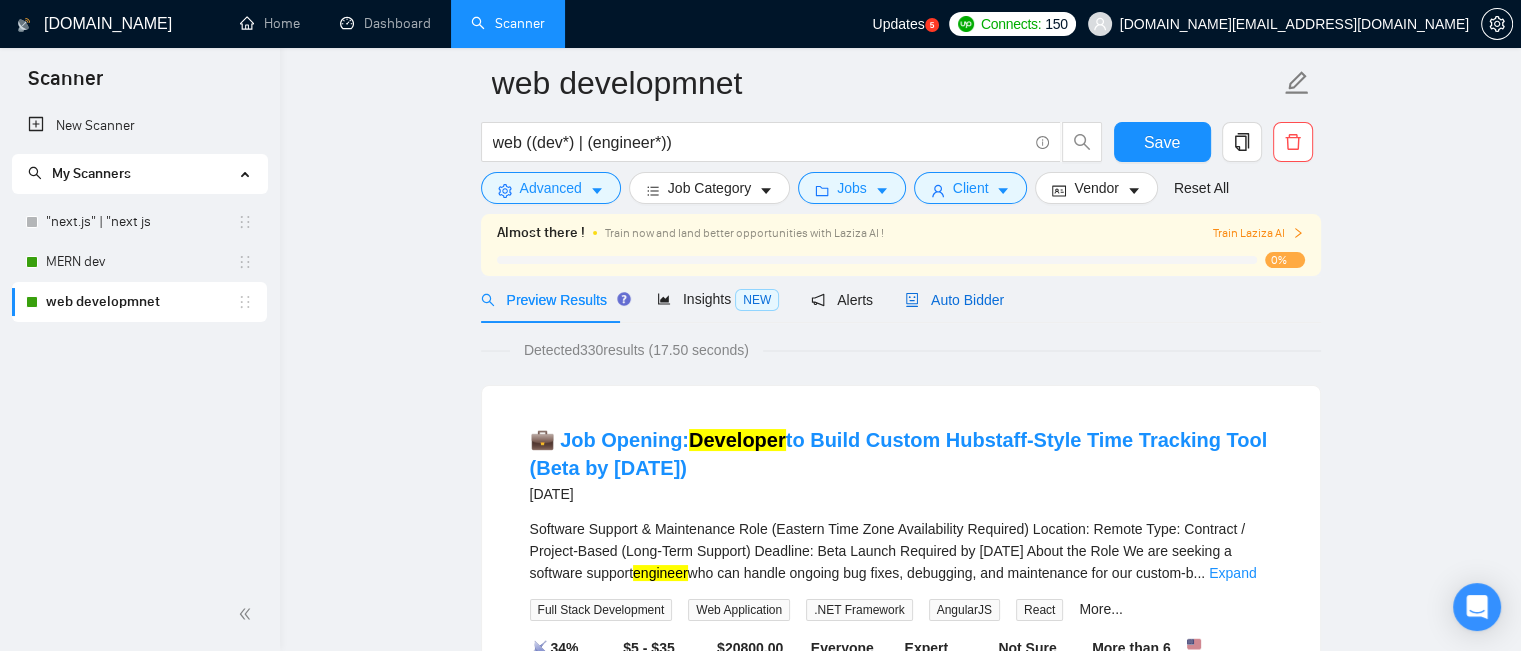 click on "Auto Bidder" at bounding box center [954, 300] 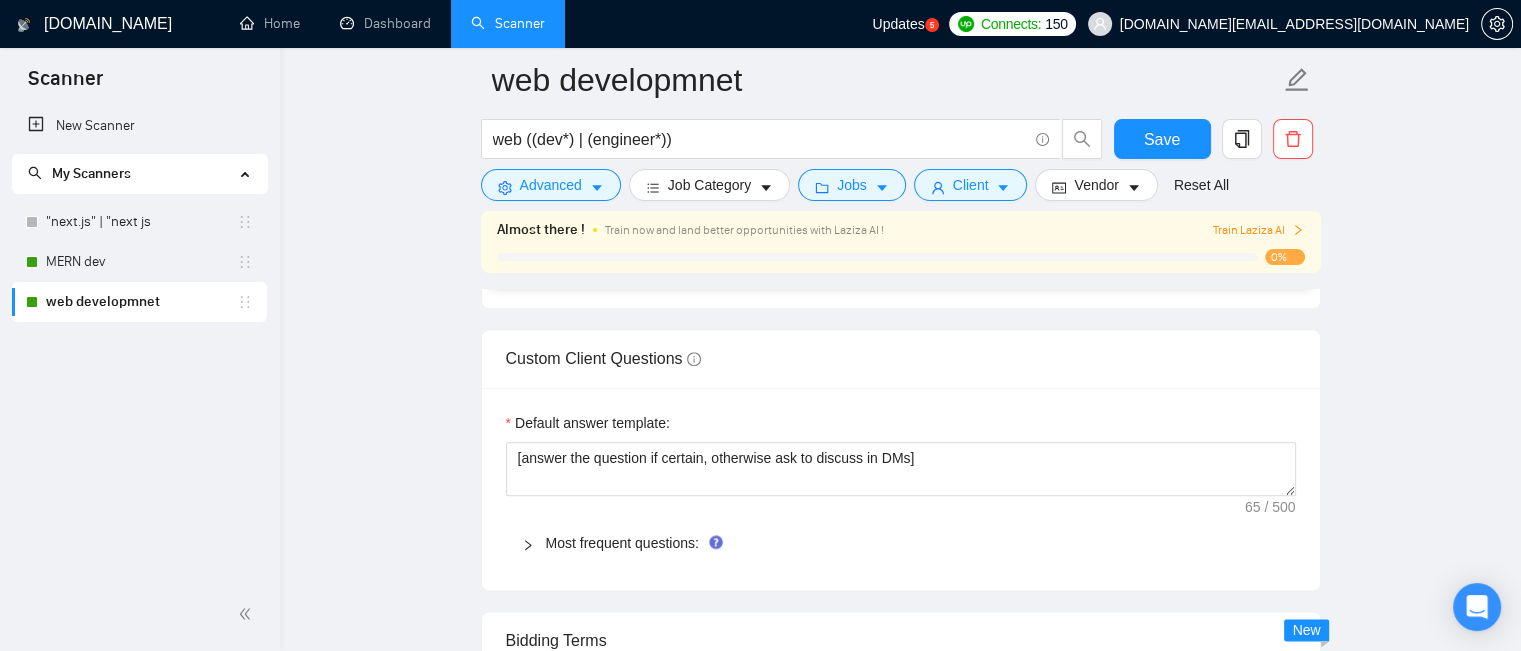 scroll, scrollTop: 2379, scrollLeft: 0, axis: vertical 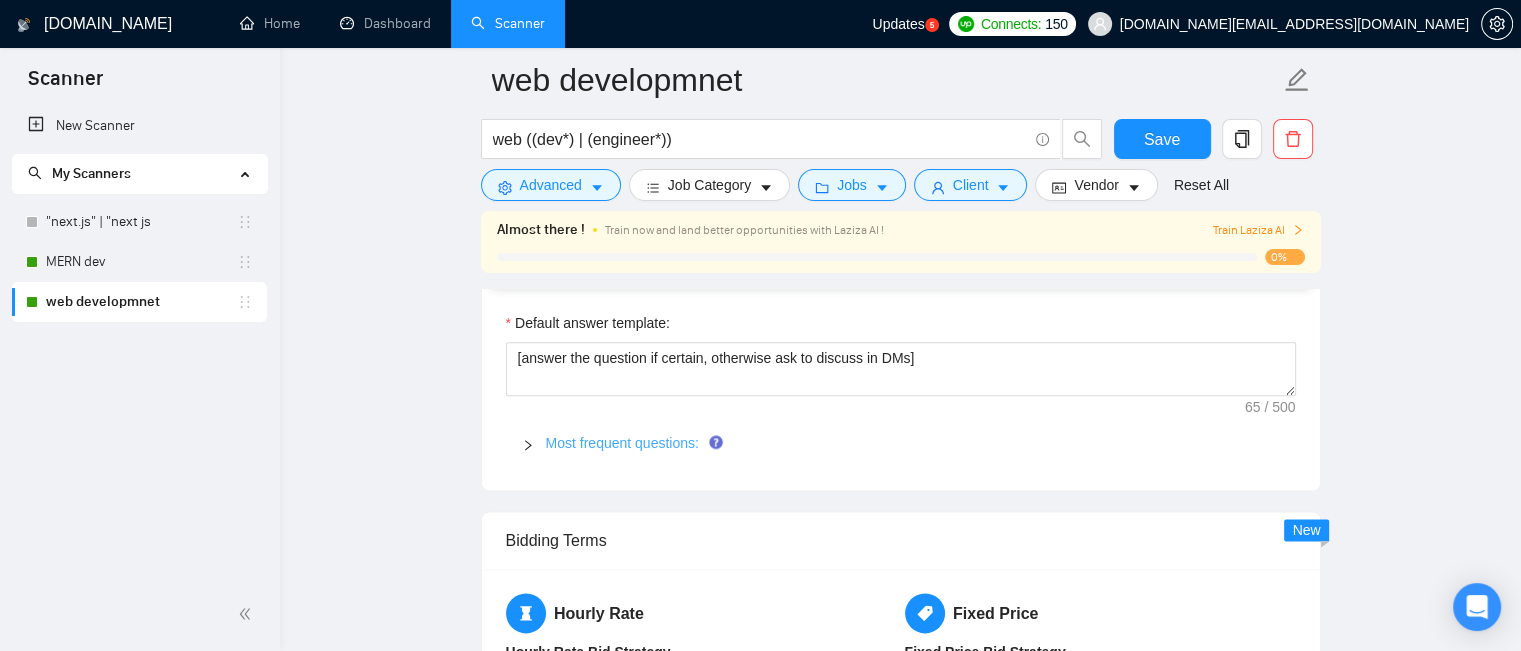 click on "Most frequent questions:" at bounding box center (622, 443) 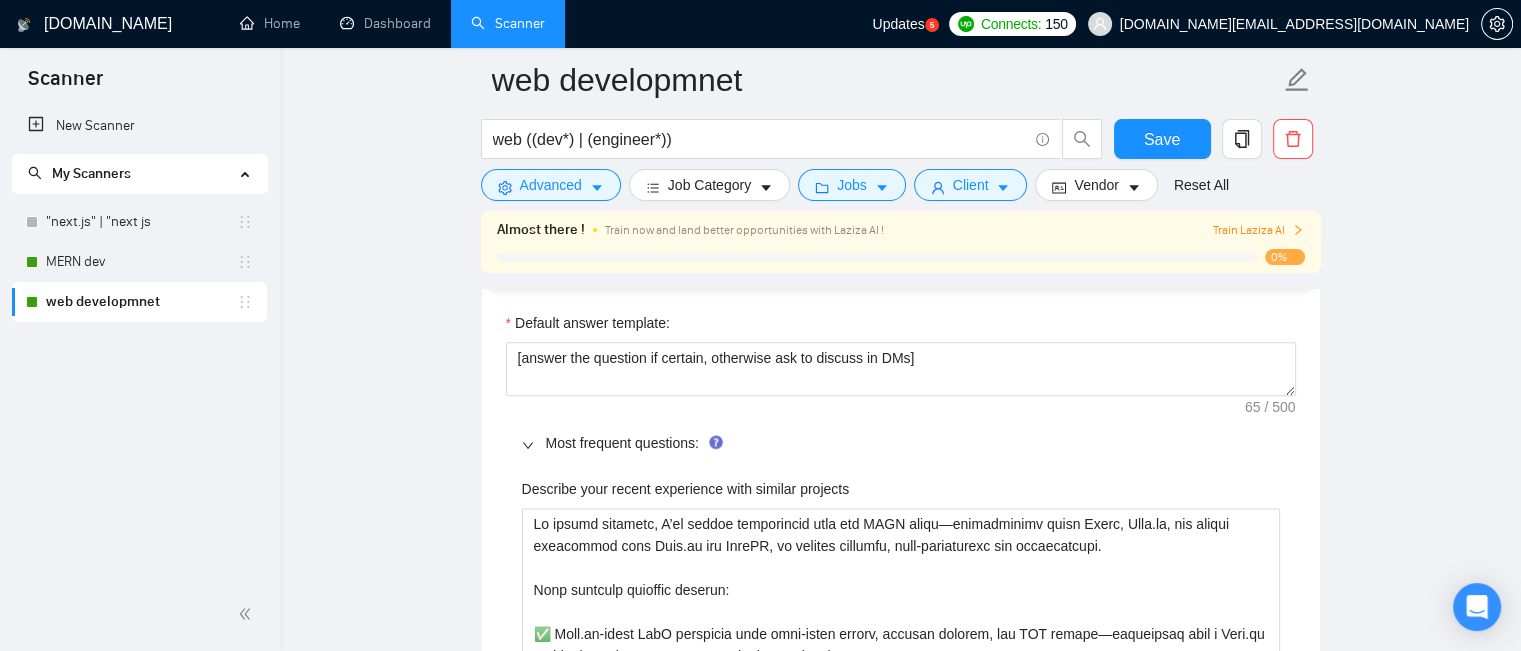type 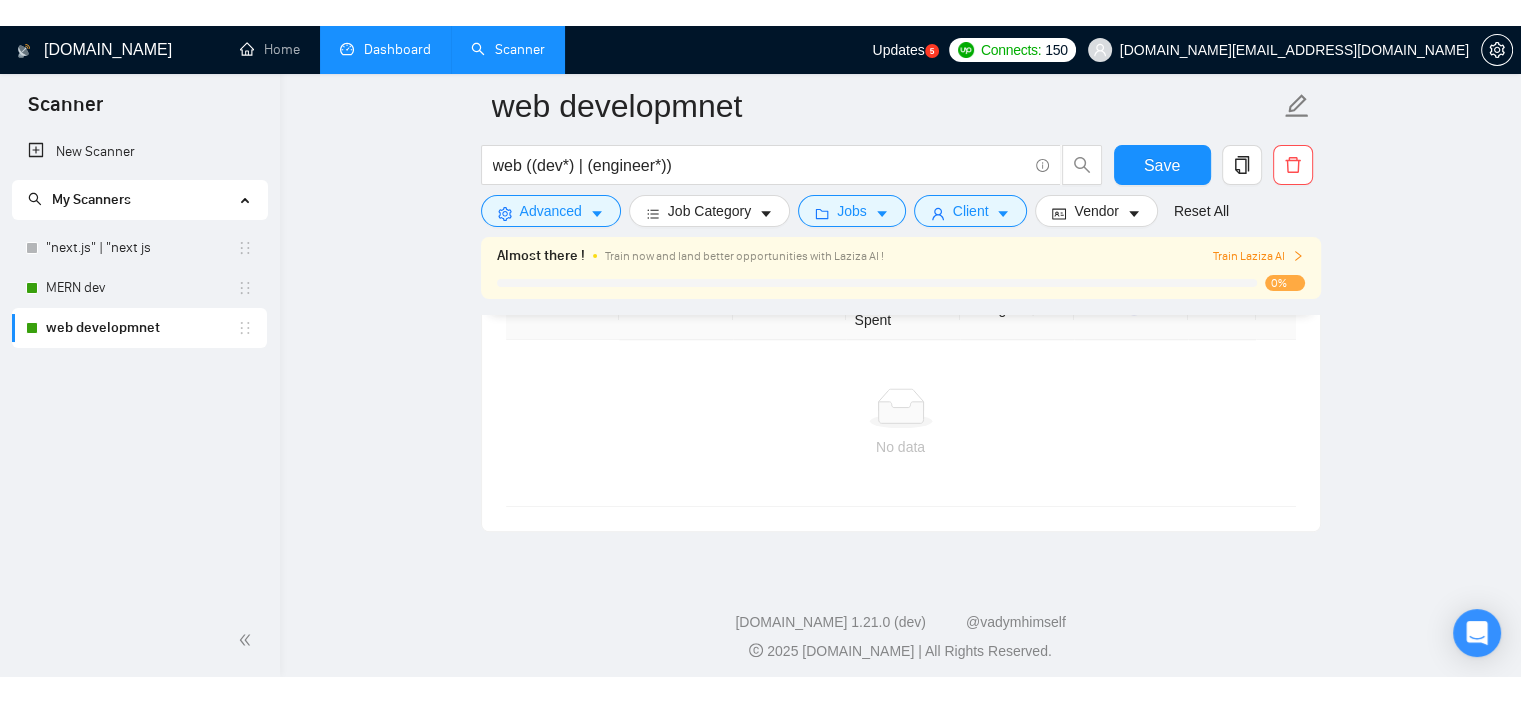 scroll, scrollTop: 8664, scrollLeft: 0, axis: vertical 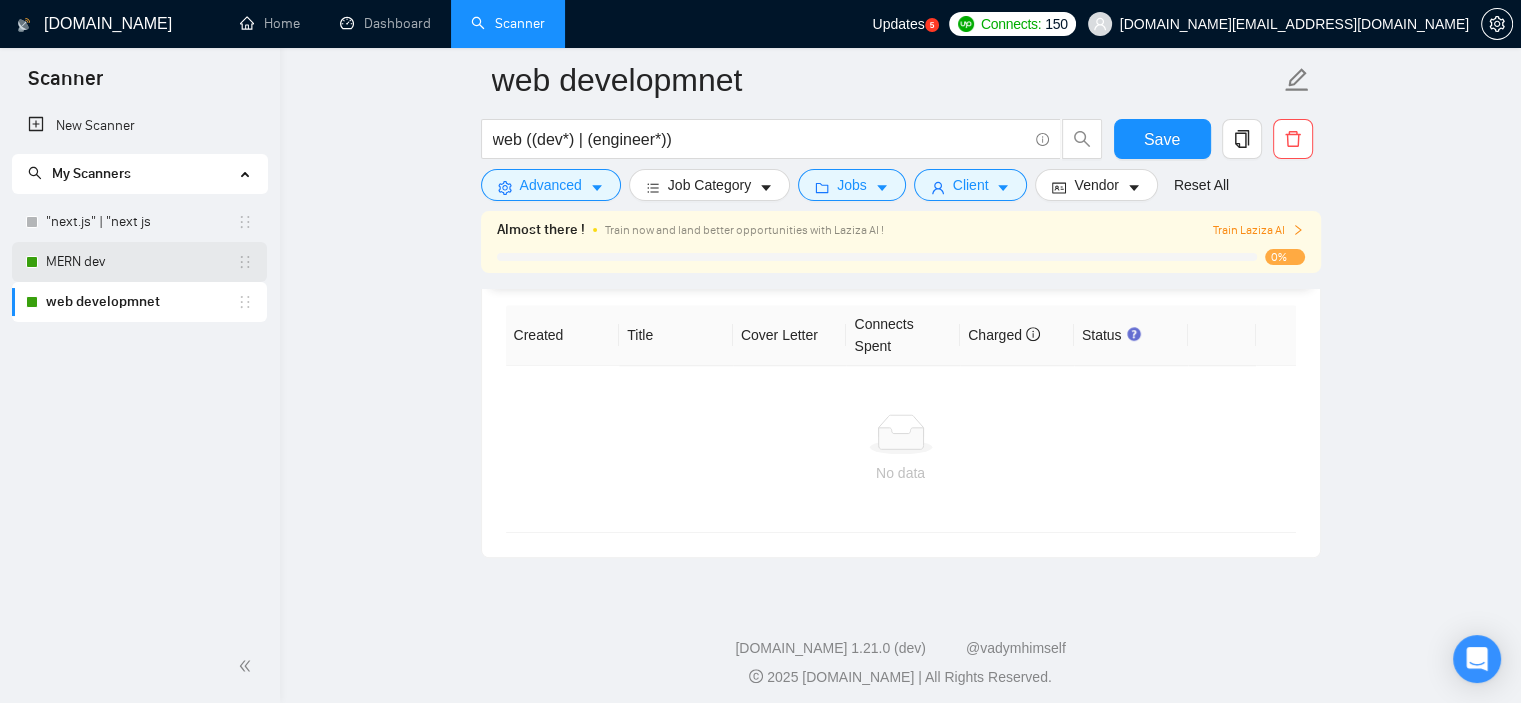 click on "MERN dev" at bounding box center (141, 262) 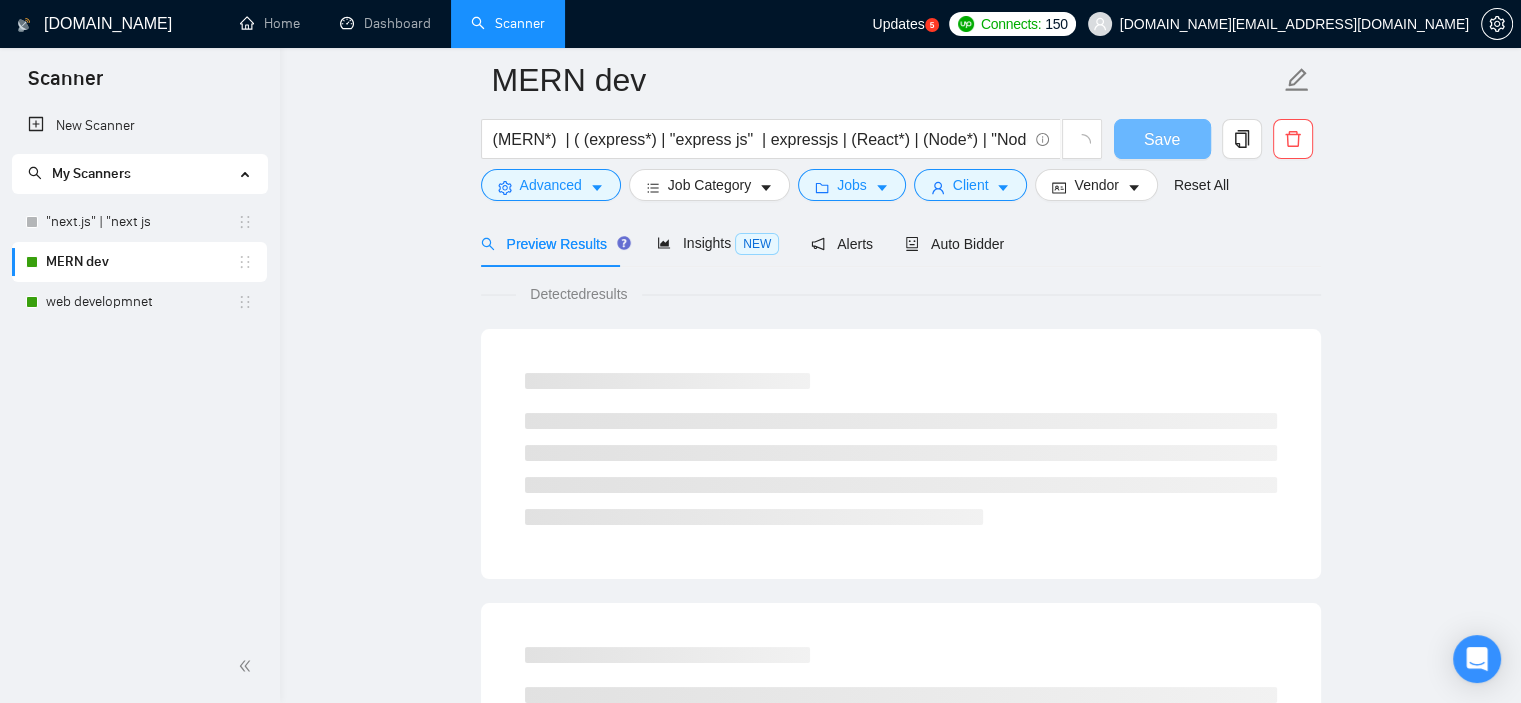 scroll, scrollTop: 1215, scrollLeft: 0, axis: vertical 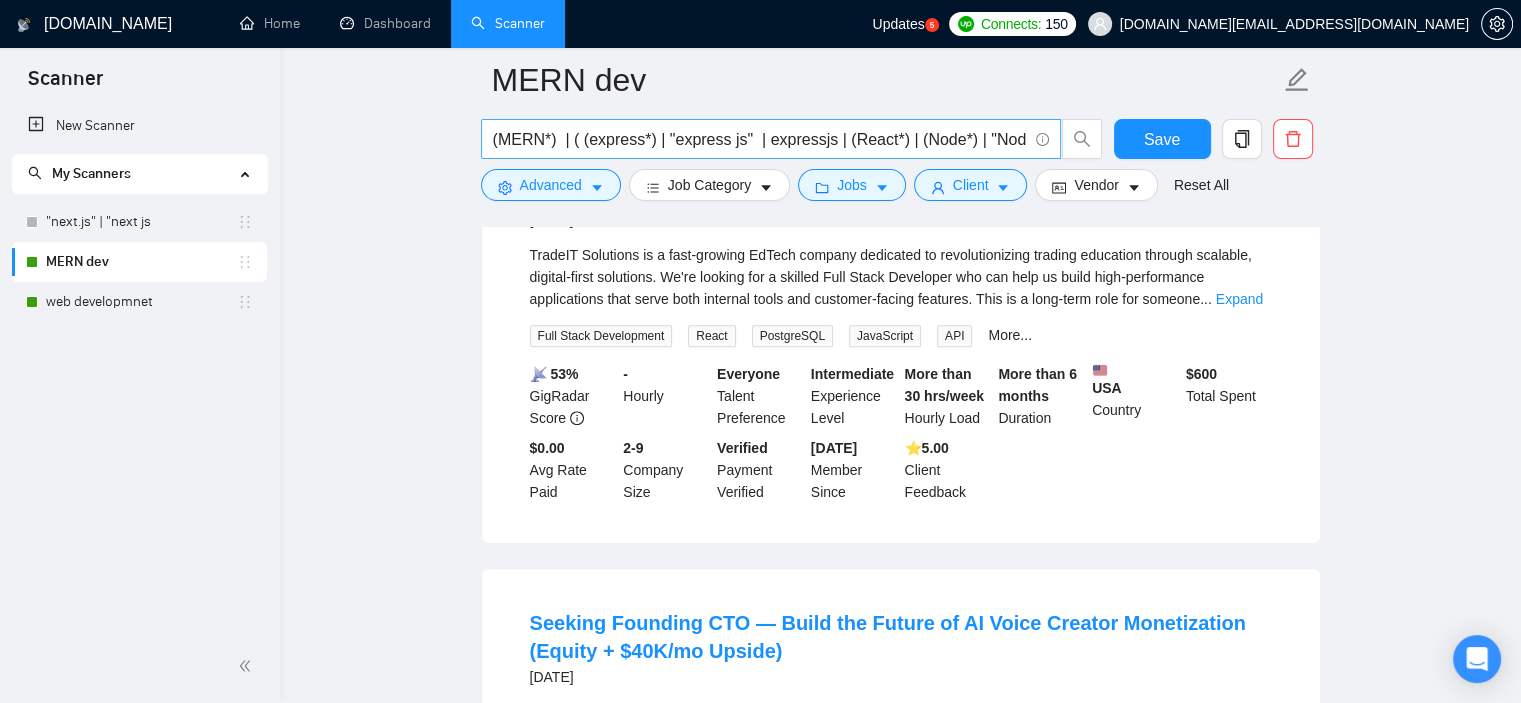 click on "(MERN*)  | ( (express*) | "express js"  | expressjs | (React*) | (Node*) | "Node JS" | nodejs )" at bounding box center [760, 139] 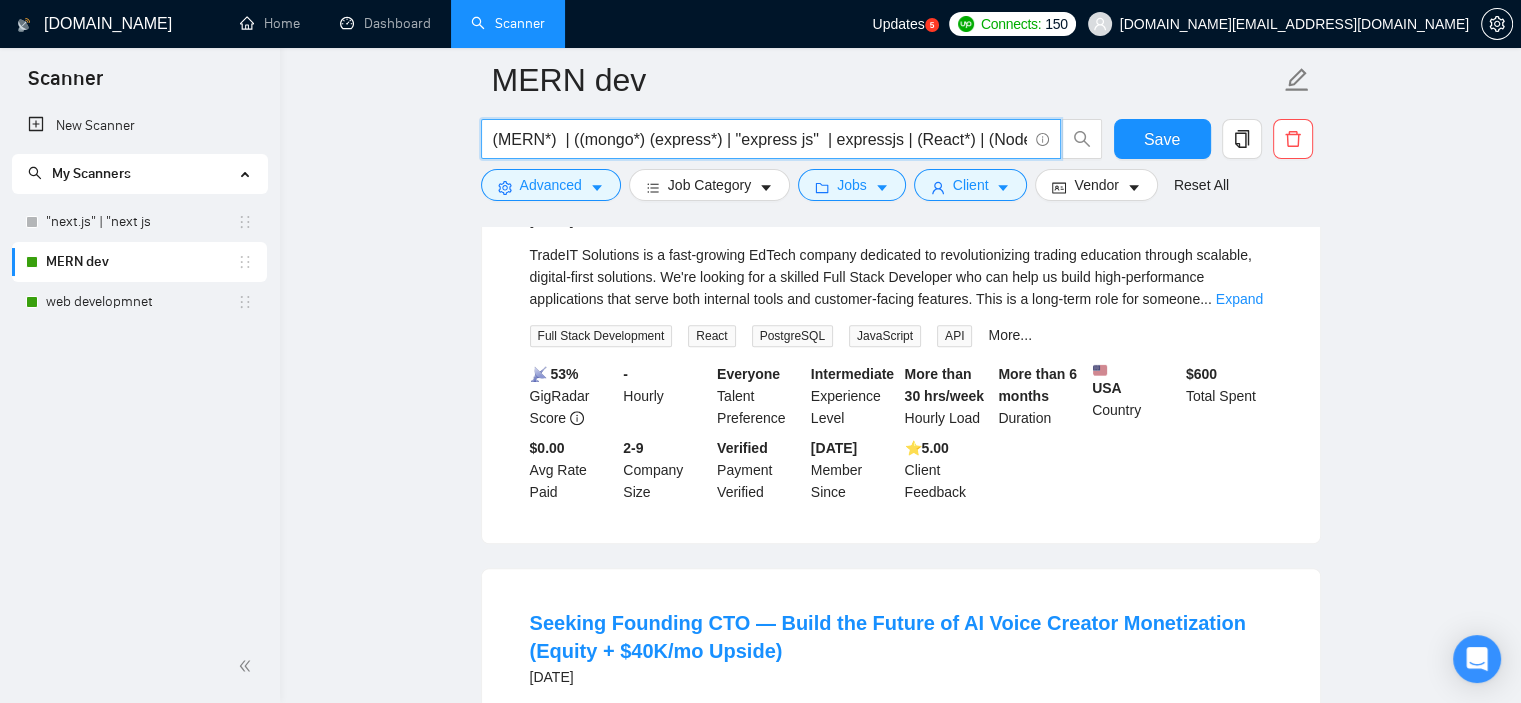 click on "(MERN*)  | ((mongo*) (express*) | "express js"  | expressjs | (React*) | (Node*) | "Node JS" | nodejs )" at bounding box center (760, 139) 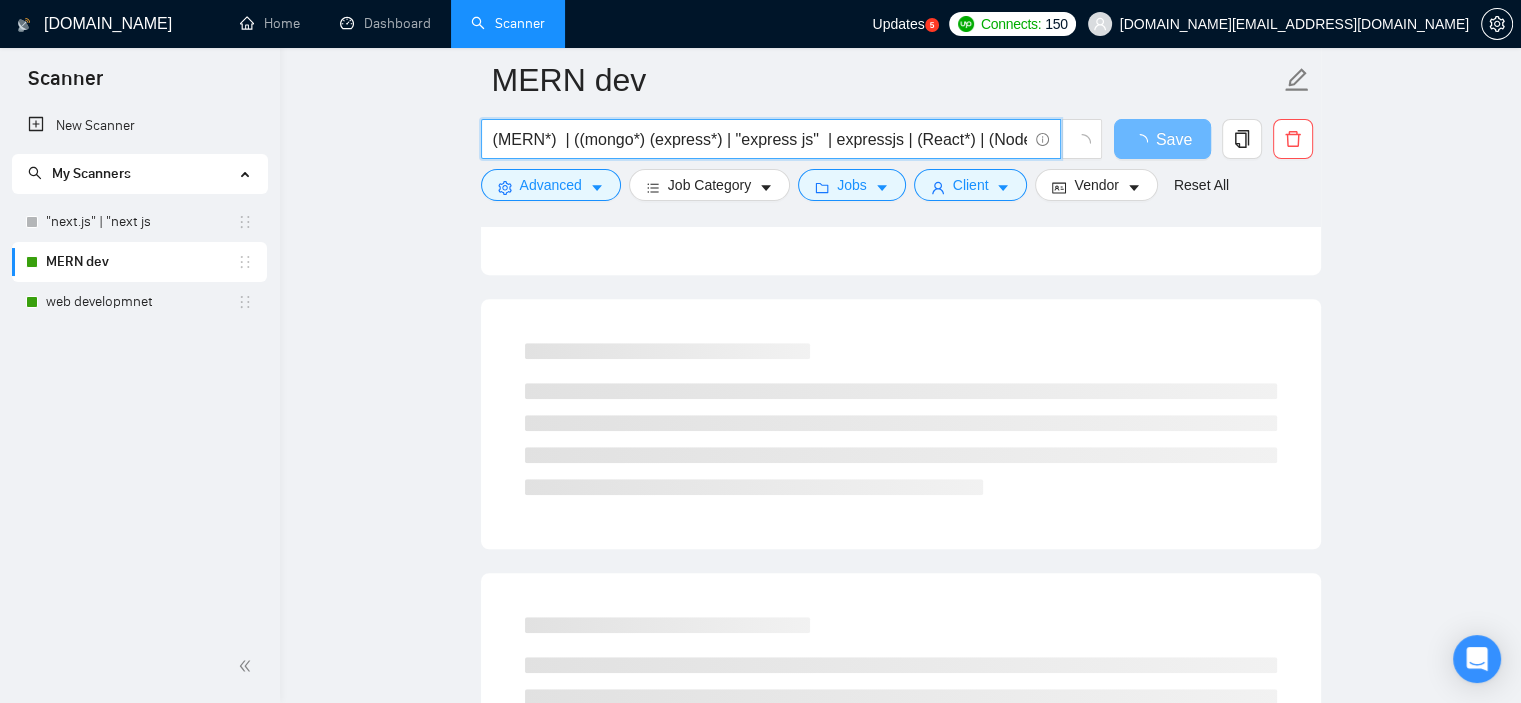 click on "(MERN*)  | ((mongo*) (express*) | "express js"  | expressjs | (React*) | (Node*) | "Node JS" | nodejs )" at bounding box center (760, 139) 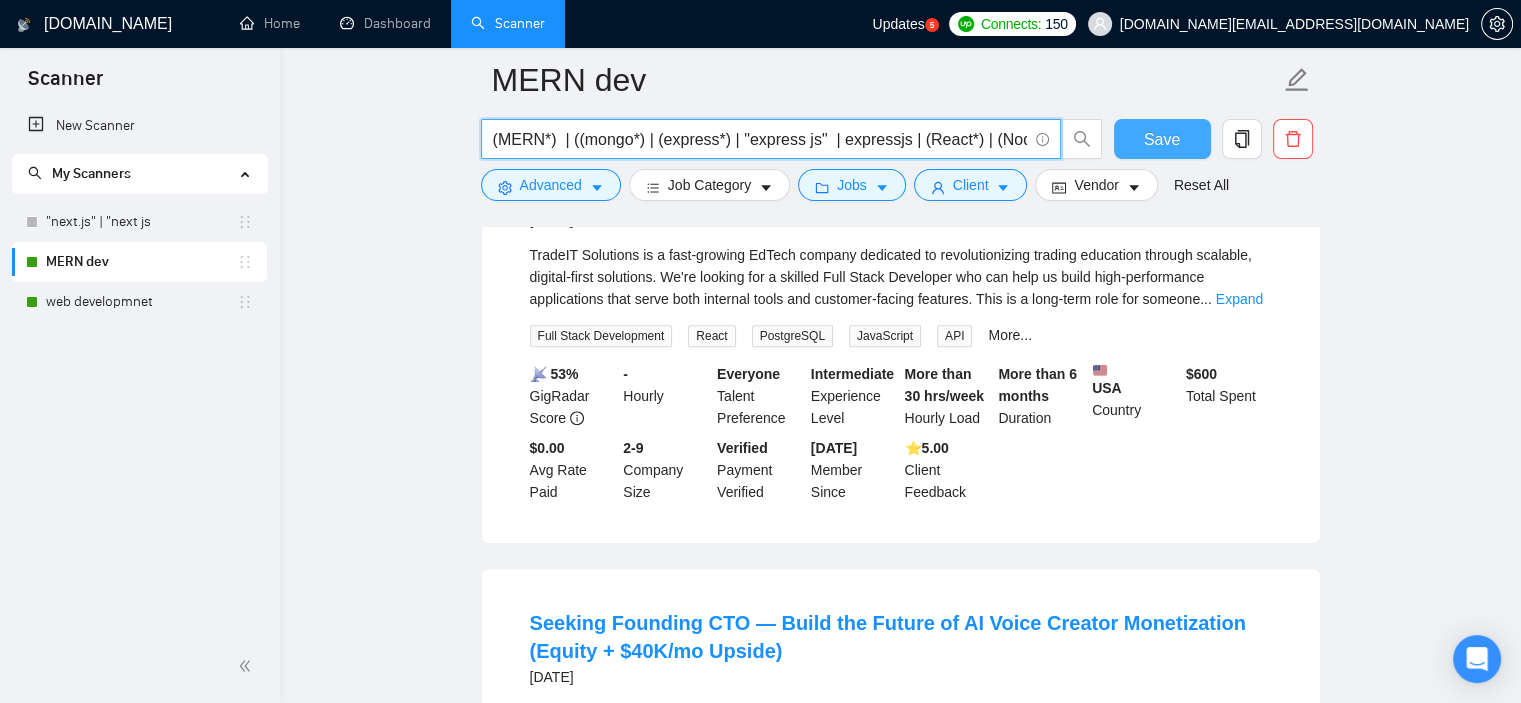 type on "(MERN*)  | ((mongo*) | (express*) | "express js"  | expressjs | (React*) | (Node*) | "Node JS" | nodejs )" 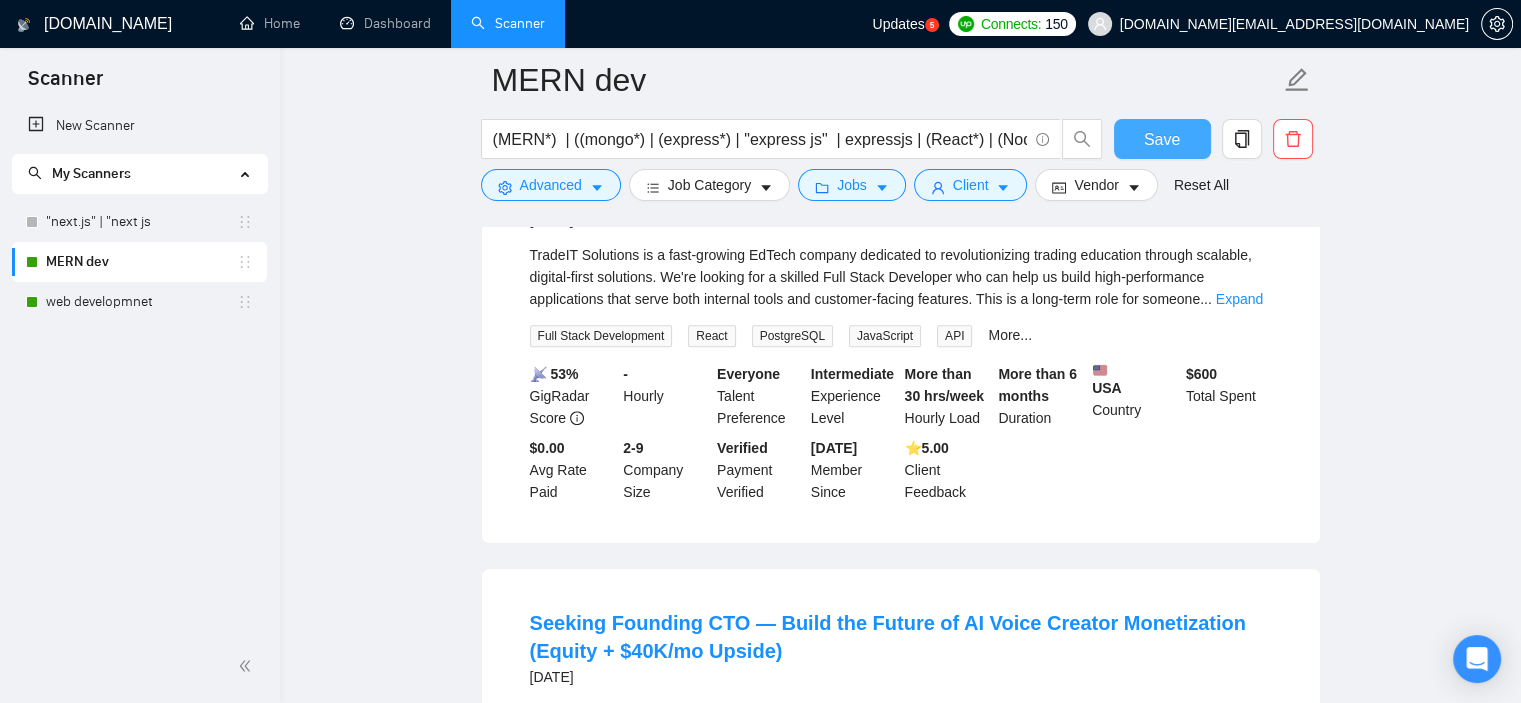 click on "Save" at bounding box center (1162, 139) 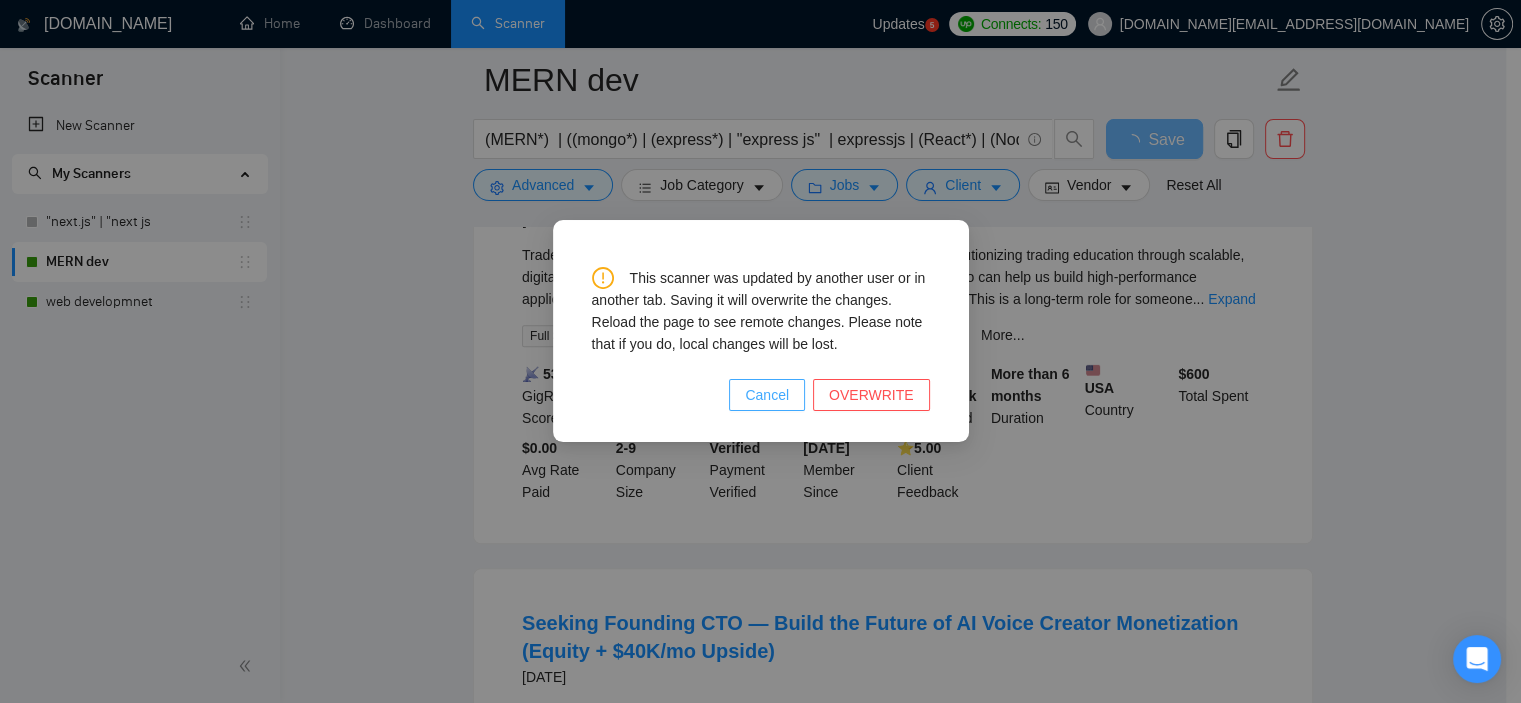 click on "Cancel" at bounding box center (767, 395) 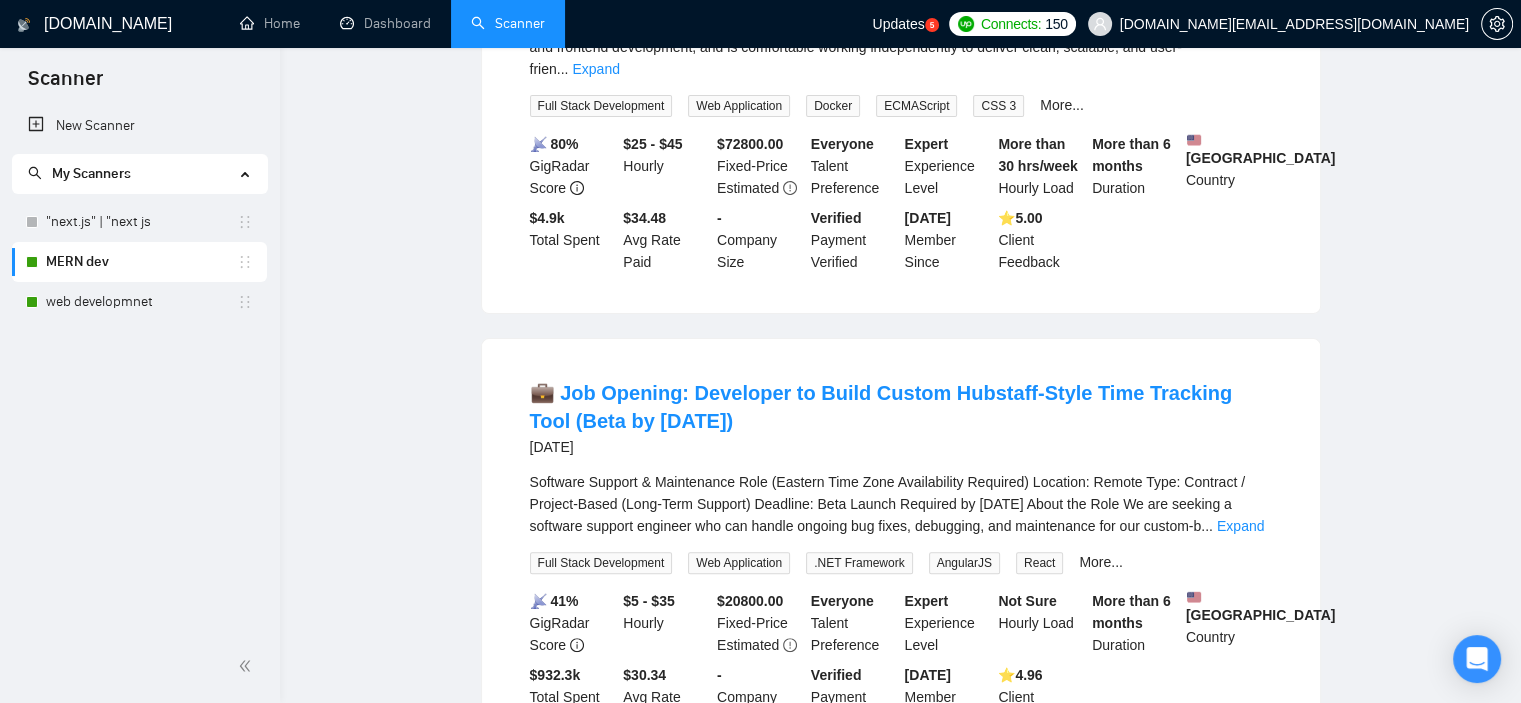 scroll, scrollTop: 0, scrollLeft: 0, axis: both 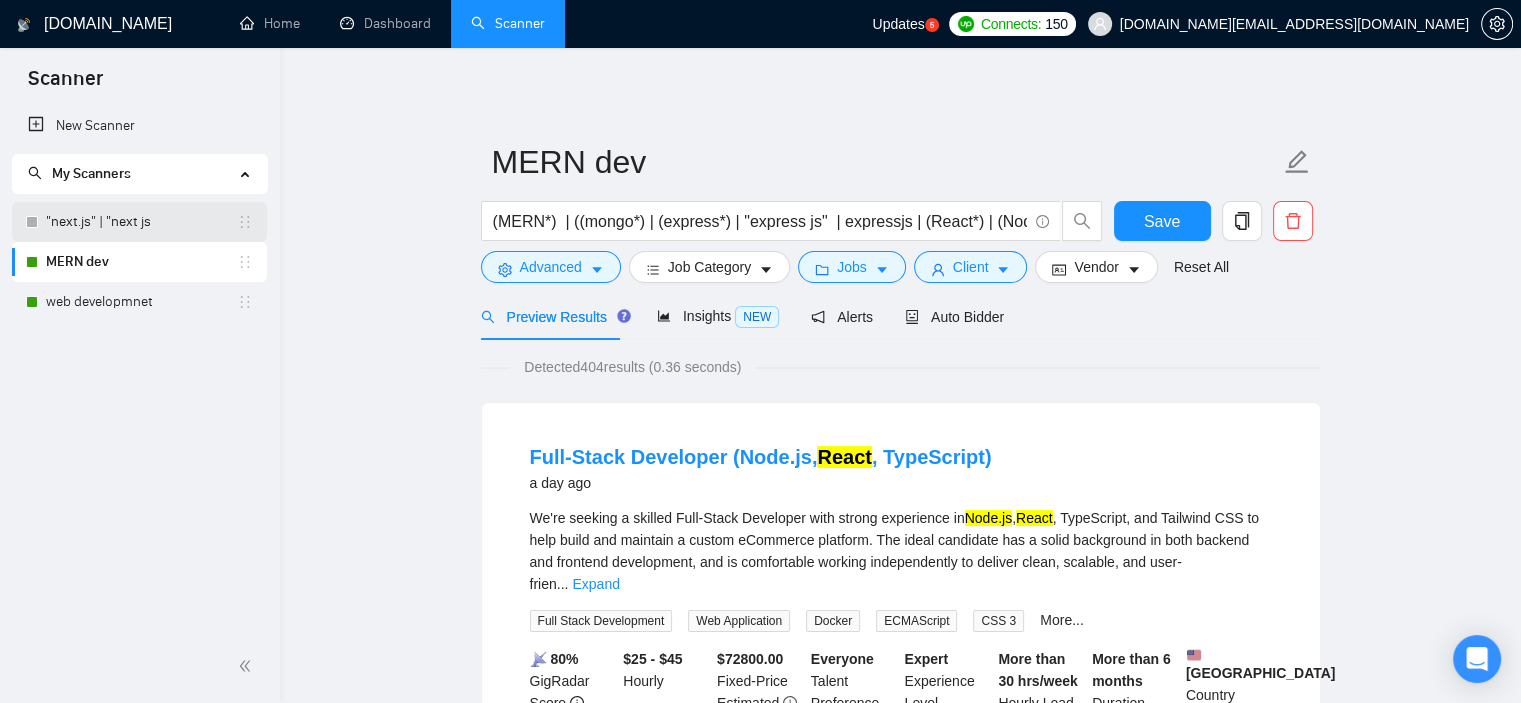 click on ""next.js" | "next js" at bounding box center [141, 222] 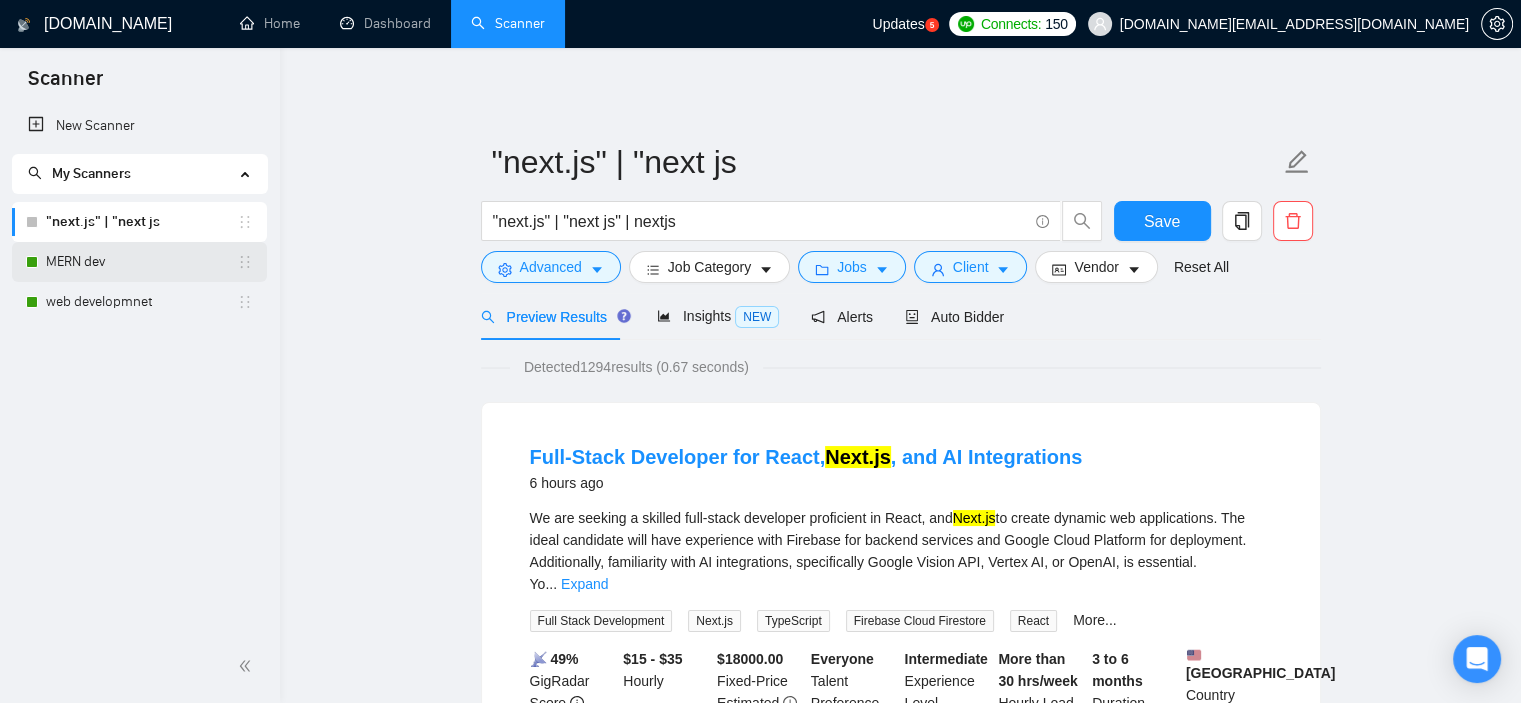 click on "MERN dev" at bounding box center (141, 262) 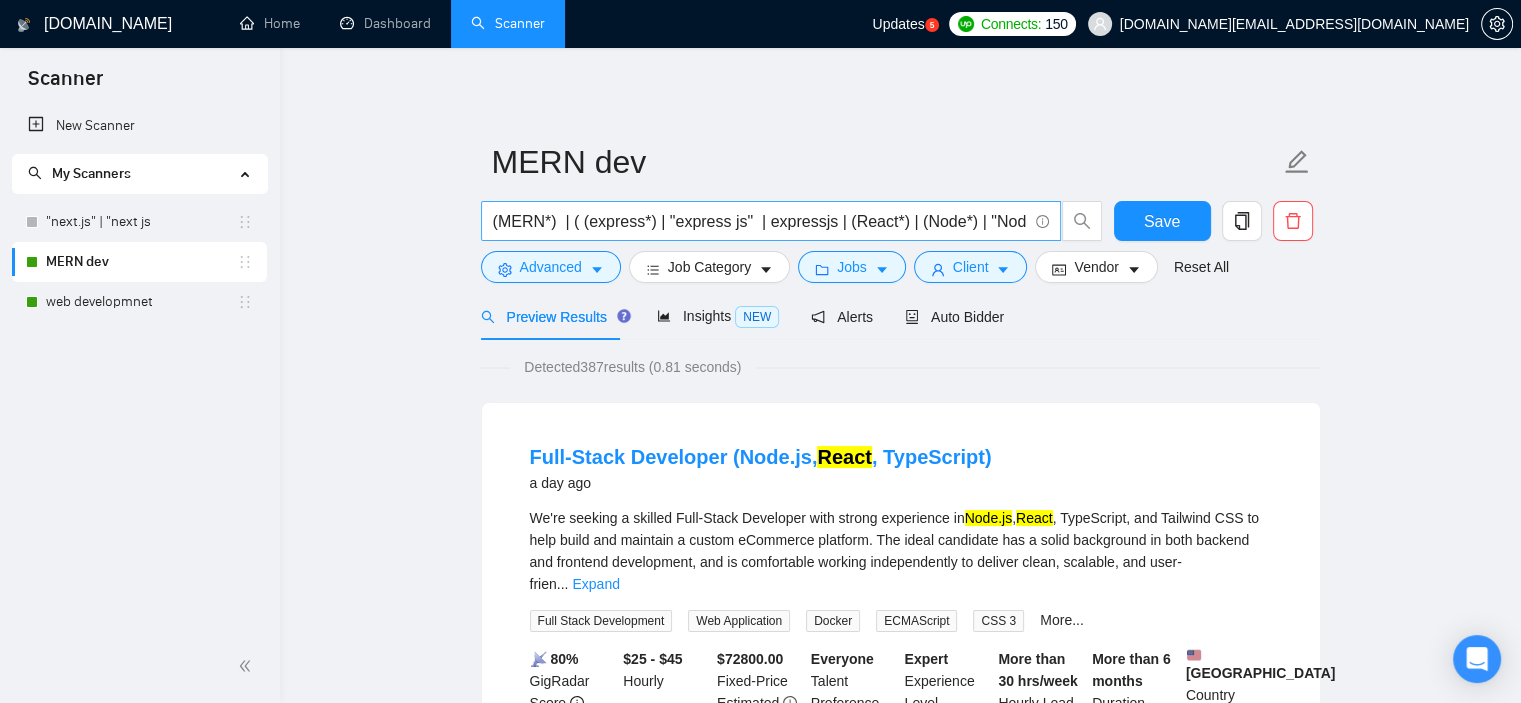 click on "(MERN*)  | ( (express*) | "express js"  | expressjs | (React*) | (Node*) | "Node JS" | nodejs )" at bounding box center (760, 221) 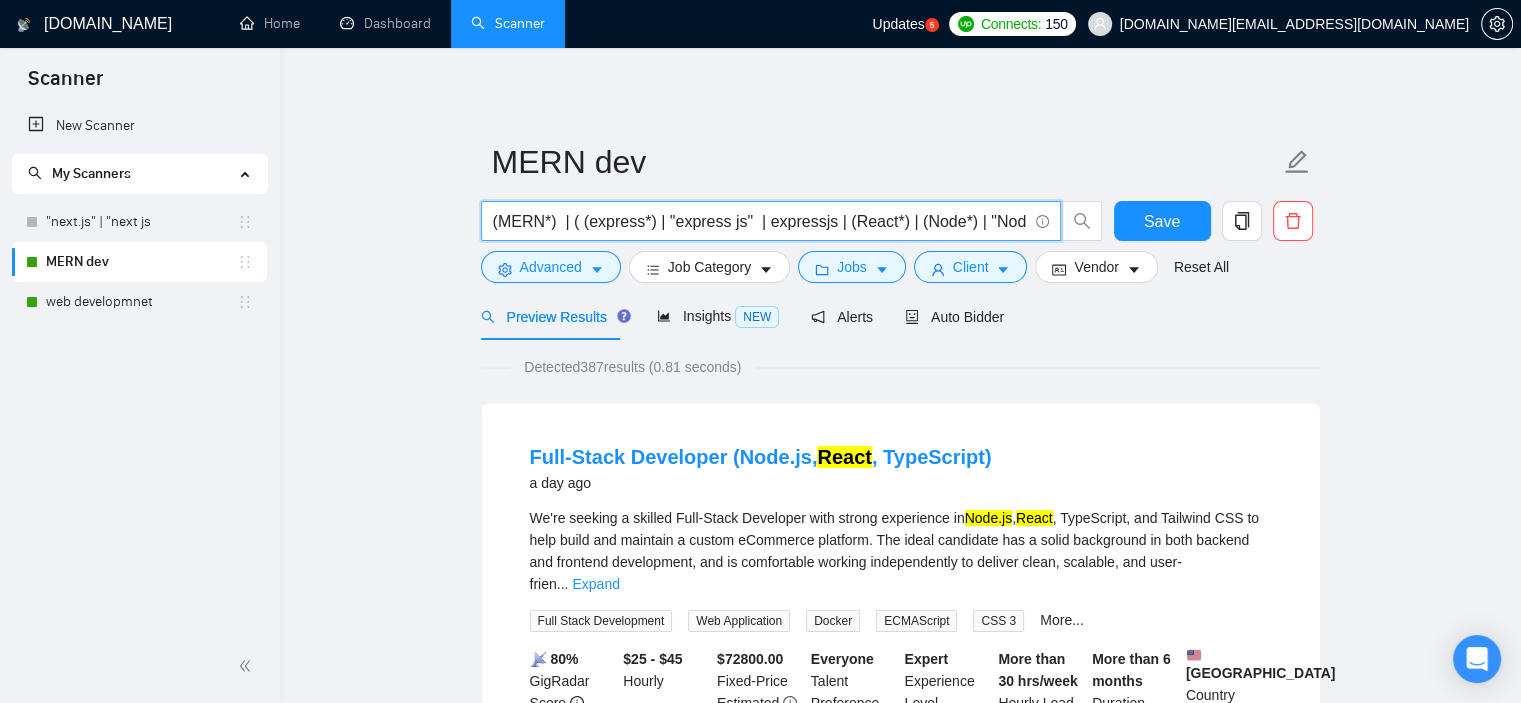 paste on "|" 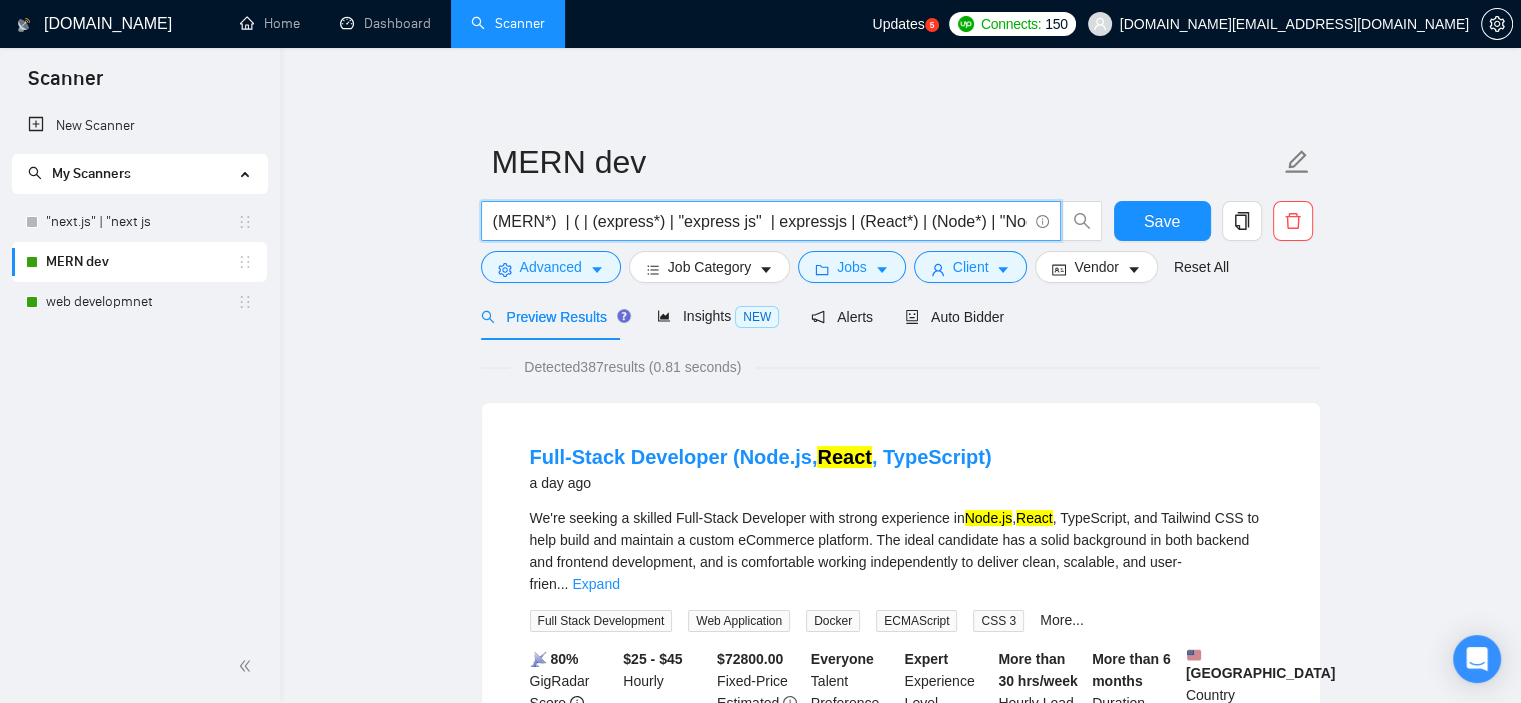 click on "(MERN*)  | ( | (express*) | "express js"  | expressjs | (React*) | (Node*) | "Node JS" | nodejs )" at bounding box center (760, 221) 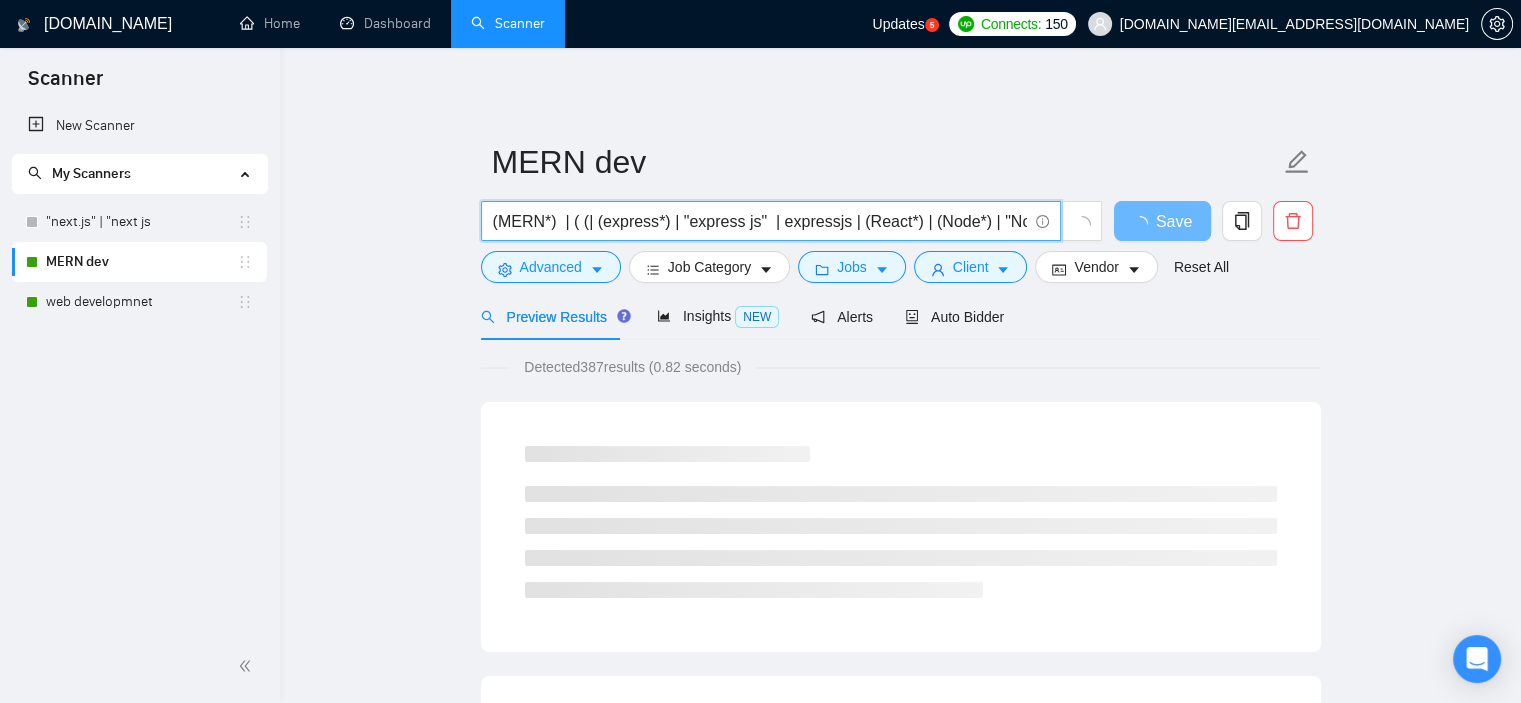 type on "(MERN*)  | ( (| (express*) | "express js"  | expressjs | (React*) | (Node*) | "Node JS" | nodejs )" 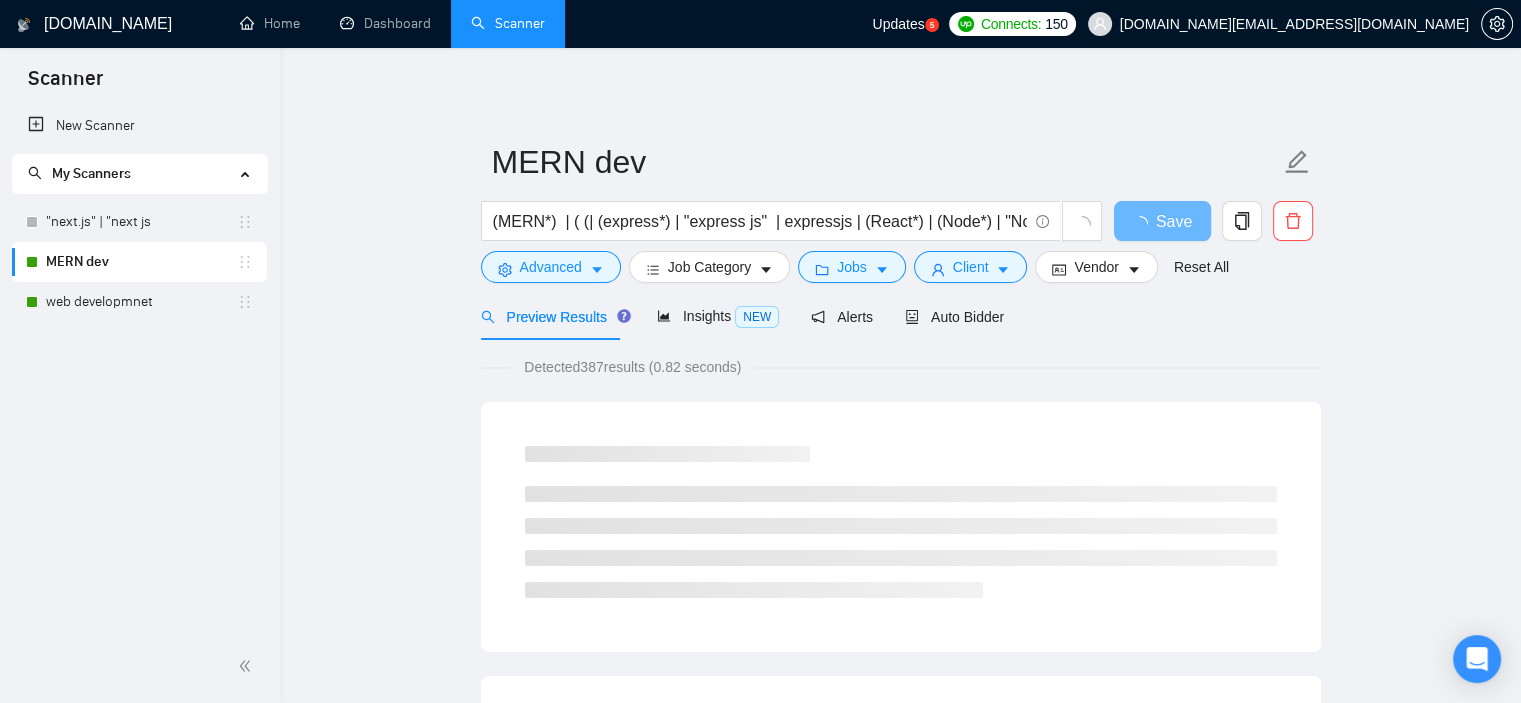 click on "[DOMAIN_NAME][EMAIL_ADDRESS][DOMAIN_NAME]" at bounding box center [1294, 24] 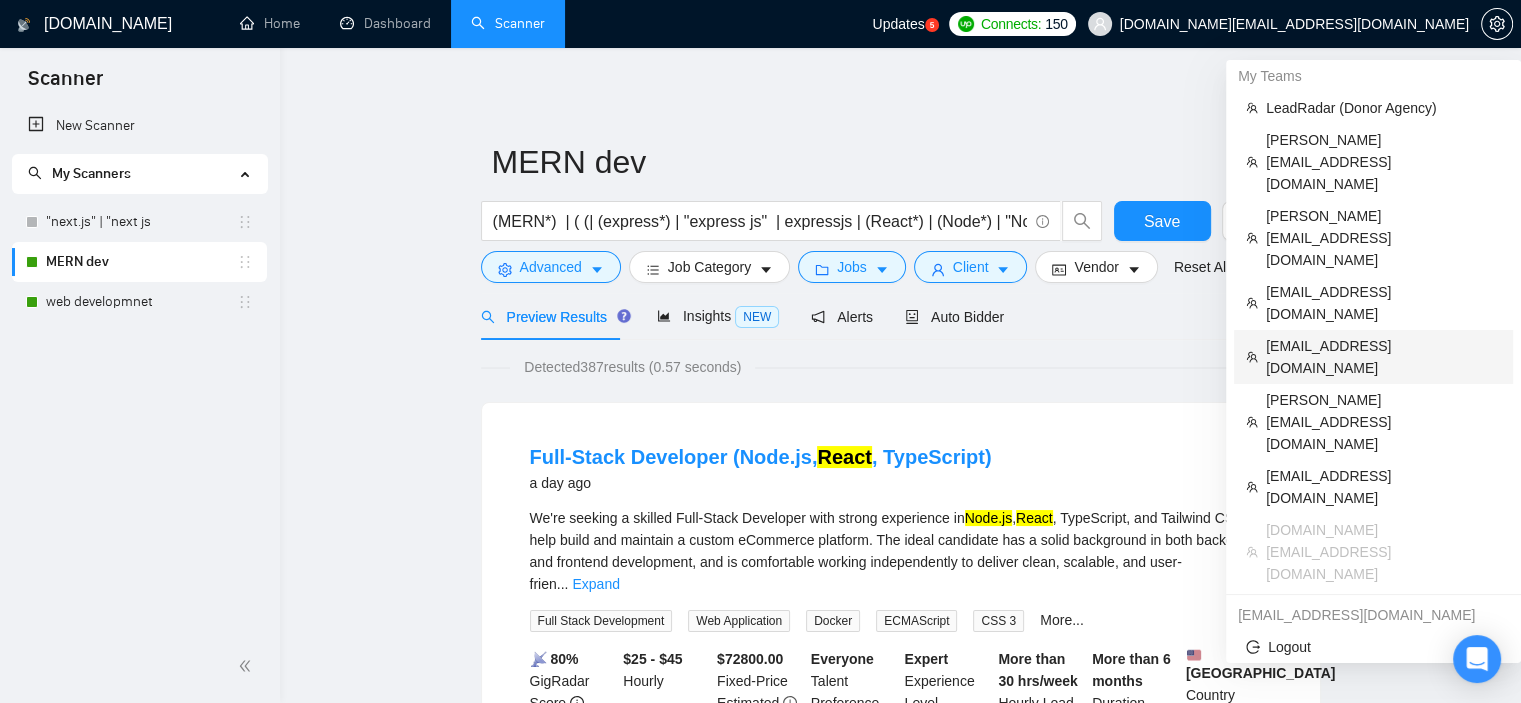 click on "[EMAIL_ADDRESS][DOMAIN_NAME]" at bounding box center (1383, 357) 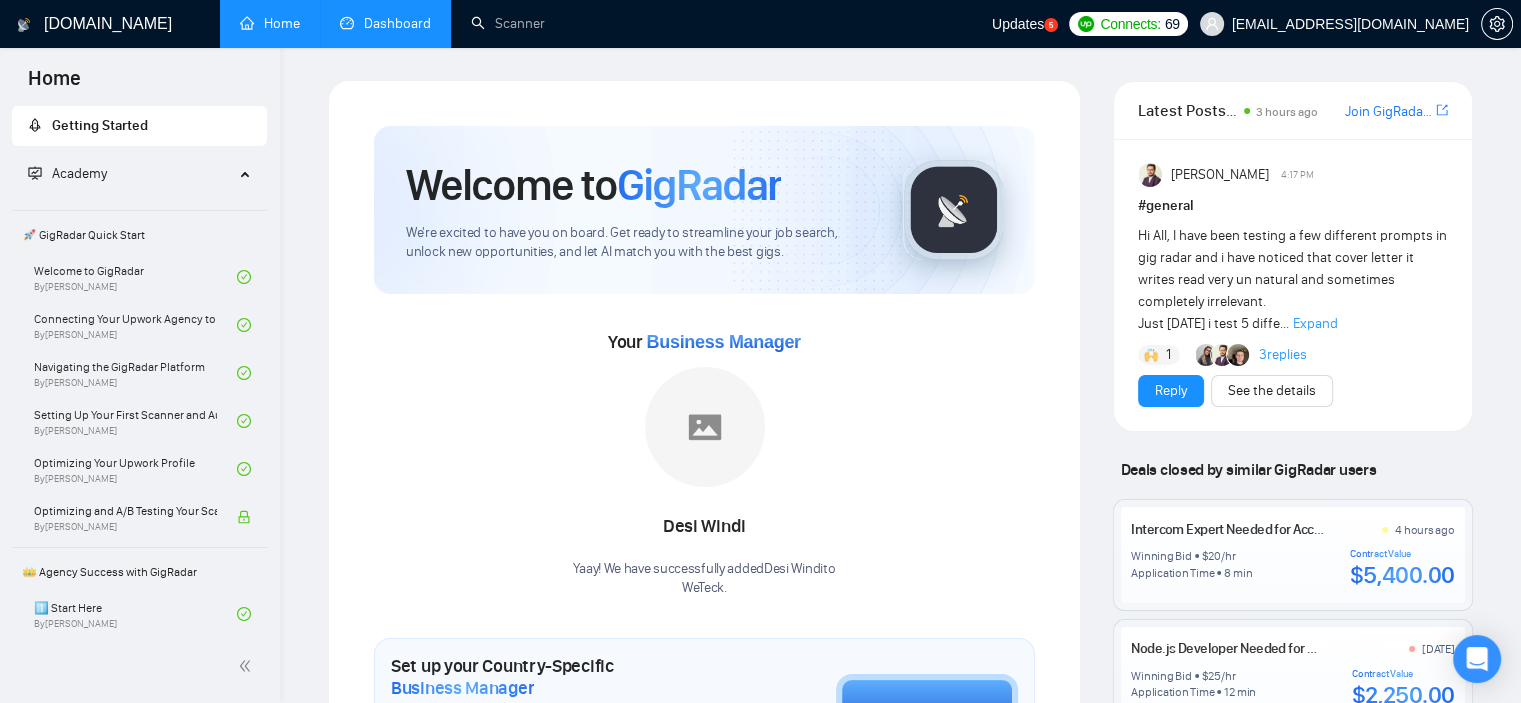 click on "Dashboard" at bounding box center [385, 23] 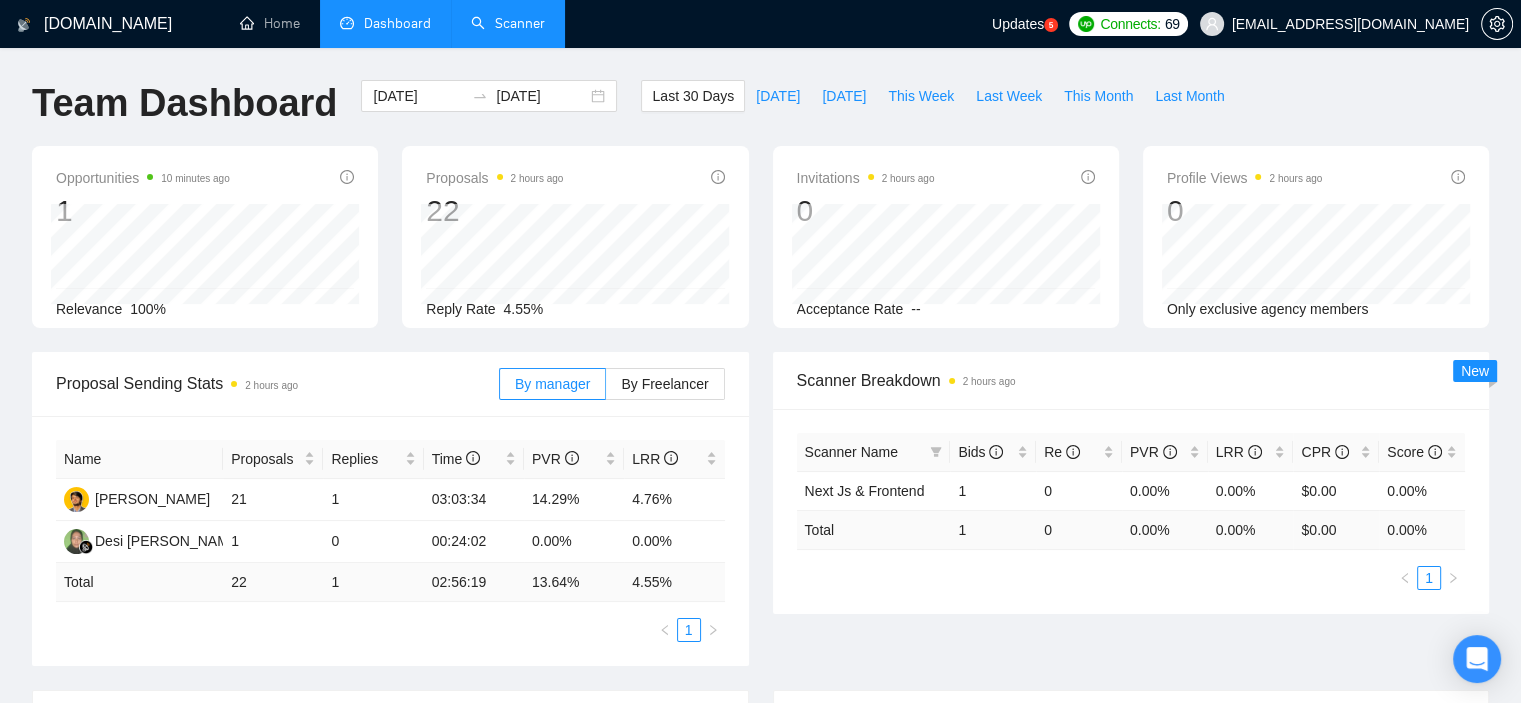 click on "Scanner" at bounding box center [508, 23] 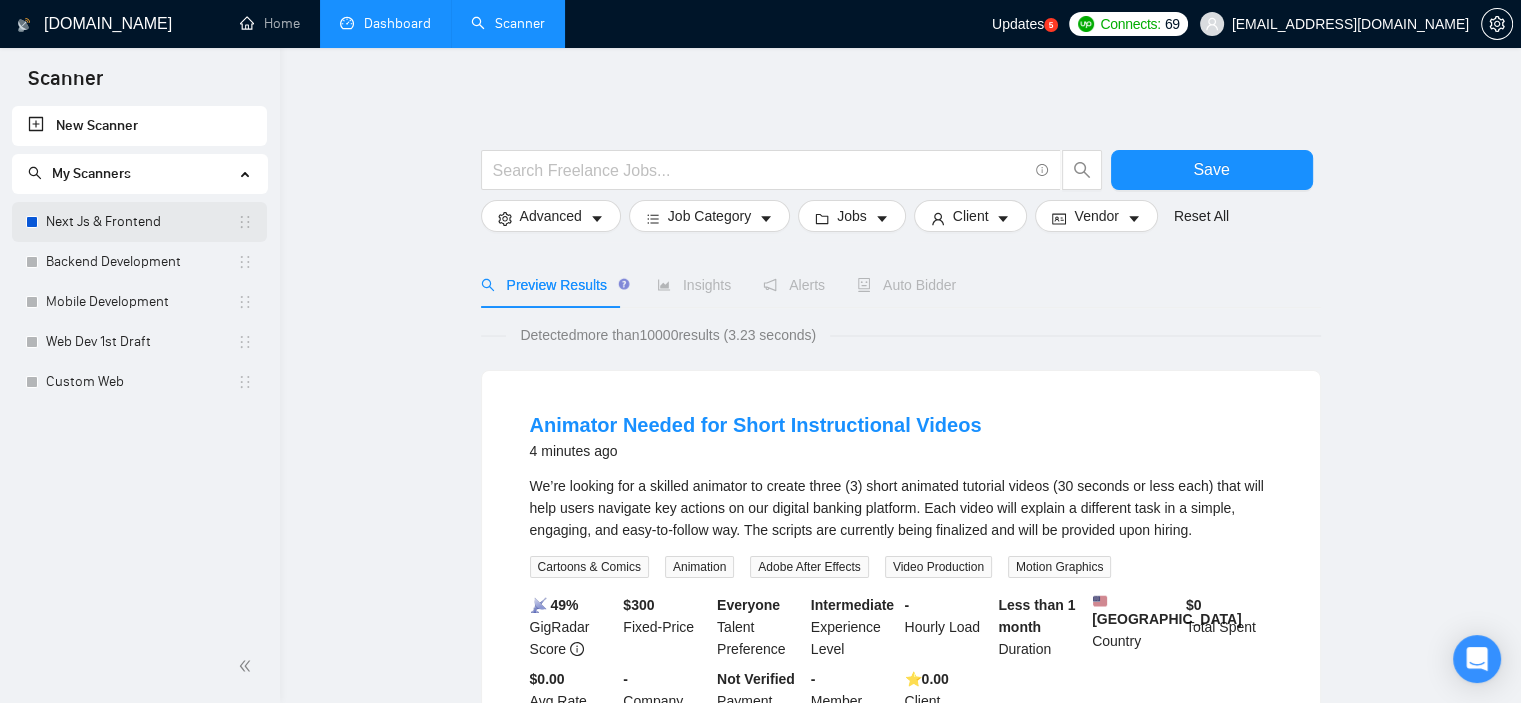 click on "Next Js & Frontend" at bounding box center [141, 222] 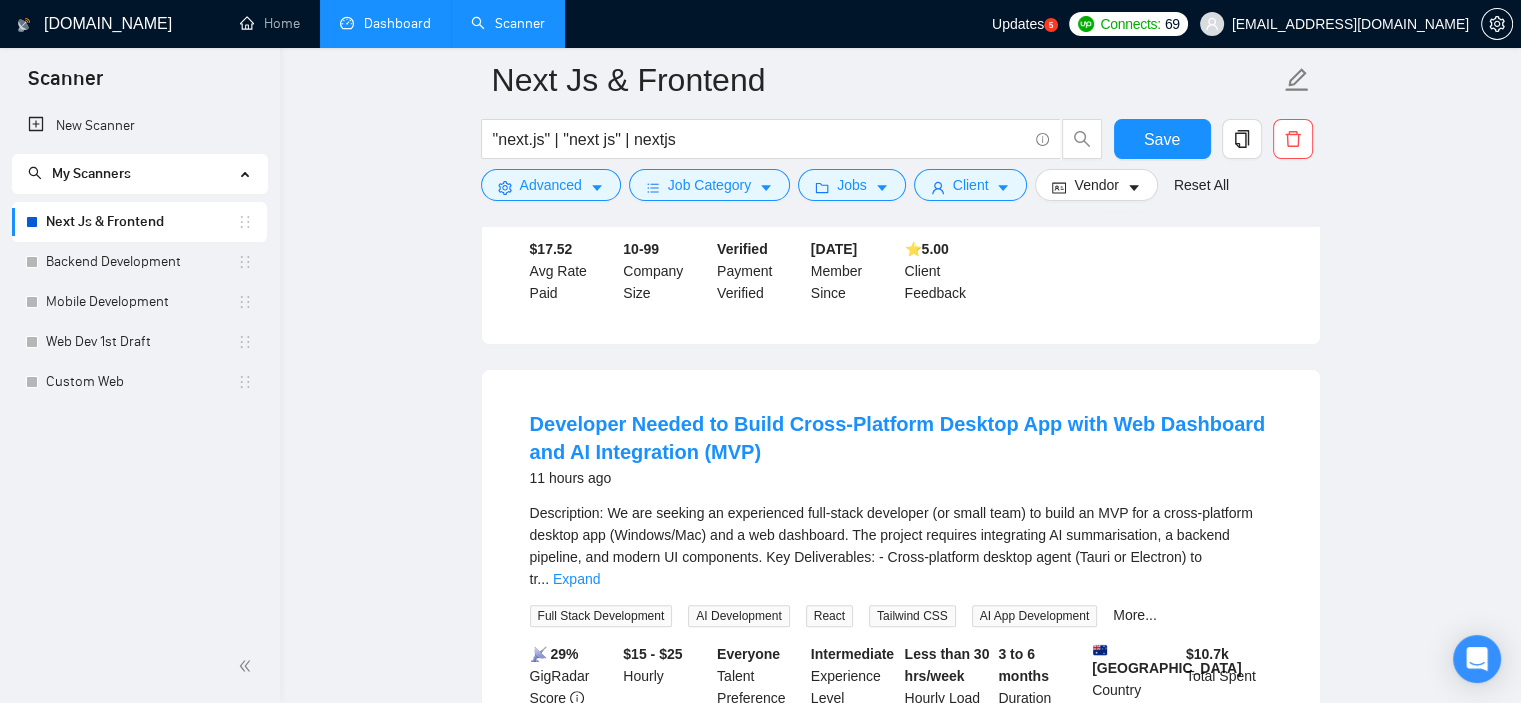 scroll, scrollTop: 0, scrollLeft: 0, axis: both 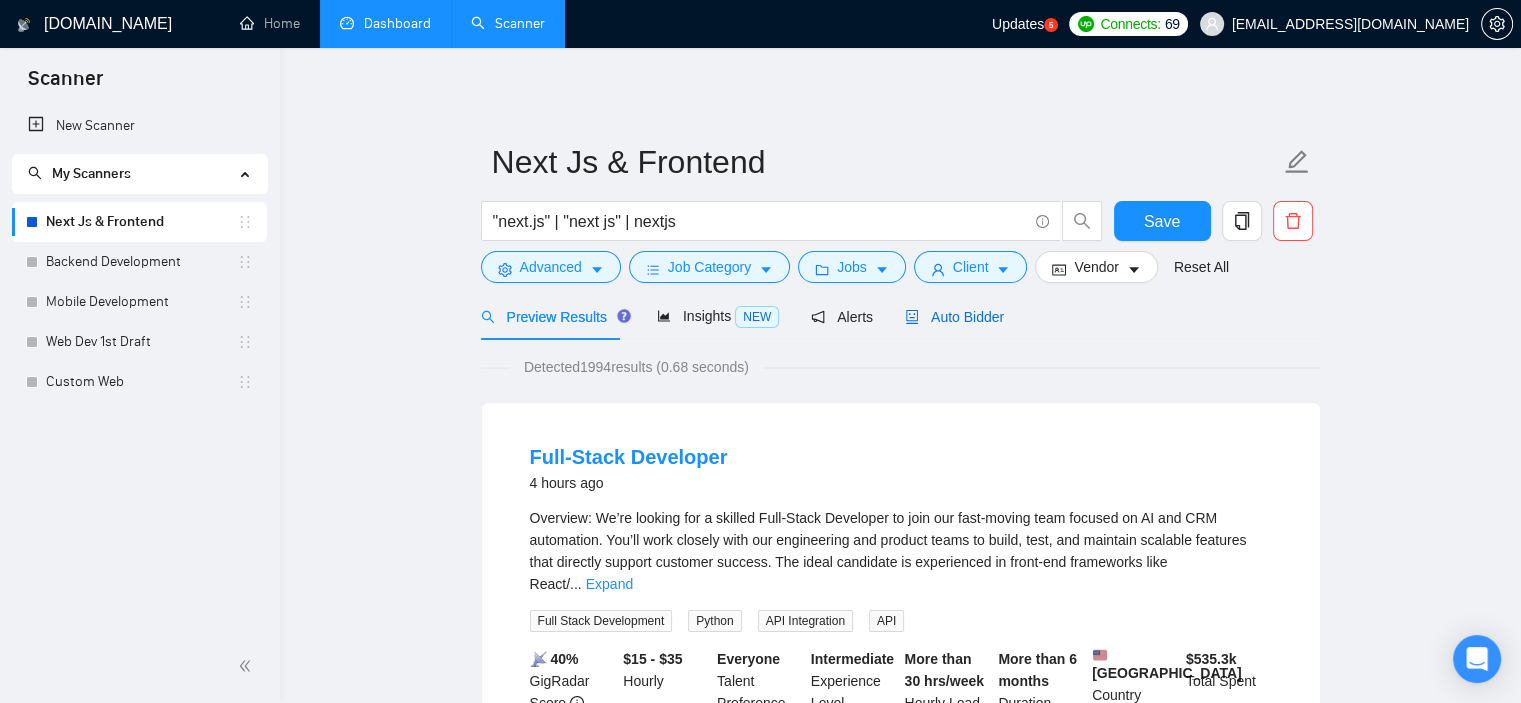 click on "Auto Bidder" at bounding box center (954, 317) 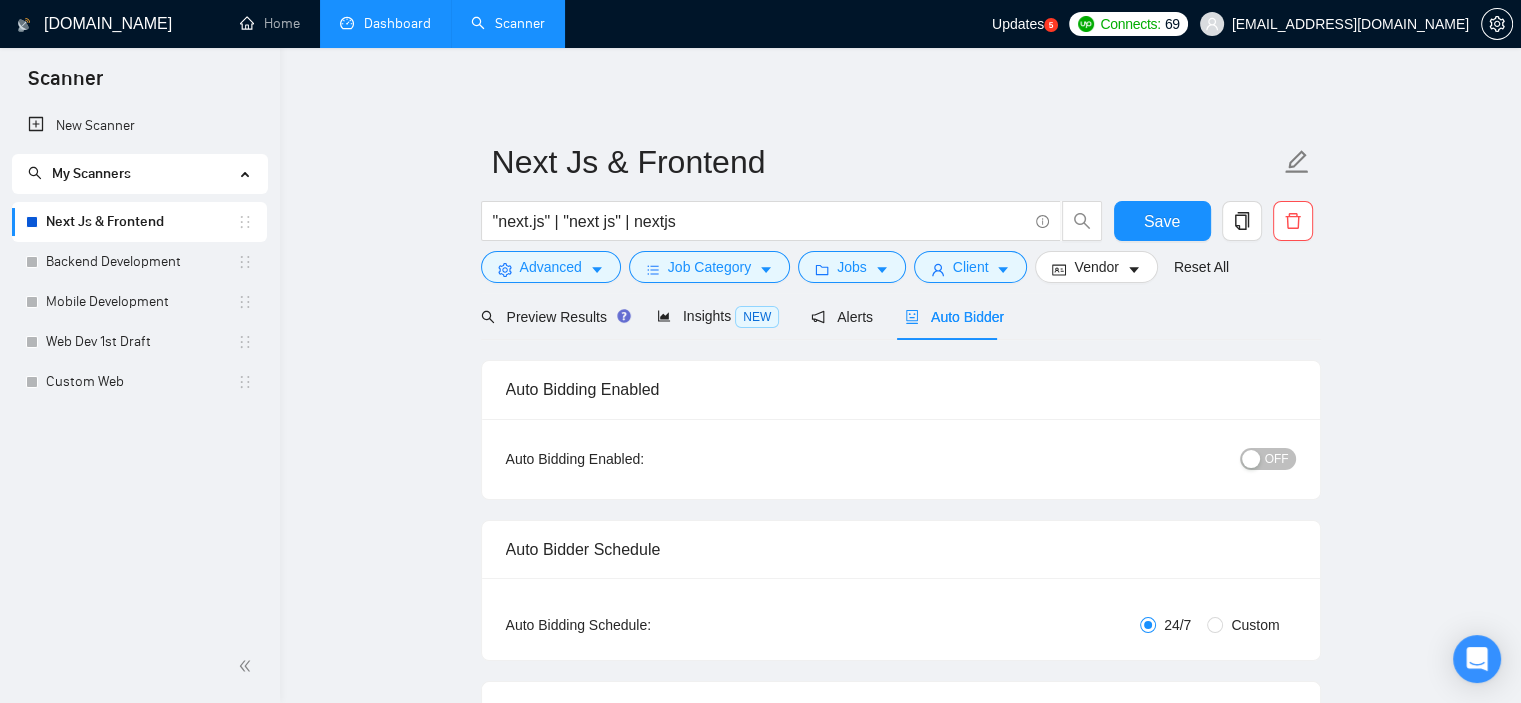 type 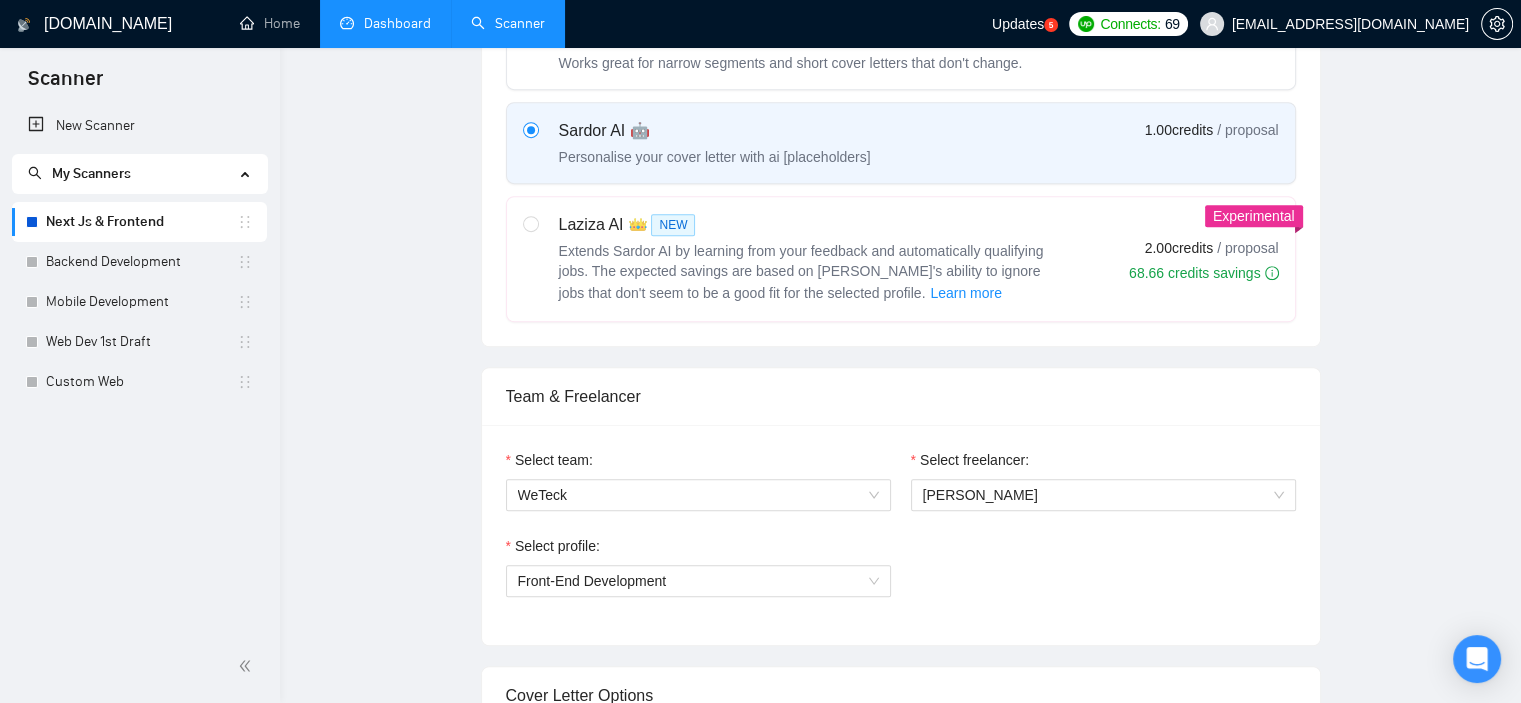 type 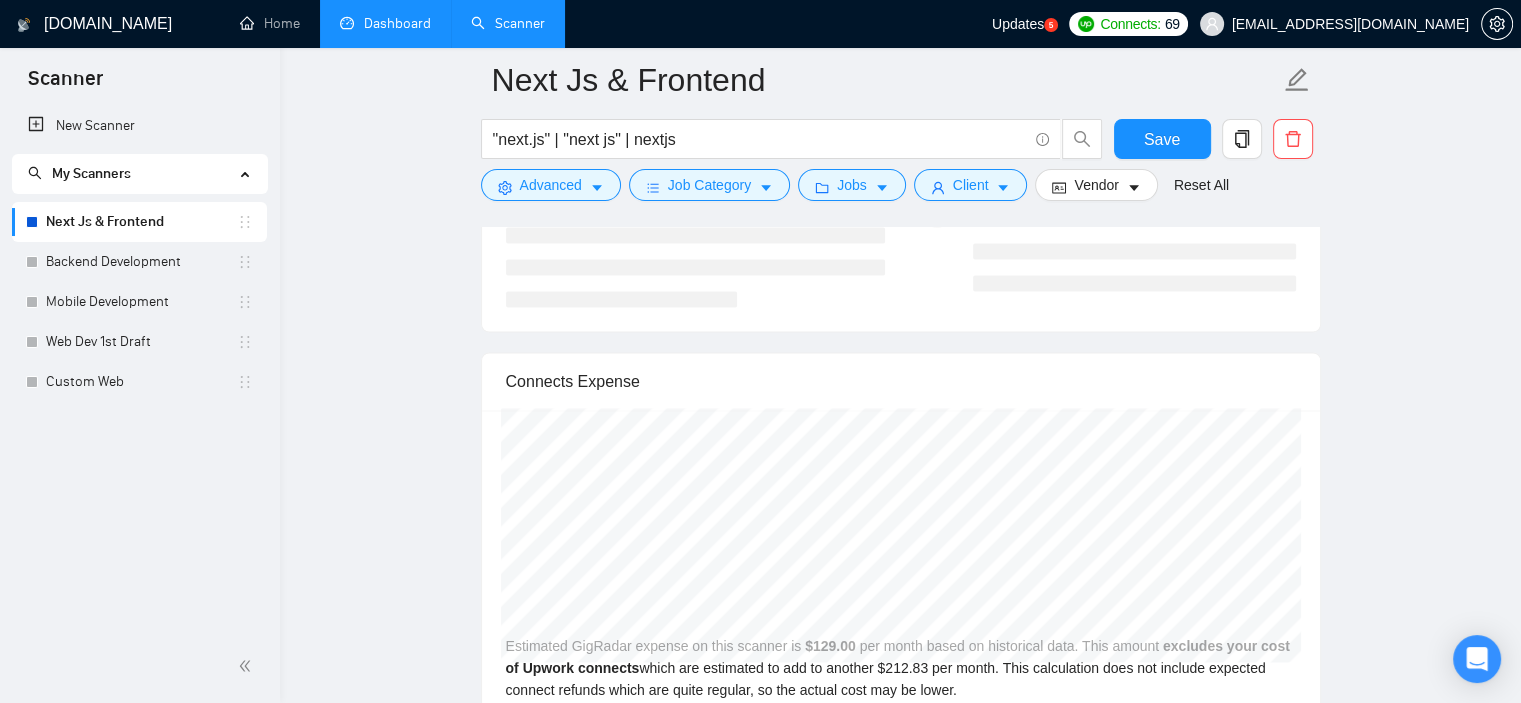 scroll, scrollTop: 3800, scrollLeft: 0, axis: vertical 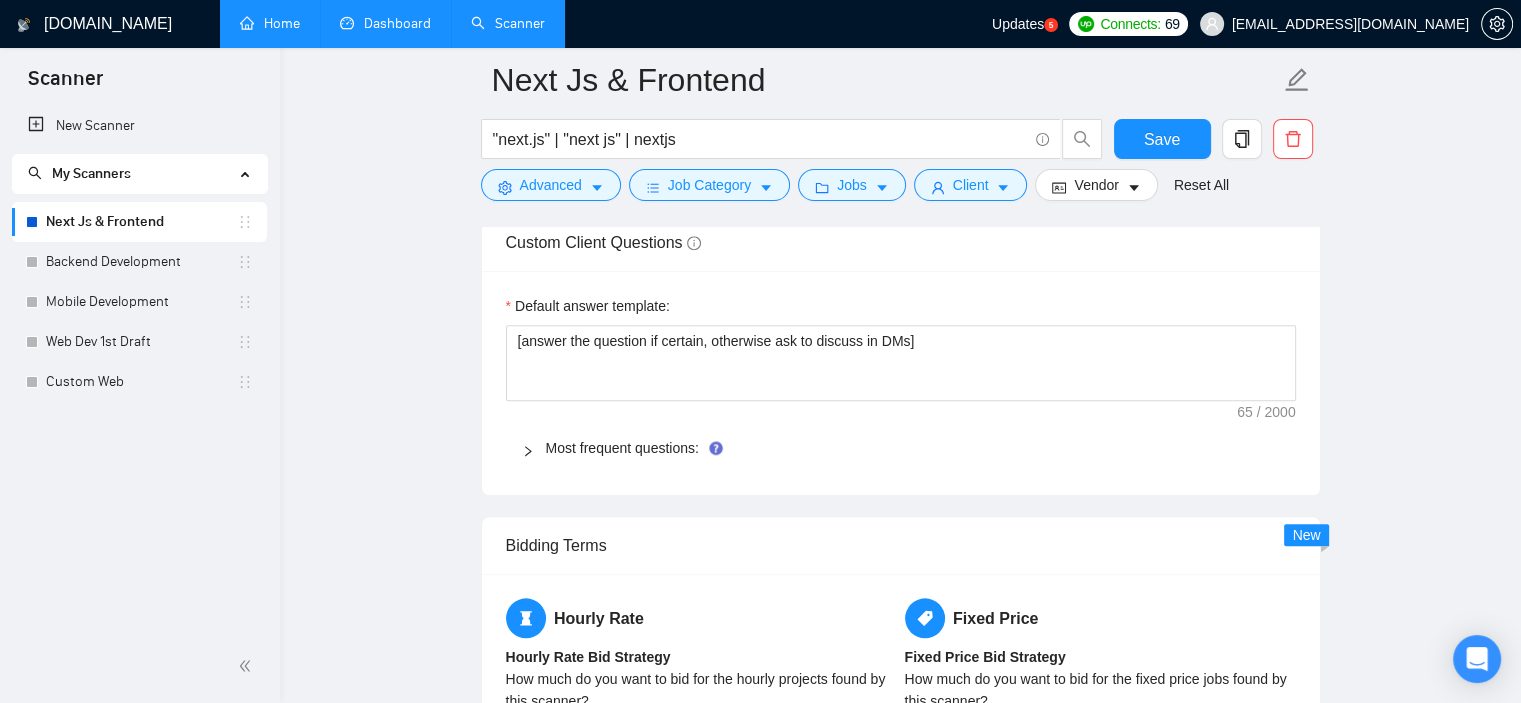 click on "Home" at bounding box center (270, 23) 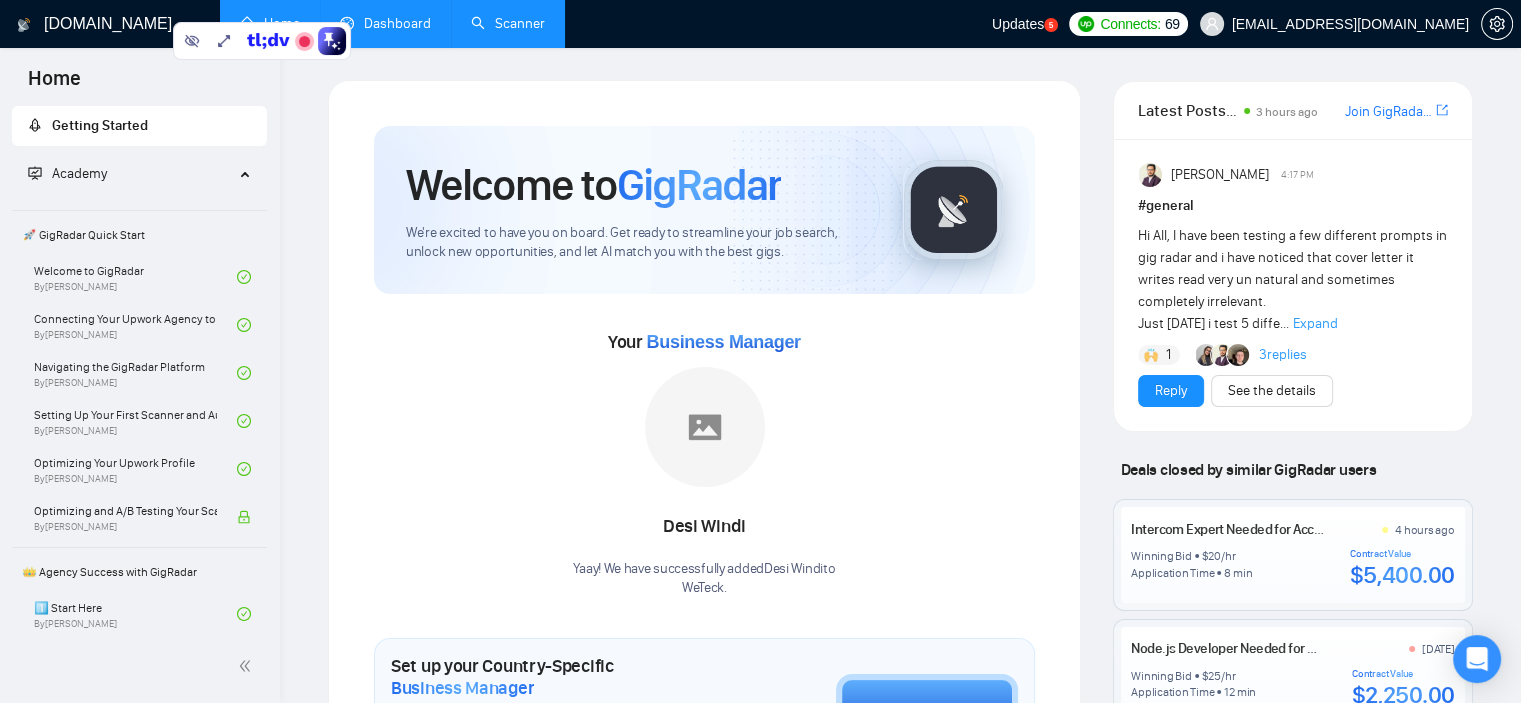 drag, startPoint x: 229, startPoint y: 38, endPoint x: 787, endPoint y: 61, distance: 558.4738 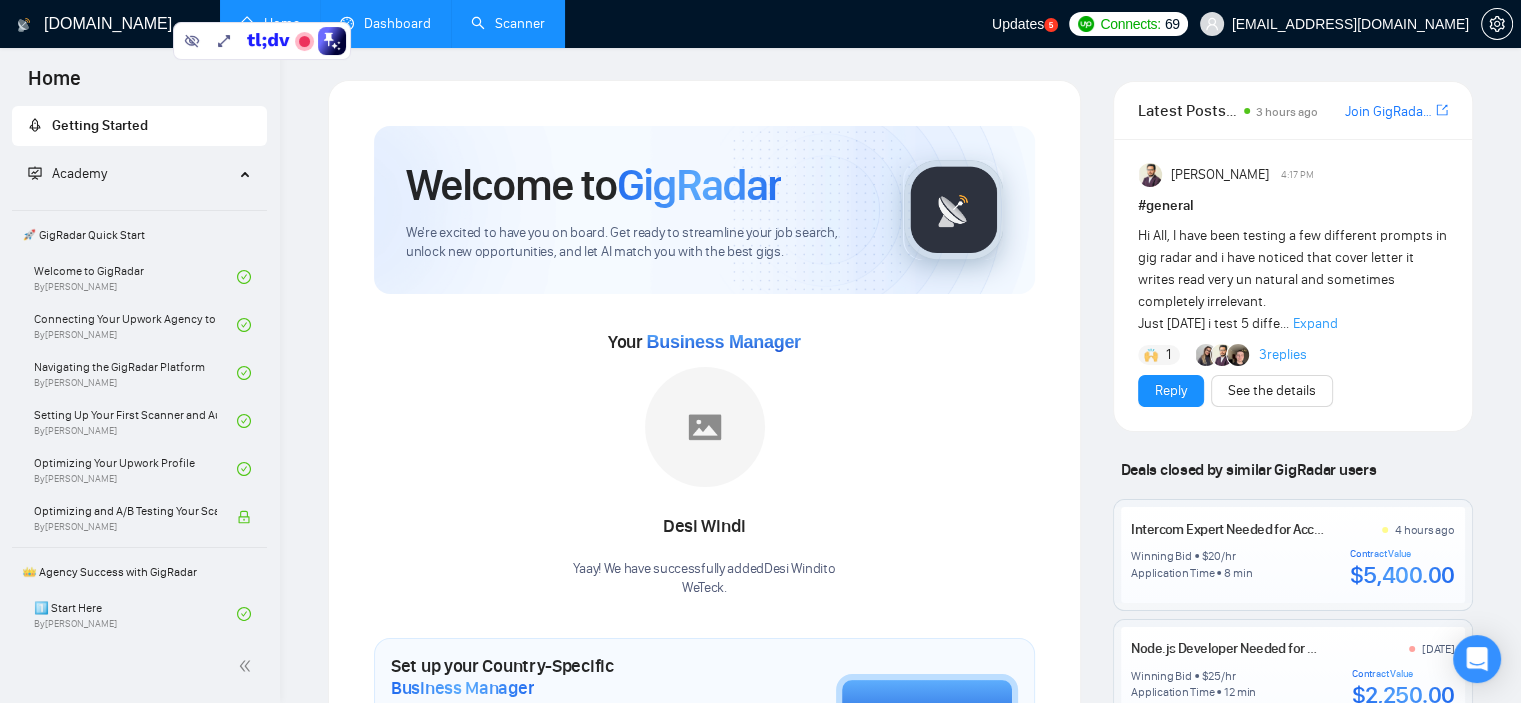 click on "Home Getting Started Academy 🚀 GigRadar Quick Start Welcome to GigRadar By  [PERSON_NAME] Connecting Your Upwork Agency to GigRadar By  [PERSON_NAME] Navigating the GigRadar Platform By  [PERSON_NAME] Setting Up Your First Scanner and Auto-Bidder By  [PERSON_NAME] Optimizing Your Upwork Profile By  [PERSON_NAME] Optimizing and A/B Testing Your Scanner for Better Results By  [PERSON_NAME] 👑 Agency Success with GigRadar 1️⃣ Start Here By  [PERSON_NAME] ⛔ Top 3 Mistakes of Pro Agencies By  [PERSON_NAME] 🌚 Rookie Traps for New Agencies By  [PERSON_NAME] ☠️ Fatal Traps for Solo Freelancers By  [PERSON_NAME] ❌ How to get banned on Upwork By  [PERSON_NAME] 😭 Account blocked: what to do? By  [PERSON_NAME] 🔓 Unblocked cases: review By  [PERSON_NAME] 🙈 Getting over Upwork? By  [PERSON_NAME] 🧲 Upwork Lead Magnet By  [PERSON_NAME] 🚀 10× Job Reach By  [PERSON_NAME] 📈 Reply Rate Boost By  [PERSON_NAME] 🗂️ Quality Reply Filter By  [PERSON_NAME] By" at bounding box center (760, 351) 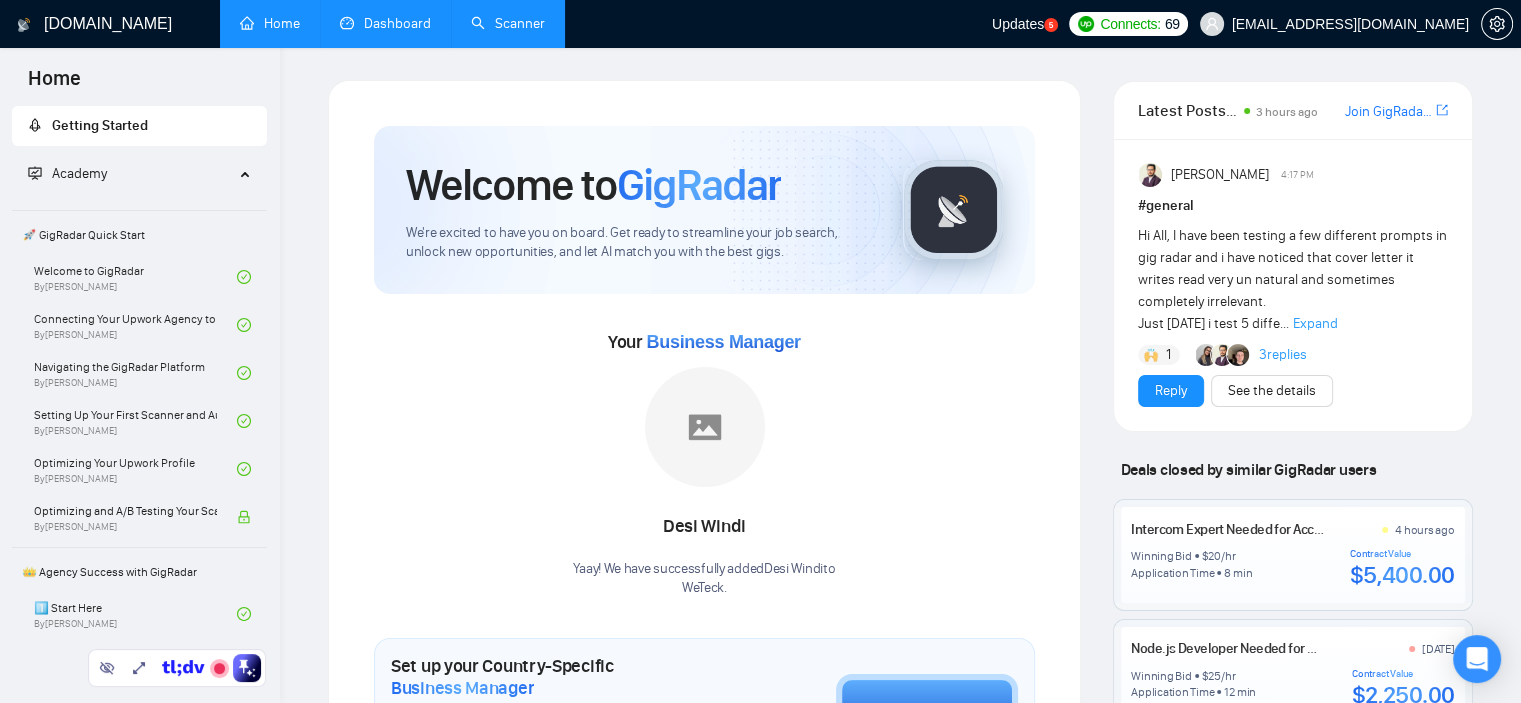 drag, startPoint x: 208, startPoint y: 28, endPoint x: 123, endPoint y: 736, distance: 713.08417 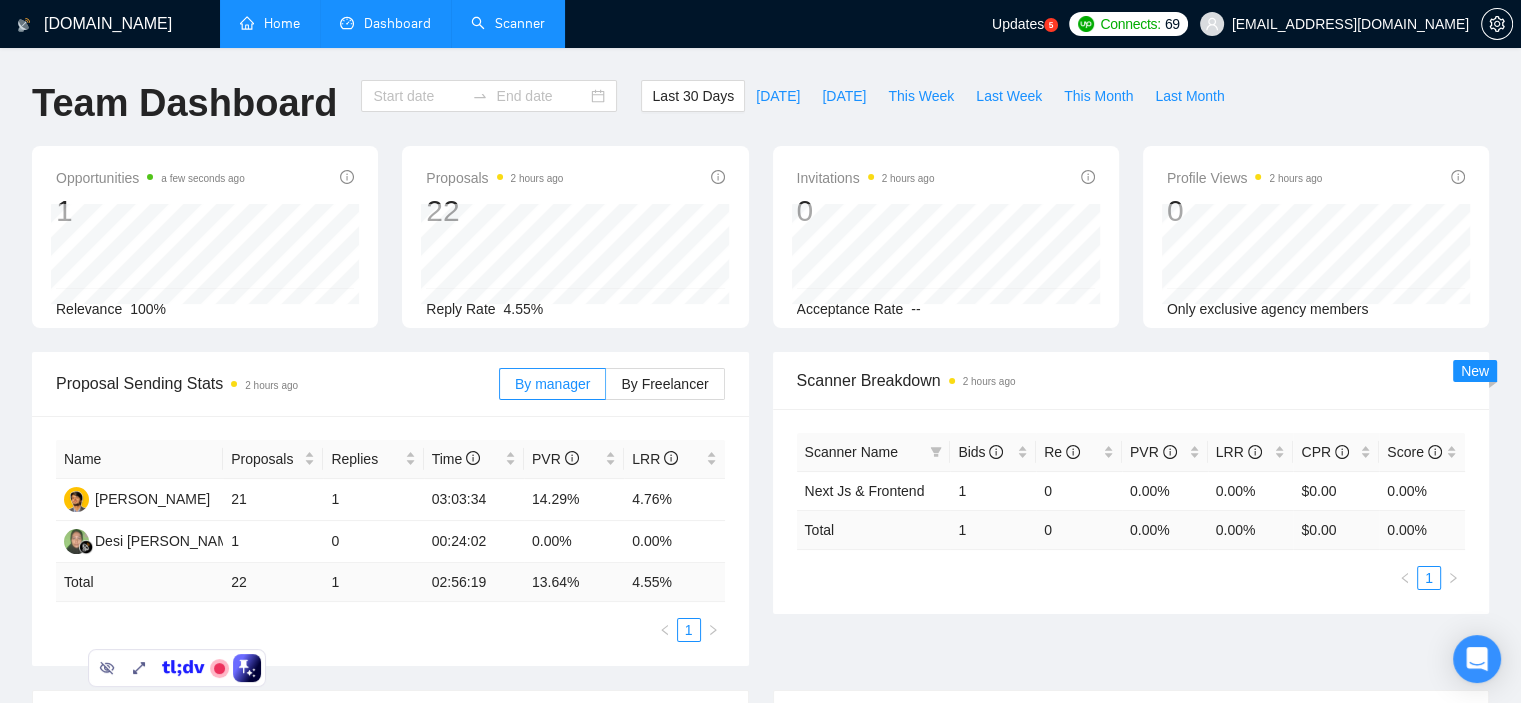 type on "[DATE]" 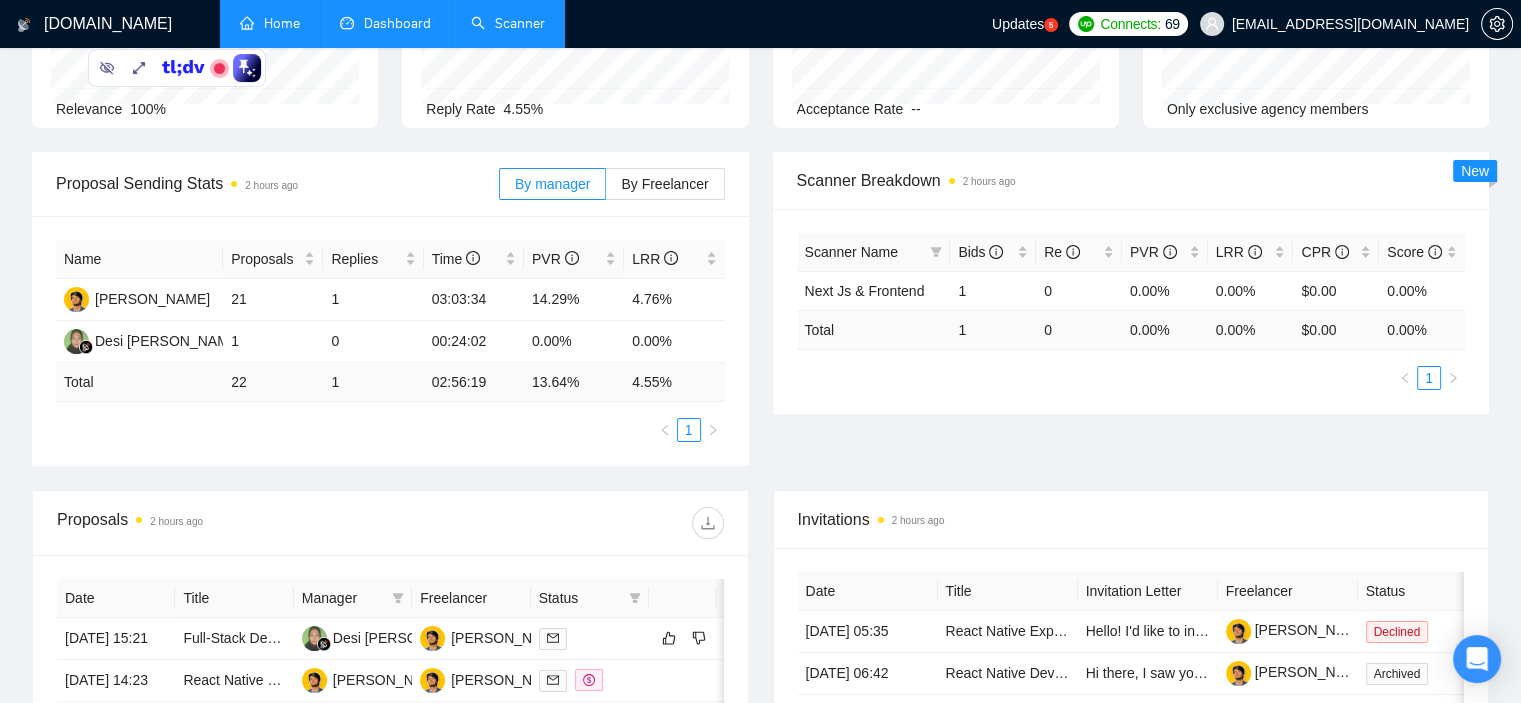 scroll, scrollTop: 0, scrollLeft: 0, axis: both 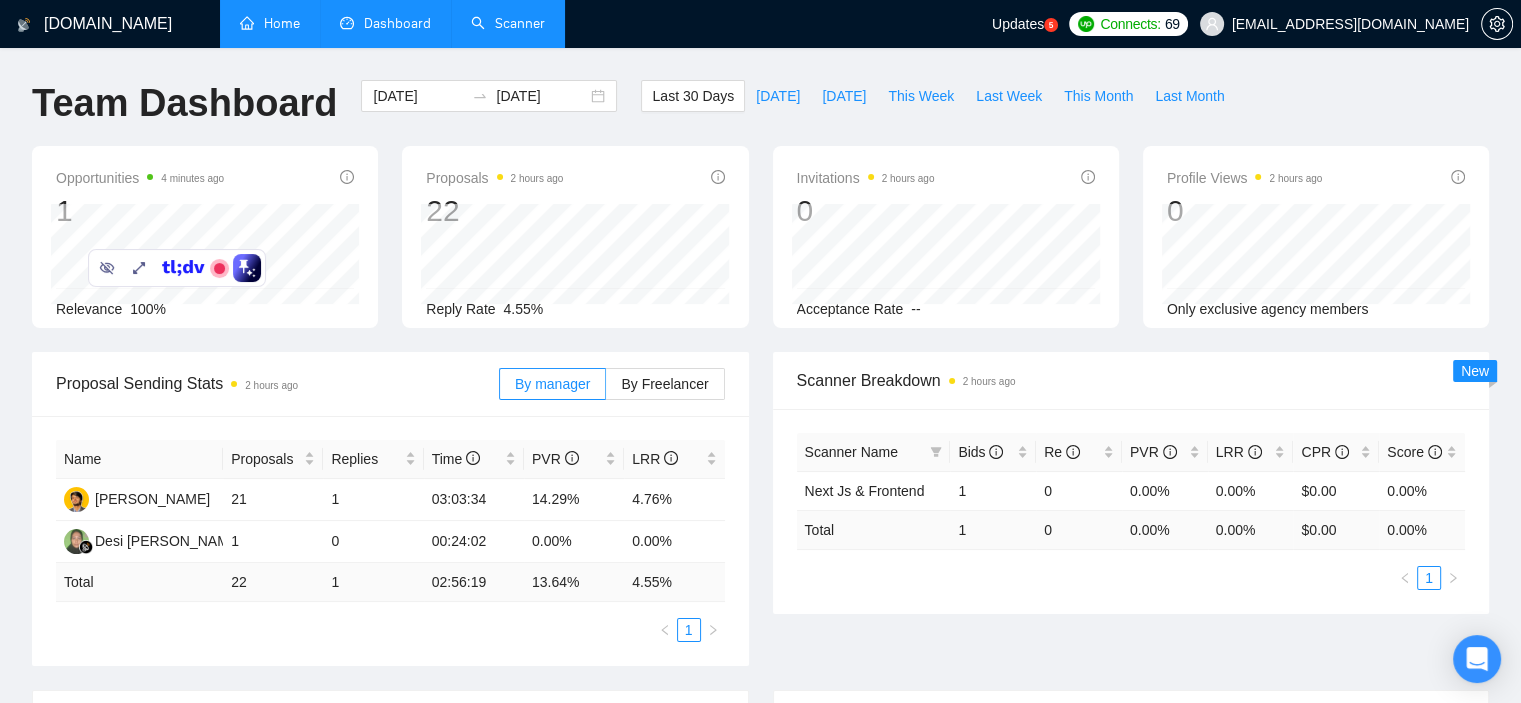click on "Scanner" at bounding box center (508, 23) 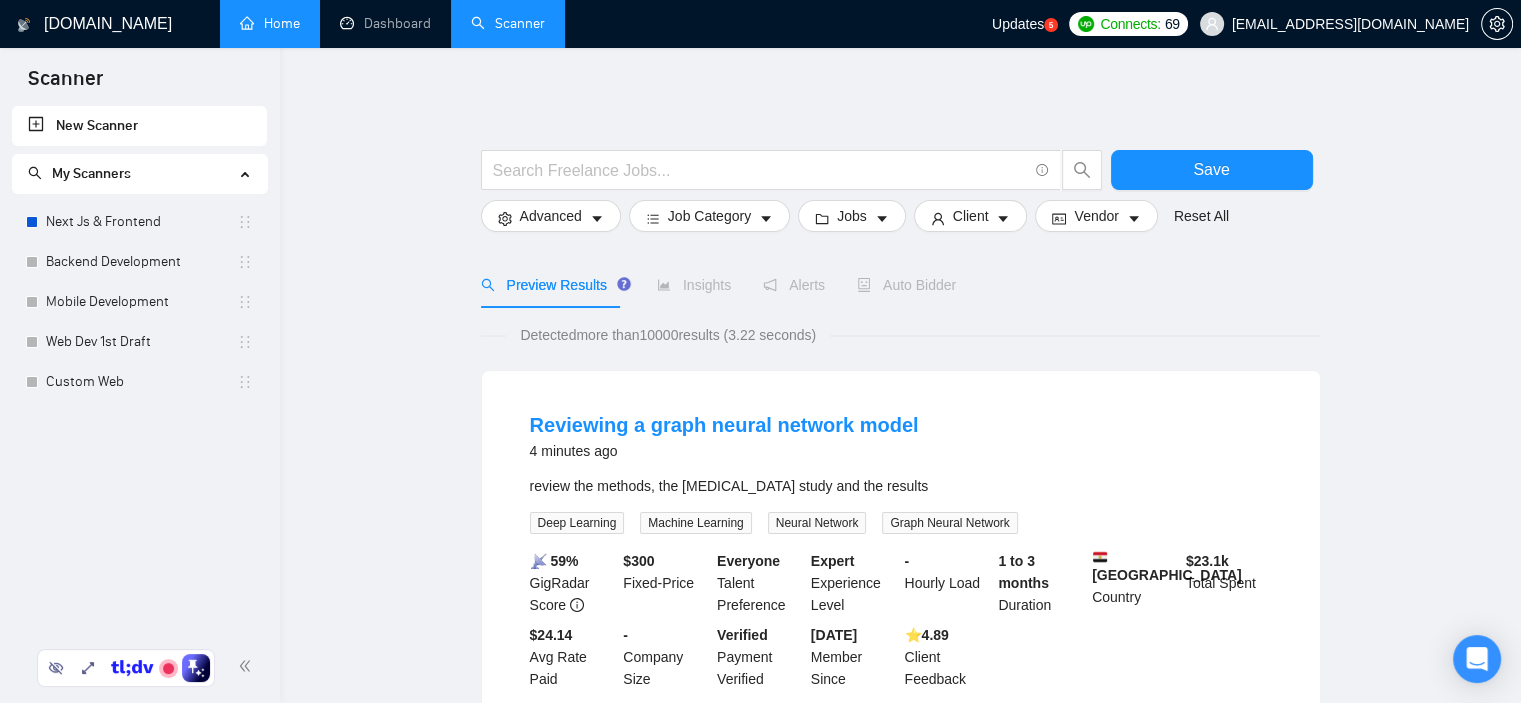 drag, startPoint x: 173, startPoint y: 272, endPoint x: 122, endPoint y: 697, distance: 428.04907 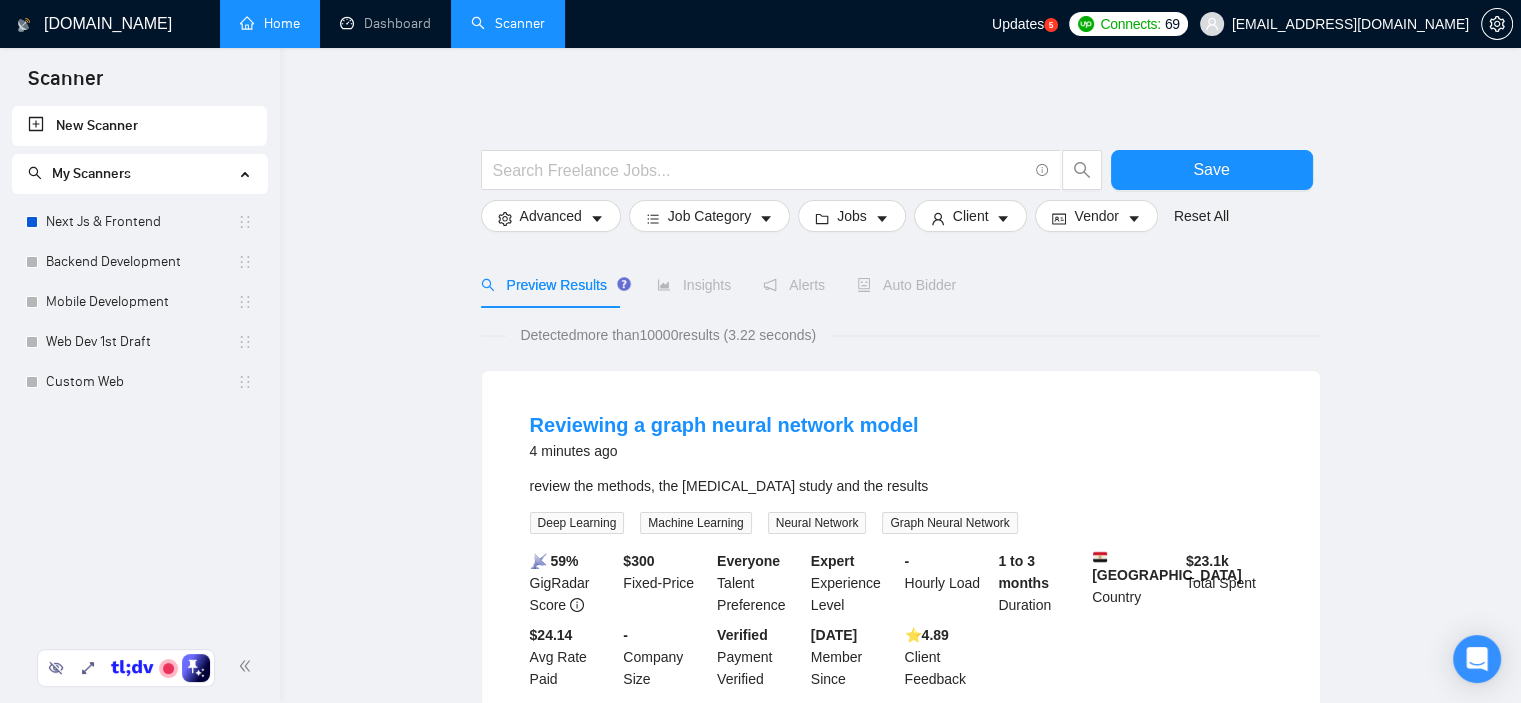 click on "Scanner New Scanner My Scanners Next Js & Frontend Backend Development Mobile Development Web Dev 1st Draft Custom Web [DOMAIN_NAME] Home Dashboard Scanner Updates
5
Connects: 69 [EMAIL_ADDRESS][DOMAIN_NAME] Save Advanced   Job Category   Jobs   Client   Vendor   Reset All Preview Results Insights Alerts Auto Bidder Detected  more than   10000  results   (3.22 seconds) Reviewing a graph neural network model 4 minutes ago review the methods, the [MEDICAL_DATA] study and the results Deep Learning Machine Learning Neural Network Graph Neural Network 📡   59% GigRadar Score   $ 300 Fixed-Price Everyone Talent Preference Expert Experience Level - Hourly Load 1 to 3 months Duration   [GEOGRAPHIC_DATA] Country $ 23.1k Total Spent $24.14 Avg Rate Paid - Company Size Verified Payment Verified [DATE] Member Since ⭐️  4.89 Client Feedback Convert Freshdesk Emails (JSON Export) to MBOX for Gmail Import (w/ Attachments) 4 minutes ago ... Expand Data Extraction ETL Python API" at bounding box center [760, 351] 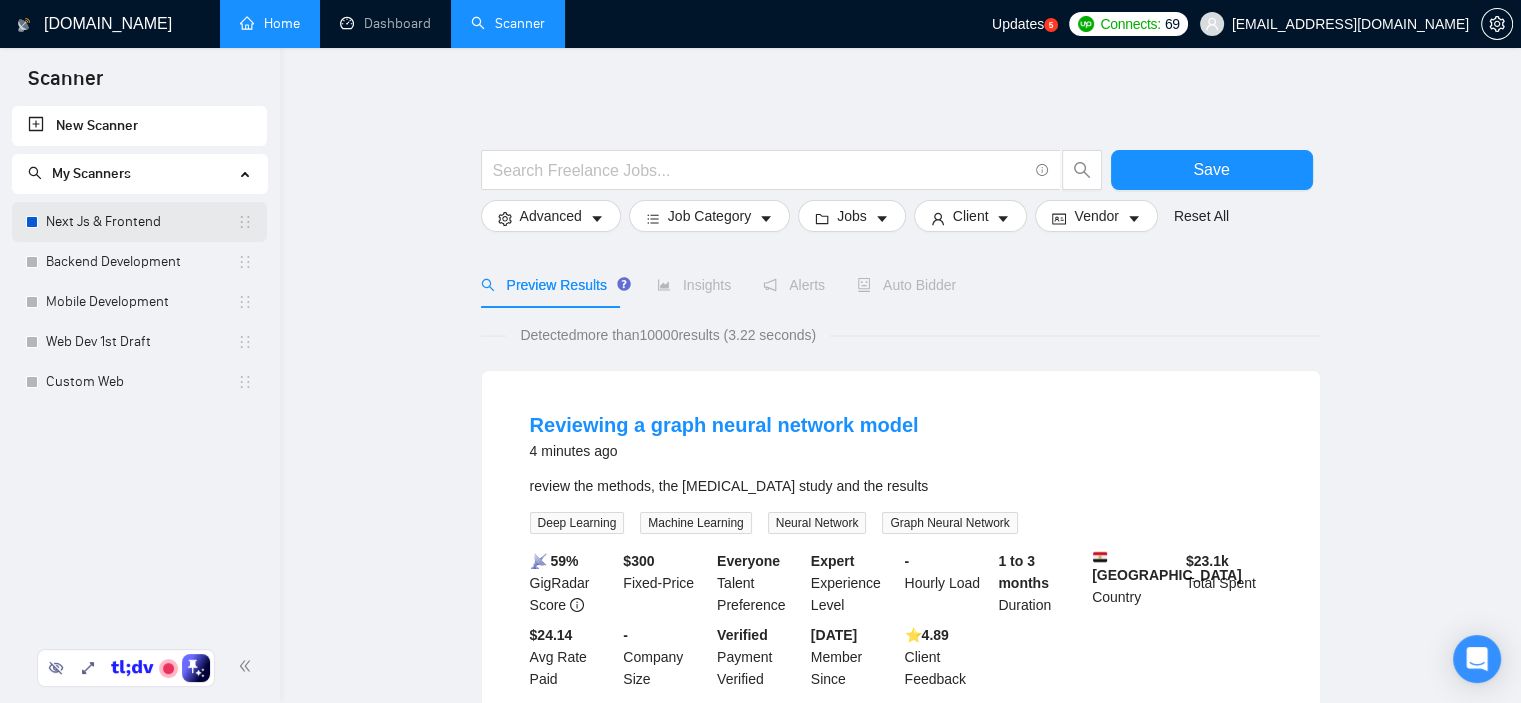 click on "Next Js & Frontend" at bounding box center (141, 222) 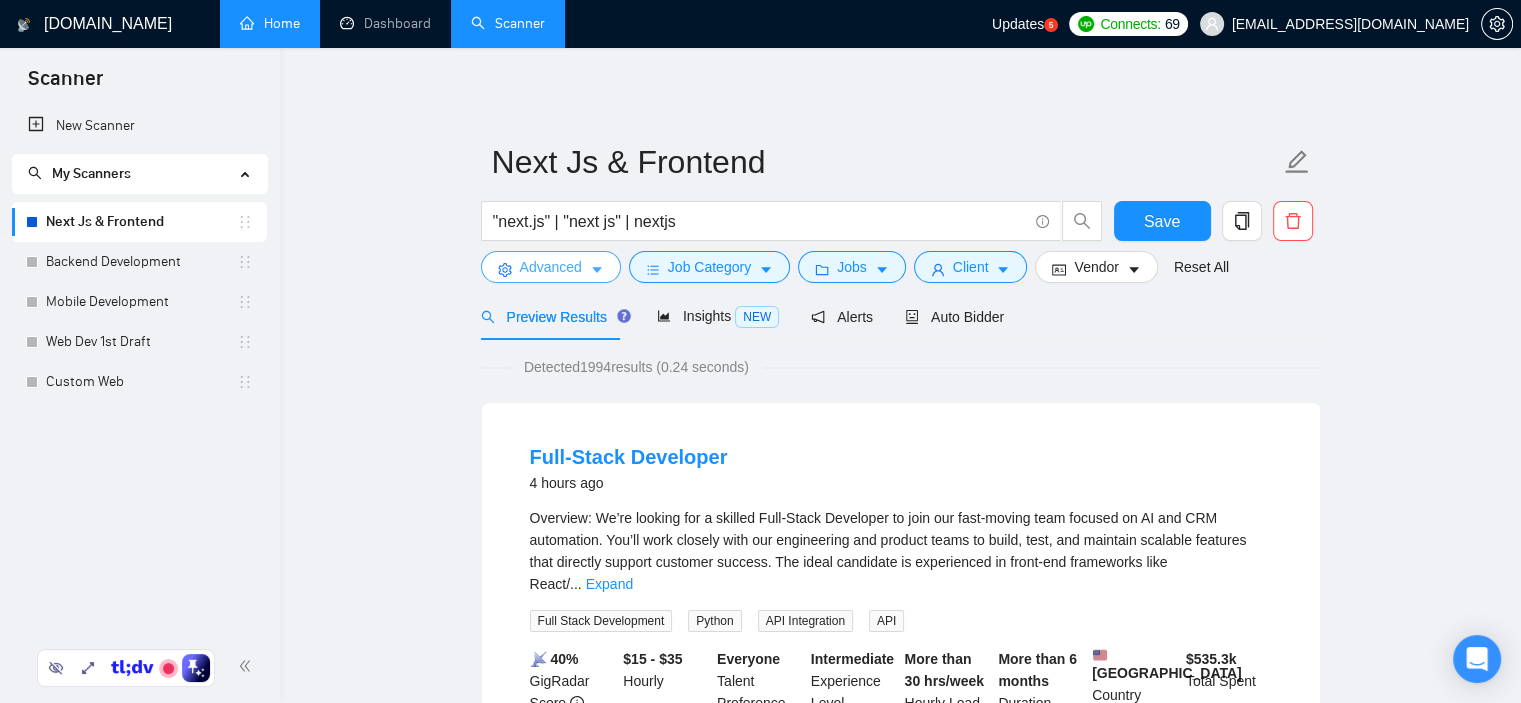 click 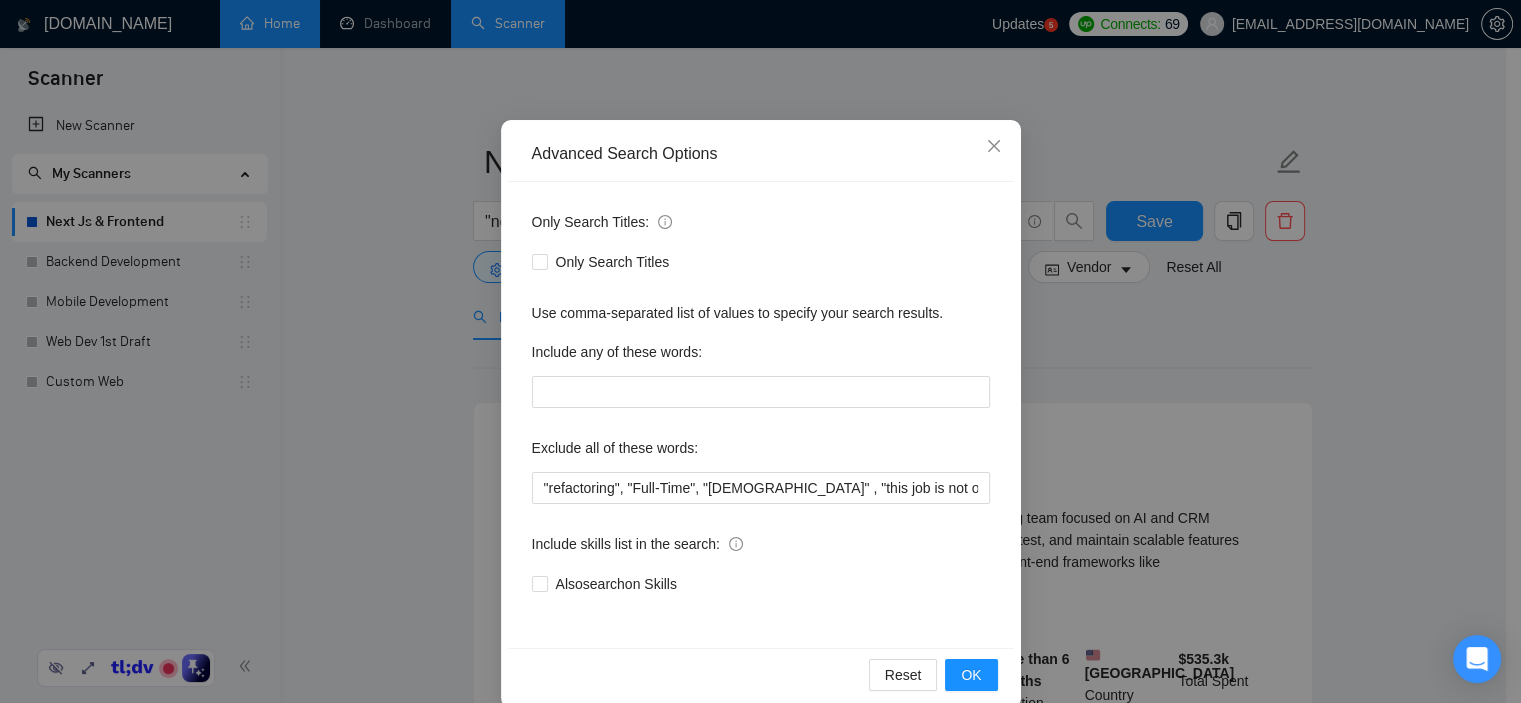 scroll, scrollTop: 128, scrollLeft: 0, axis: vertical 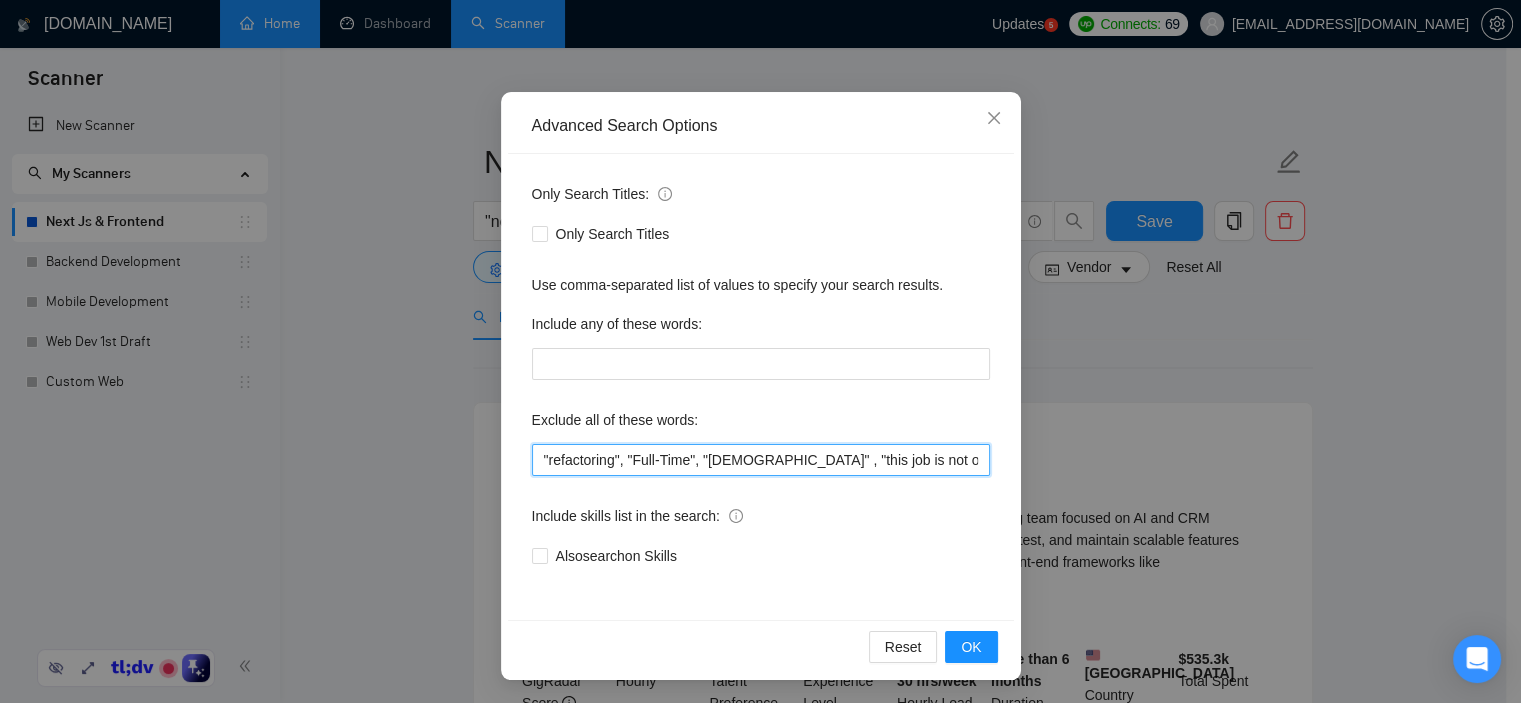 click on ""refactoring", "Full-Time", "[DEMOGRAPHIC_DATA]" , "this job is not open to teams", "this job is not open to agency", "this job is not open to companies", "NO AGENCY", "Freelancers Only", "NOT AGENCY", "no agency", "no agencies", "individual only", "freelancers only", "No Agencies!", "independent contractors only", "***Freelancers Only," "/Freelancers Only", ".Freelancers Only", ",Freelancers Only.", "Smart Contracts", "smart contracts", "Smart contract", "on-site", "on site"" at bounding box center (761, 460) 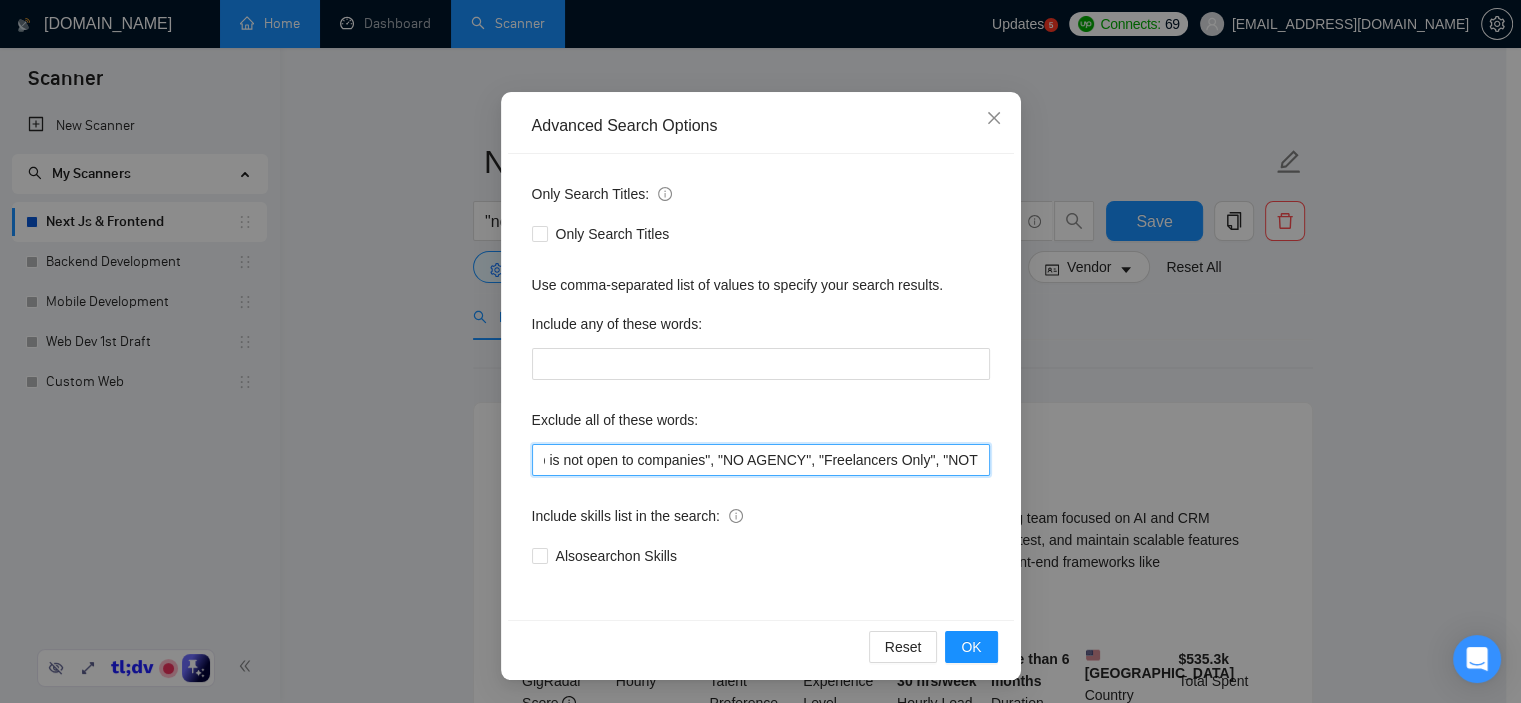 scroll, scrollTop: 0, scrollLeft: 784, axis: horizontal 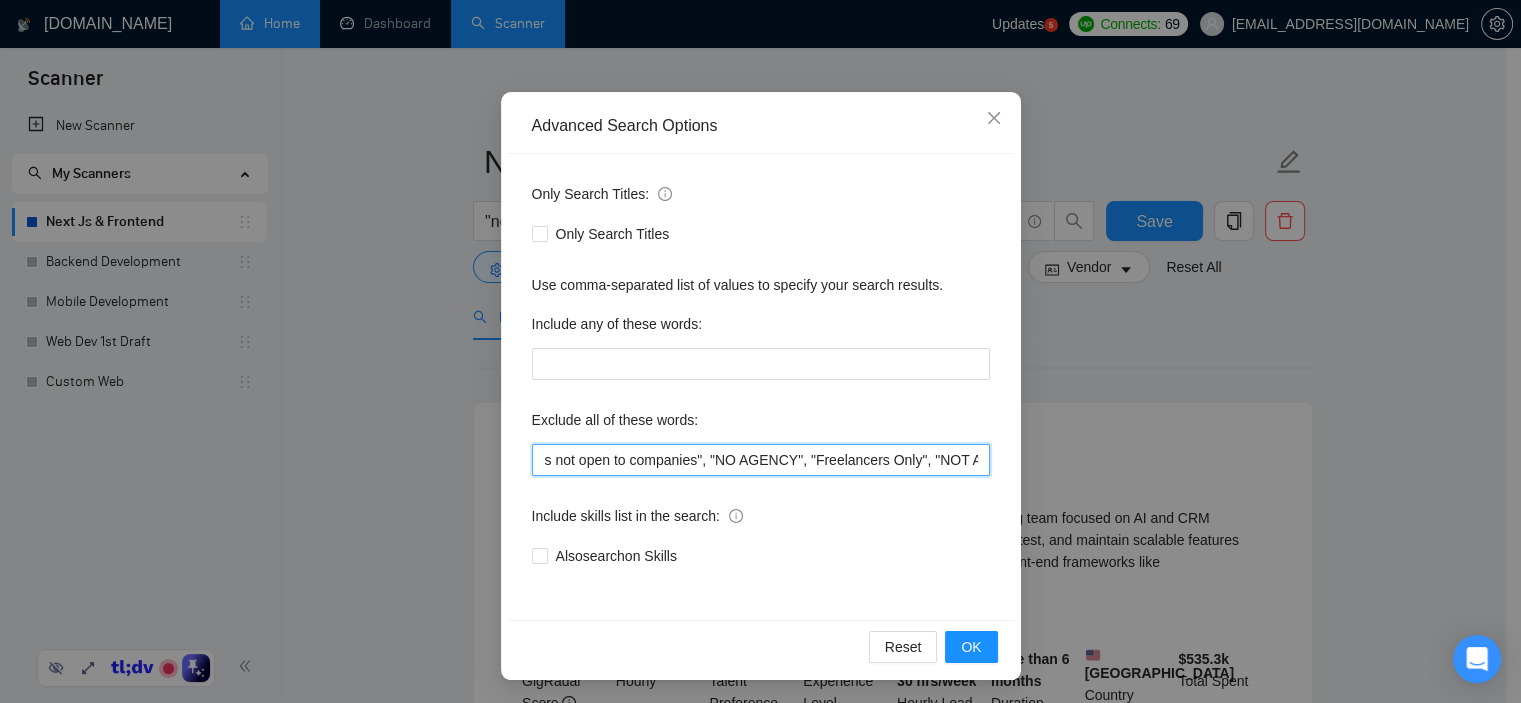 click on ""refactoring", "Full-Time", "[DEMOGRAPHIC_DATA]" , "this job is not open to teams", "this job is not open to agency", "this job is not open to companies", "NO AGENCY", "Freelancers Only", "NOT AGENCY", "no agency", "no agencies", "individual only", "freelancers only", "No Agencies!", "independent contractors only", "***Freelancers Only," "/Freelancers Only", ".Freelancers Only", ",Freelancers Only.", "Smart Contracts", "smart contracts", "Smart contract", "on-site", "on site"" at bounding box center (761, 460) 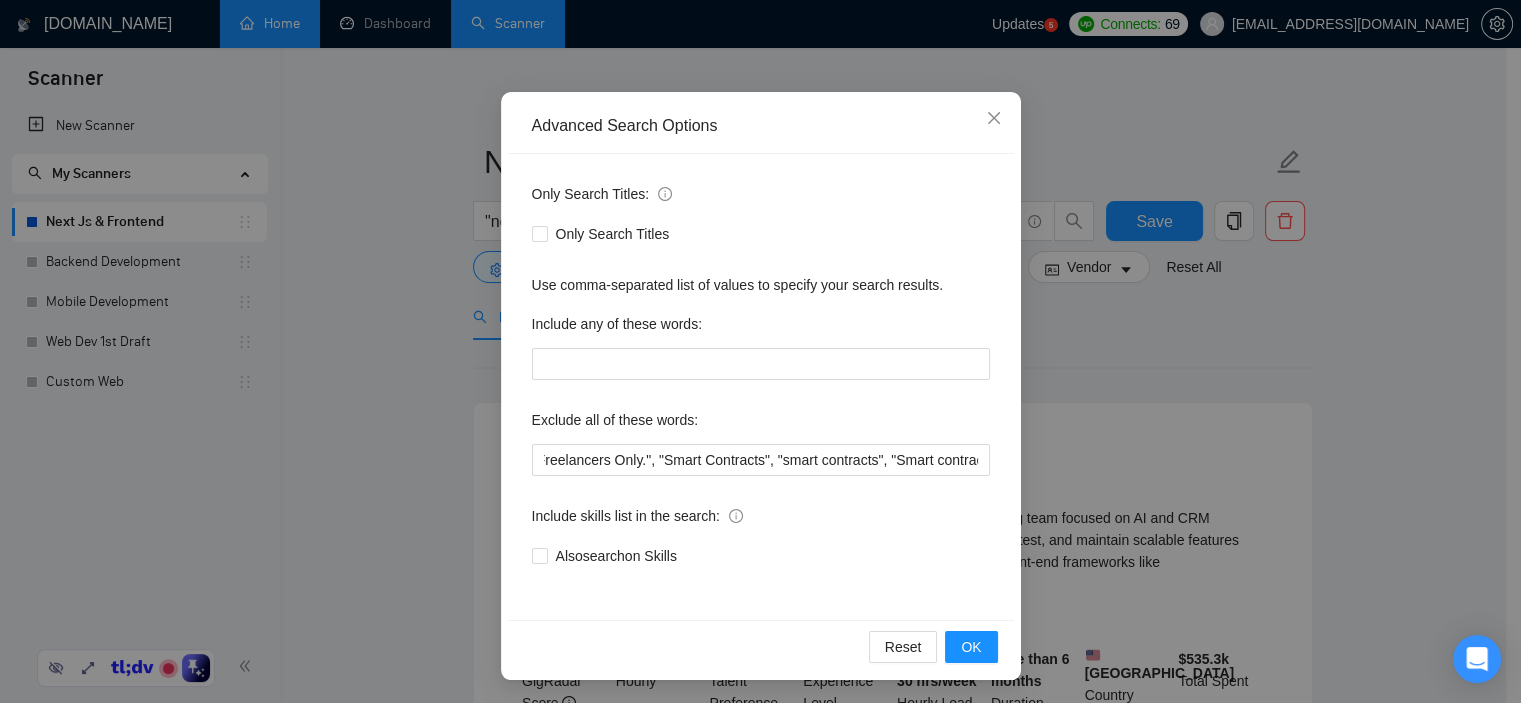 scroll, scrollTop: 0, scrollLeft: 0, axis: both 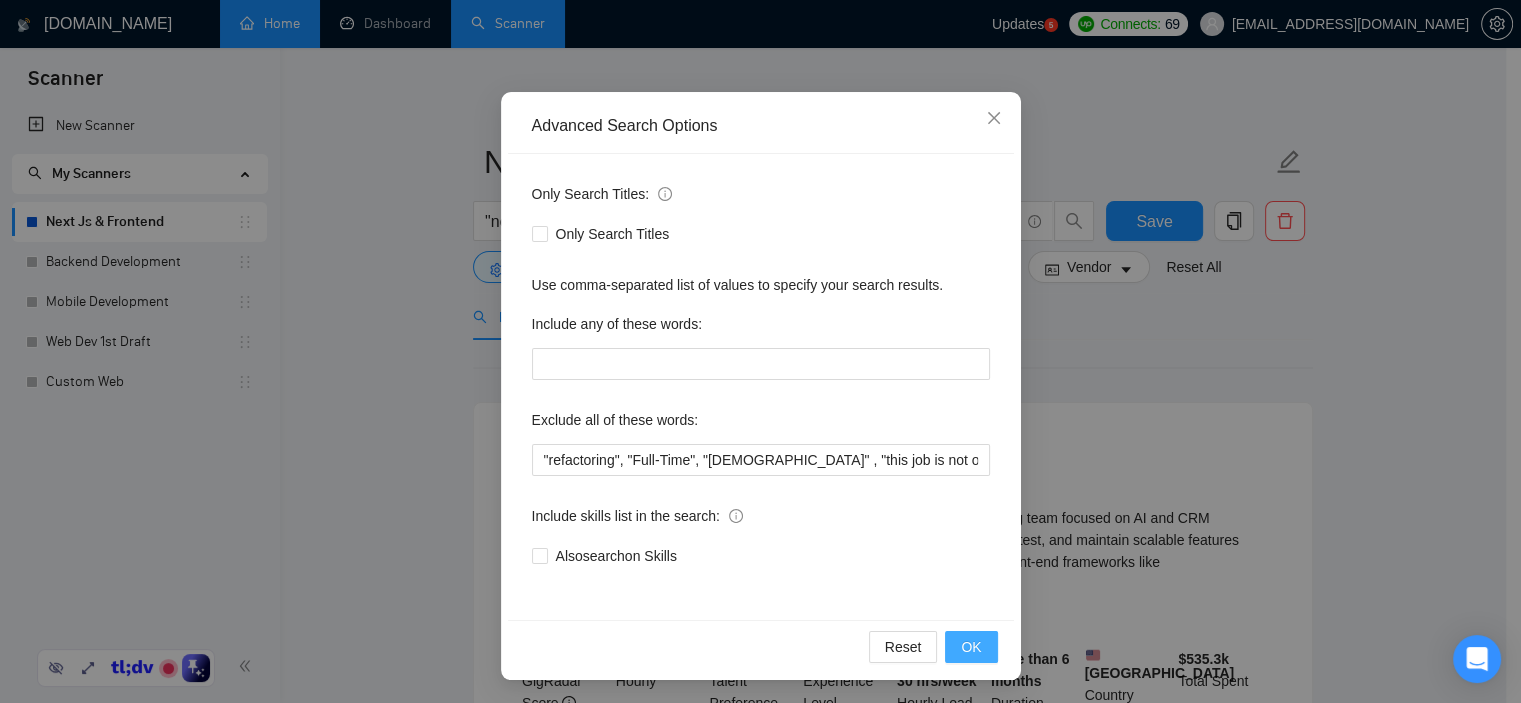 click on "OK" at bounding box center (971, 647) 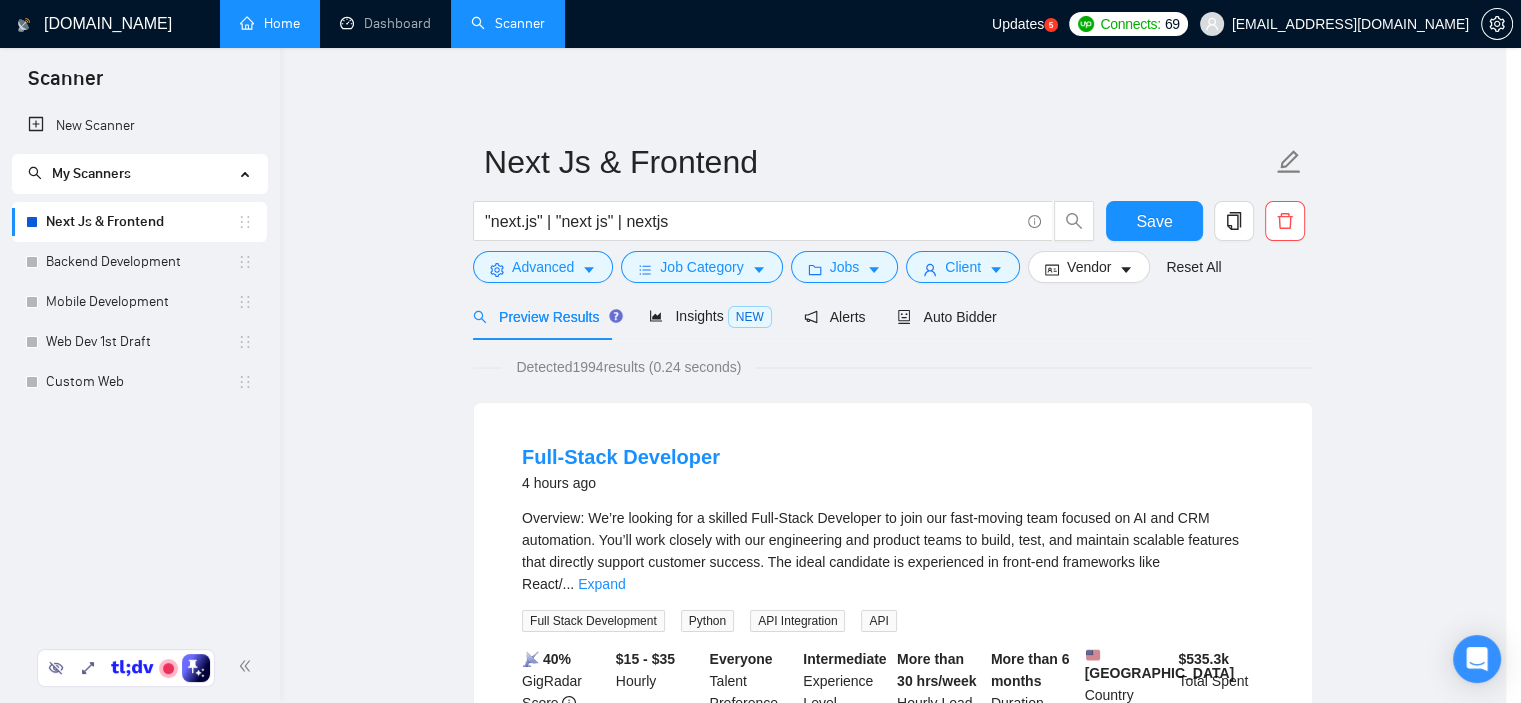 scroll, scrollTop: 28, scrollLeft: 0, axis: vertical 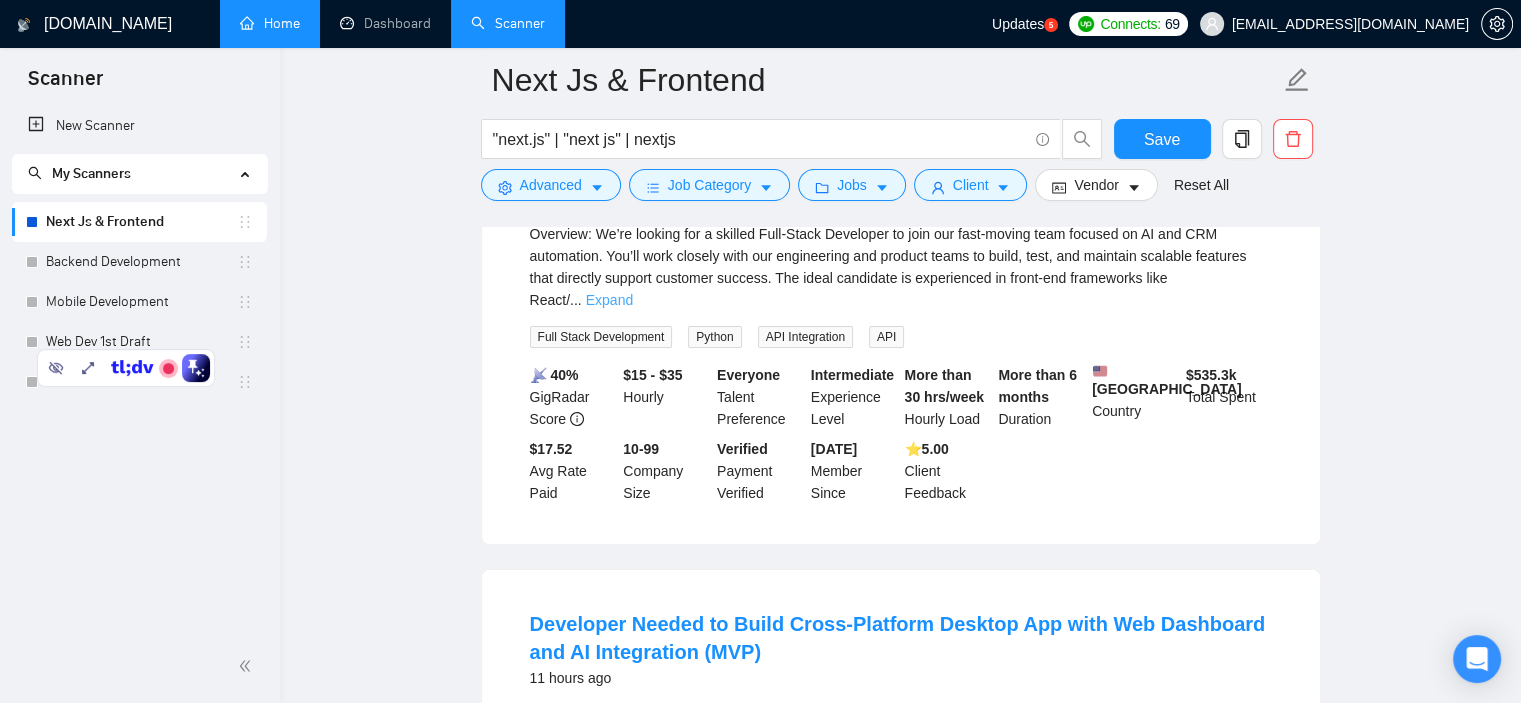 click on "Expand" at bounding box center (609, 300) 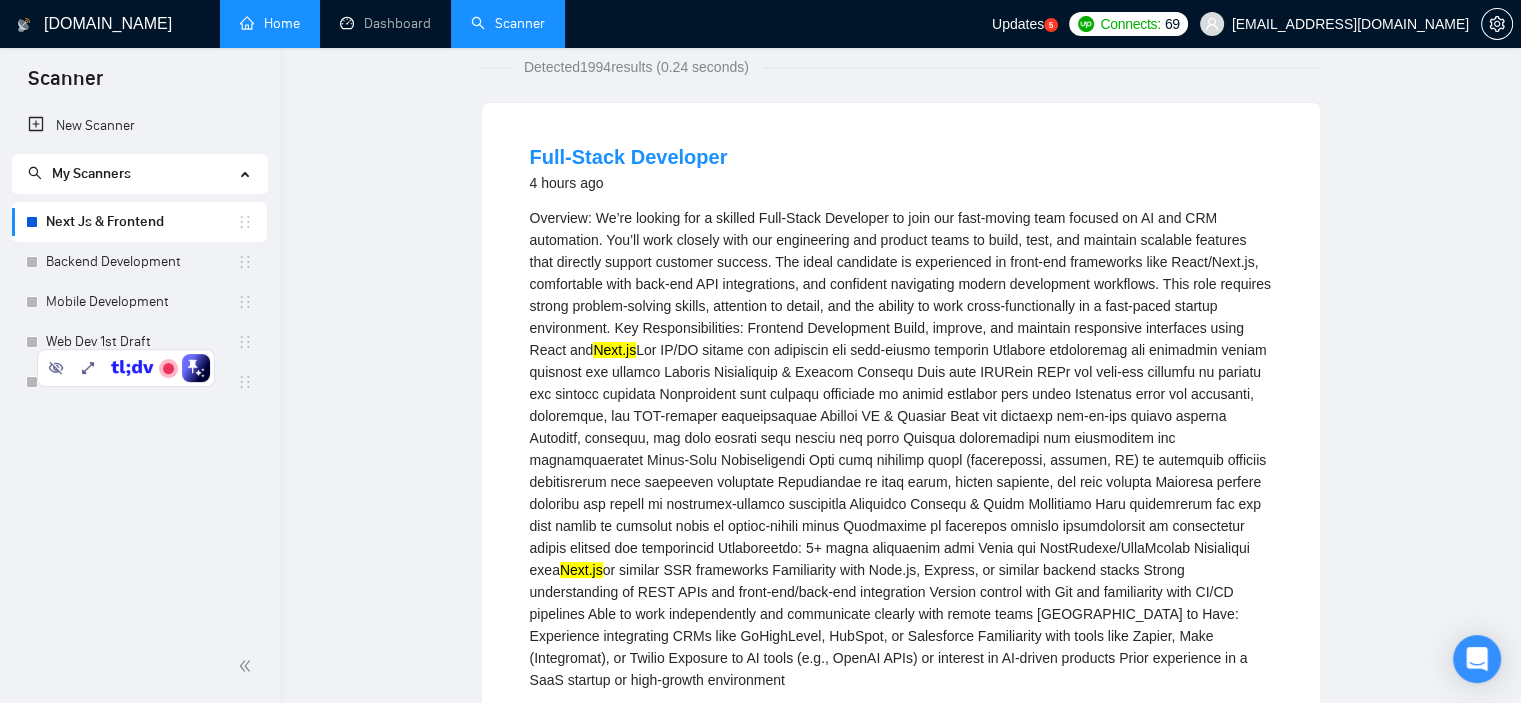 scroll, scrollTop: 0, scrollLeft: 0, axis: both 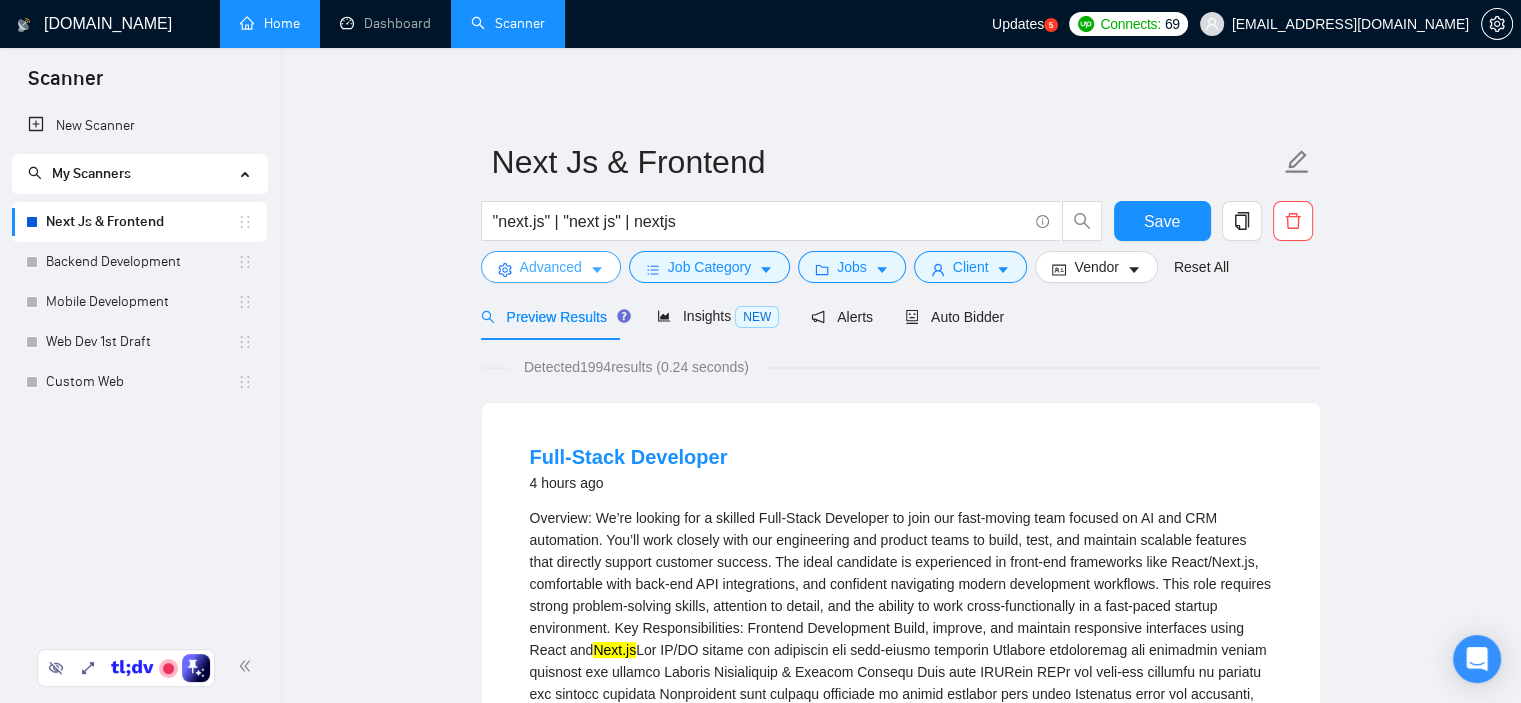 click on "Advanced" at bounding box center [551, 267] 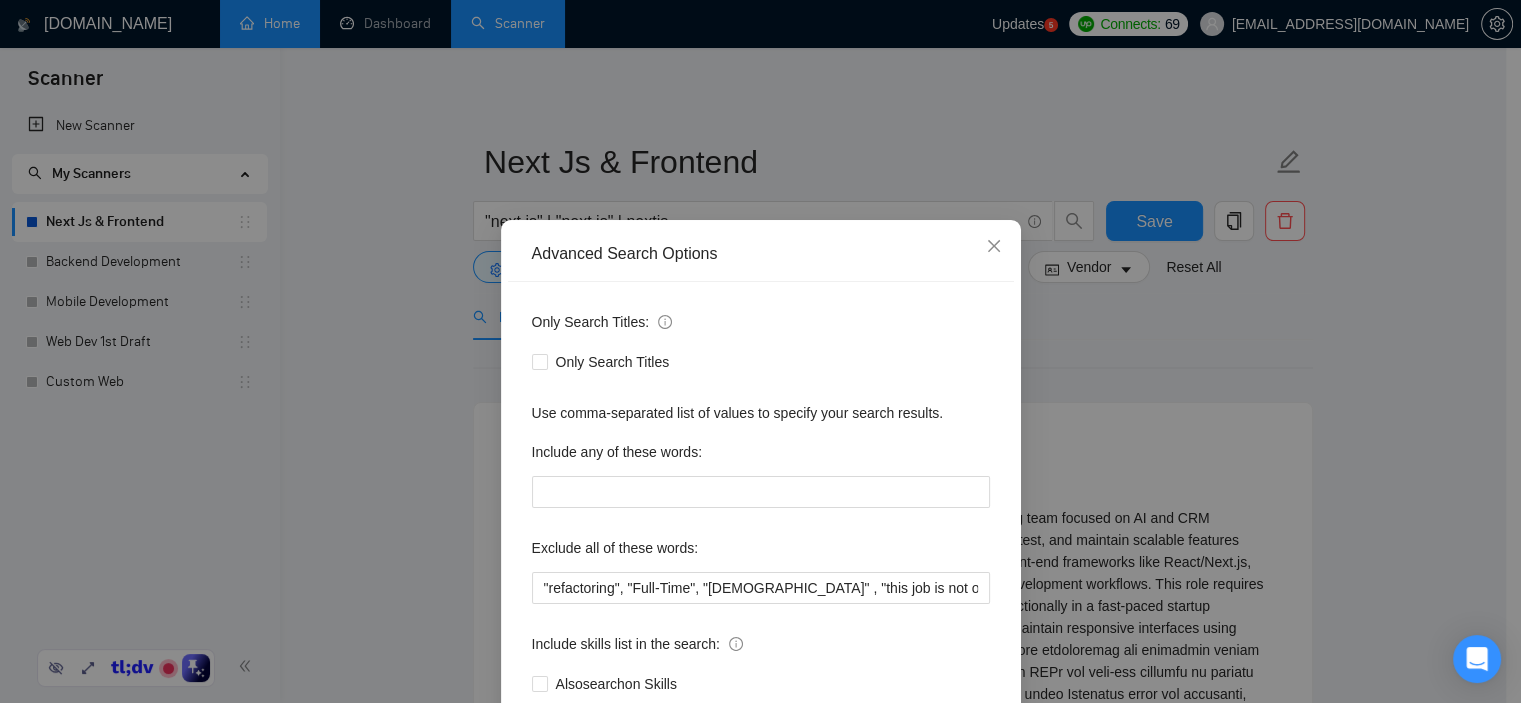 scroll, scrollTop: 128, scrollLeft: 0, axis: vertical 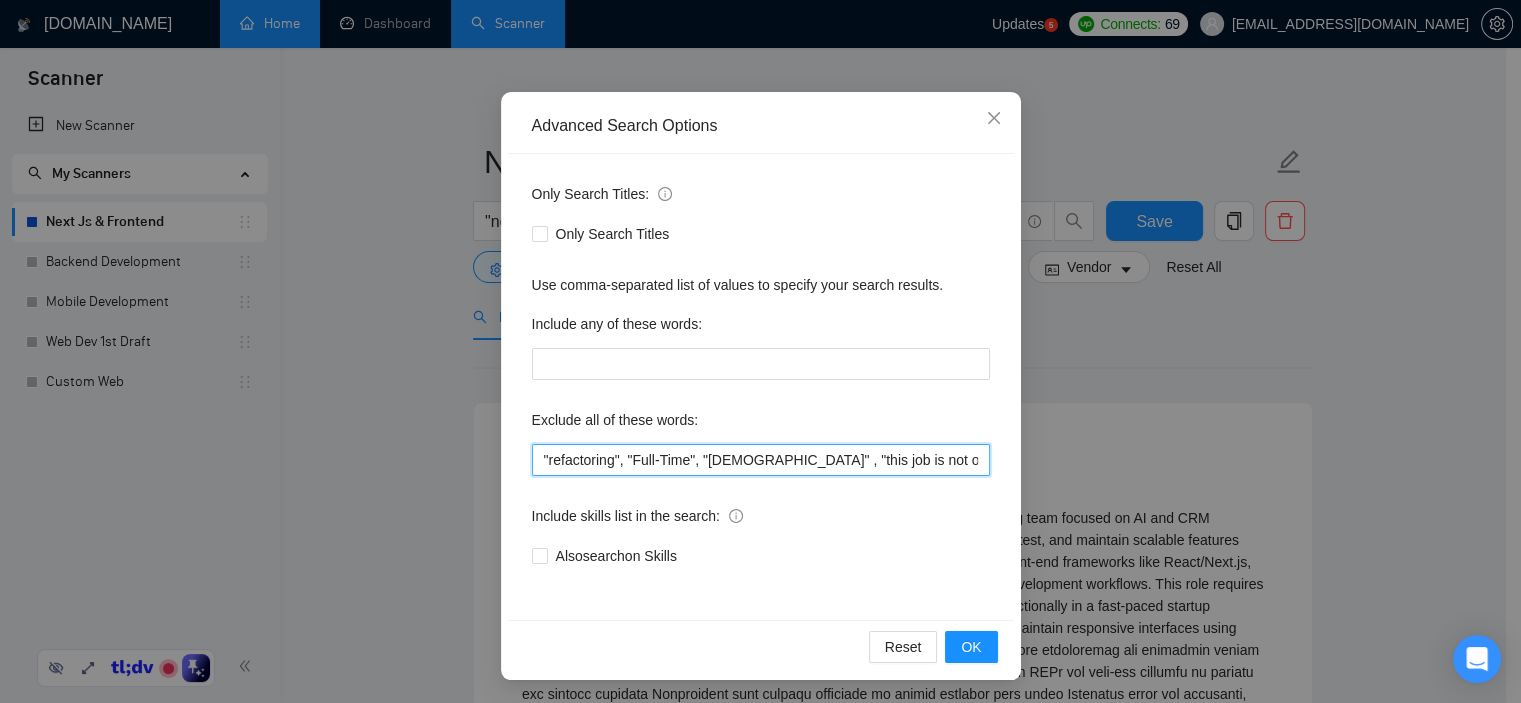 click on ""refactoring", "Full-Time", "[DEMOGRAPHIC_DATA]" , "this job is not open to teams", "this job is not open to agency", "this job is not open to companies", "NO AGENCY", "Freelancers Only", "NOT AGENCY", "no agency", "no agencies", "individual only", "freelancers only", "No Agencies!", "independent contractors only", "***Freelancers Only," "/Freelancers Only", ".Freelancers Only", ",Freelancers Only.", "Smart Contracts", "smart contracts", "Smart contract", "on-site", "on site"" at bounding box center [761, 460] 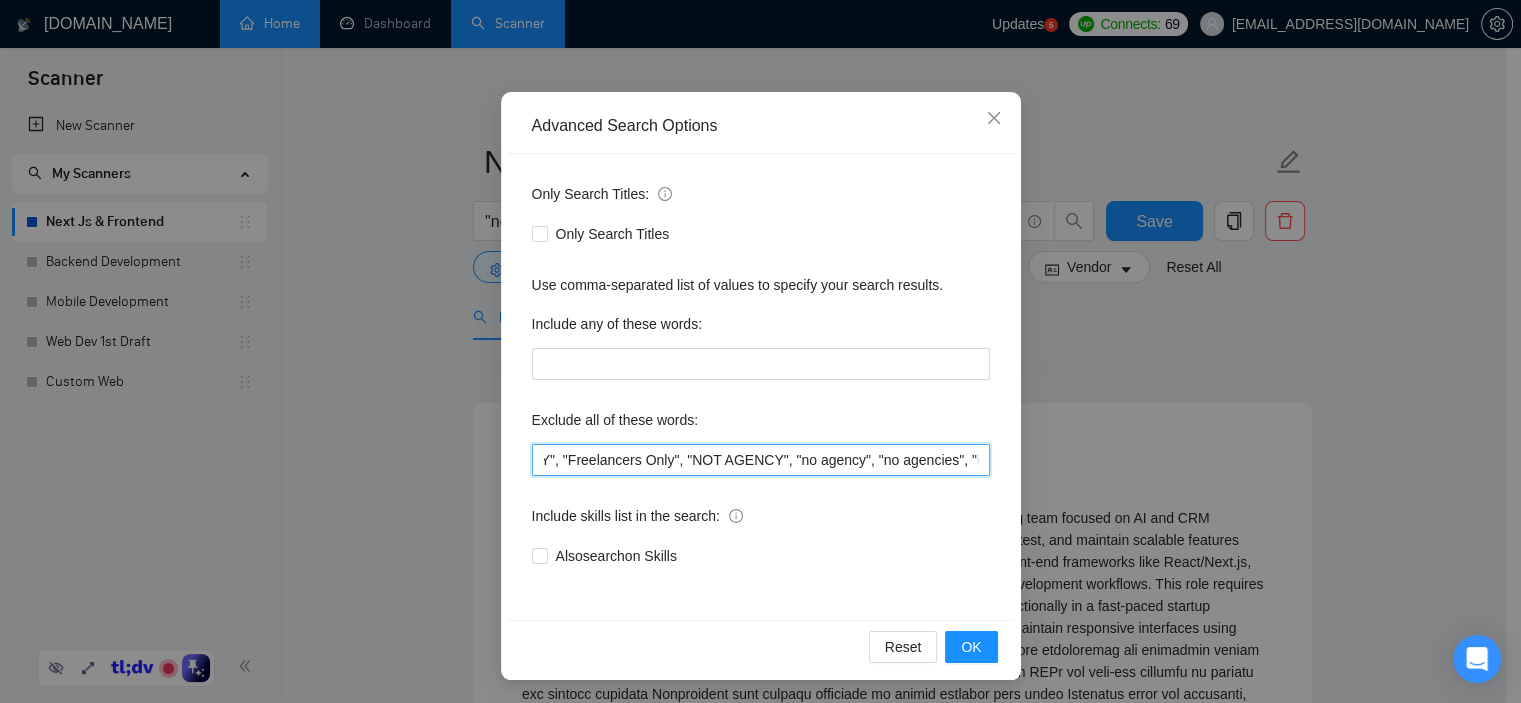 scroll, scrollTop: 0, scrollLeft: 1083, axis: horizontal 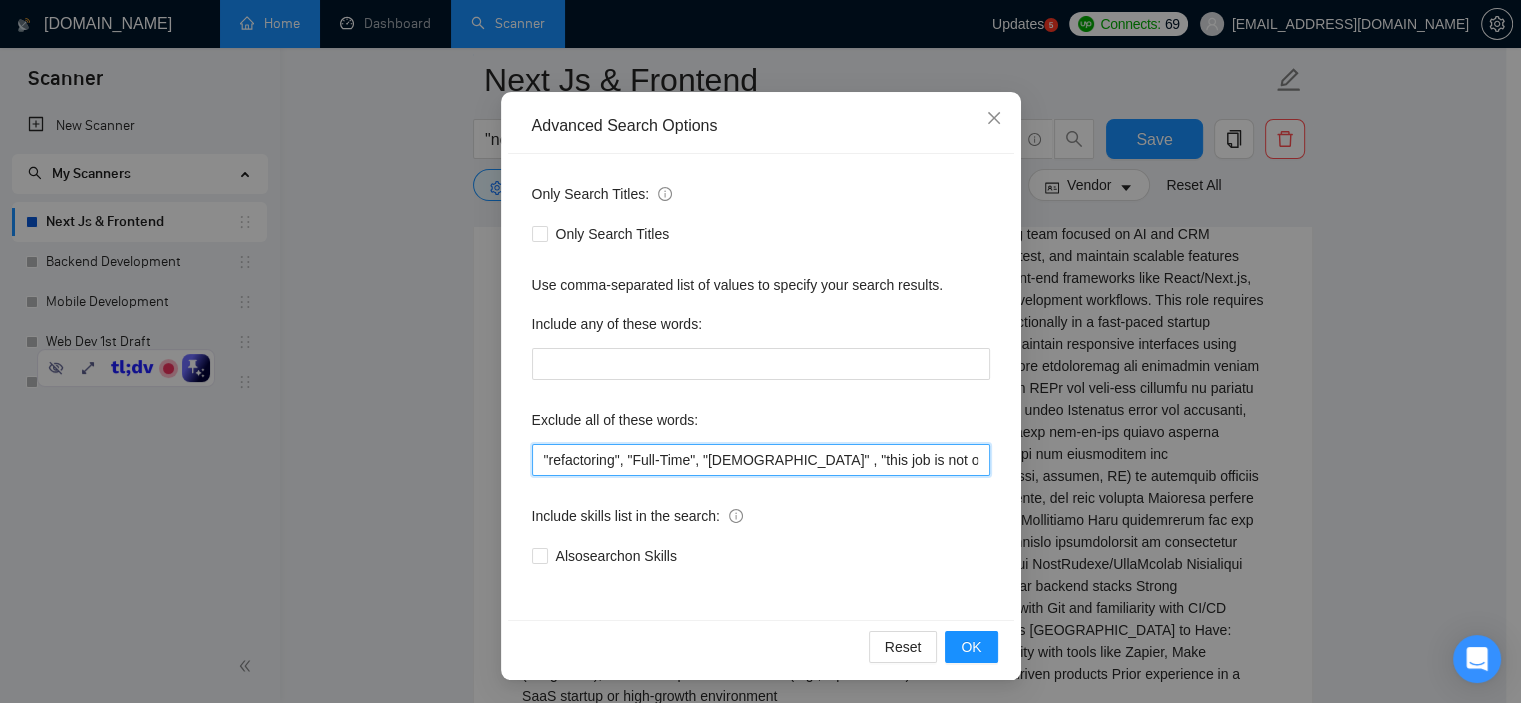 click on ""refactoring", "Full-Time", "[DEMOGRAPHIC_DATA]" , "this job is not open to teams", "this job is not open to agency", "this job is not open to companies", "NO AGENCY", "Freelancers Only", "NOT AGENCY", "no agency", "no agencies", "individual only", "freelancers only", "No Agencies!", "independent contractors only", "***Freelancers Only," "/Freelancers Only", ".Freelancers Only", ",Freelancers Only.", "Smart Contracts", "smart contracts", "Smart contract", "on-site", "on site"" at bounding box center (761, 460) 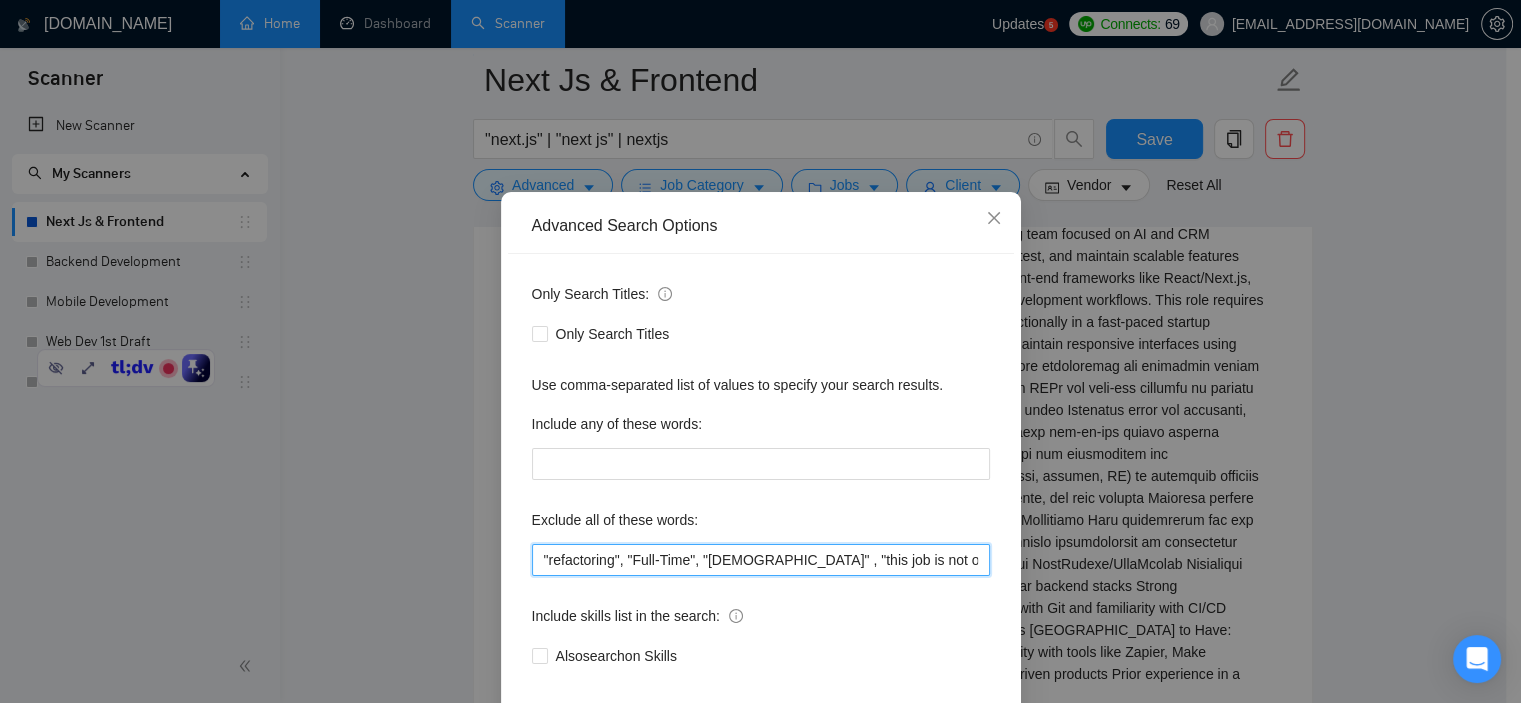 scroll, scrollTop: 128, scrollLeft: 0, axis: vertical 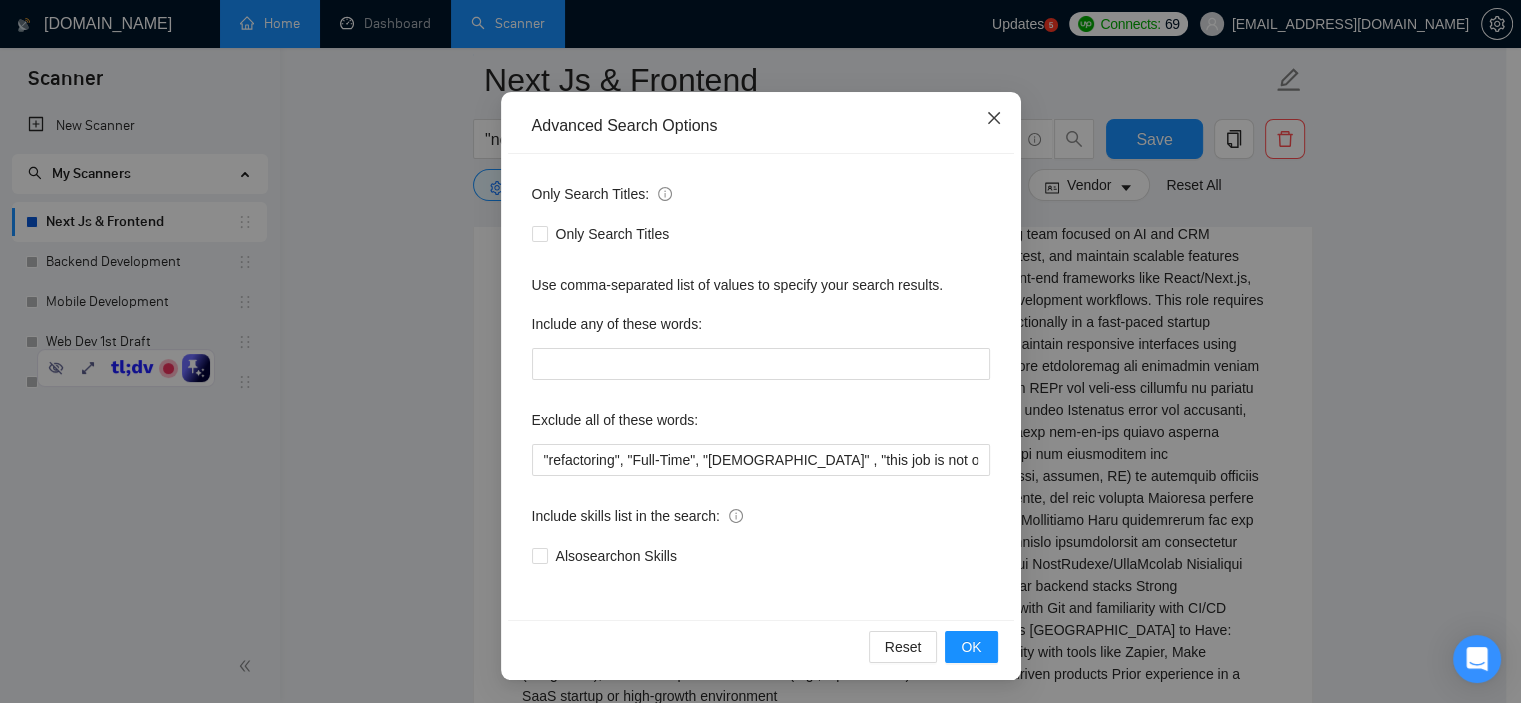 click 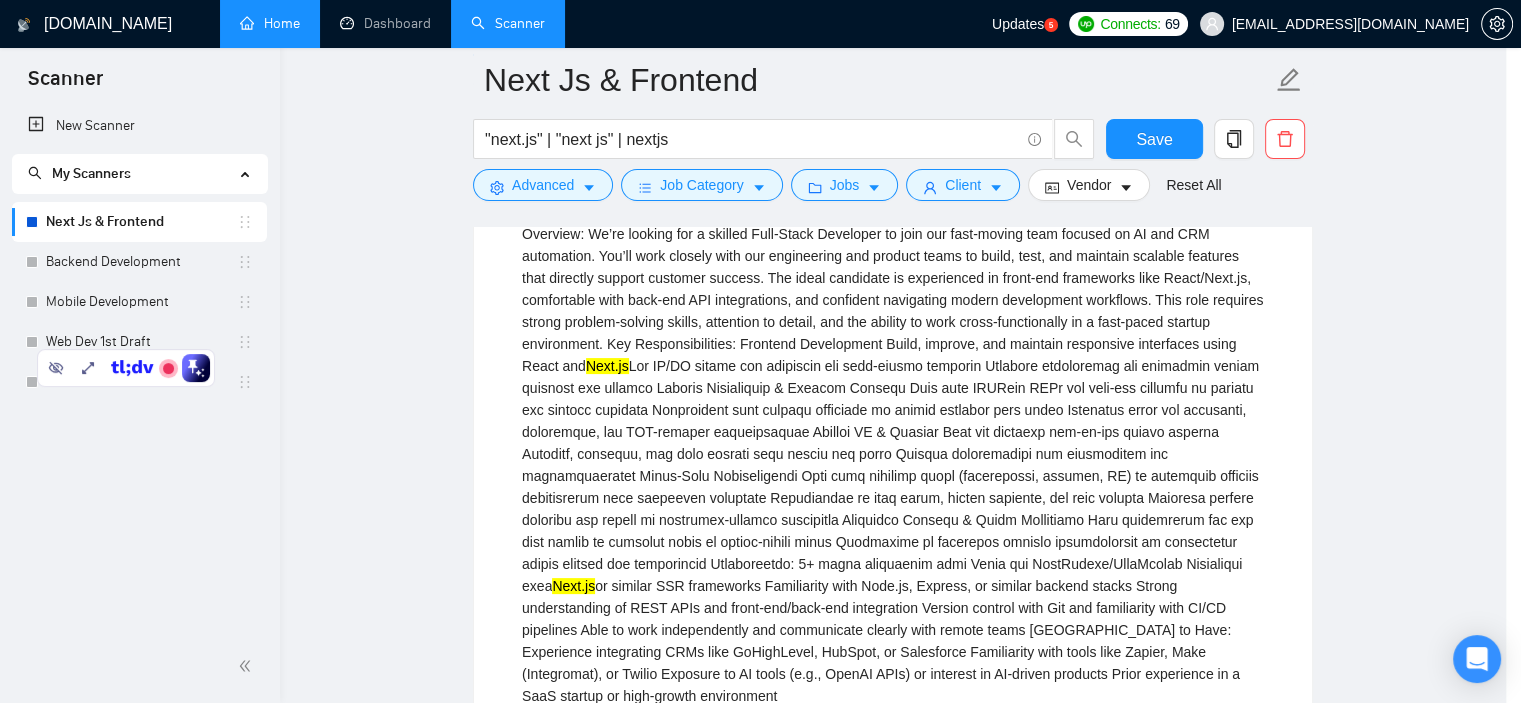 scroll, scrollTop: 28, scrollLeft: 0, axis: vertical 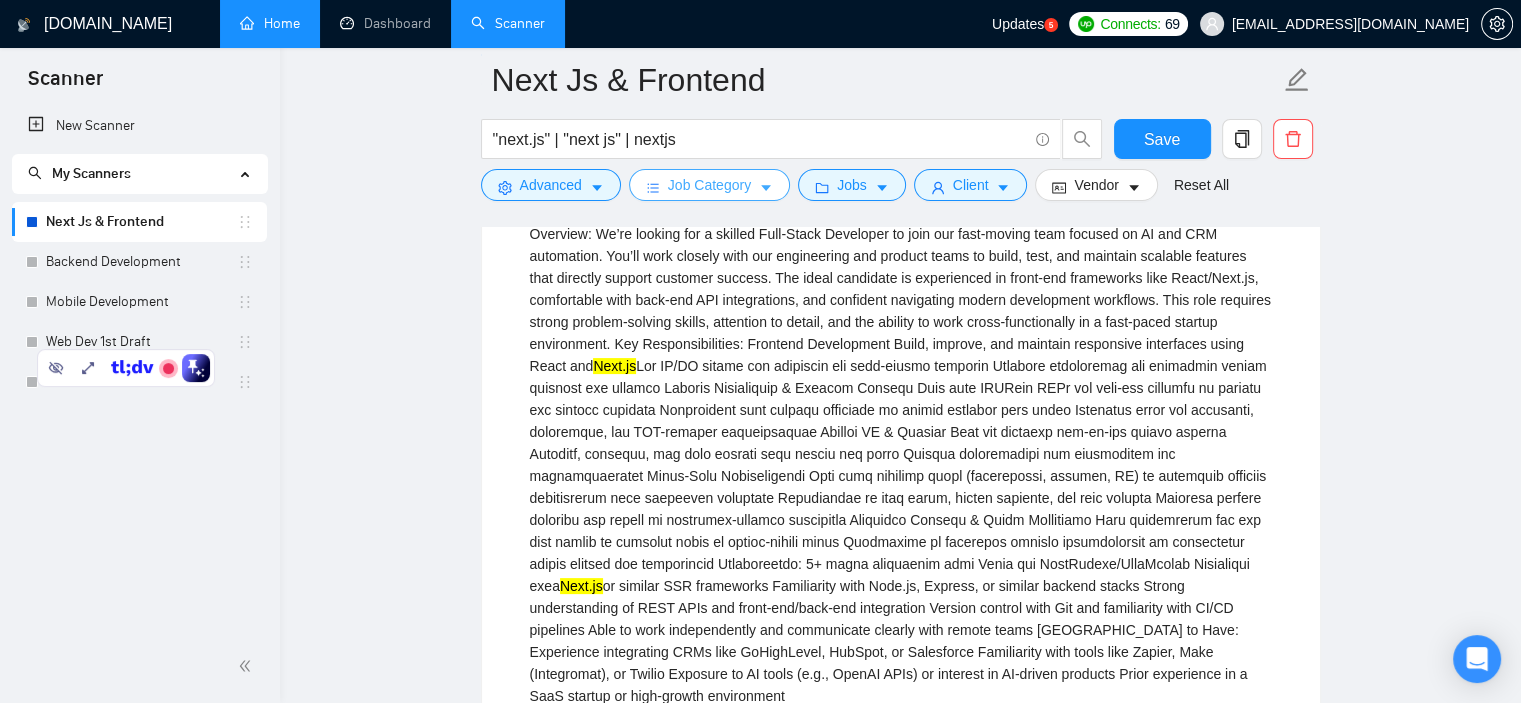 click on "Job Category" at bounding box center [709, 185] 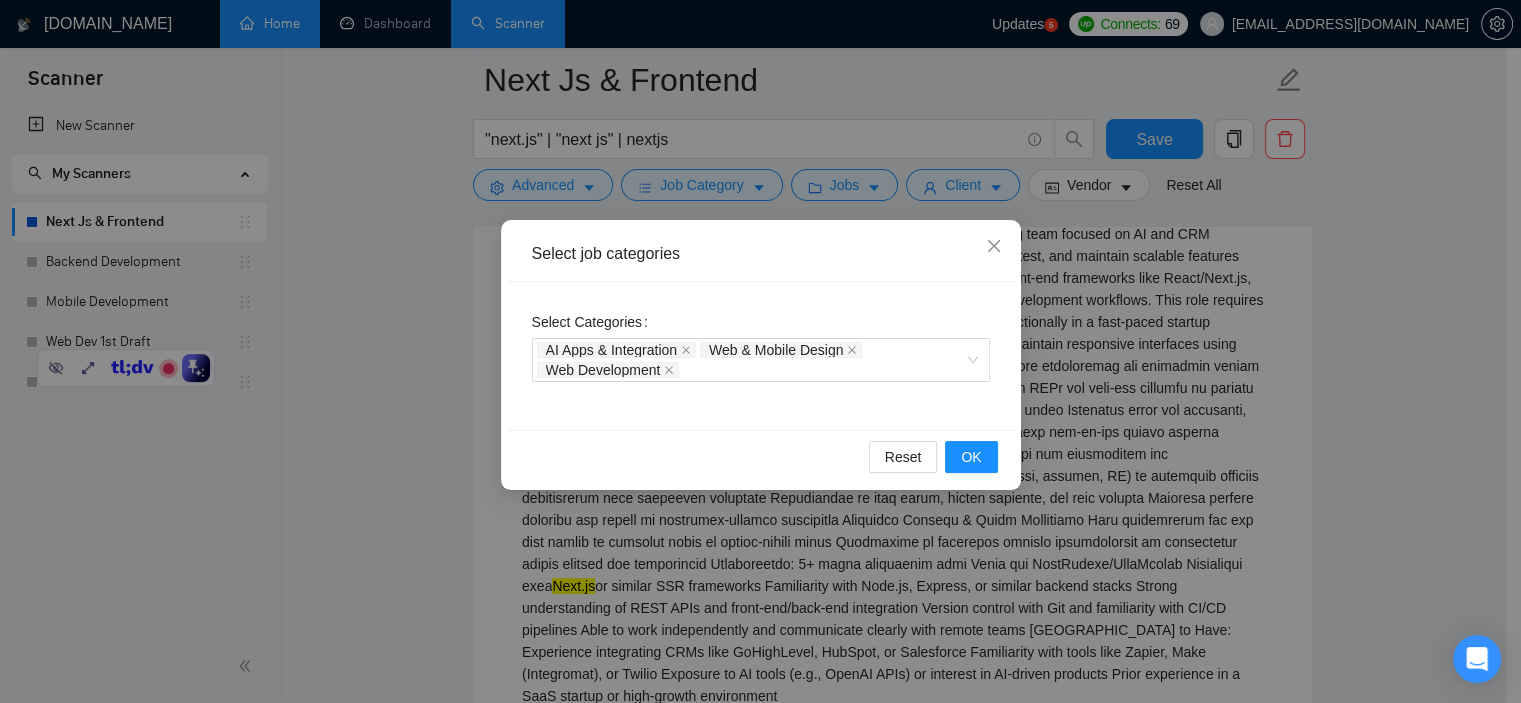 drag, startPoint x: 143, startPoint y: 365, endPoint x: 595, endPoint y: 445, distance: 459.02505 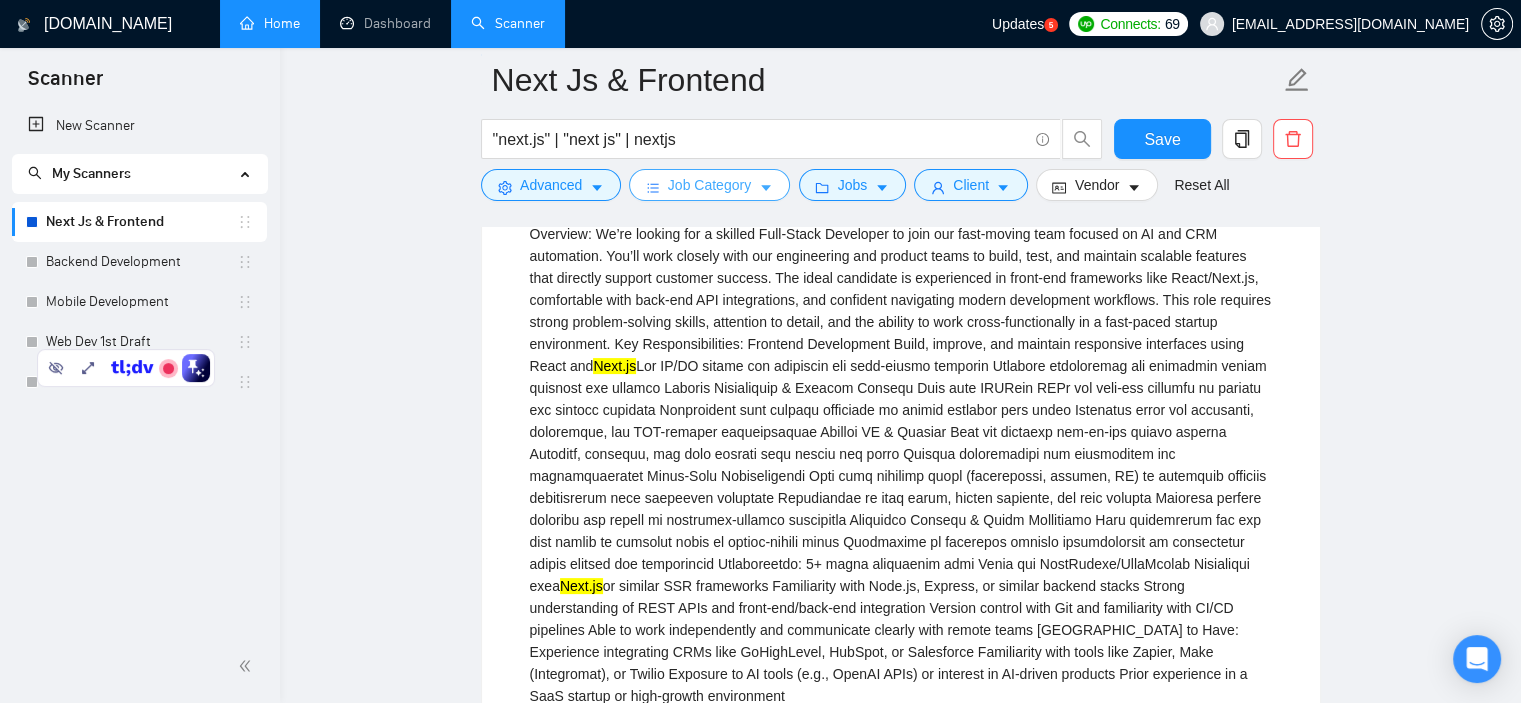 click on "Job Category" at bounding box center [709, 185] 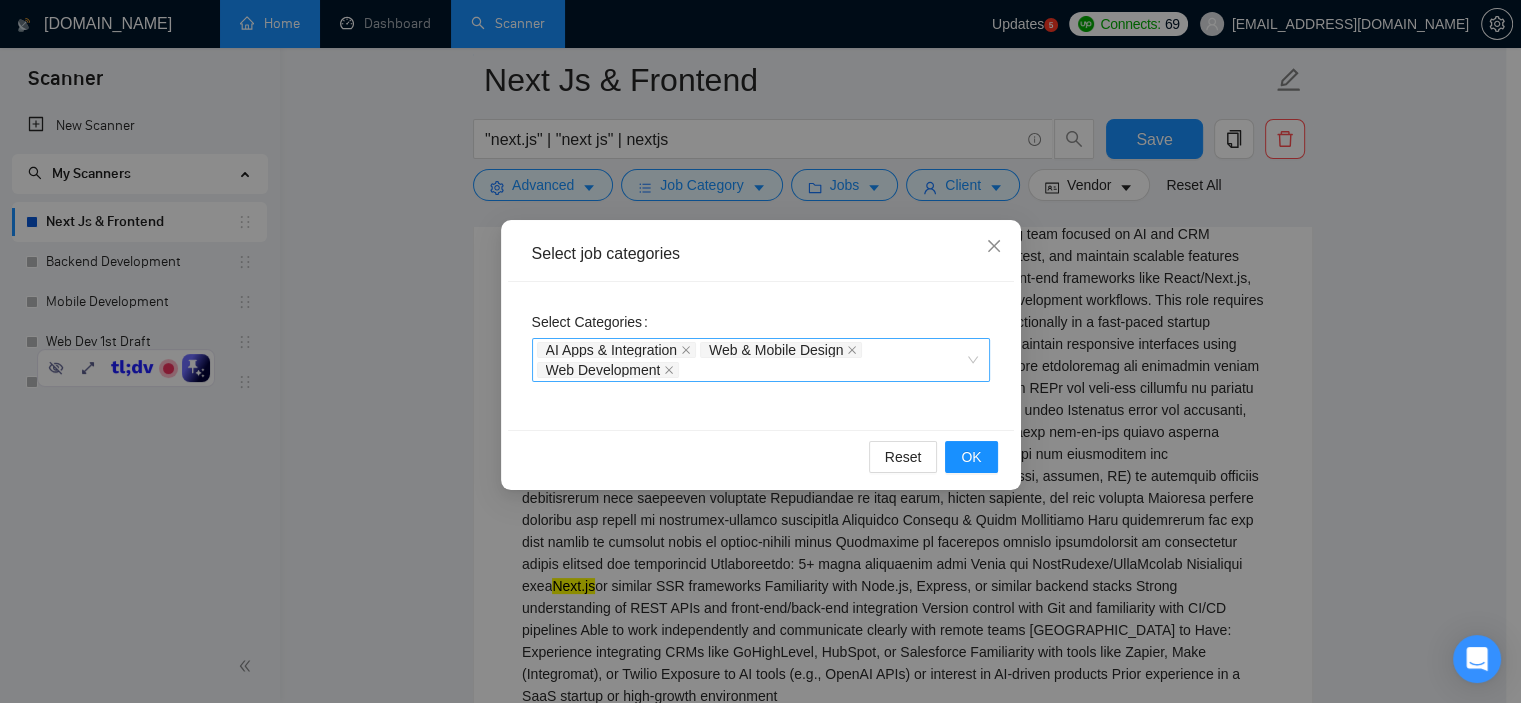 click on "AI Apps & Integration Web & Mobile Design Web Development" at bounding box center [751, 360] 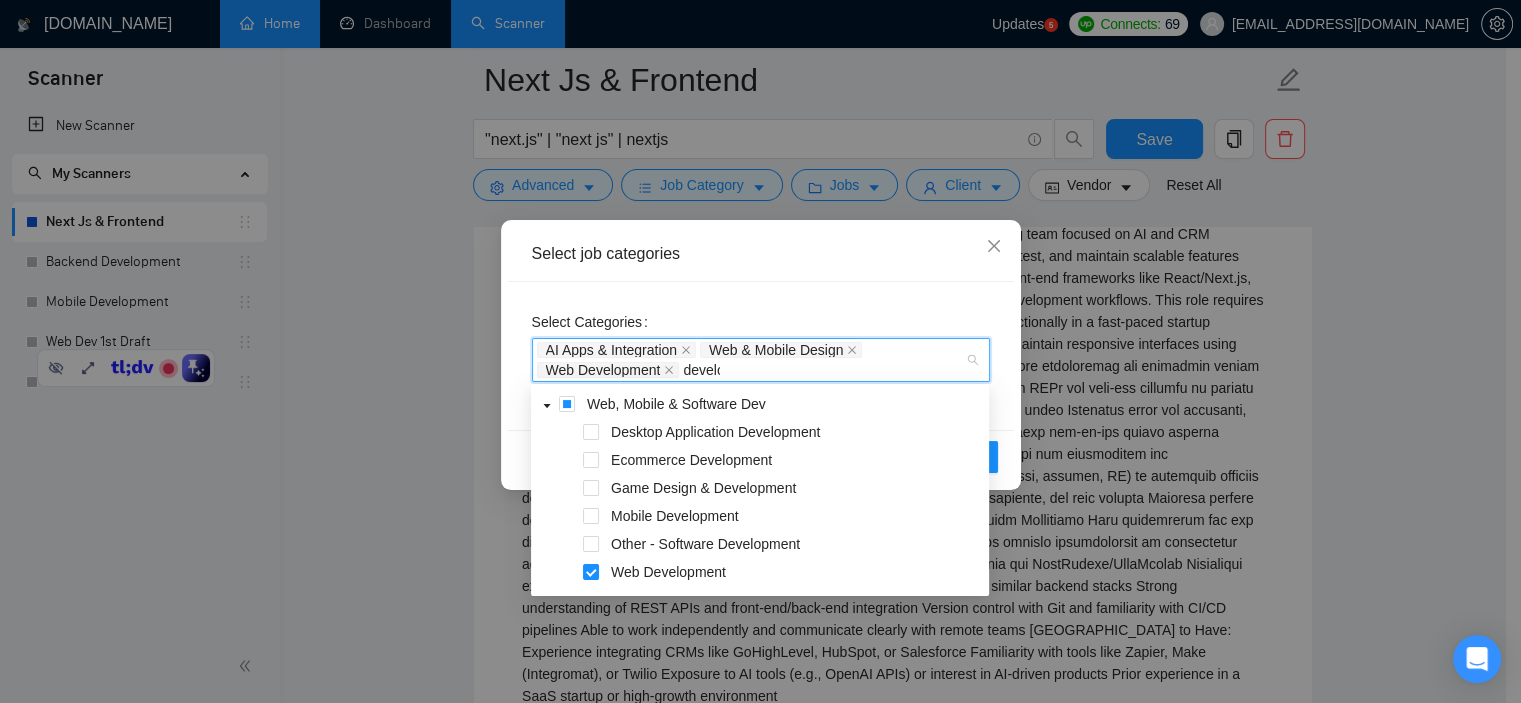 type on "develop" 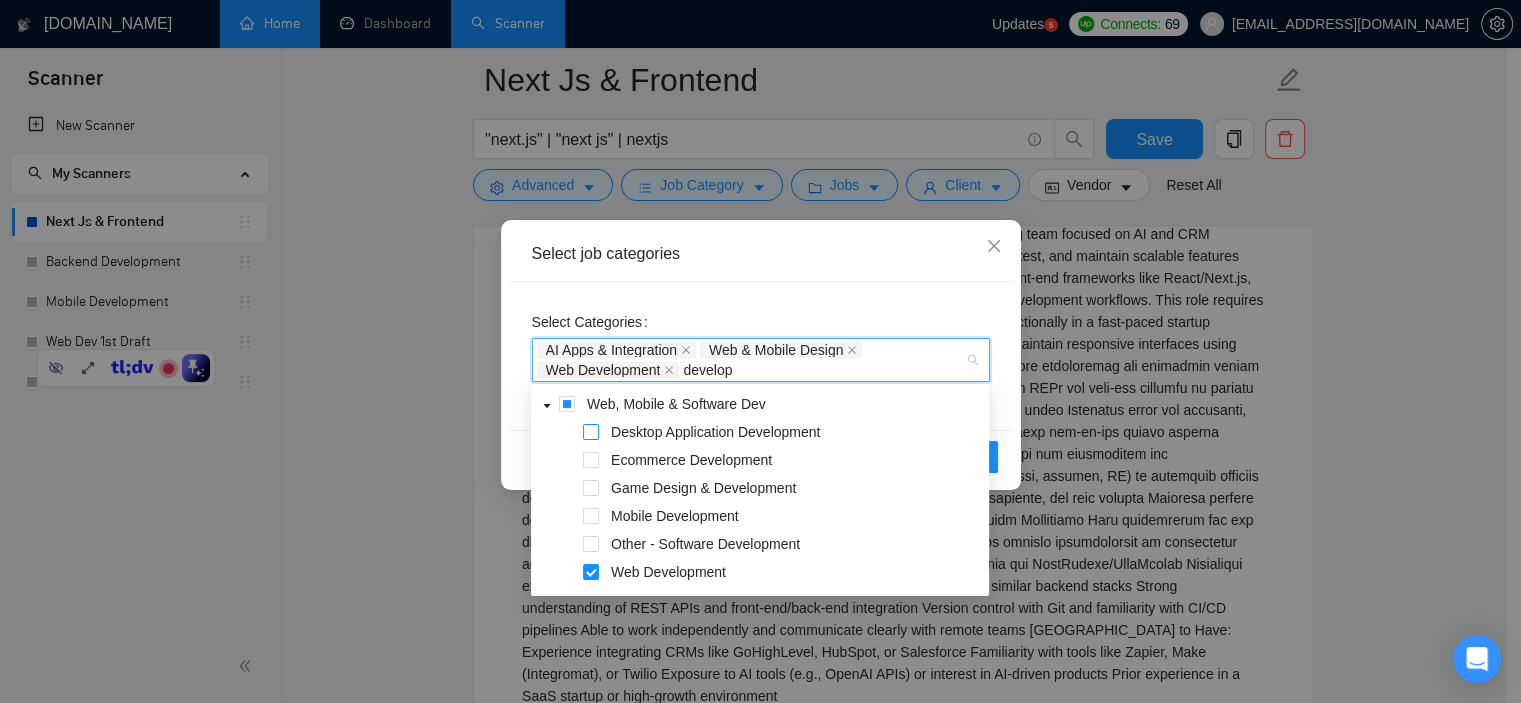 click at bounding box center (591, 432) 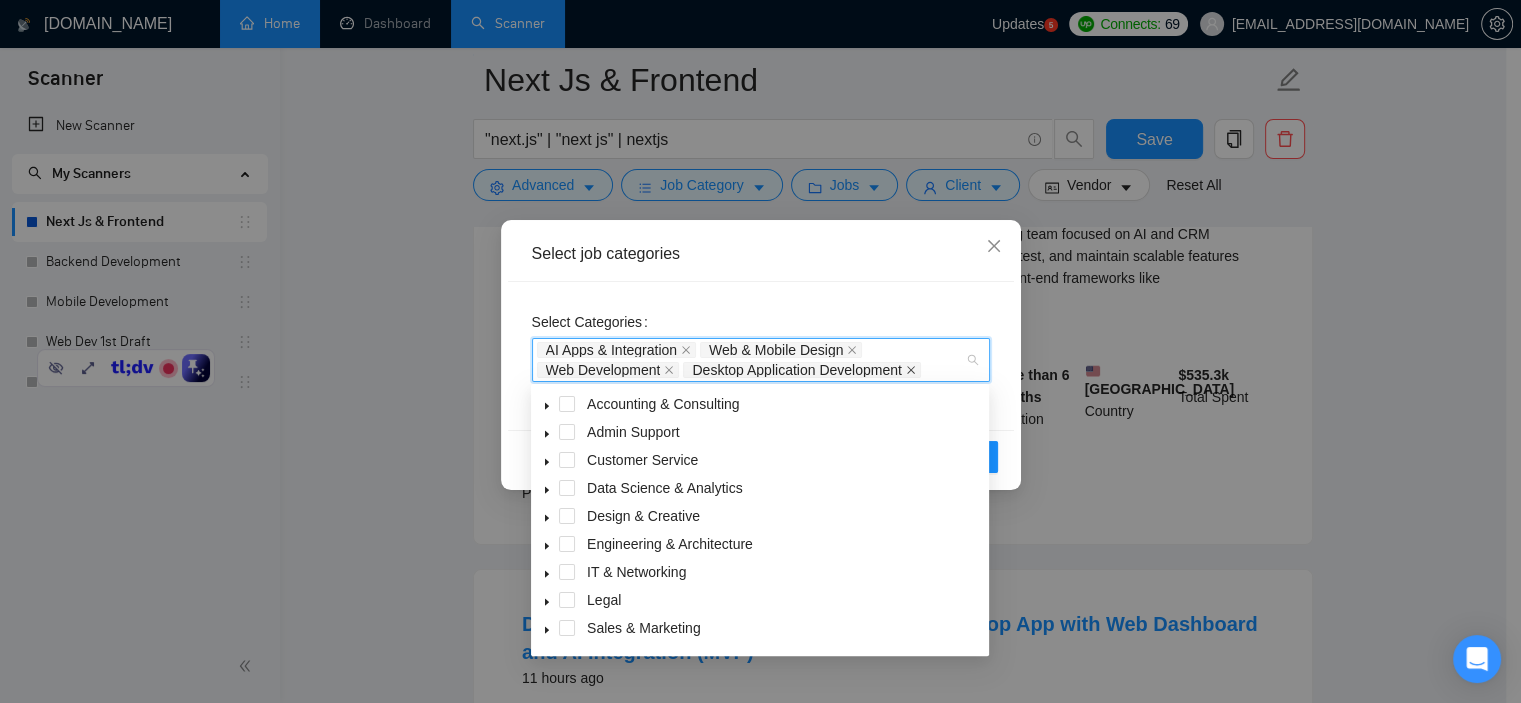 click 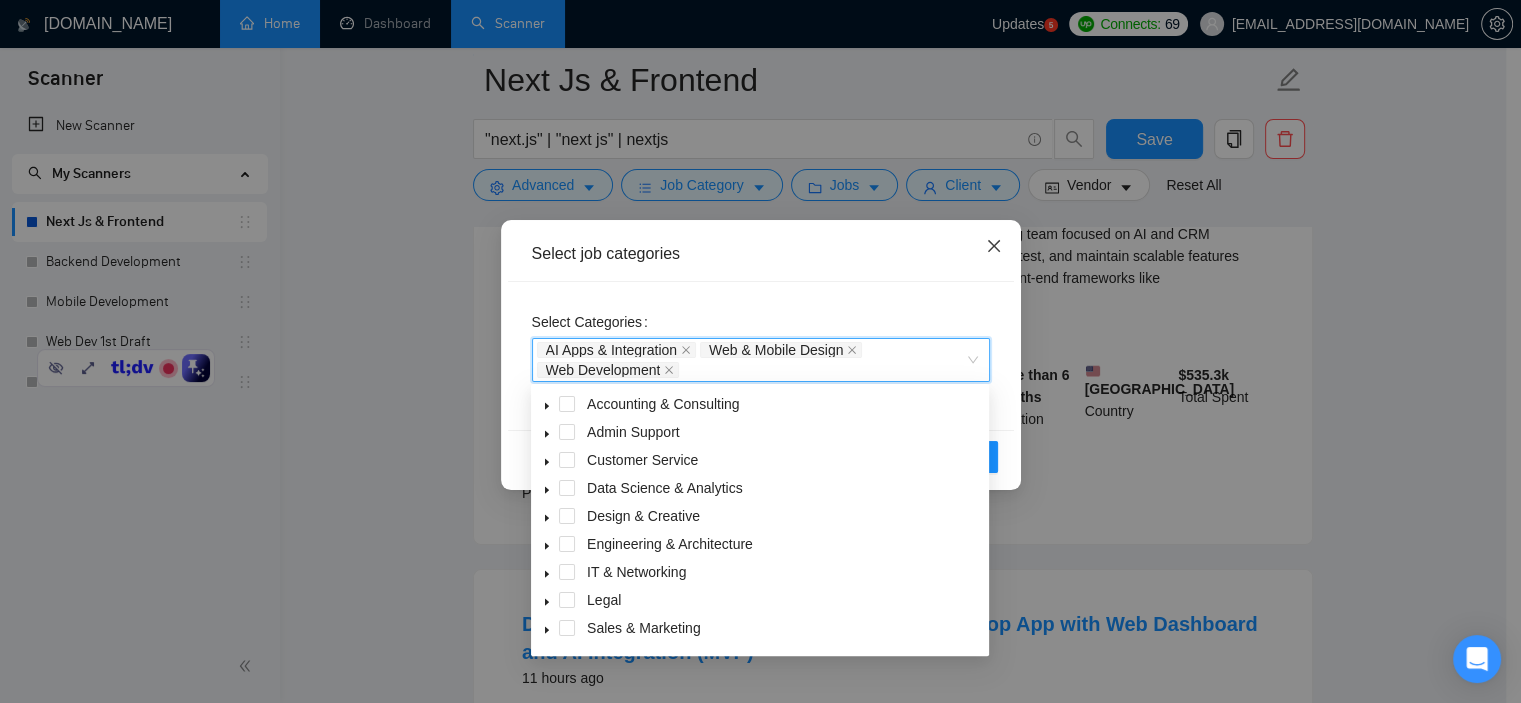 click 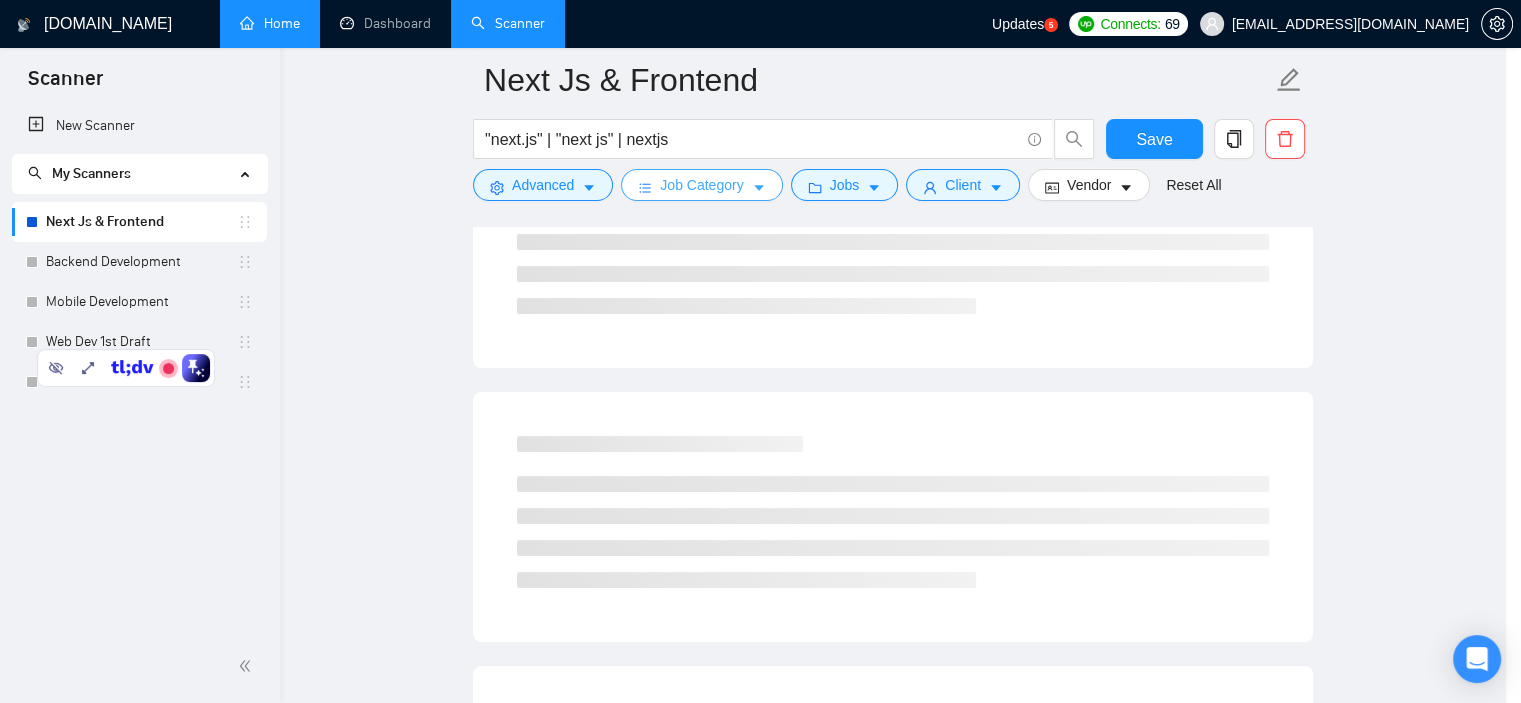 scroll, scrollTop: 0, scrollLeft: 0, axis: both 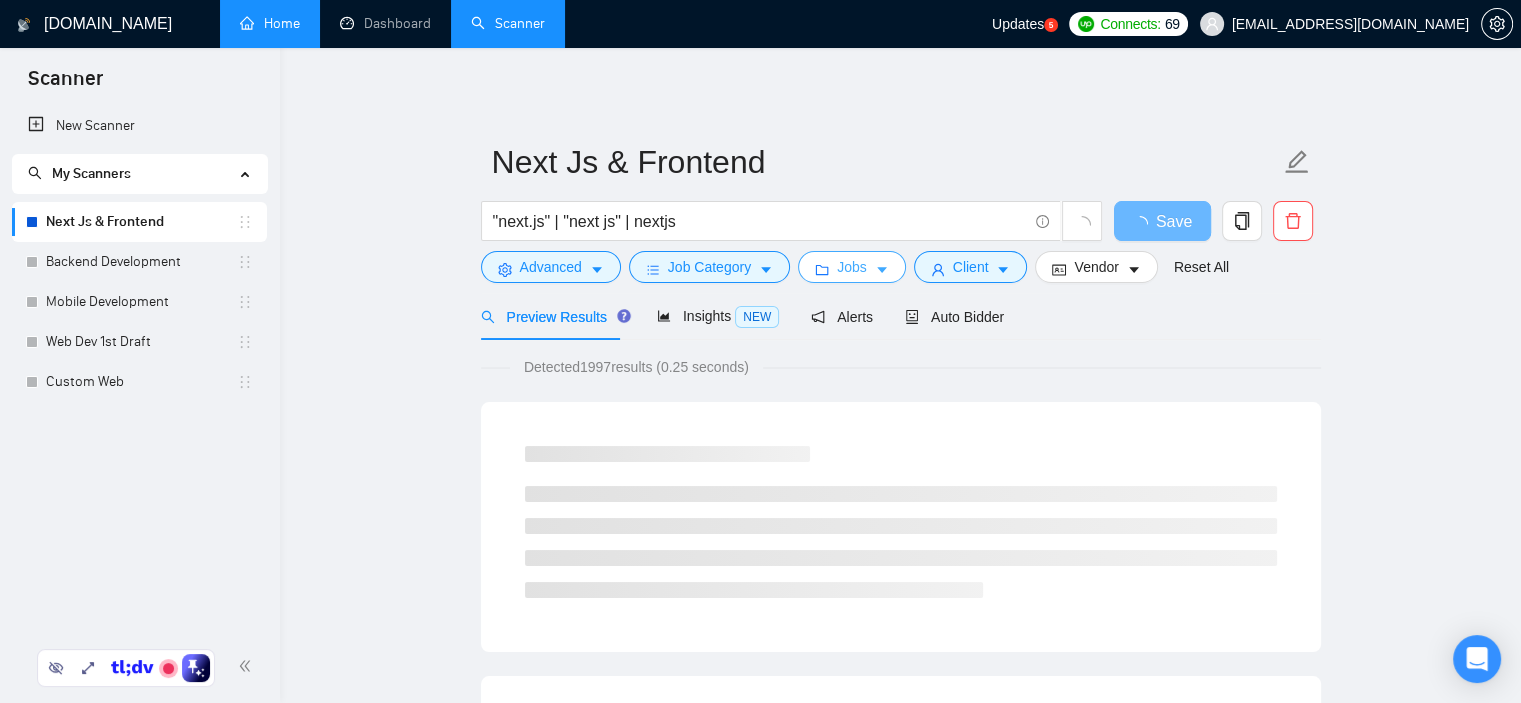 click on "Jobs" at bounding box center (852, 267) 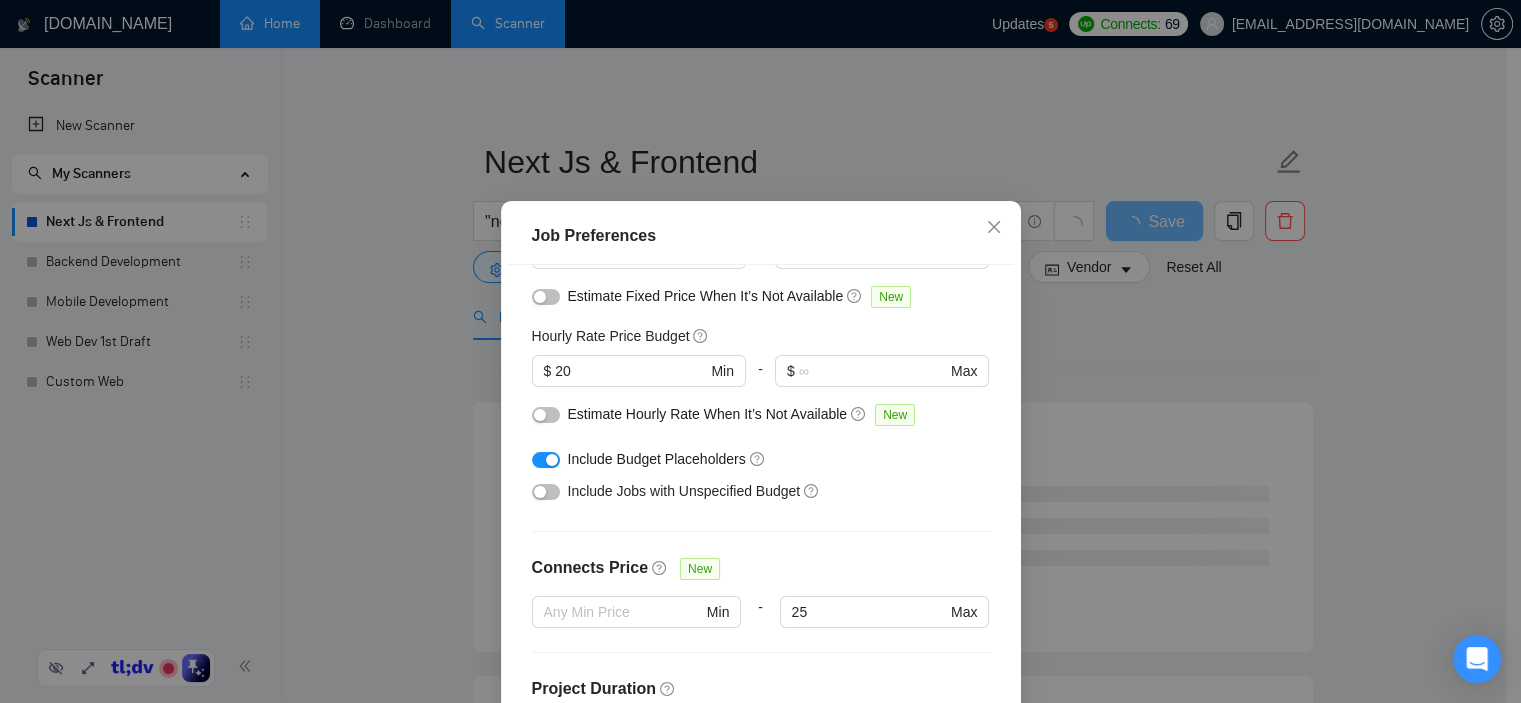 scroll, scrollTop: 300, scrollLeft: 0, axis: vertical 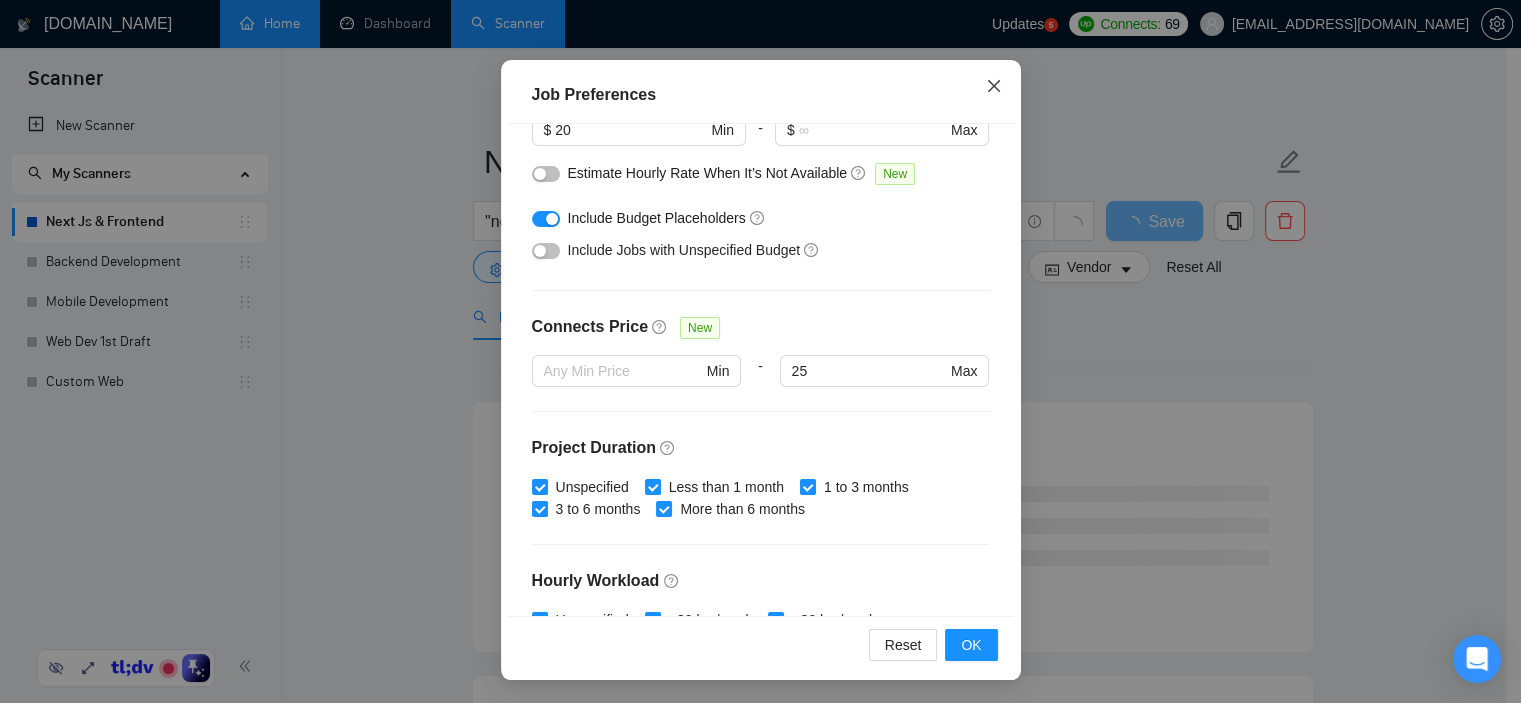 click 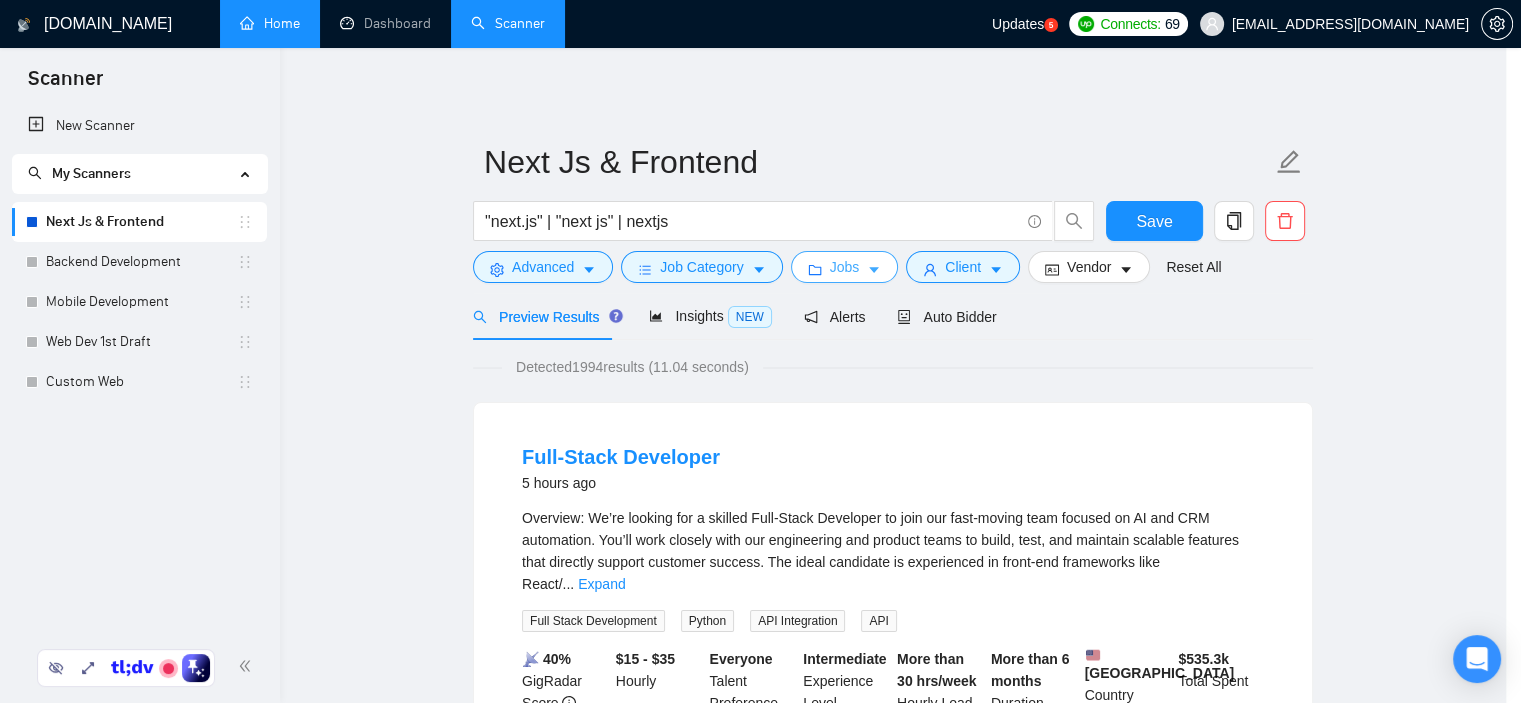 scroll, scrollTop: 0, scrollLeft: 0, axis: both 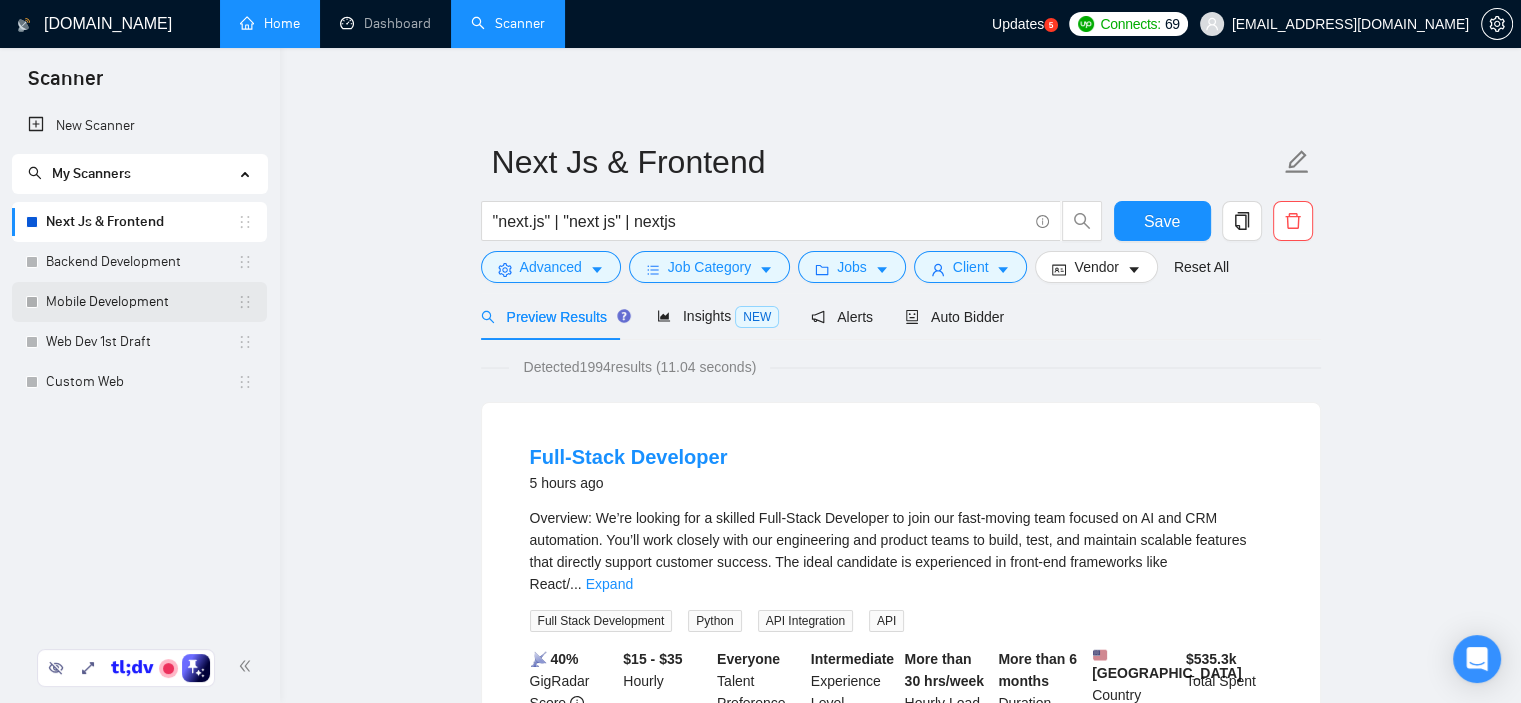 click on "Mobile Development" at bounding box center (141, 302) 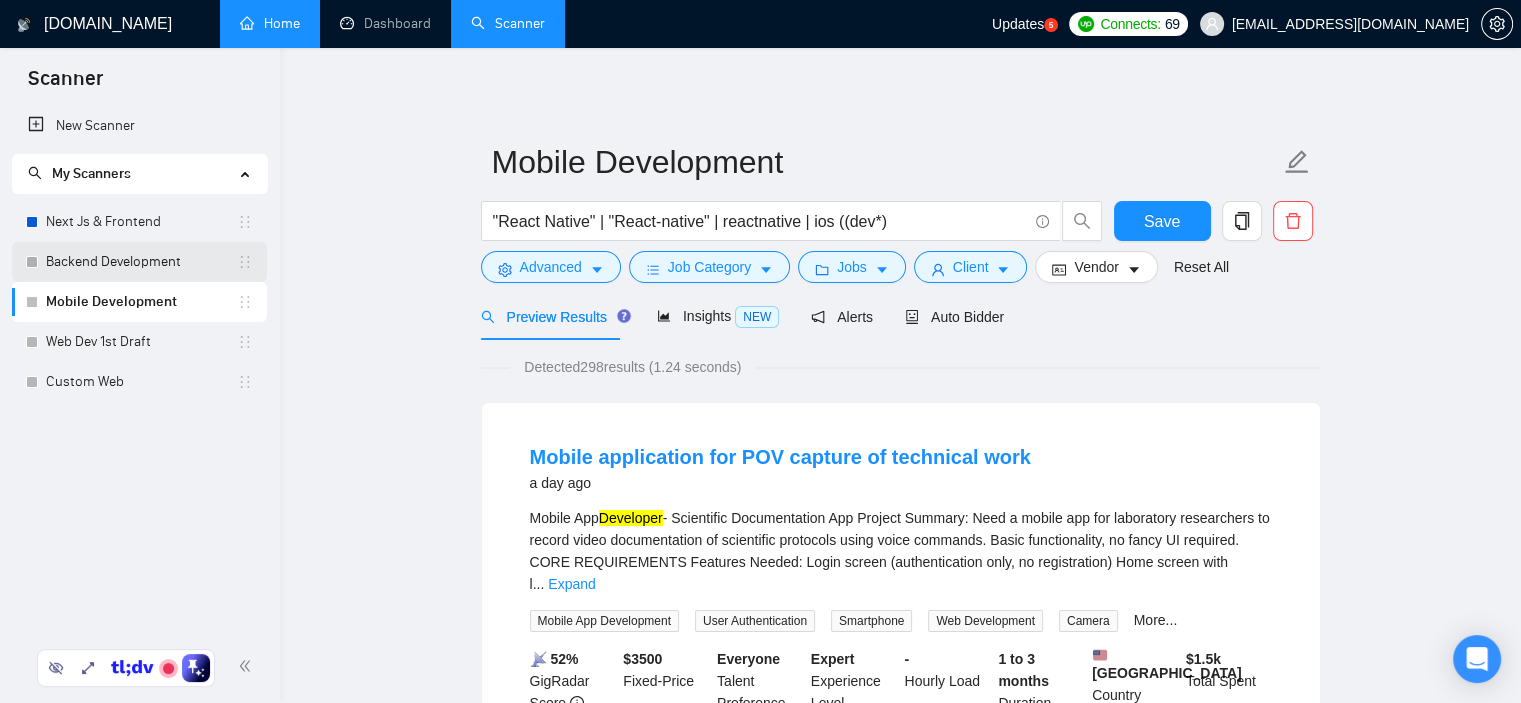 click on "Backend Development" at bounding box center (141, 262) 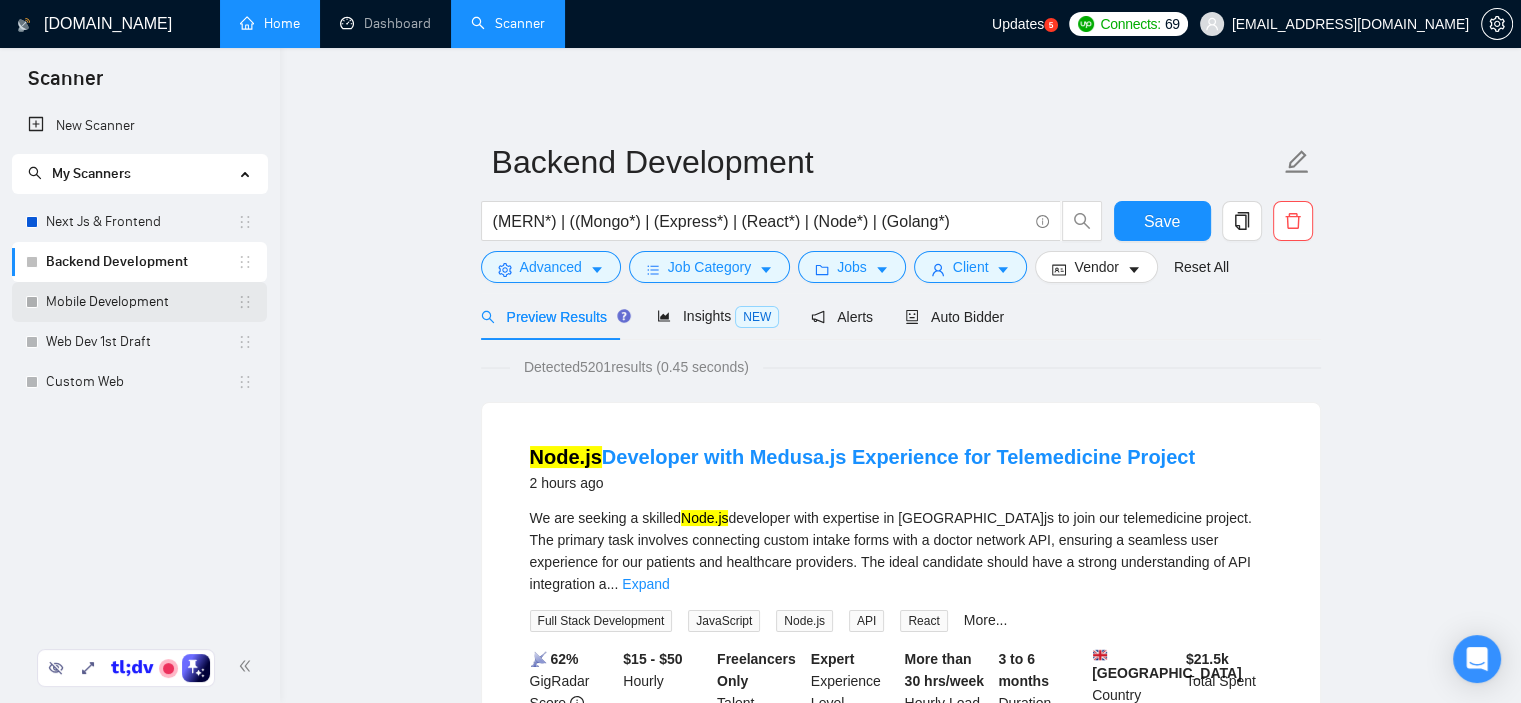 click on "Mobile Development" at bounding box center (141, 302) 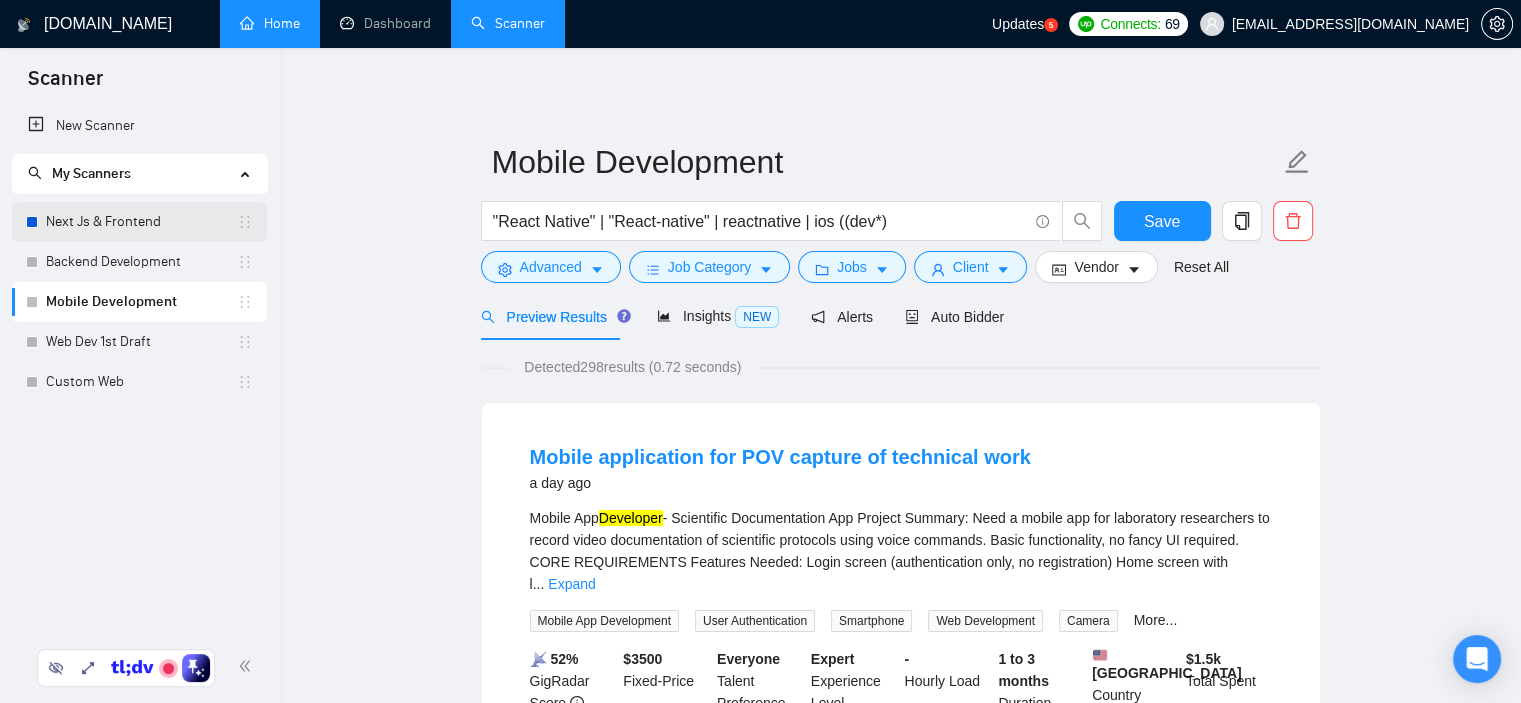click on "Next Js & Frontend" at bounding box center [141, 222] 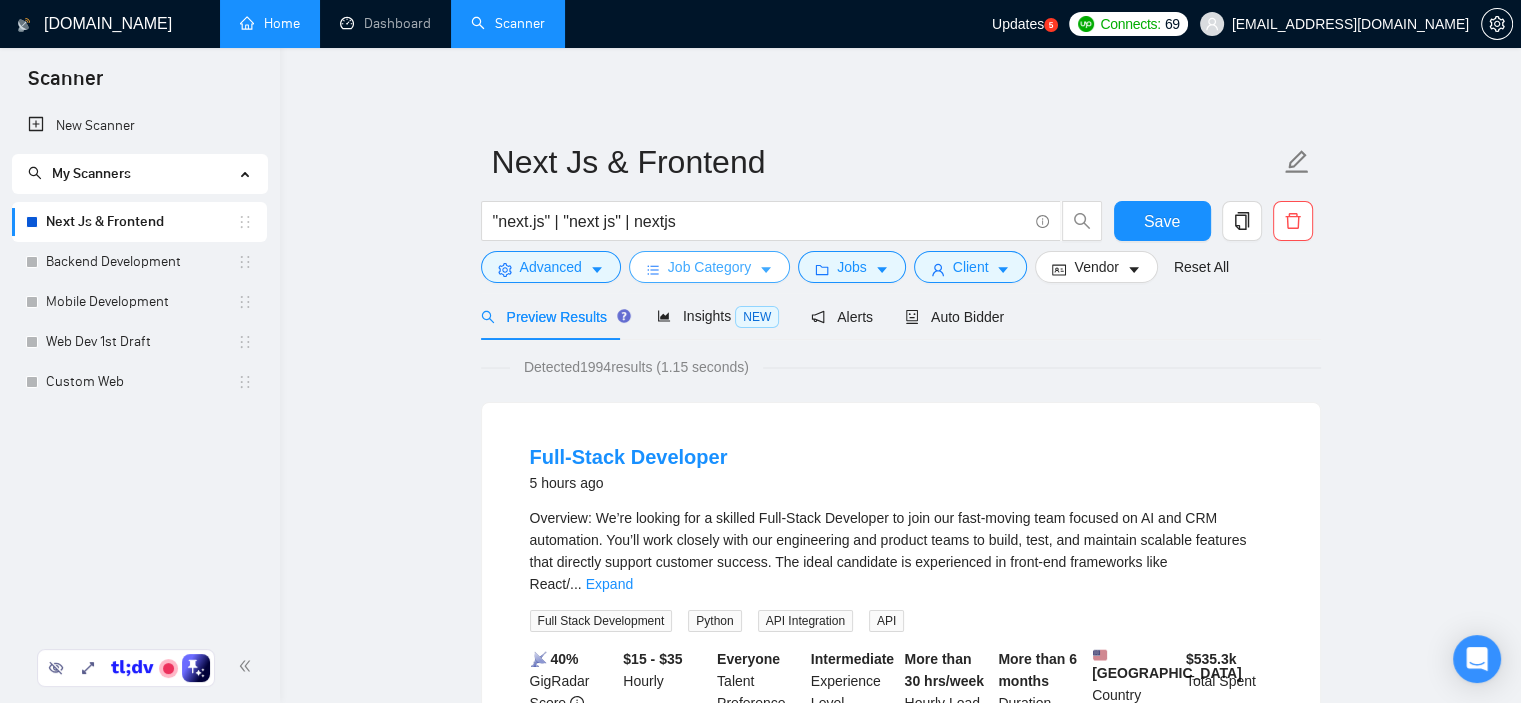 click on "Job Category" at bounding box center [709, 267] 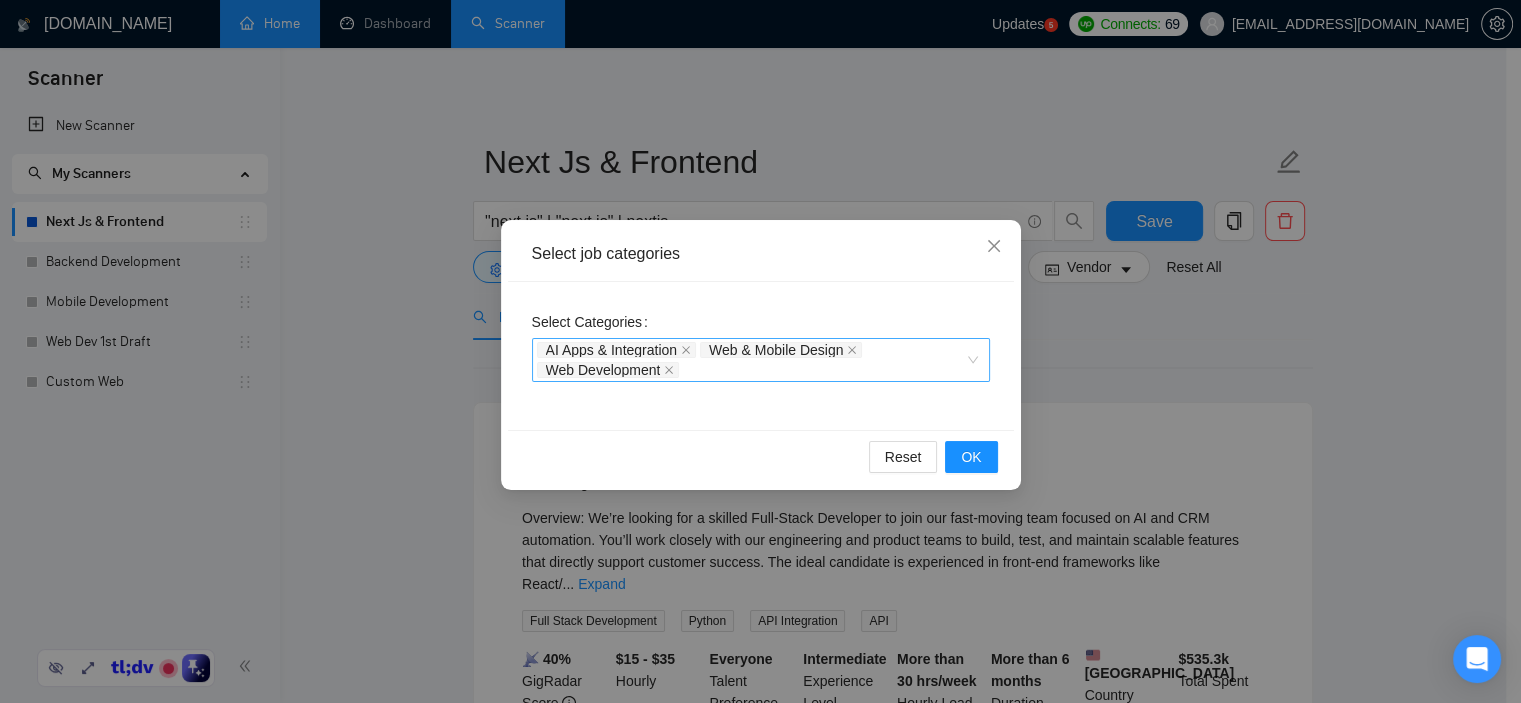 click on "AI Apps & Integration Web & Mobile Design Web Development" at bounding box center (751, 360) 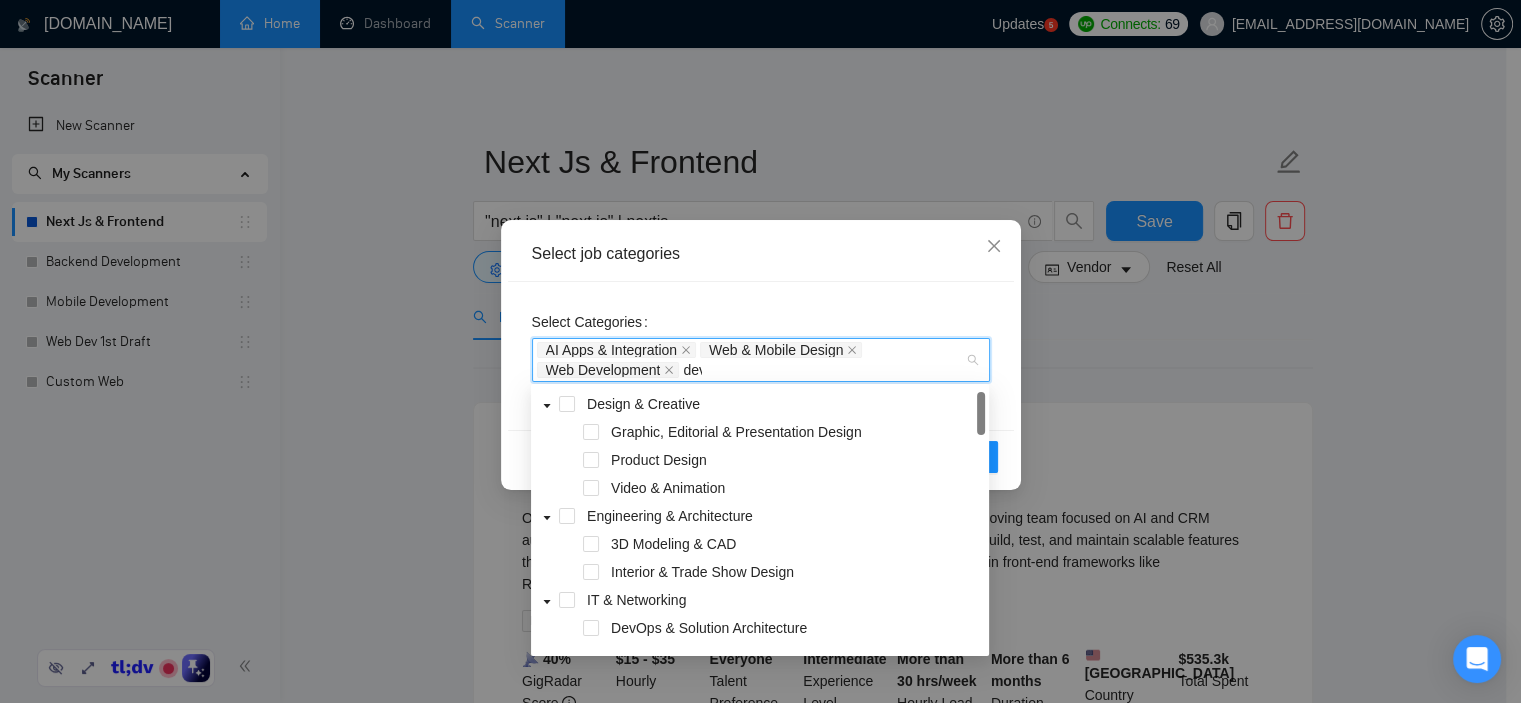 type on "deve" 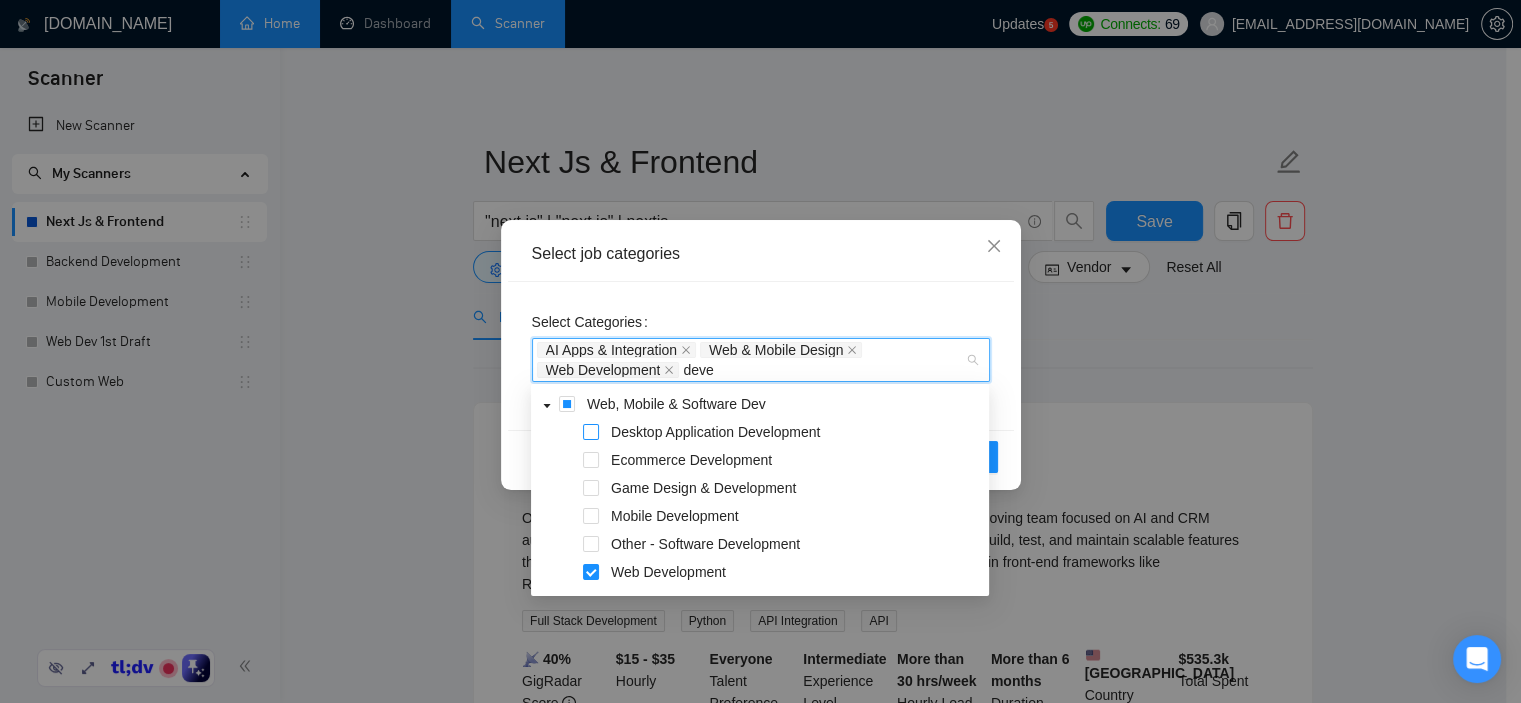click at bounding box center [591, 432] 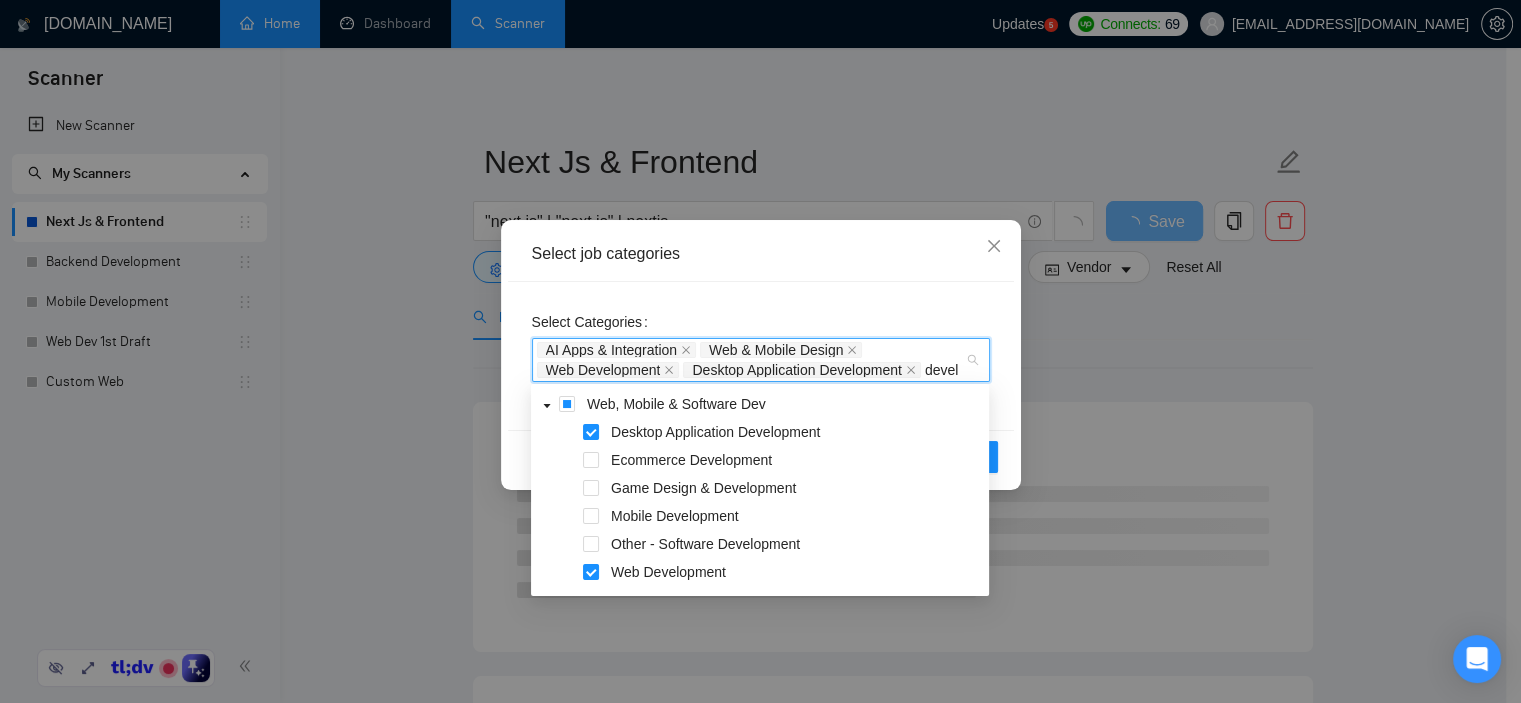 type on "develo" 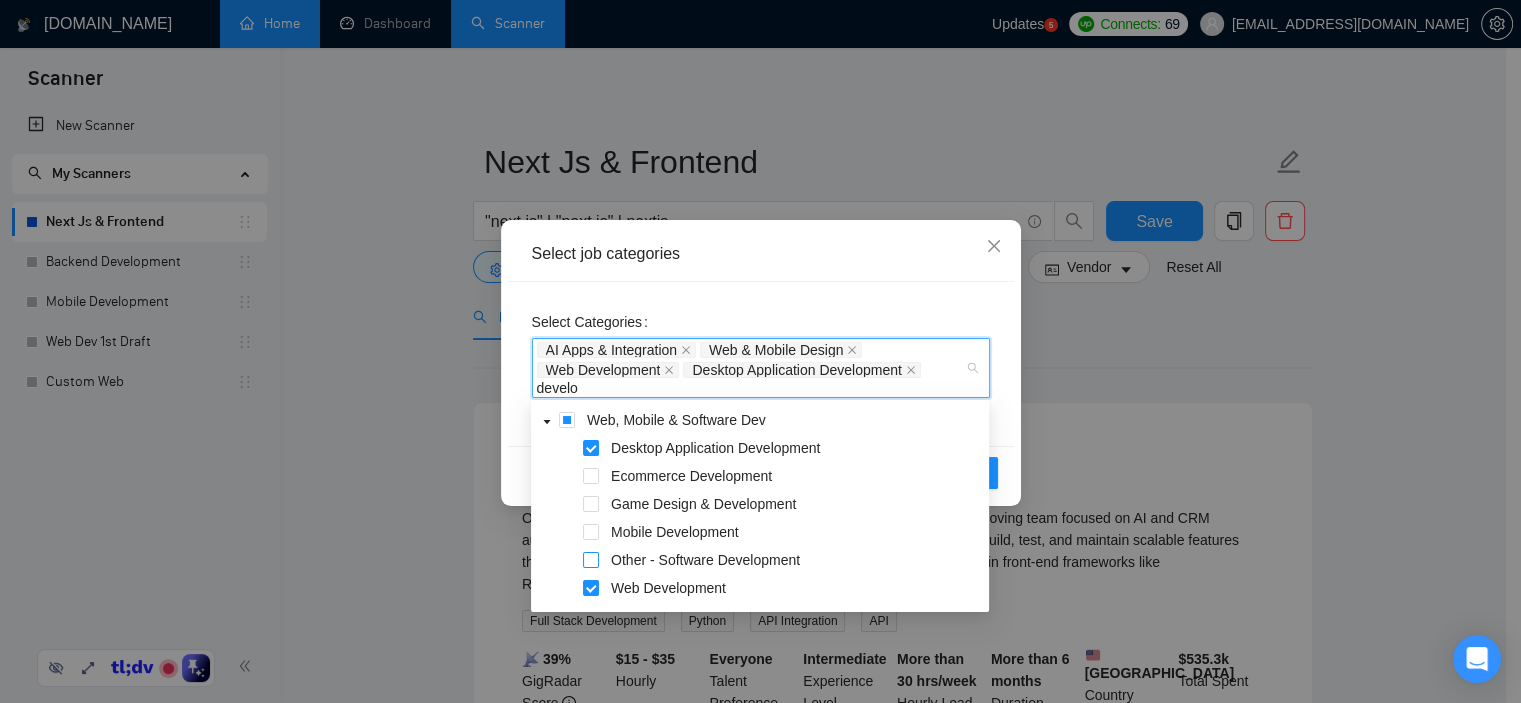 click at bounding box center (591, 560) 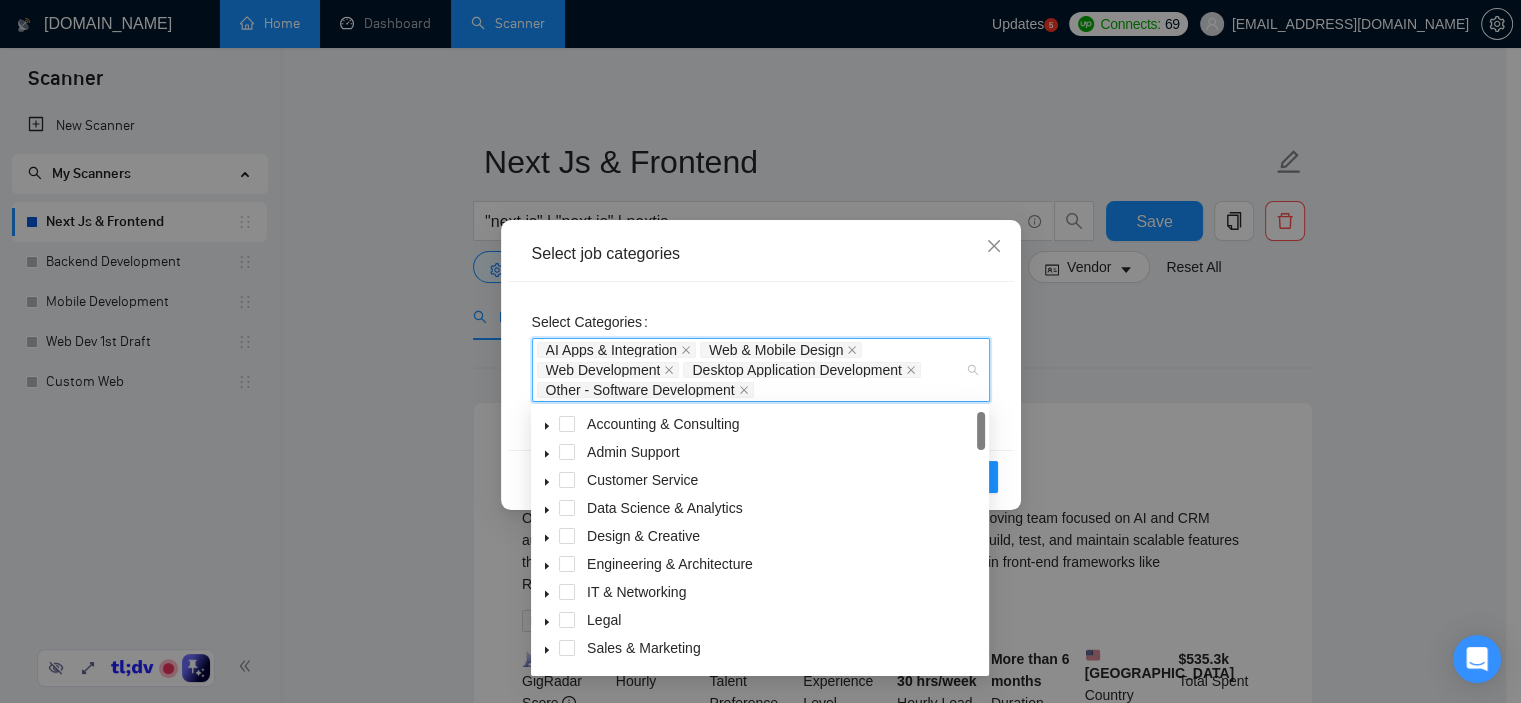 click on "Select job categories Select Categories AI Apps & Integration Web & Mobile Design Web Development Desktop Application Development Other - Software Development   Reset OK" at bounding box center (761, 365) 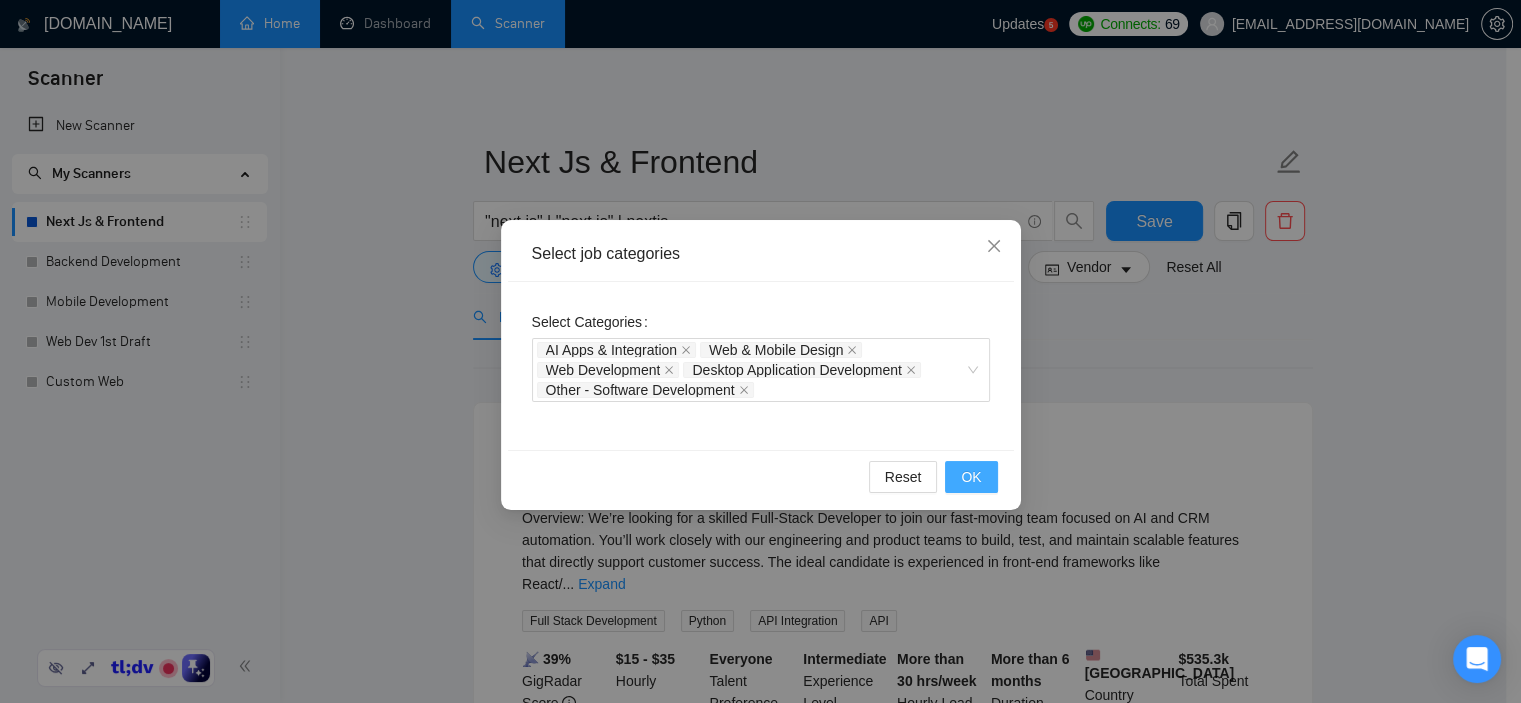 click on "OK" at bounding box center [971, 477] 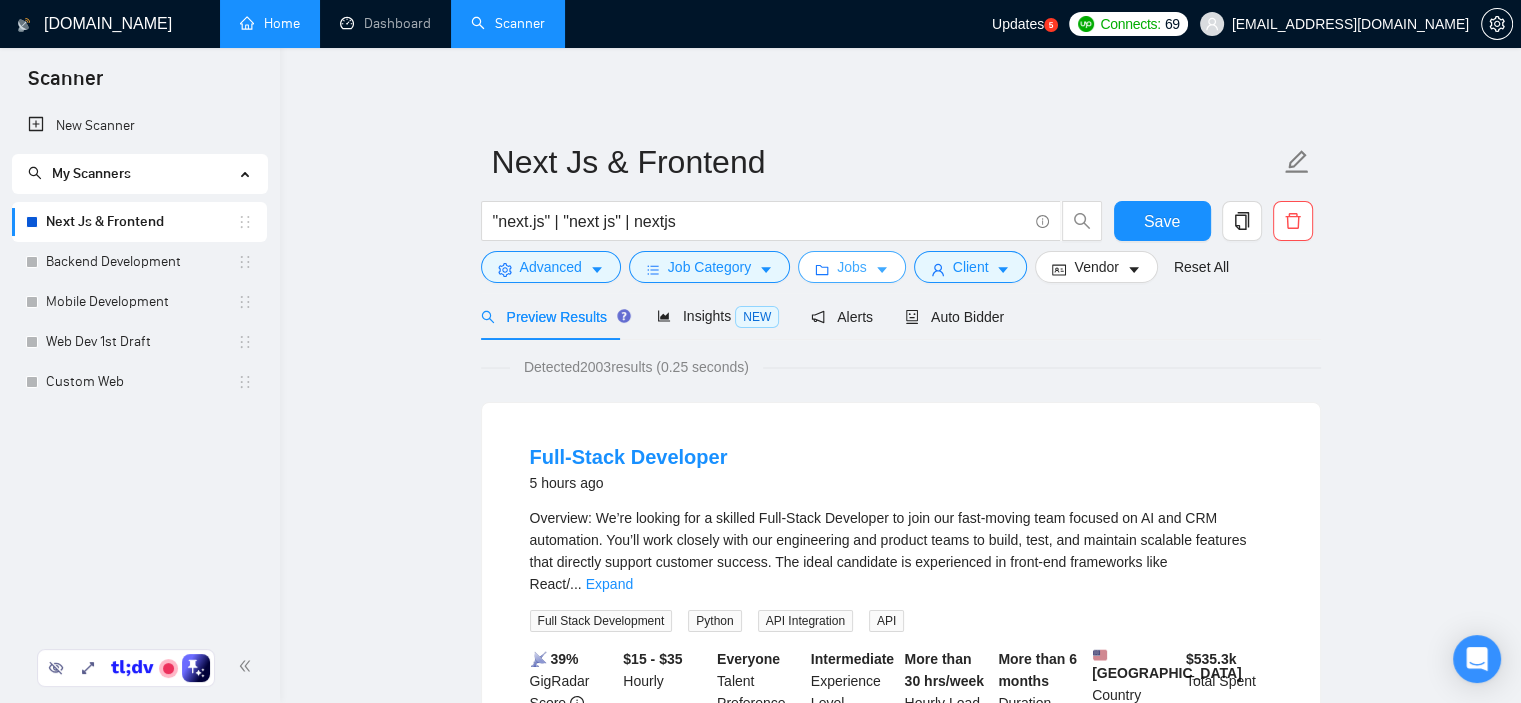 click on "Jobs" at bounding box center [852, 267] 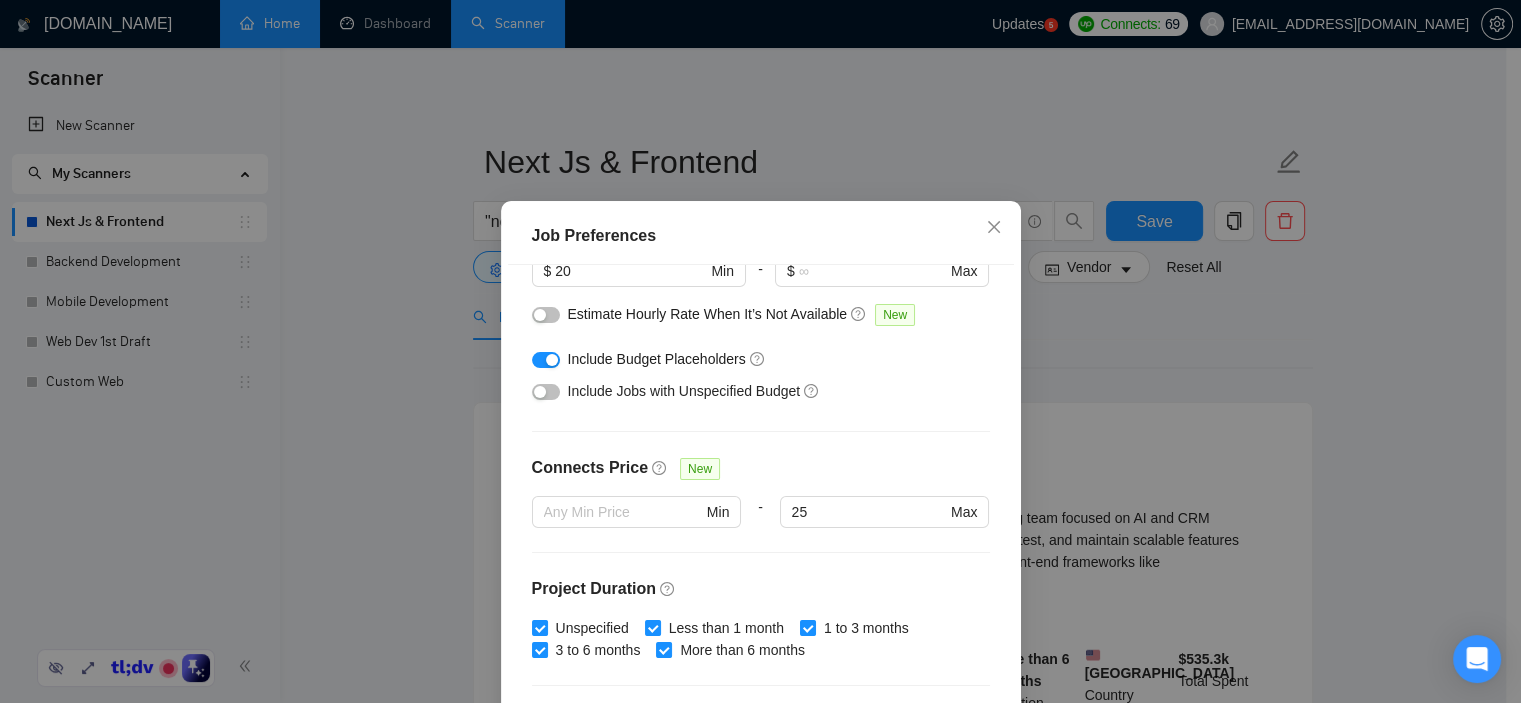 scroll, scrollTop: 400, scrollLeft: 0, axis: vertical 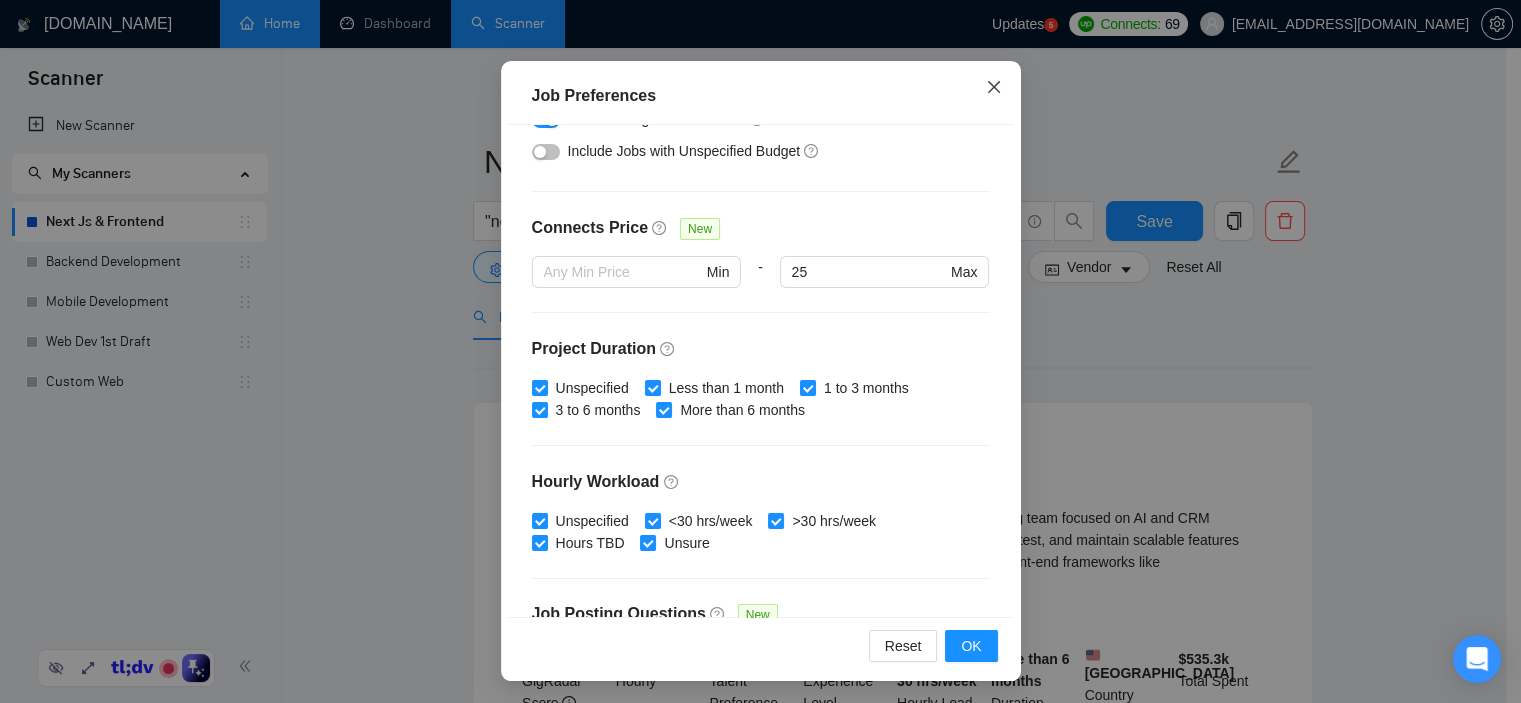click 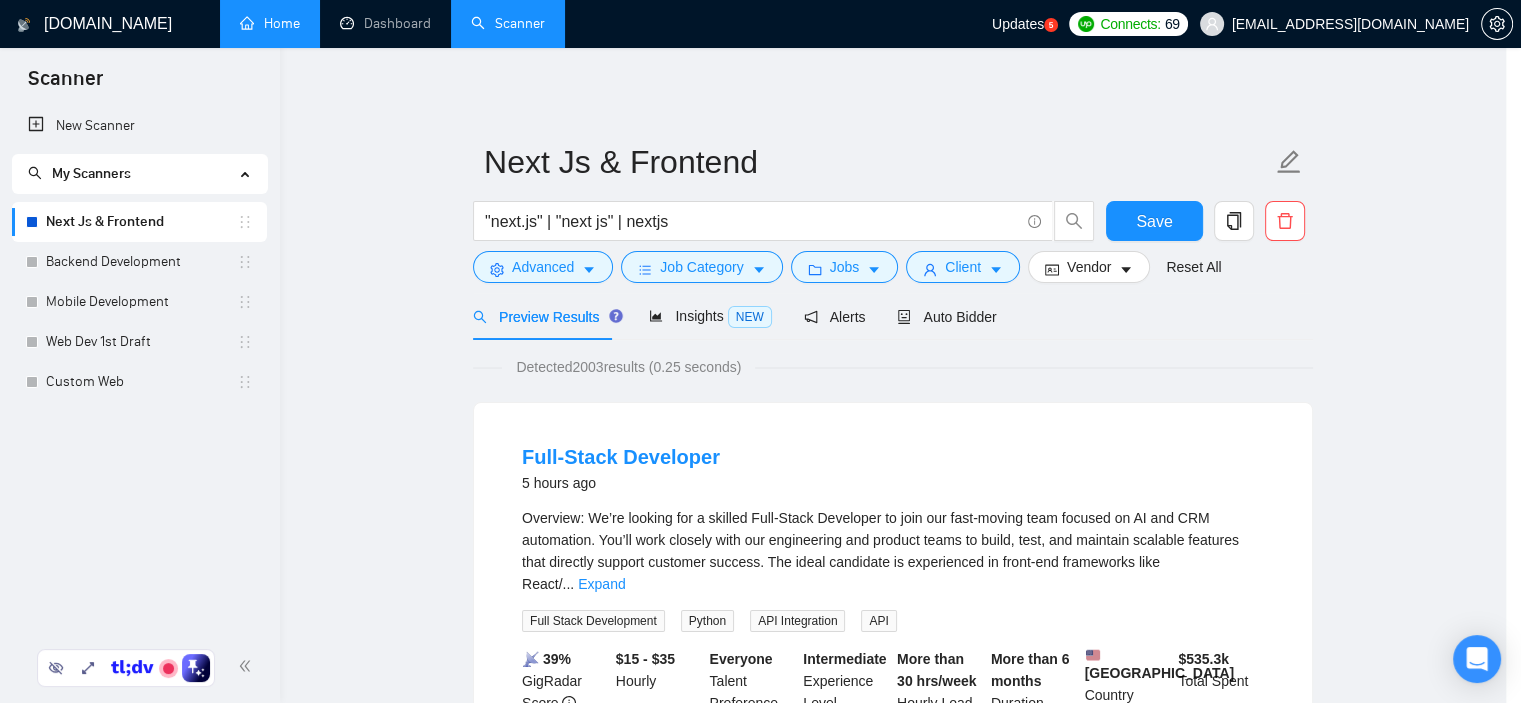 scroll, scrollTop: 60, scrollLeft: 0, axis: vertical 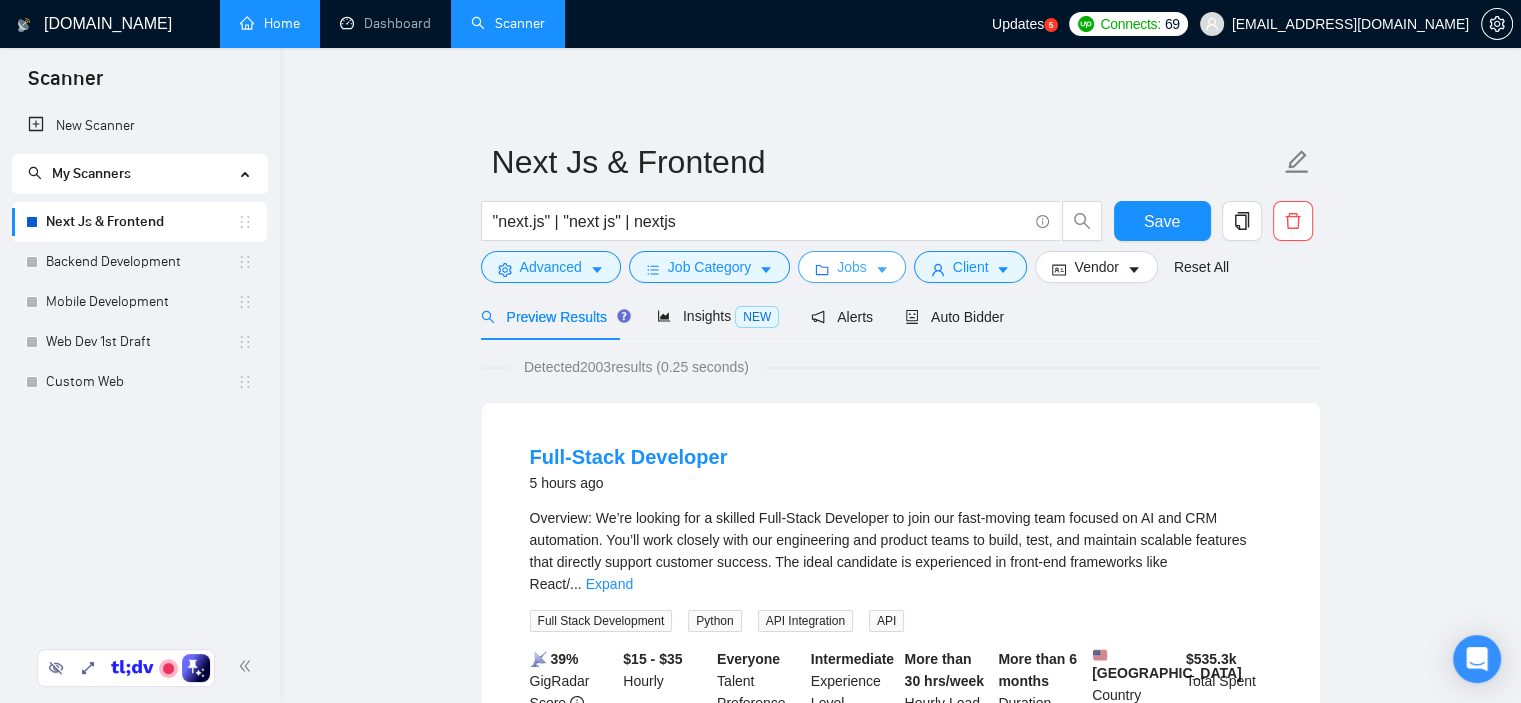 click on "Jobs" at bounding box center [852, 267] 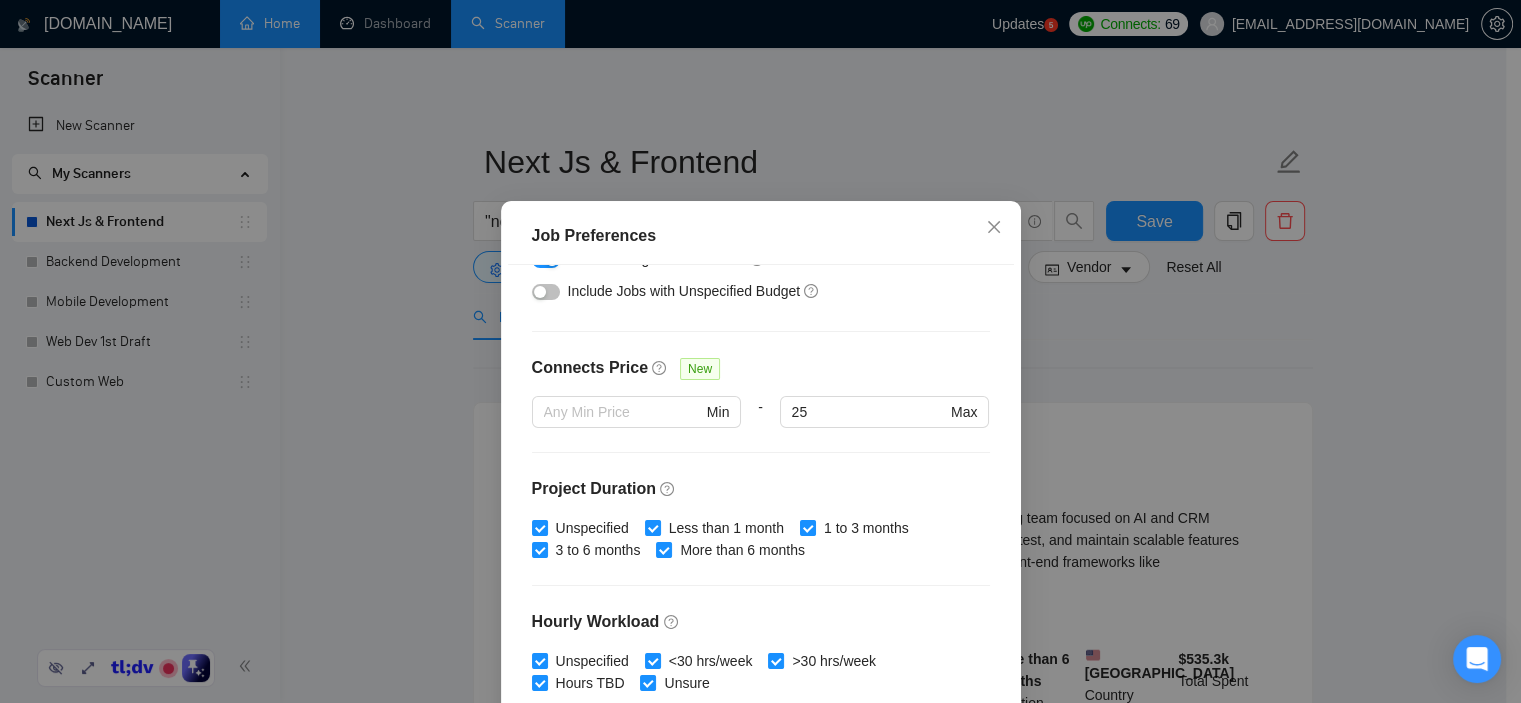click at bounding box center [546, 292] 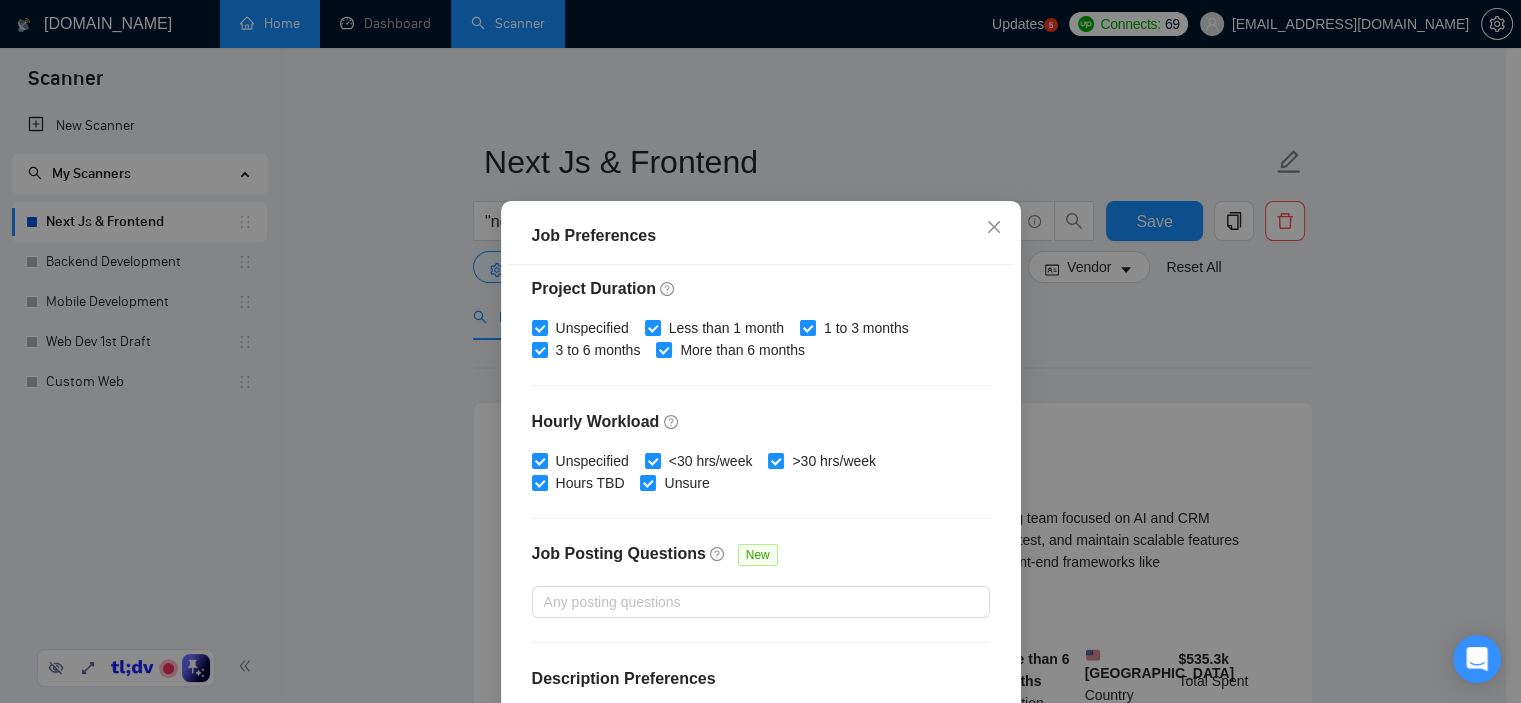 scroll, scrollTop: 635, scrollLeft: 0, axis: vertical 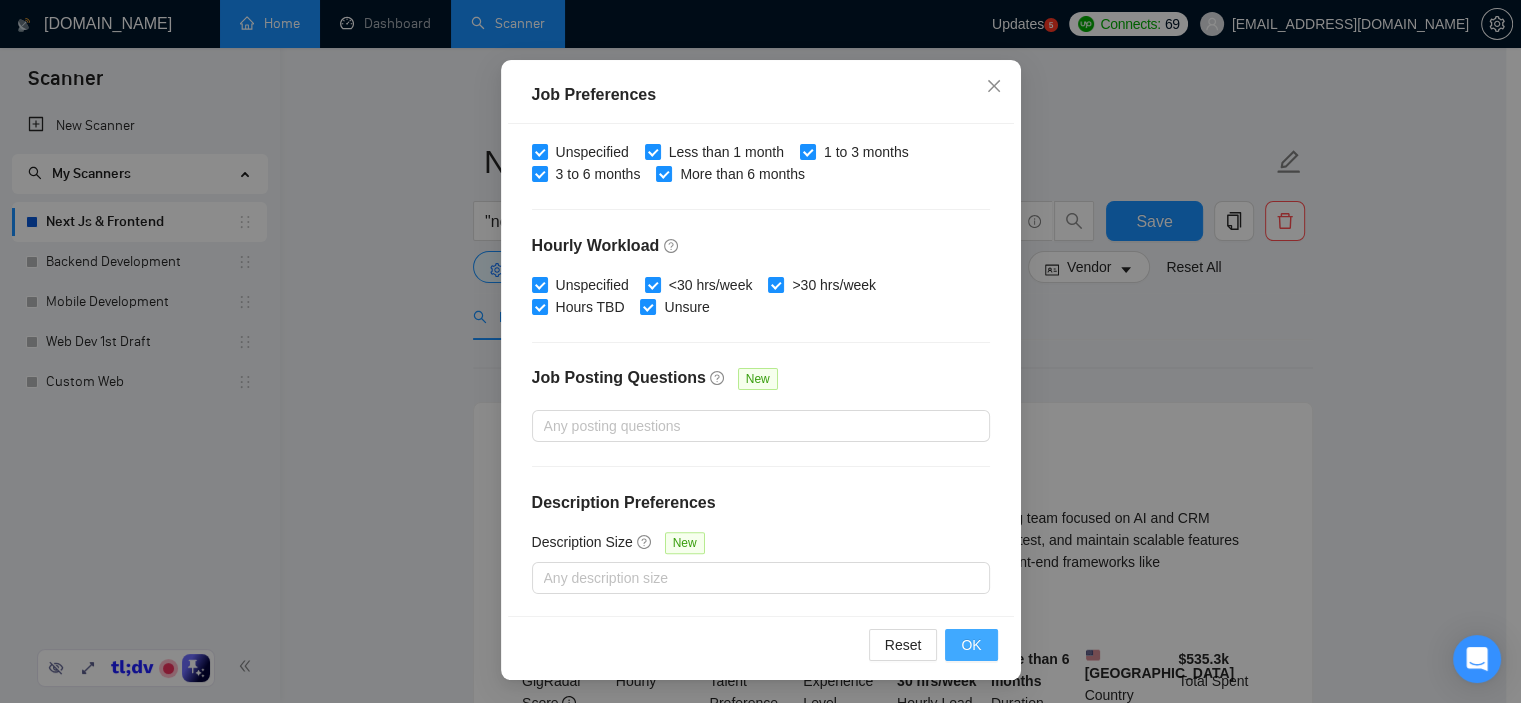 click on "OK" at bounding box center [971, 645] 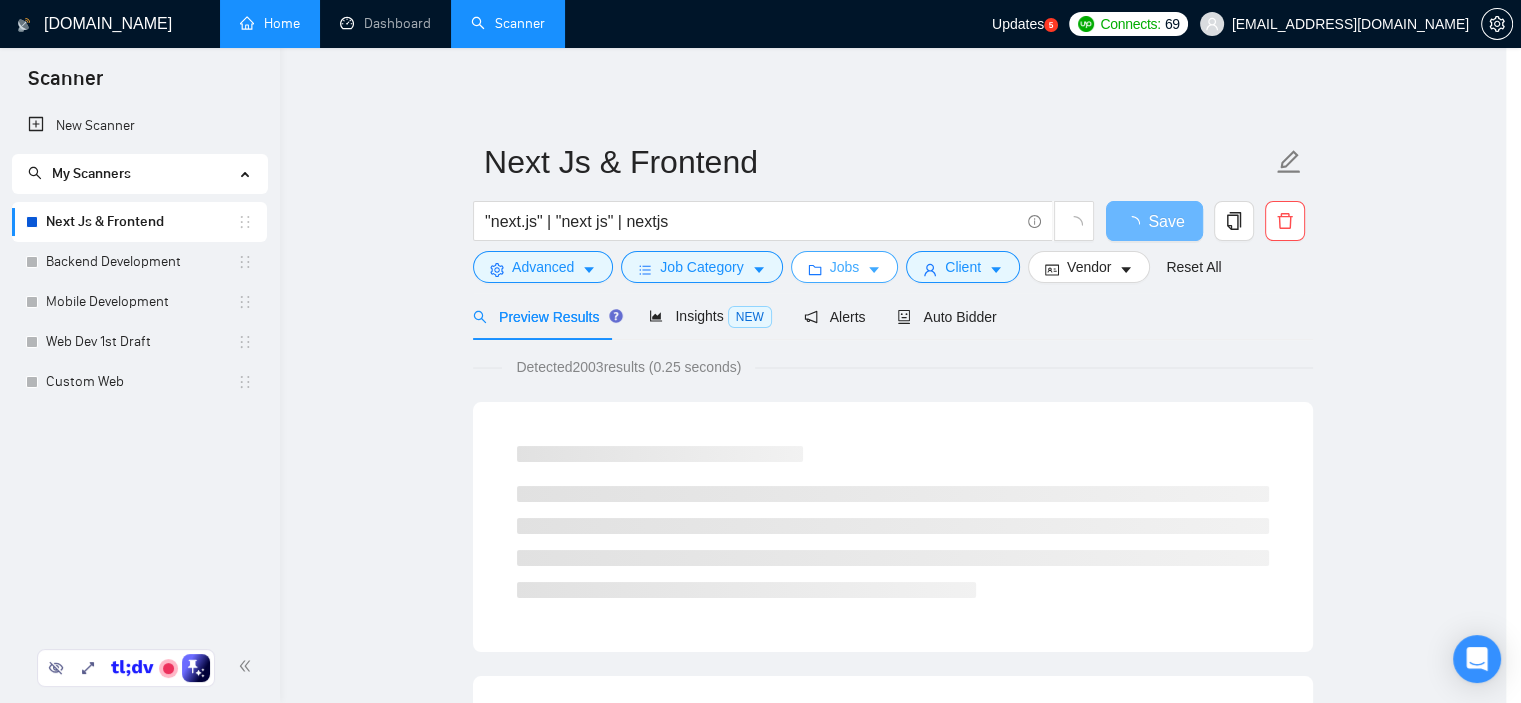 scroll, scrollTop: 0, scrollLeft: 0, axis: both 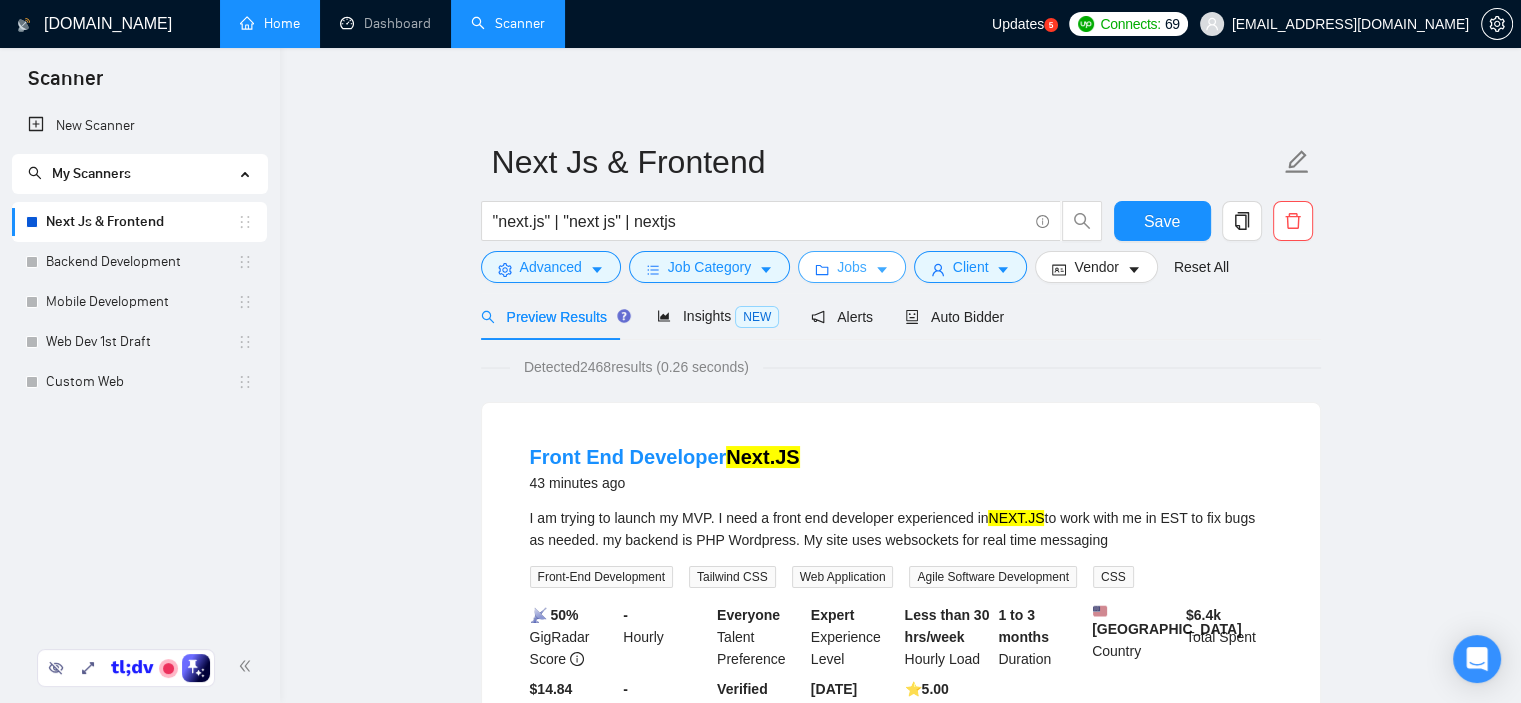 click 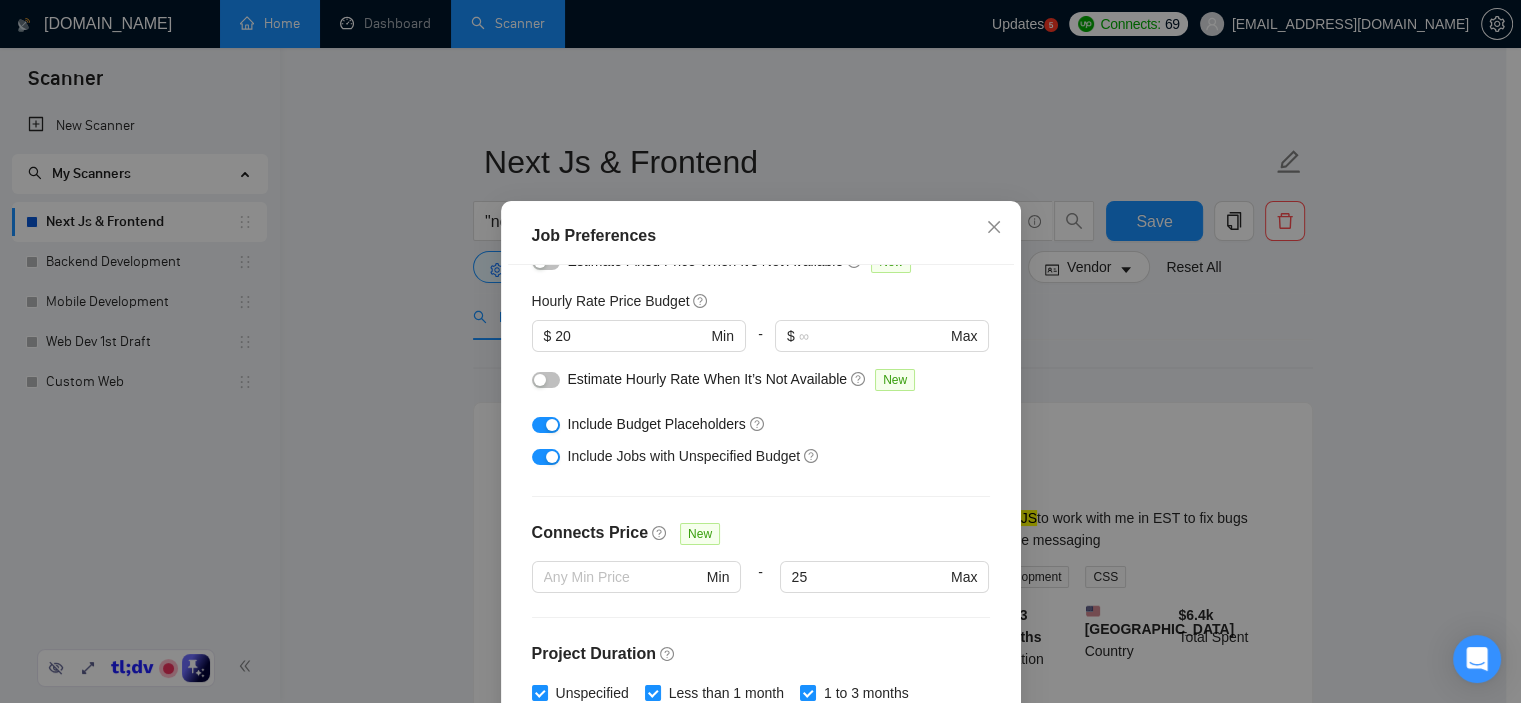 scroll, scrollTop: 335, scrollLeft: 0, axis: vertical 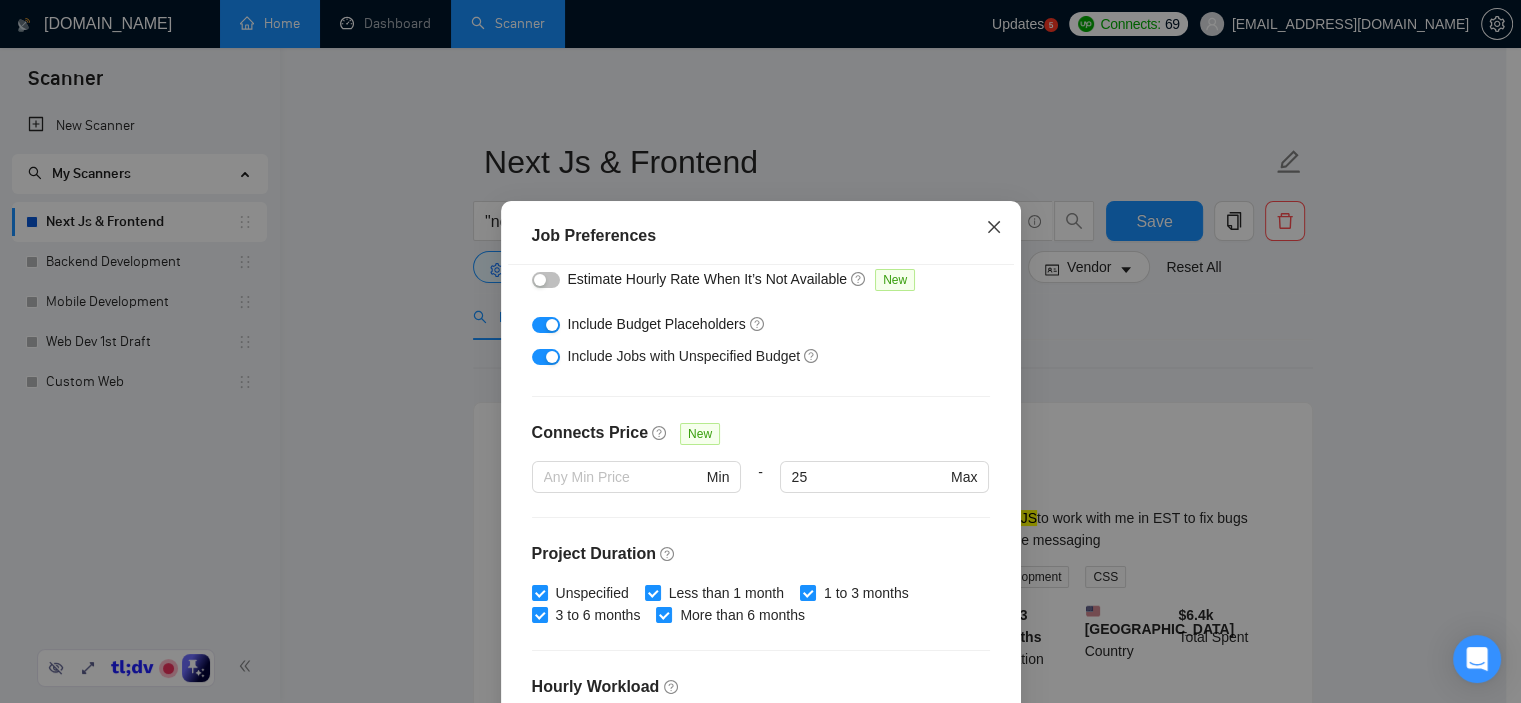 click 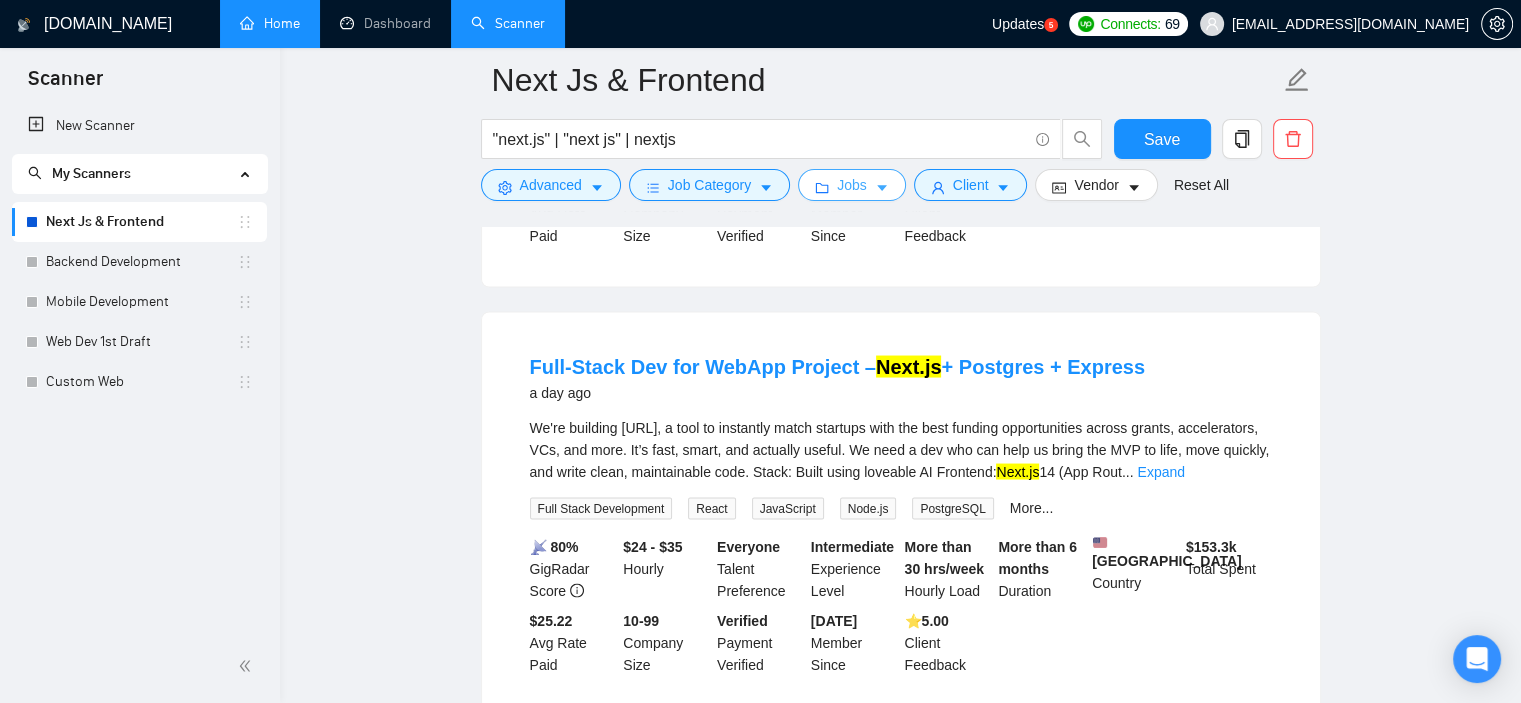 scroll, scrollTop: 3627, scrollLeft: 0, axis: vertical 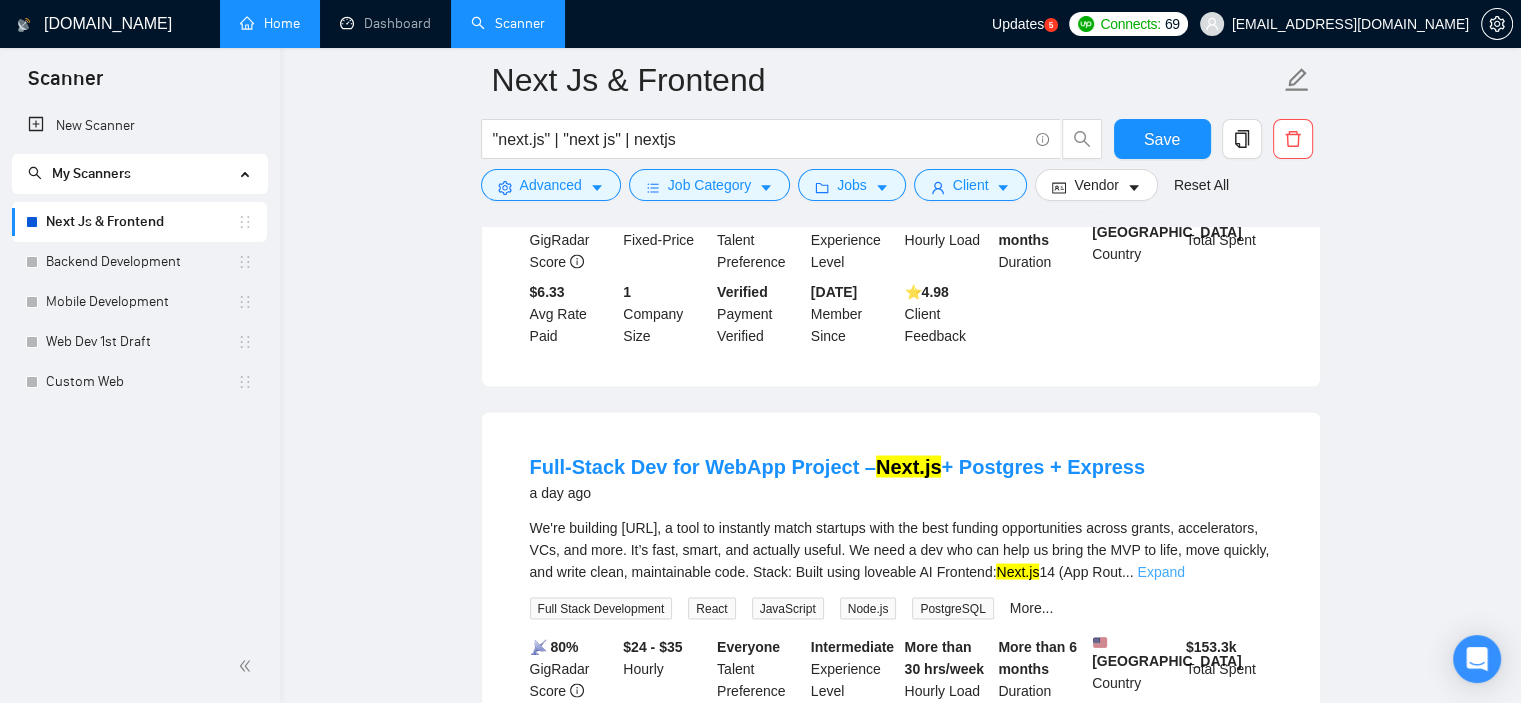 click on "Expand" at bounding box center [1160, 571] 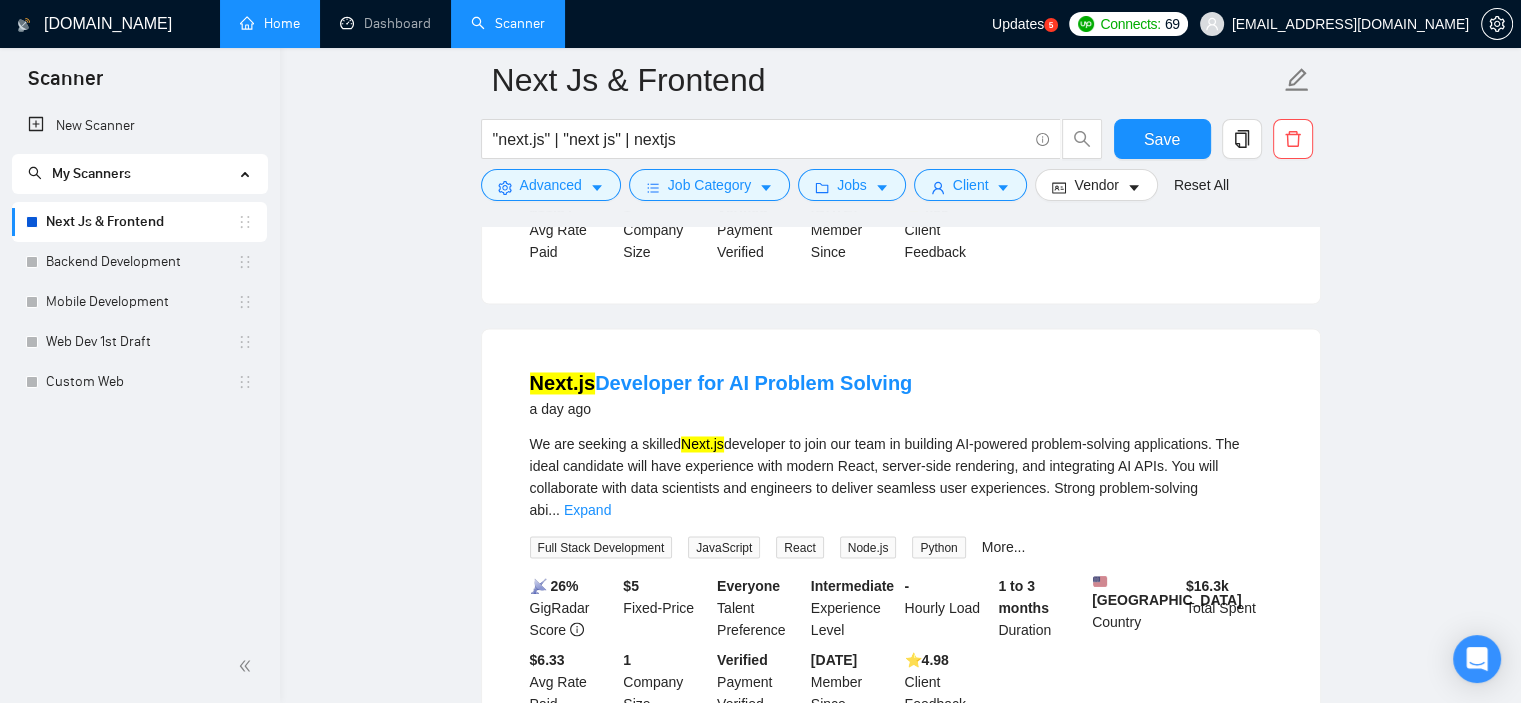 scroll, scrollTop: 2559, scrollLeft: 0, axis: vertical 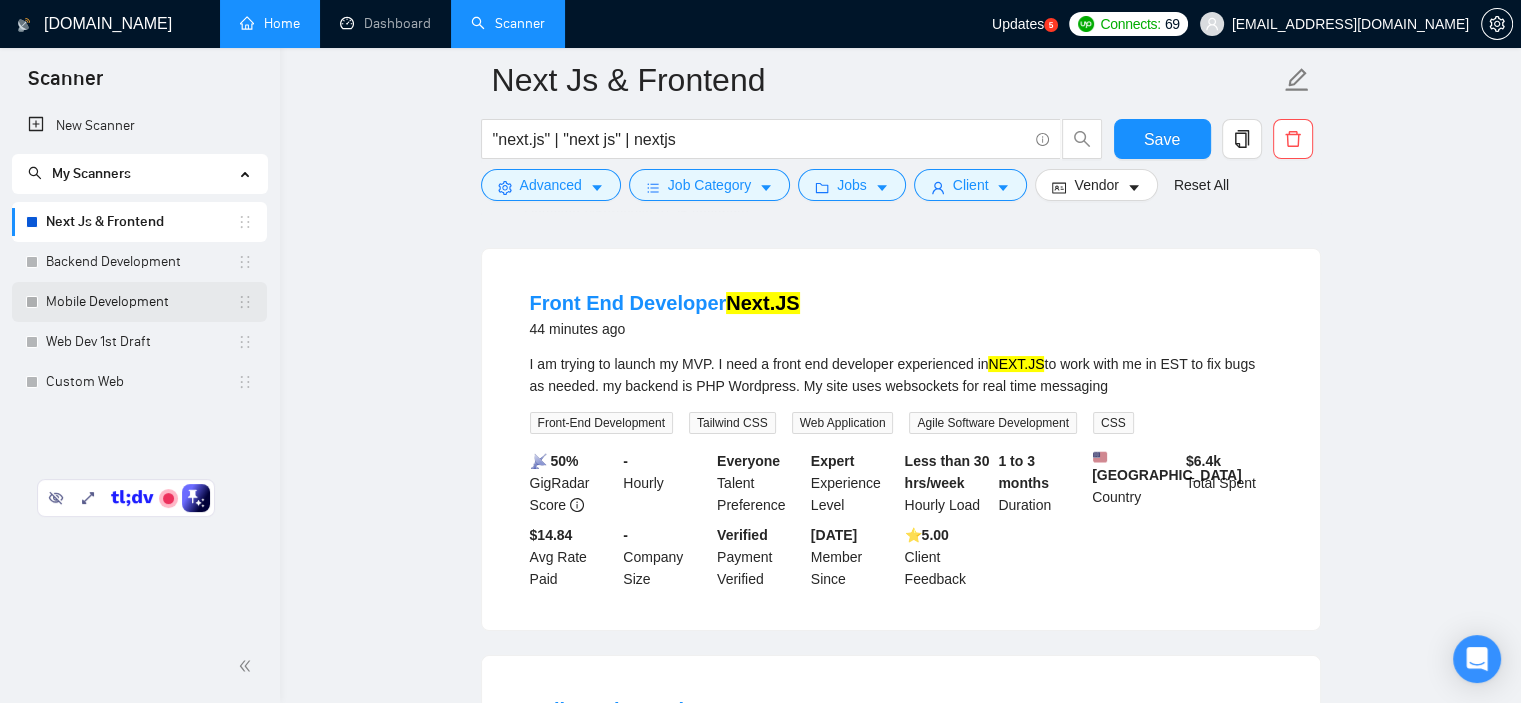 click on "Mobile Development" at bounding box center [141, 302] 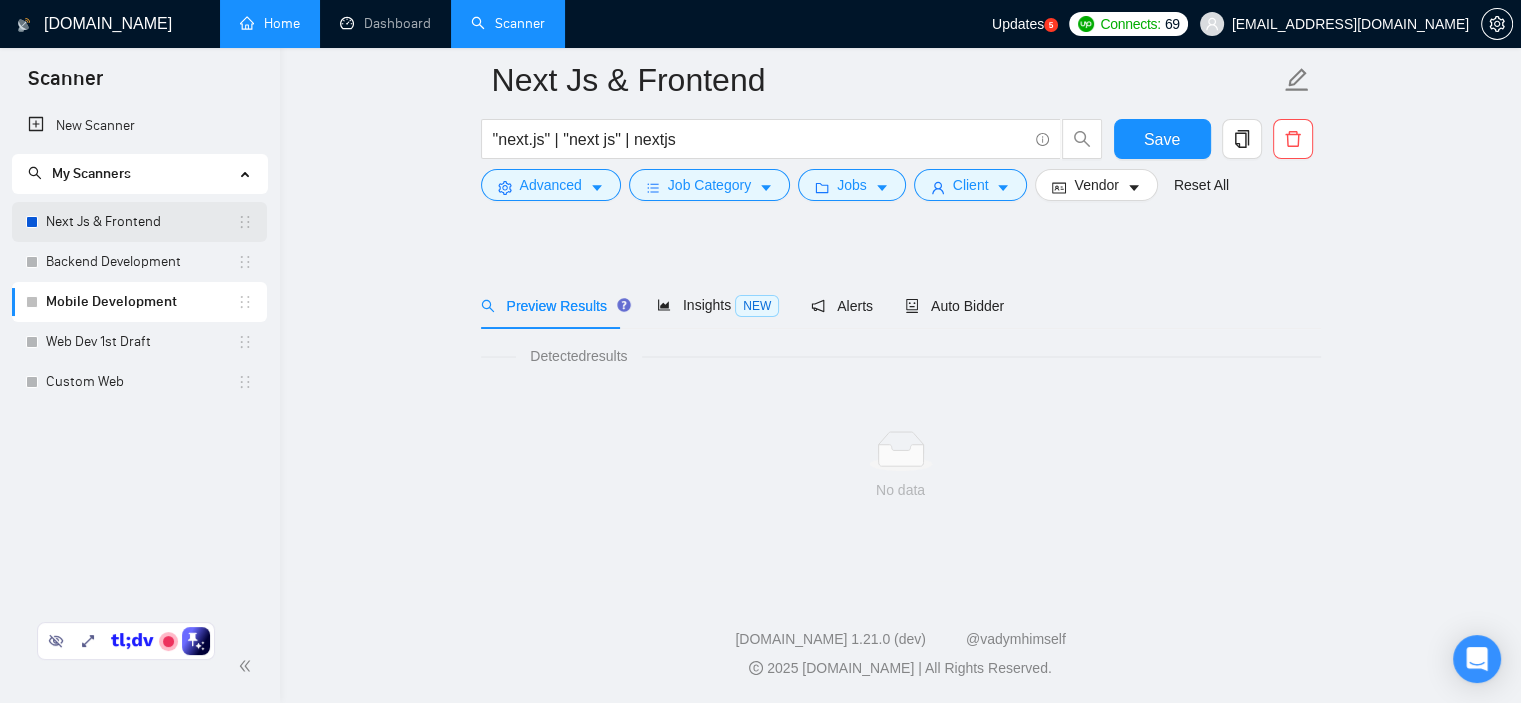 scroll, scrollTop: 27, scrollLeft: 0, axis: vertical 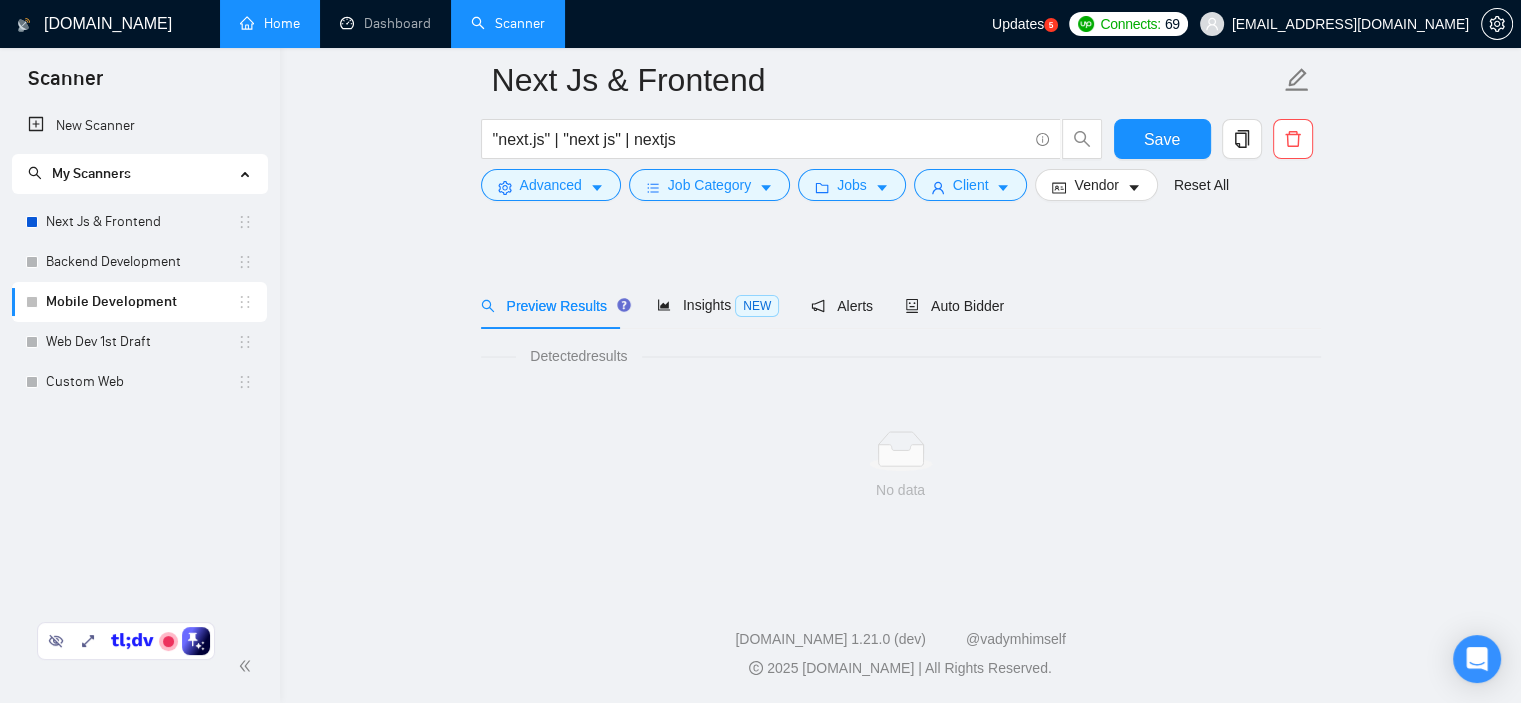 click on "Next Js & Frontend" at bounding box center (141, 222) 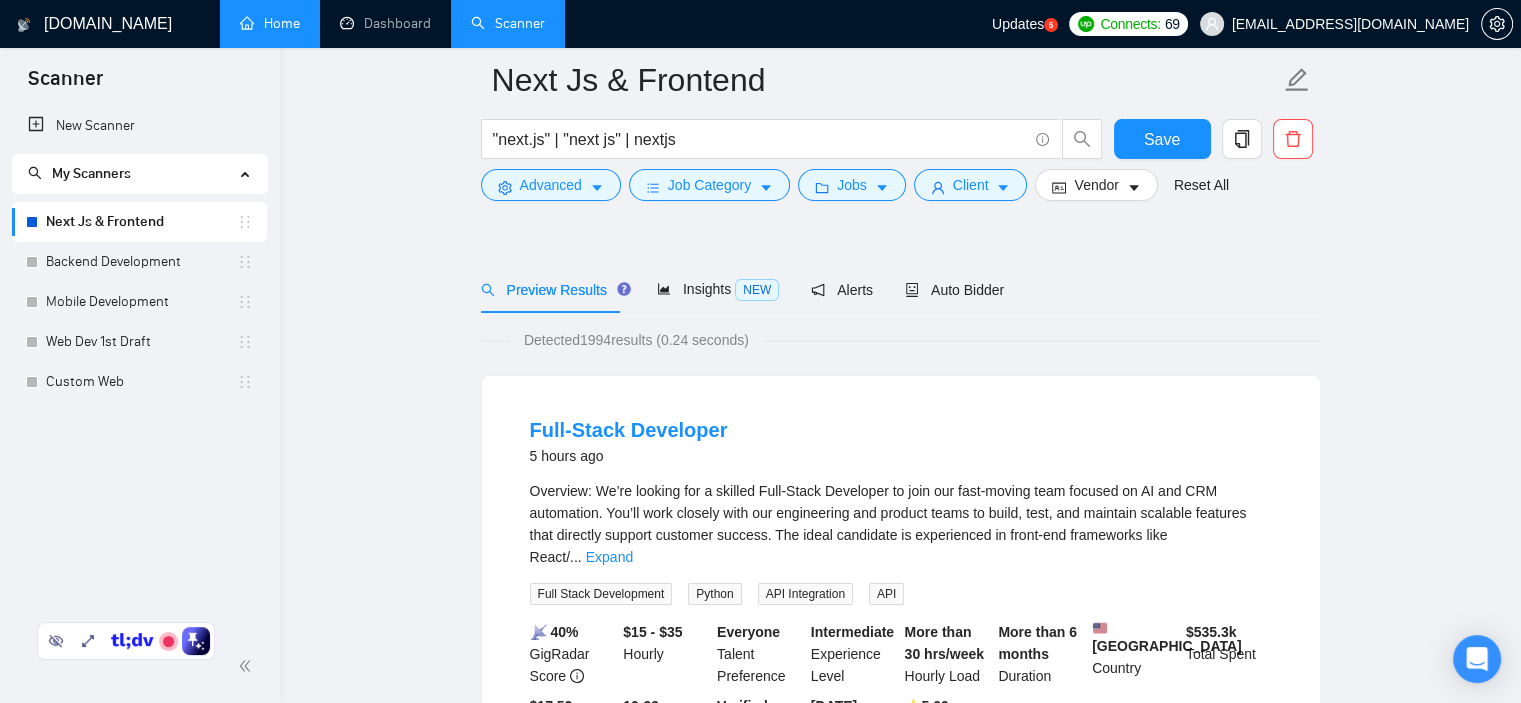 scroll, scrollTop: 127, scrollLeft: 0, axis: vertical 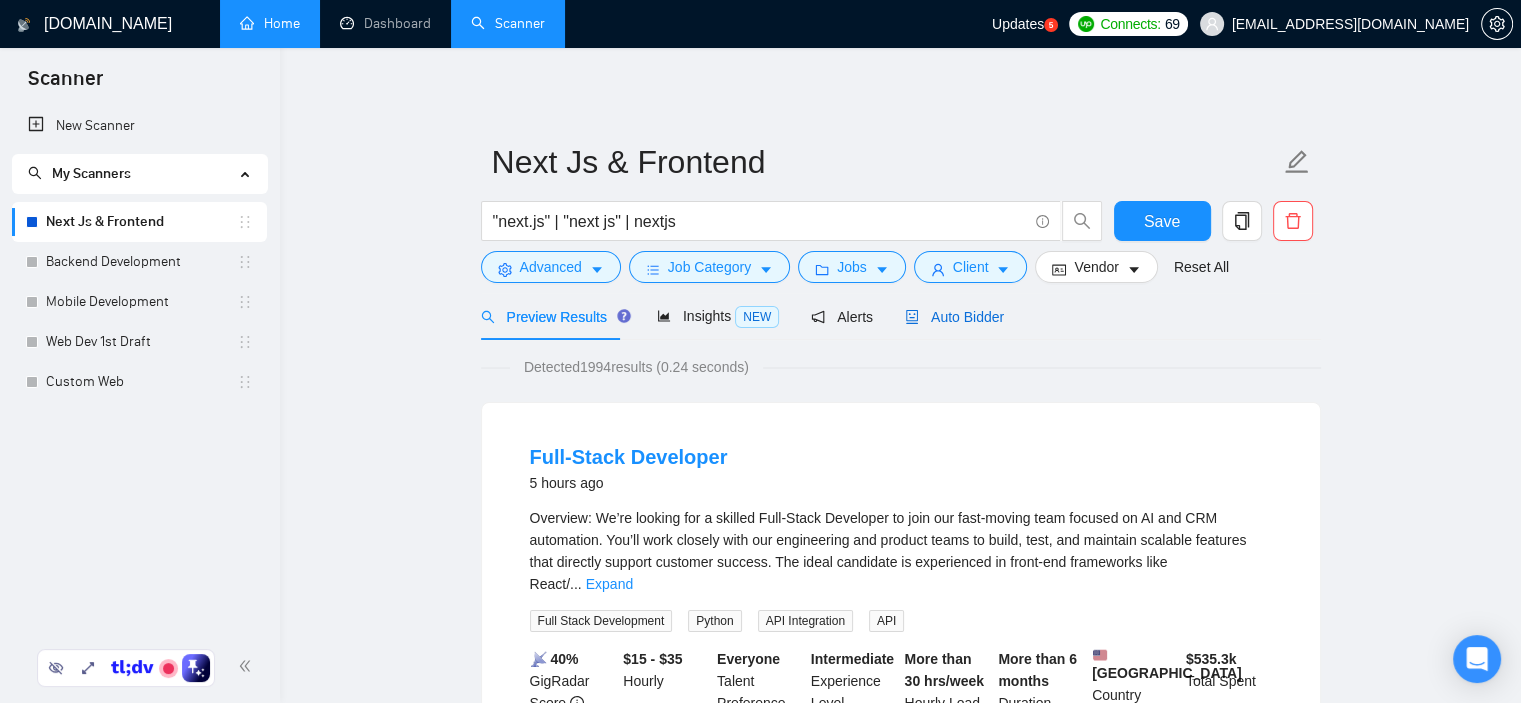 click on "Auto Bidder" at bounding box center (954, 317) 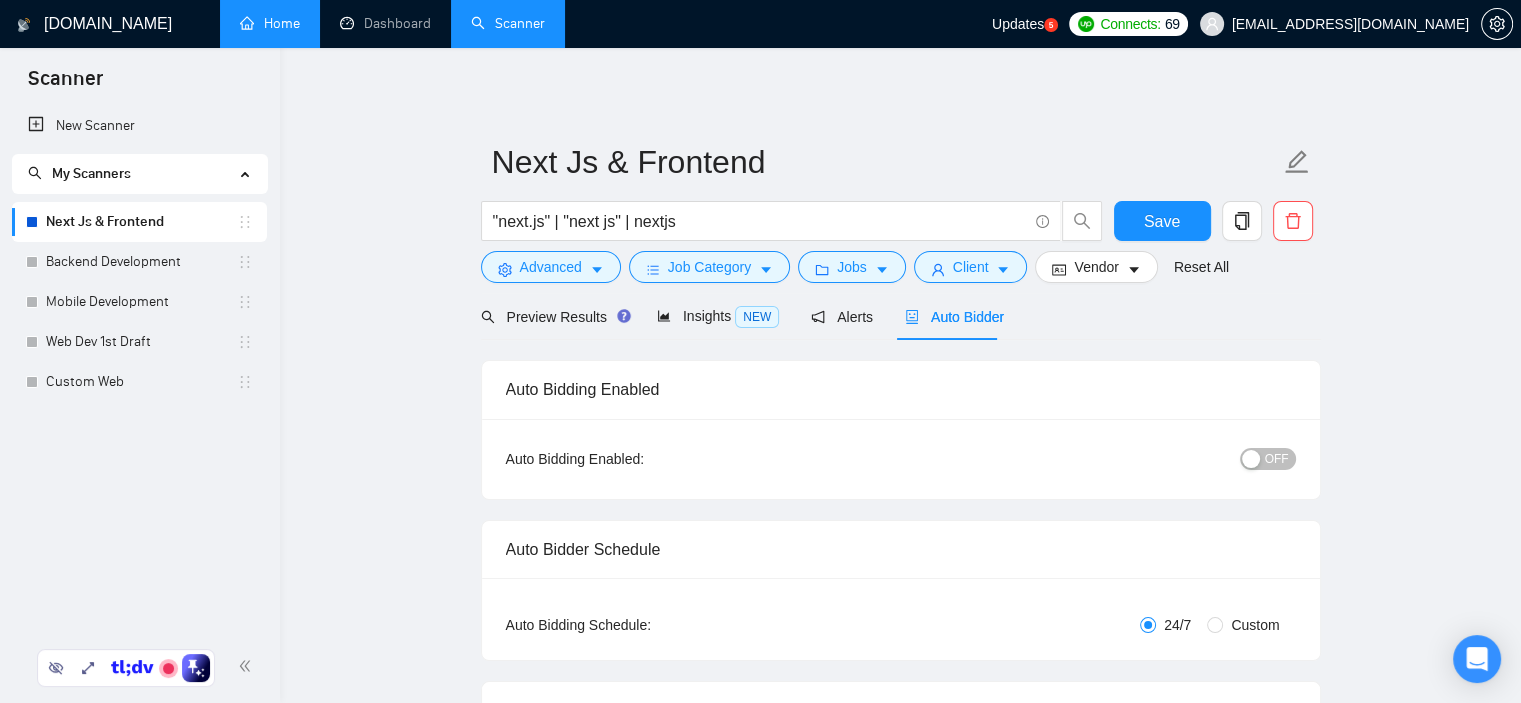 type 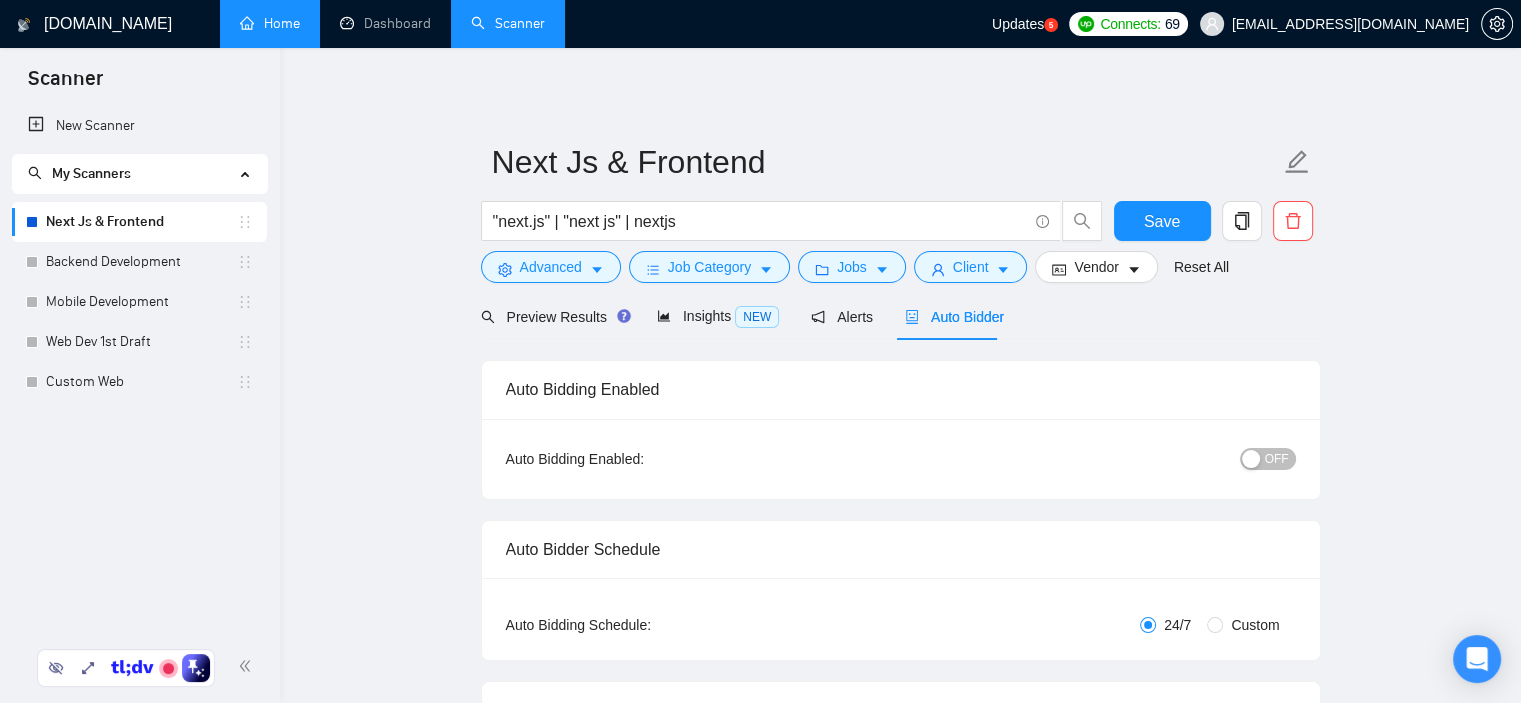 radio on "true" 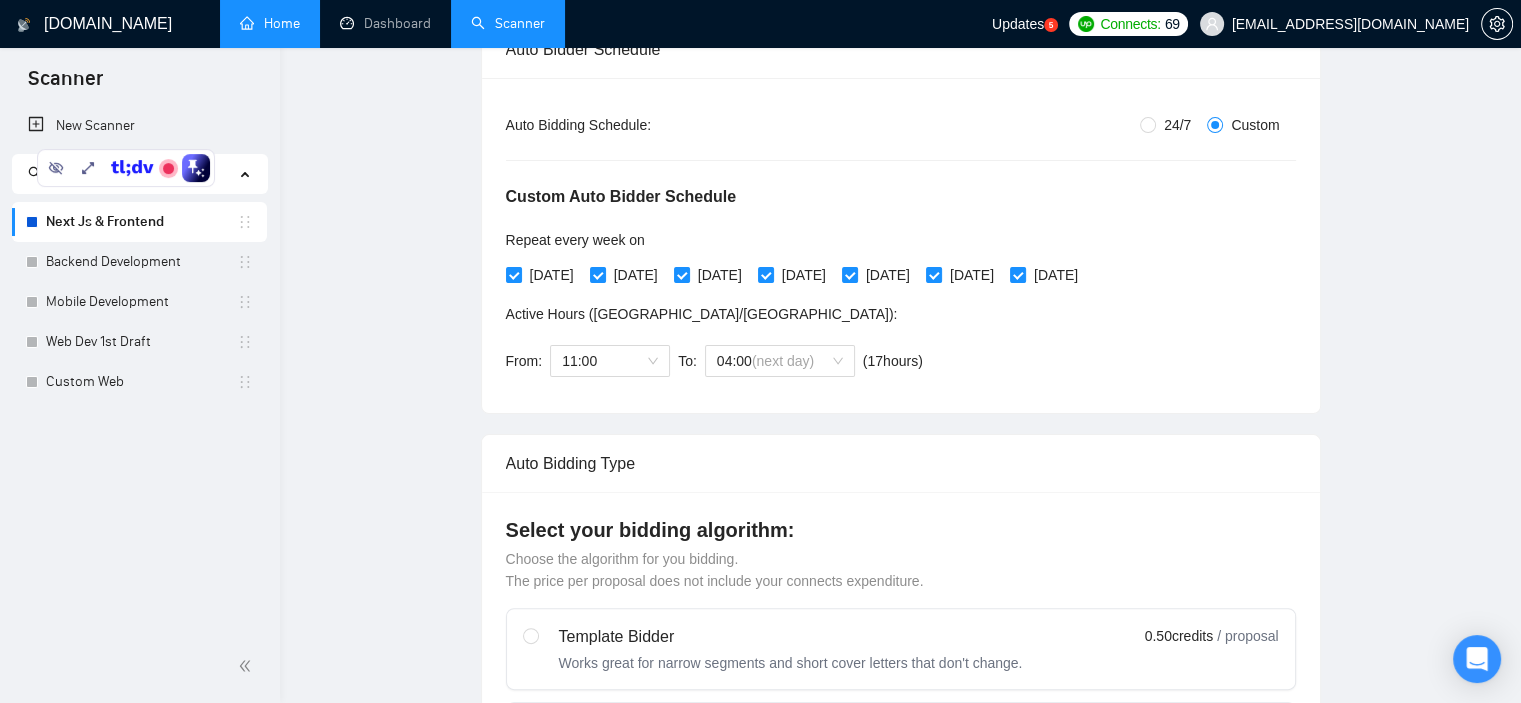 scroll, scrollTop: 0, scrollLeft: 0, axis: both 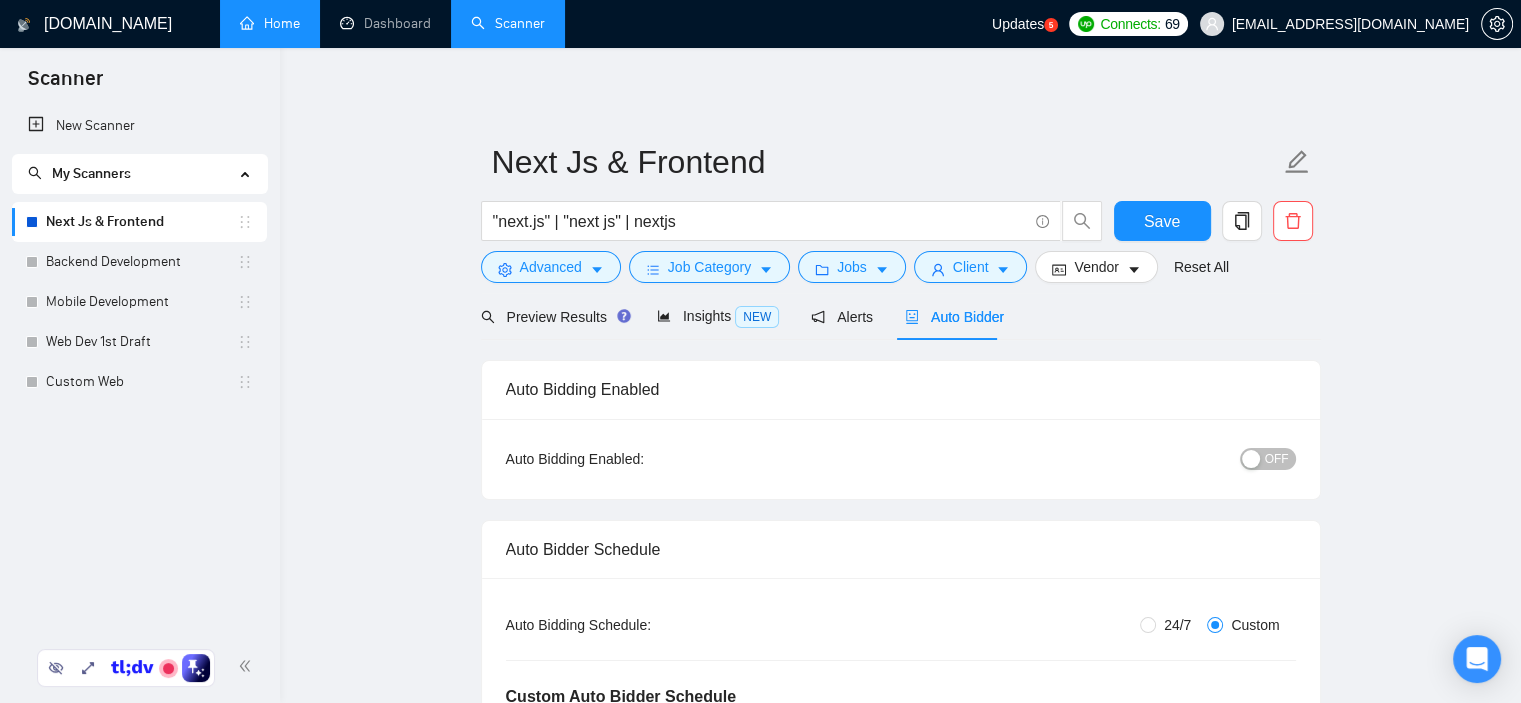 click on "Next Js & Frontend" at bounding box center [141, 222] 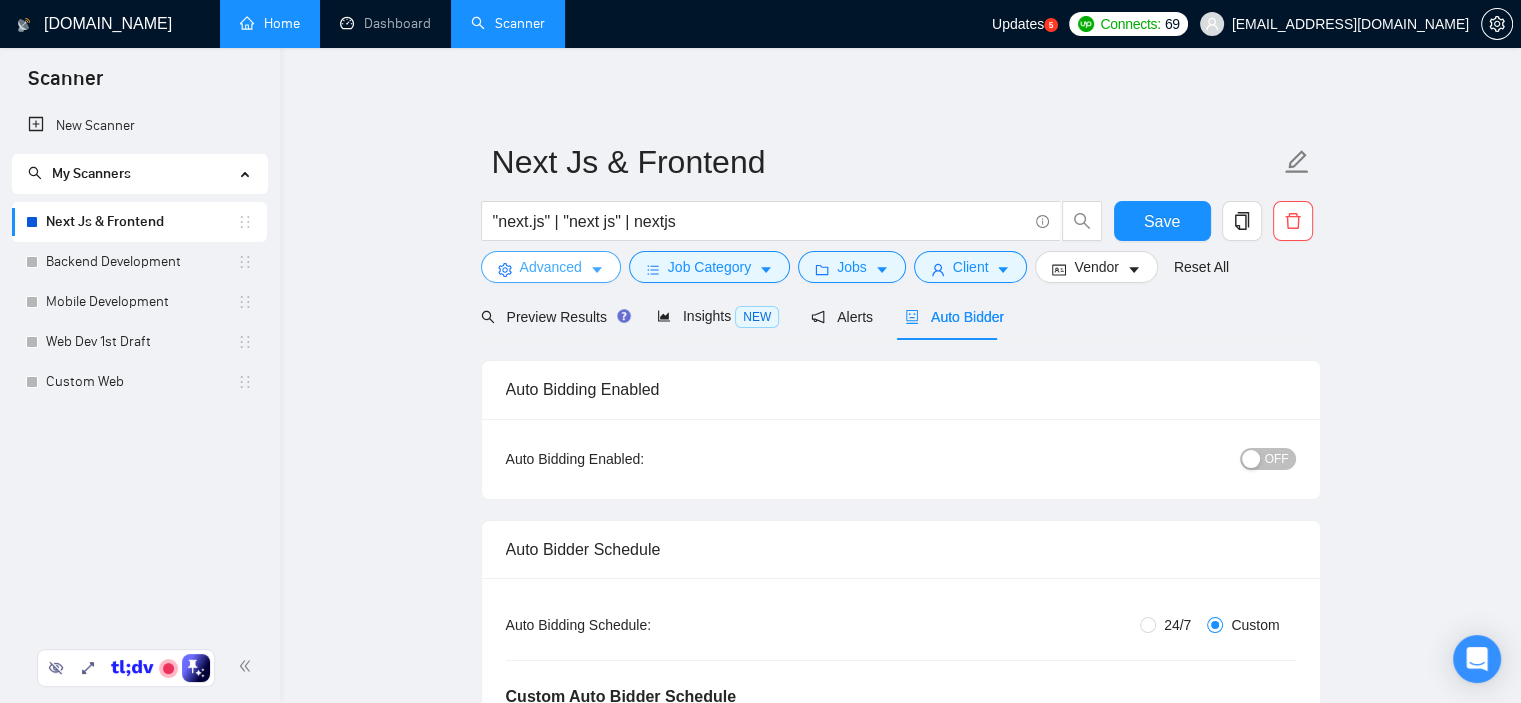 click on "Advanced" at bounding box center (551, 267) 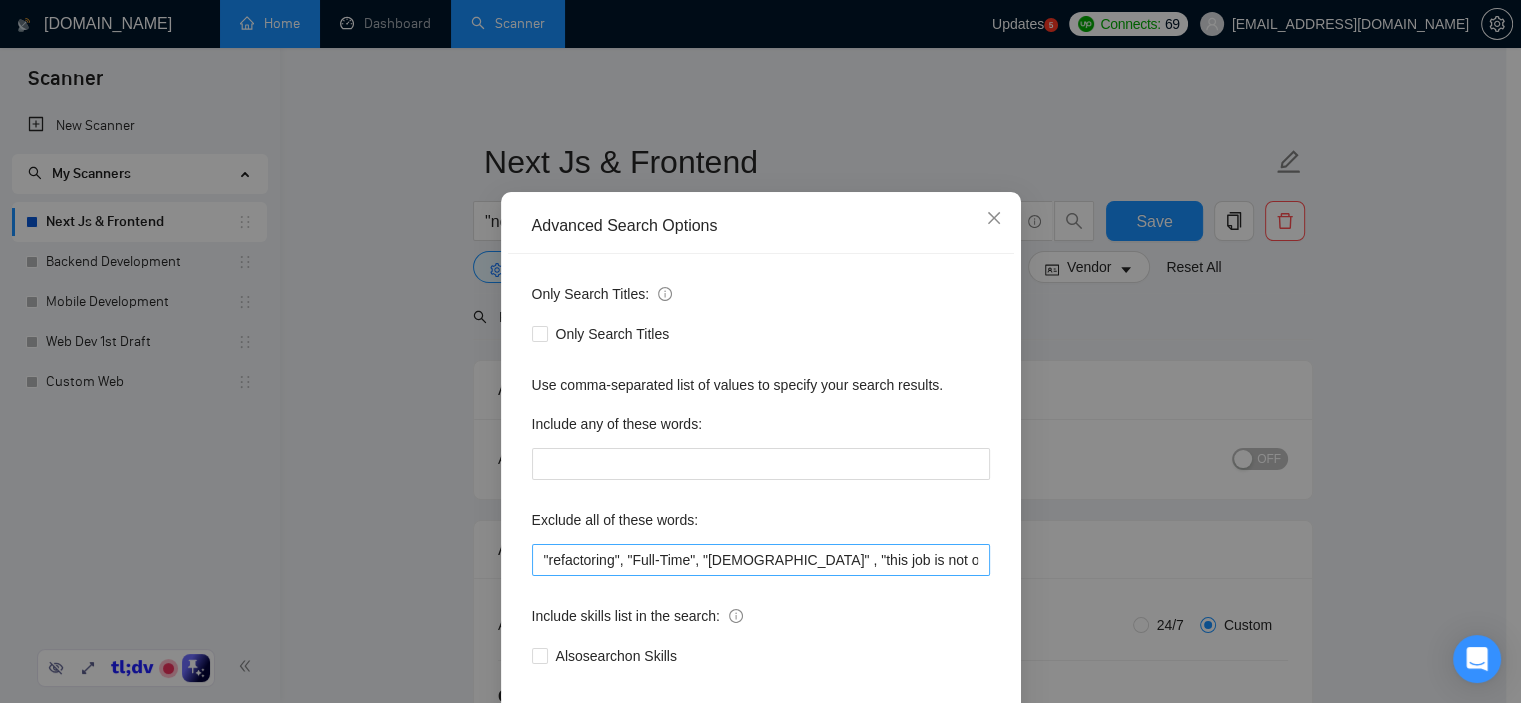 scroll, scrollTop: 100, scrollLeft: 0, axis: vertical 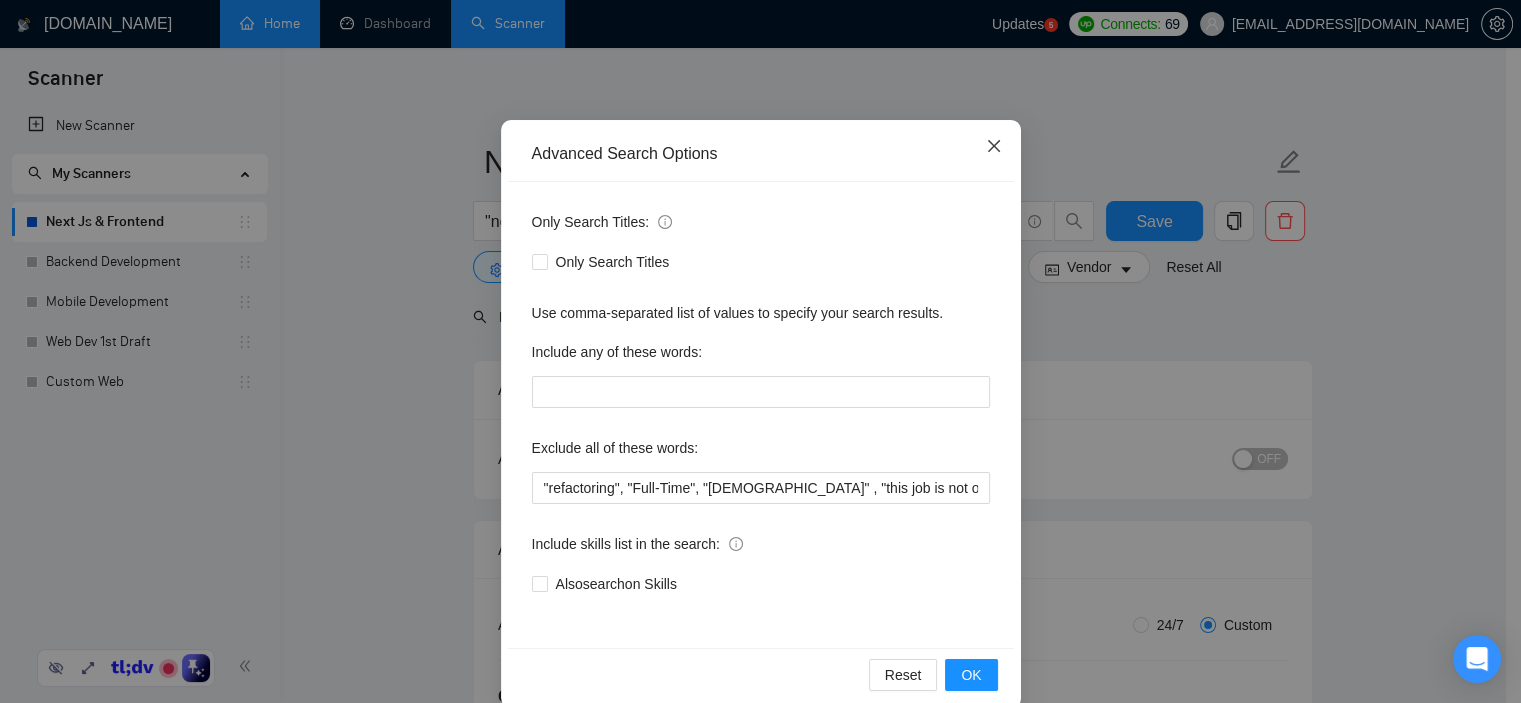 click 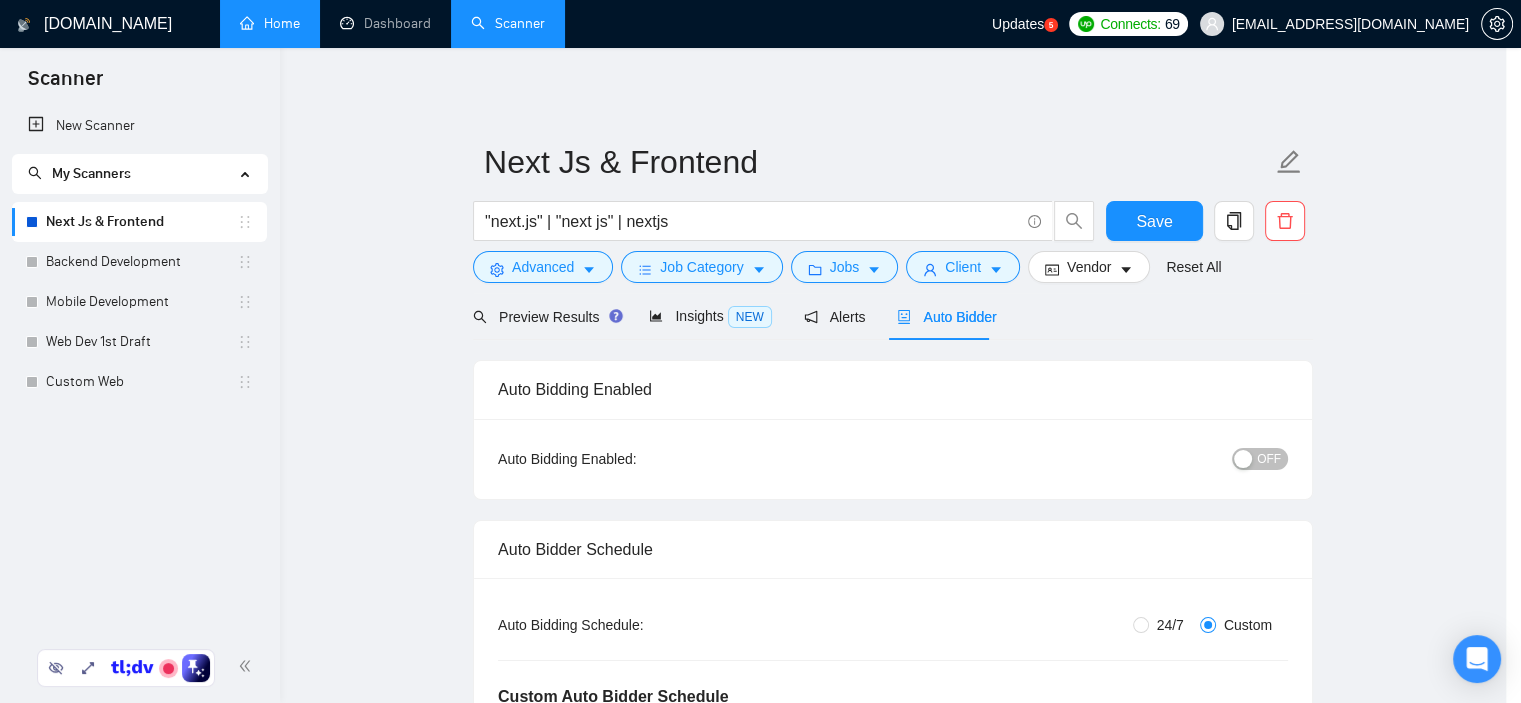 scroll, scrollTop: 0, scrollLeft: 0, axis: both 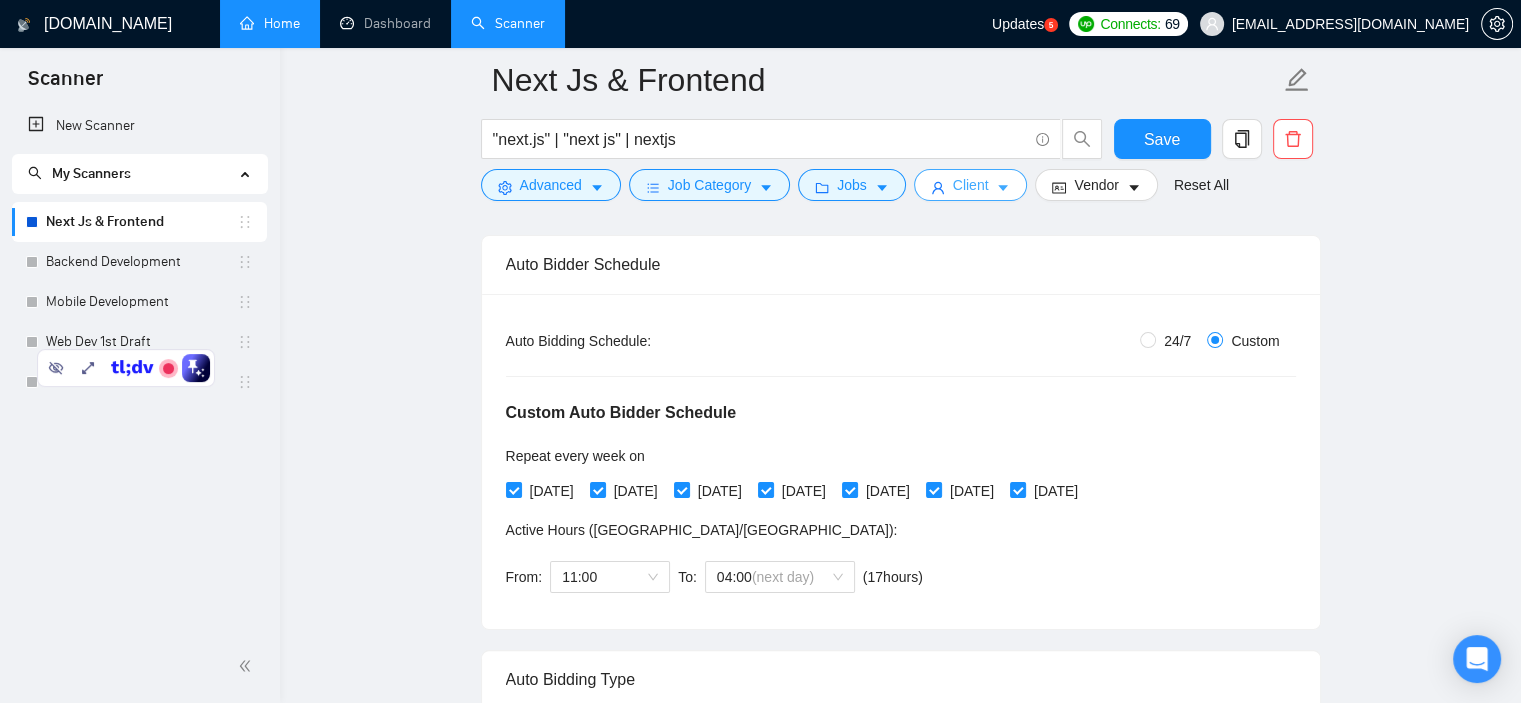 click on "Client" at bounding box center [971, 185] 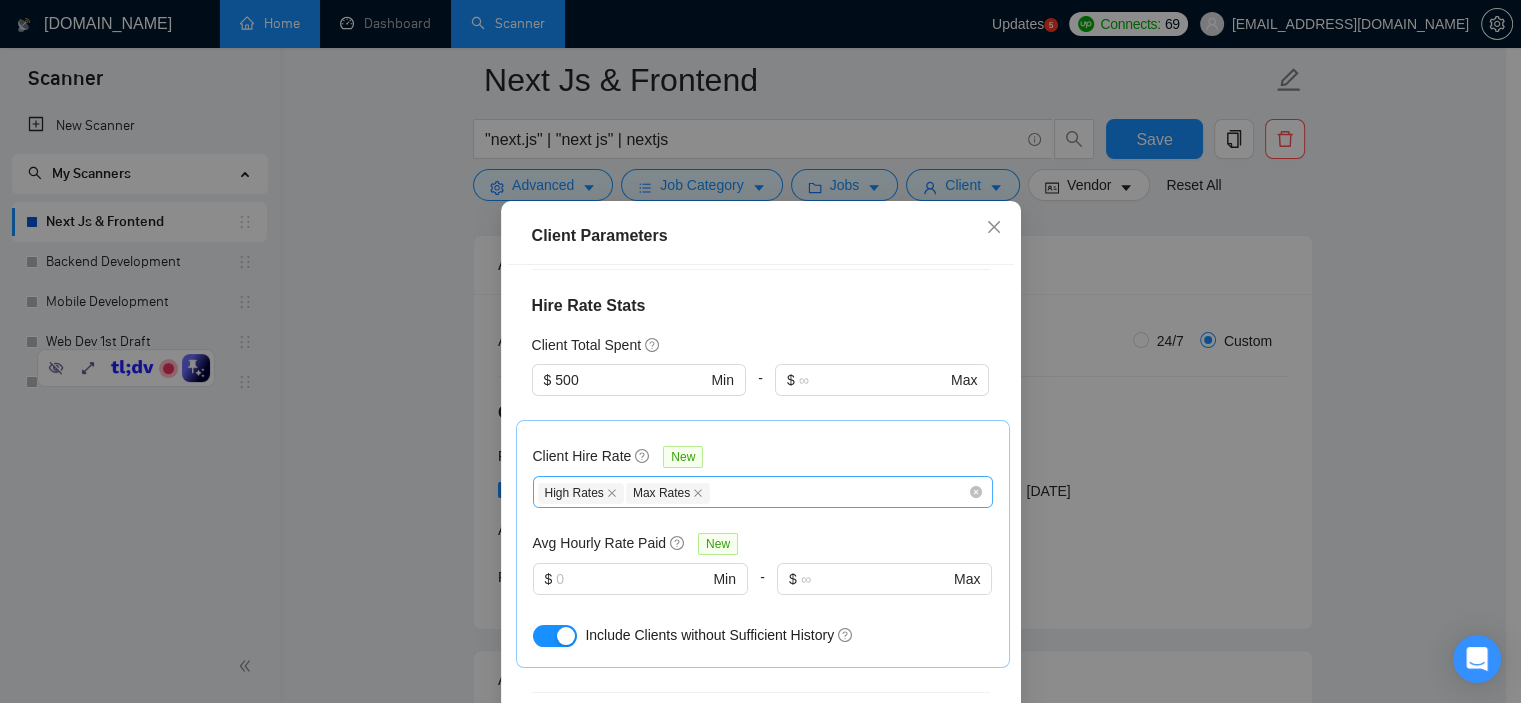 scroll, scrollTop: 600, scrollLeft: 0, axis: vertical 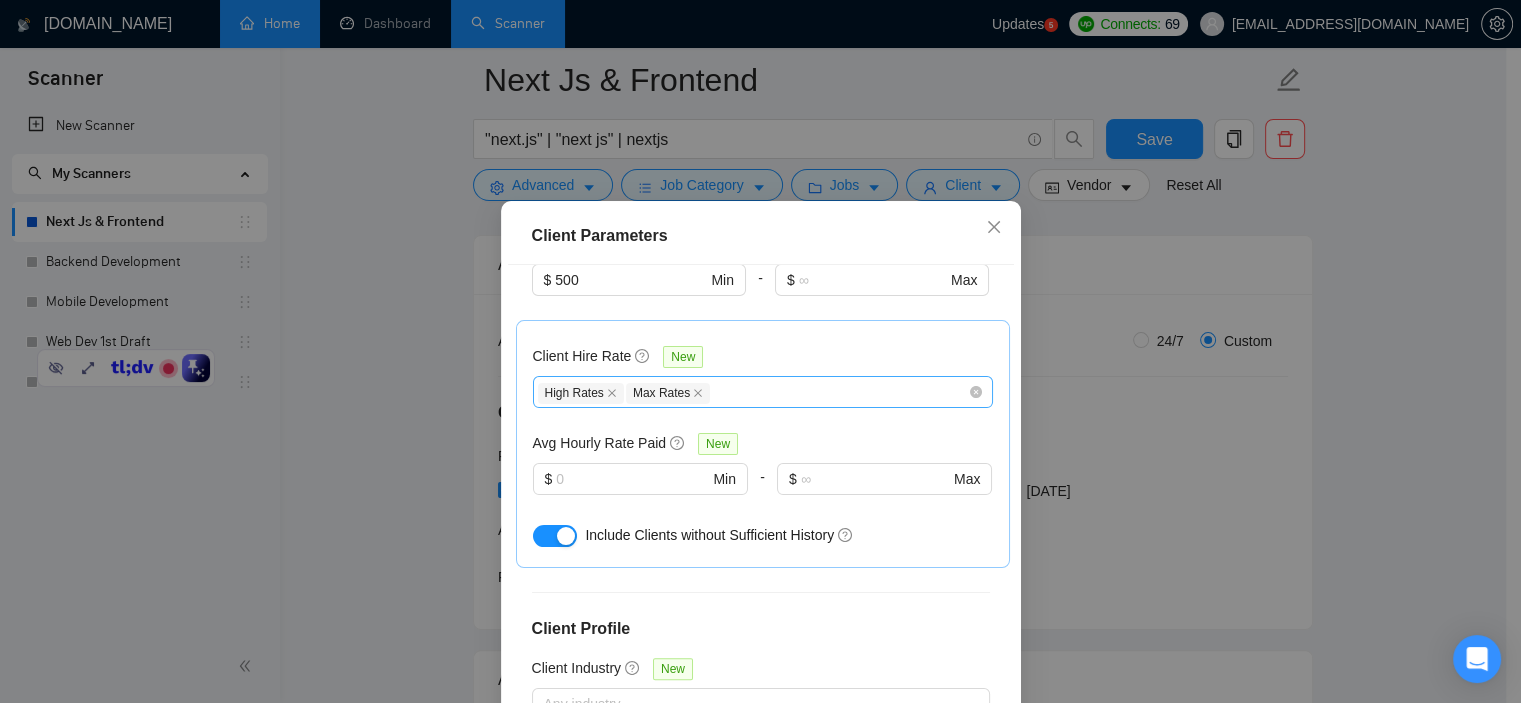 click on "High Rates Max Rates" at bounding box center [753, 392] 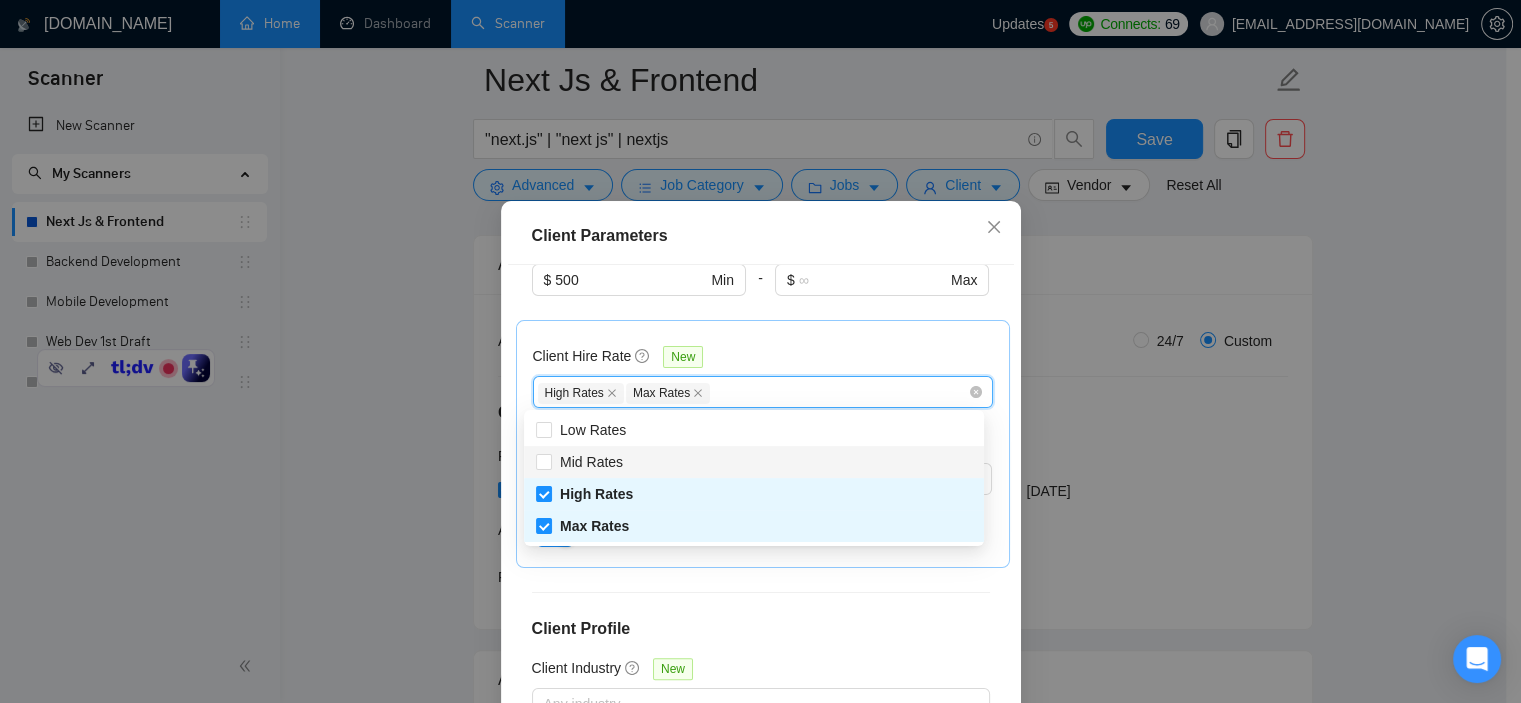 click on "Client Hire Rate New High Rates Max Rates     Avg Hourly Rate Paid New $ Min - $ Max Include Clients without Sufficient History" at bounding box center [763, 444] 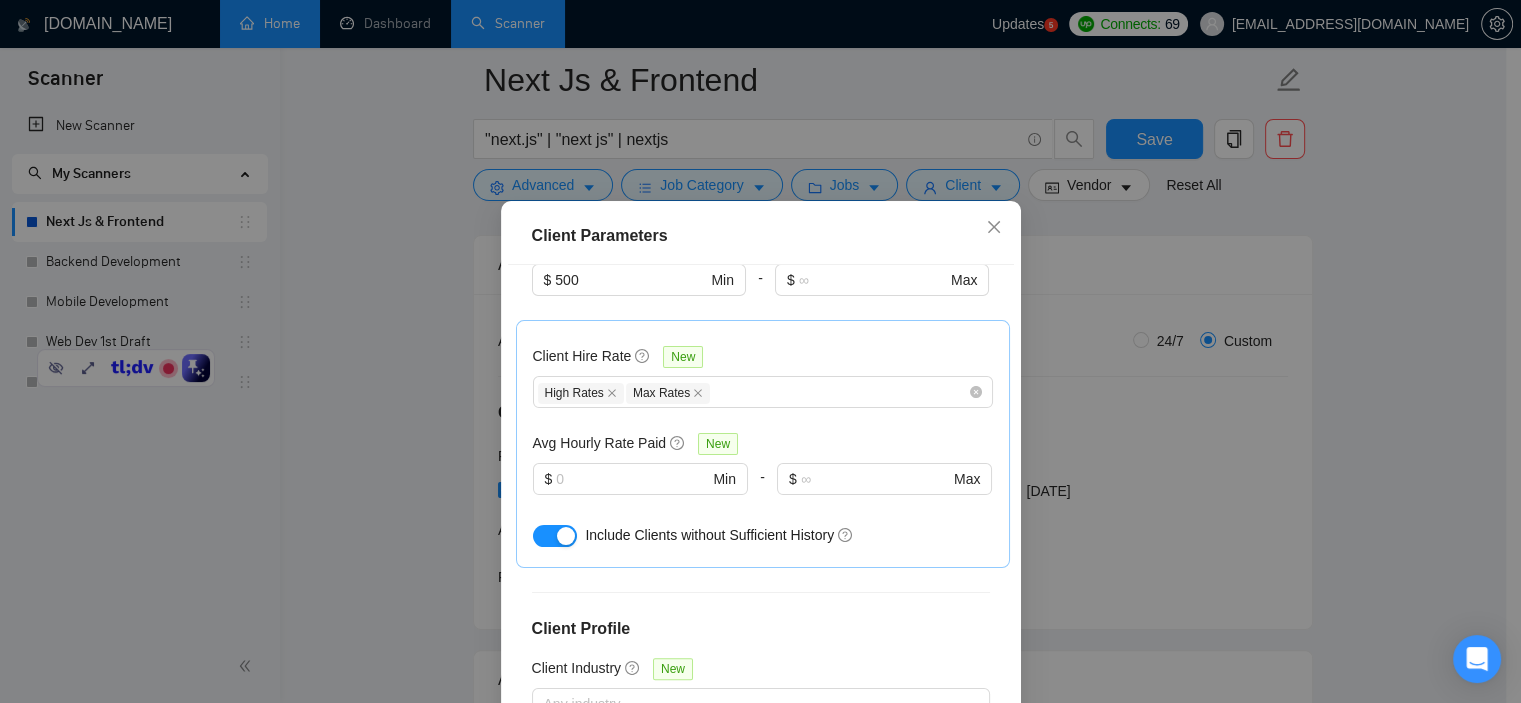 scroll, scrollTop: 500, scrollLeft: 0, axis: vertical 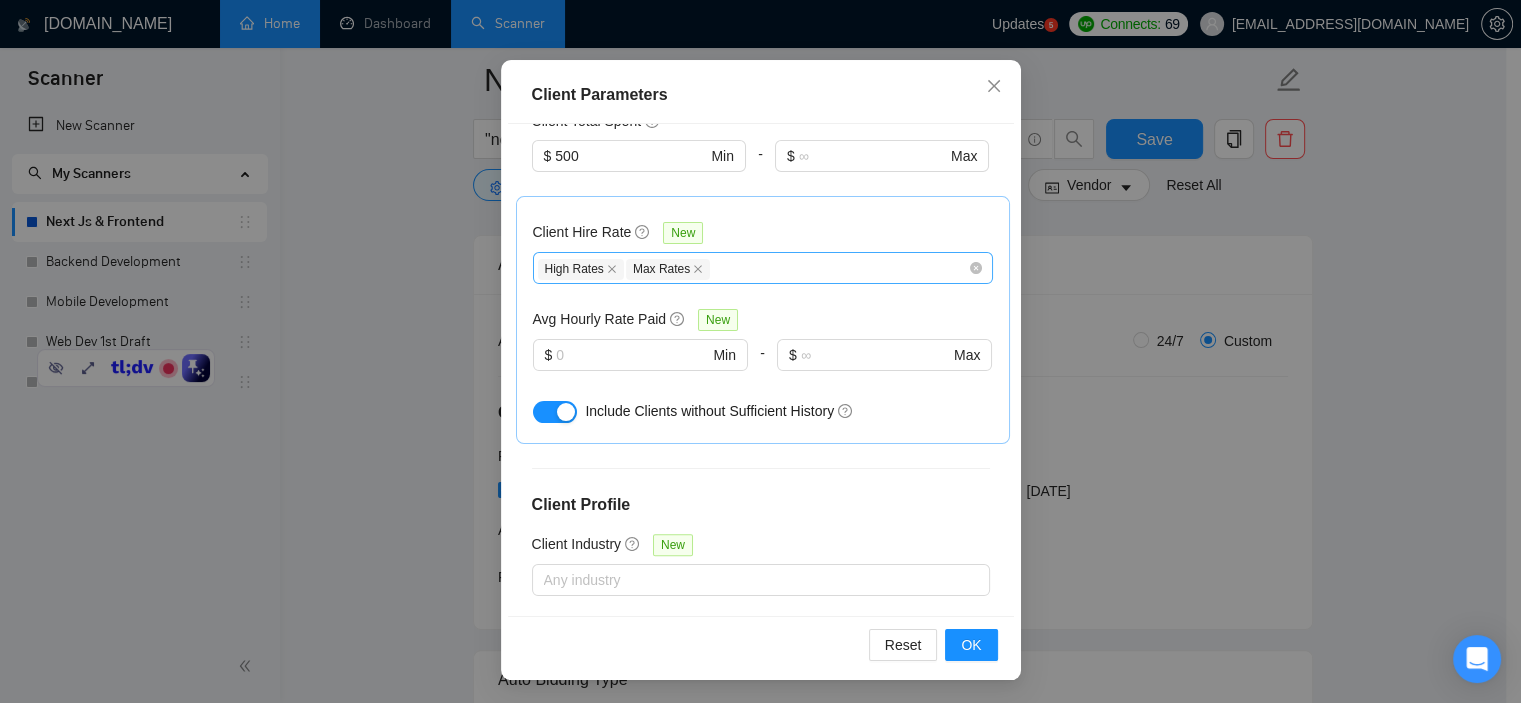 click on "High Rates Max Rates" at bounding box center [753, 268] 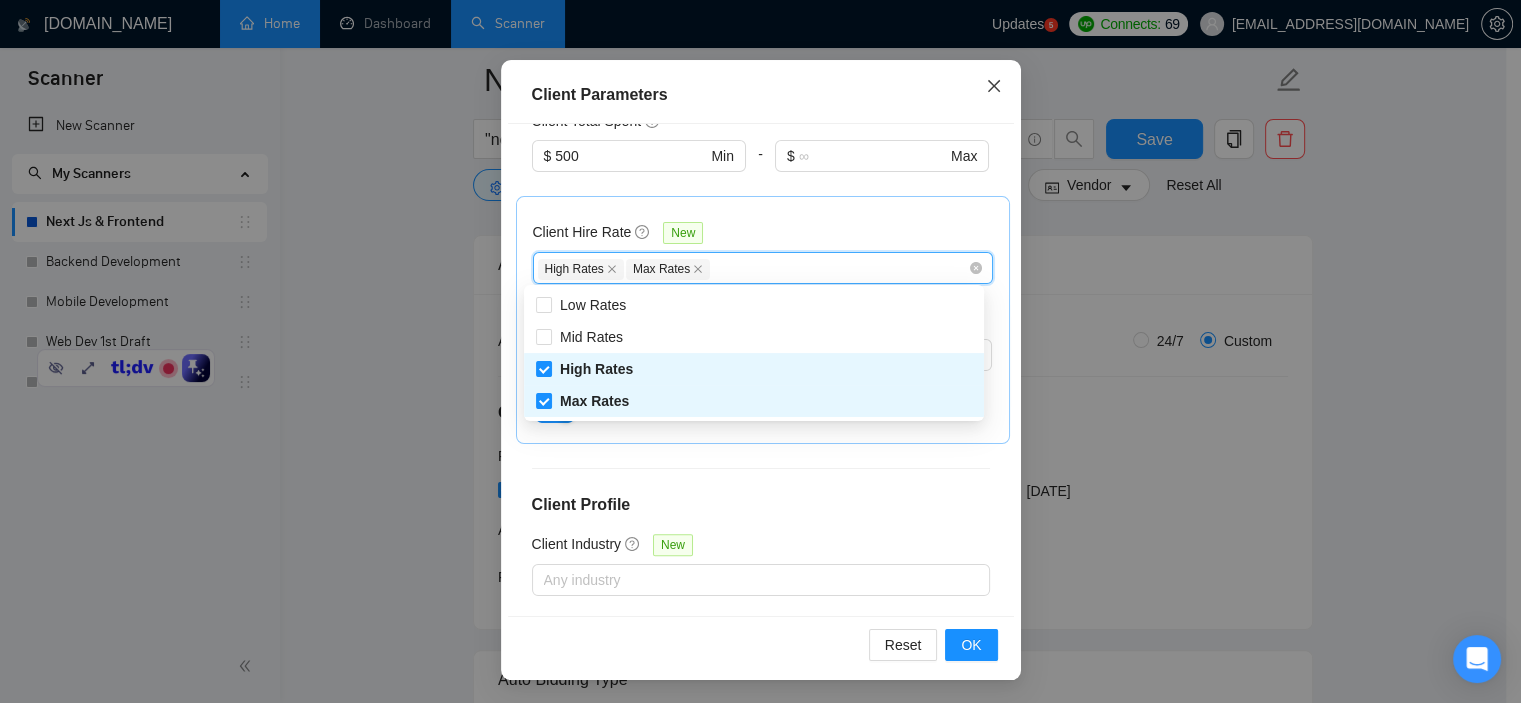 click at bounding box center [994, 87] 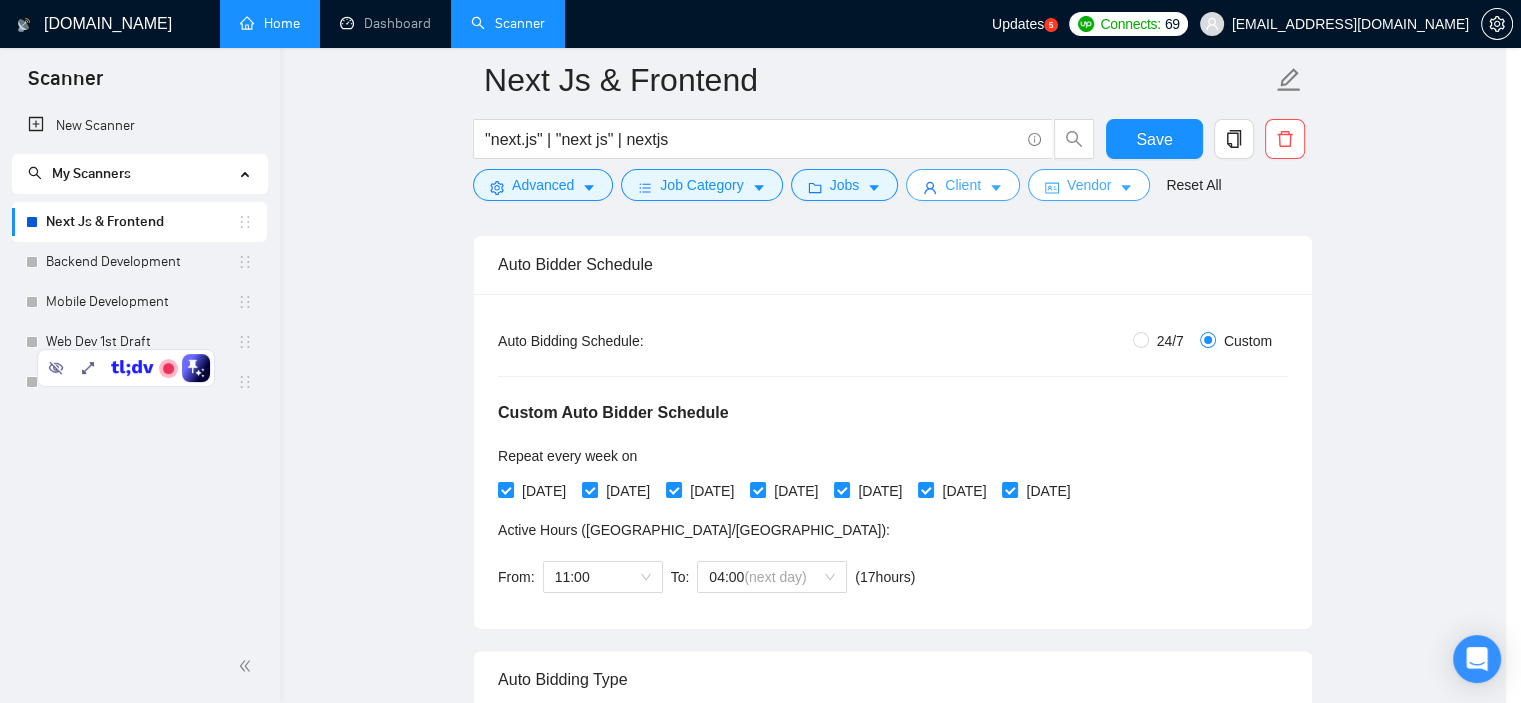 scroll, scrollTop: 0, scrollLeft: 0, axis: both 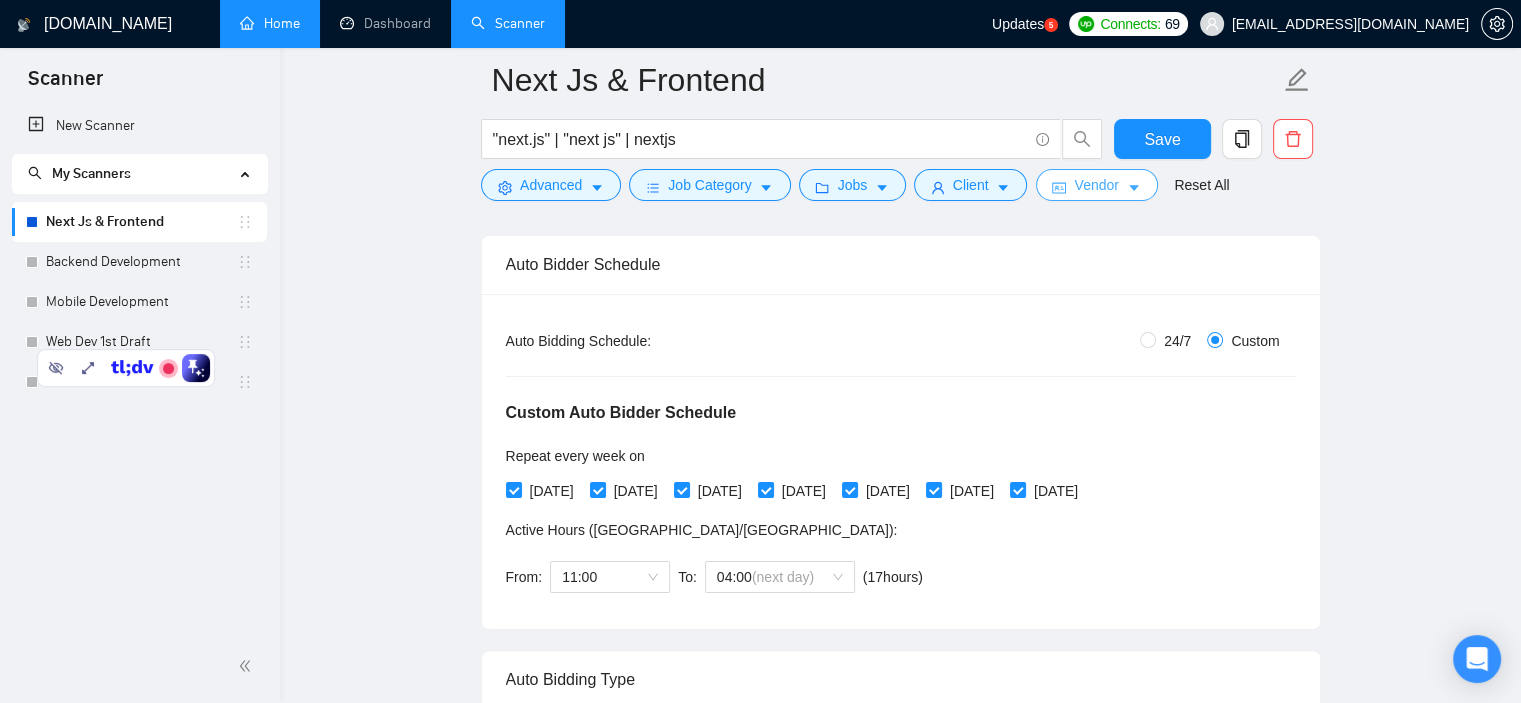 click on "Vendor" at bounding box center [1096, 185] 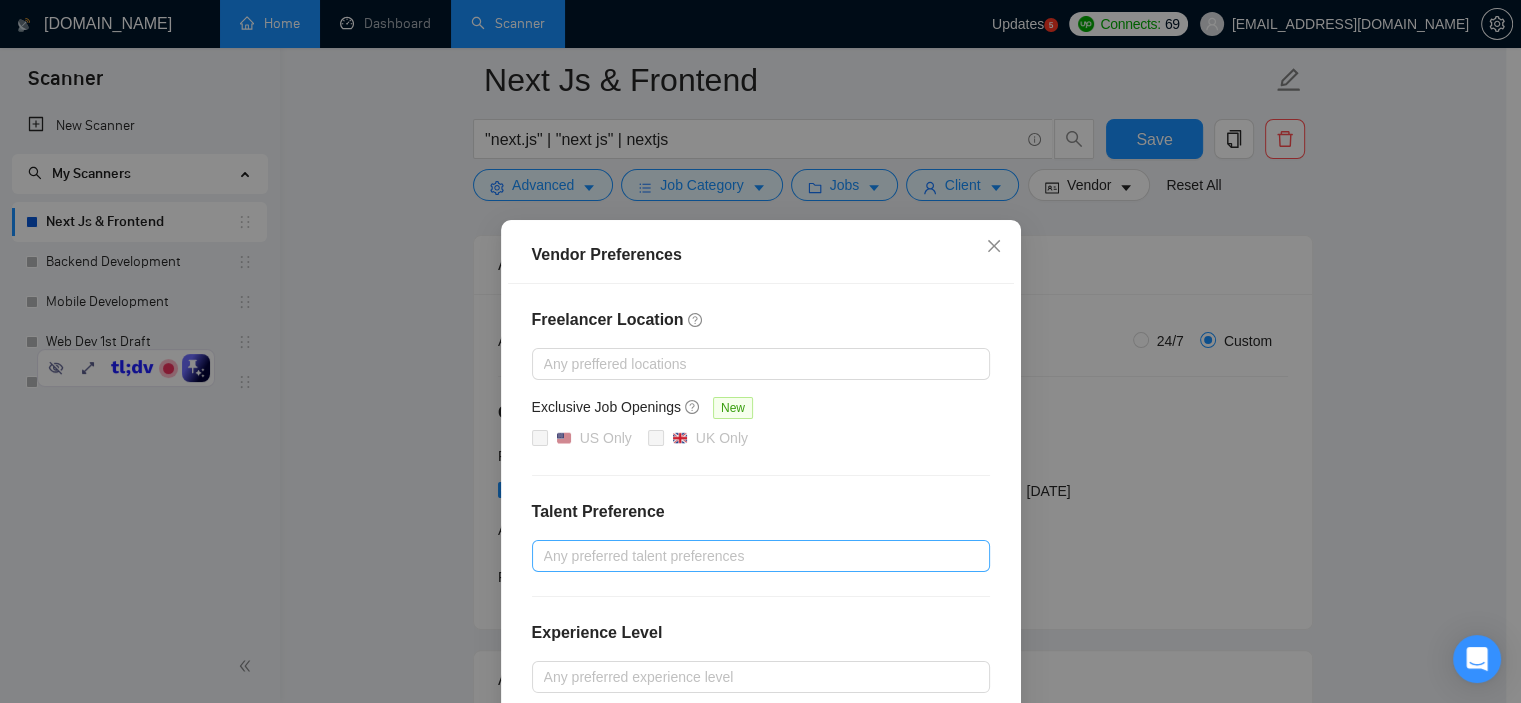 scroll, scrollTop: 220, scrollLeft: 0, axis: vertical 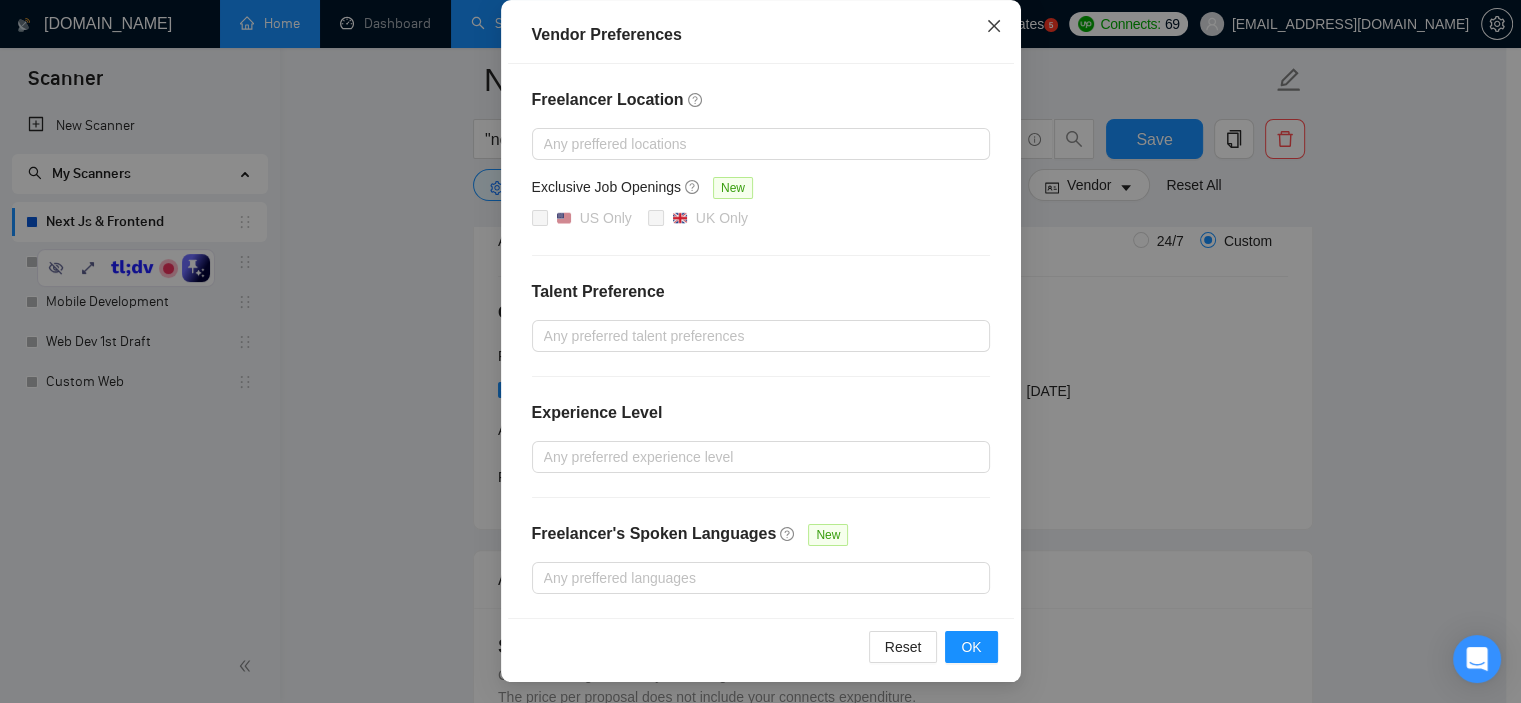 click 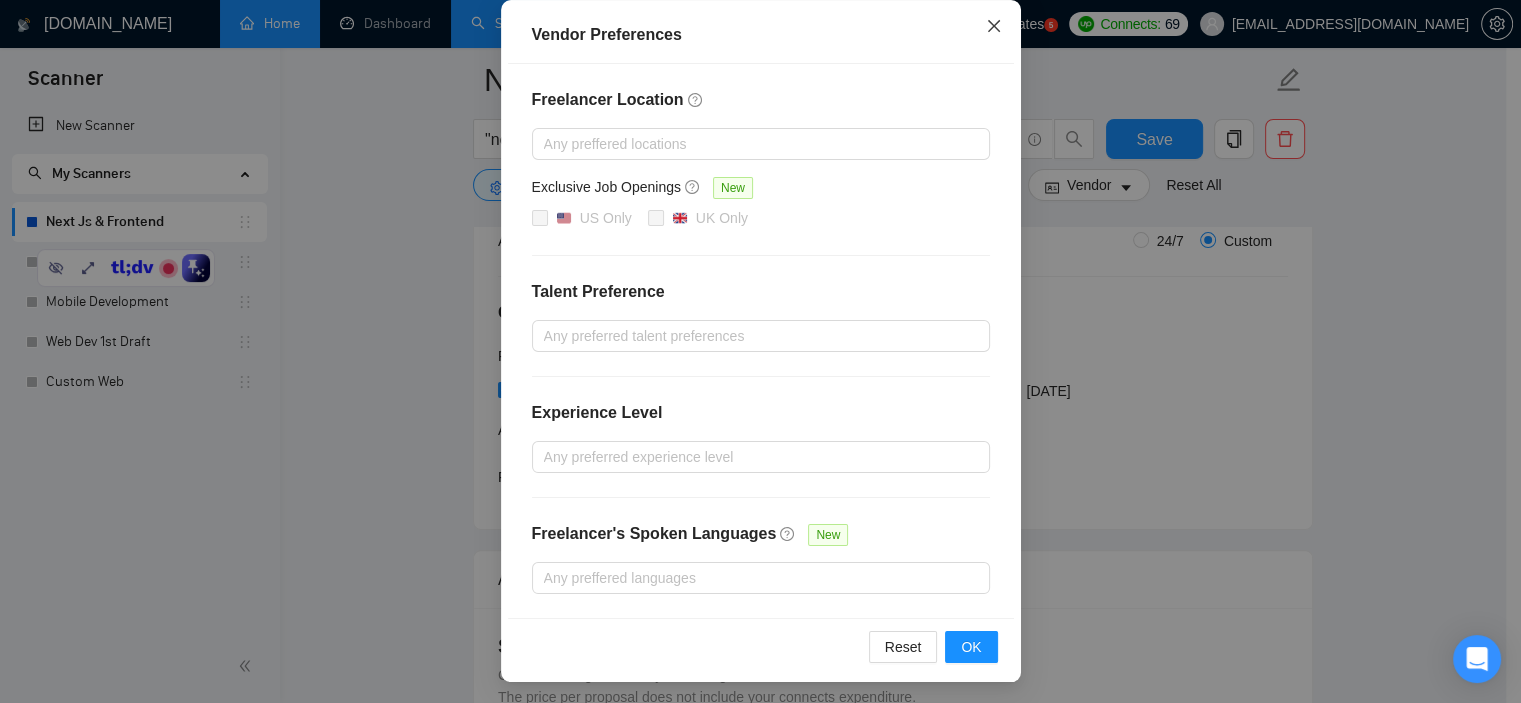 scroll, scrollTop: 120, scrollLeft: 0, axis: vertical 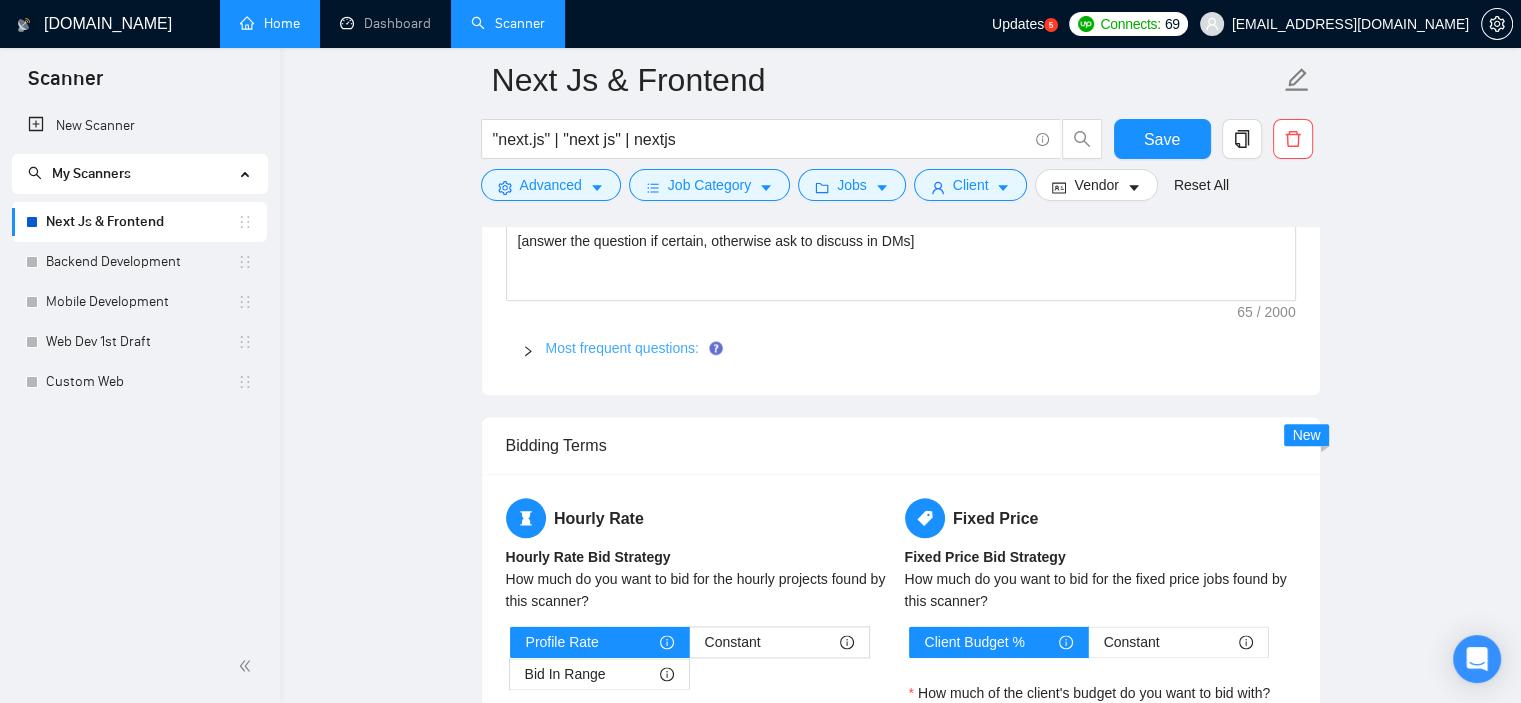 click on "Most frequent questions:" at bounding box center [622, 348] 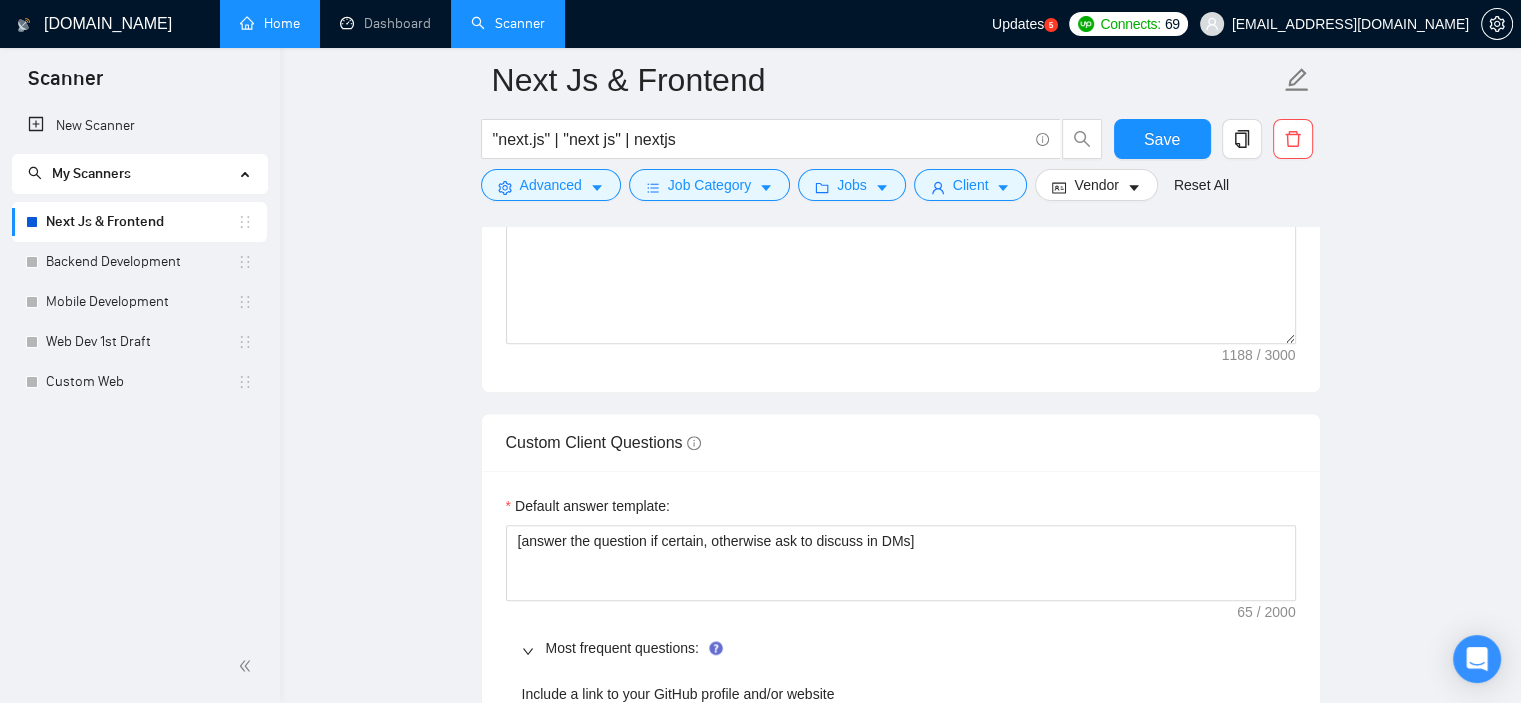 scroll, scrollTop: 1600, scrollLeft: 0, axis: vertical 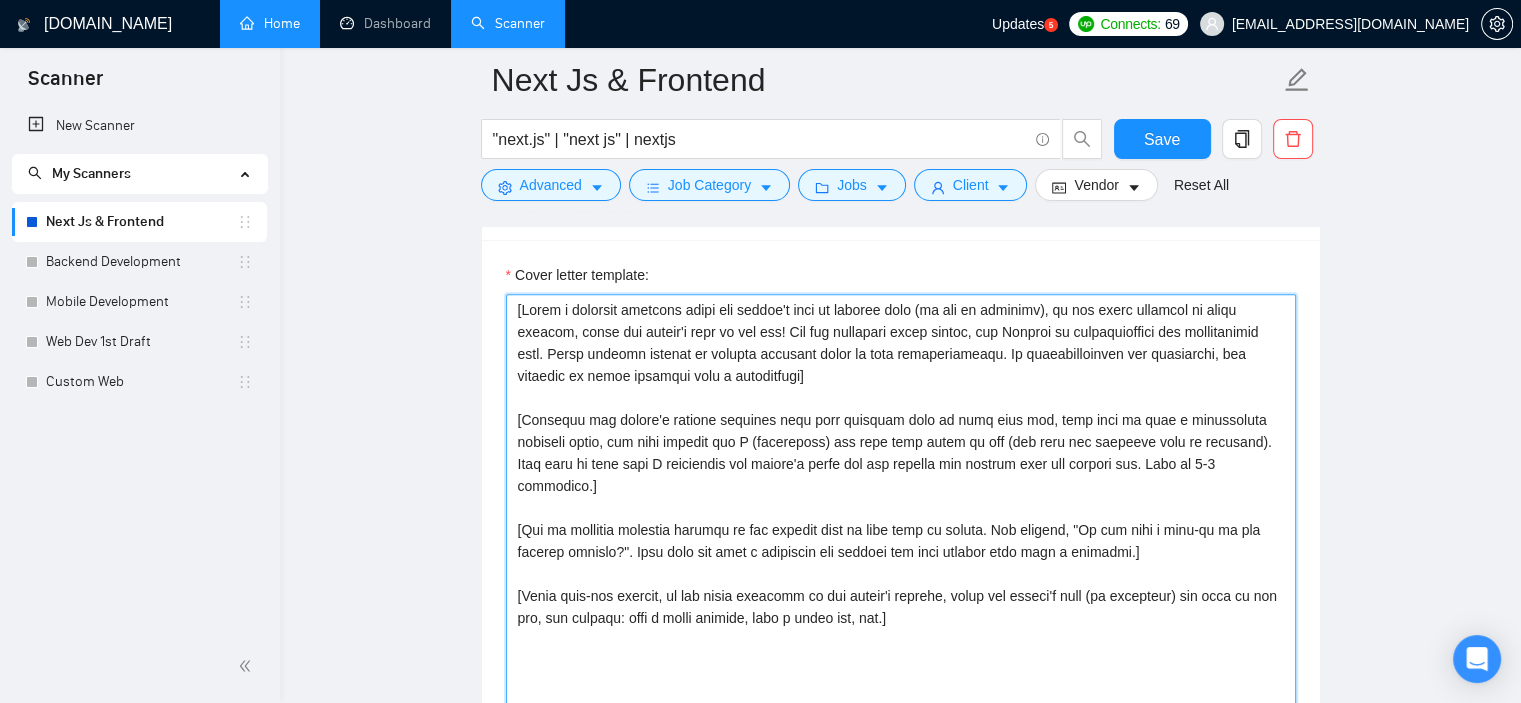 click on "Cover letter template:" at bounding box center [901, 519] 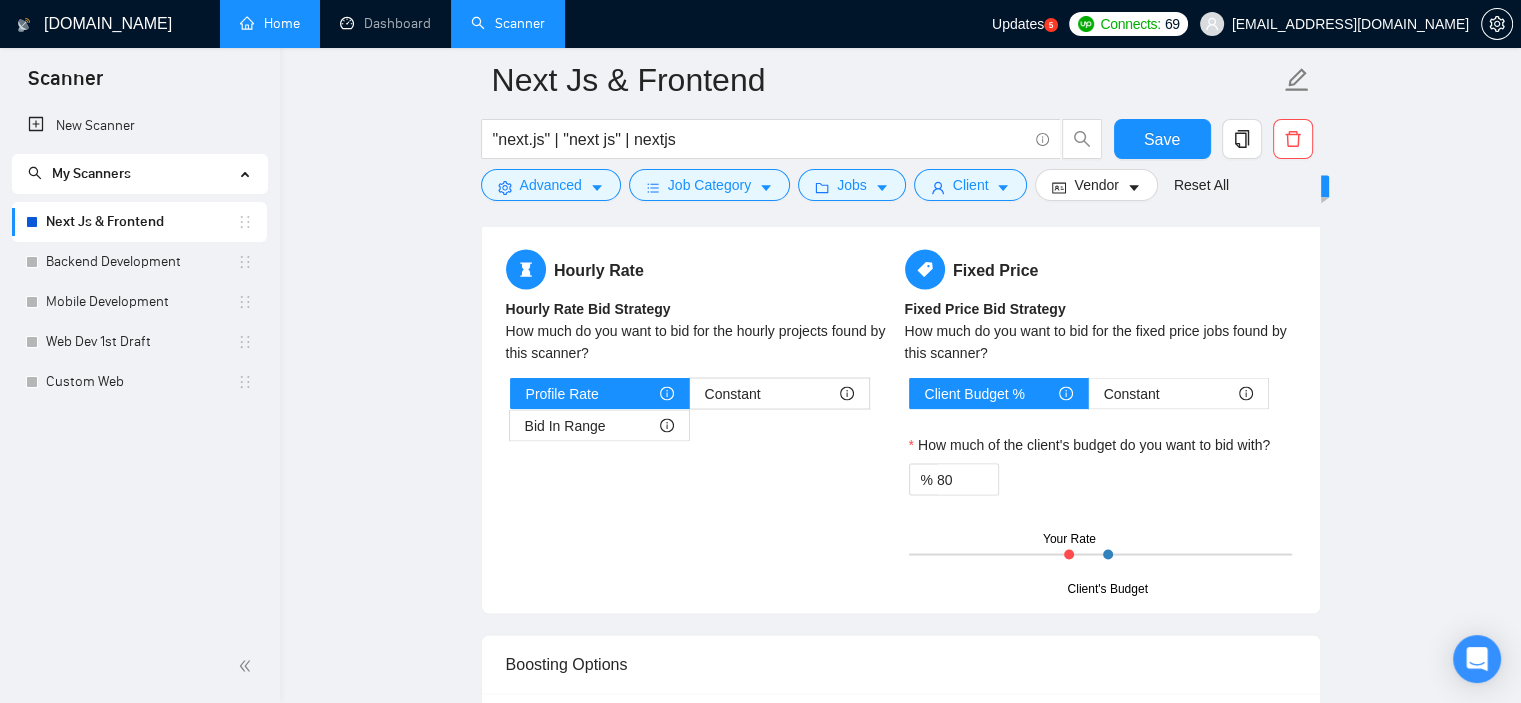 scroll, scrollTop: 4200, scrollLeft: 0, axis: vertical 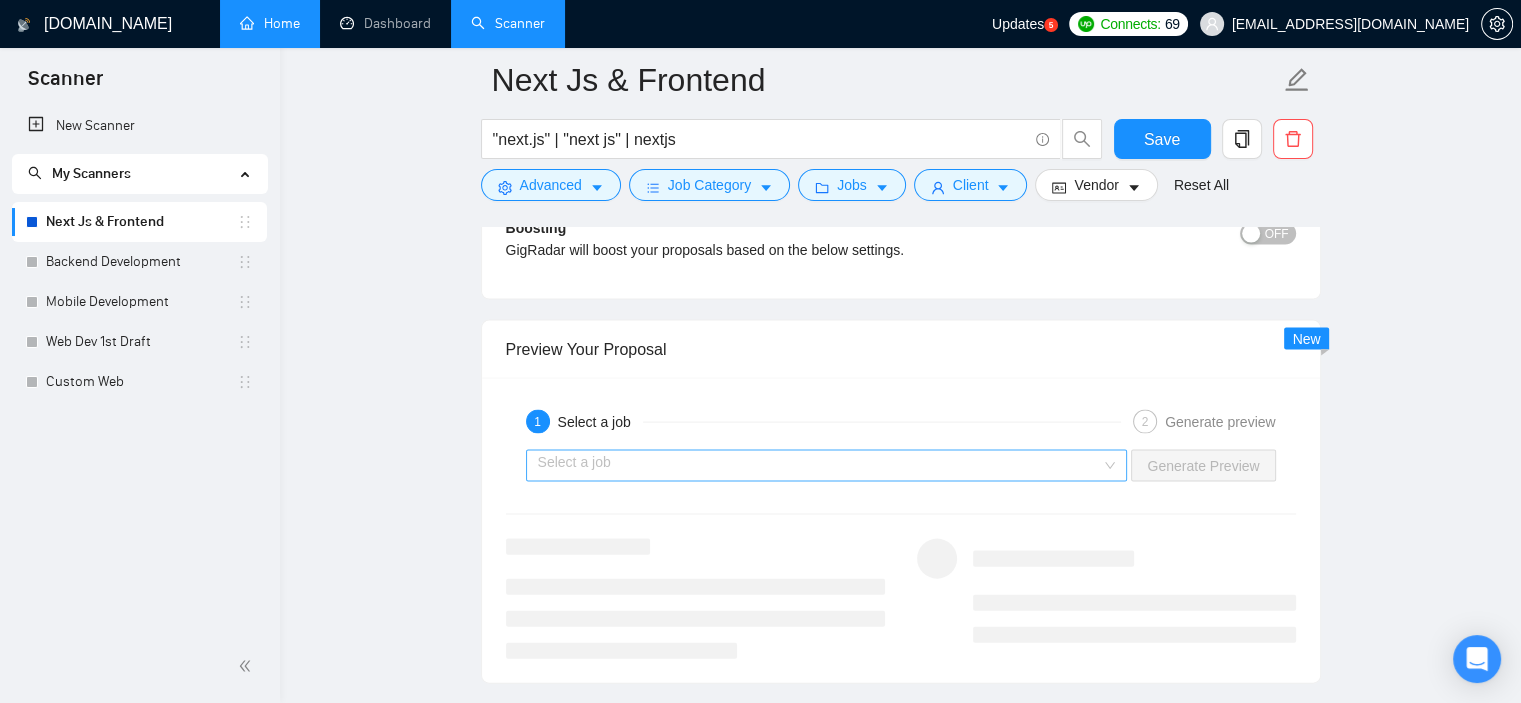 click at bounding box center [820, 466] 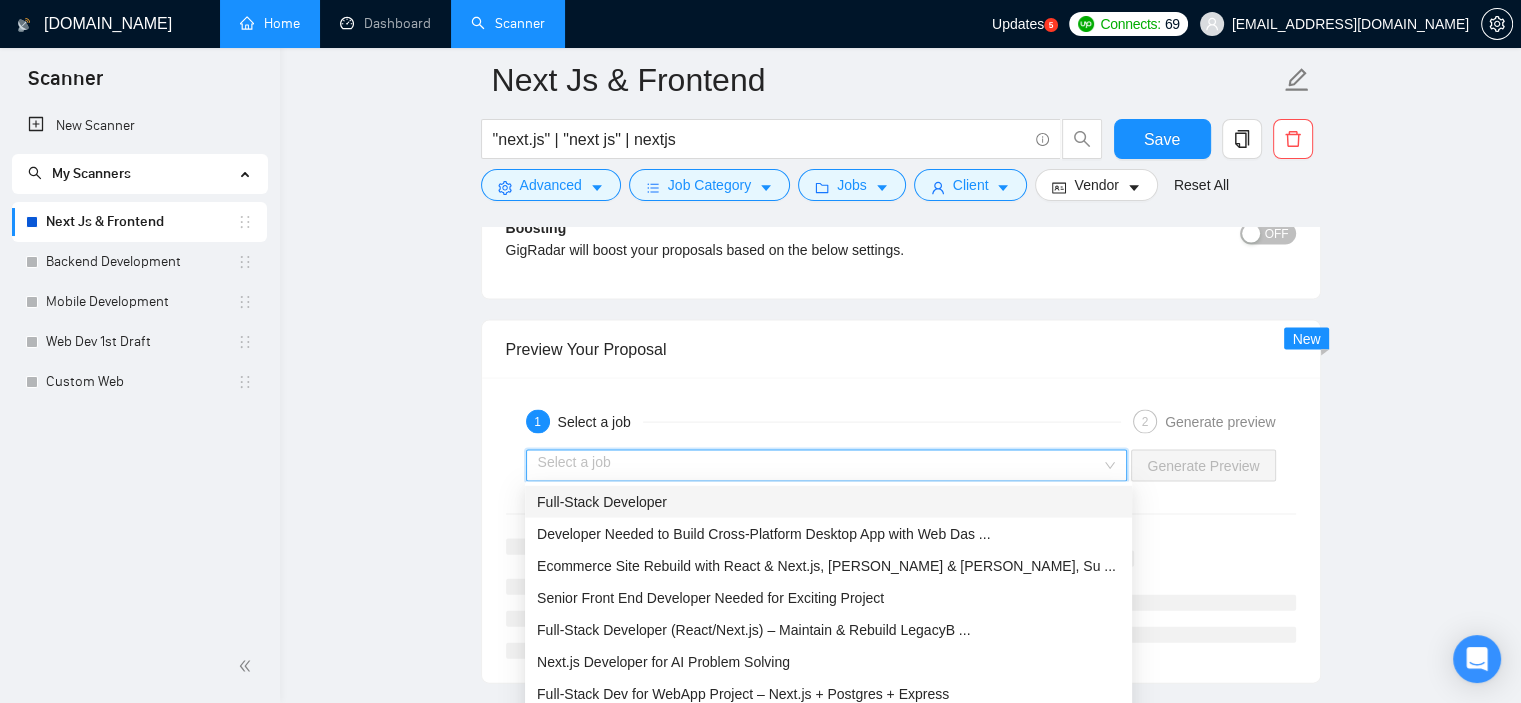 click on "Preview Your Proposal" at bounding box center [901, 349] 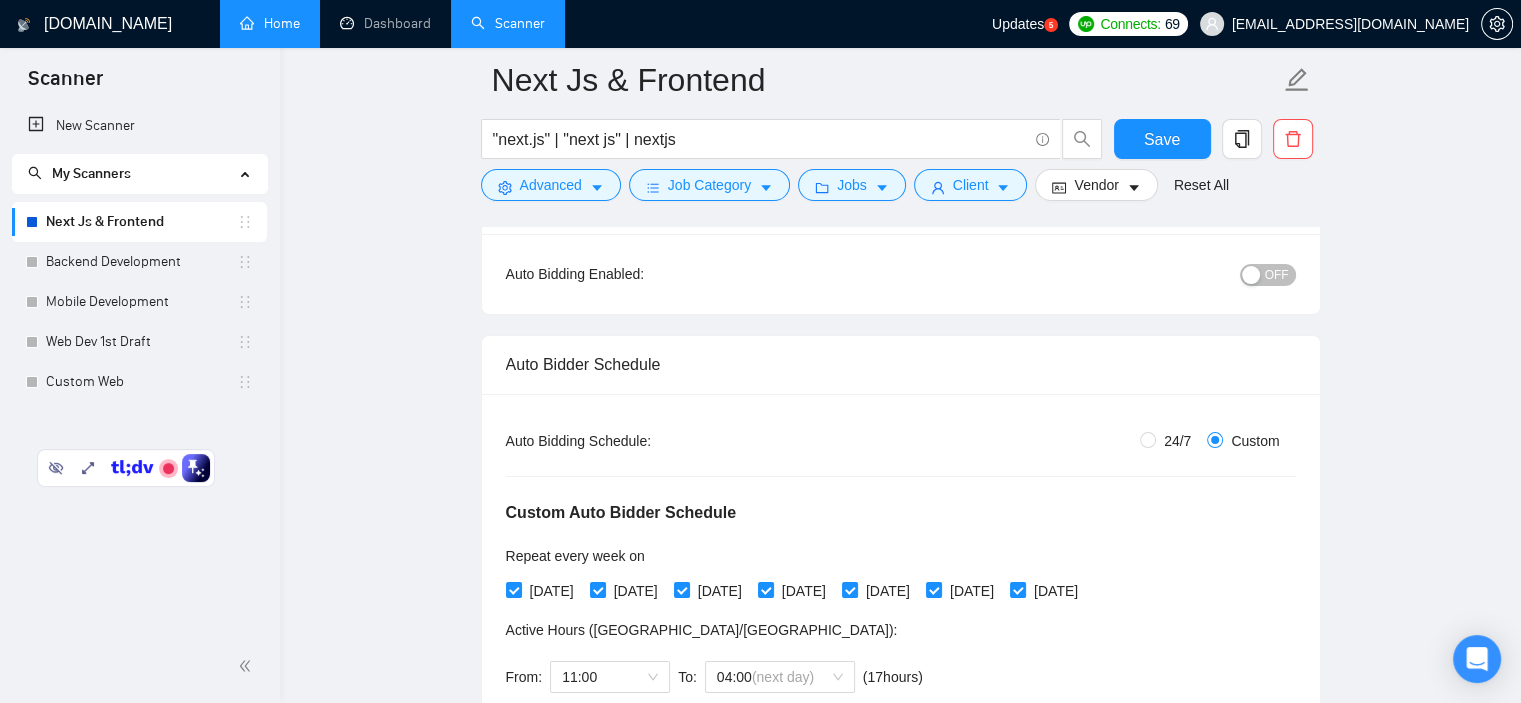 scroll, scrollTop: 100, scrollLeft: 0, axis: vertical 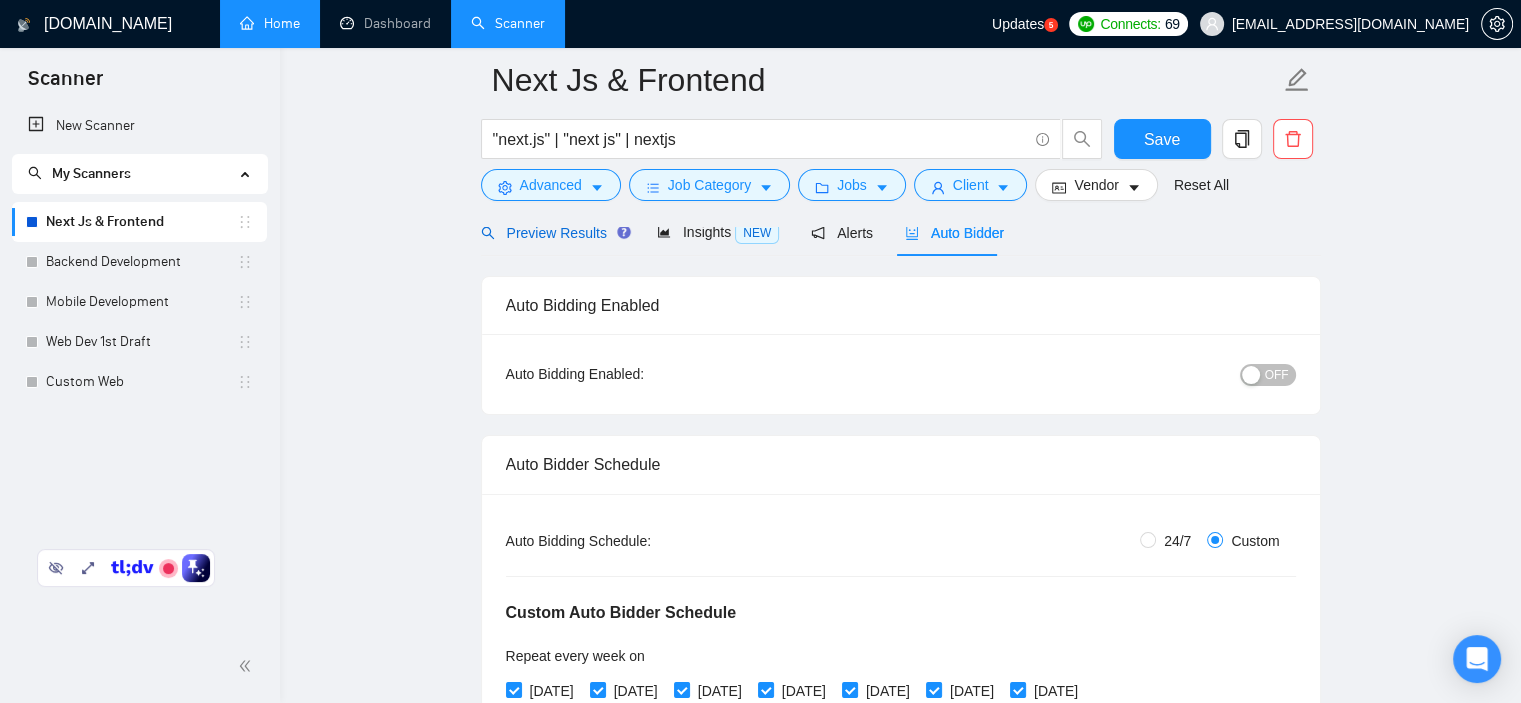 click on "Preview Results" at bounding box center [553, 233] 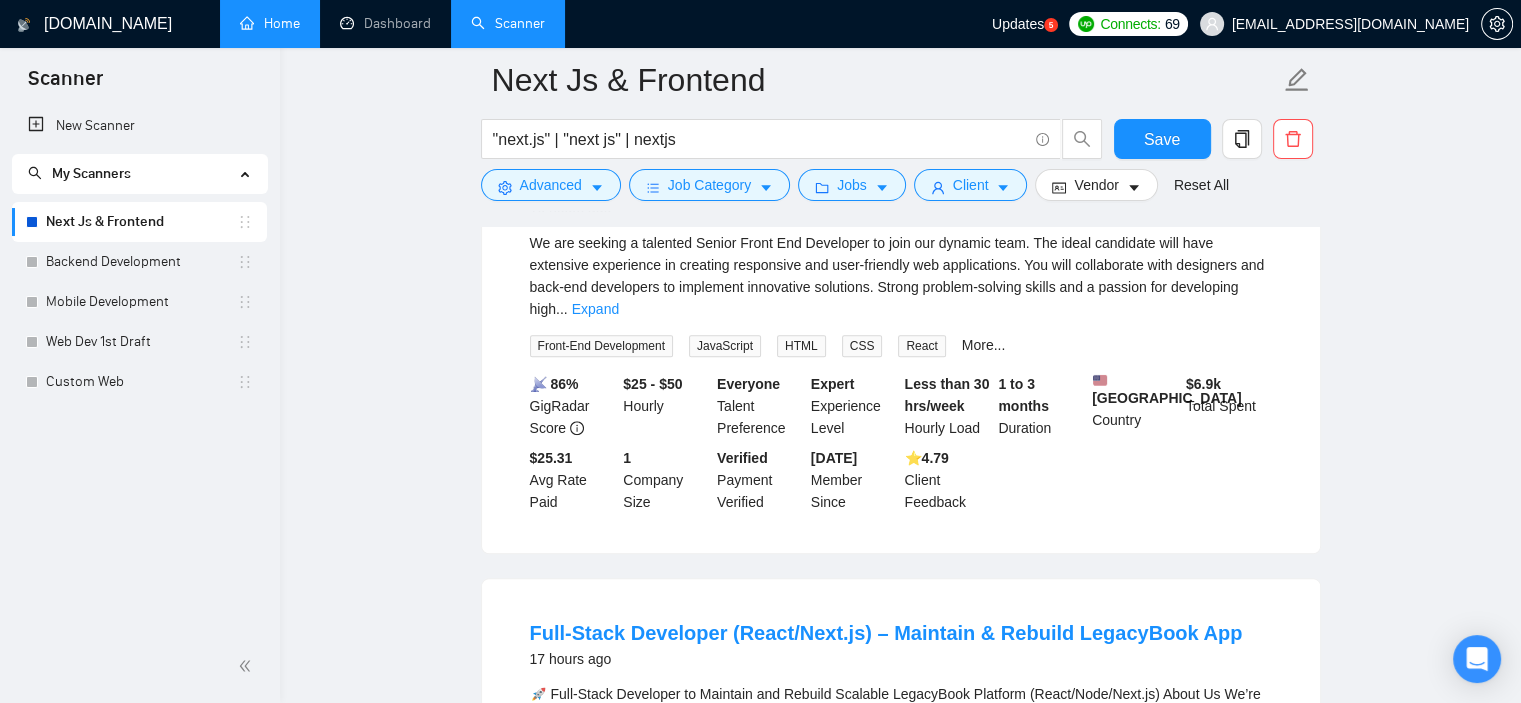 scroll, scrollTop: 2300, scrollLeft: 0, axis: vertical 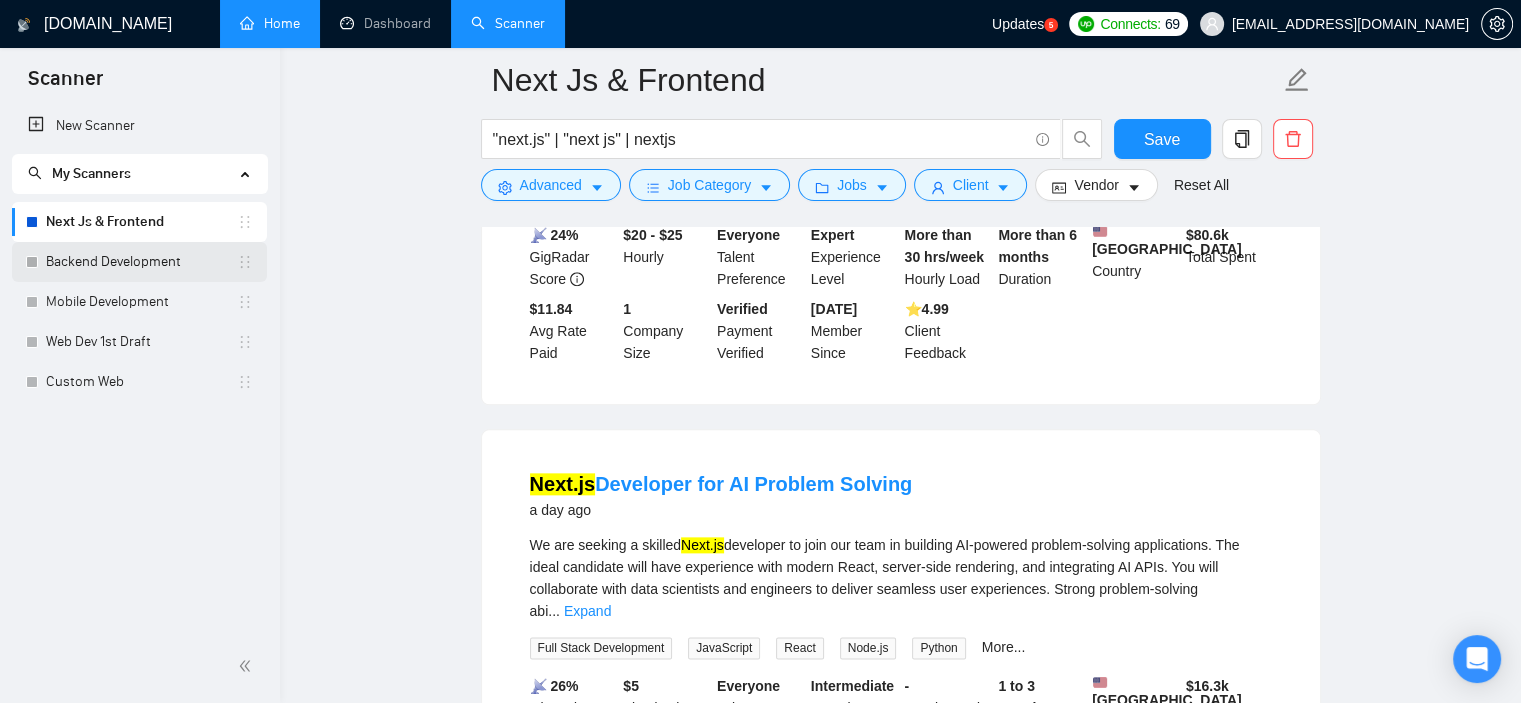 click on "Backend Development" at bounding box center [141, 262] 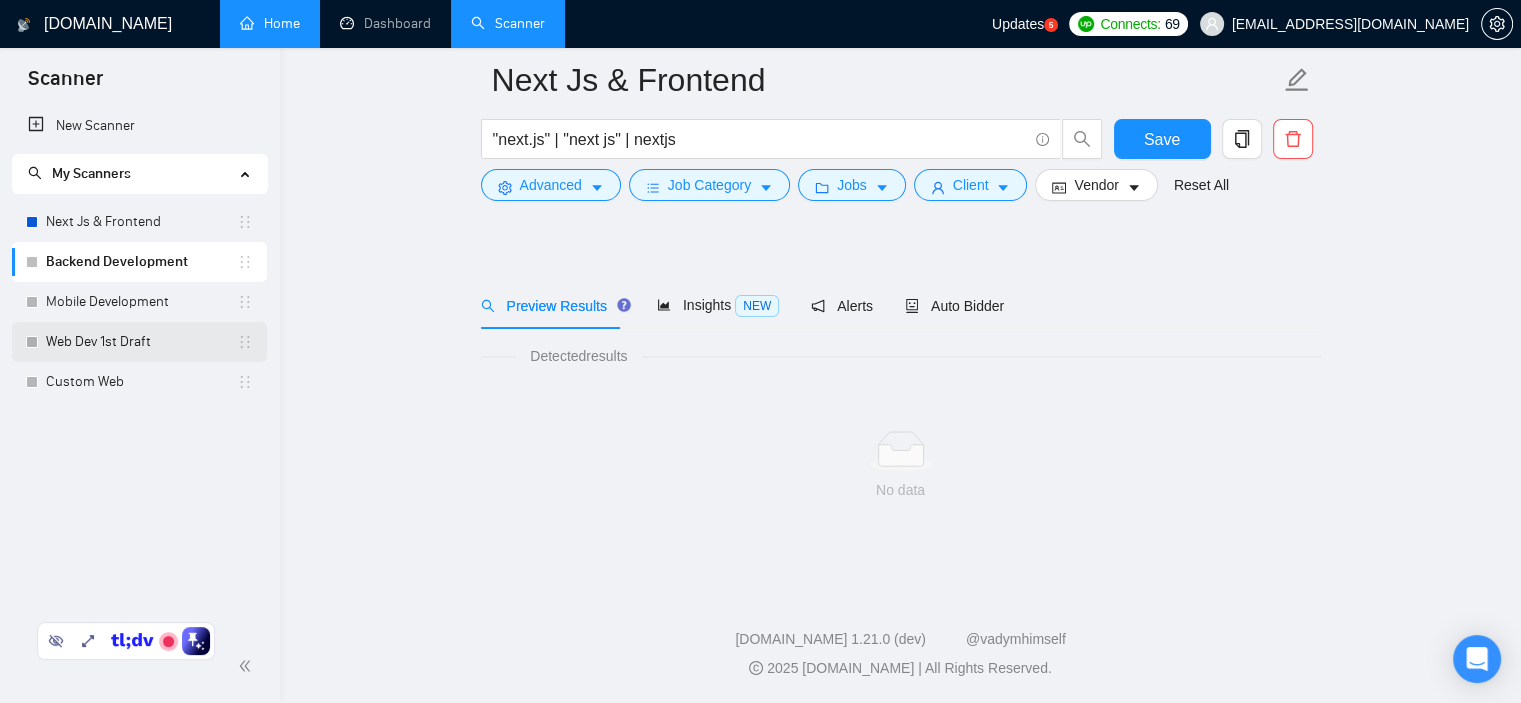 scroll, scrollTop: 27, scrollLeft: 0, axis: vertical 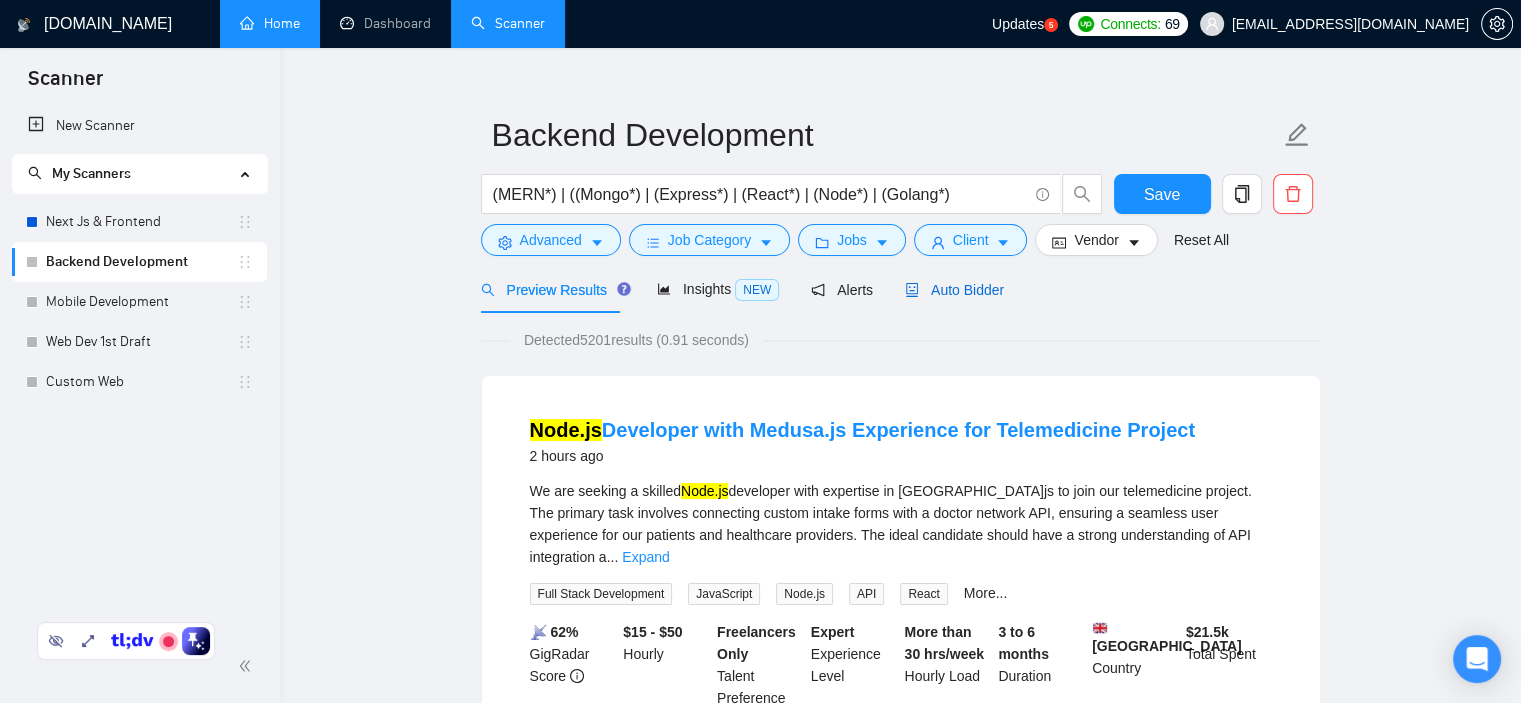 click on "Auto Bidder" at bounding box center (954, 290) 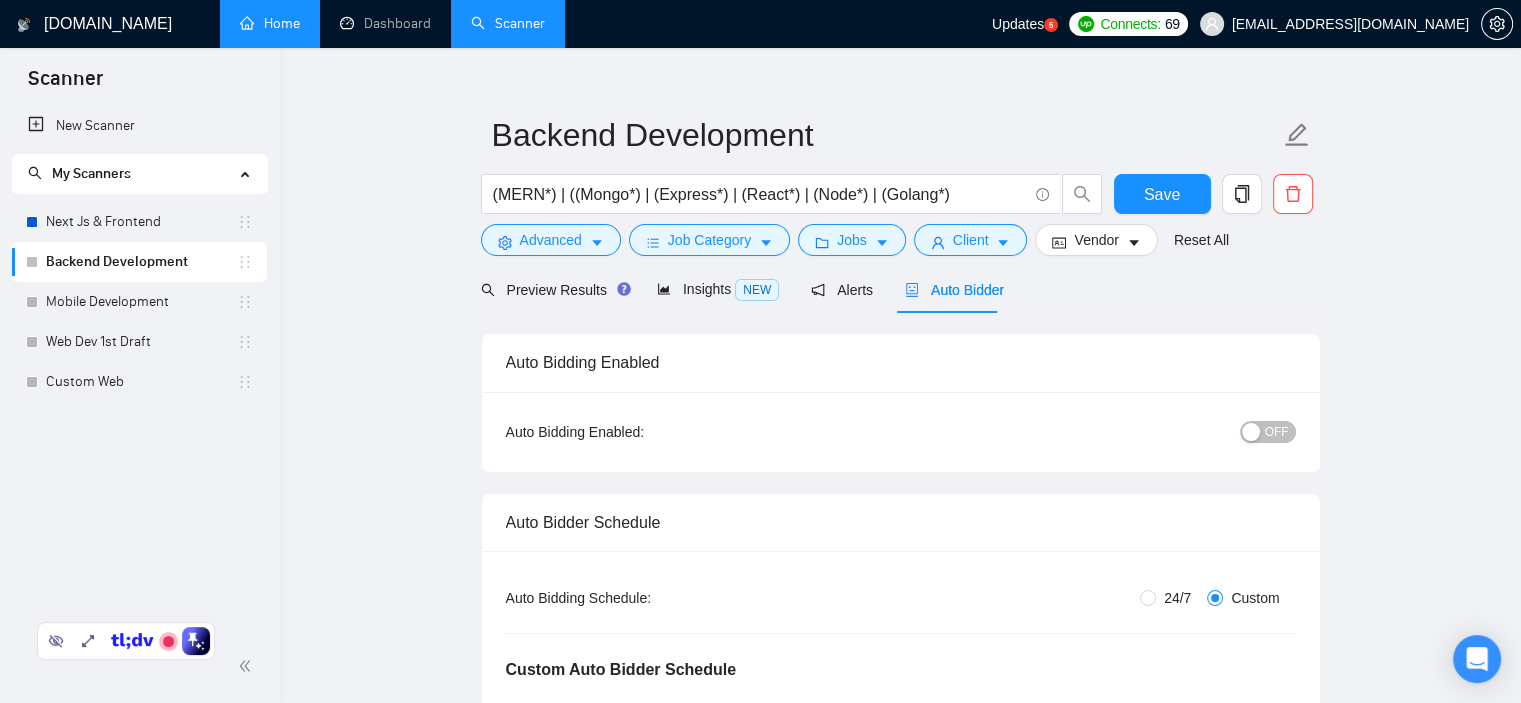 scroll, scrollTop: 427, scrollLeft: 0, axis: vertical 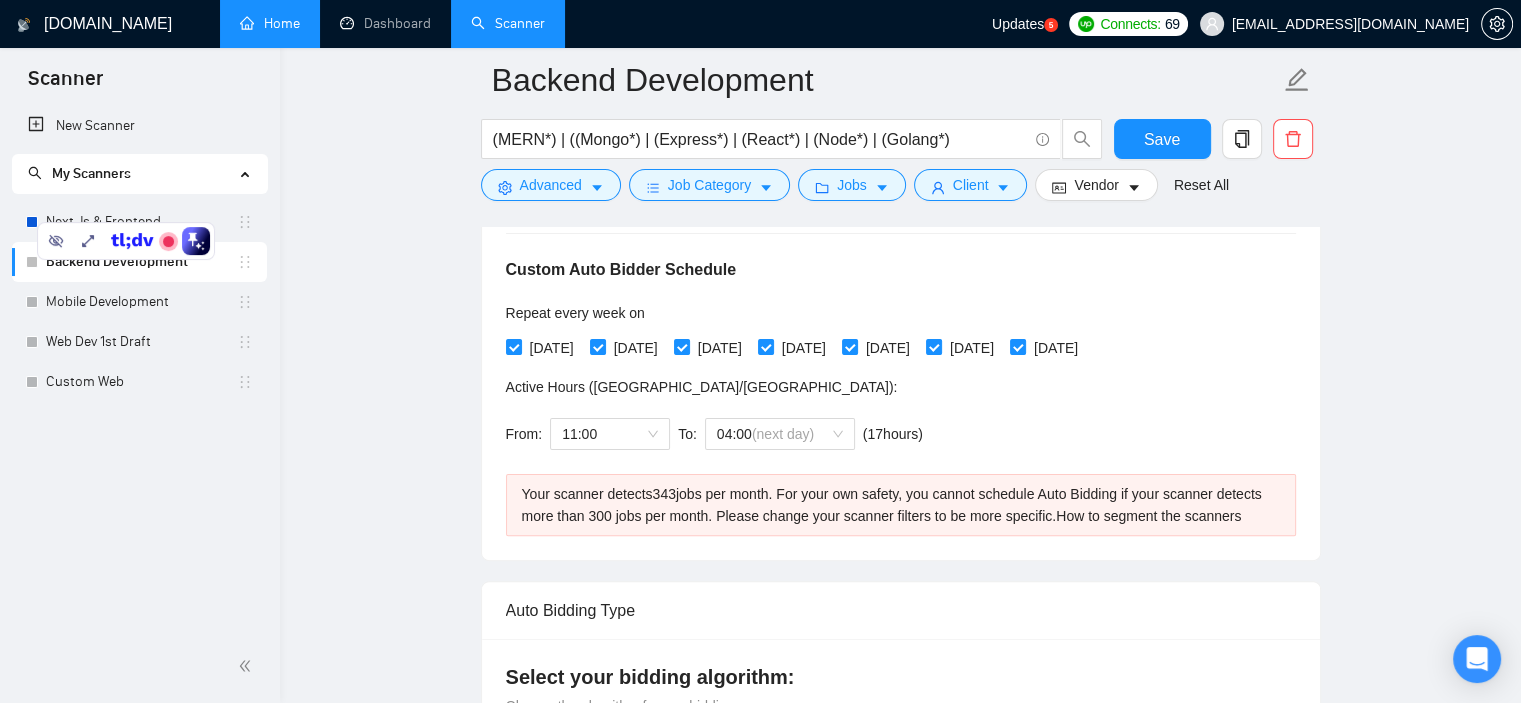 type 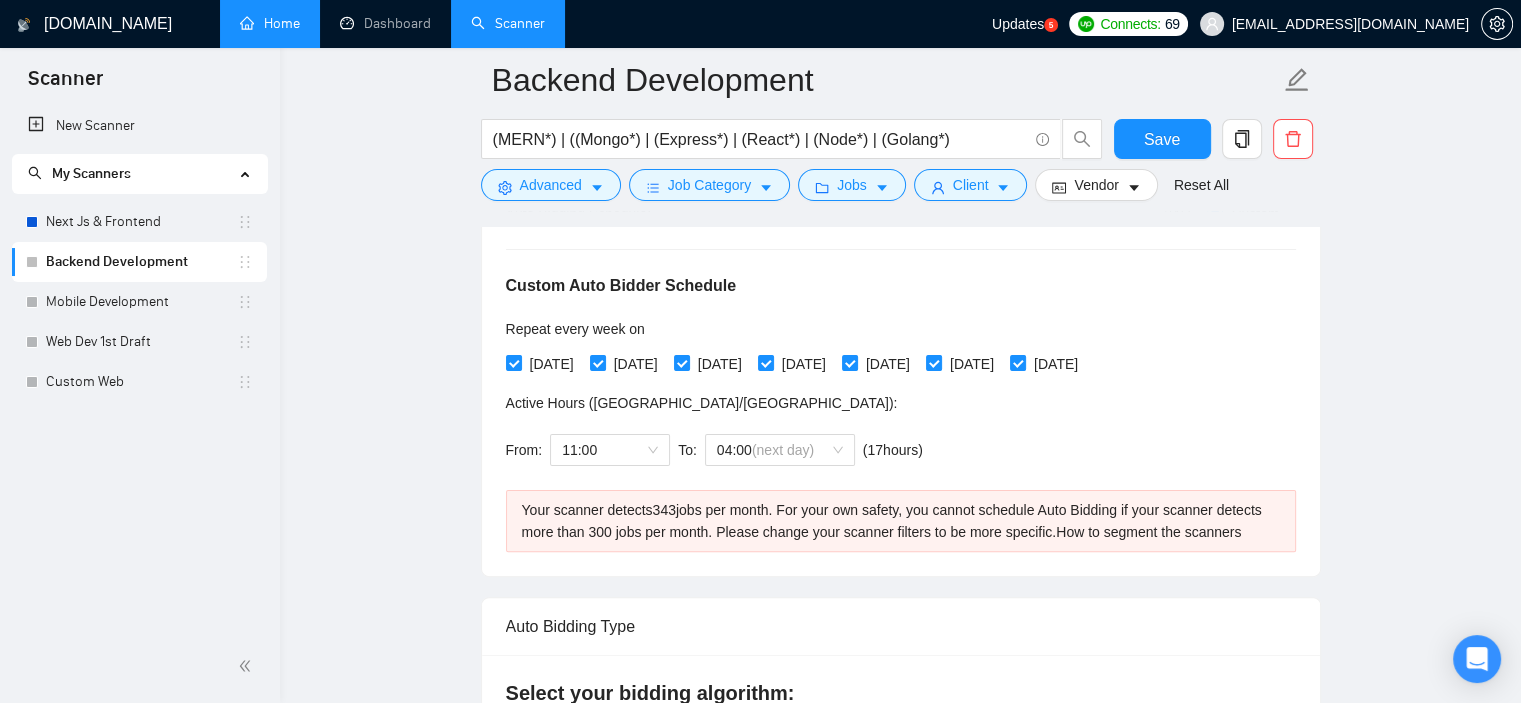 drag, startPoint x: 110, startPoint y: 247, endPoint x: 263, endPoint y: 251, distance: 153.05228 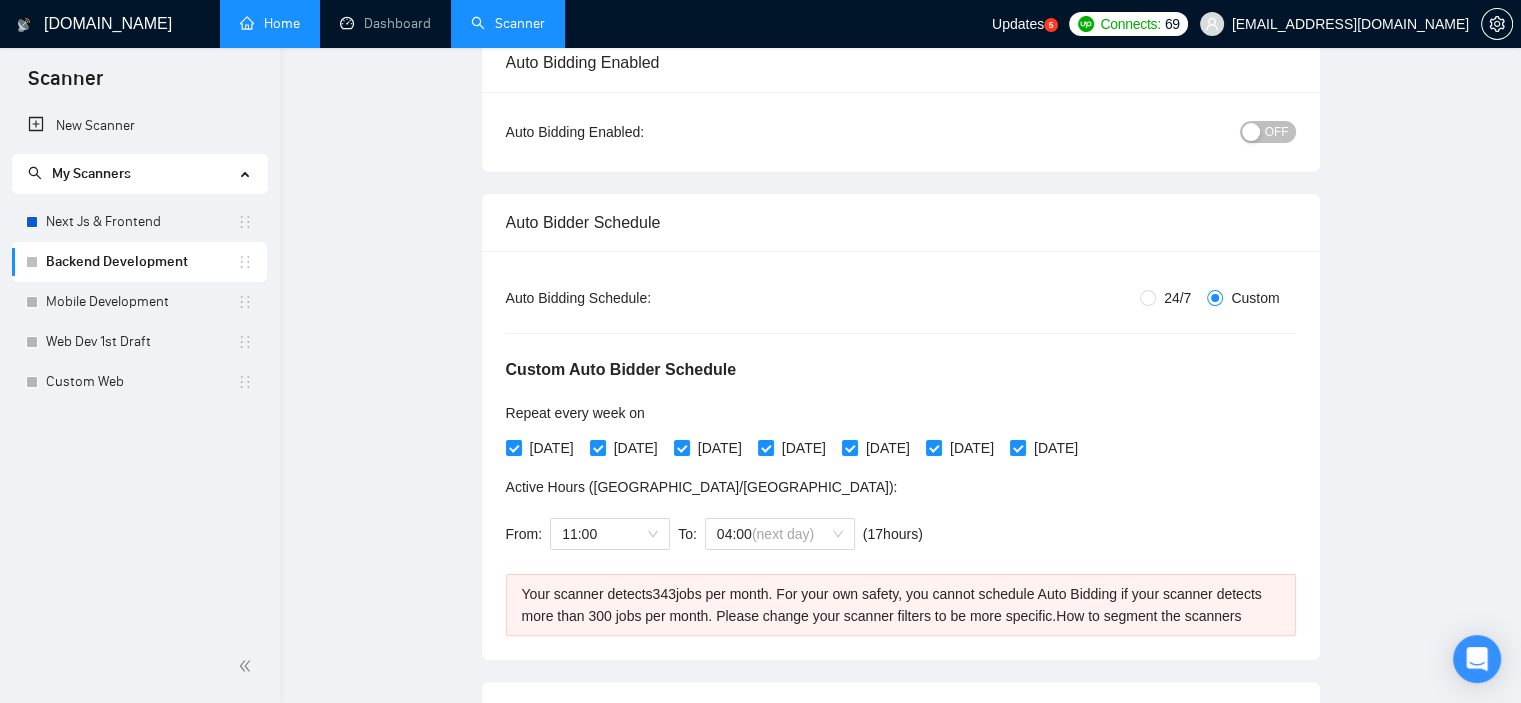 scroll, scrollTop: 0, scrollLeft: 0, axis: both 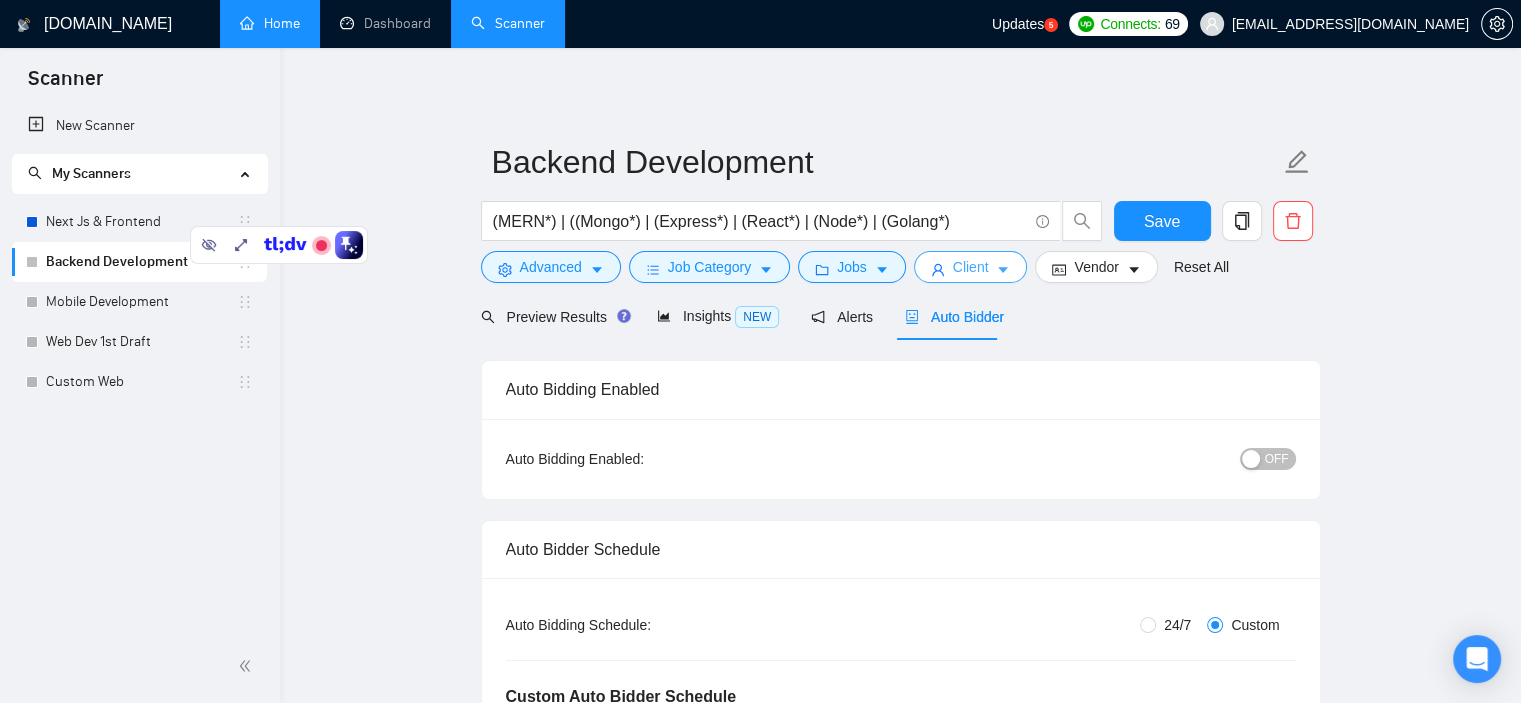 click 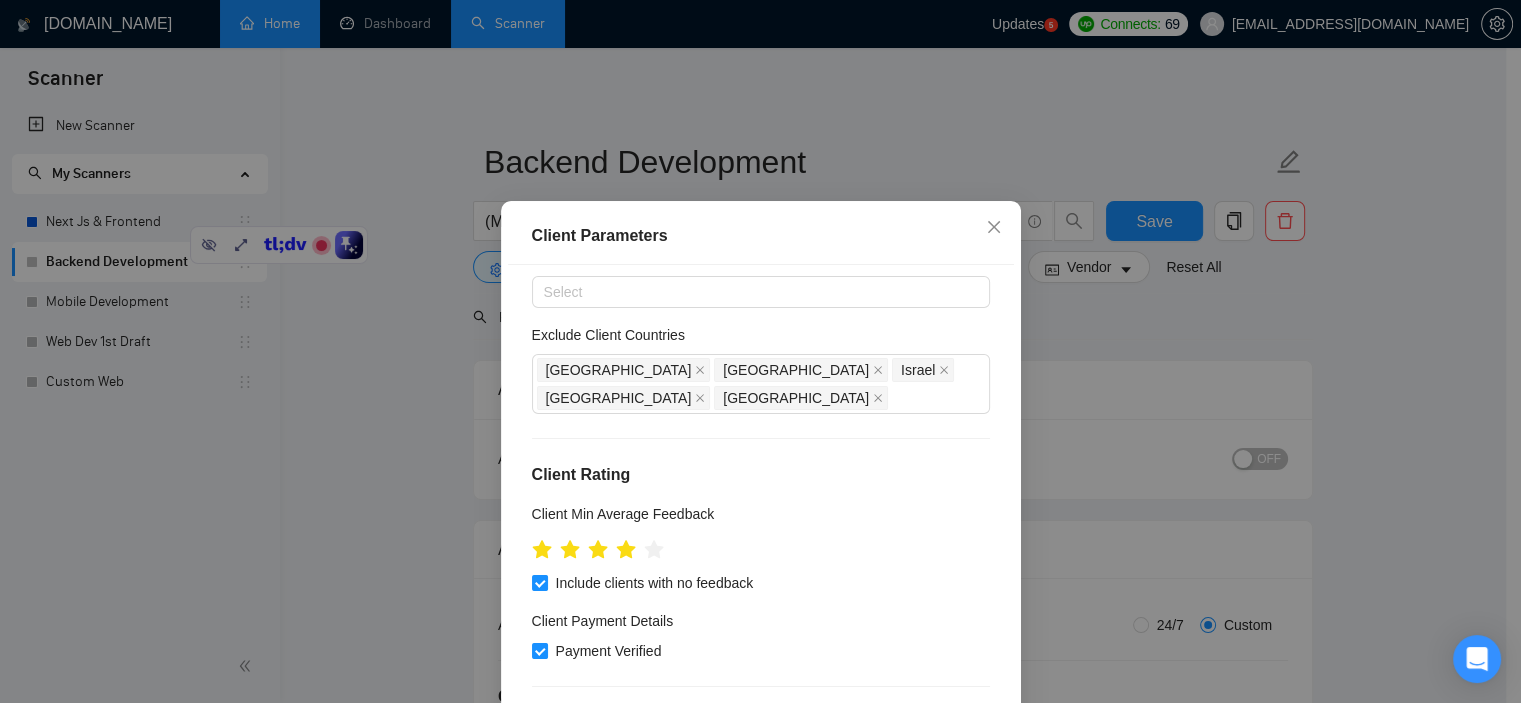 scroll, scrollTop: 0, scrollLeft: 0, axis: both 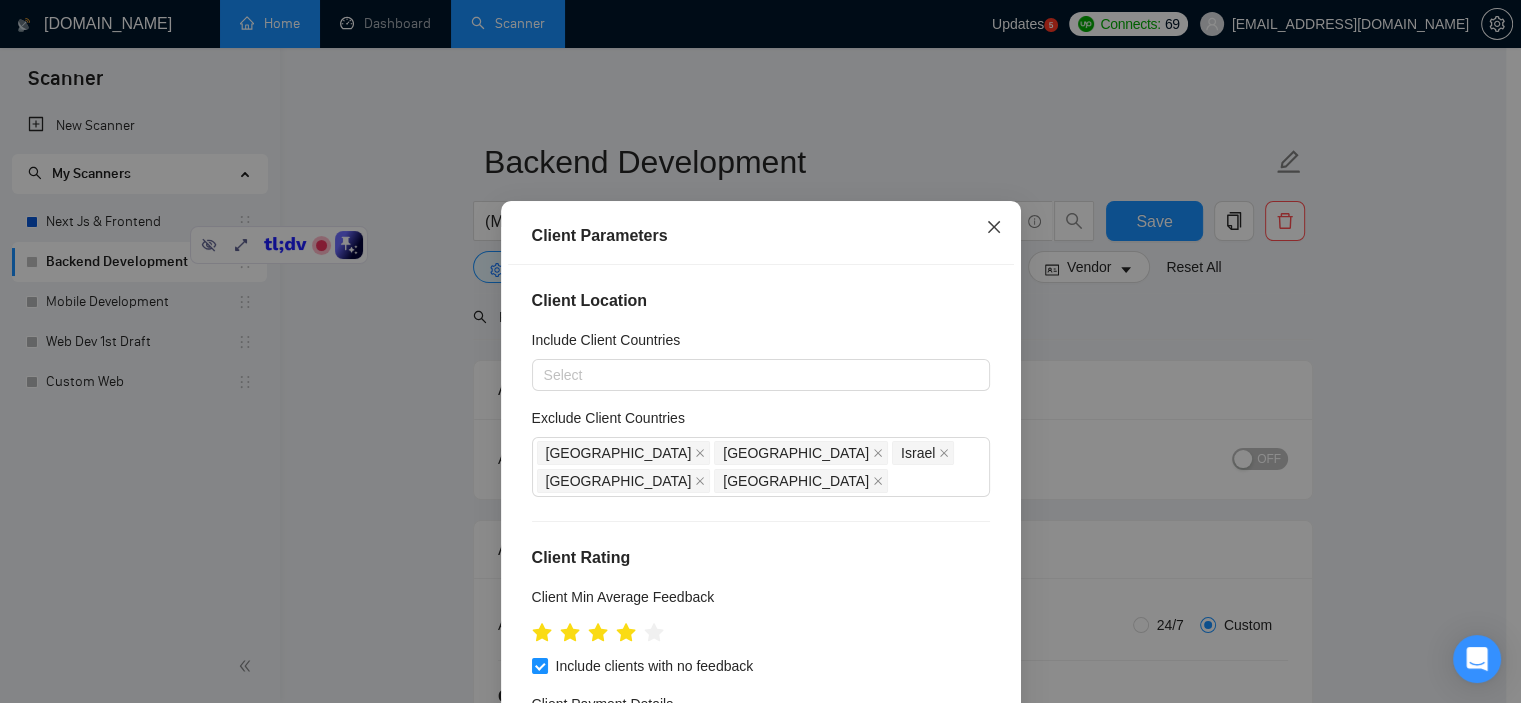 click at bounding box center (994, 228) 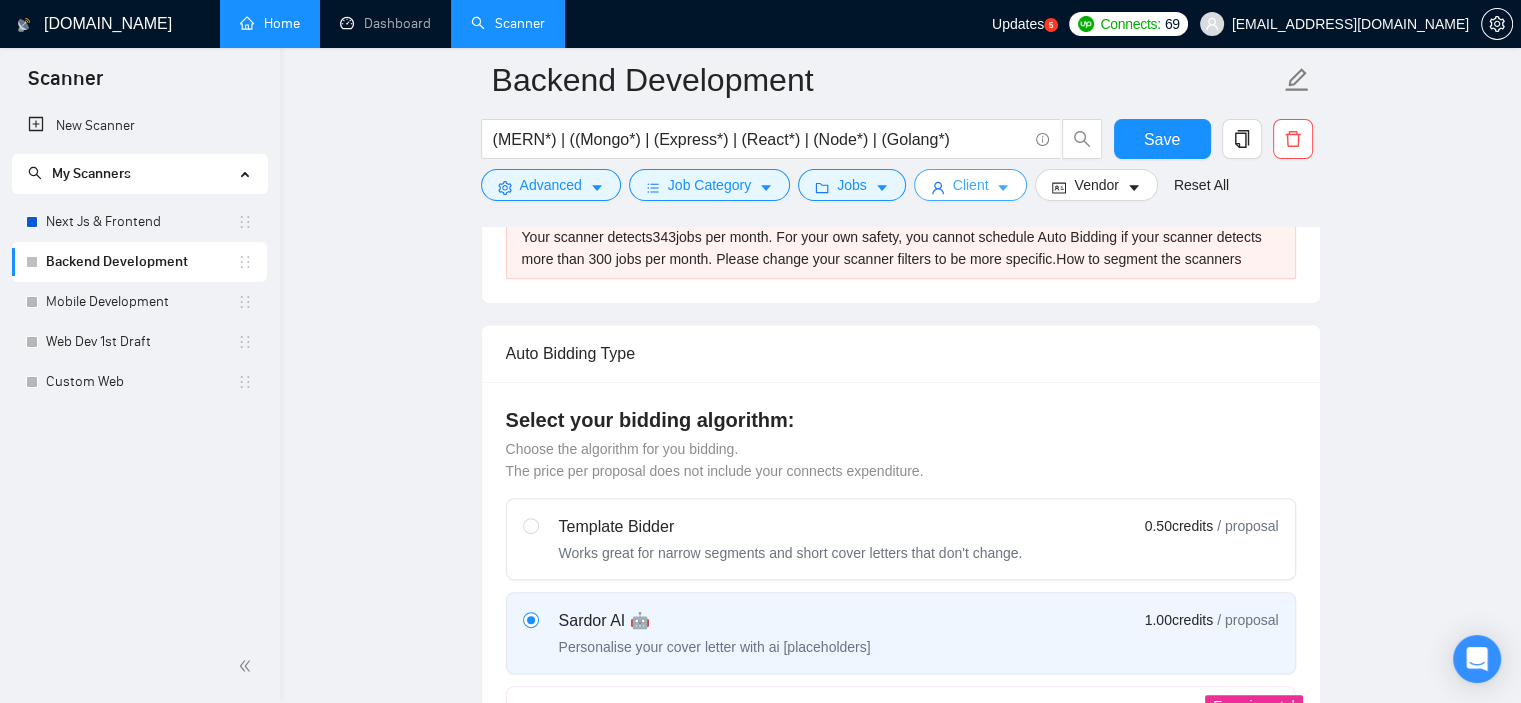 scroll, scrollTop: 900, scrollLeft: 0, axis: vertical 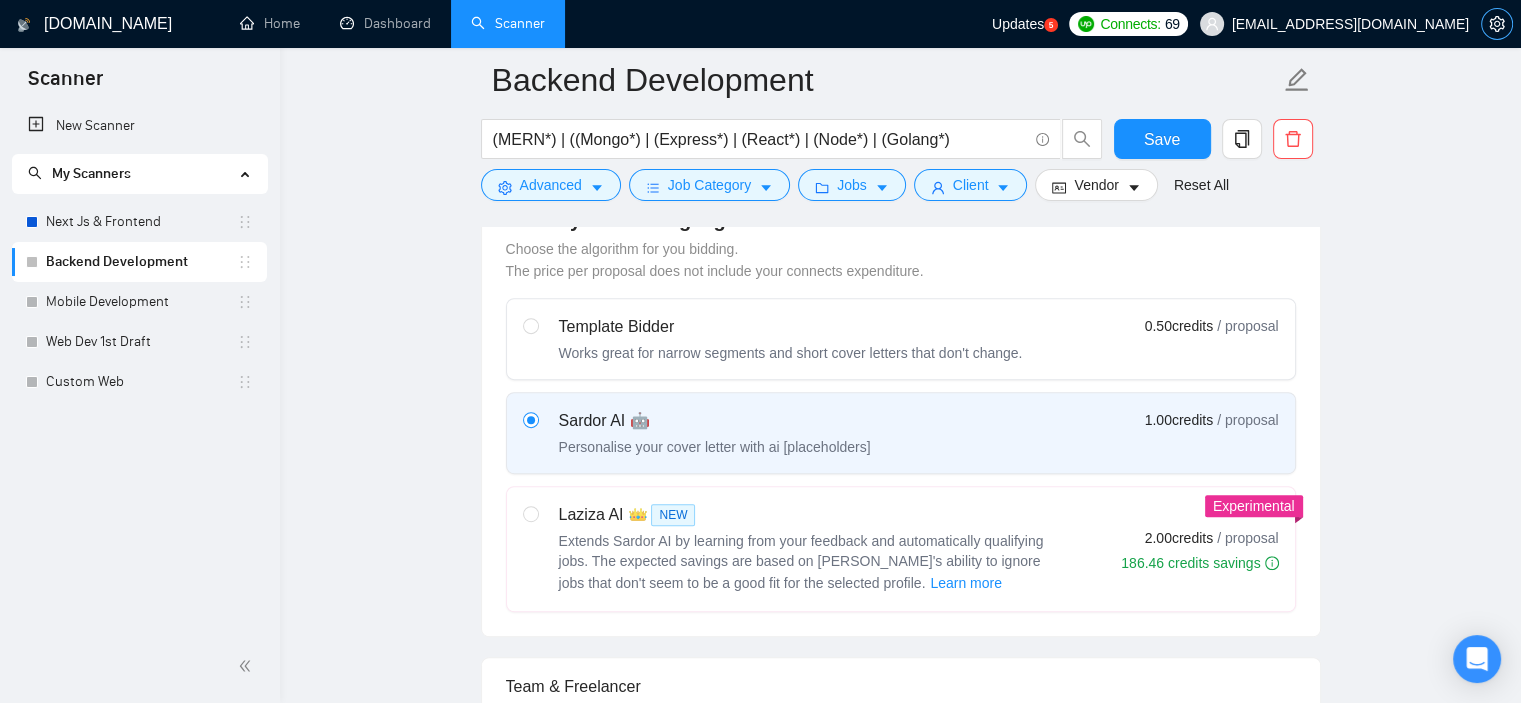 click 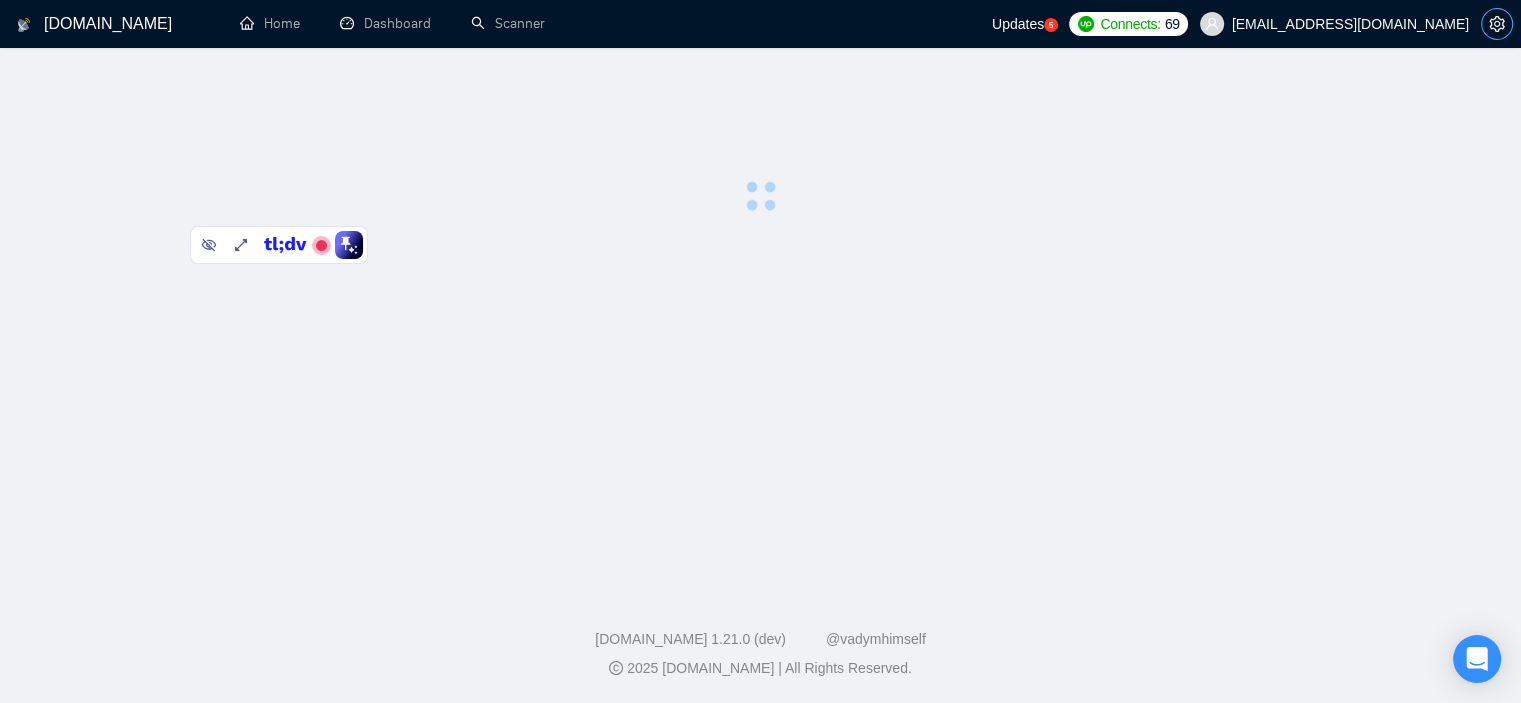 scroll, scrollTop: 0, scrollLeft: 0, axis: both 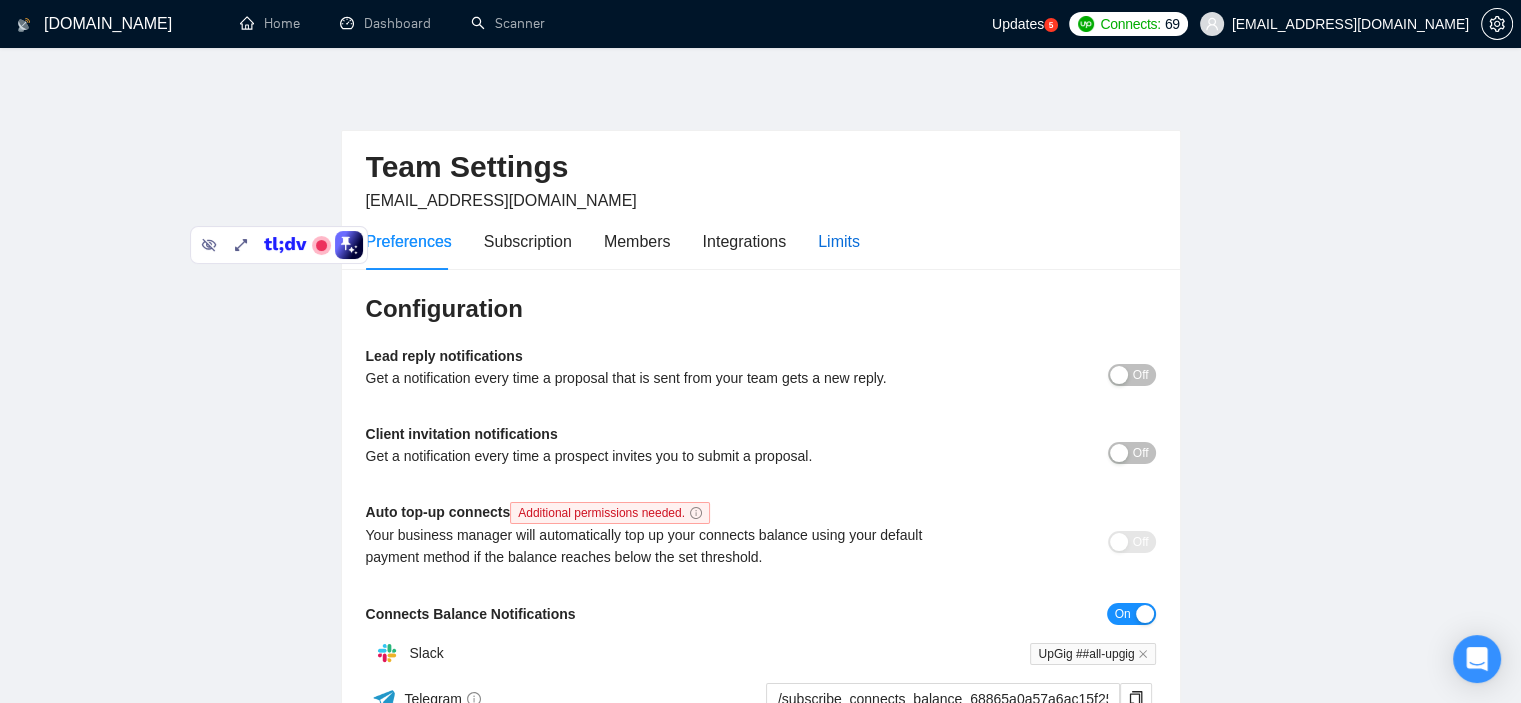 click on "Limits" at bounding box center (839, 241) 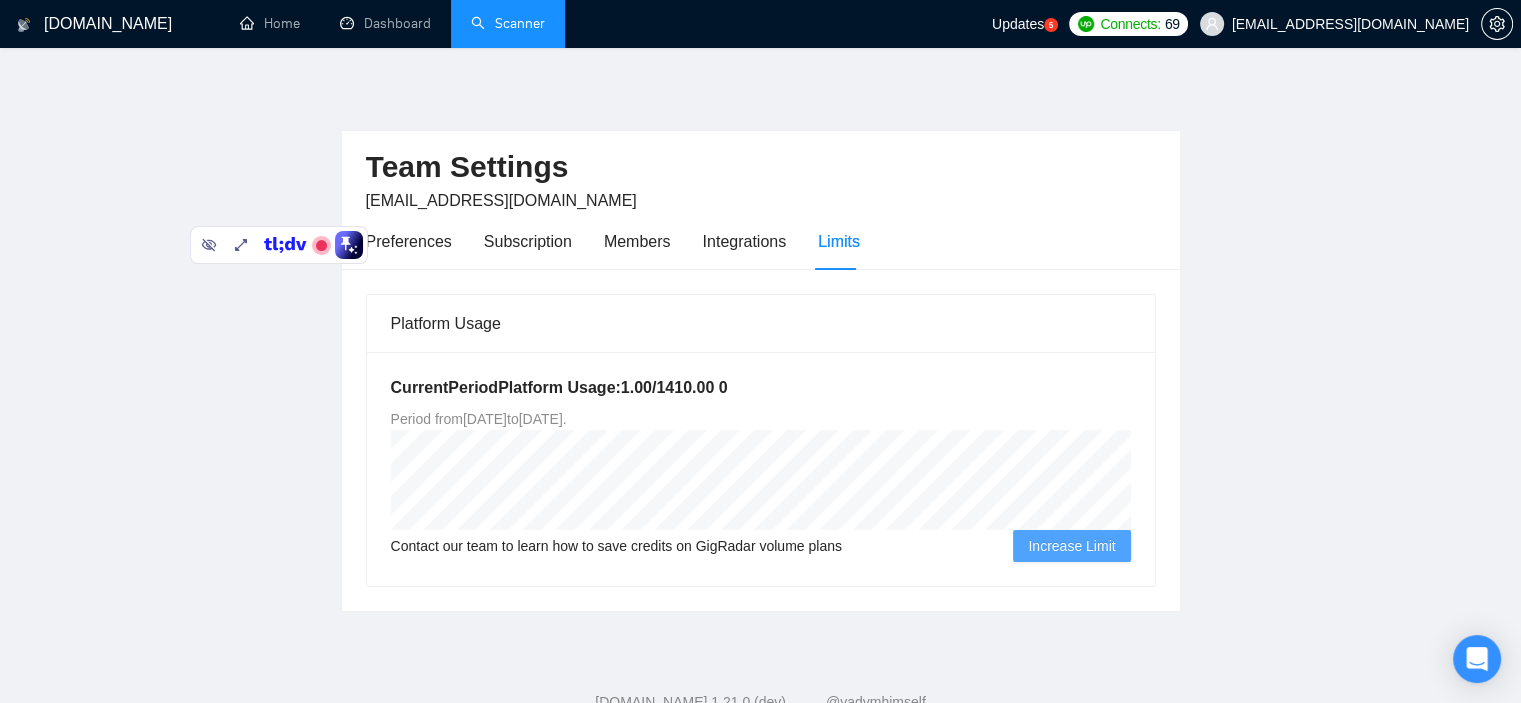 click on "Scanner" at bounding box center (508, 23) 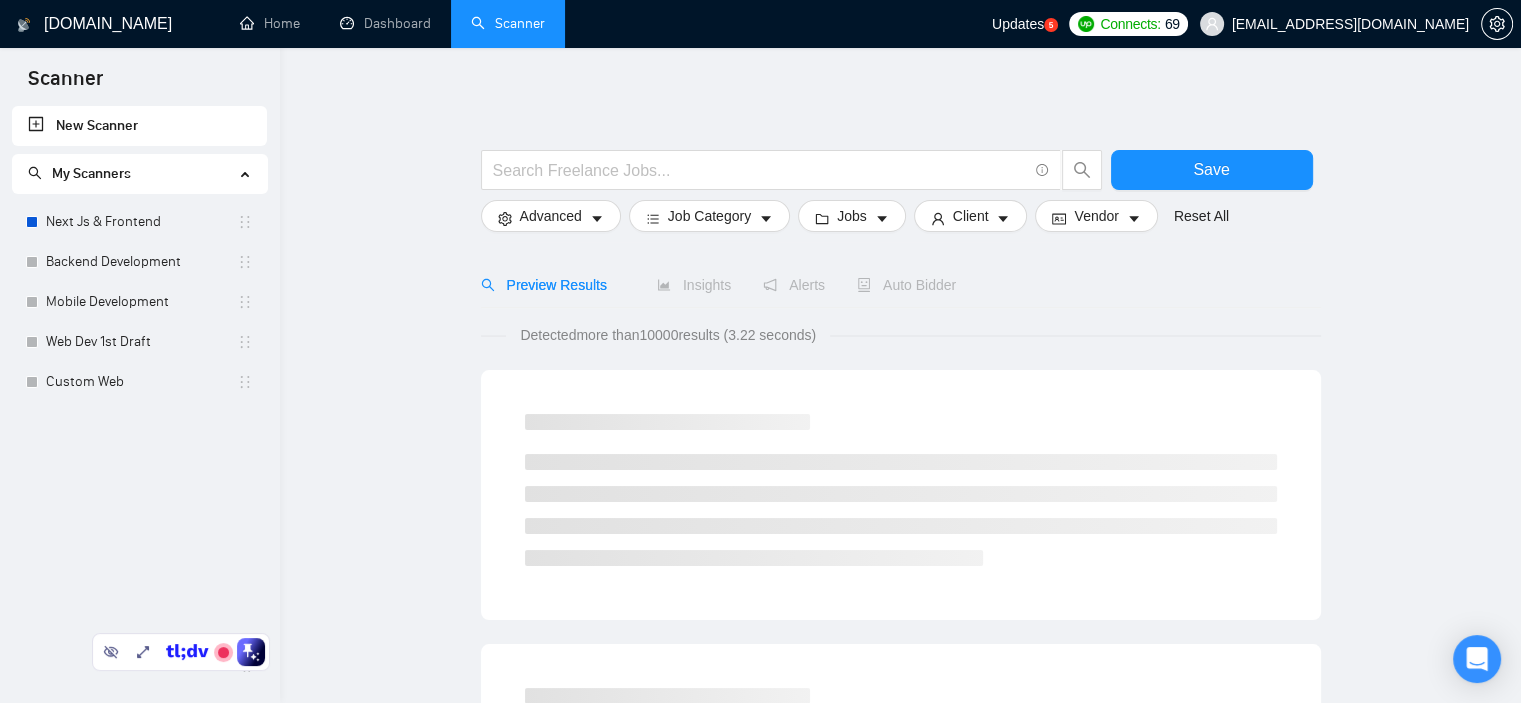 drag, startPoint x: 270, startPoint y: 240, endPoint x: 172, endPoint y: 647, distance: 418.6323 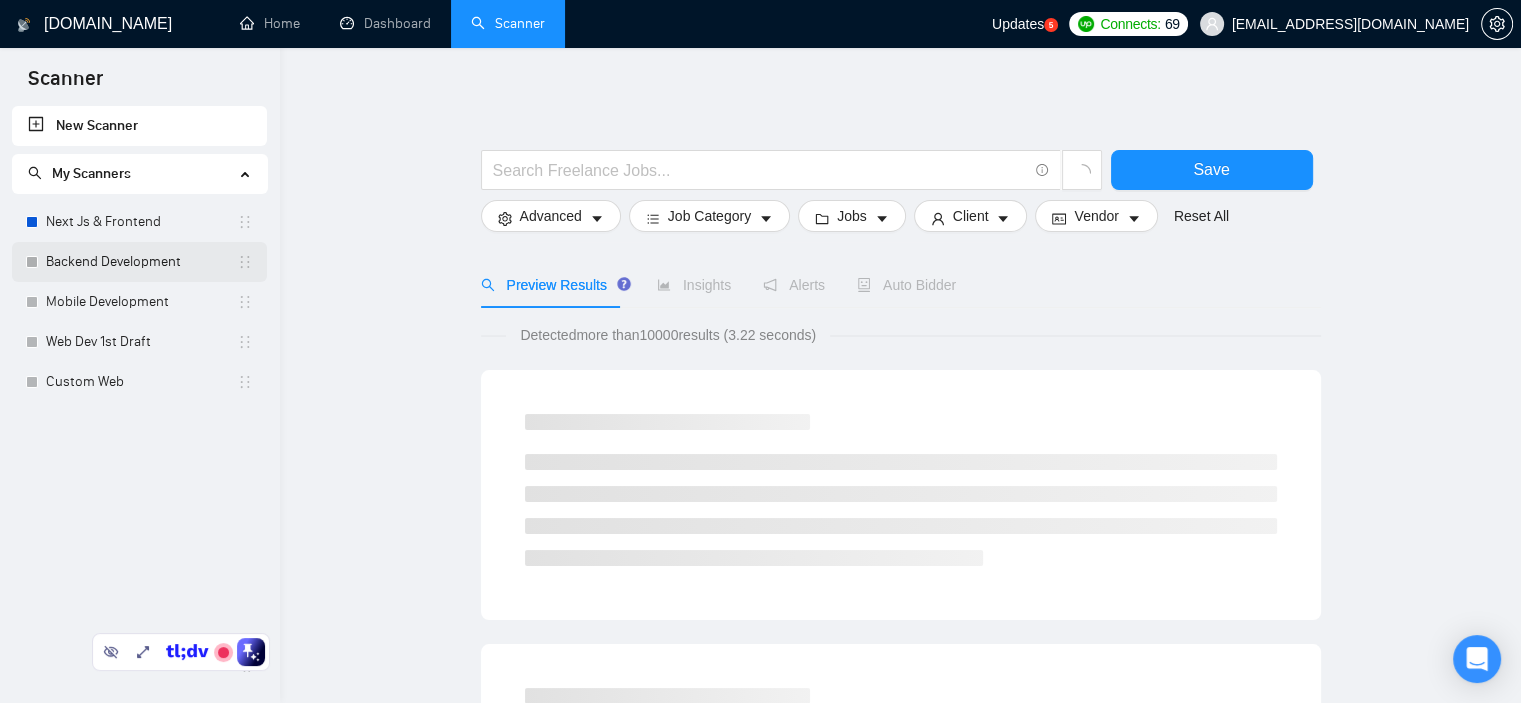 click on "Backend Development" at bounding box center [141, 262] 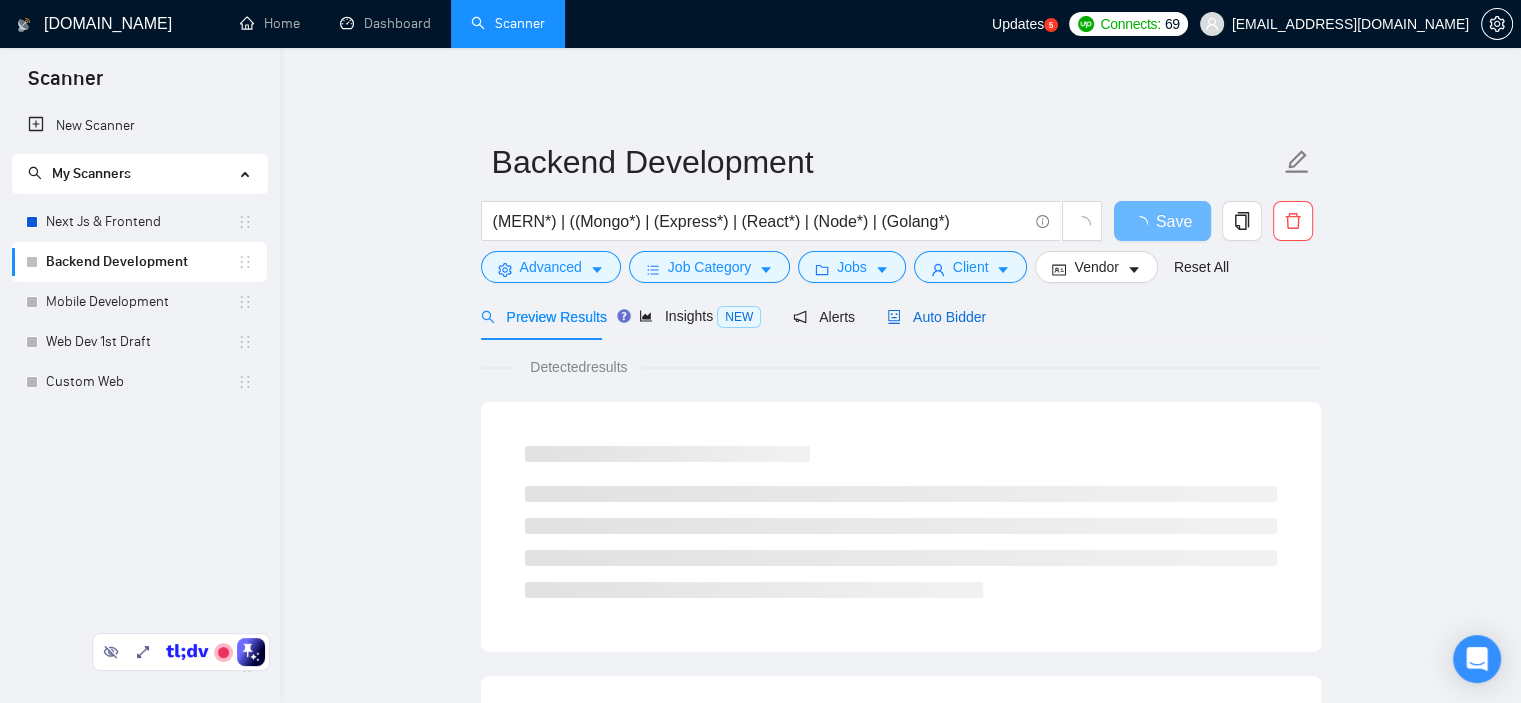 click on "Auto Bidder" at bounding box center (936, 317) 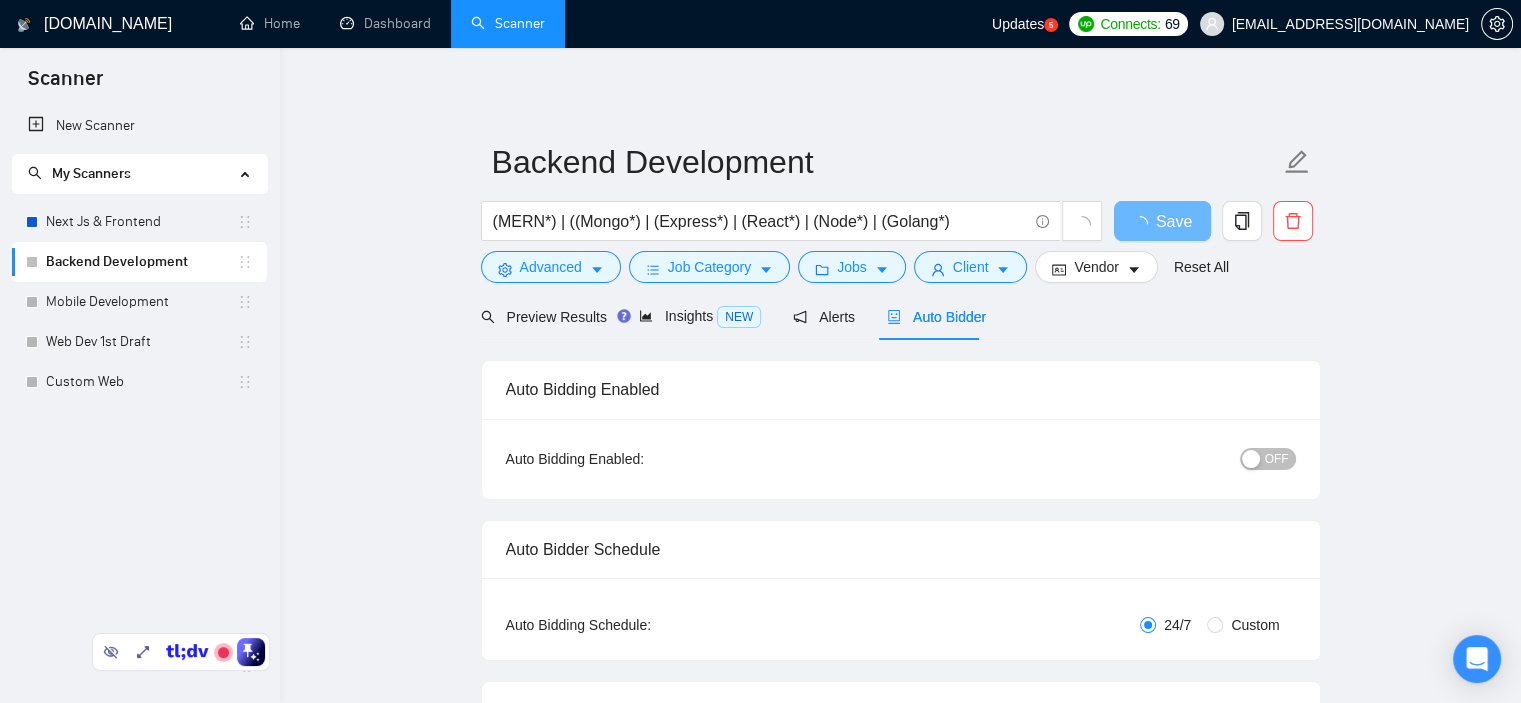type 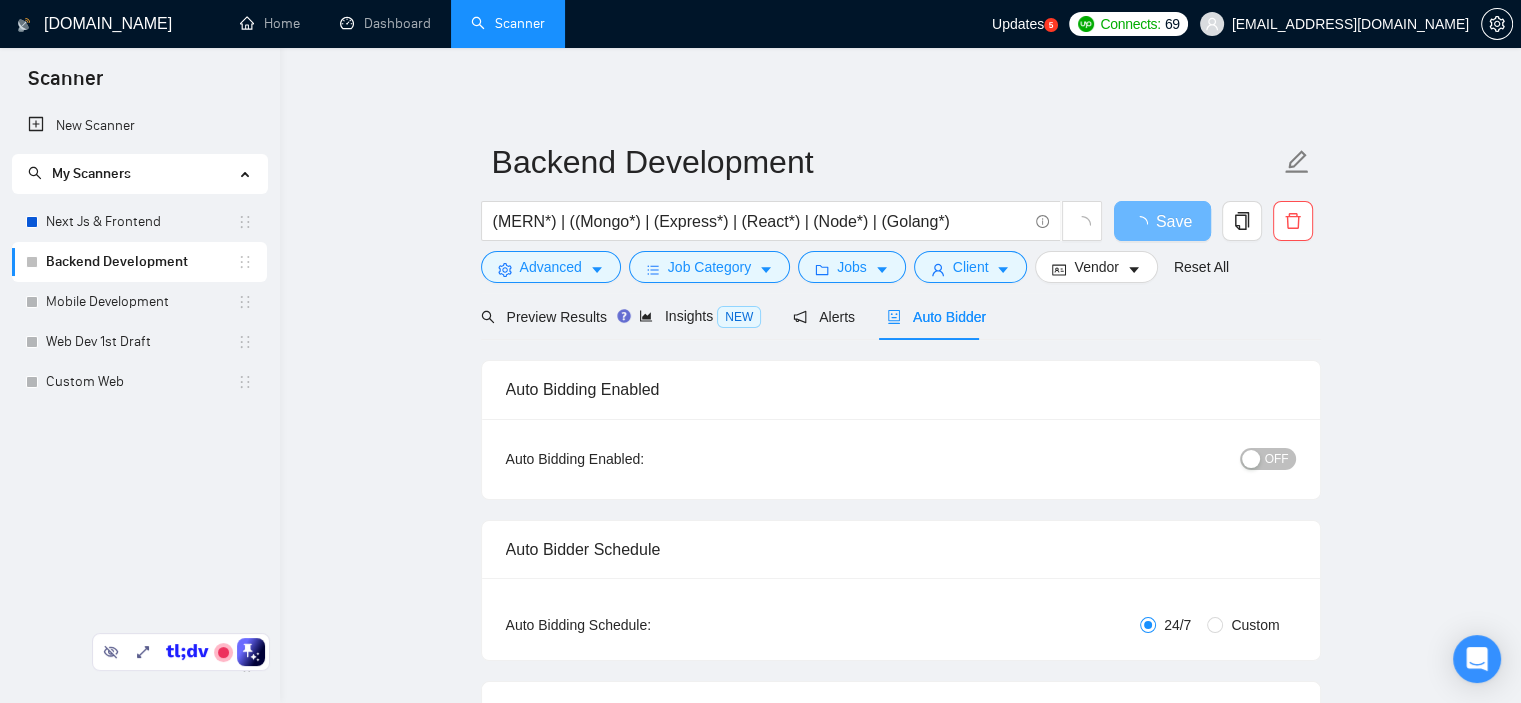 radio on "false" 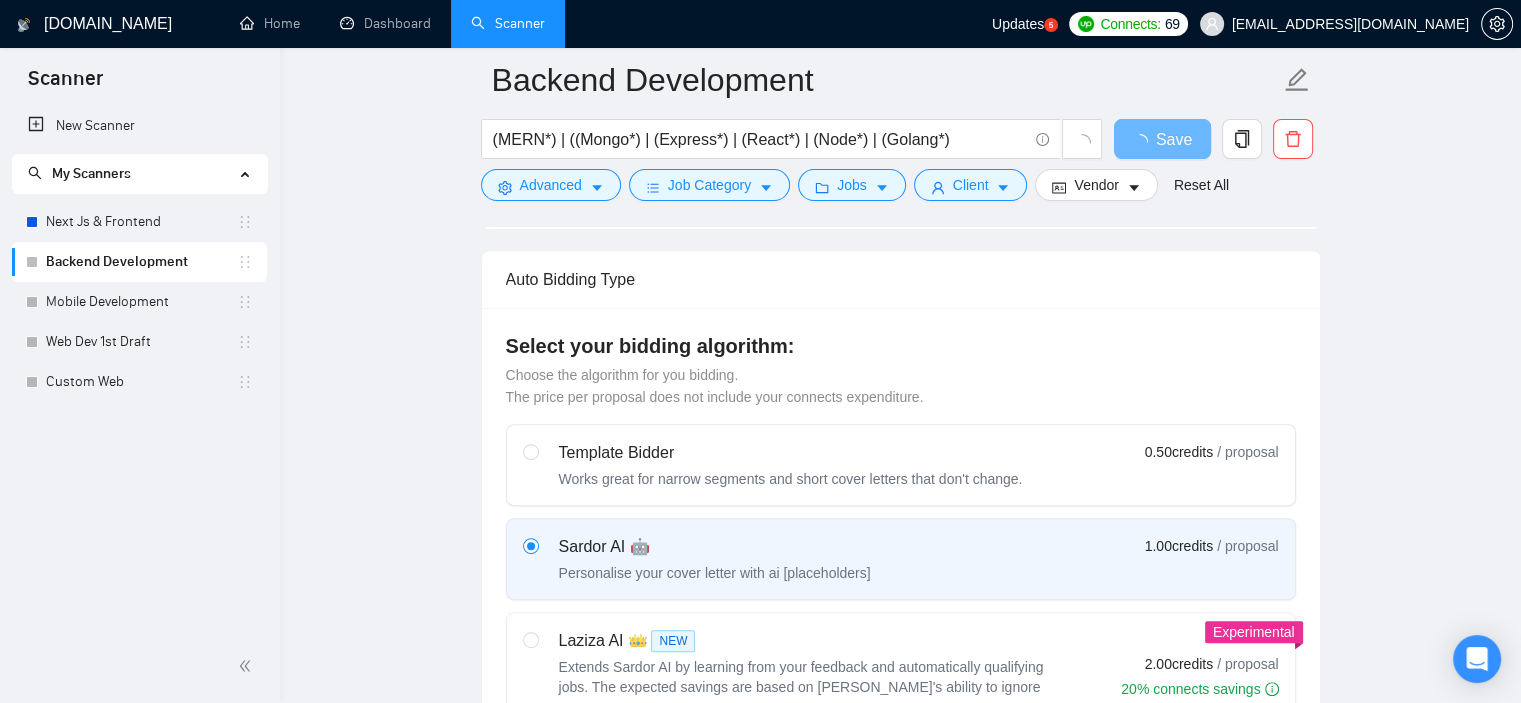 scroll, scrollTop: 800, scrollLeft: 0, axis: vertical 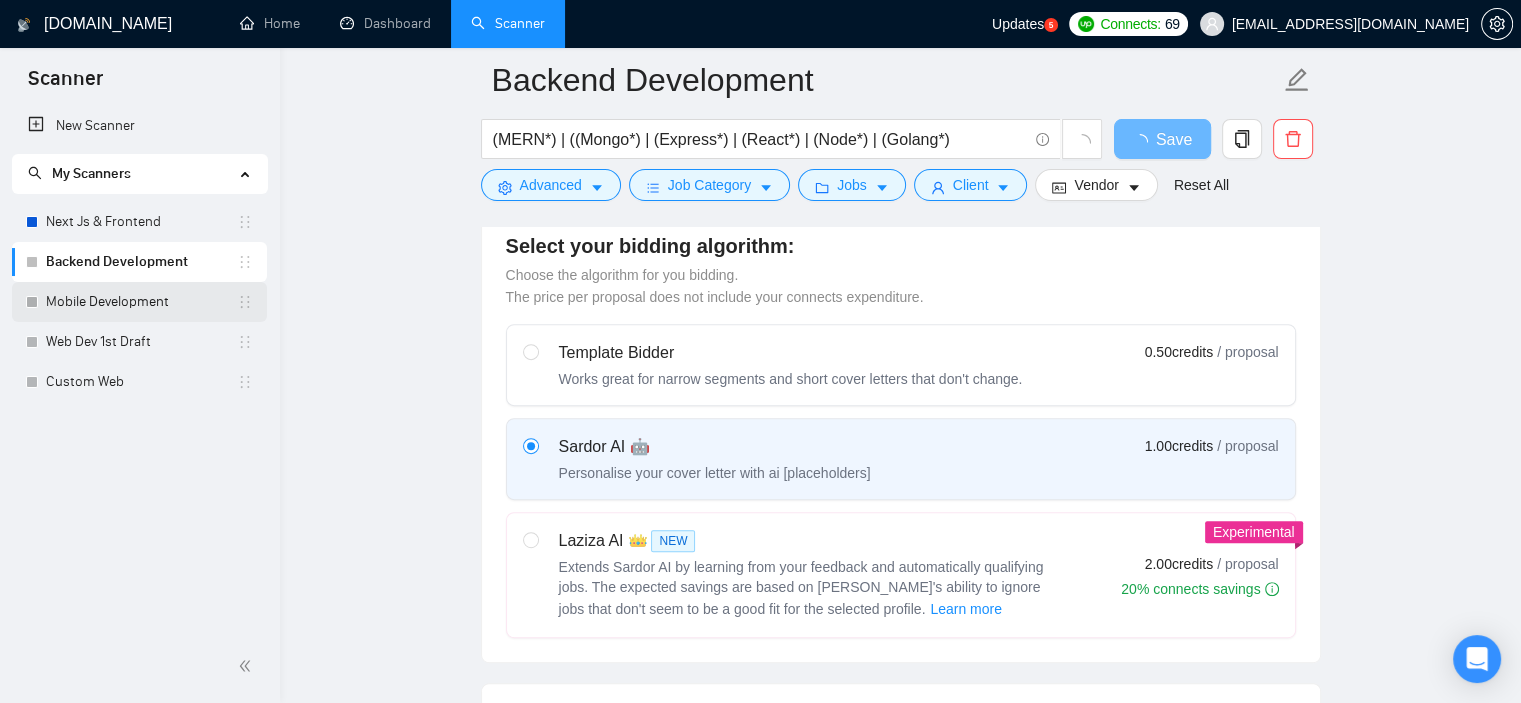 click on "Mobile Development" at bounding box center [141, 302] 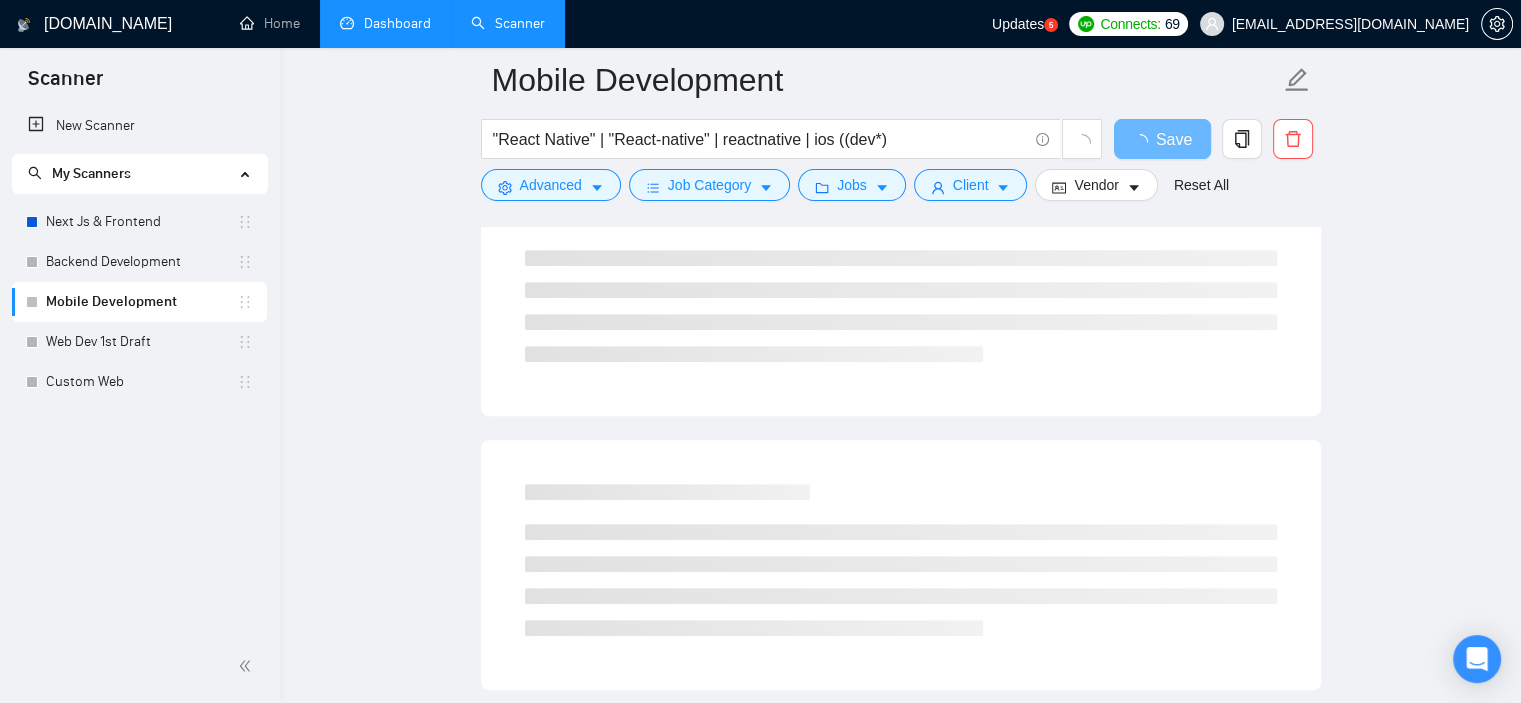 click on "Dashboard" at bounding box center [385, 23] 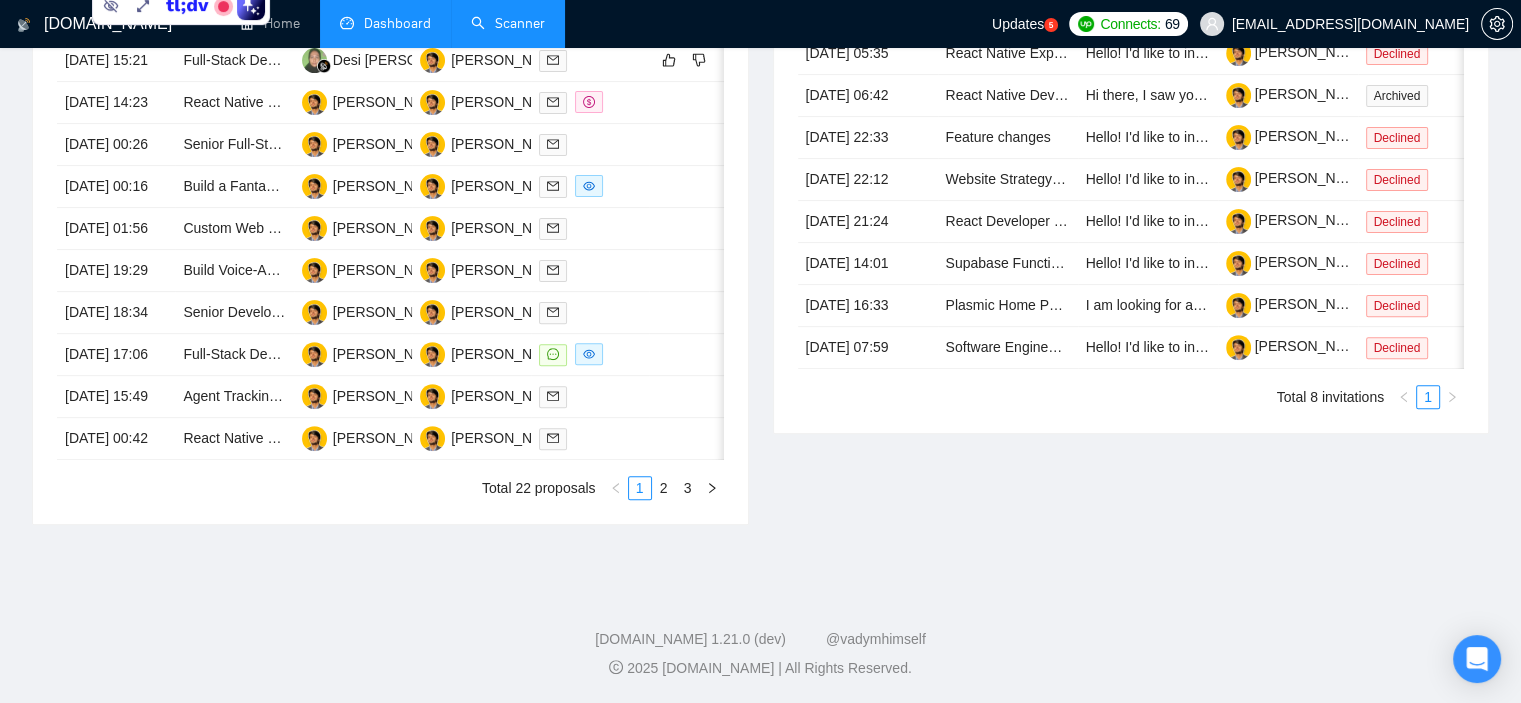 scroll, scrollTop: 0, scrollLeft: 0, axis: both 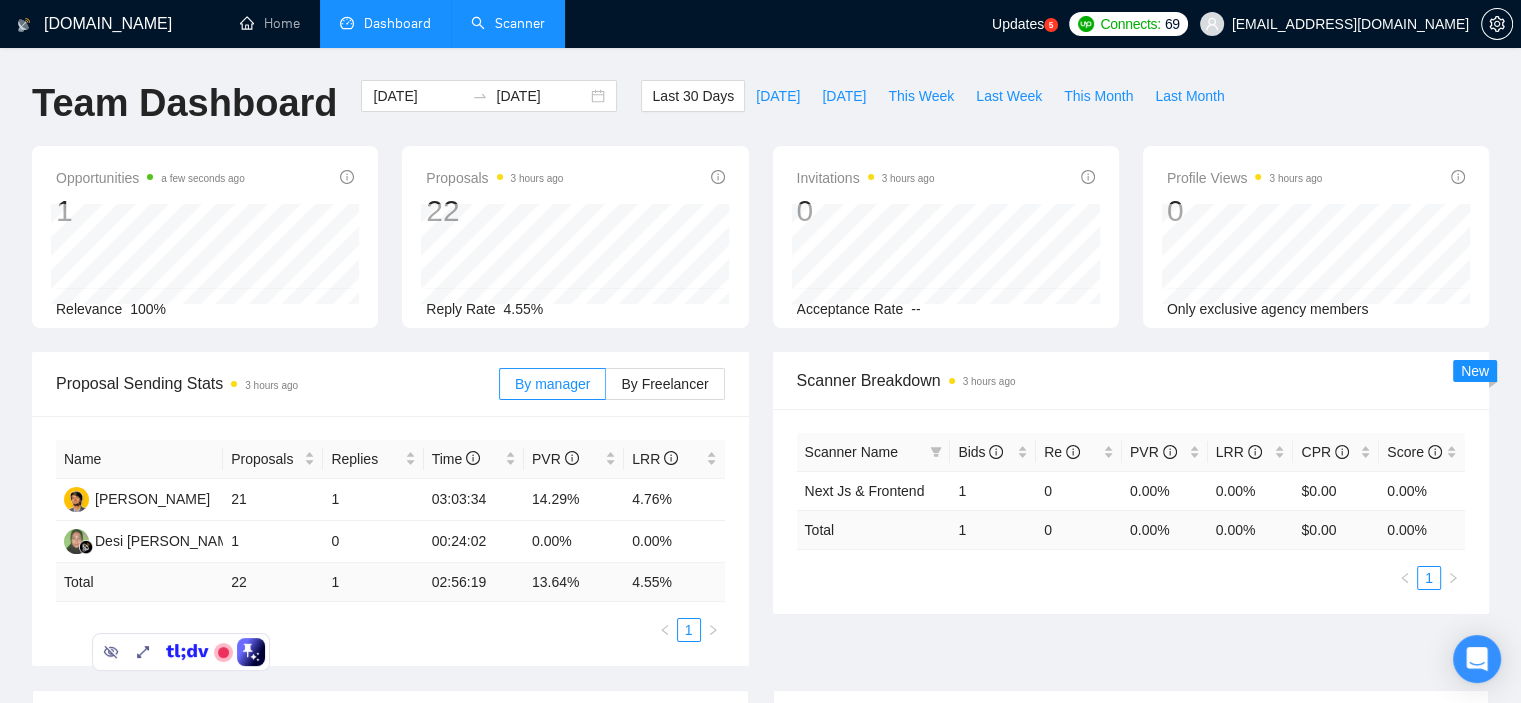 click on "Scanner" at bounding box center (508, 23) 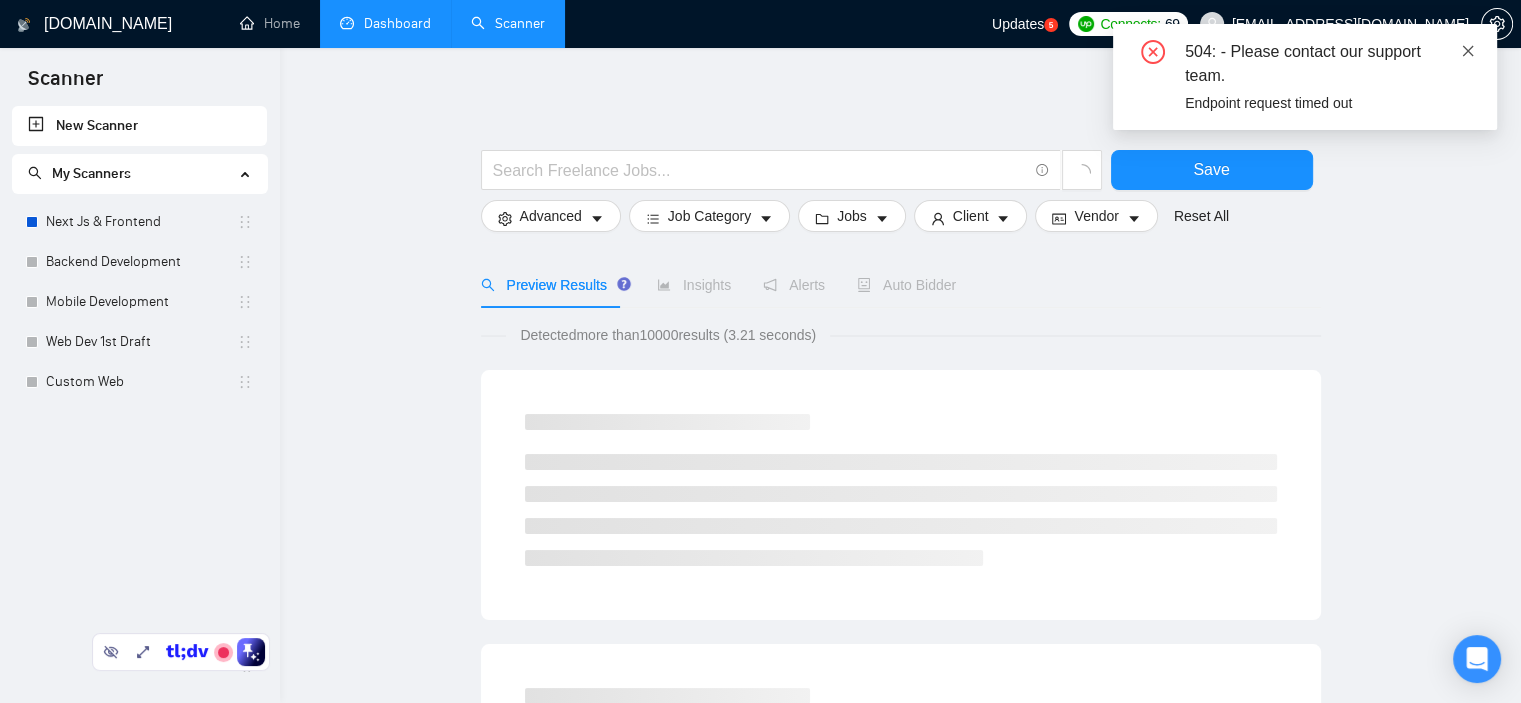 click 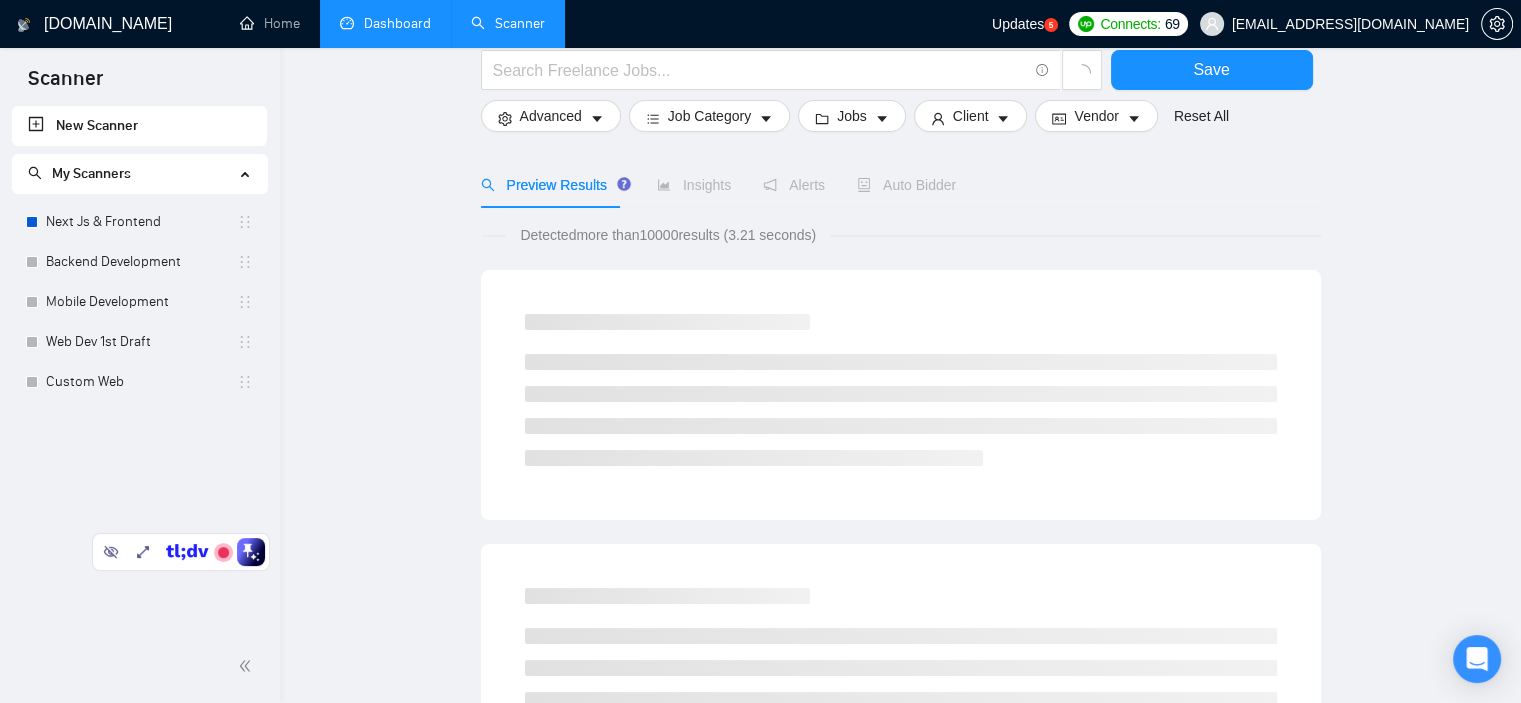 scroll, scrollTop: 0, scrollLeft: 0, axis: both 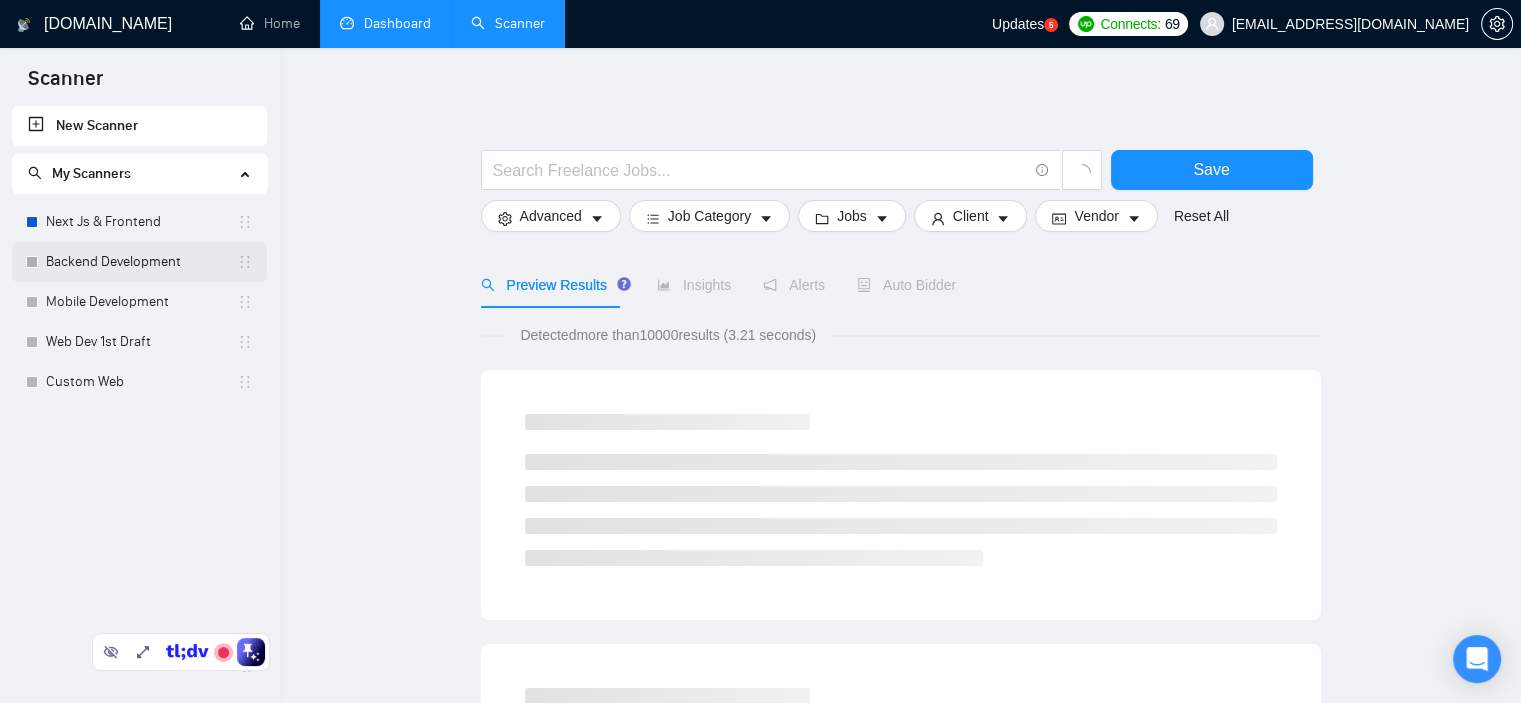 click on "Backend Development" at bounding box center [141, 262] 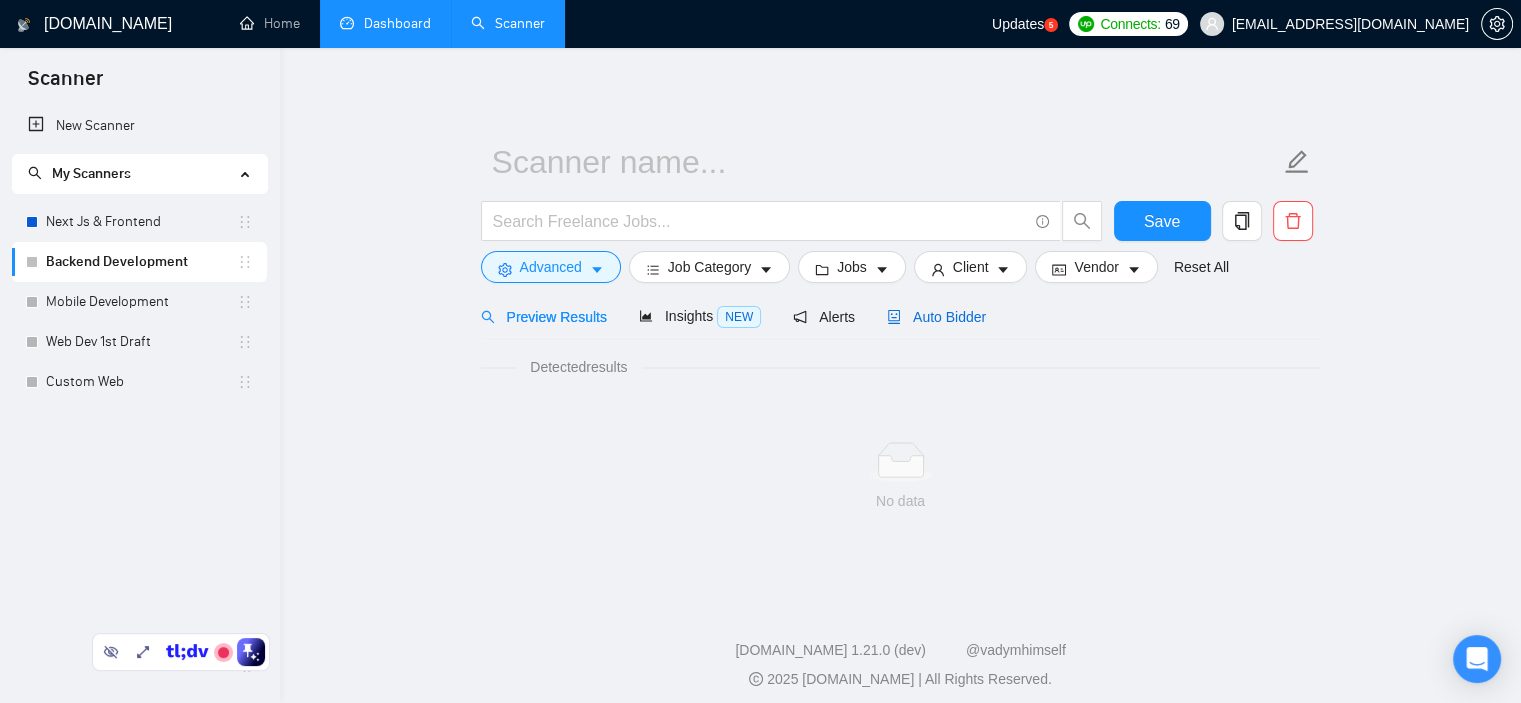 click on "Auto Bidder" at bounding box center (936, 317) 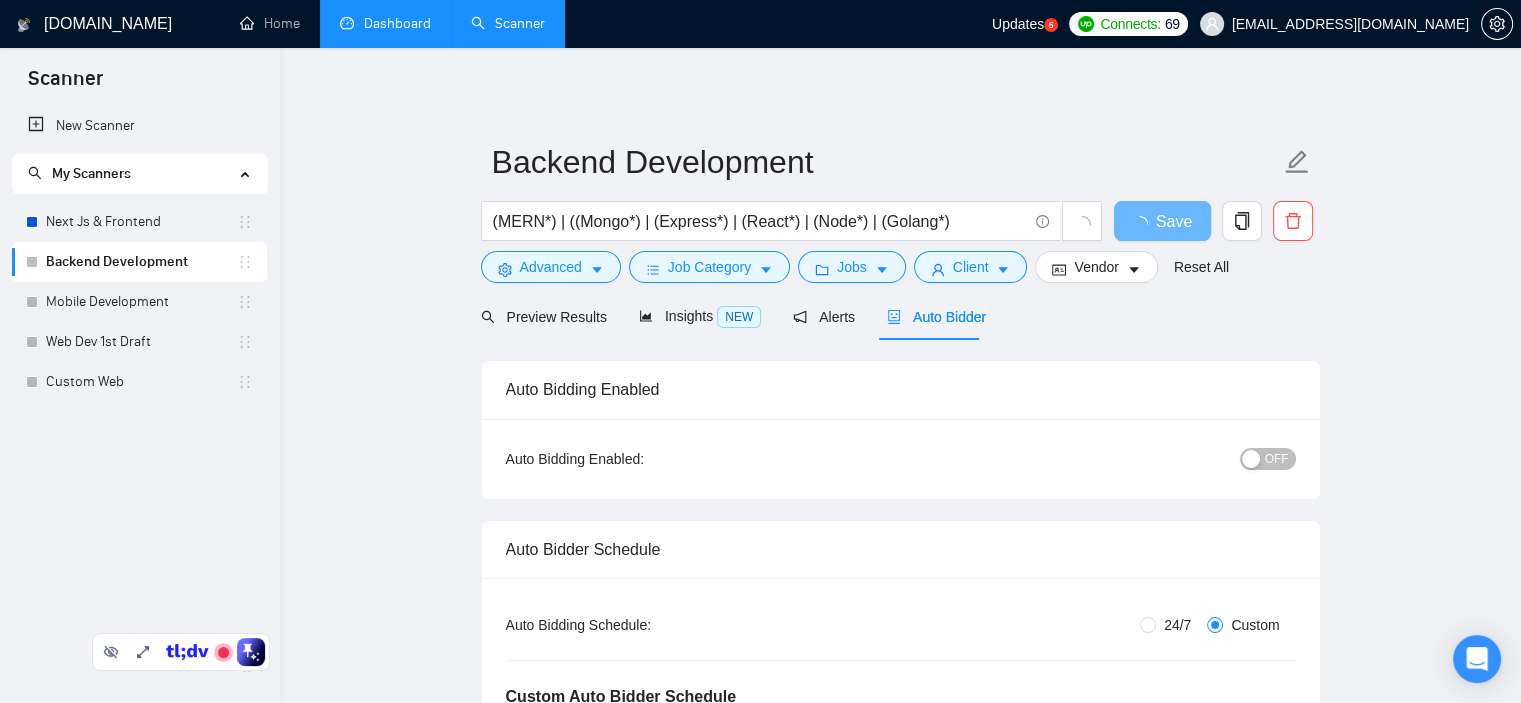 type 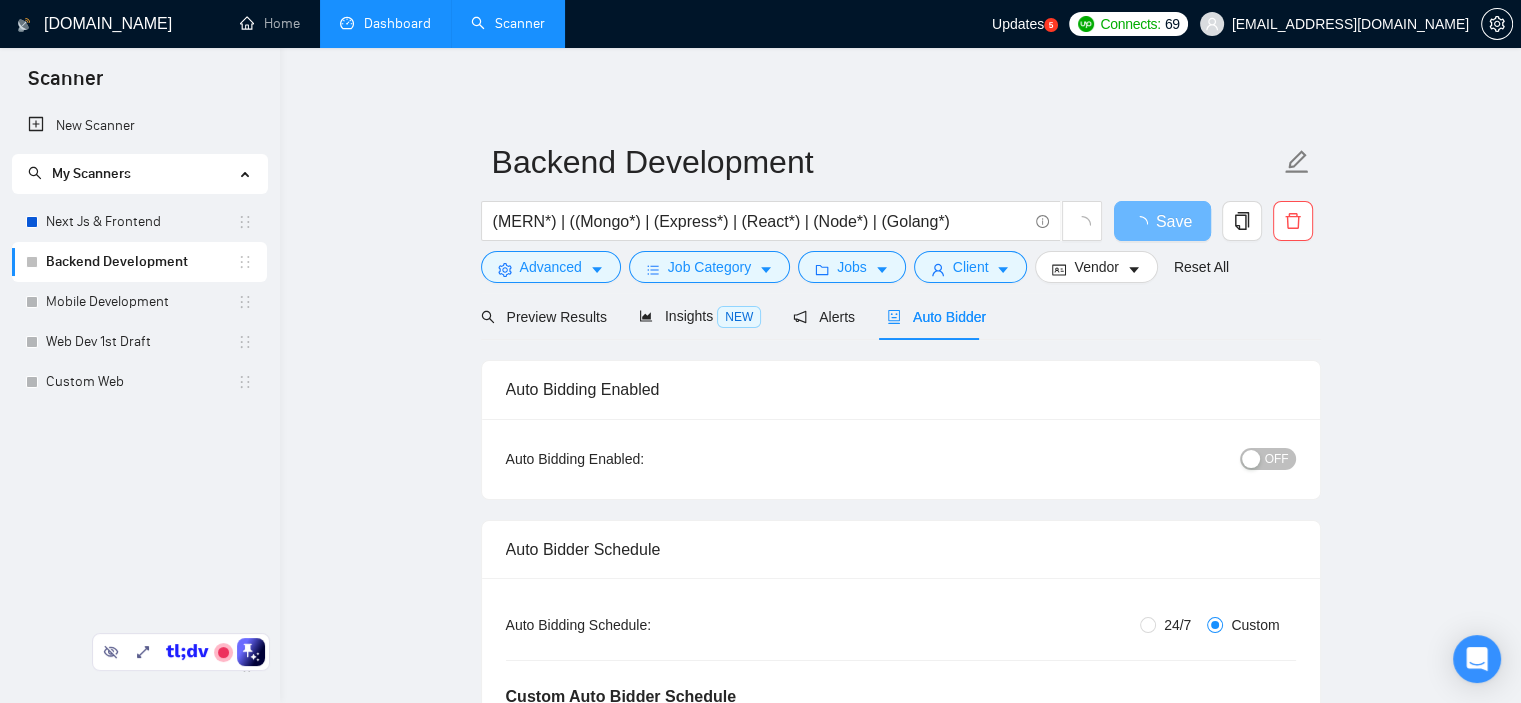 radio on "true" 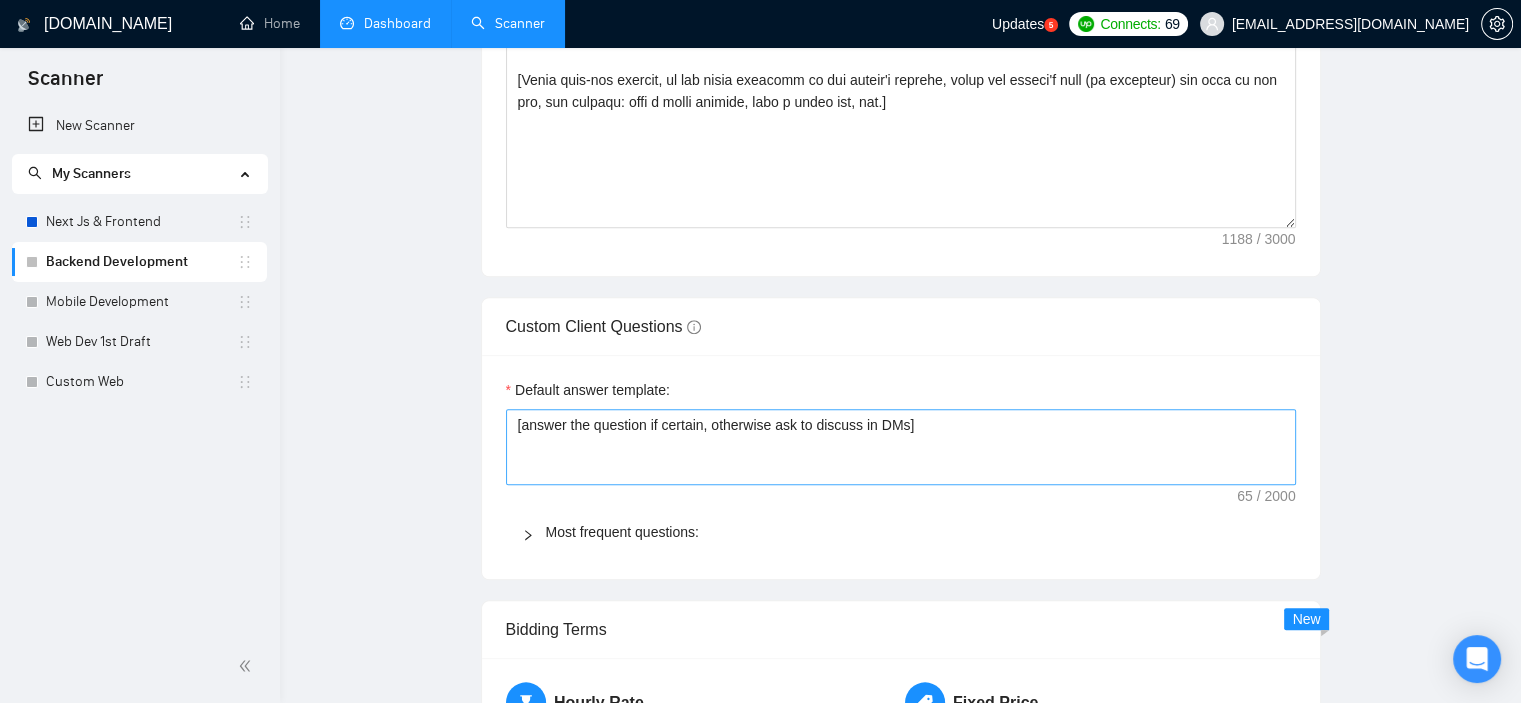 type 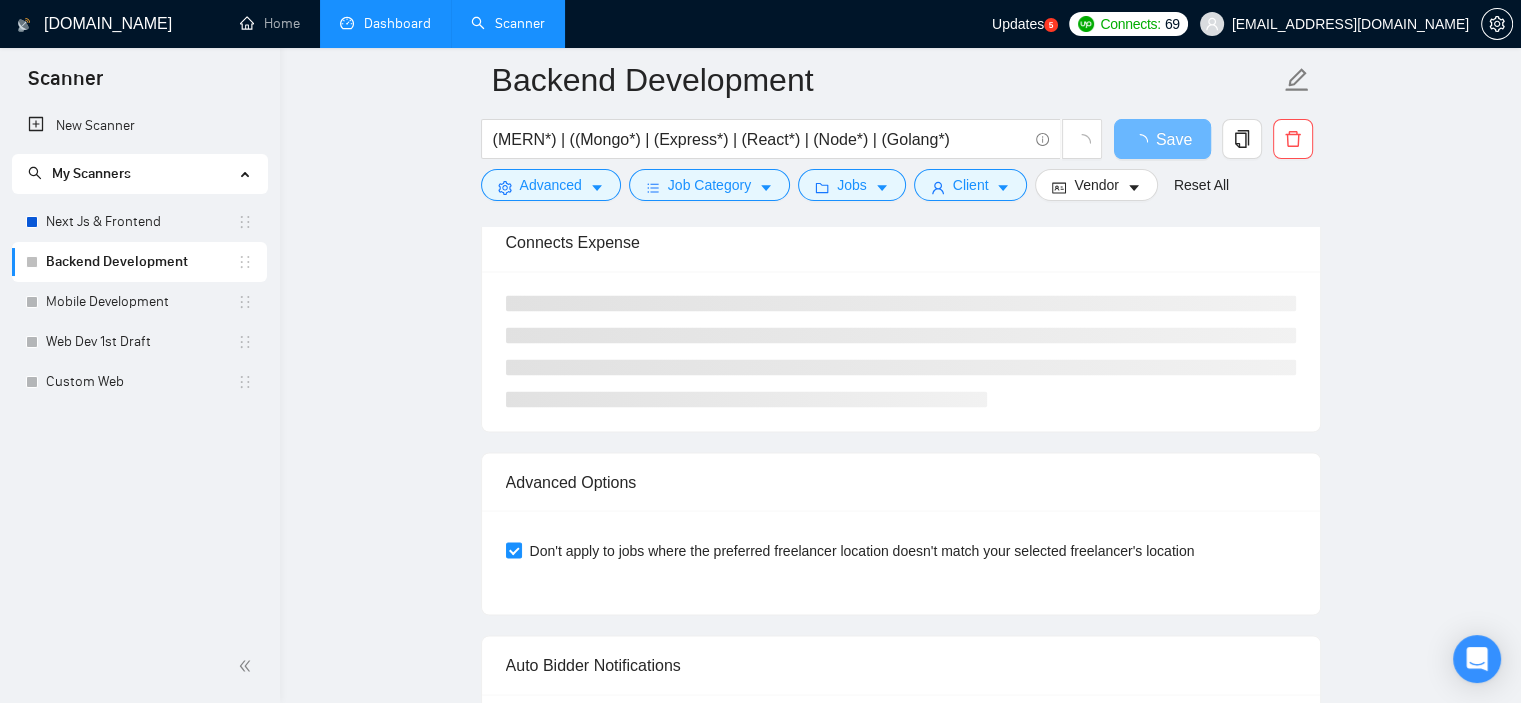 scroll, scrollTop: 3439, scrollLeft: 0, axis: vertical 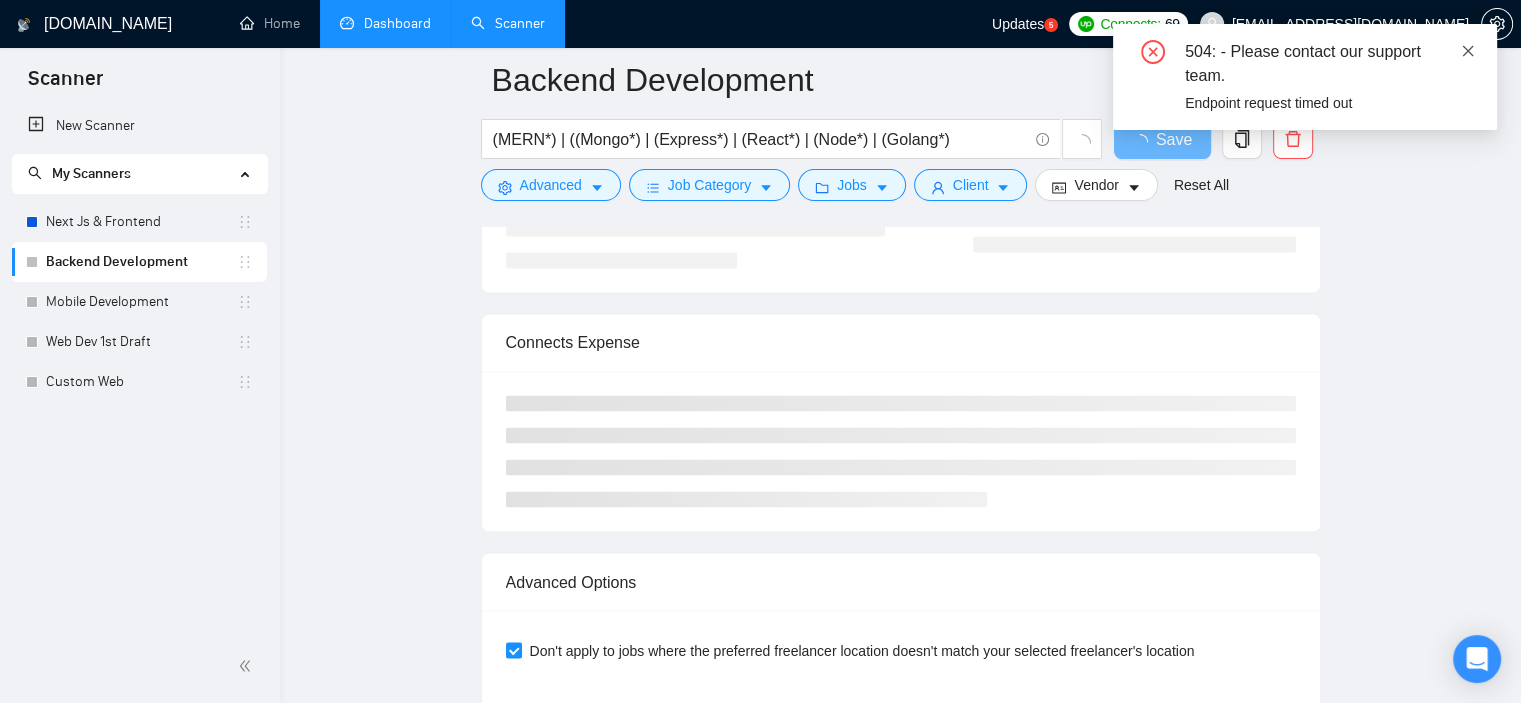 click 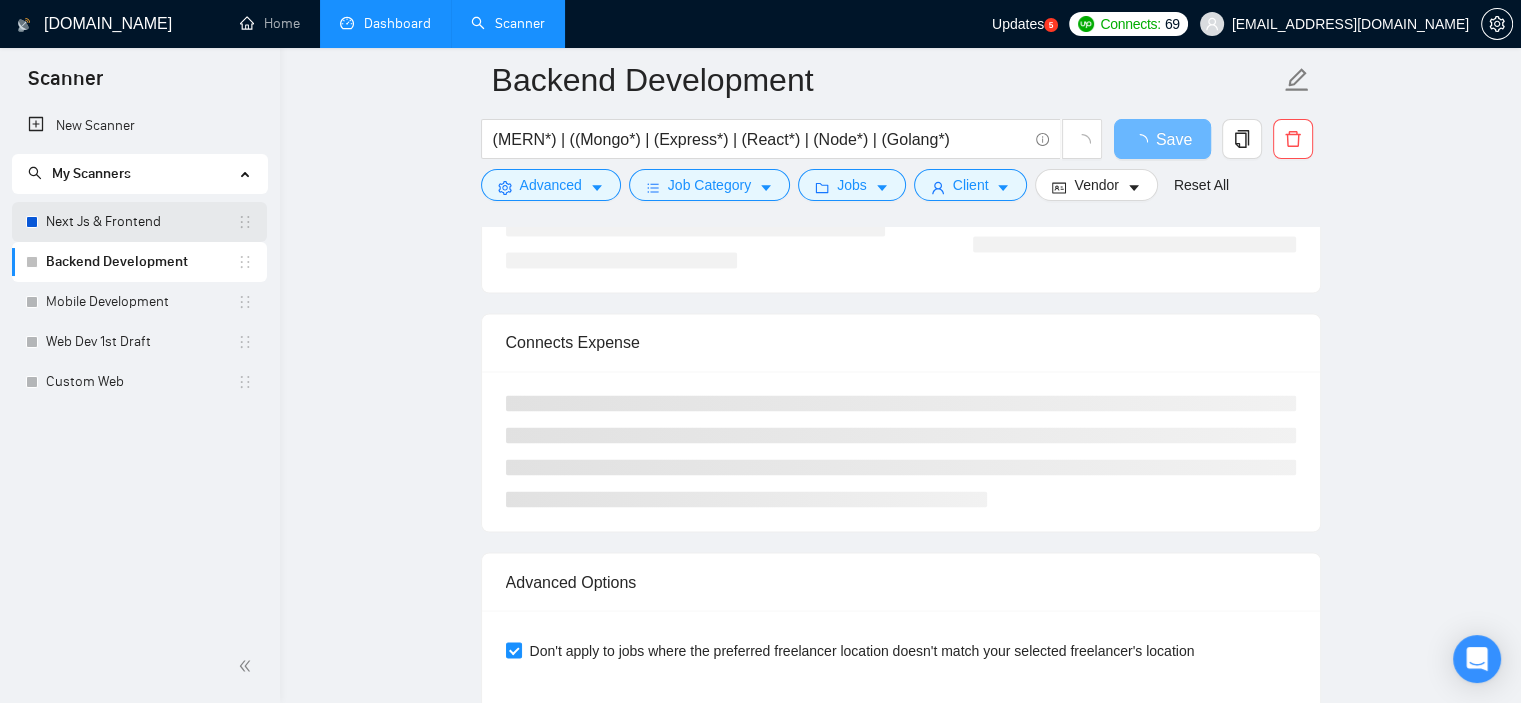 click on "Next Js & Frontend" at bounding box center [141, 222] 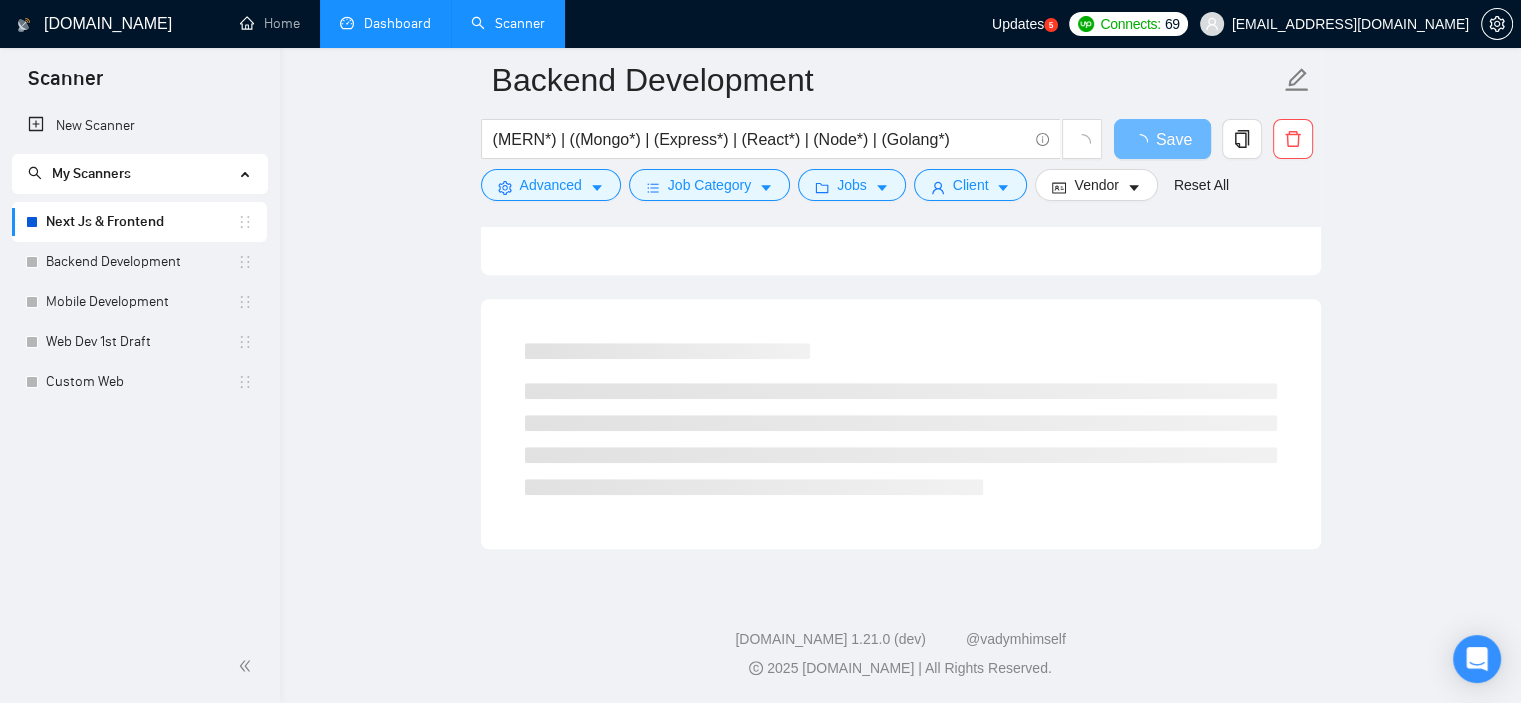 scroll, scrollTop: 1215, scrollLeft: 0, axis: vertical 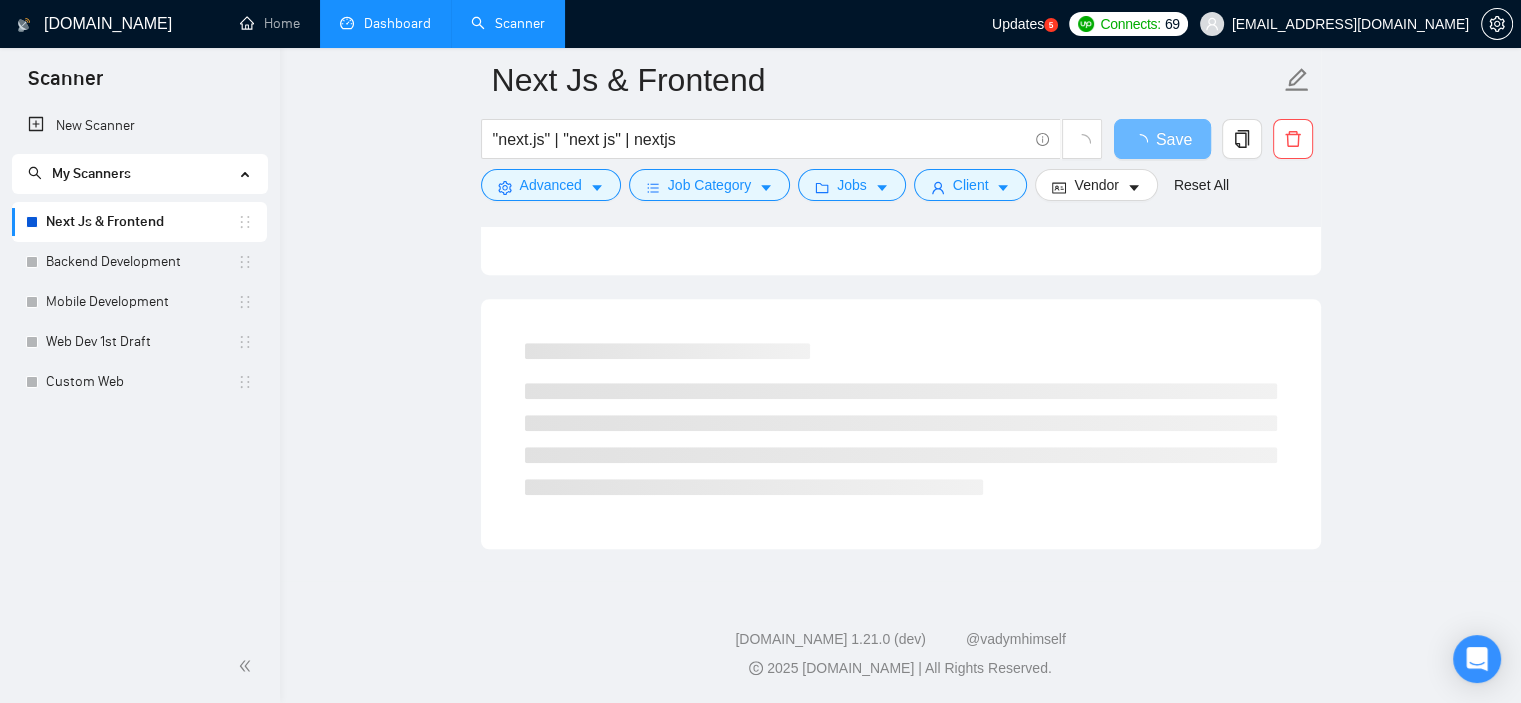 click on "Dashboard" at bounding box center (385, 23) 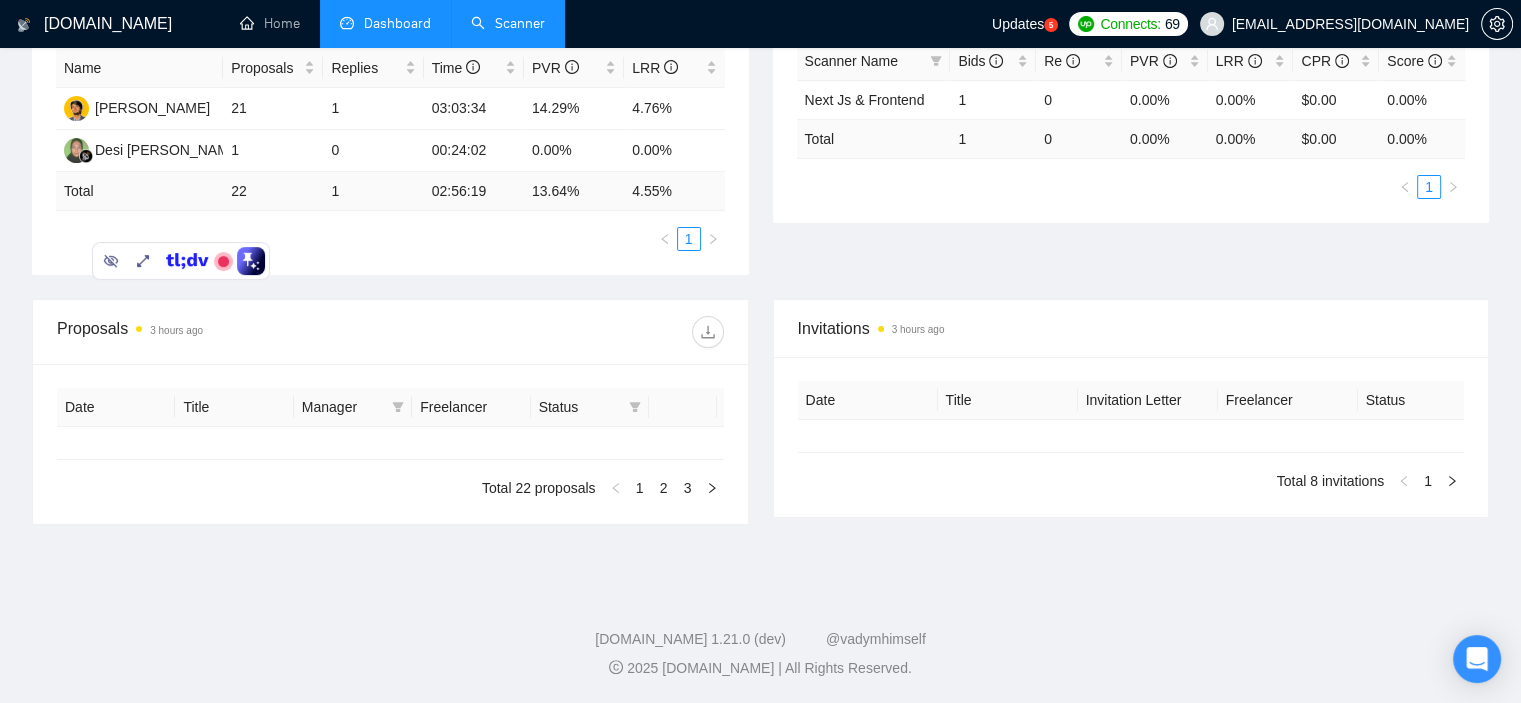 type on "[DATE]" 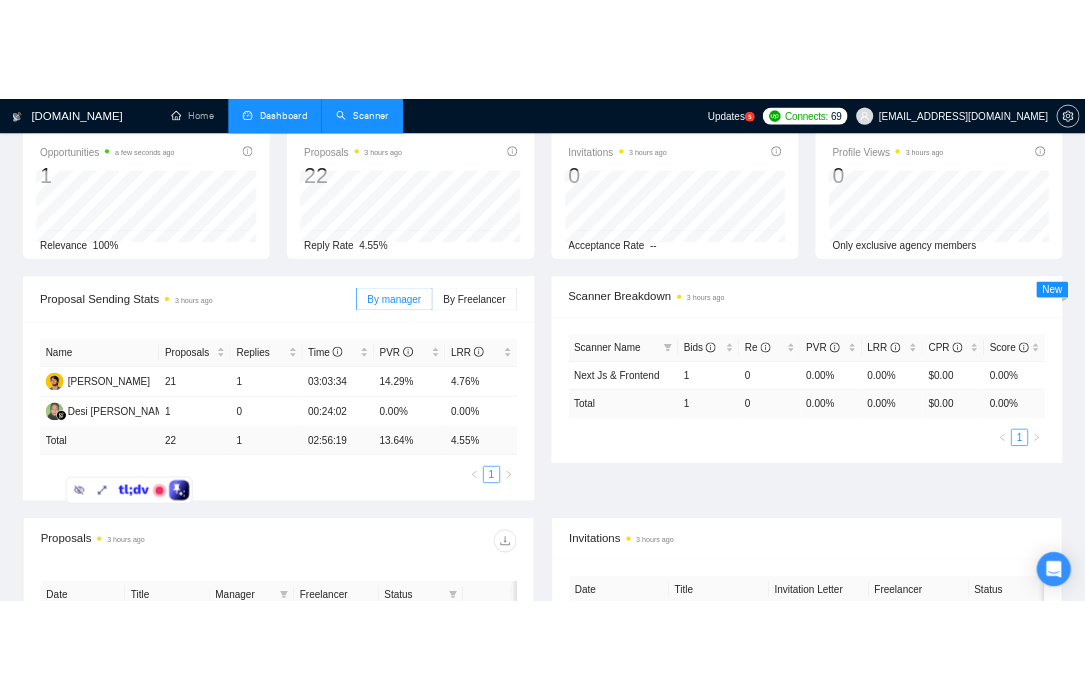 scroll, scrollTop: 0, scrollLeft: 0, axis: both 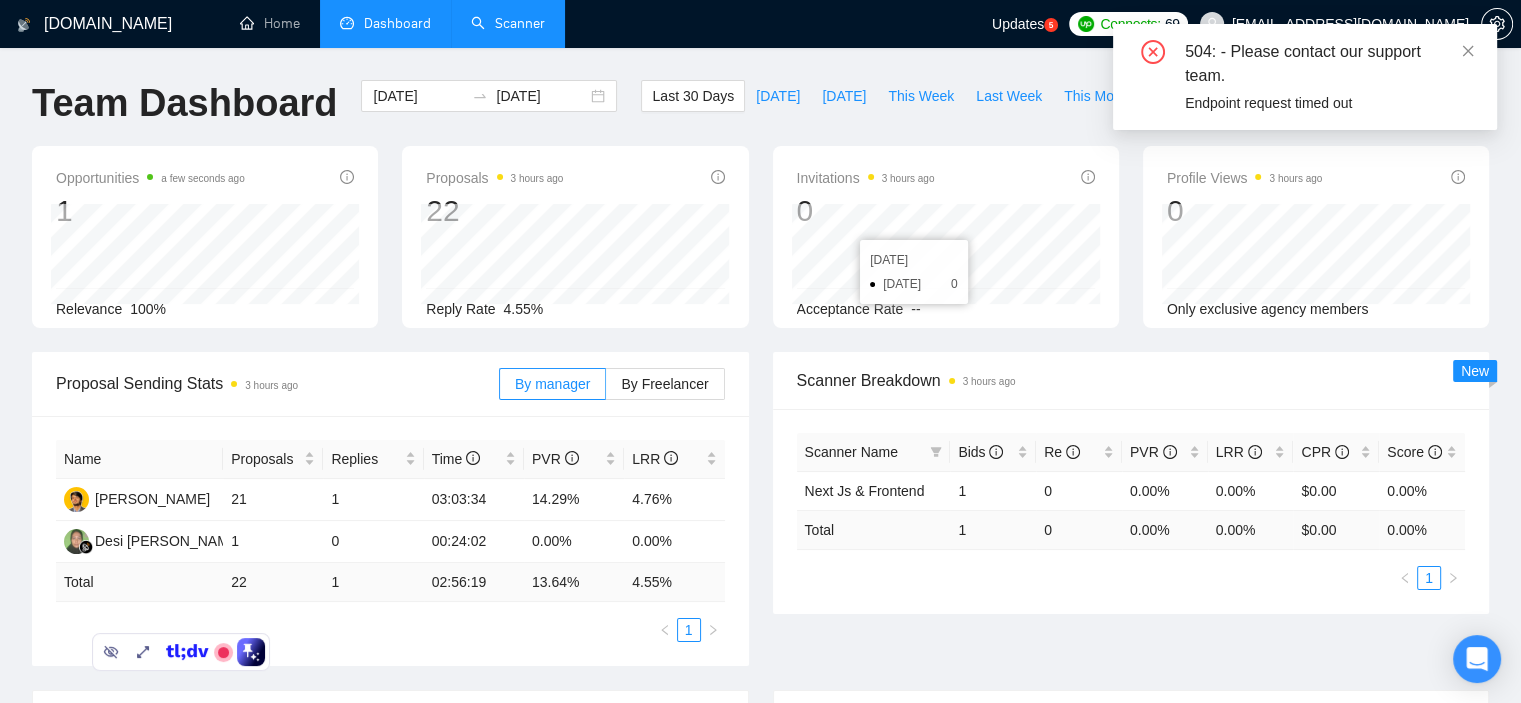 click on "Scanner" at bounding box center [508, 23] 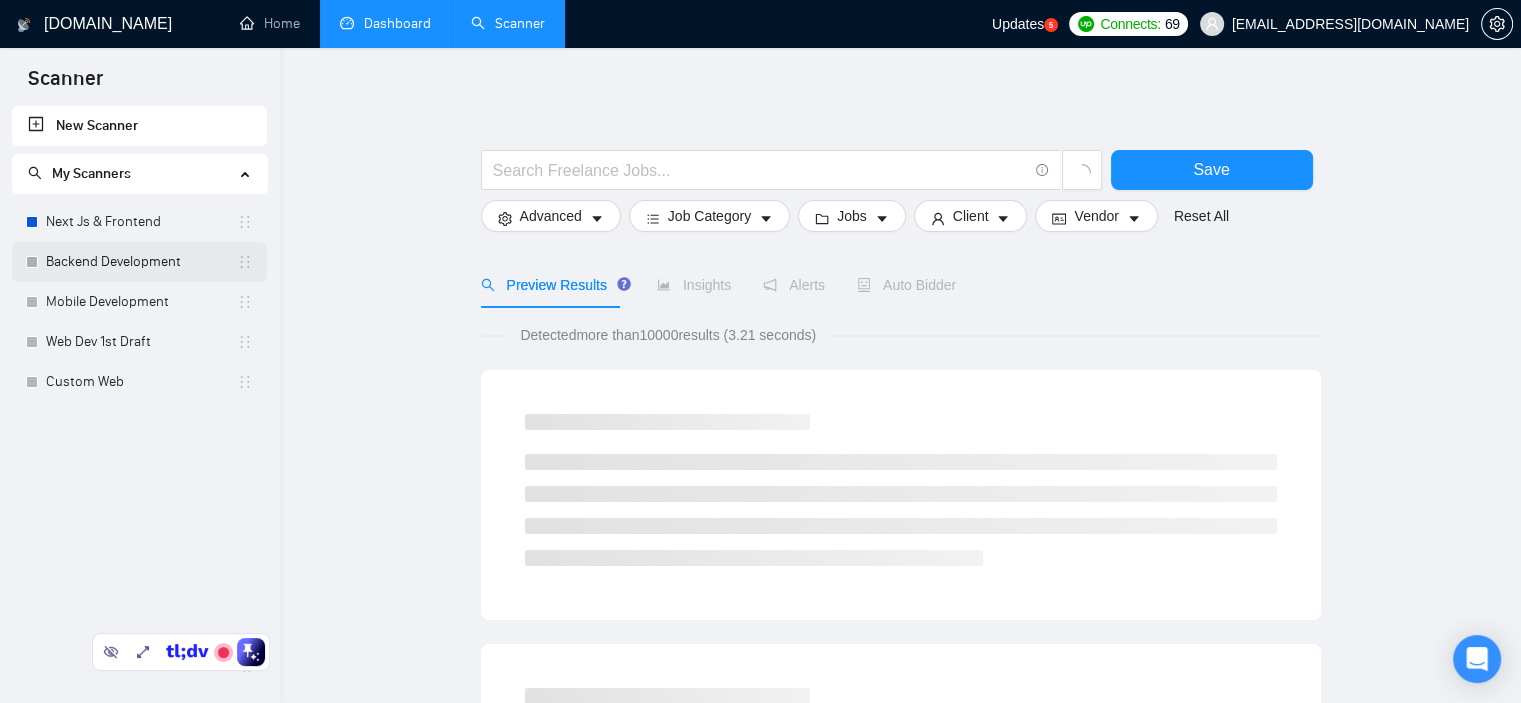 click on "Backend Development" at bounding box center [141, 262] 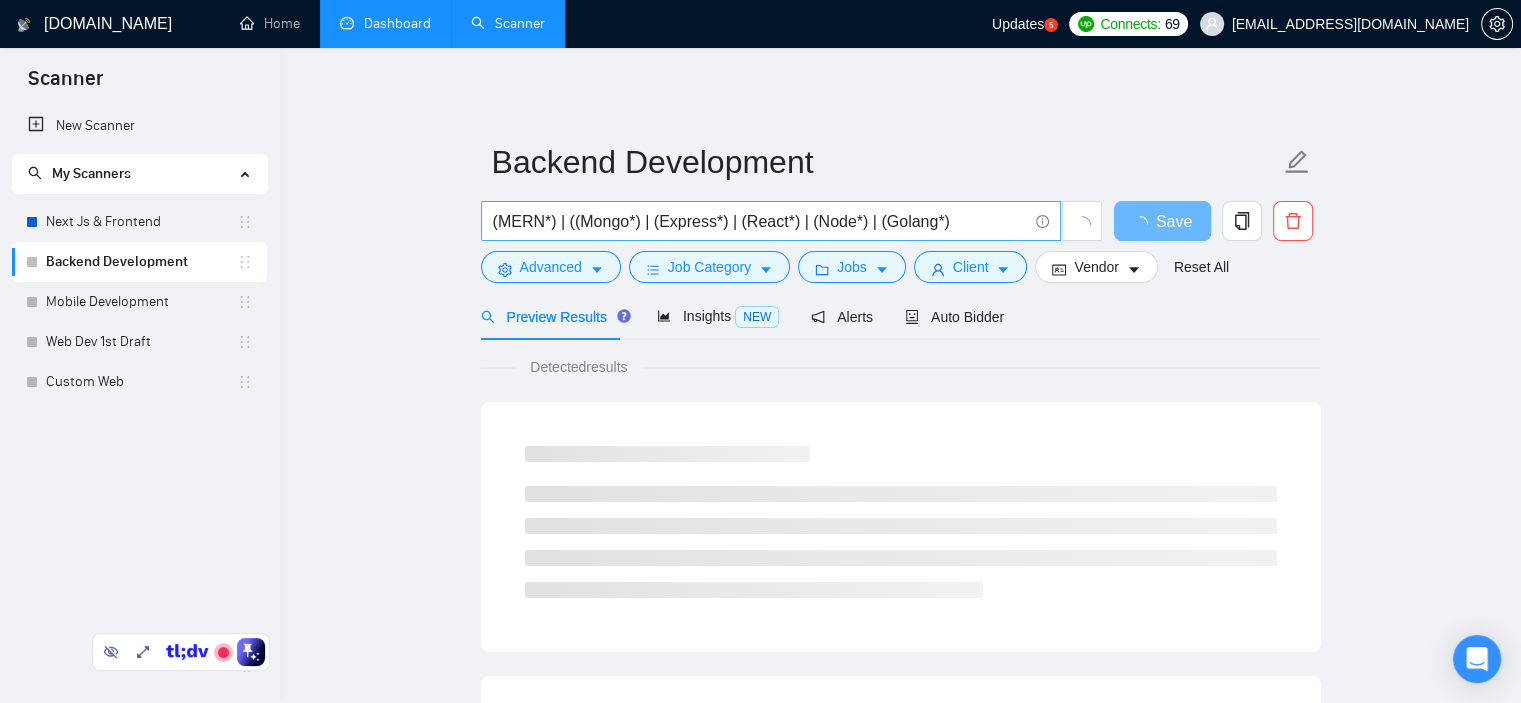 click on "(MERN*) | ((Mongo*) | (Express*) | (React*) | (Node*) | (Golang*)" at bounding box center (760, 221) 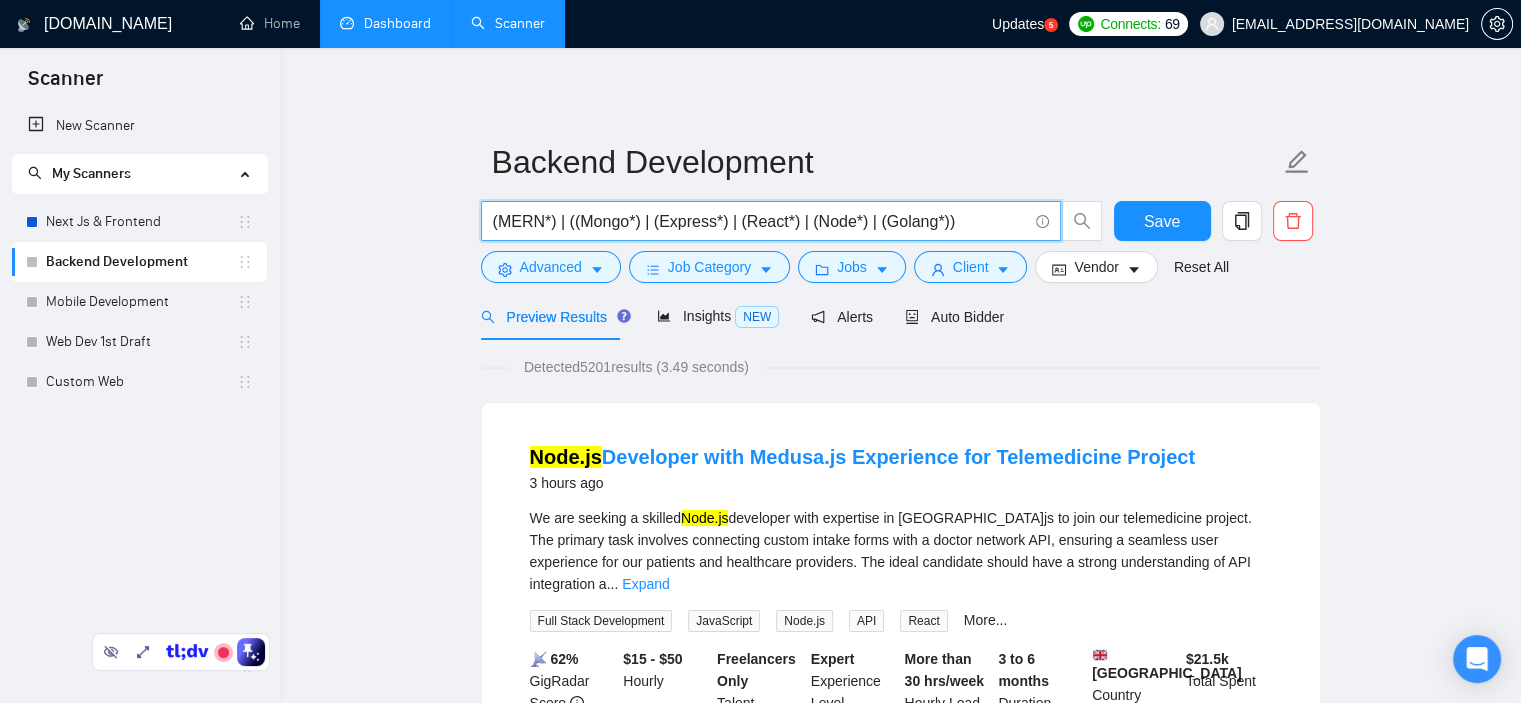 click on "(MERN*) | ((Mongo*) | (Express*) | (React*) | (Node*) | (Golang*))" at bounding box center (760, 221) 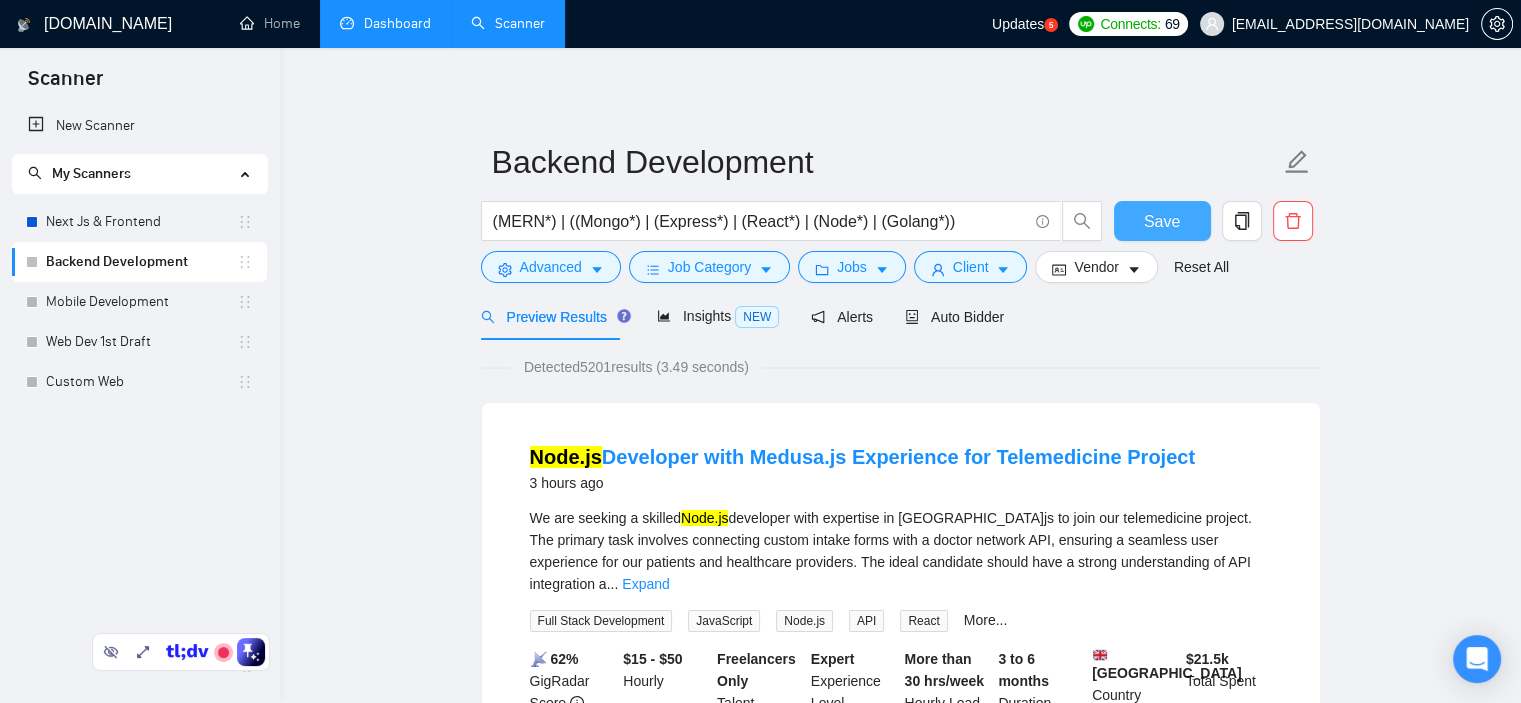 click on "Save" at bounding box center [1162, 221] 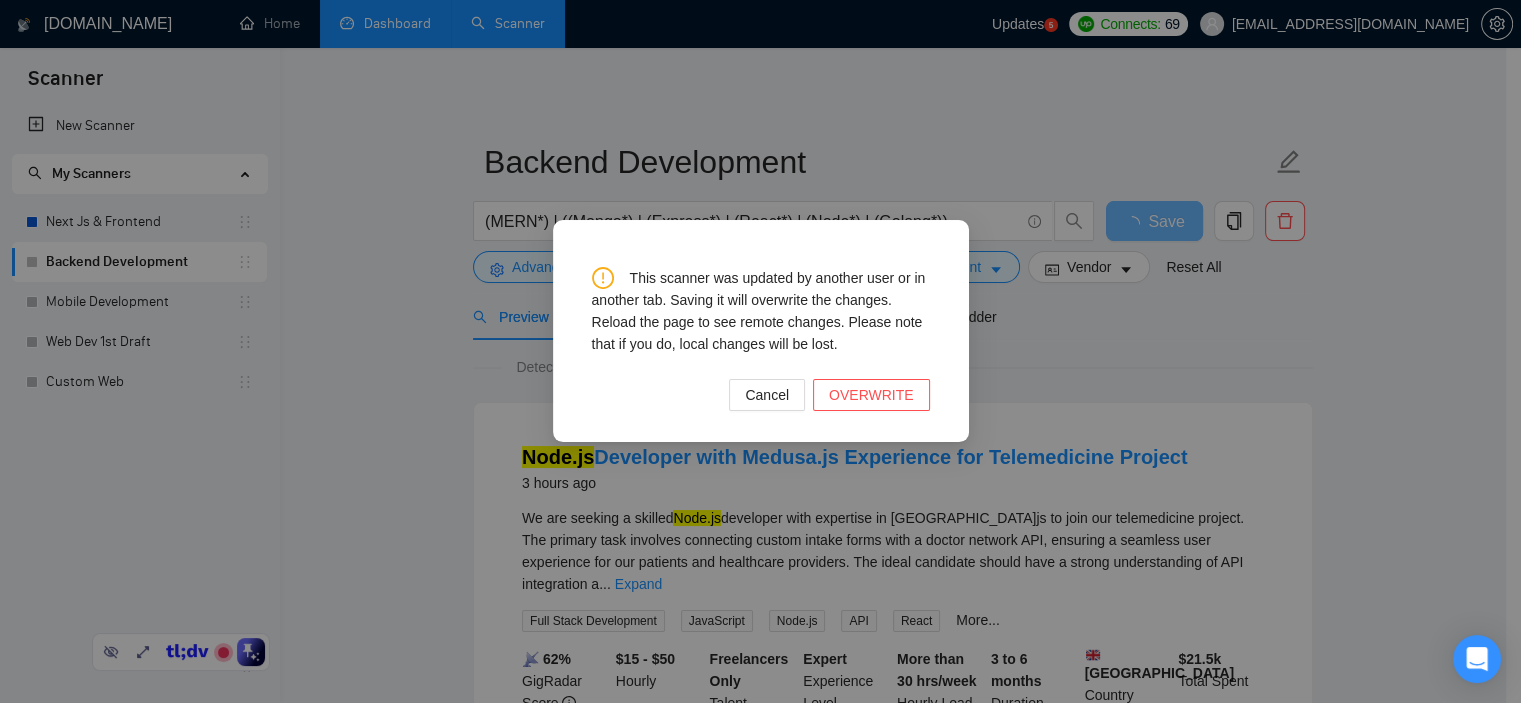 click on "This scanner was updated by another user or in another tab.            Saving it will overwrite the changes. Reload the page to see remote            changes. Please note that if you do, local changes will be lost. Cancel OVERWRITE" at bounding box center (760, 351) 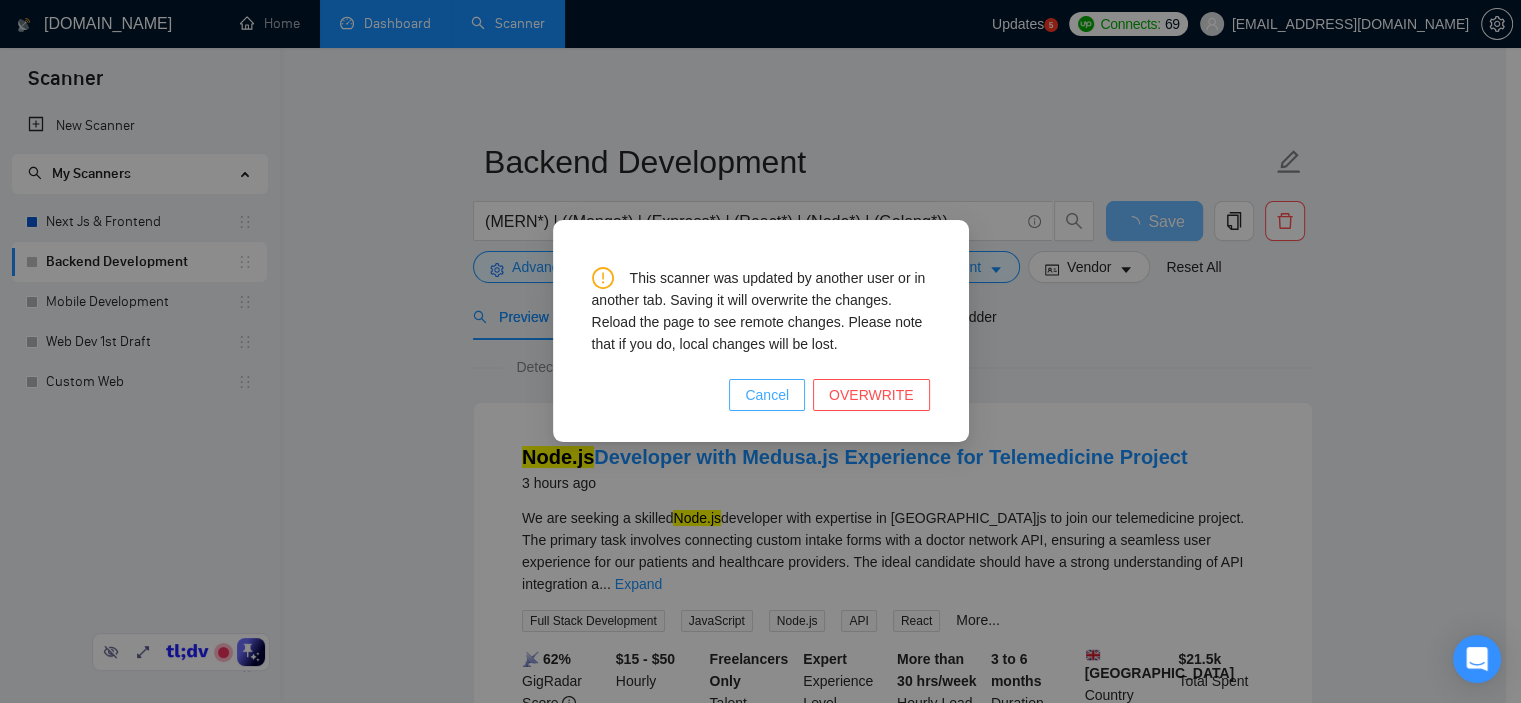 click on "Cancel" at bounding box center (767, 395) 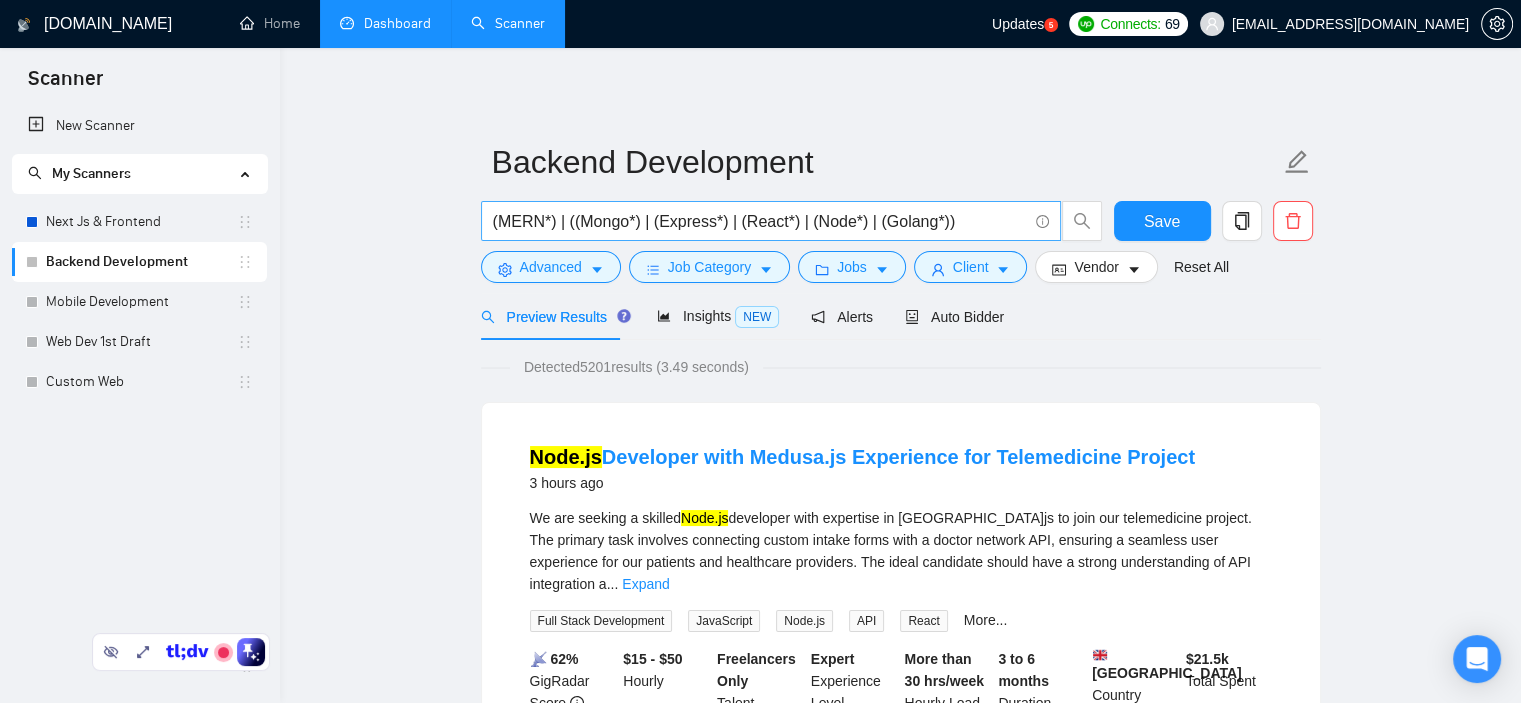 click on "(MERN*) | ((Mongo*) | (Express*) | (React*) | (Node*) | (Golang*))" at bounding box center [760, 221] 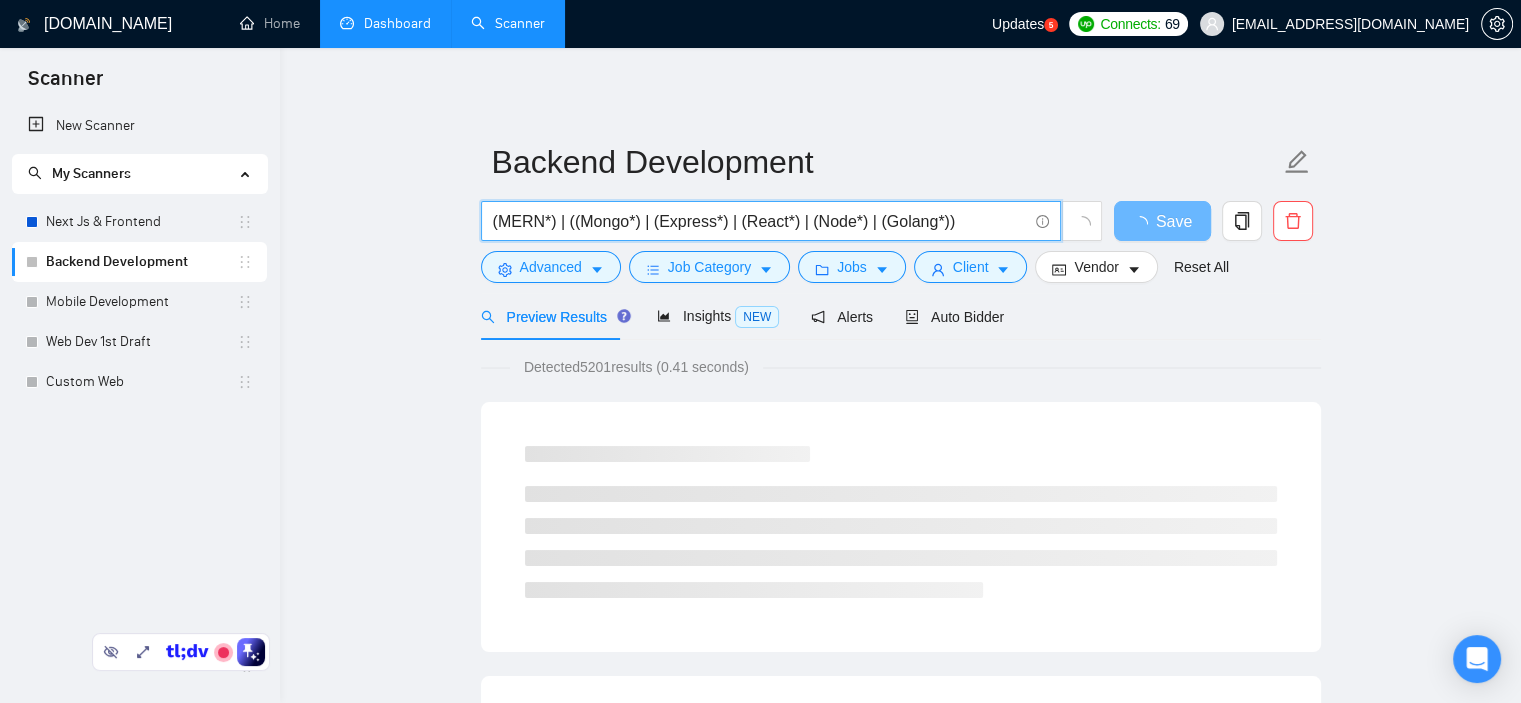 click on "(MERN*) | ((Mongo*) | (Express*) | (React*) | (Node*) | (Golang*))" at bounding box center [760, 221] 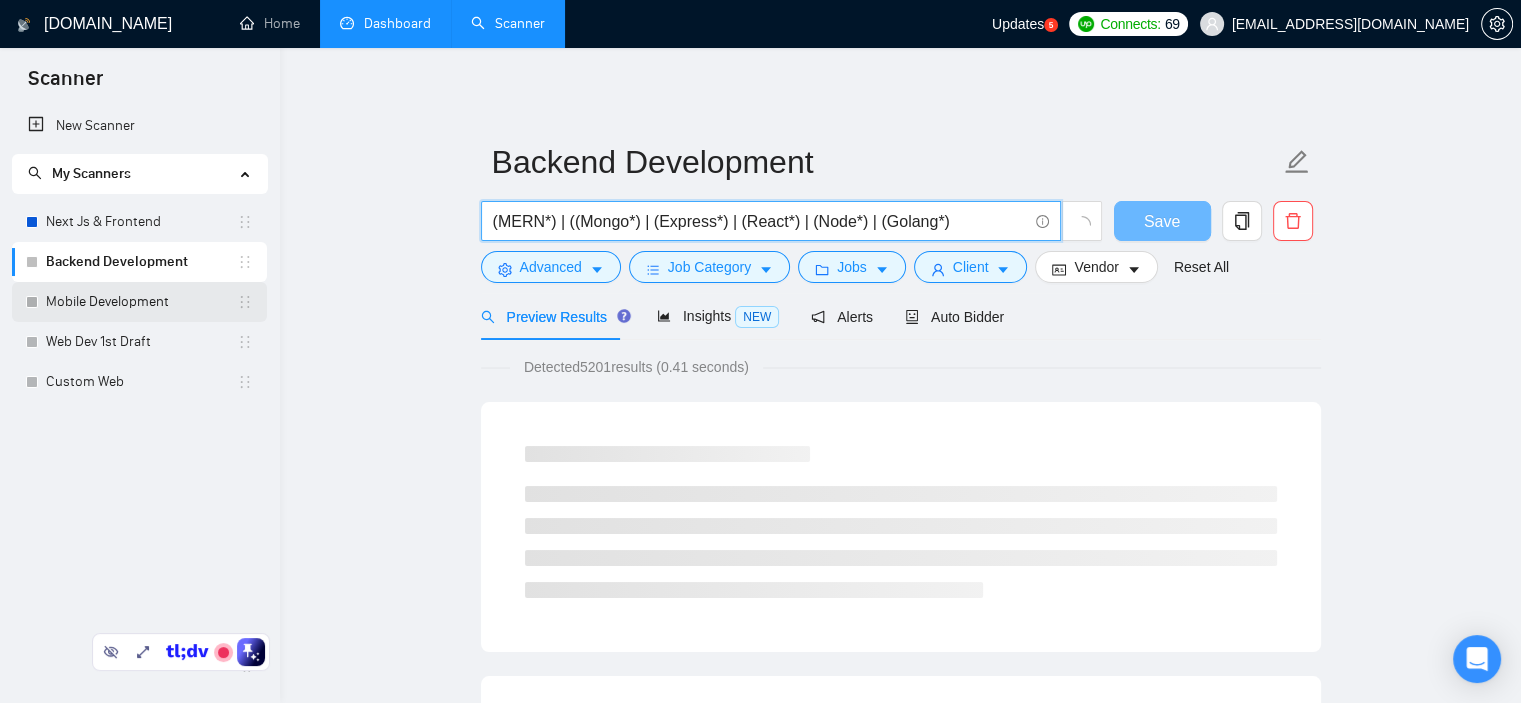 type on "(MERN*) | ((Mongo*) | (Express*) | (React*) | (Node*) | (Golang*)" 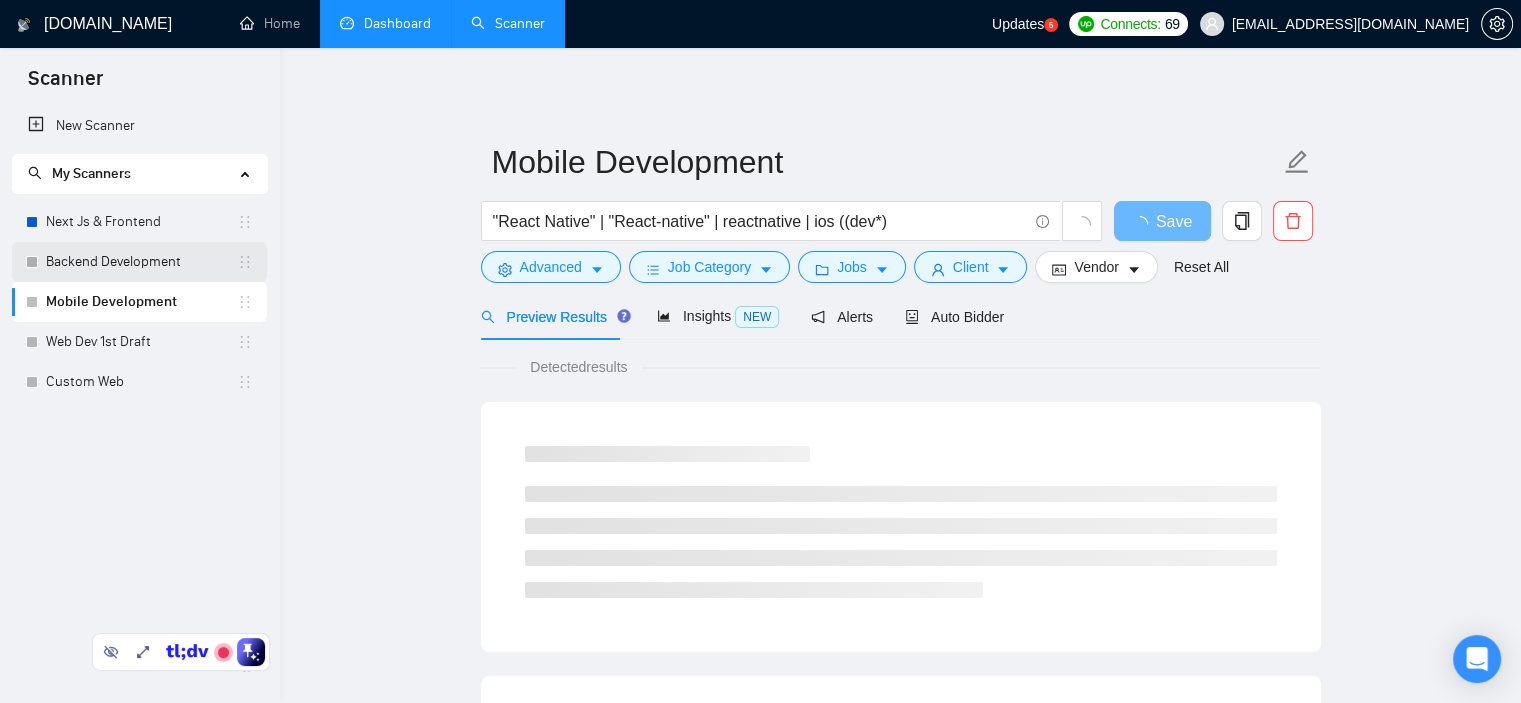 click on "Backend Development" at bounding box center (141, 262) 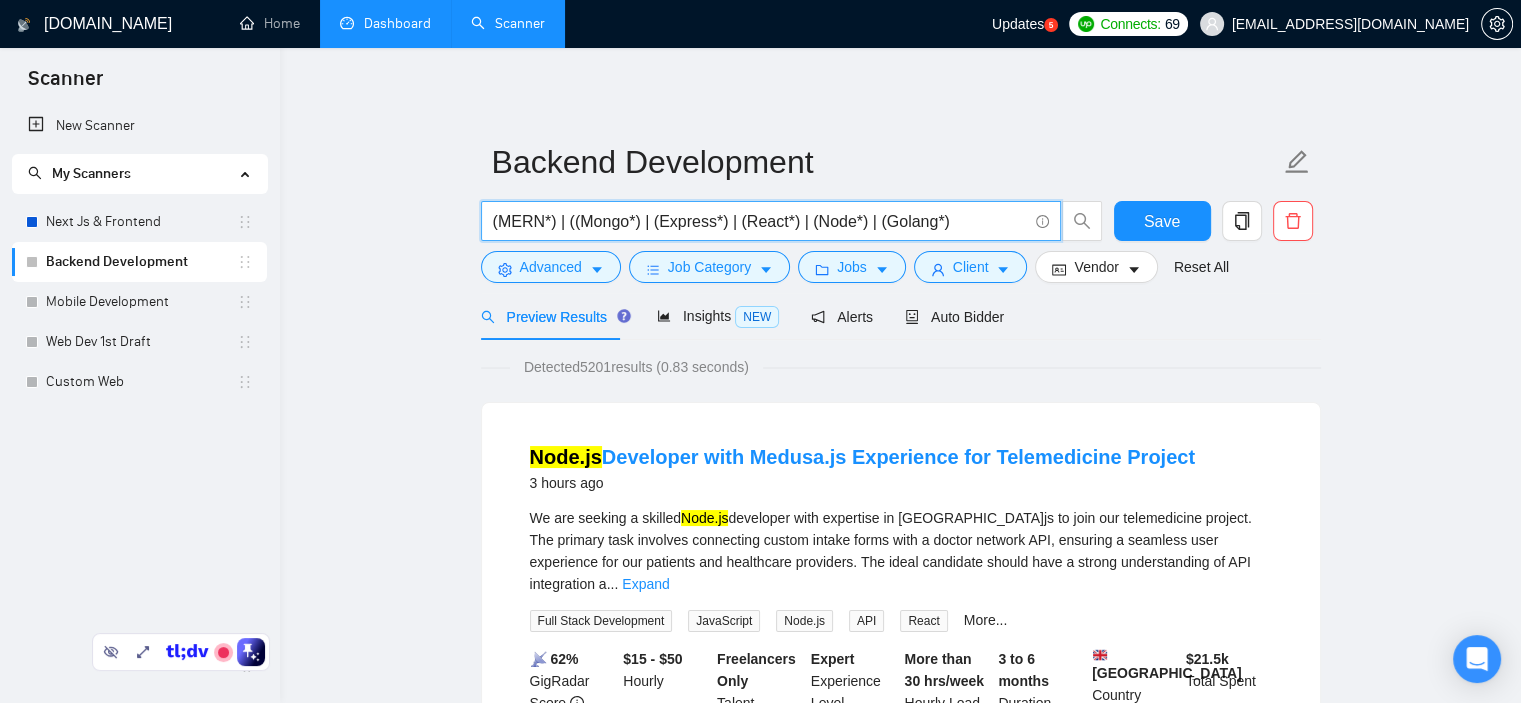 click on "(MERN*) | ((Mongo*) | (Express*) | (React*) | (Node*) | (Golang*)" at bounding box center [760, 221] 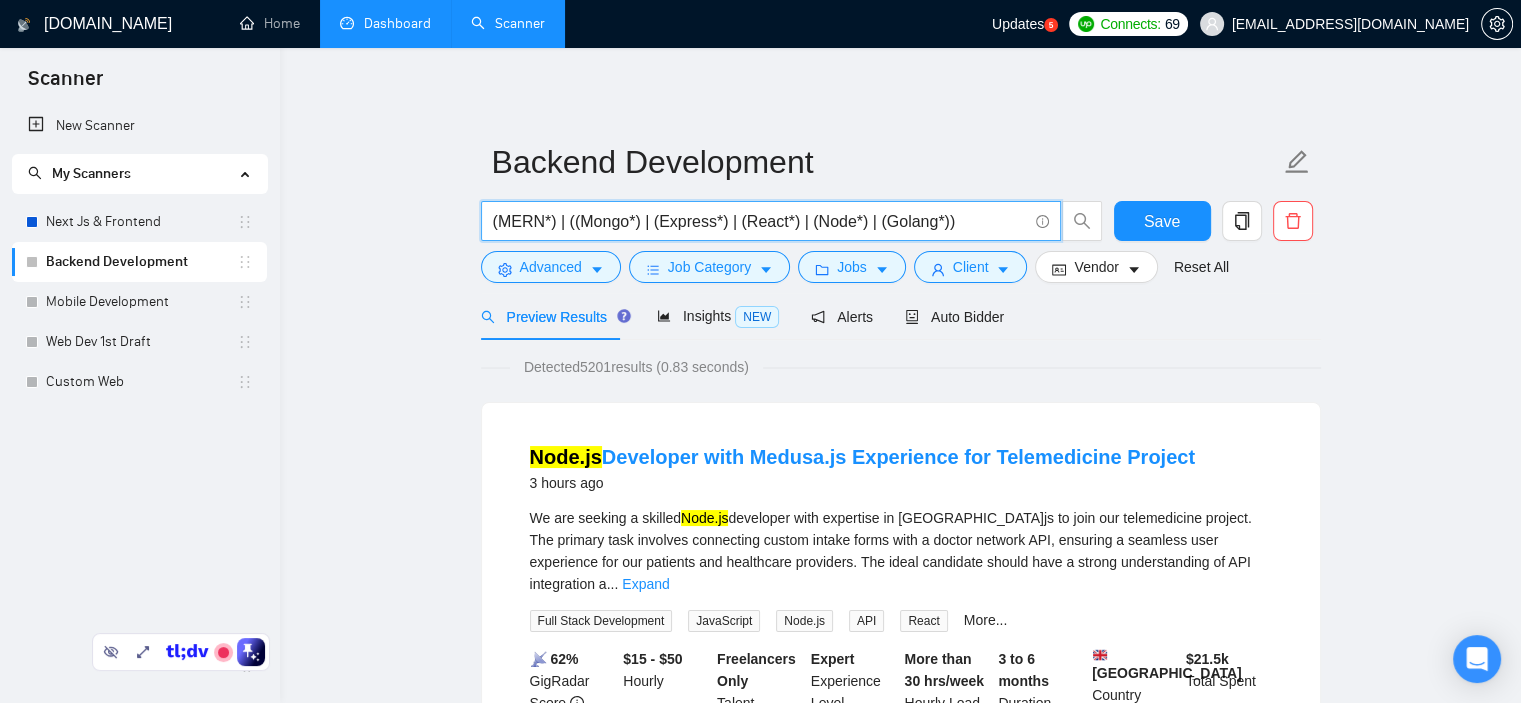 click on "(MERN*) | ((Mongo*) | (Express*) | (React*) | (Node*) | (Golang*))" at bounding box center [760, 221] 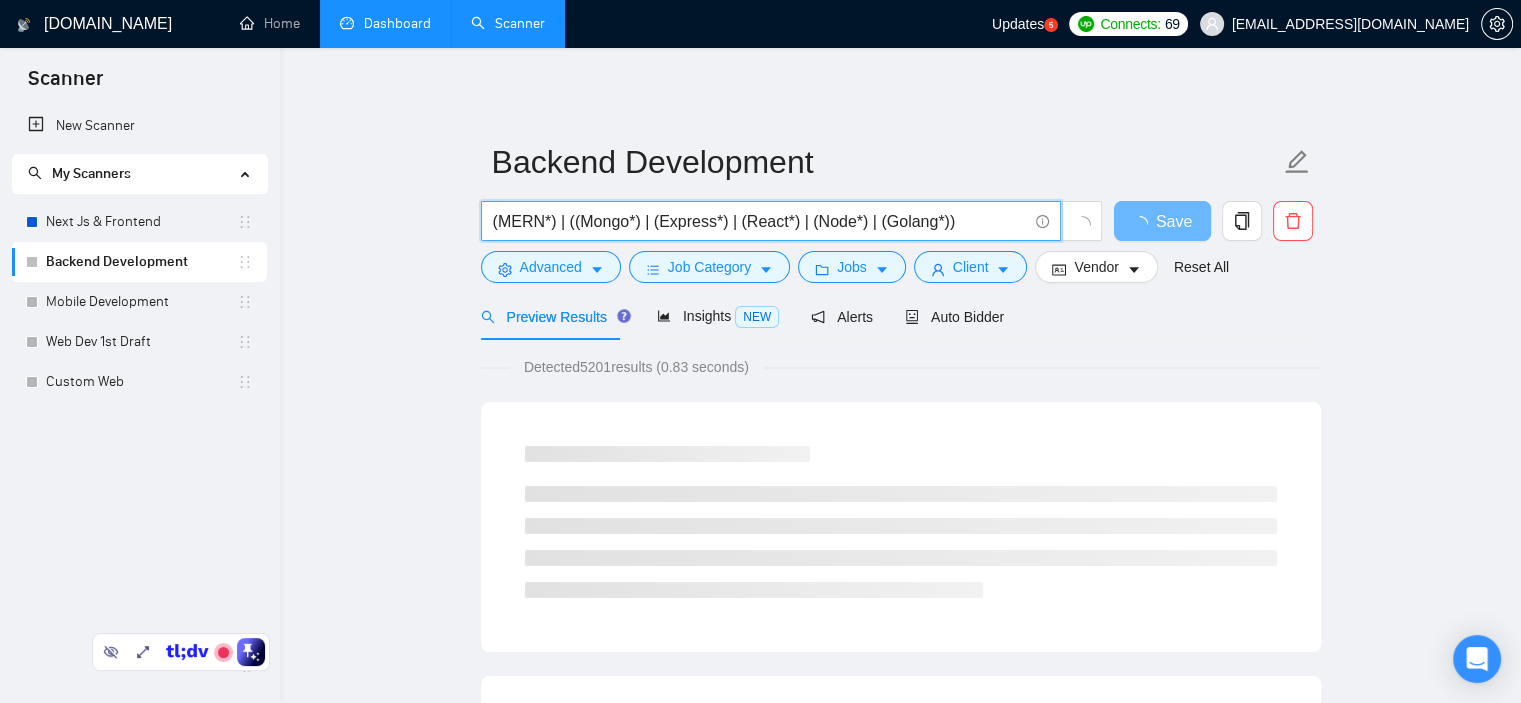 click on "(MERN*) | ((Mongo*) | (Express*) | (React*) | (Node*) | (Golang*))" at bounding box center (760, 221) 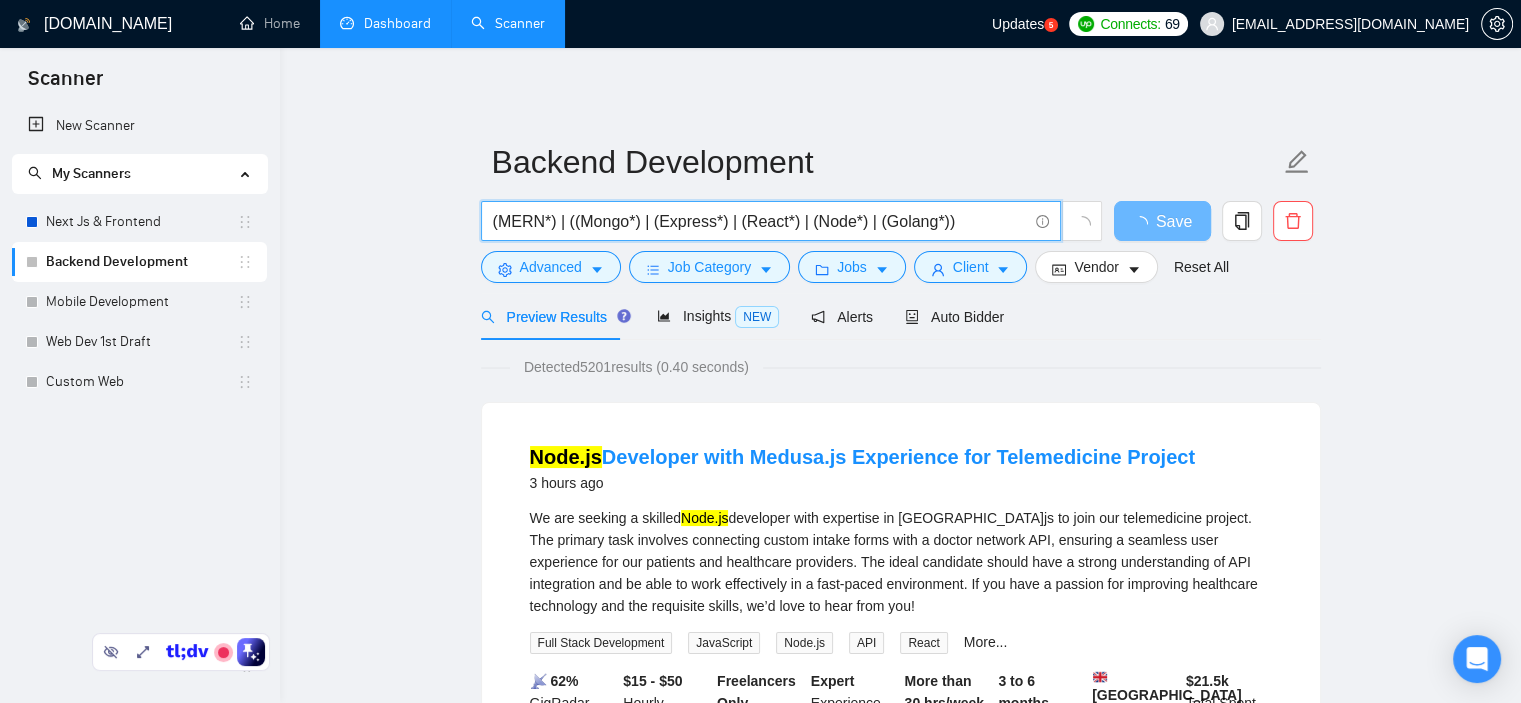 click on "(MERN*) | ((Mongo*) | (Express*) | (React*) | (Node*) | (Golang*))" at bounding box center (760, 221) 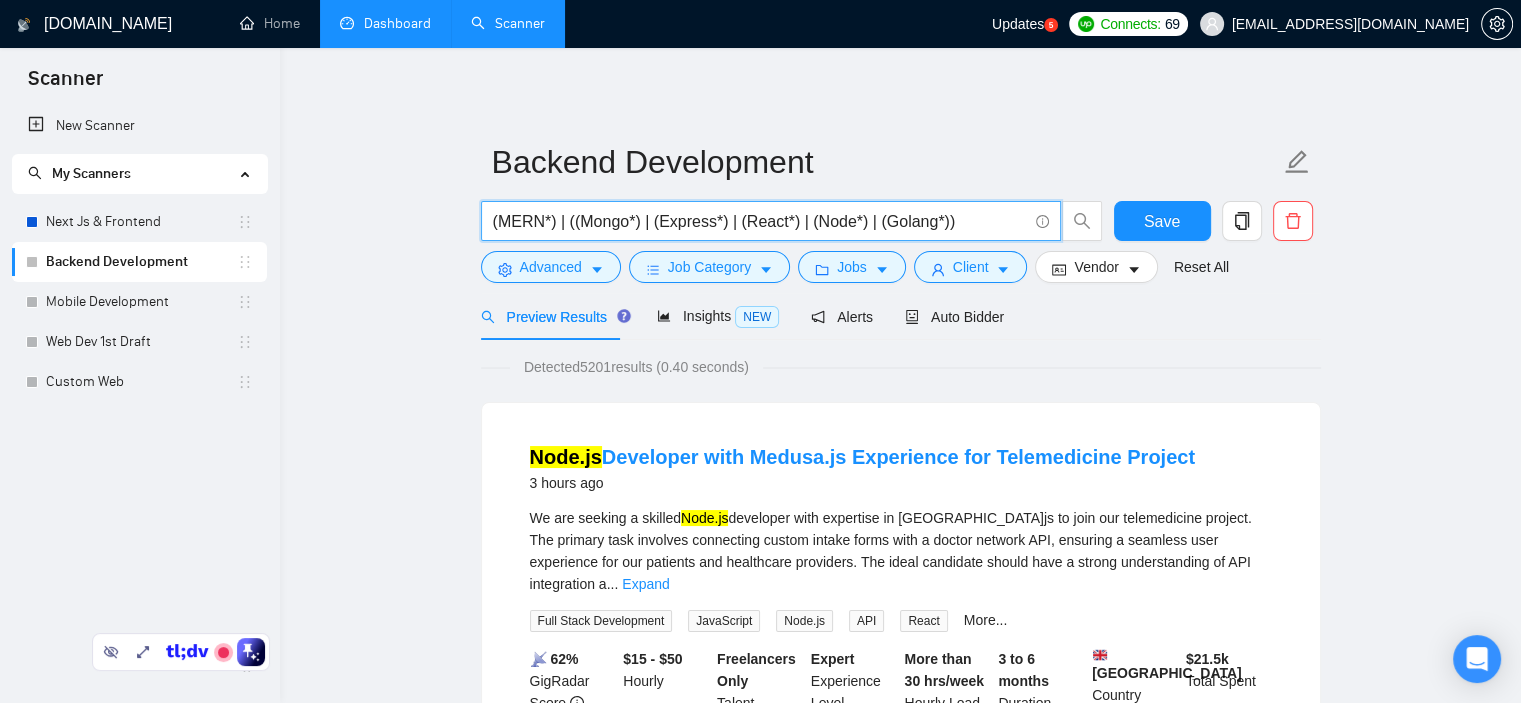 click on "(MERN*) | ((Mongo*) | (Express*) | (React*) | (Node*) | (Golang*))" at bounding box center [760, 221] 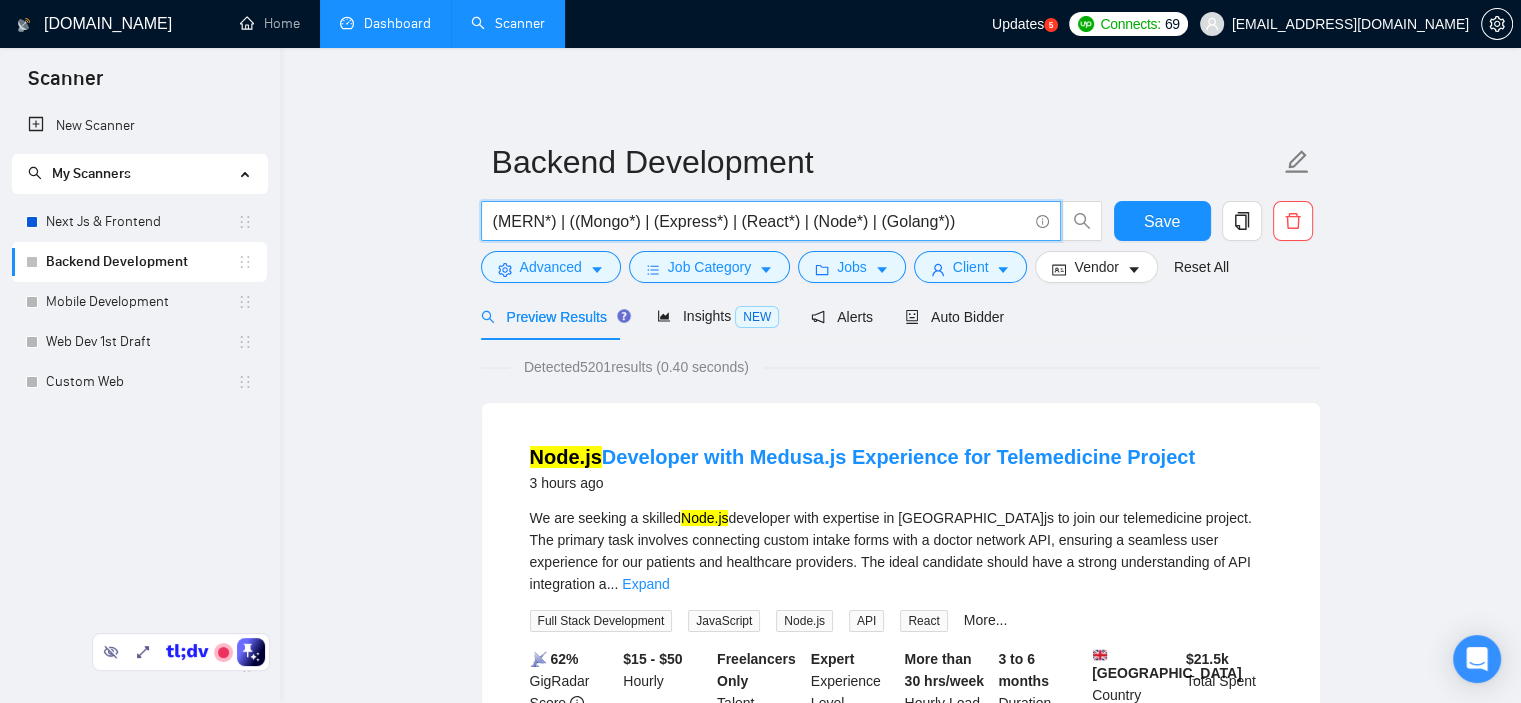 type on "(MERN*) | ((Mongo*) | (Express*) | (React*) | (Node*) | (Golang*))" 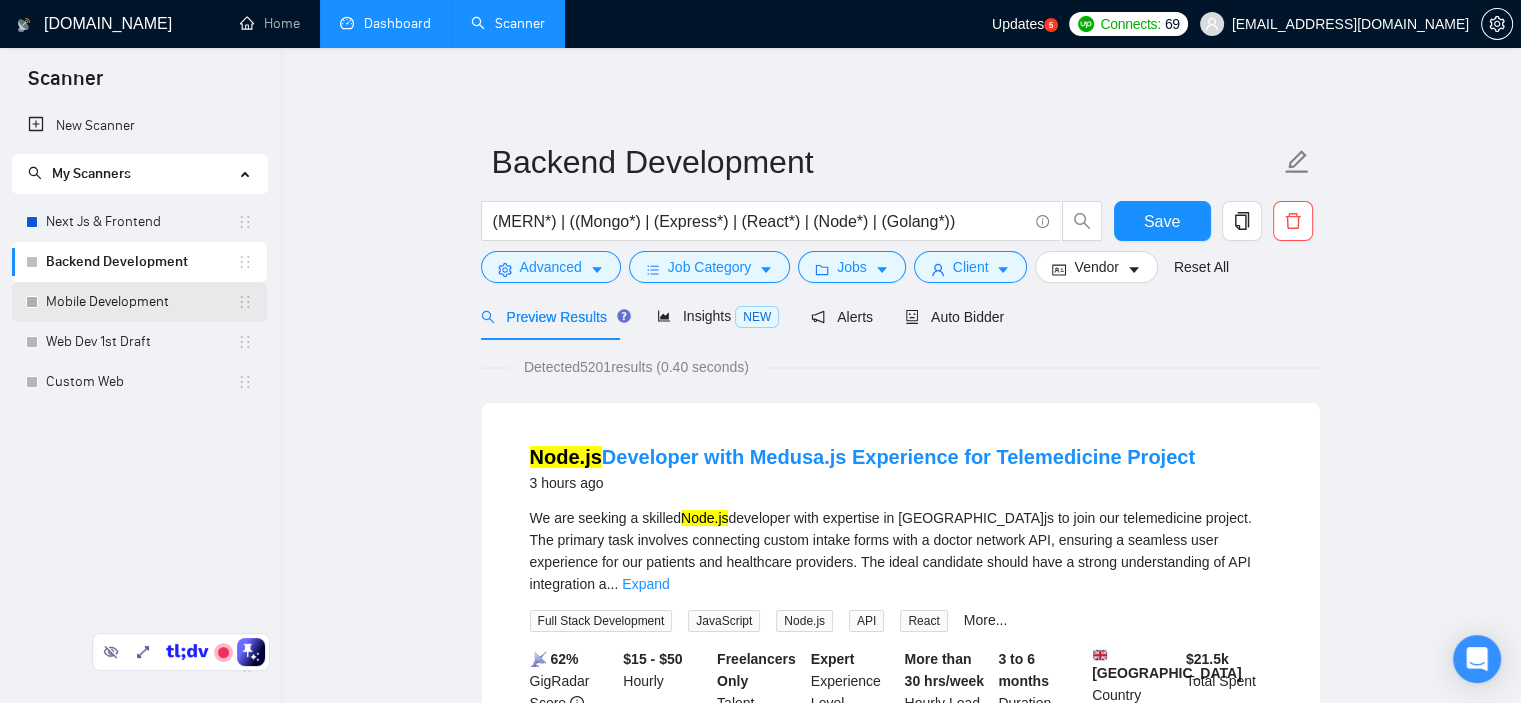 click on "Mobile Development" at bounding box center [141, 302] 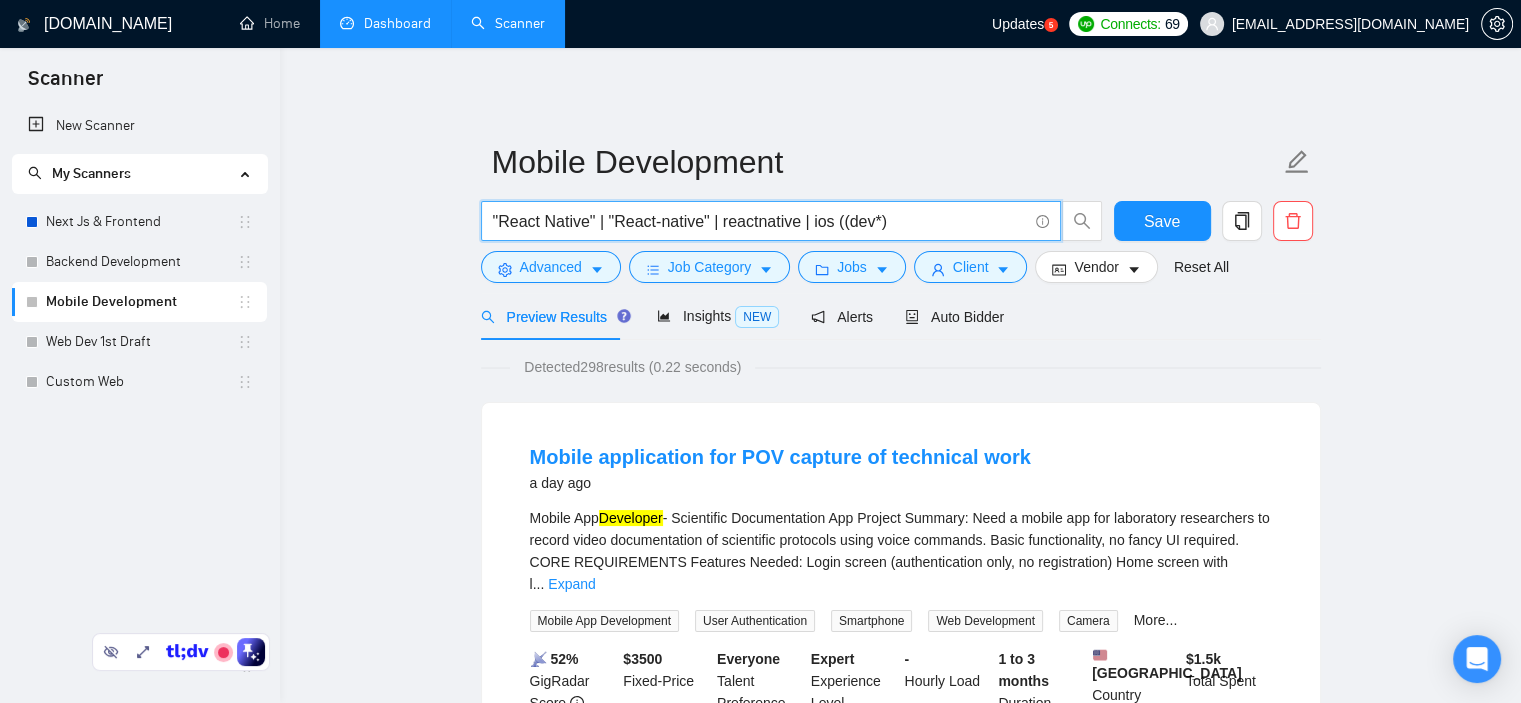 click on ""React Native" | "React-native" | reactnative | ios ((dev*)" at bounding box center (760, 221) 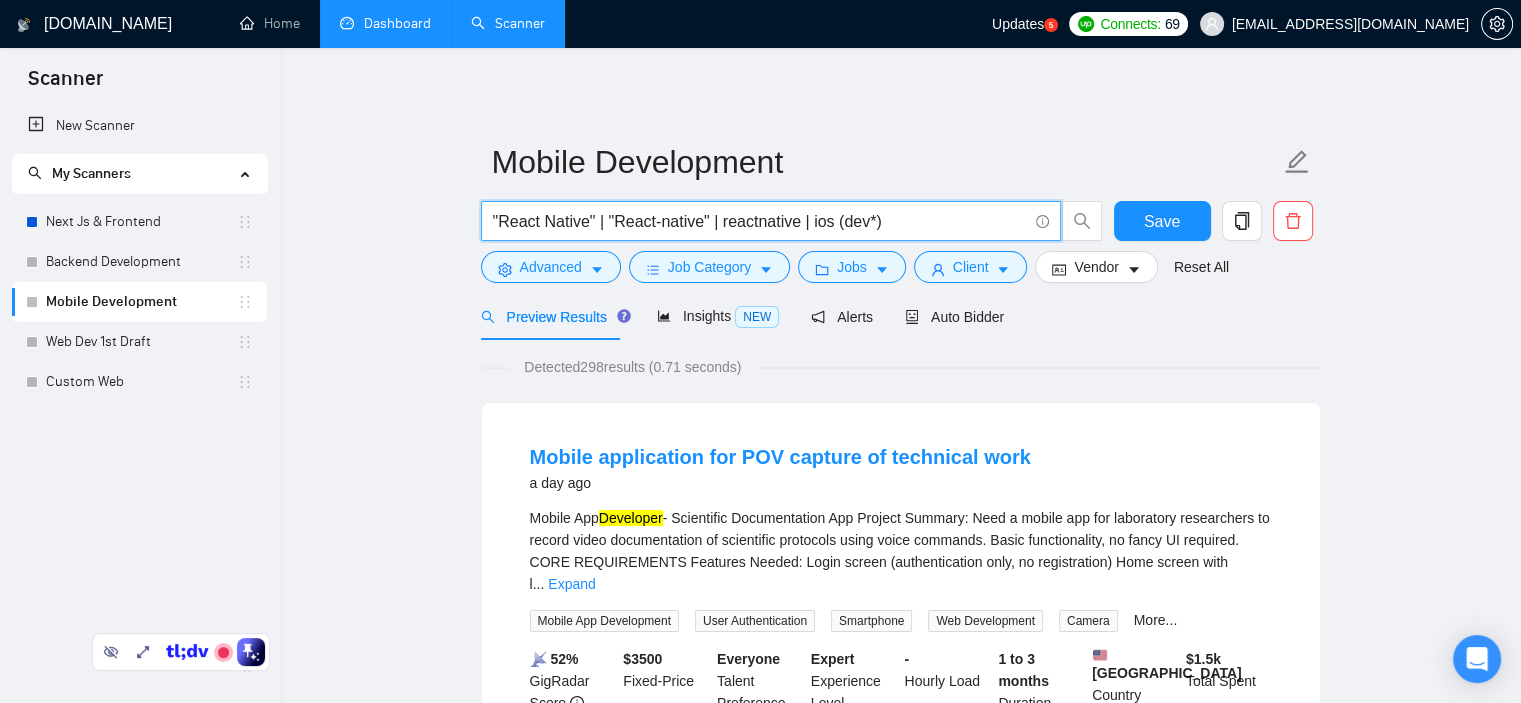 click on ""React Native" | "React-native" | reactnative | ios (dev*)" at bounding box center [760, 221] 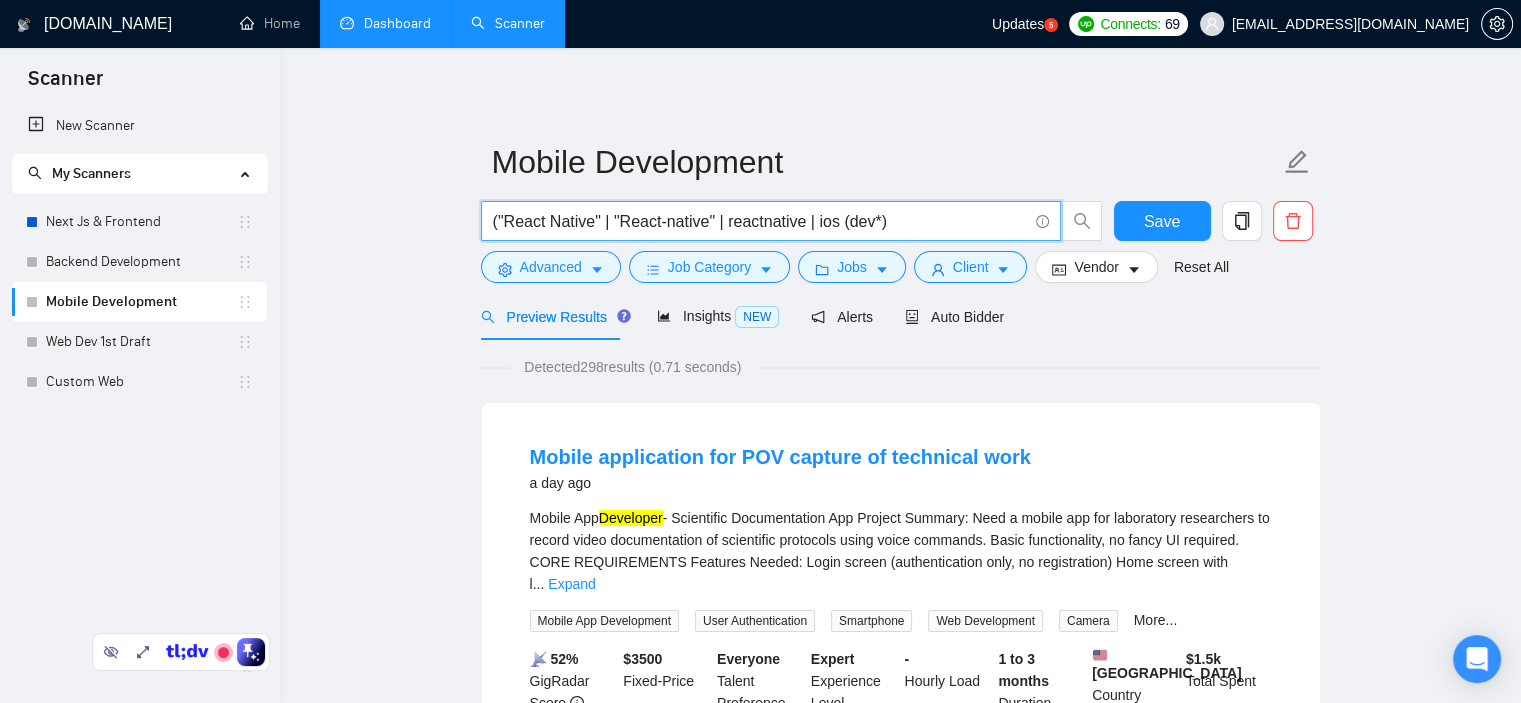 click on "("React Native" | "React-native" | reactnative | ios (dev*)" at bounding box center (760, 221) 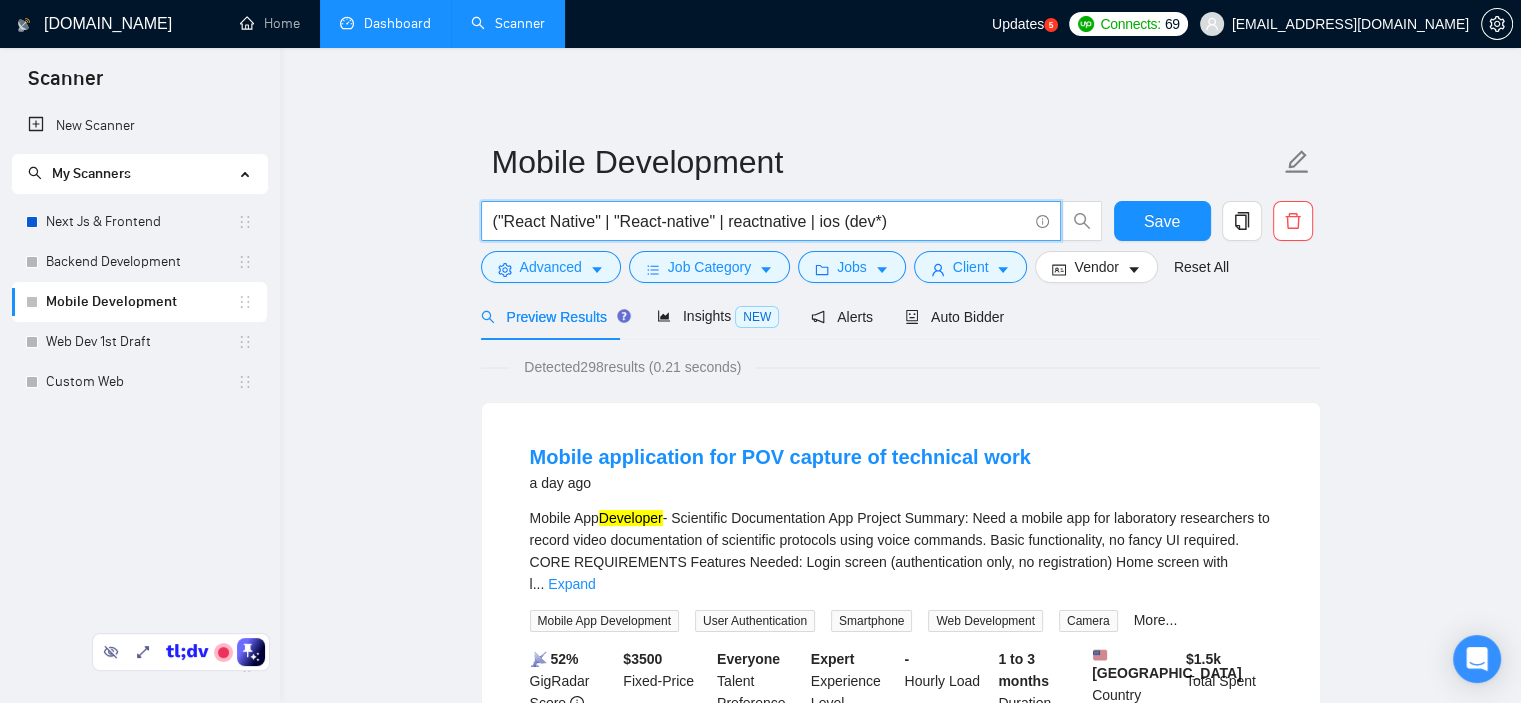 click on "("React Native" | "React-native" | reactnative | ios (dev*)" at bounding box center (760, 221) 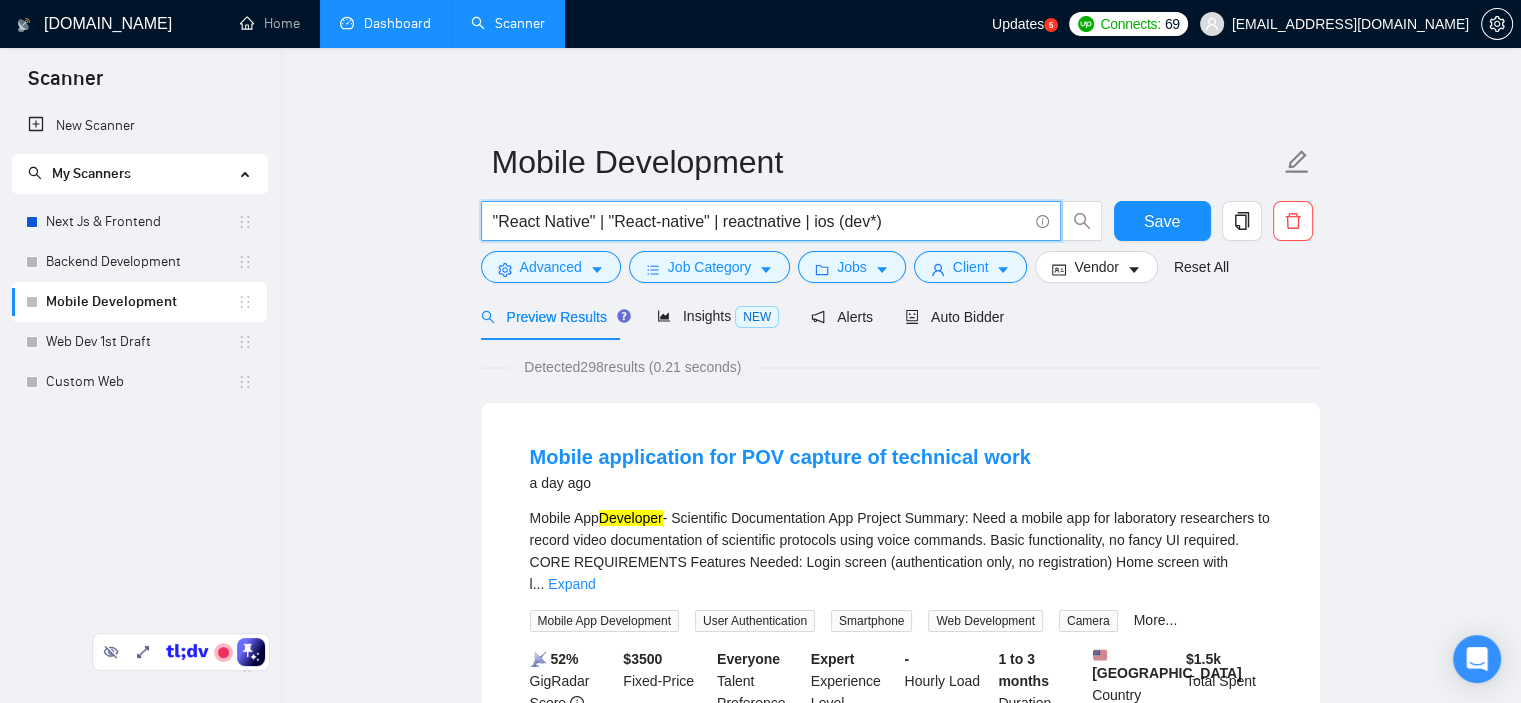 click on ""React Native" | "React-native" | reactnative | ios (dev*)" at bounding box center (760, 221) 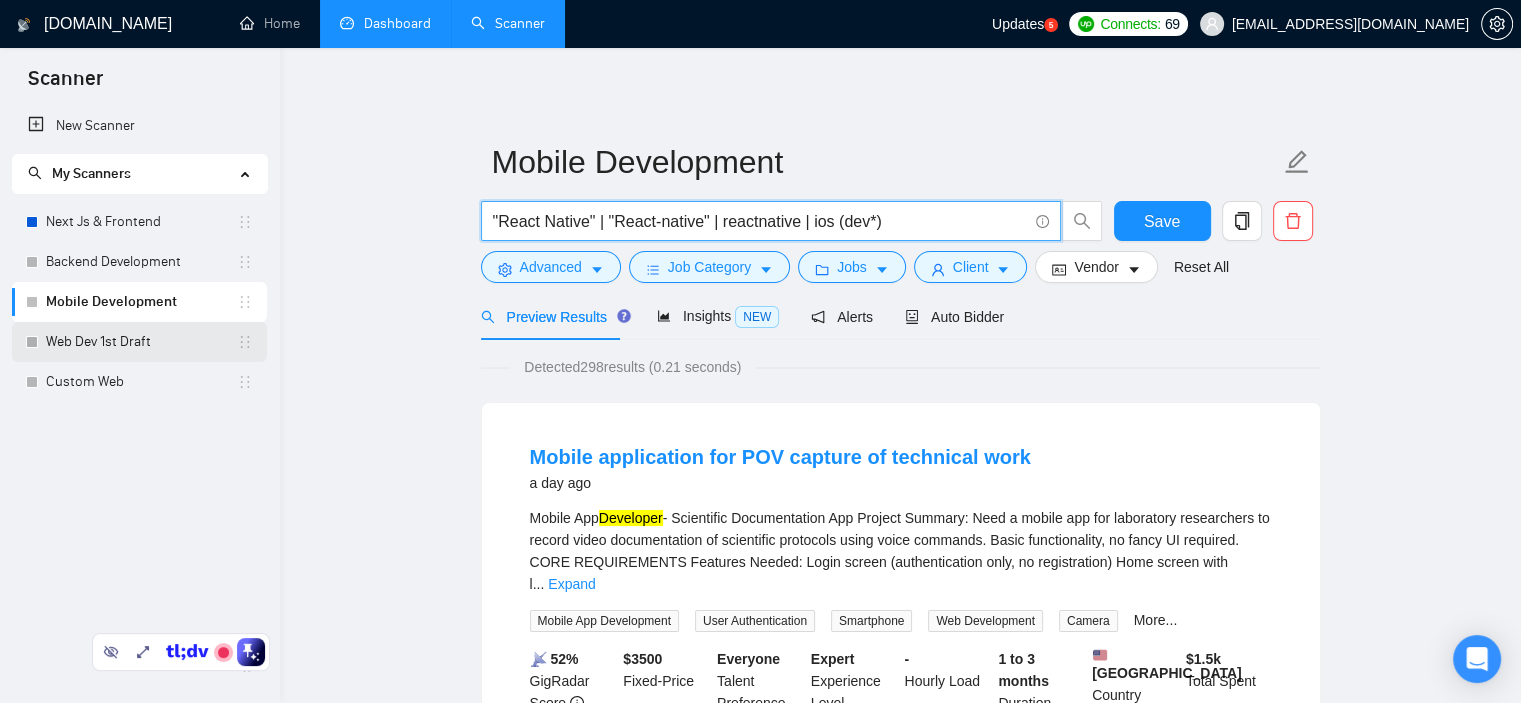 type on ""React Native" | "React-native" | reactnative | ios (dev*)" 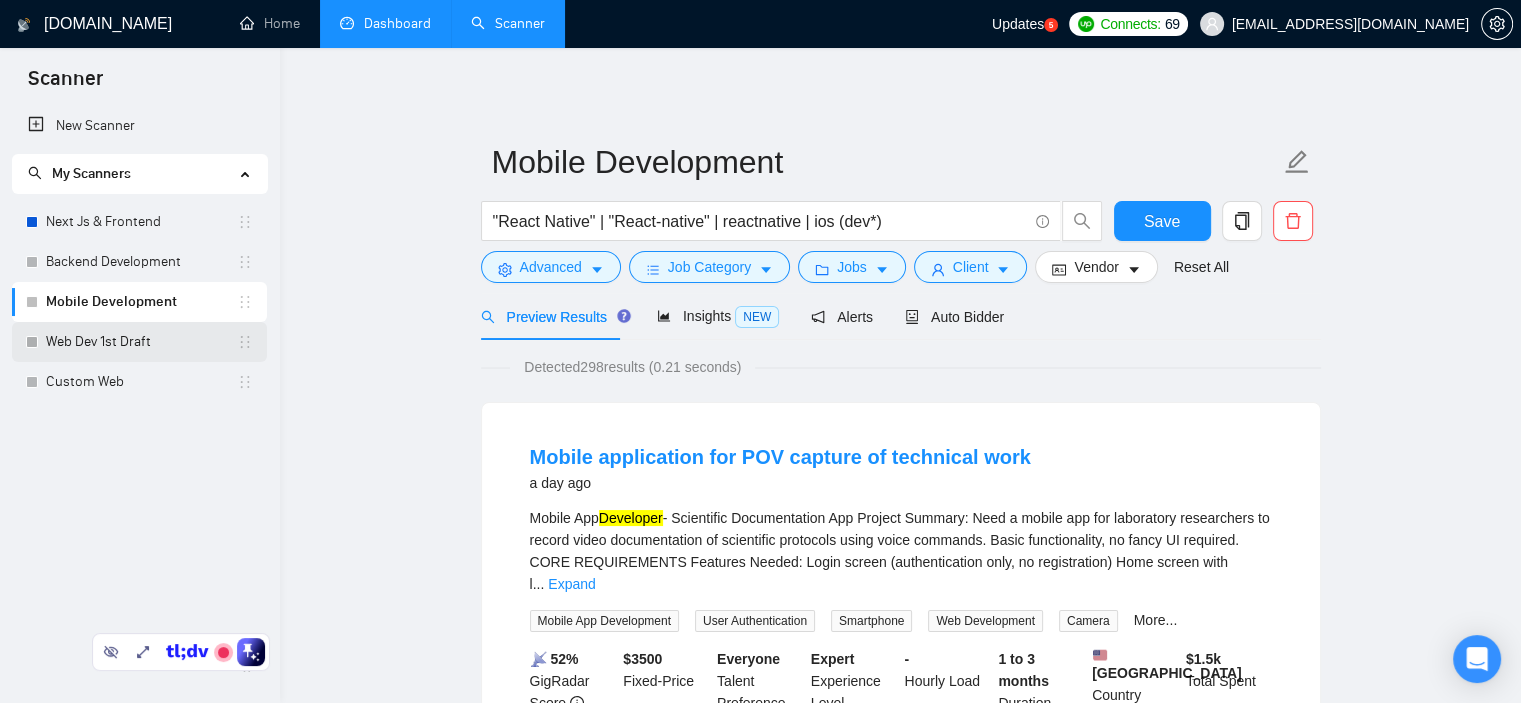 click on "Web Dev 1st Draft" at bounding box center (141, 342) 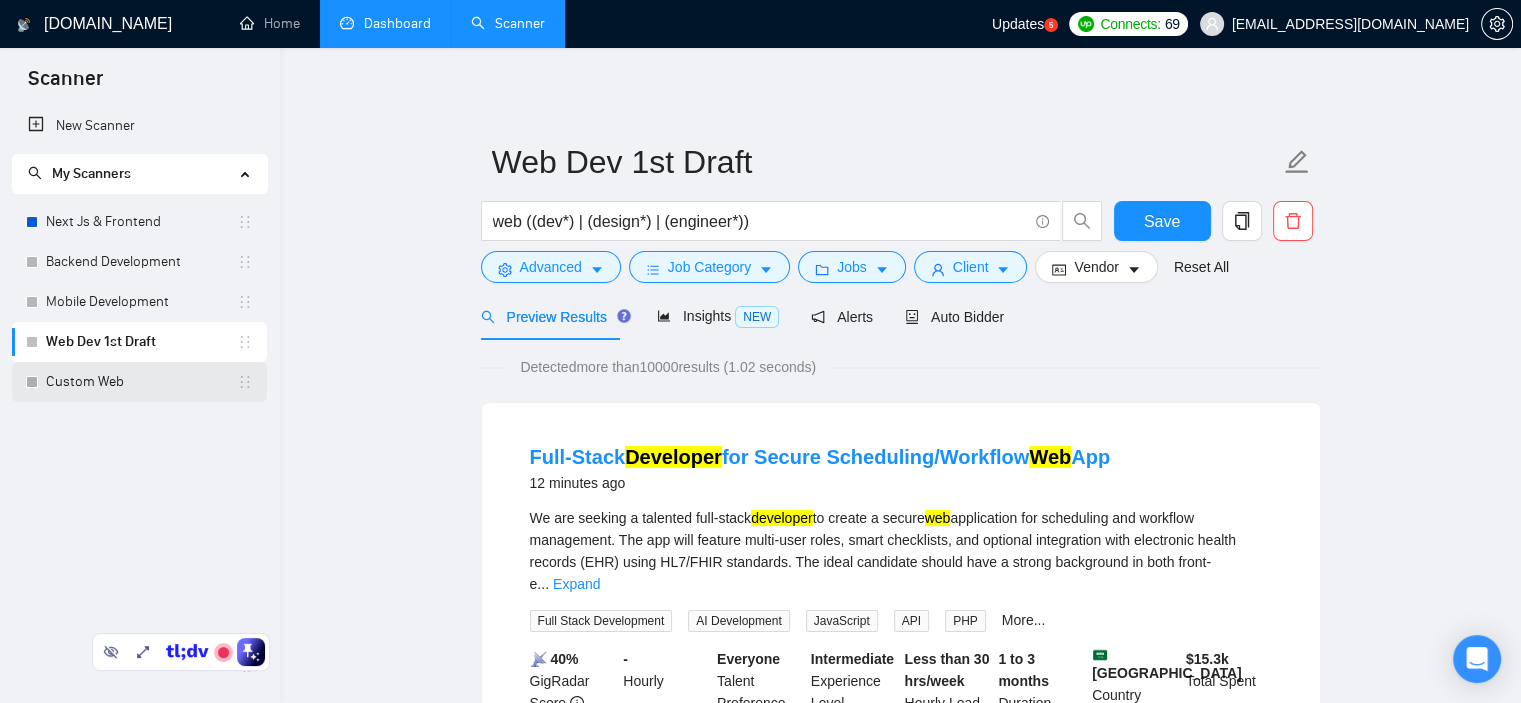 click on "Custom Web" at bounding box center [141, 382] 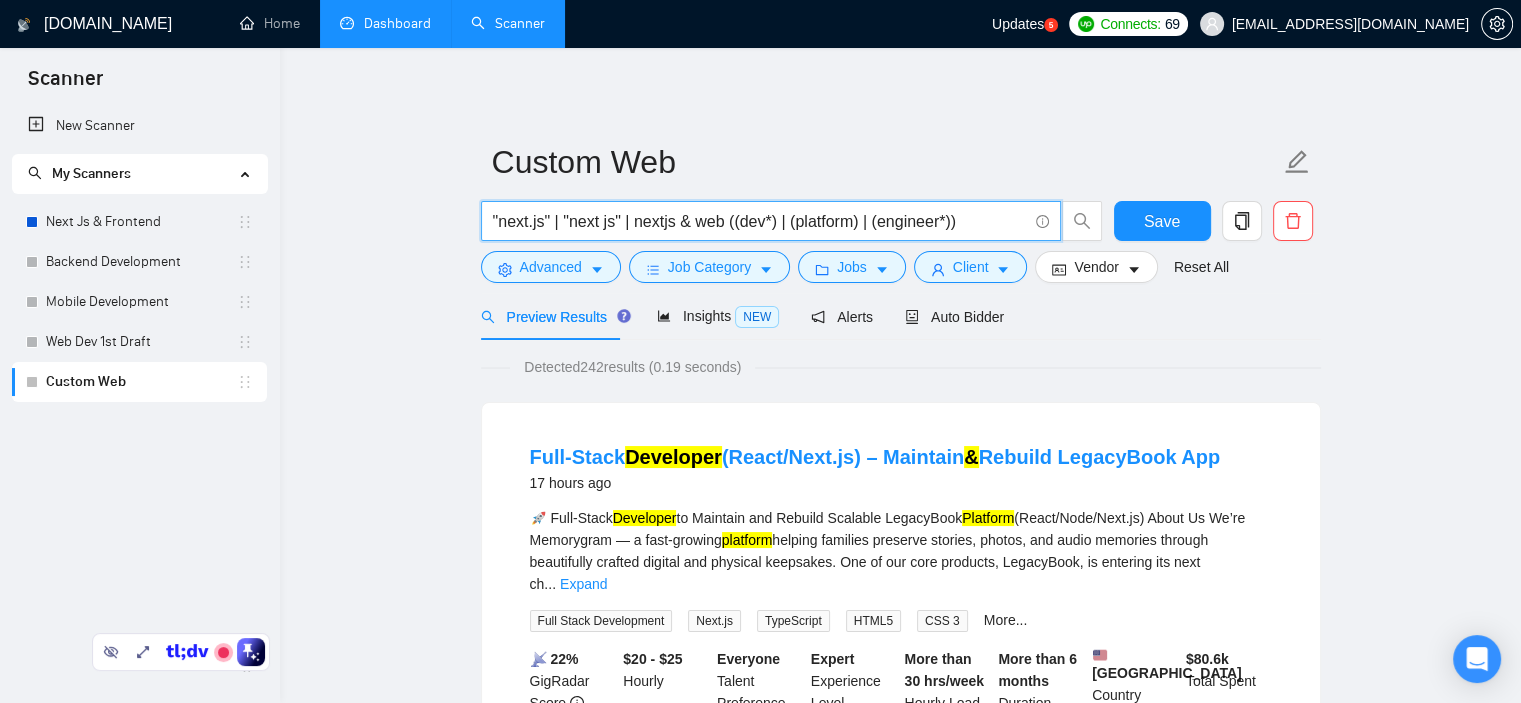 click on ""next.js" | "next js" | nextjs & web ((dev*) | (platform) | (engineer*))" at bounding box center [760, 221] 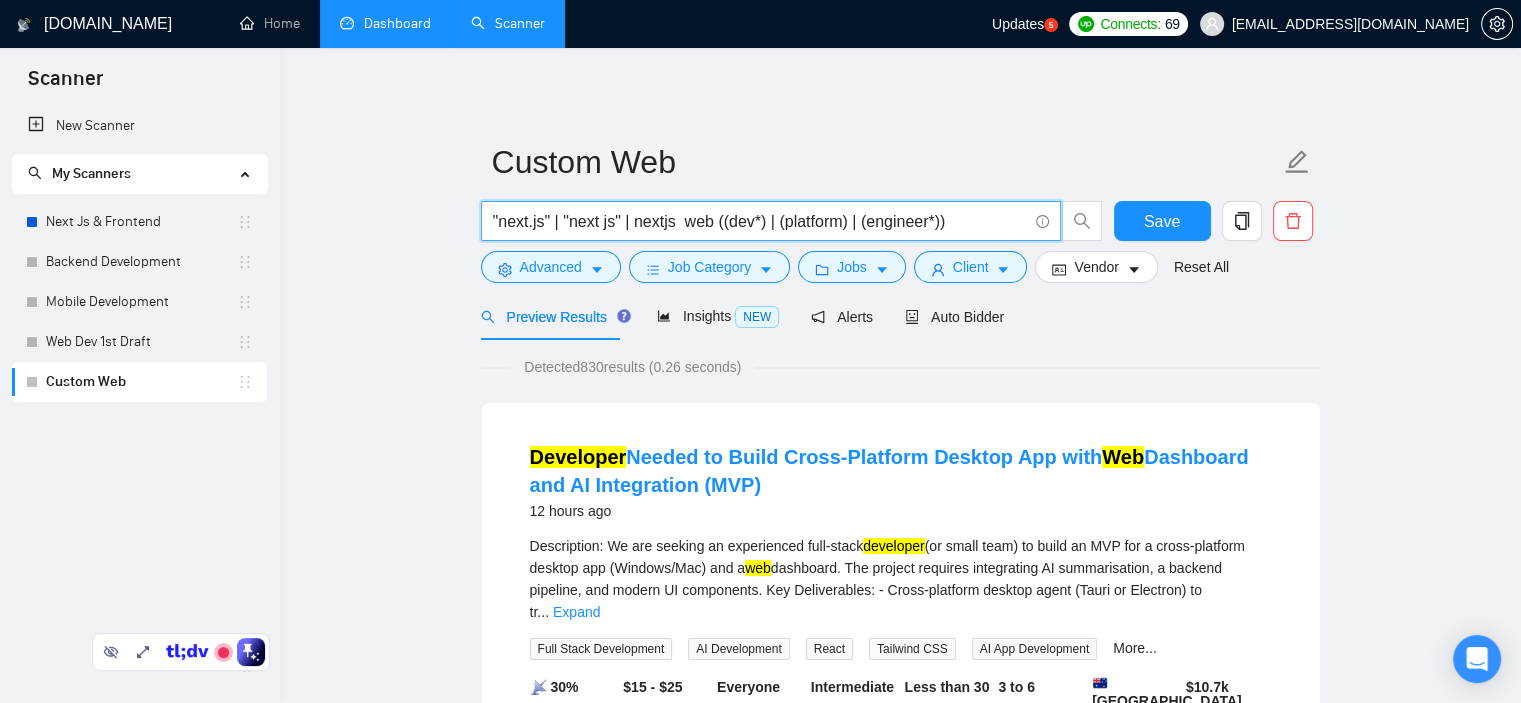 click on ""next.js" | "next js" | nextjs  web ((dev*) | (platform) | (engineer*))" at bounding box center [760, 221] 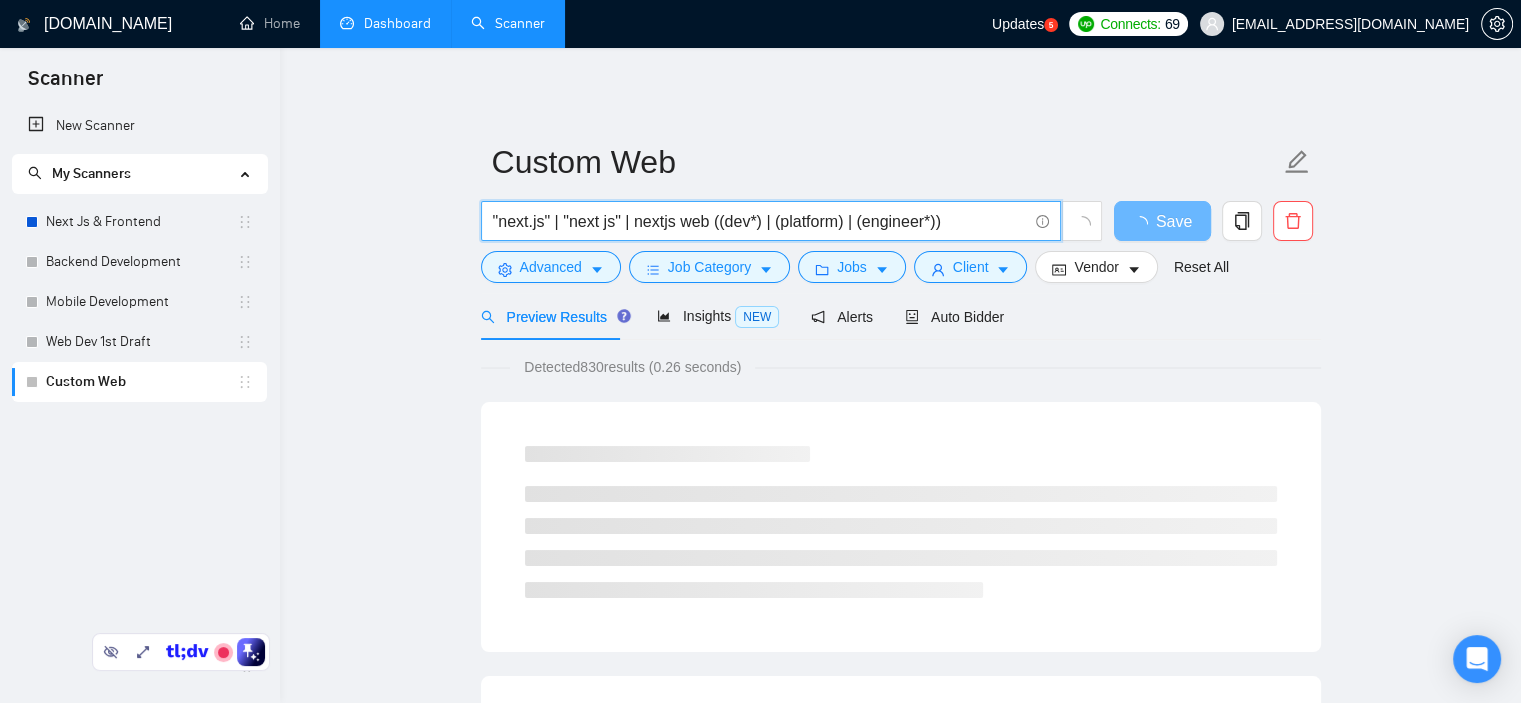 click on ""next.js" | "next js" | nextjs web ((dev*) | (platform) | (engineer*))" at bounding box center [760, 221] 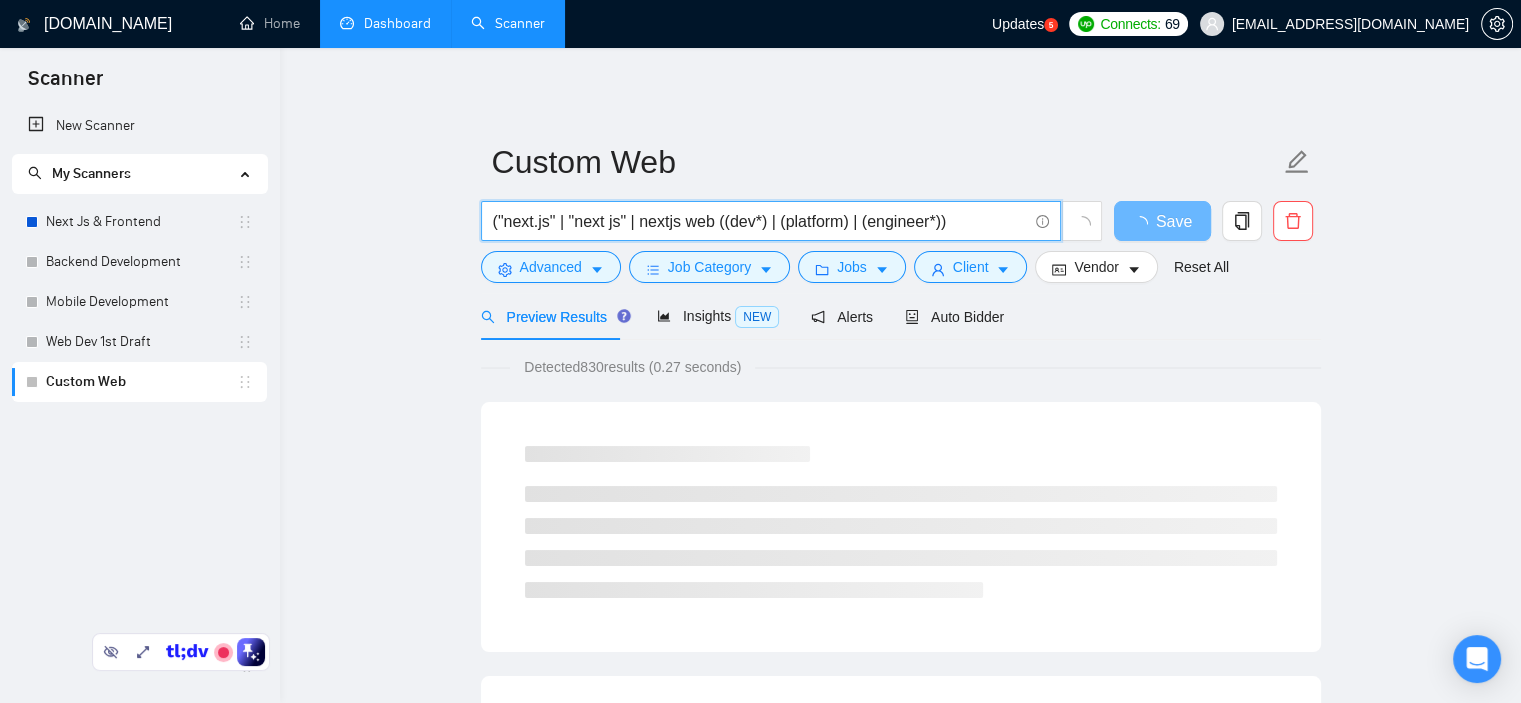 click on "("next.js" | "next js" | nextjs web ((dev*) | (platform) | (engineer*))" at bounding box center [760, 221] 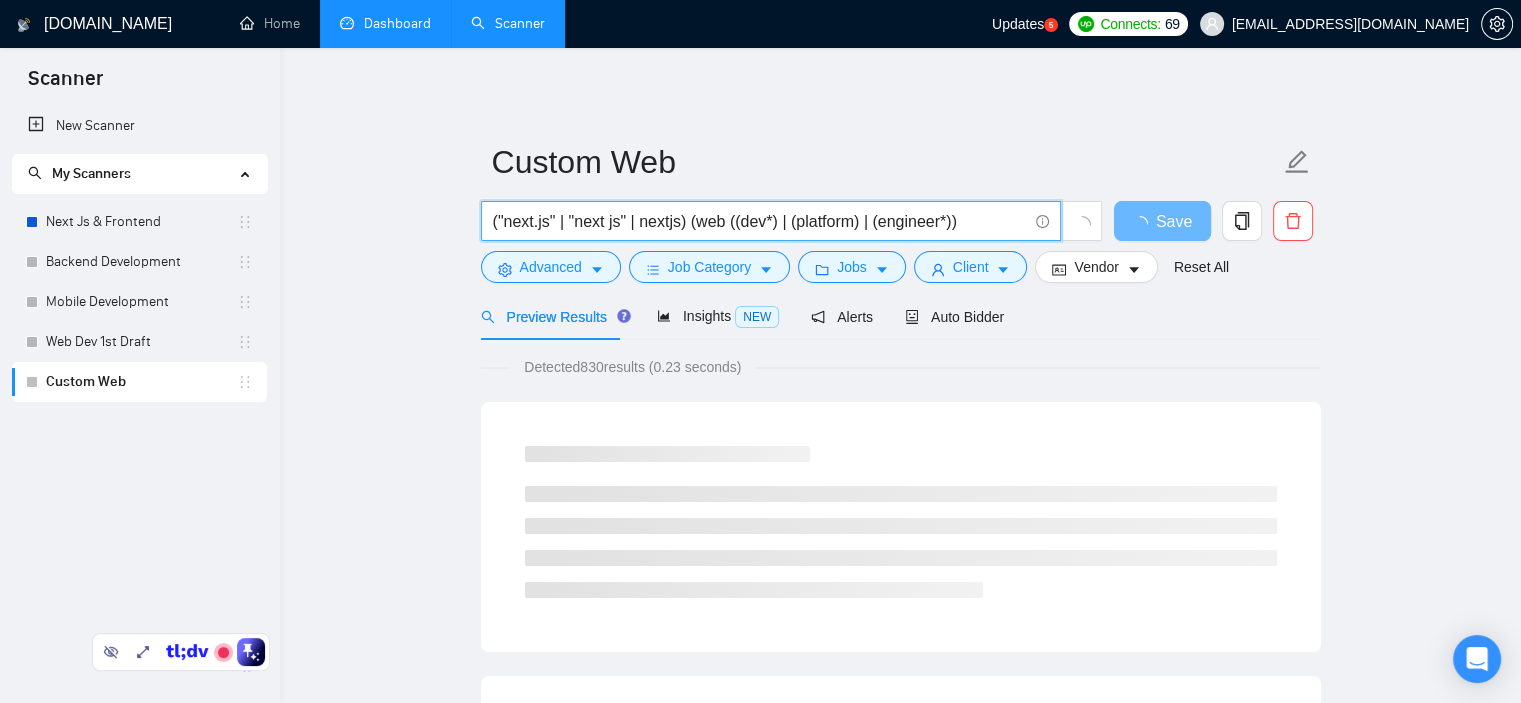 click on "("next.js" | "next js" | nextjs) (web ((dev*) | (platform) | (engineer*))" at bounding box center (760, 221) 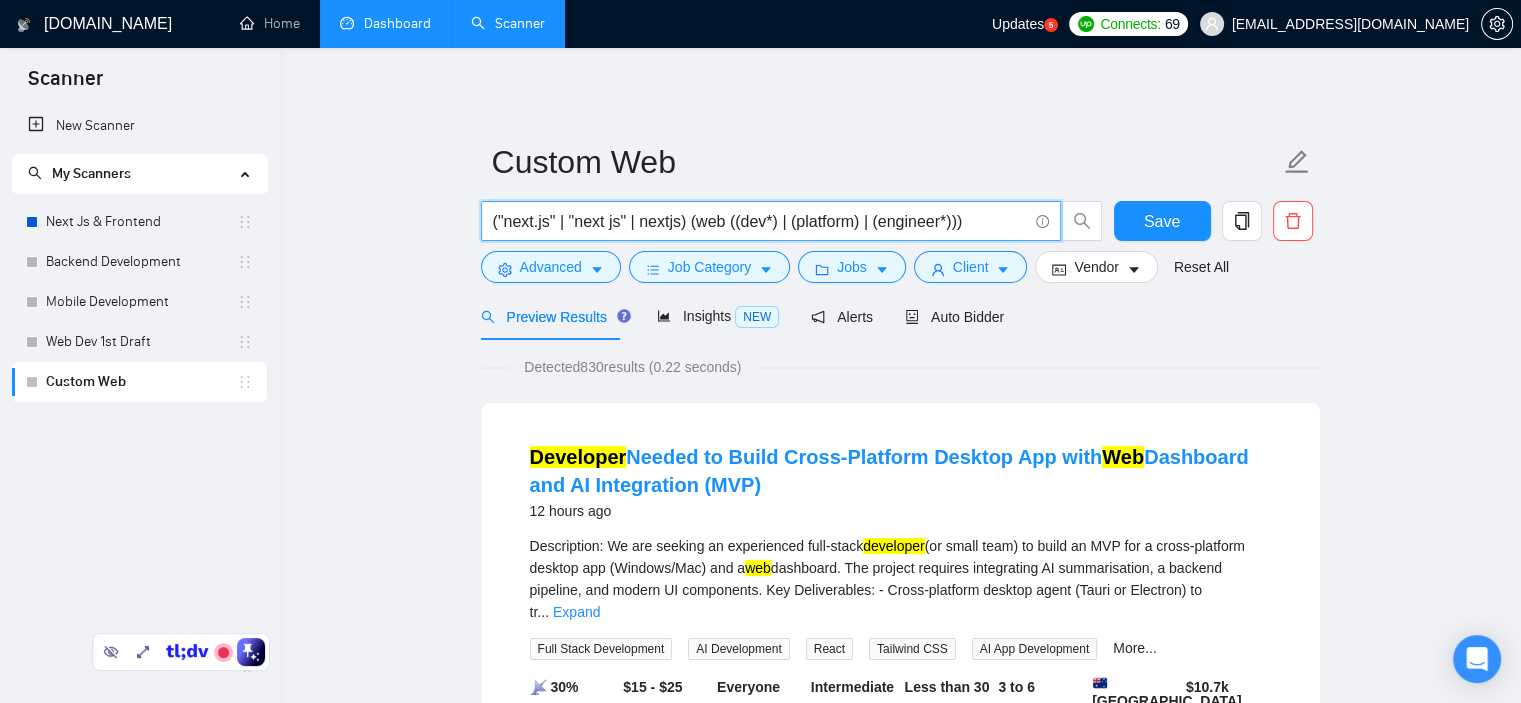 click on "("next.js" | "next js" | nextjs) (web ((dev*) | (platform) | (engineer*)))" at bounding box center [760, 221] 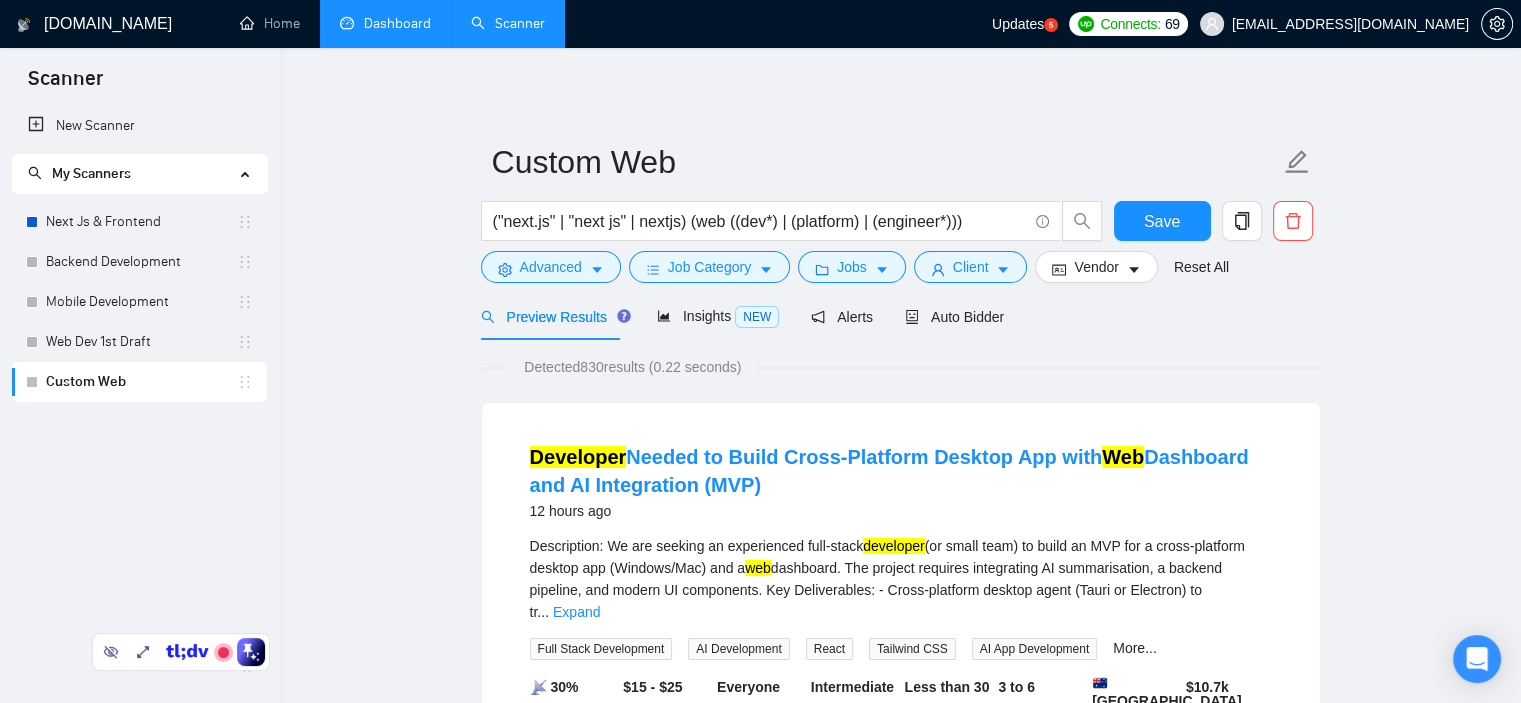 click on "Custom Web ("next.js" | "next js" | nextjs) (web ((dev*) | (platform) | (engineer*))) Save Advanced   Job Category   Jobs   Client   Vendor   Reset All Preview Results Insights NEW Alerts Auto Bidder Detected   830  results   (0.22 seconds) Developer  Needed to Build Cross-Platform Desktop App with  Web  Dashboard and AI Integration (MVP) 12 hours ago Description:
We are seeking an experienced full-stack  developer  (or small team) to build an MVP for a cross-platform desktop app (Windows/Mac) and a  web  dashboard. The project requires integrating AI summarisation, a backend pipeline, and modern UI components.
Key Deliverables:
- Cross-platform desktop agent (Tauri or Electron) to tr ... Expand Full Stack Development AI Development React Tailwind CSS AI App Development More... 📡   30% GigRadar Score   $15 - $25 Hourly Everyone Talent Preference Intermediate Experience Level Less than 30 hrs/week Hourly Load 3 to 6 months Duration   Australia Country $ 10.7k Total Spent $25.13 Avg Rate Paid 10-99 Verified" at bounding box center (900, 2524) 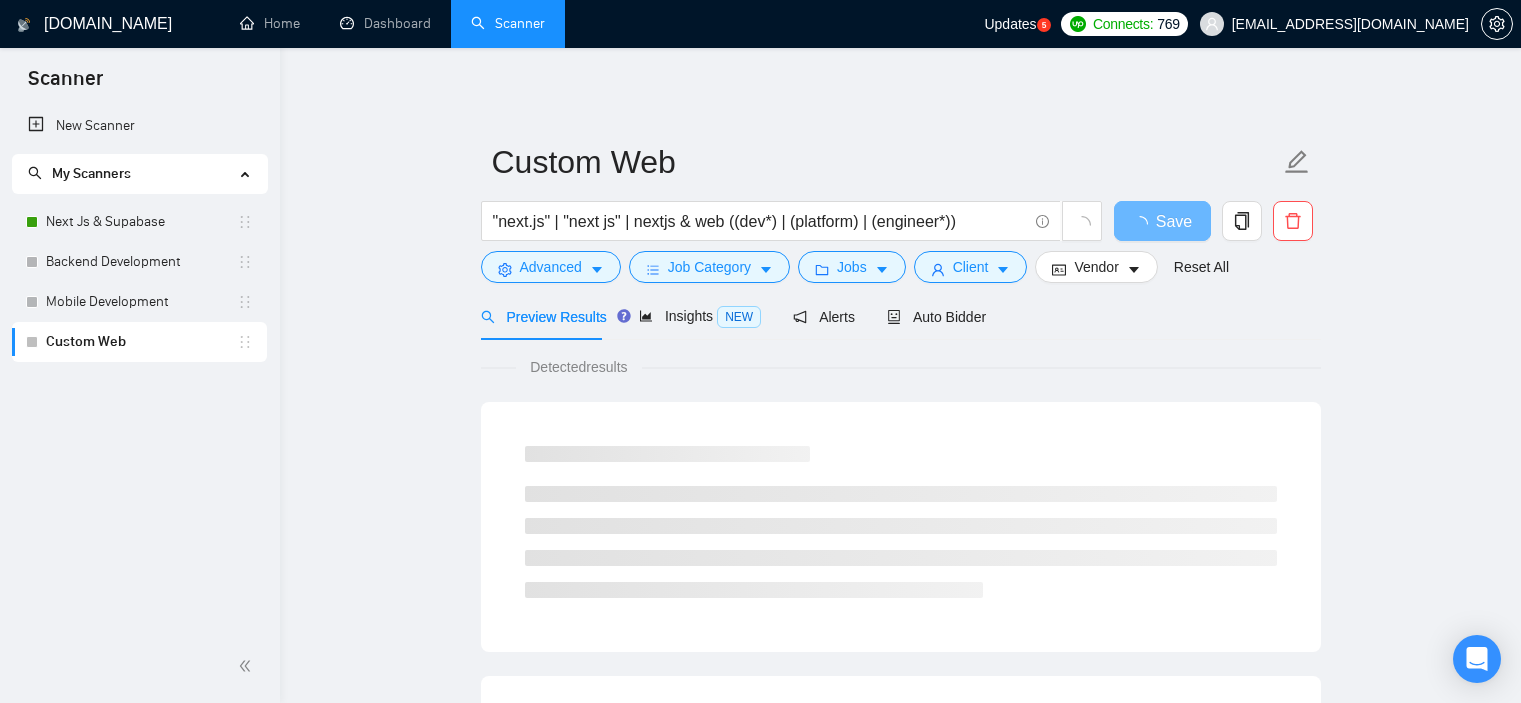 scroll, scrollTop: 0, scrollLeft: 0, axis: both 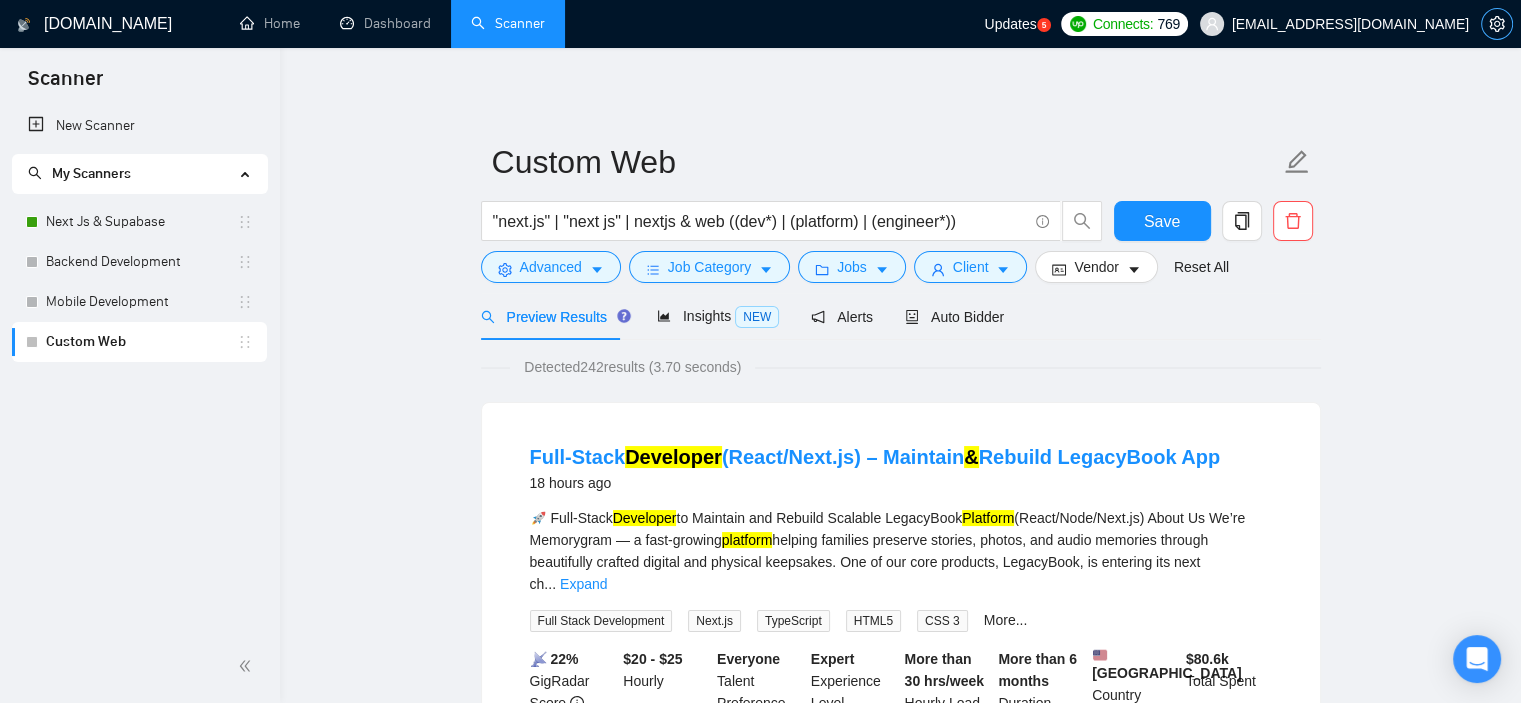 click 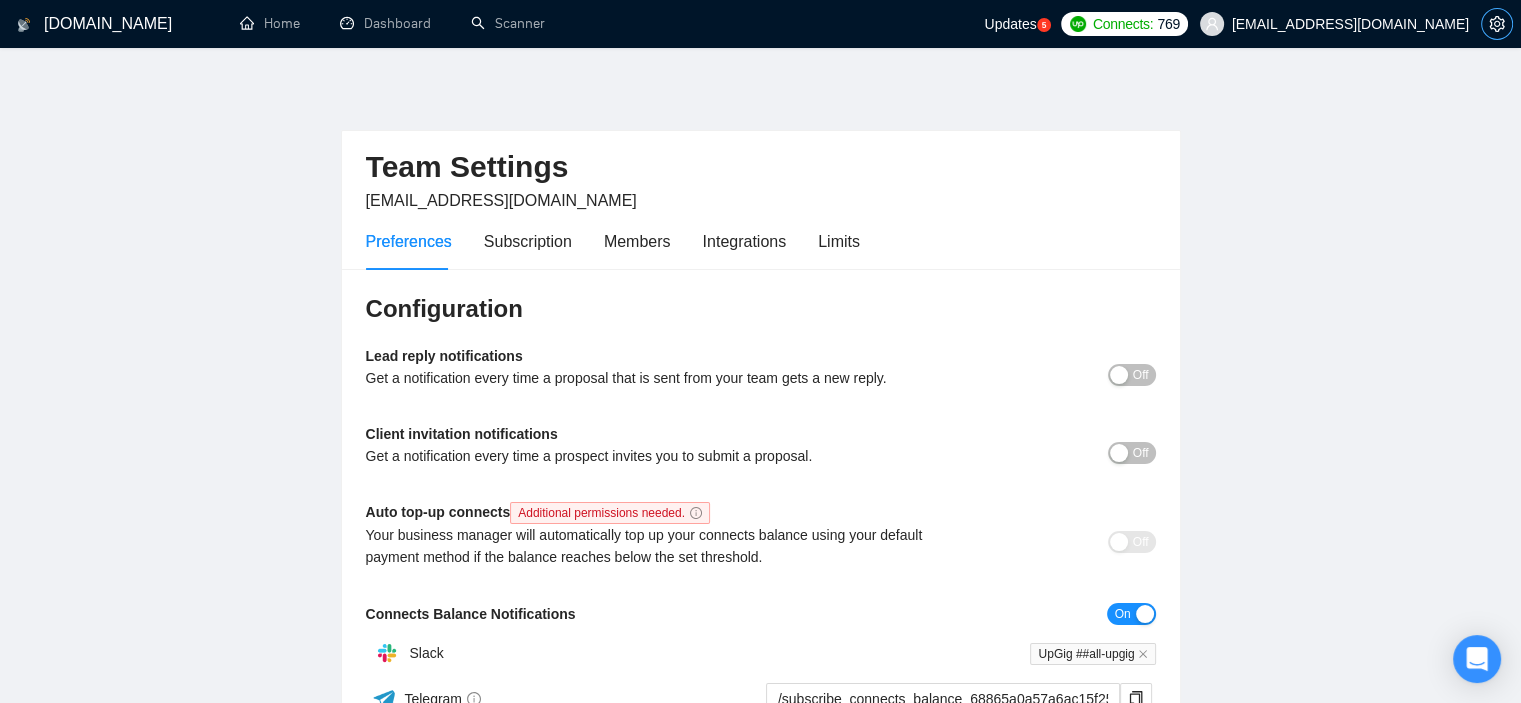 click 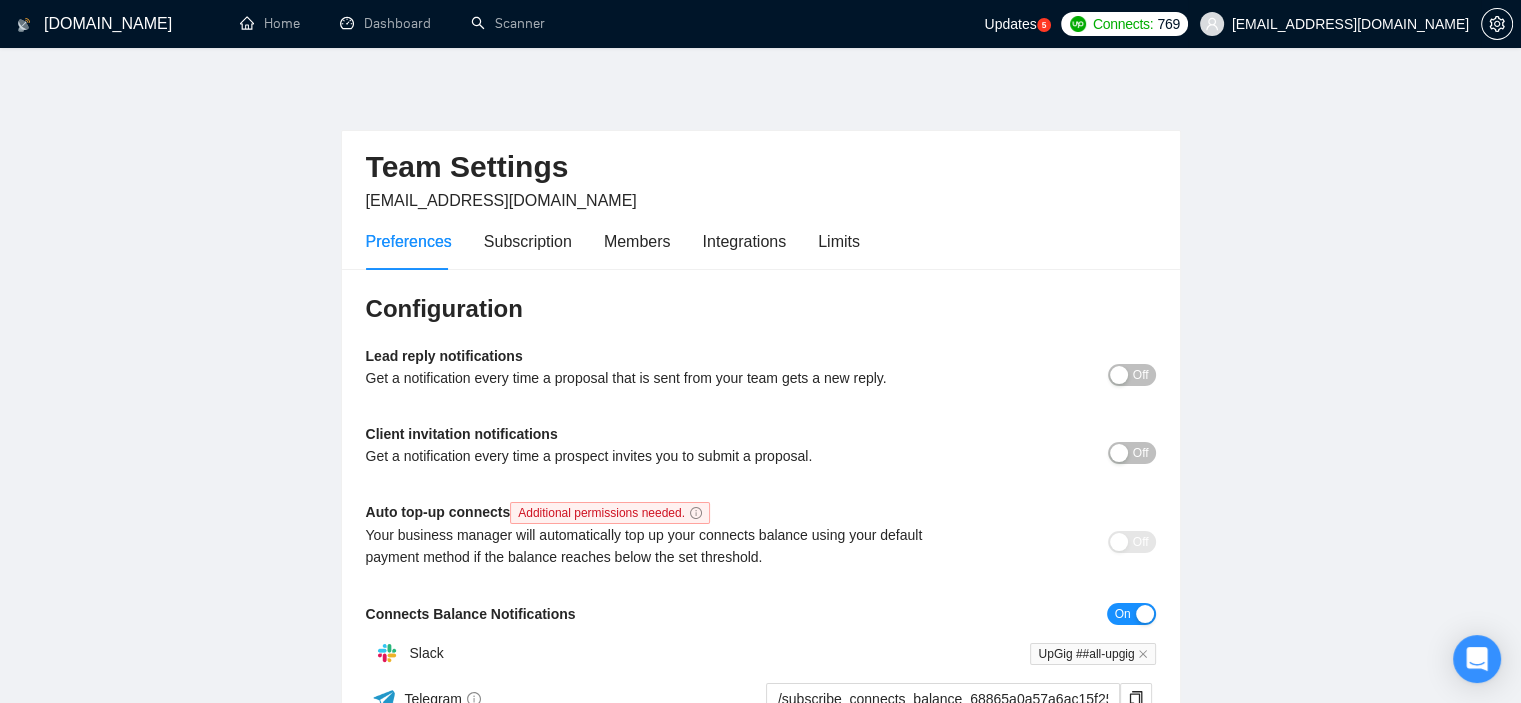 click on "[EMAIL_ADDRESS][DOMAIN_NAME]" at bounding box center [1350, 24] 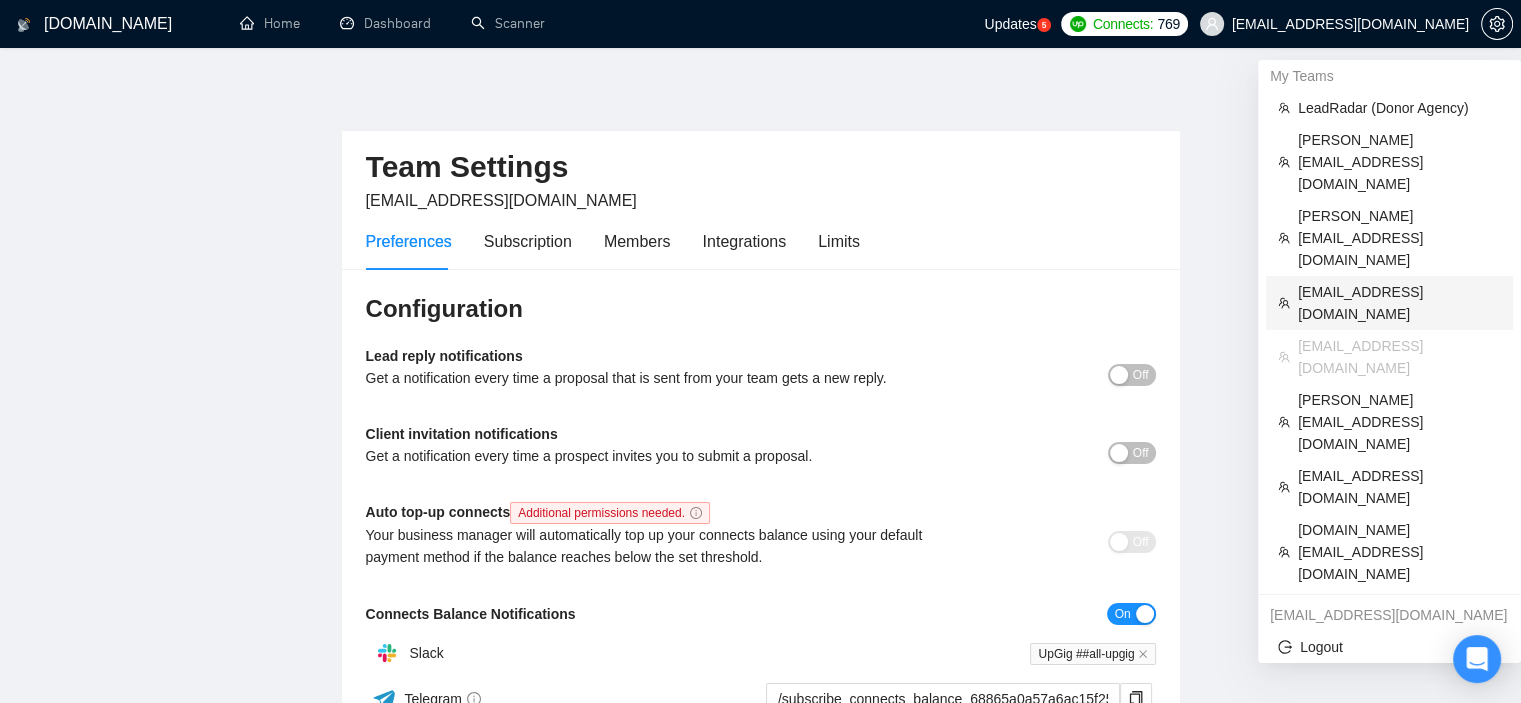 click on "[EMAIL_ADDRESS][DOMAIN_NAME]" at bounding box center (1399, 303) 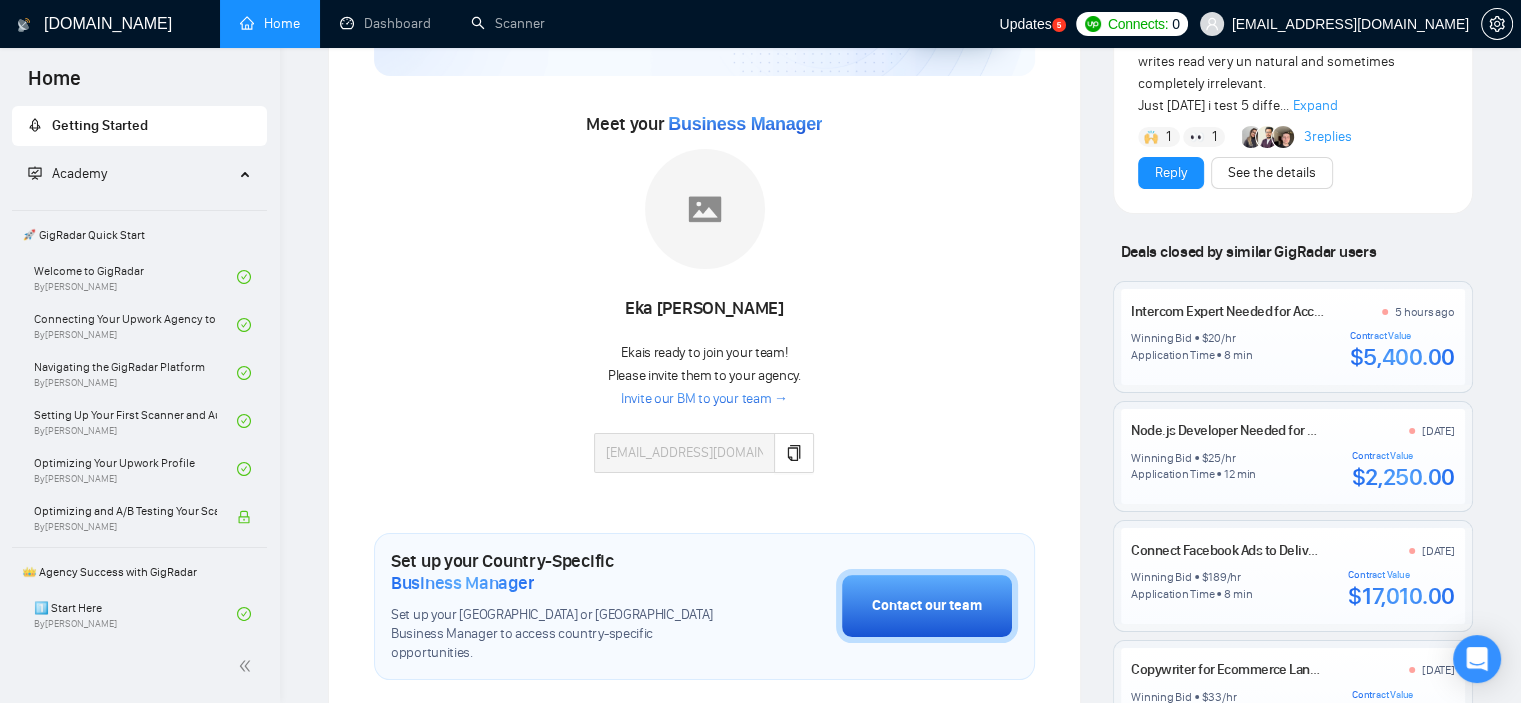 scroll, scrollTop: 0, scrollLeft: 0, axis: both 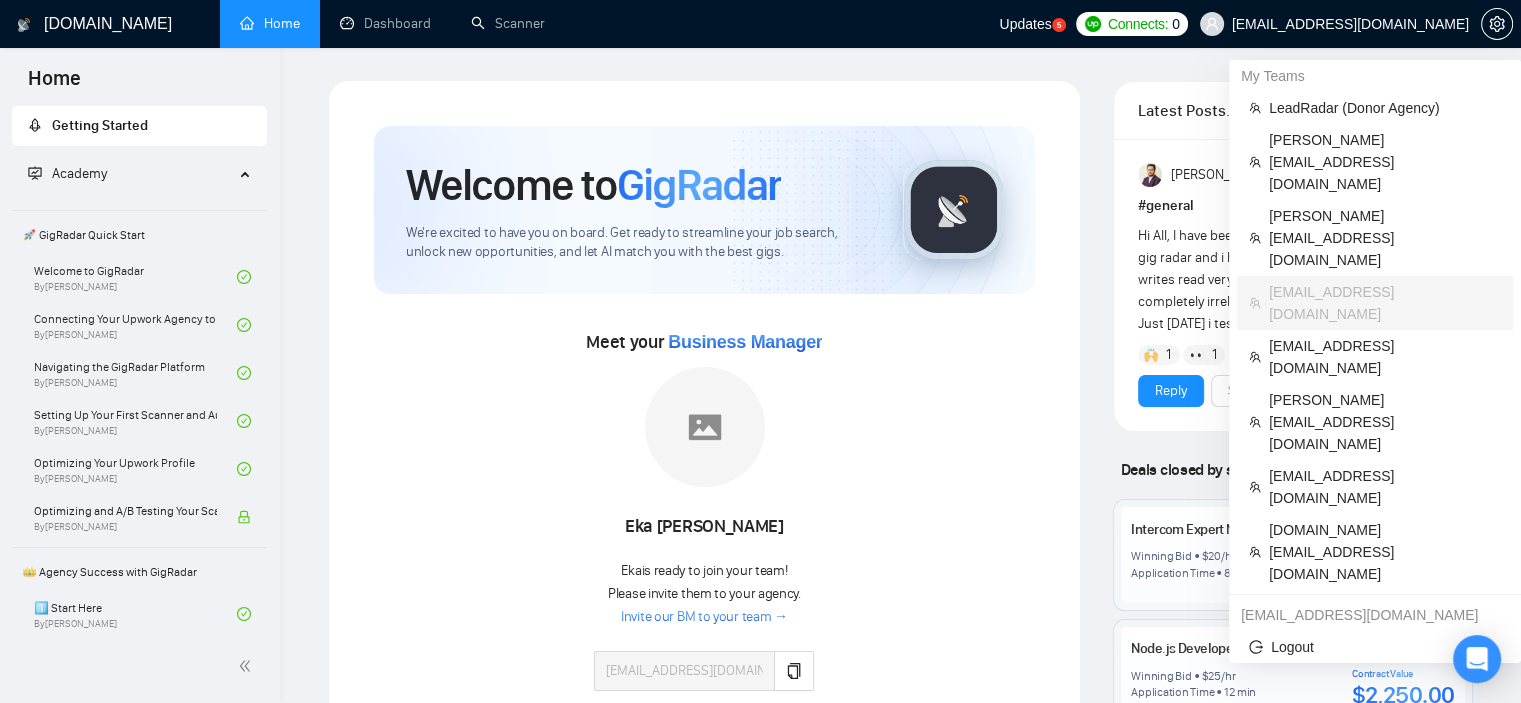 click on "[EMAIL_ADDRESS][DOMAIN_NAME]" at bounding box center [1350, 24] 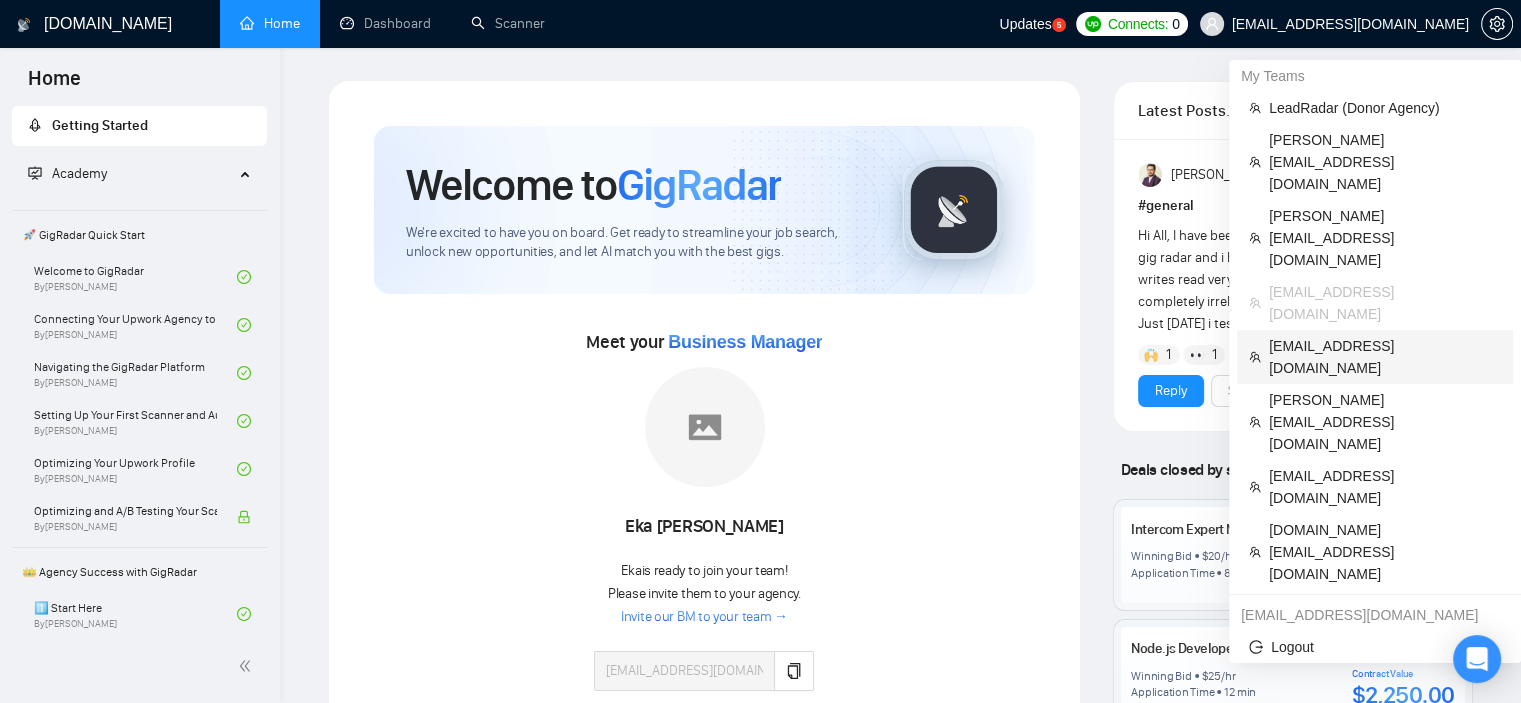 click on "[EMAIL_ADDRESS][DOMAIN_NAME]" at bounding box center (1385, 357) 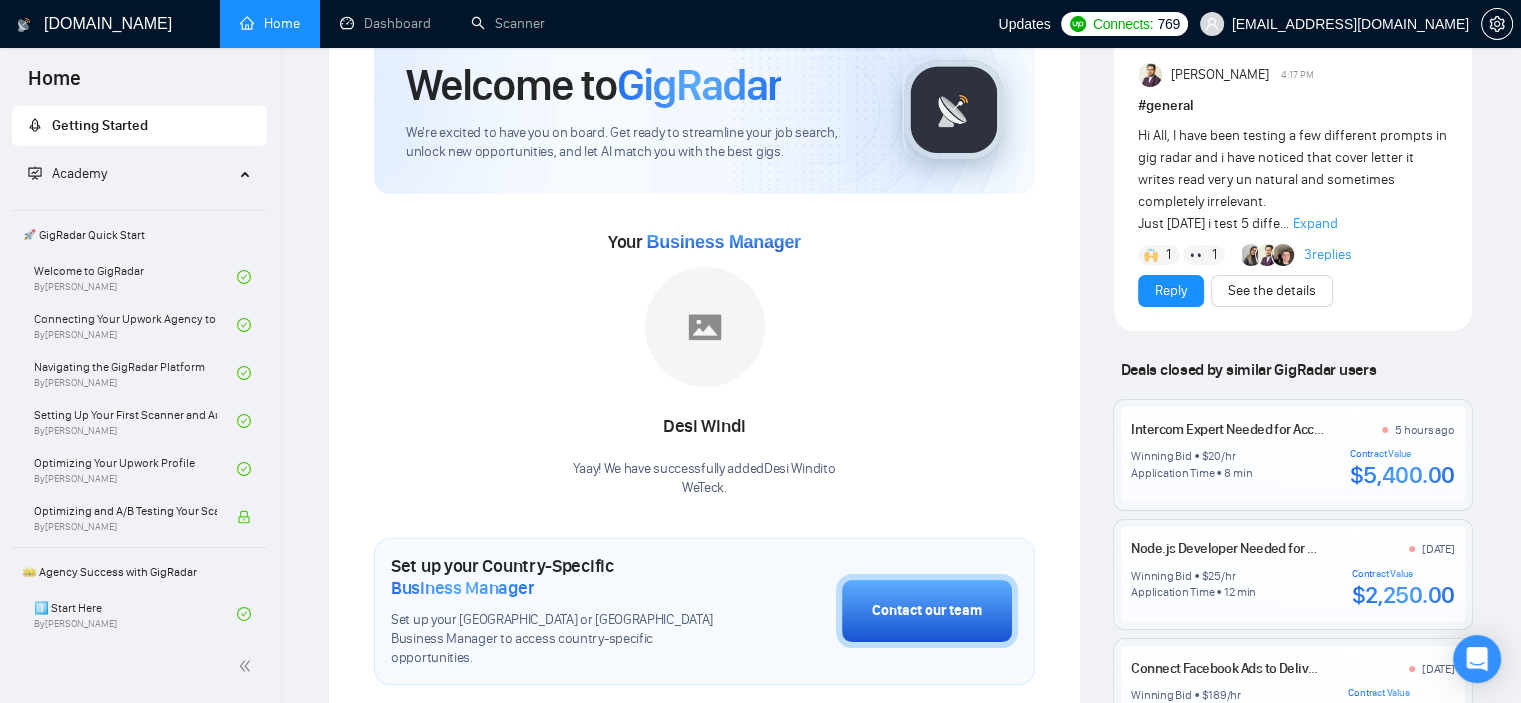 scroll, scrollTop: 0, scrollLeft: 0, axis: both 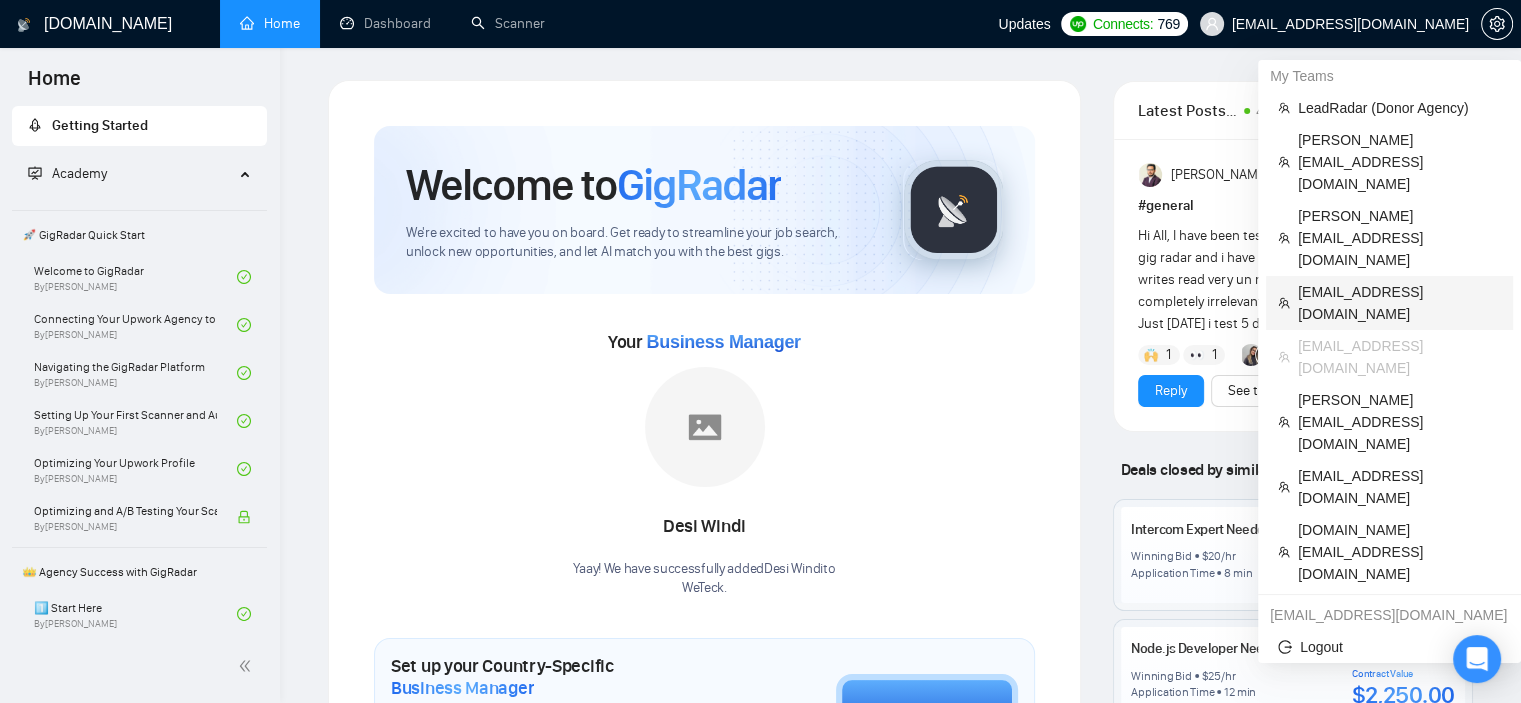click on "[EMAIL_ADDRESS][DOMAIN_NAME]" at bounding box center (1399, 303) 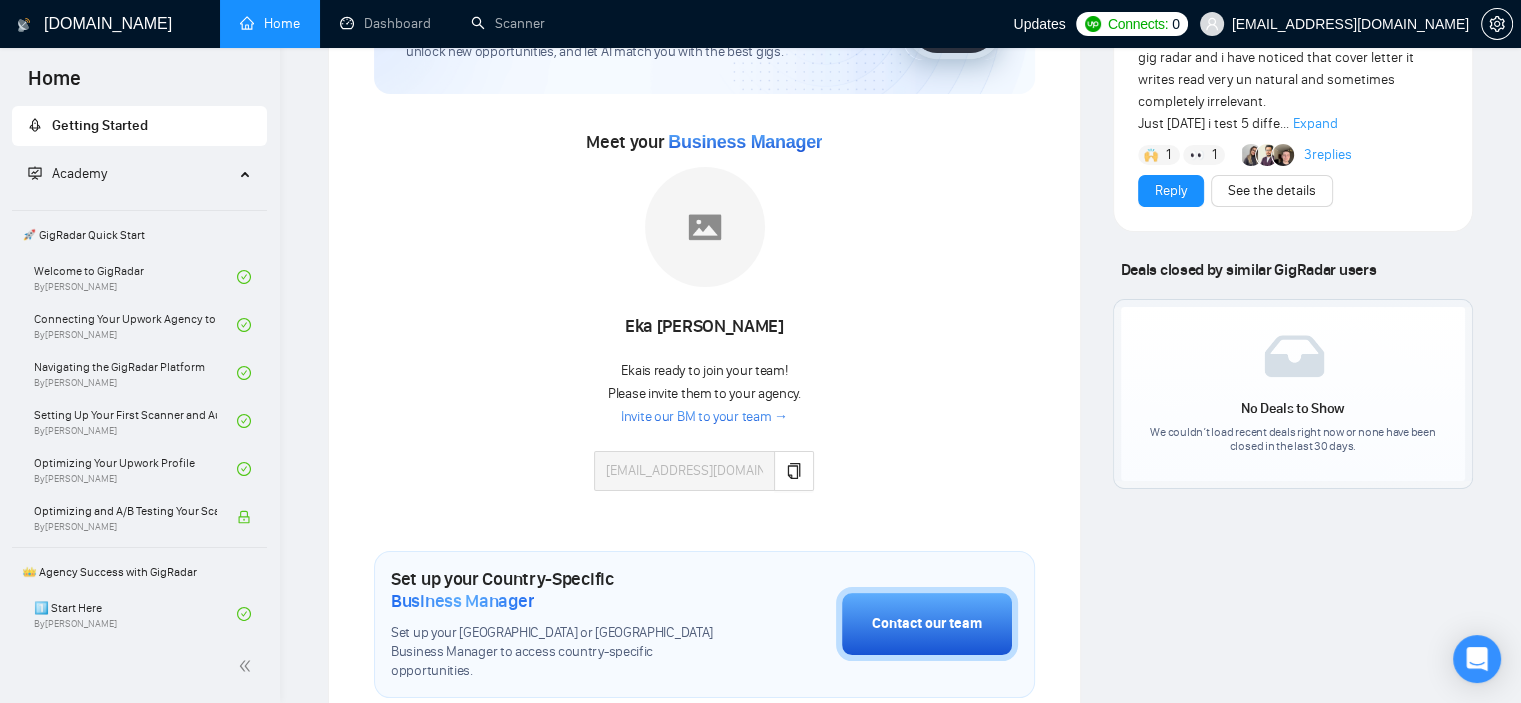 scroll, scrollTop: 300, scrollLeft: 0, axis: vertical 